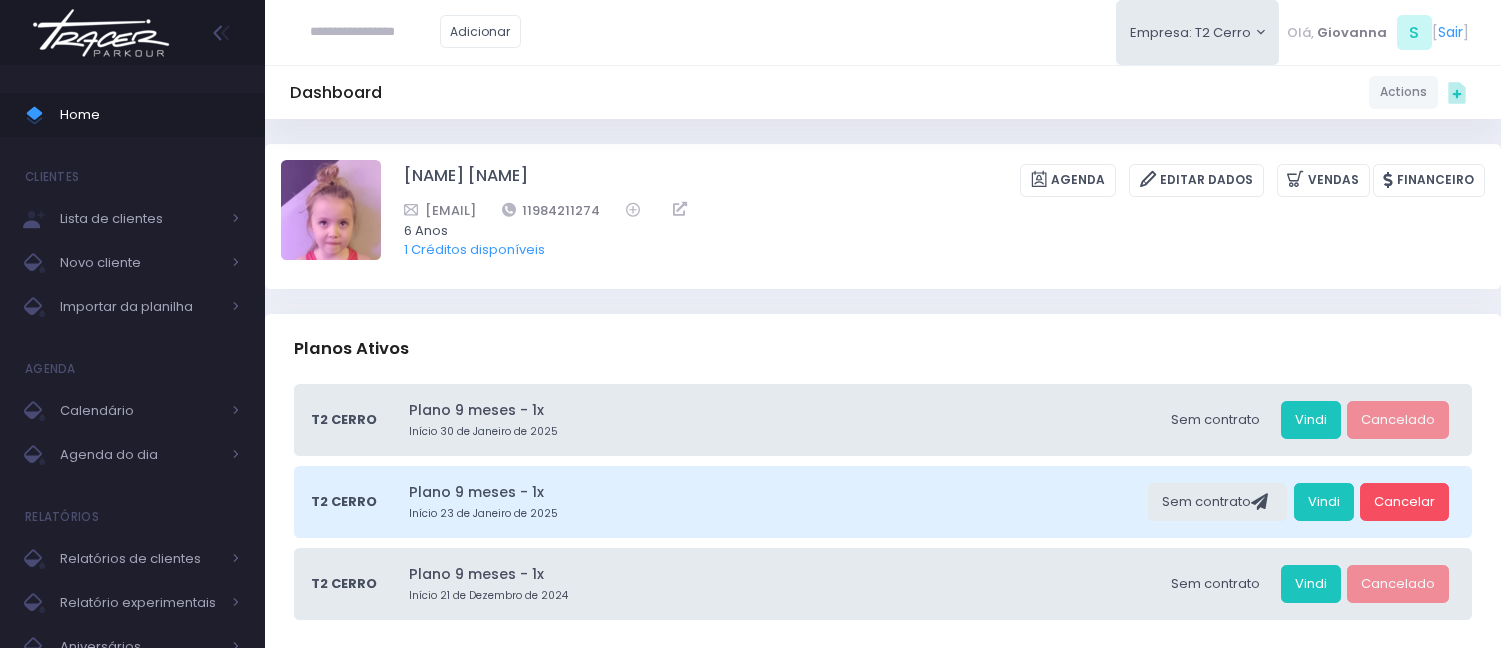 scroll, scrollTop: 0, scrollLeft: 0, axis: both 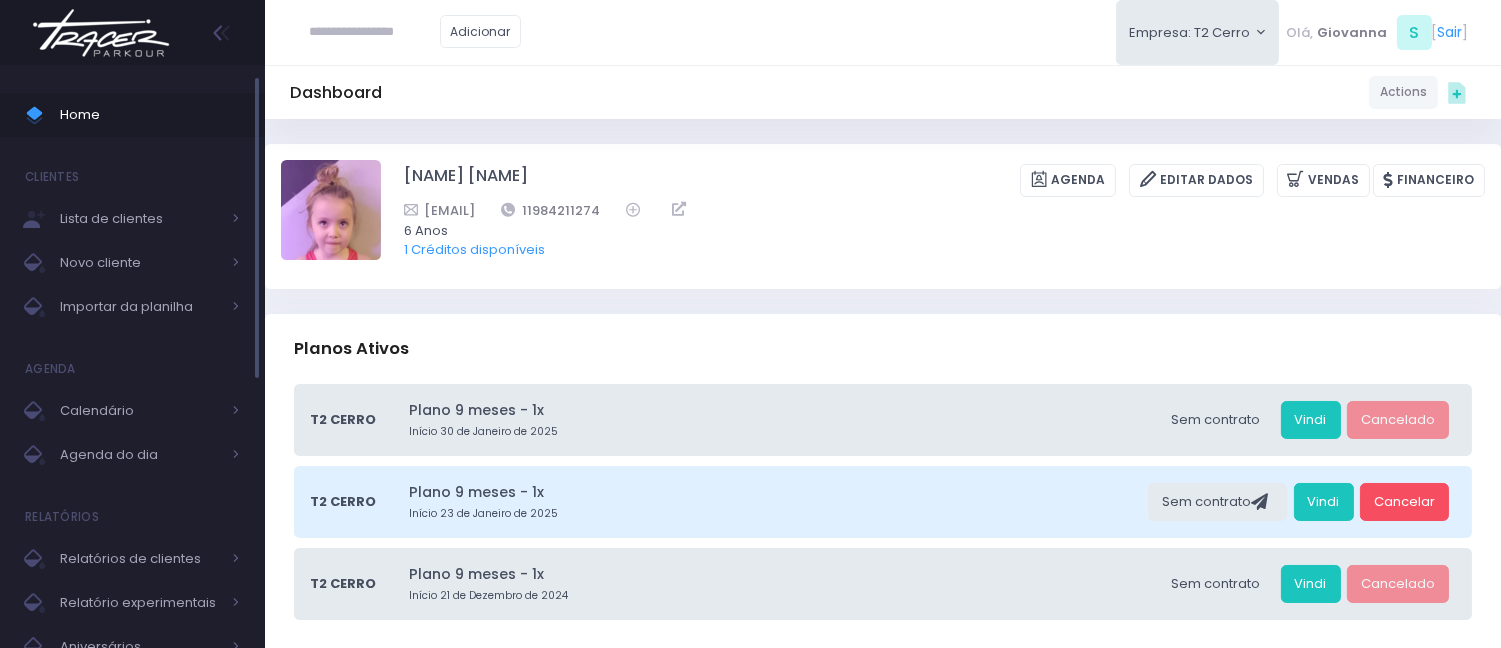 click on "Home" at bounding box center (150, 115) 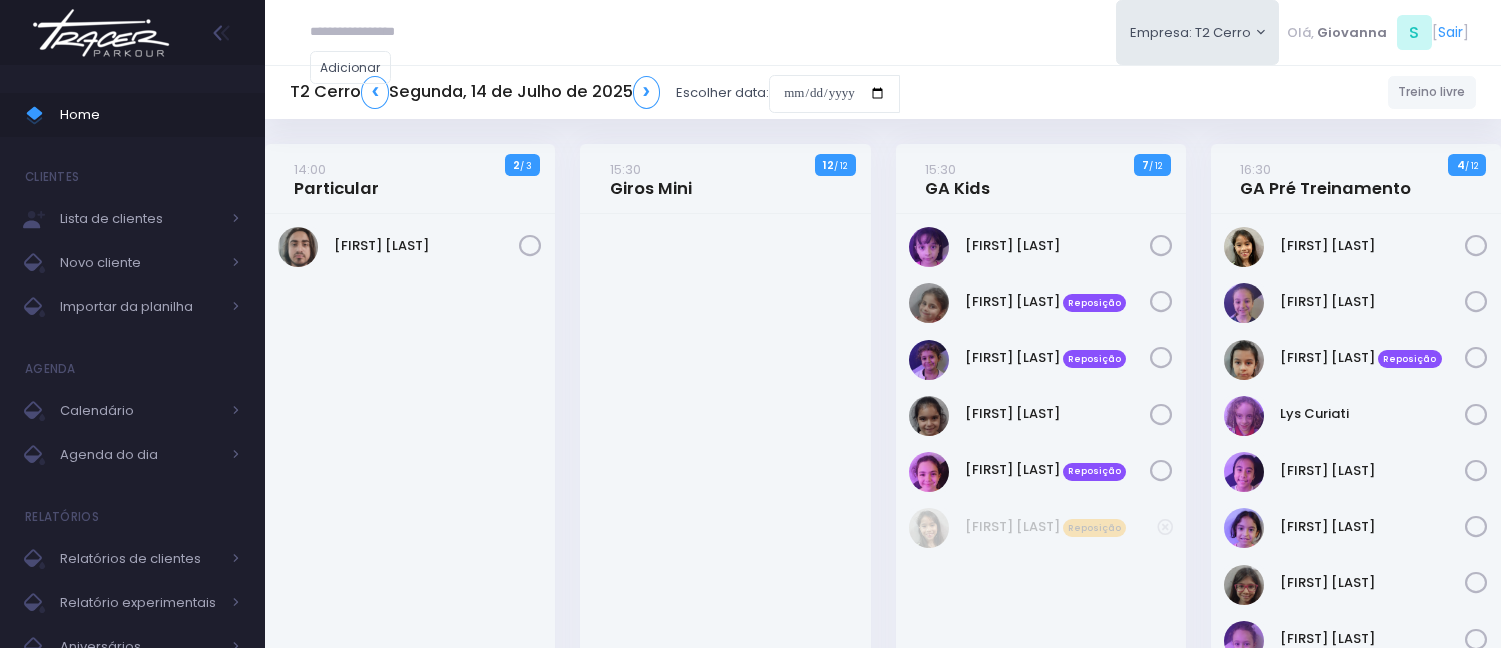 scroll, scrollTop: 0, scrollLeft: 0, axis: both 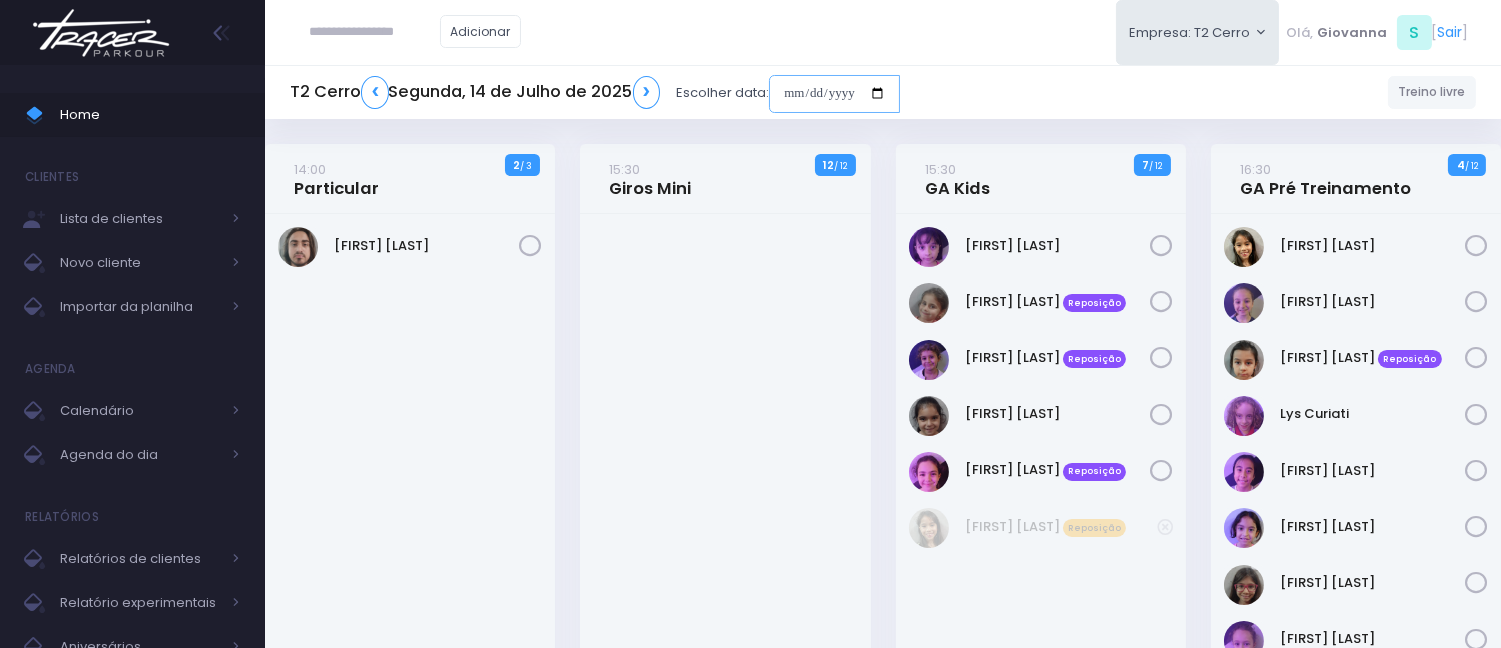 click at bounding box center [834, 94] 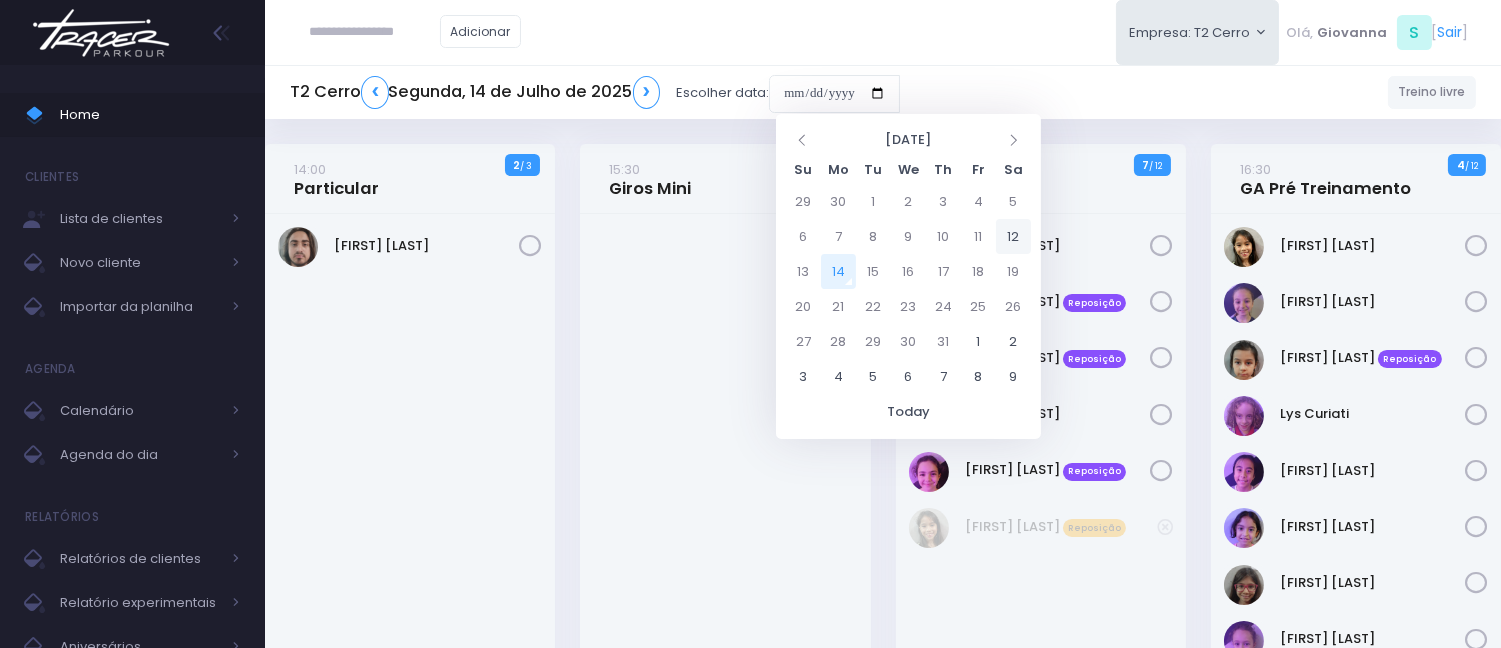 click on "12" at bounding box center (1013, 236) 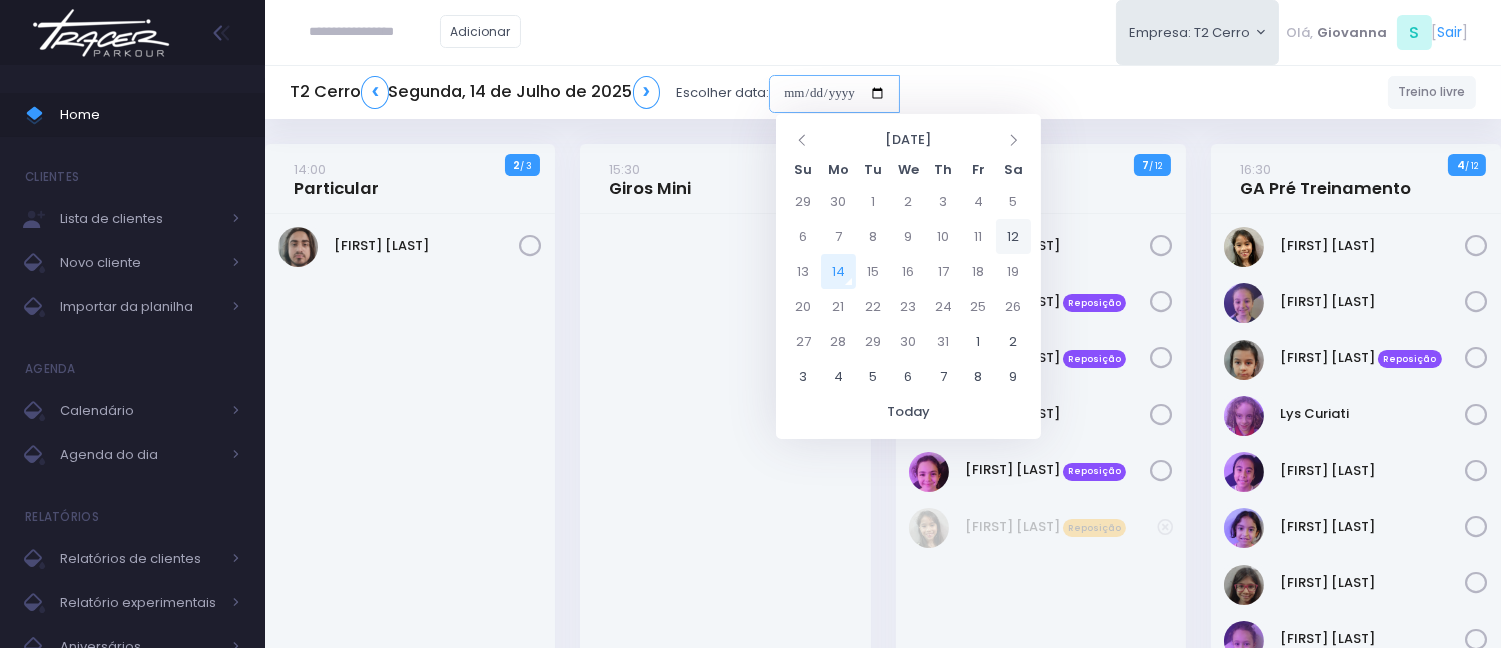 type on "**********" 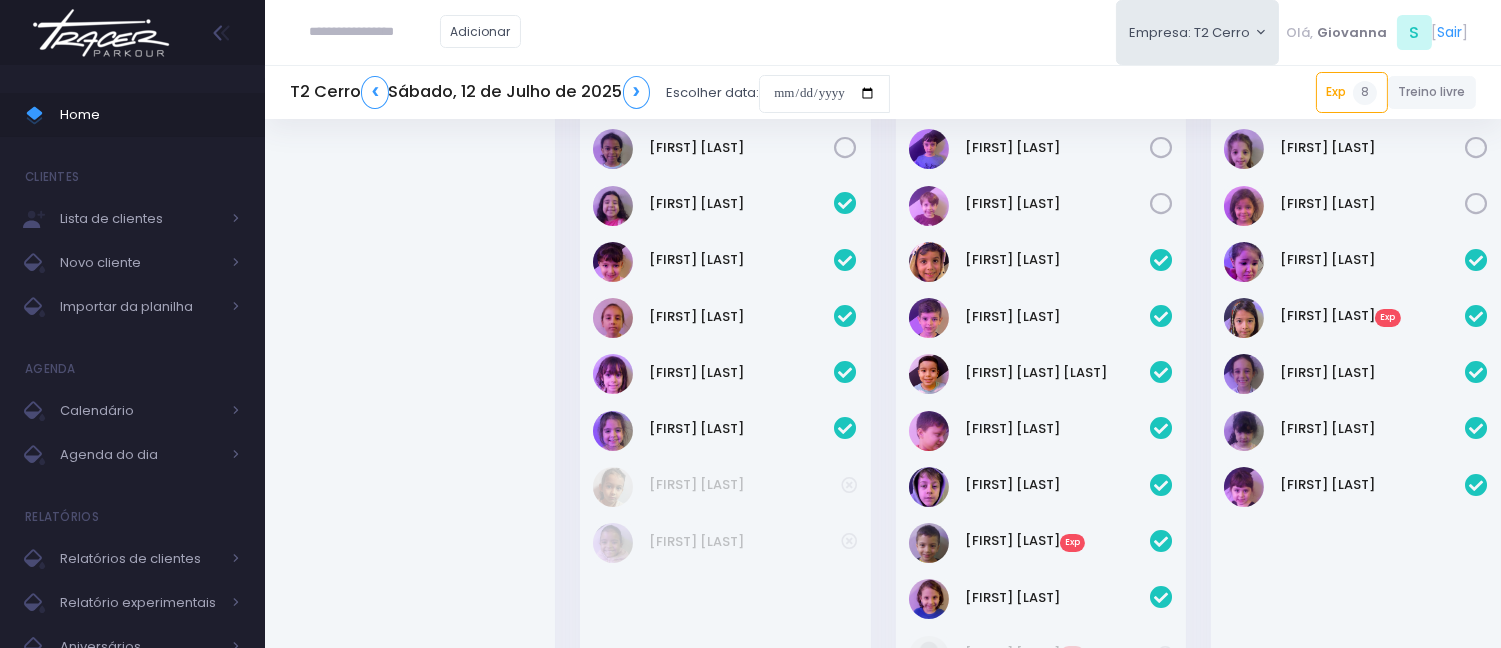 scroll, scrollTop: 222, scrollLeft: 0, axis: vertical 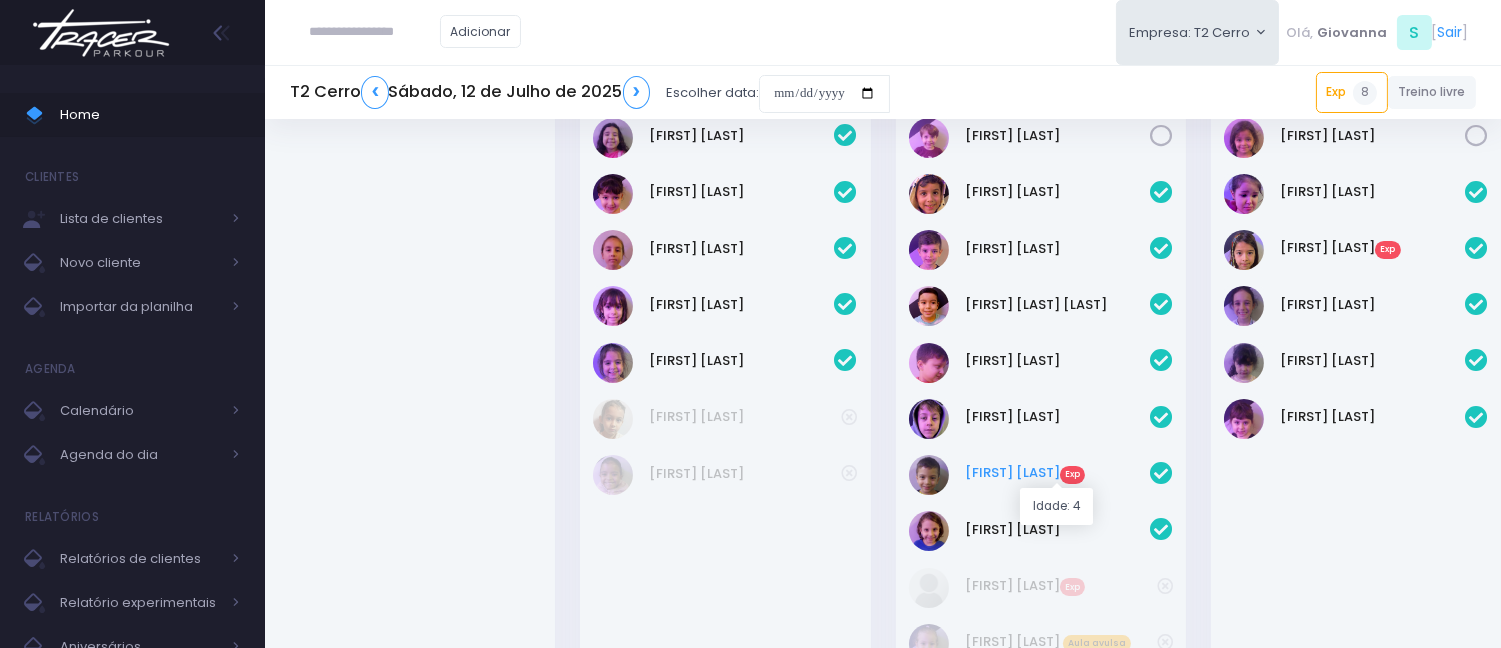 click on "Rafael Martins
Exp" at bounding box center (1057, 473) 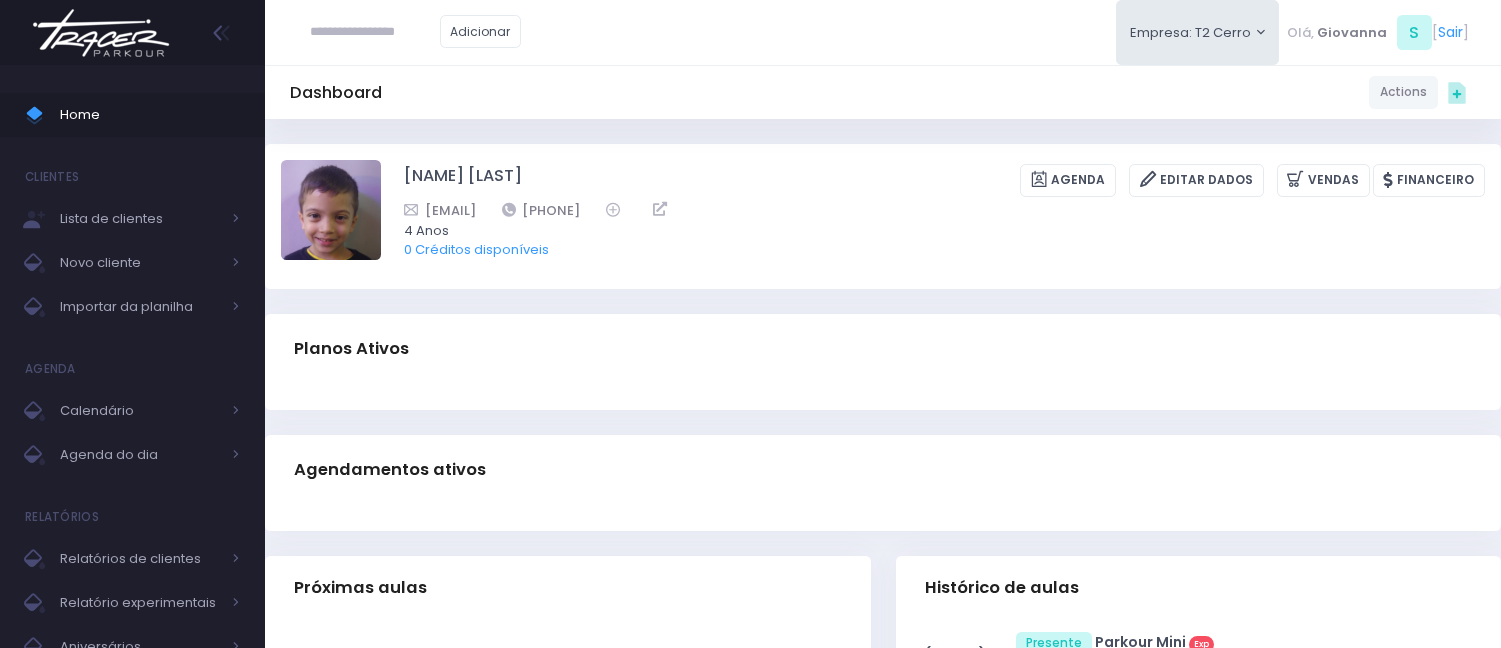 scroll, scrollTop: 0, scrollLeft: 0, axis: both 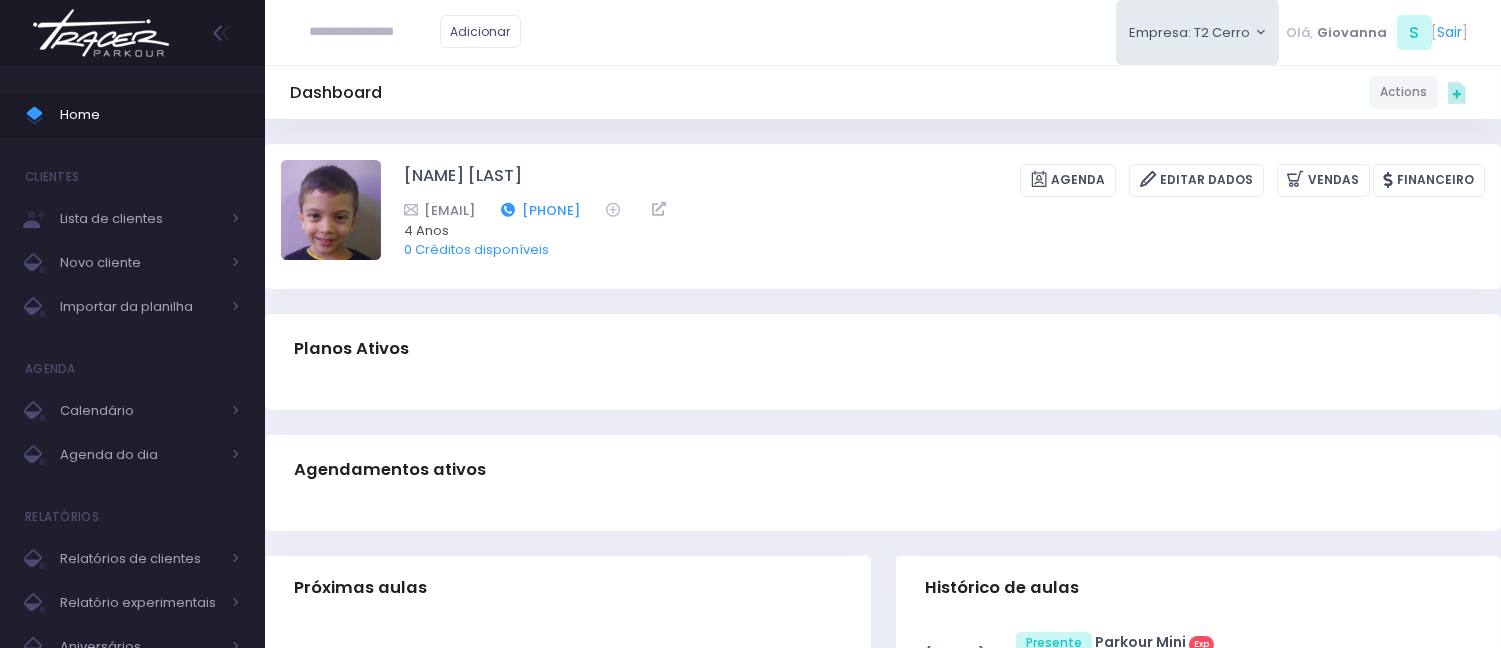 drag, startPoint x: 770, startPoint y: 213, endPoint x: 671, endPoint y: 201, distance: 99.724625 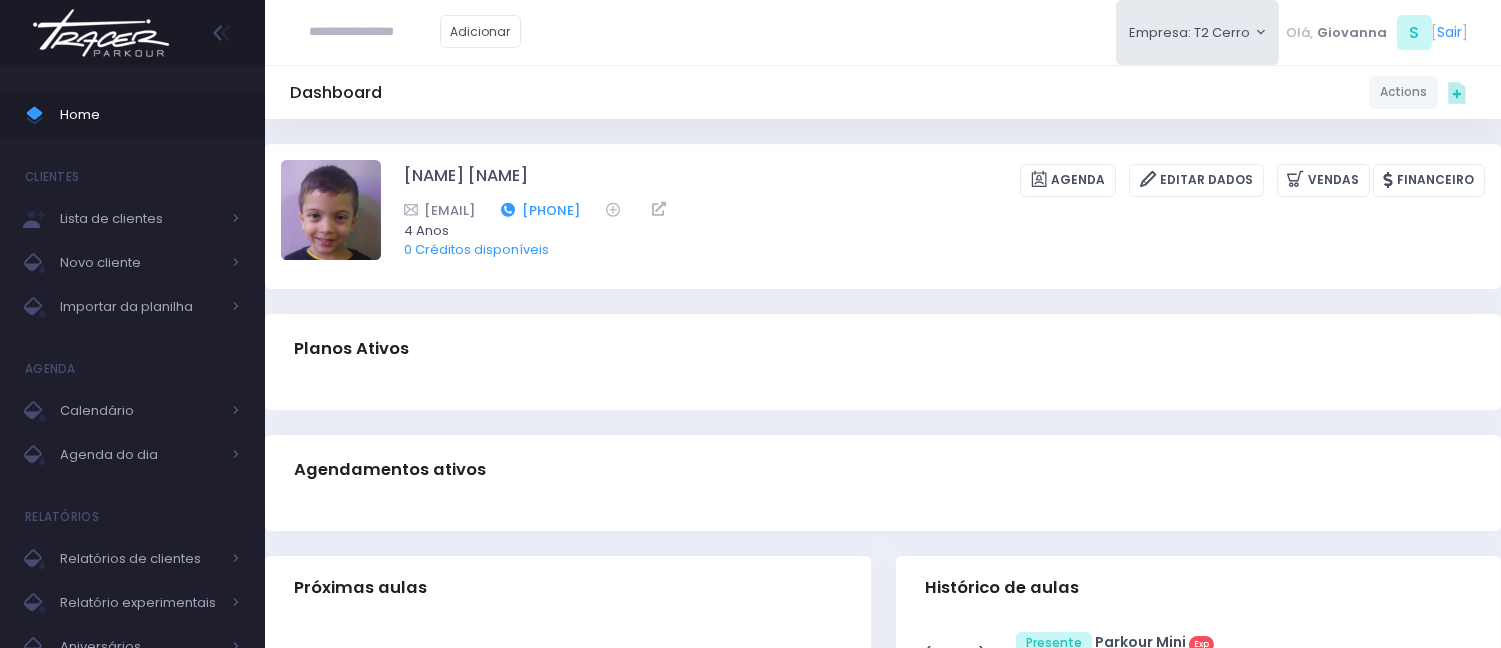 click on "Daniella_martins@hotmail.com
11998656719" 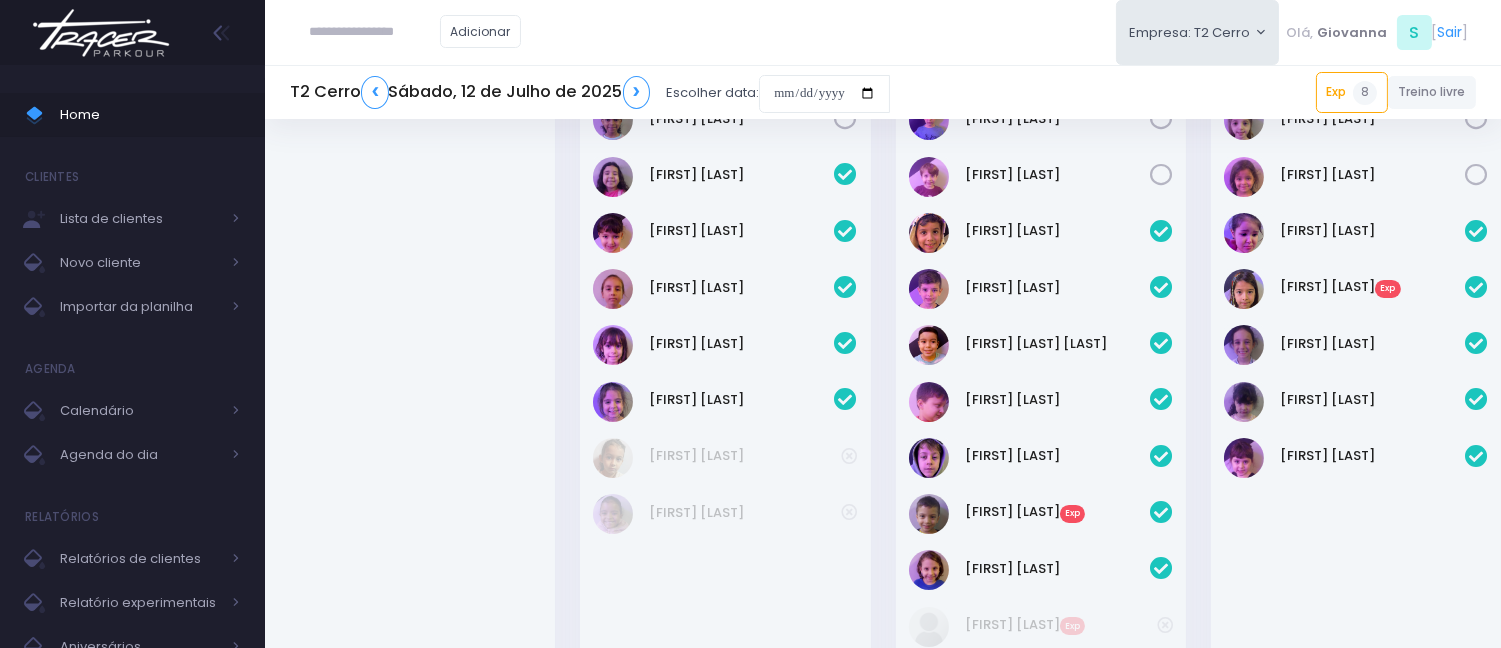 scroll, scrollTop: 222, scrollLeft: 0, axis: vertical 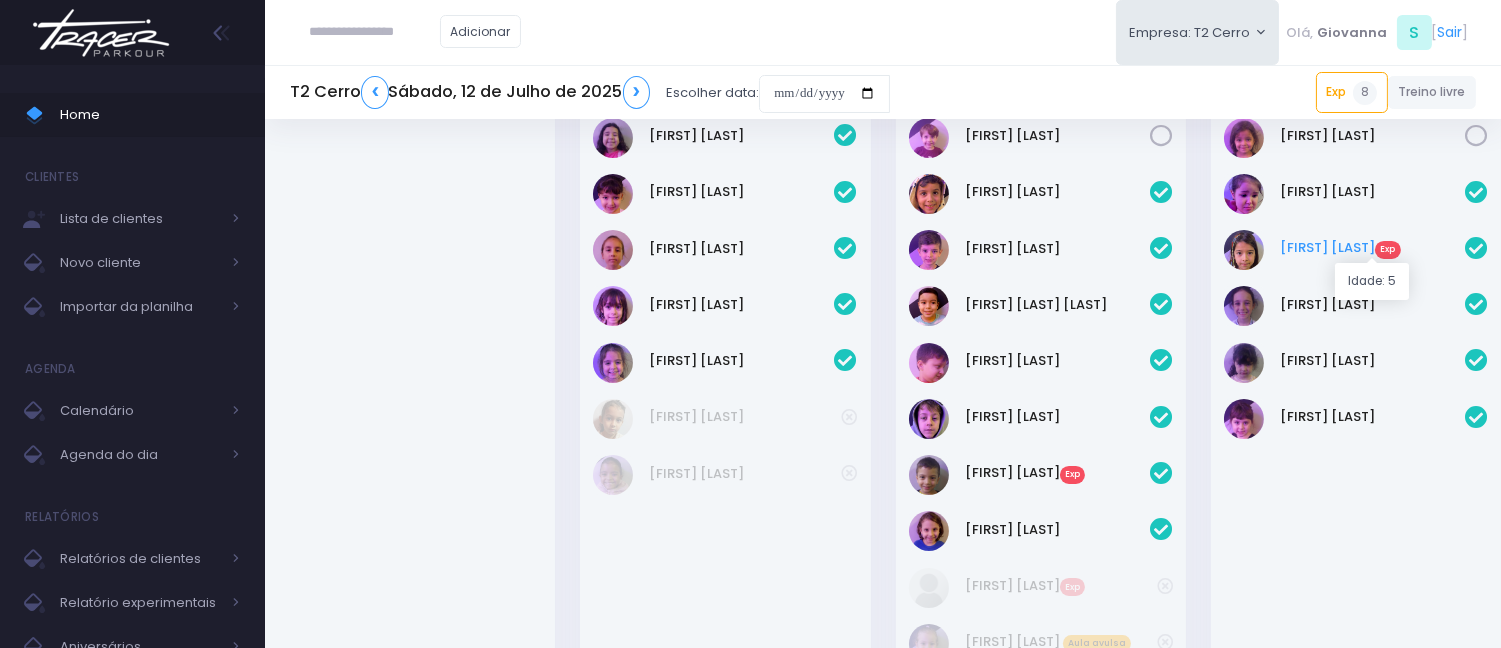 click on "Cora Mathias
Exp" at bounding box center [1372, 248] 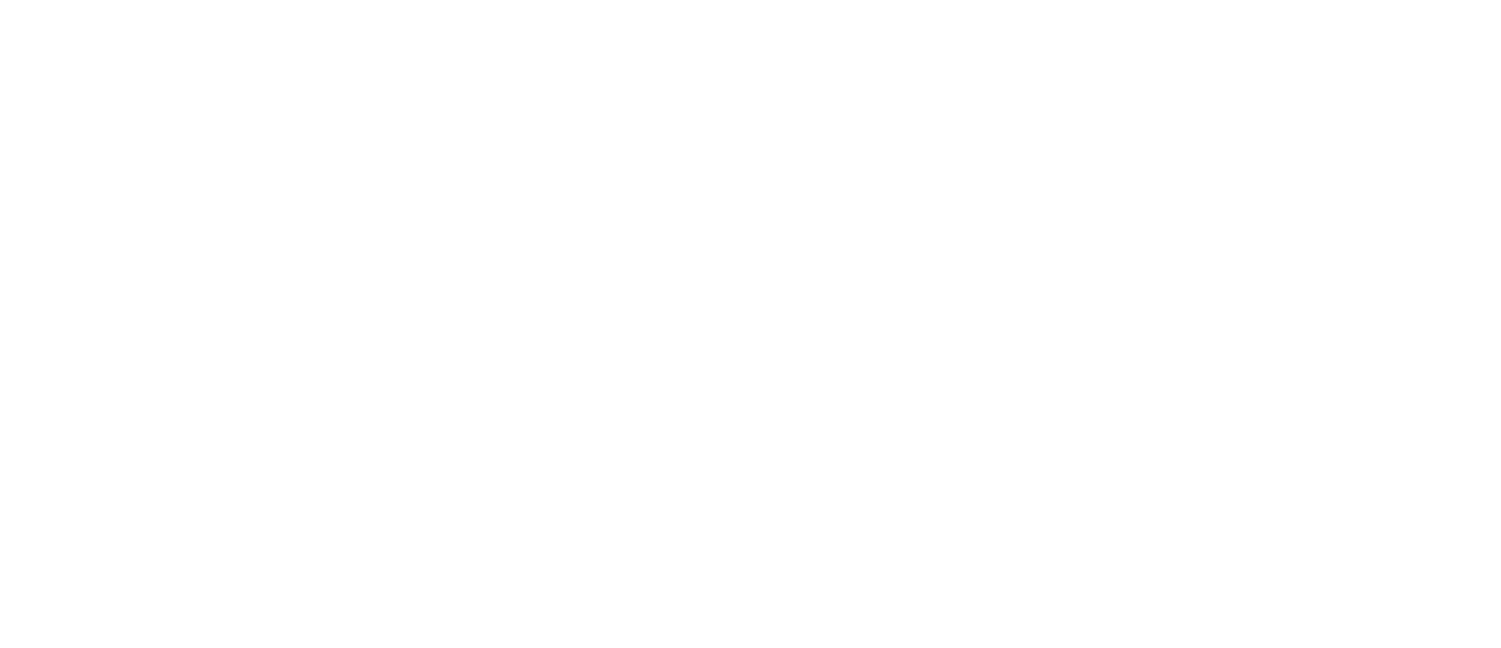 scroll, scrollTop: 0, scrollLeft: 0, axis: both 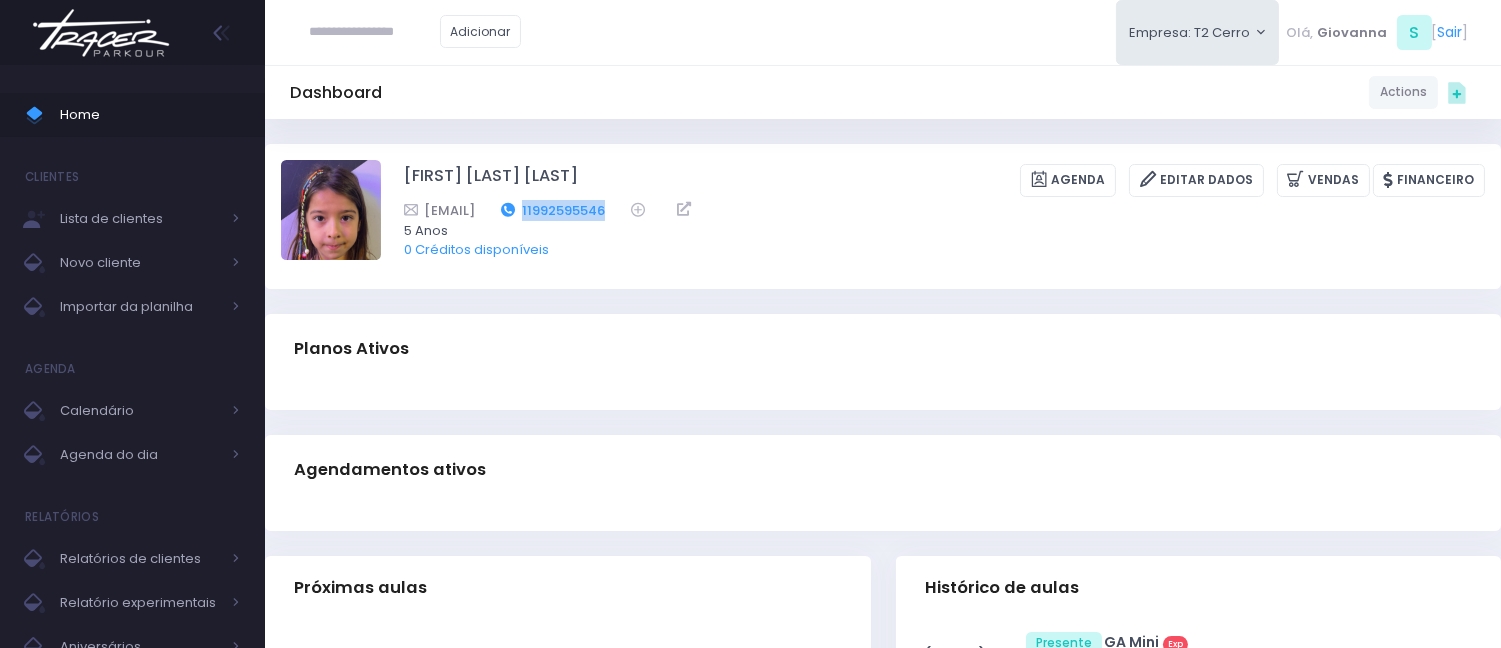 drag, startPoint x: 752, startPoint y: 207, endPoint x: 655, endPoint y: 208, distance: 97.00516 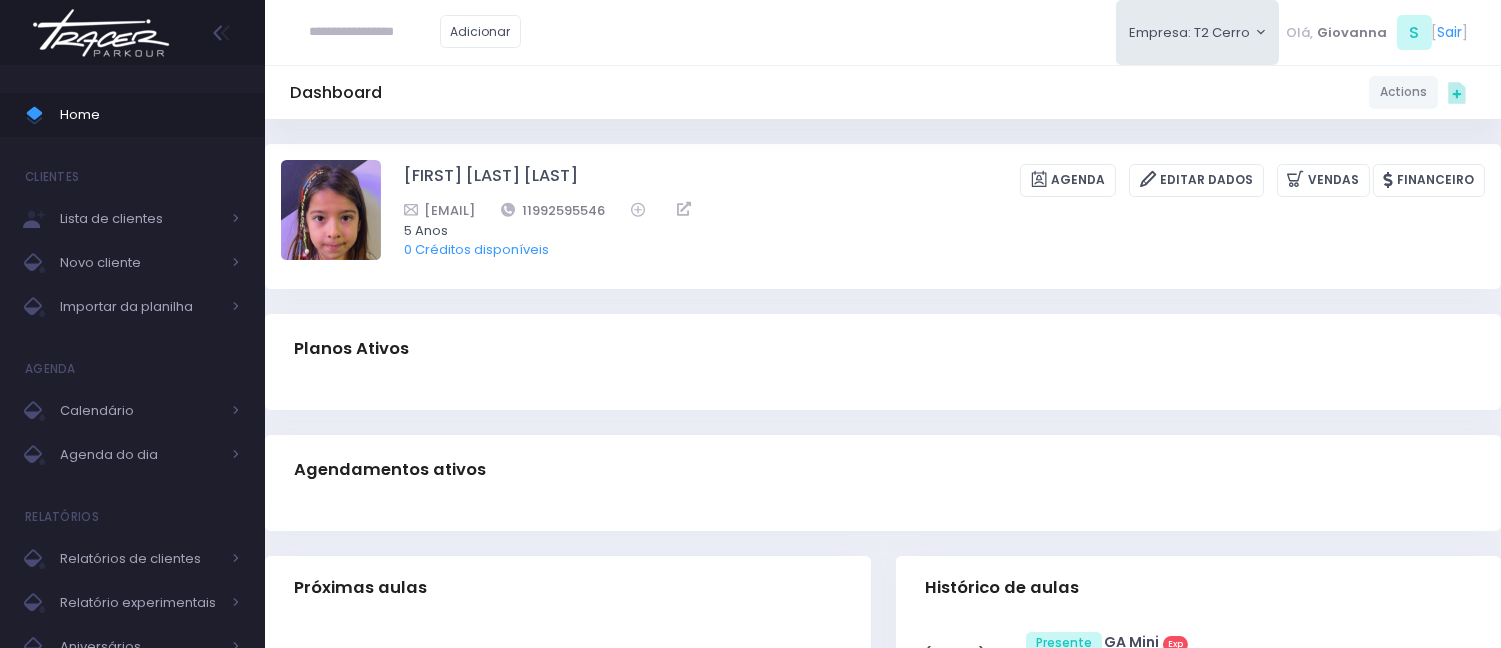 click on "Planos Ativos" at bounding box center [883, 349] 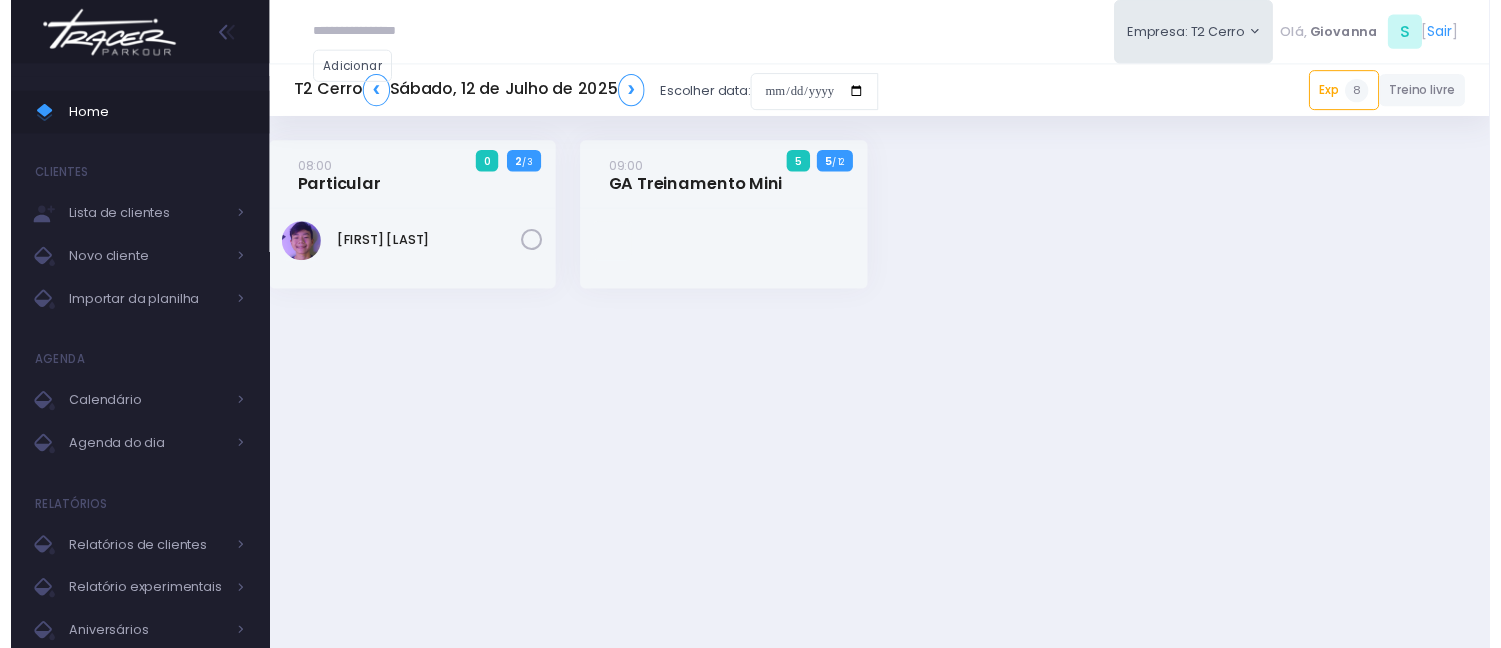 scroll, scrollTop: 222, scrollLeft: 0, axis: vertical 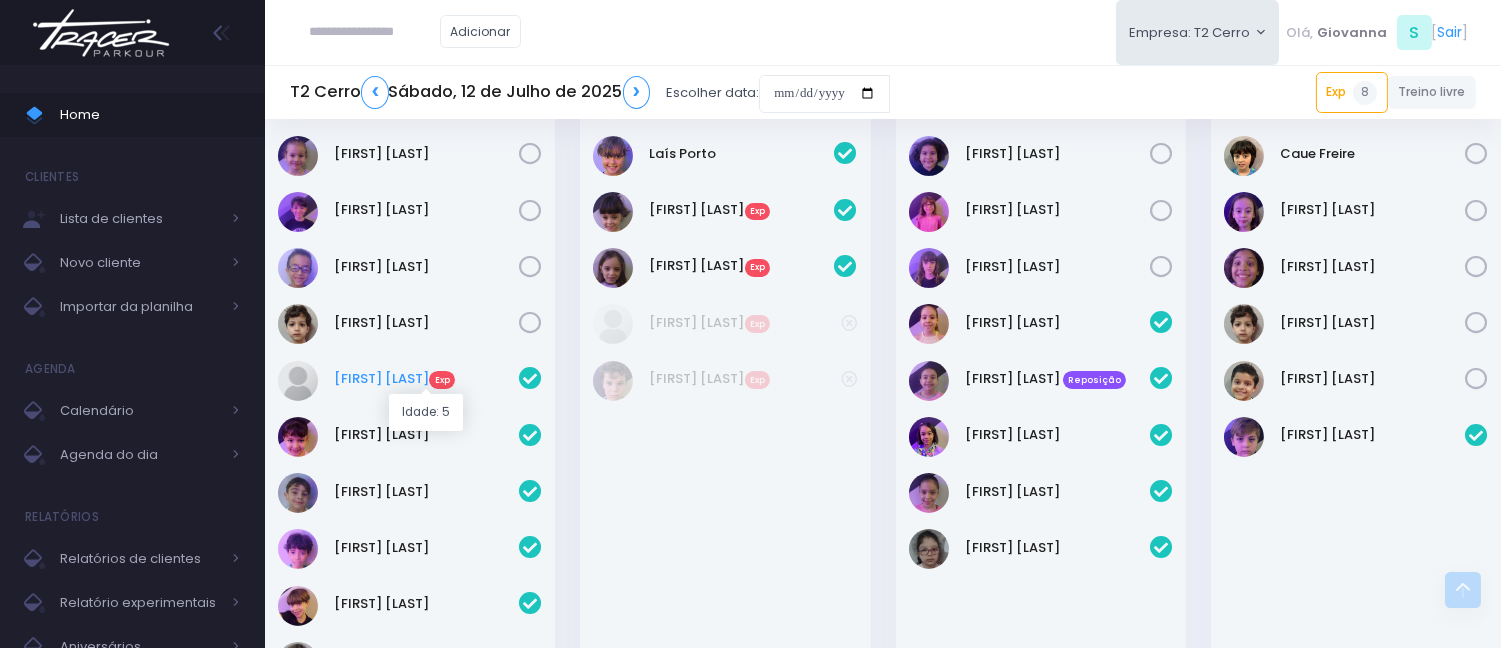 click on "Benjamin Franco
Exp" at bounding box center (426, 379) 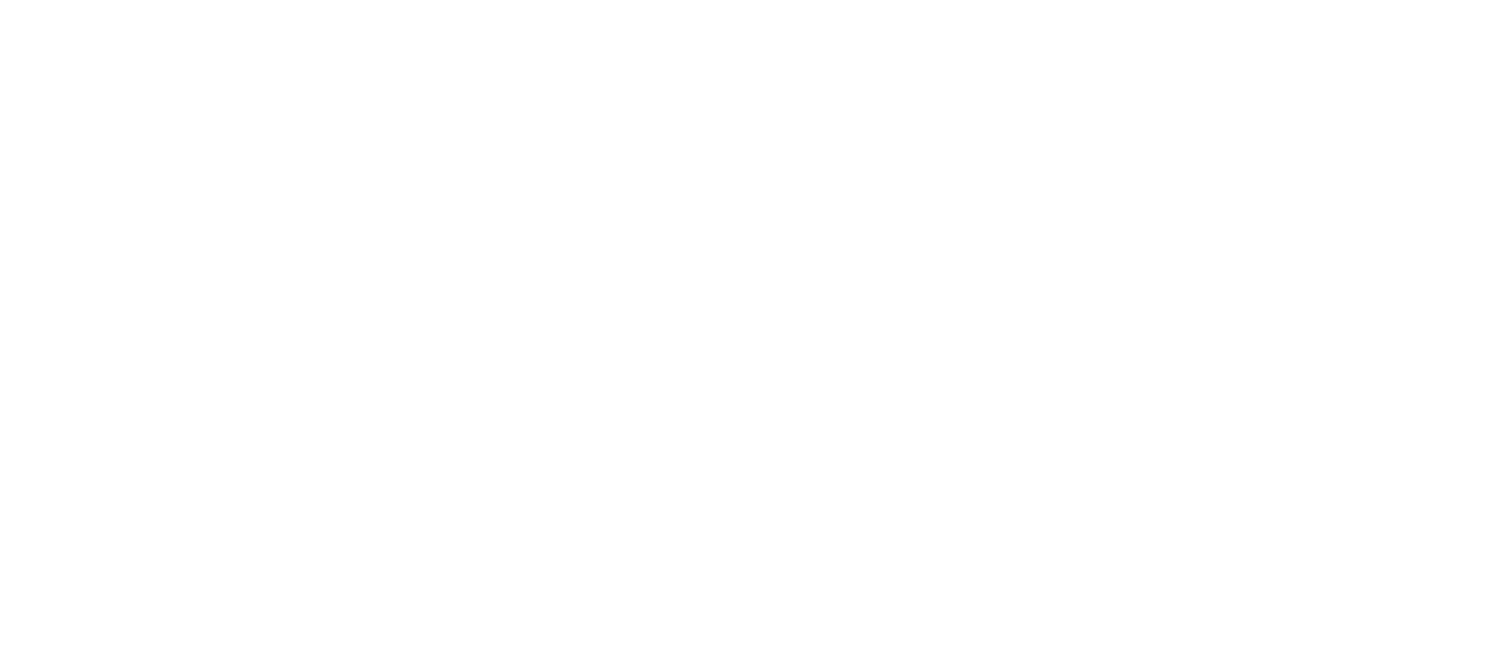 scroll, scrollTop: 0, scrollLeft: 0, axis: both 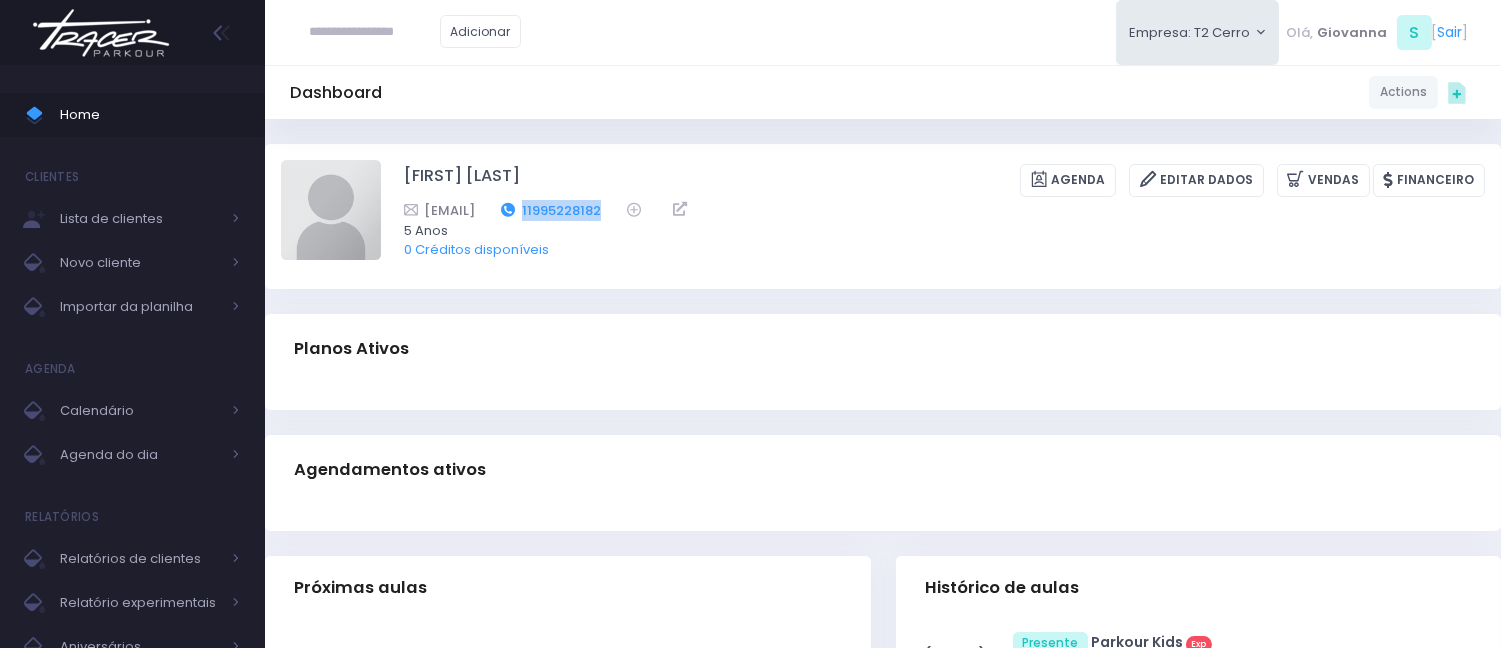 drag, startPoint x: 717, startPoint y: 214, endPoint x: 627, endPoint y: 206, distance: 90.35486 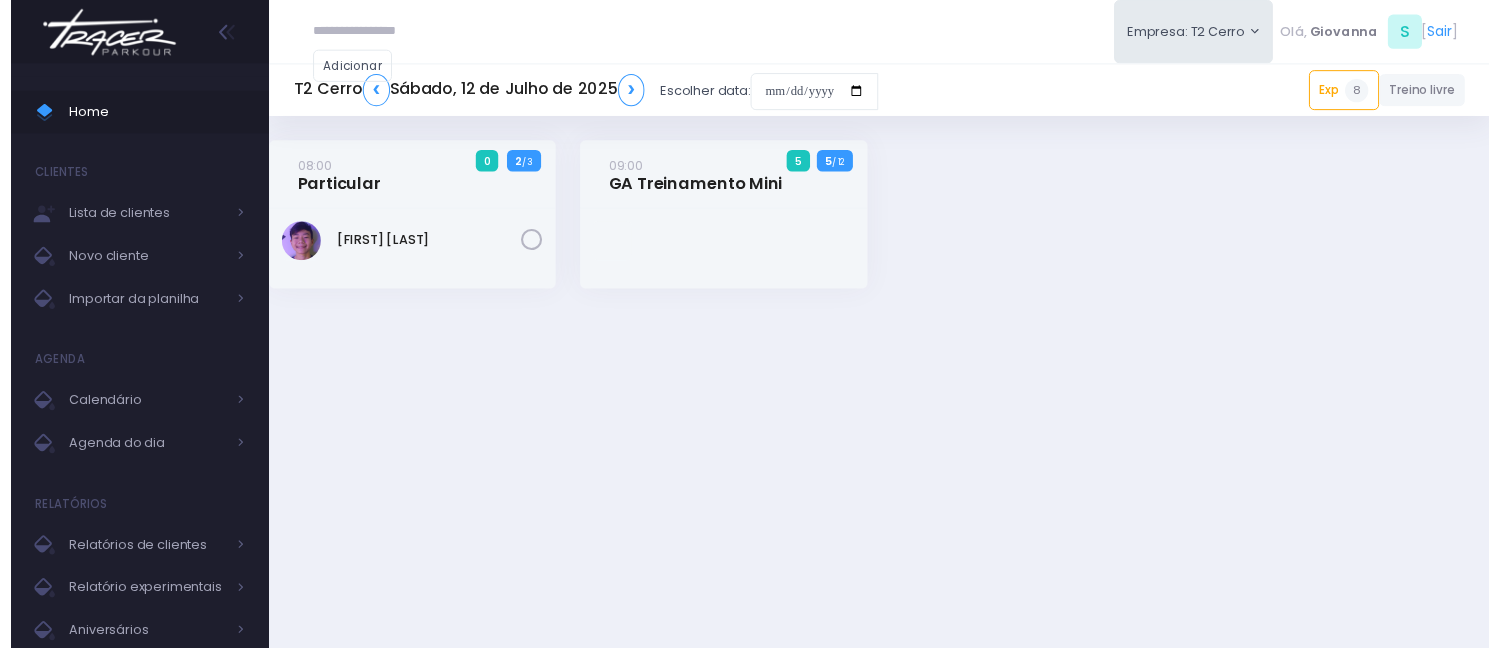 scroll, scrollTop: 0, scrollLeft: 0, axis: both 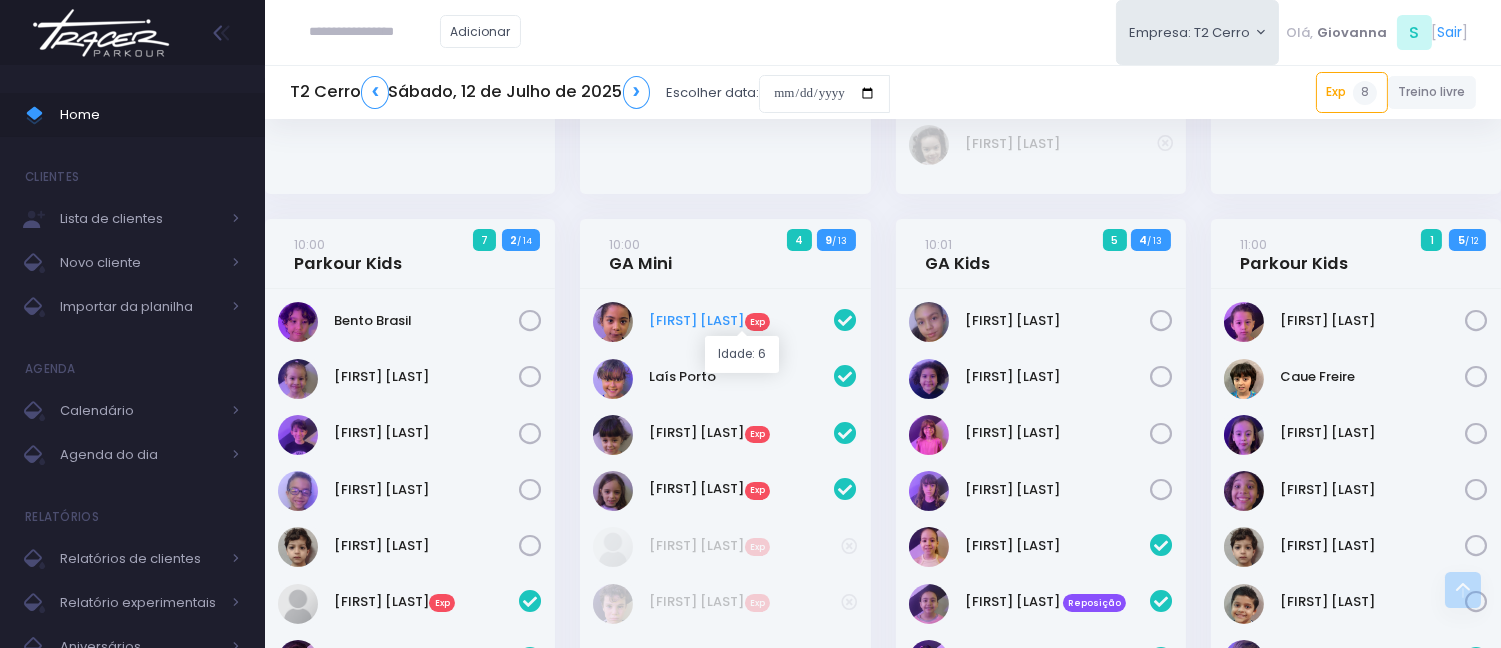 click on "Alice Aparecida
Exp" at bounding box center (742, 321) 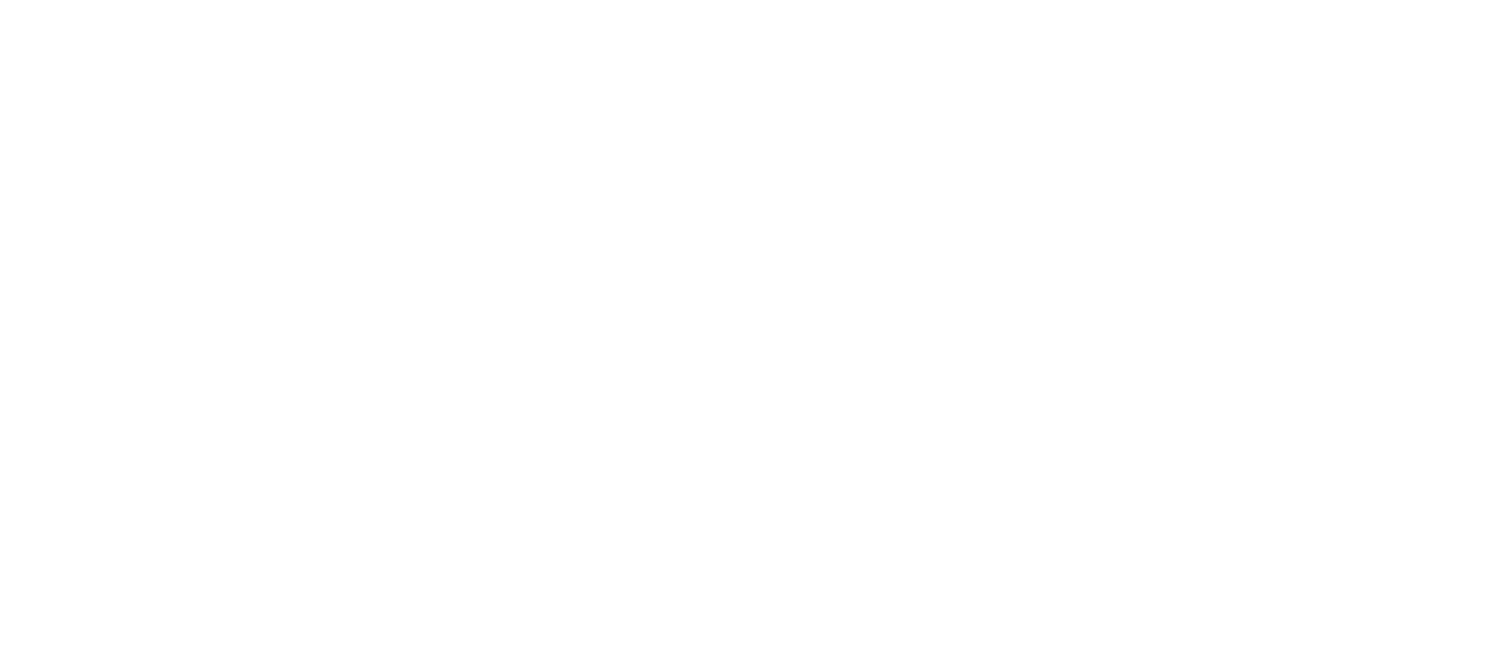 scroll, scrollTop: 0, scrollLeft: 0, axis: both 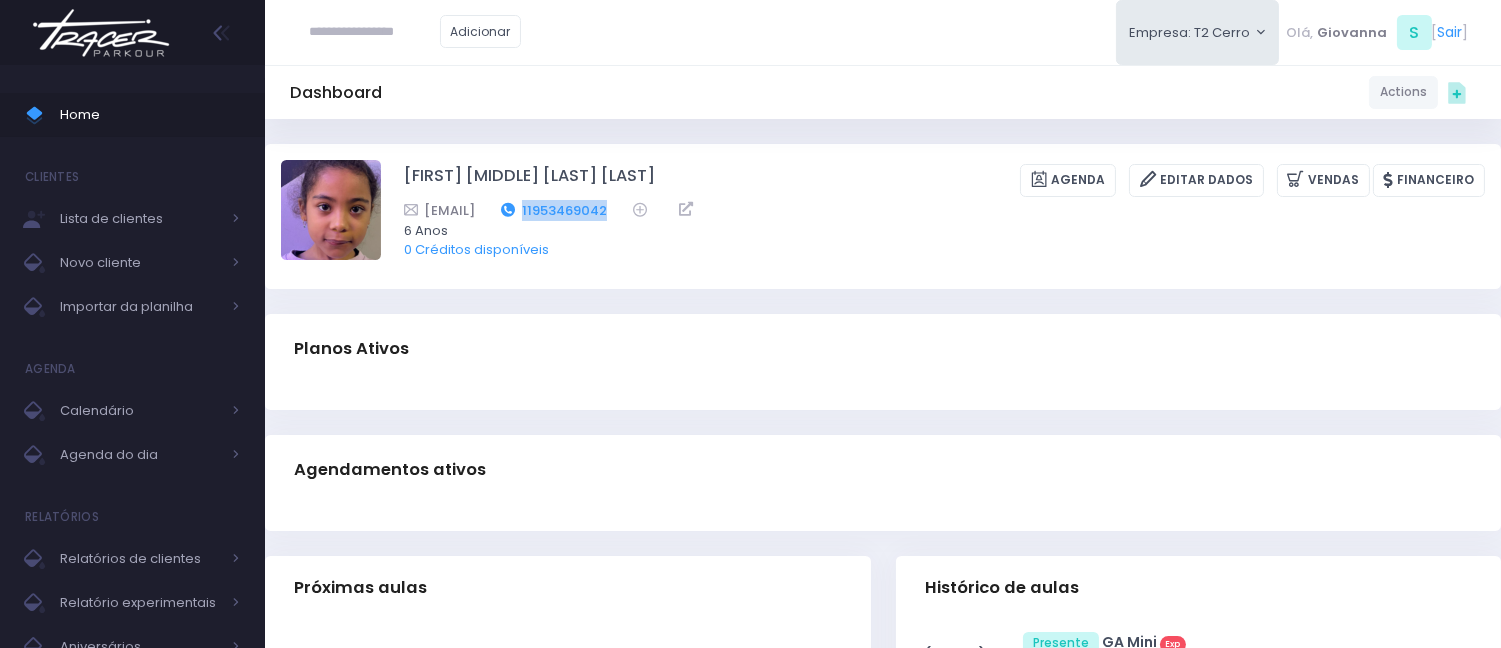 drag, startPoint x: 735, startPoint y: 202, endPoint x: 631, endPoint y: 212, distance: 104.47966 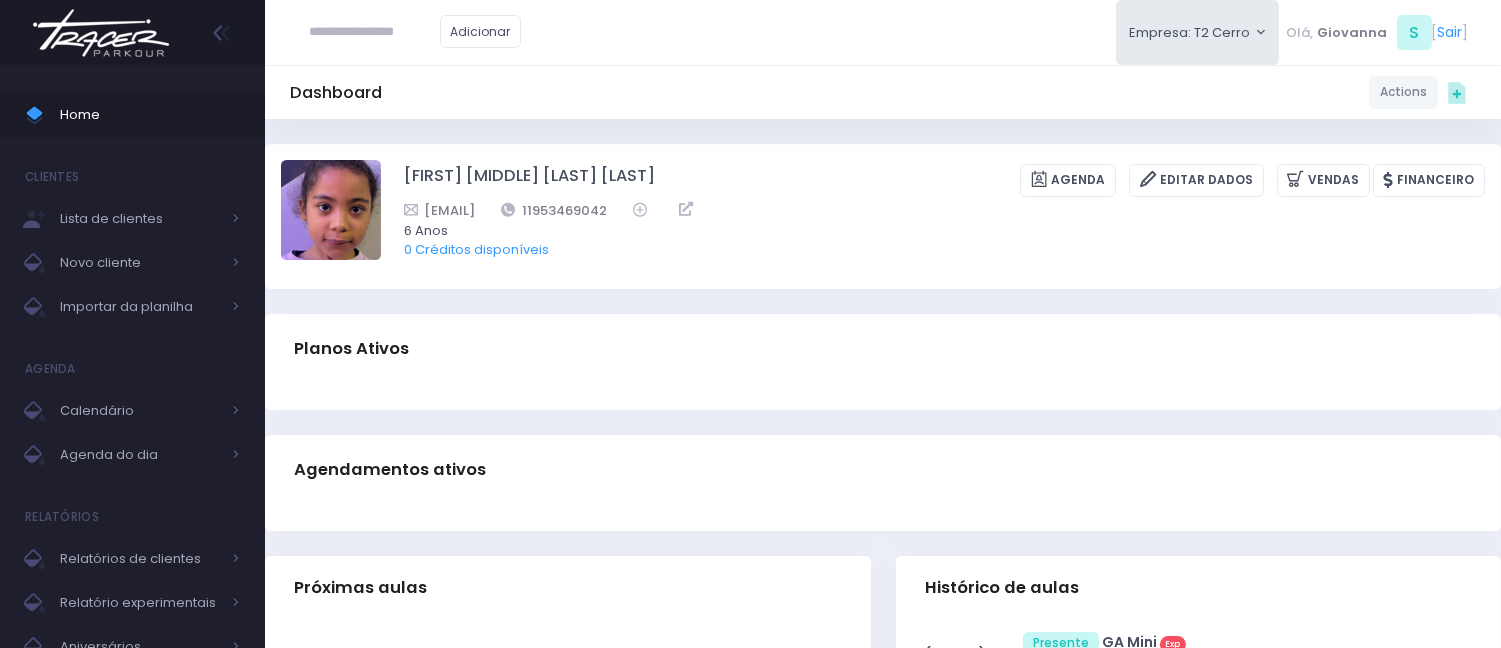 click at bounding box center [375, 32] 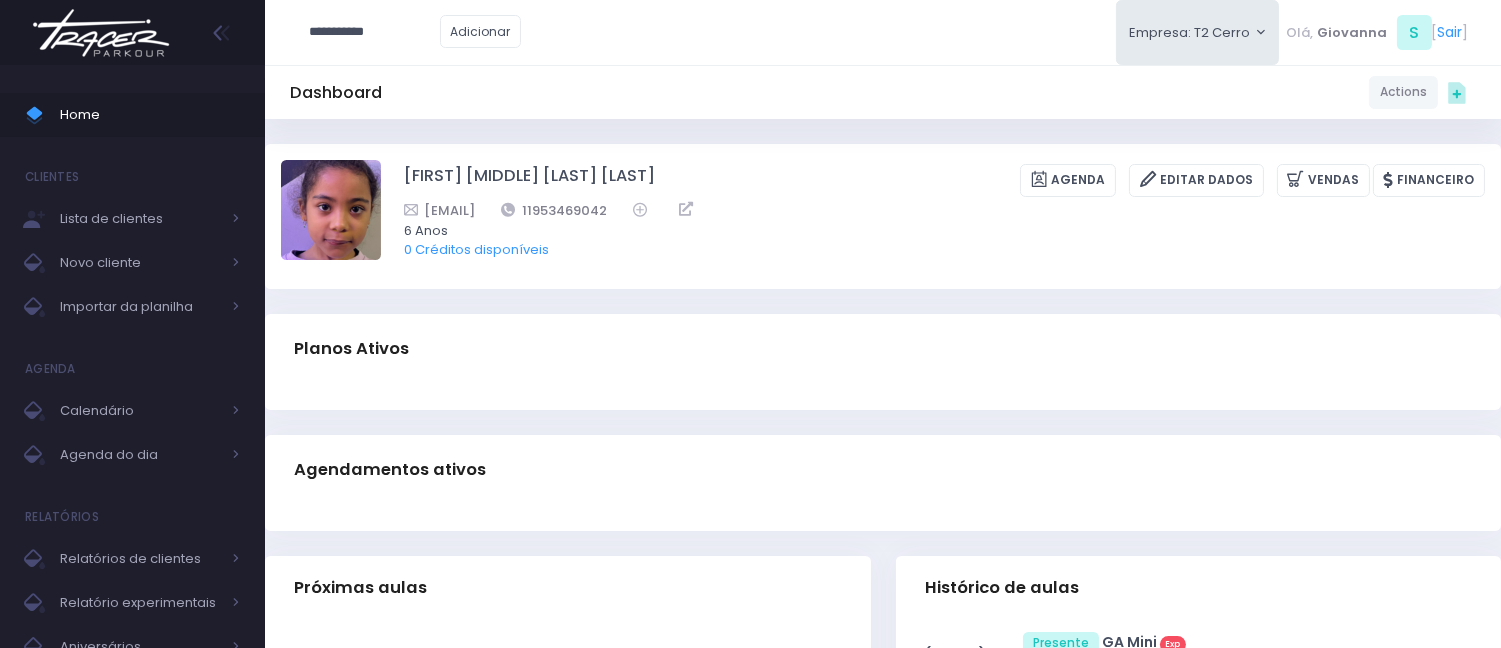 click on "**********" at bounding box center (375, 32) 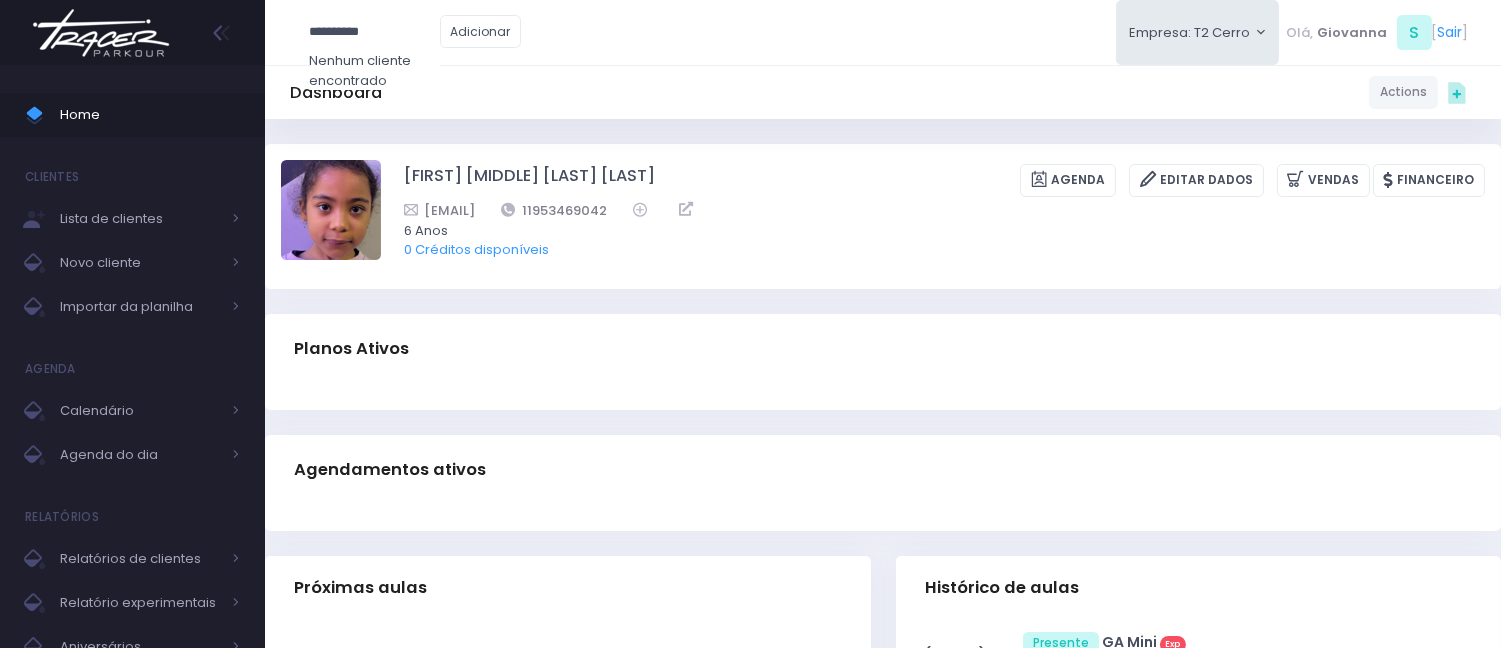 type on "*********" 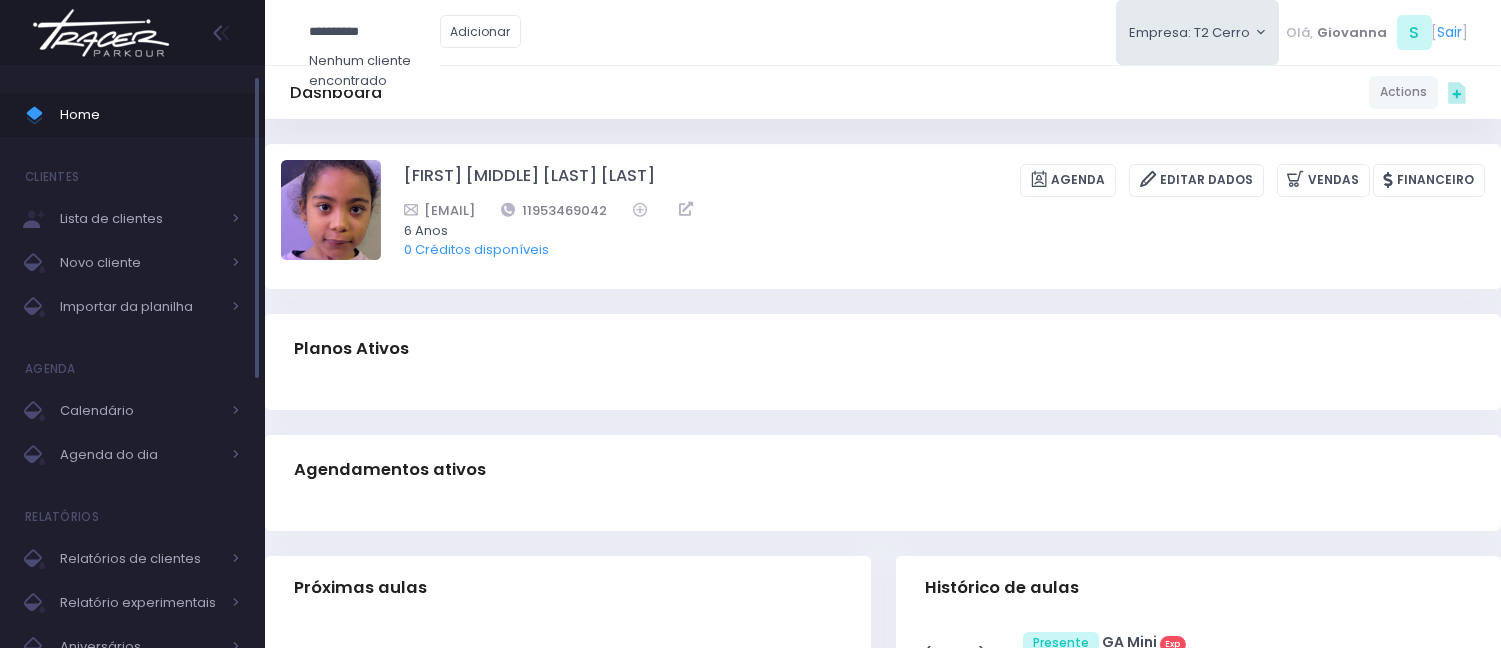 click on "Home" at bounding box center (150, 115) 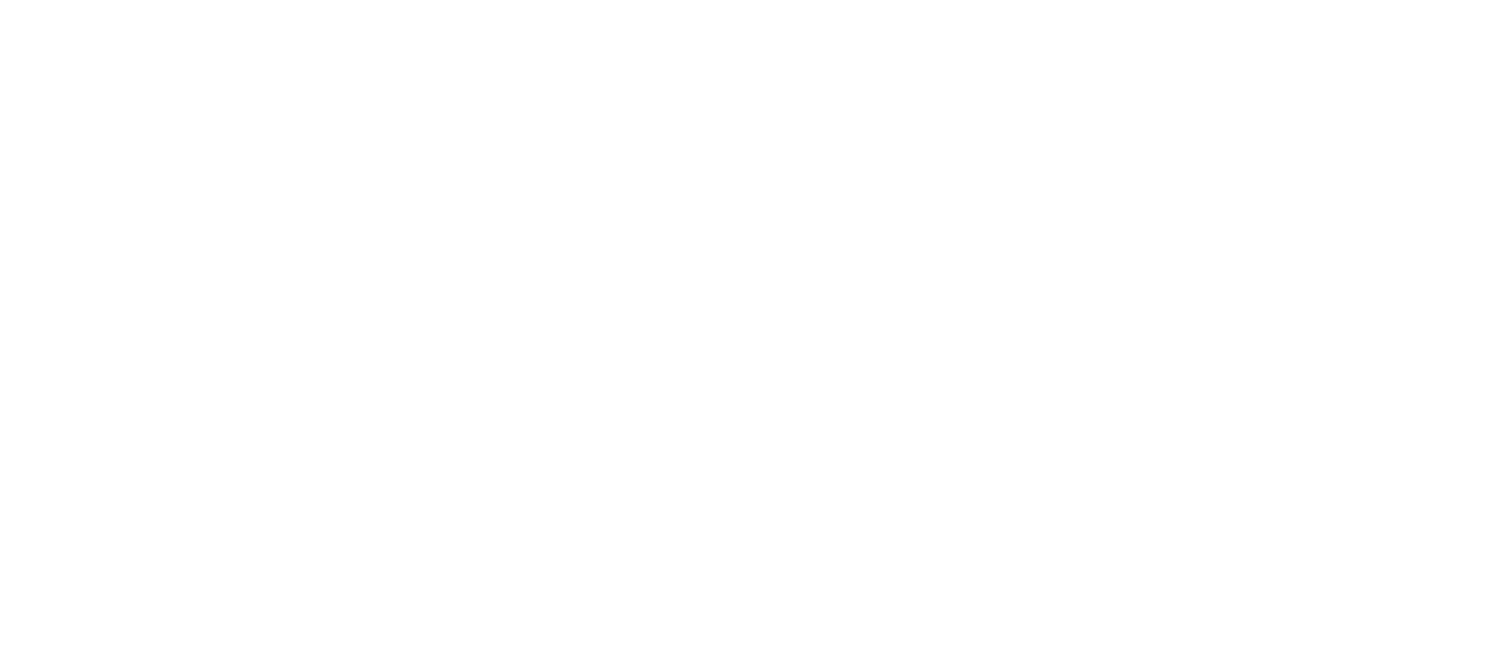 scroll, scrollTop: 0, scrollLeft: 0, axis: both 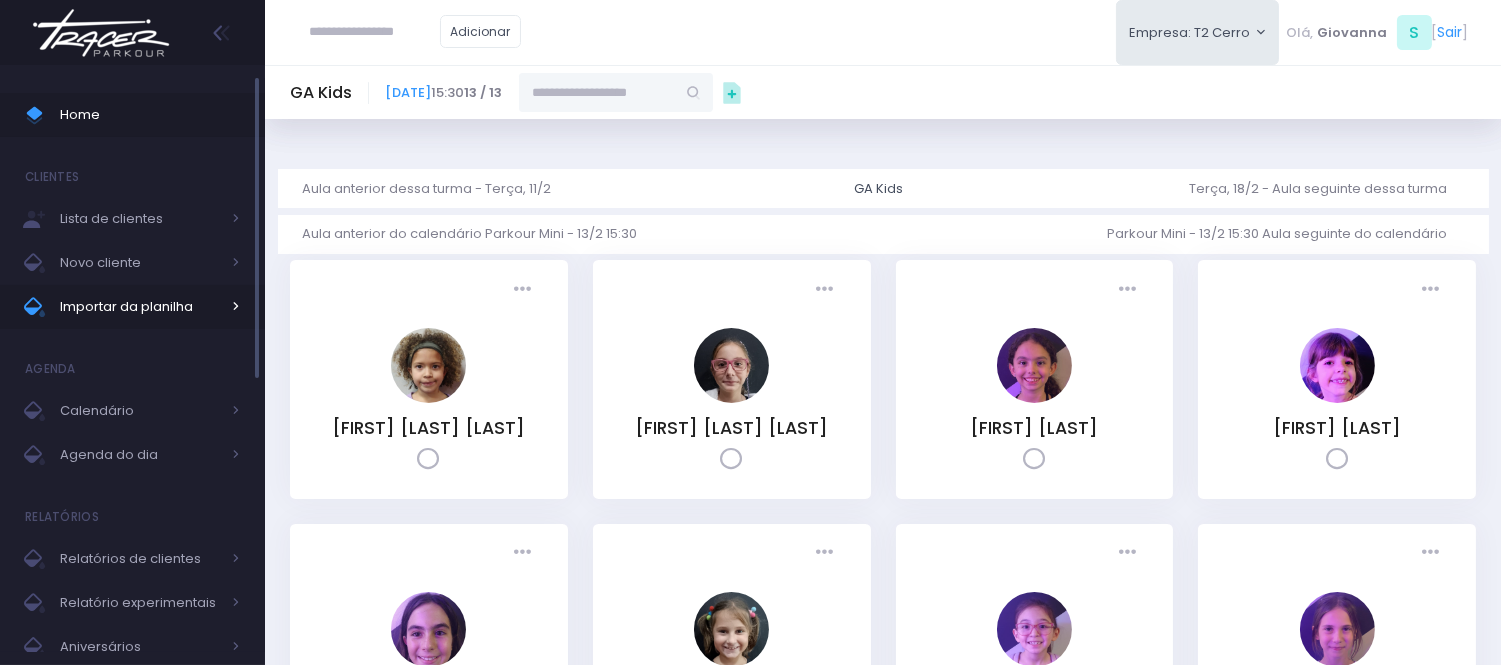 click on "Importar da planilha" at bounding box center (140, 307) 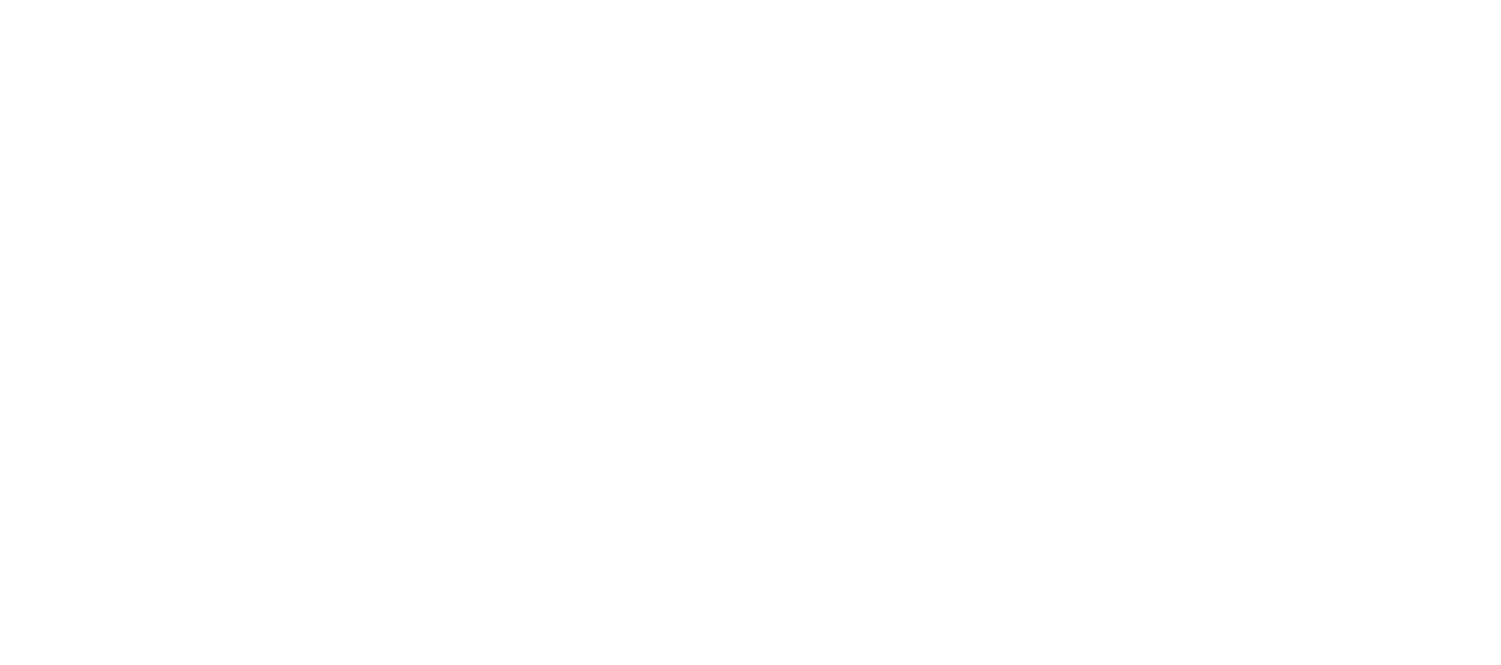 scroll, scrollTop: 0, scrollLeft: 0, axis: both 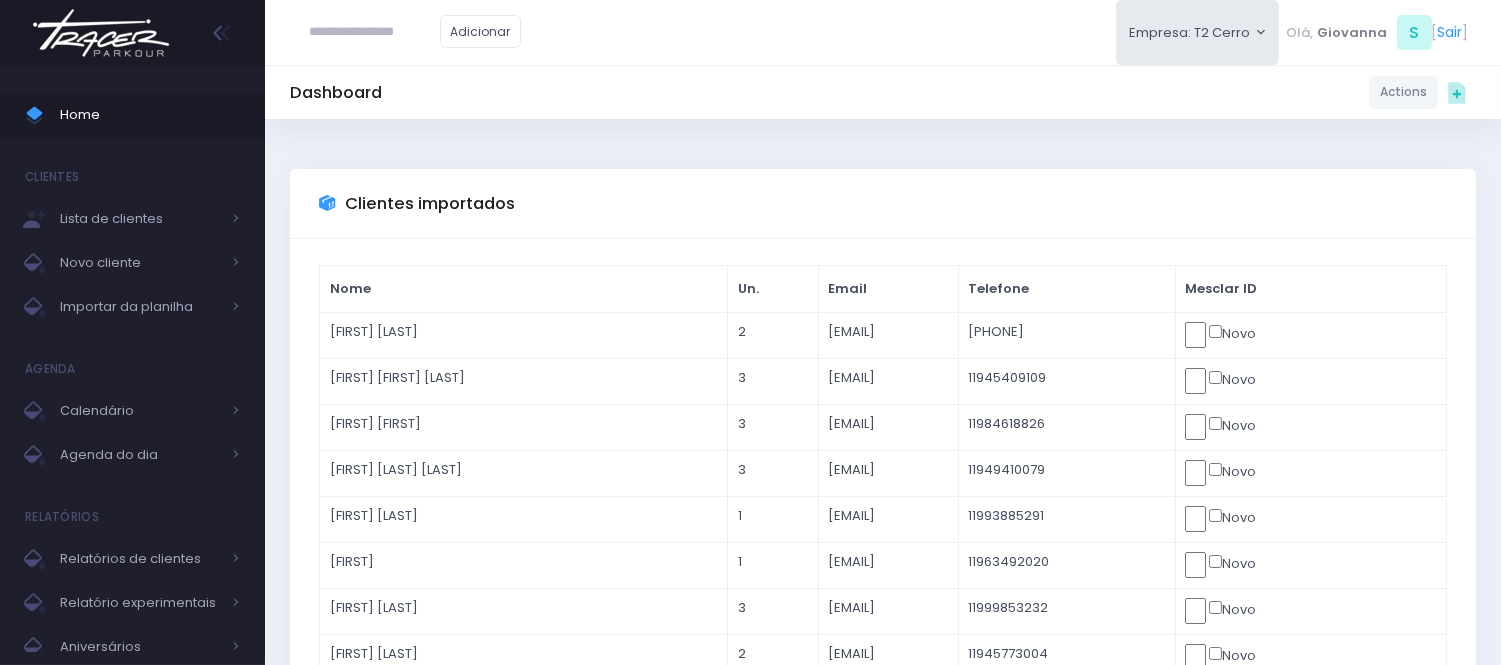 click on "Adicionar" at bounding box center [415, 32] 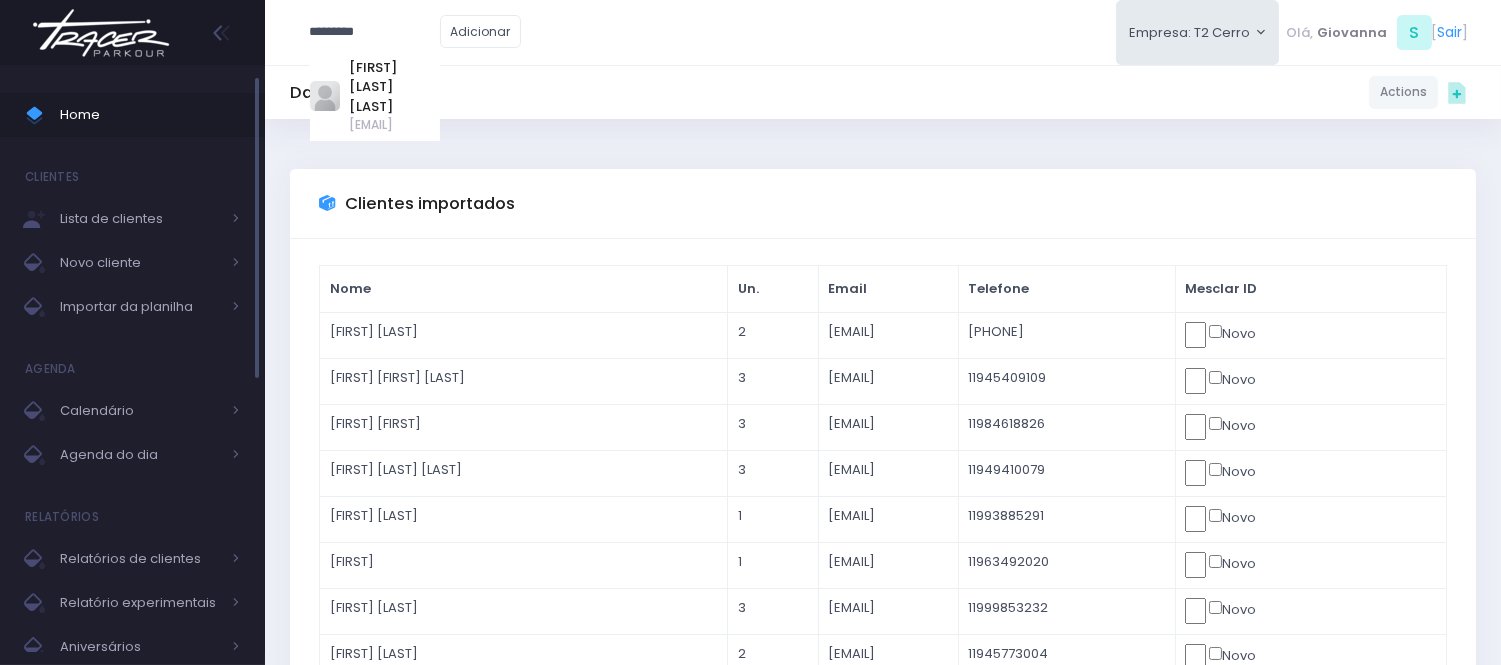 type on "*********" 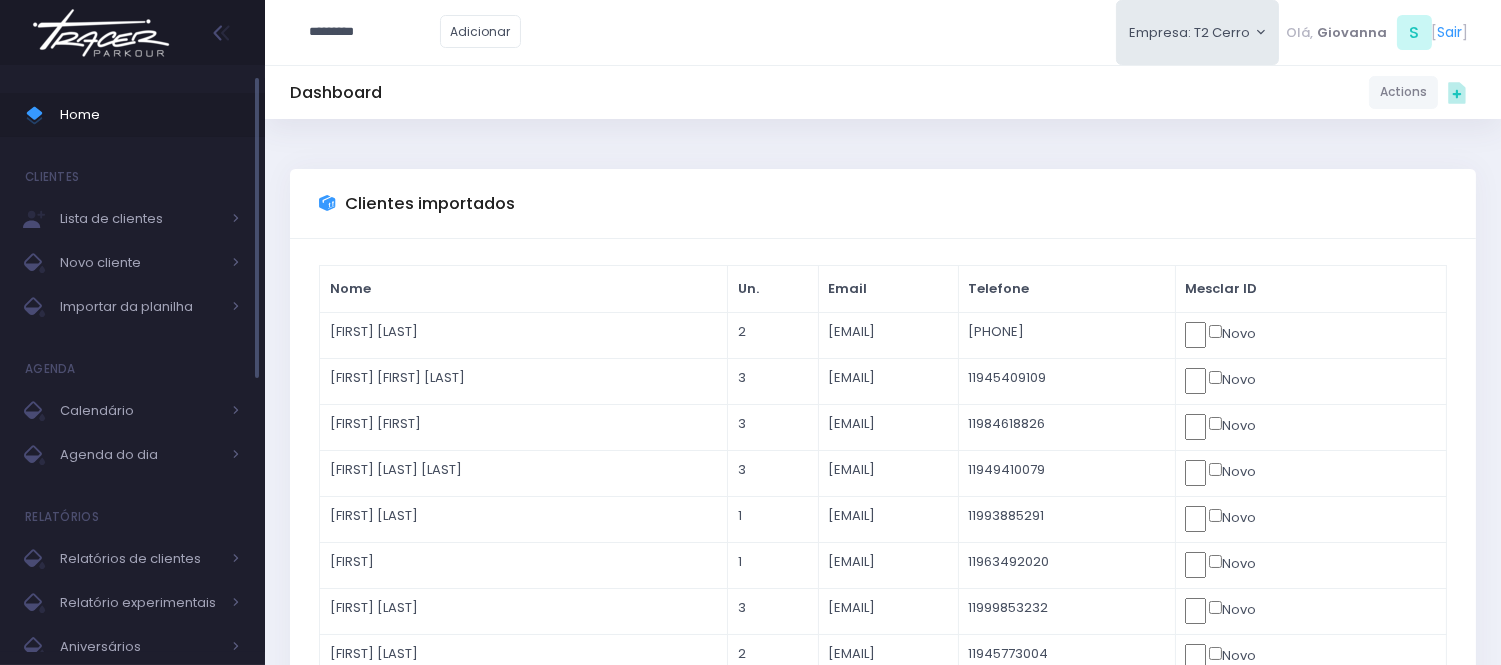 click on "Home" at bounding box center (150, 115) 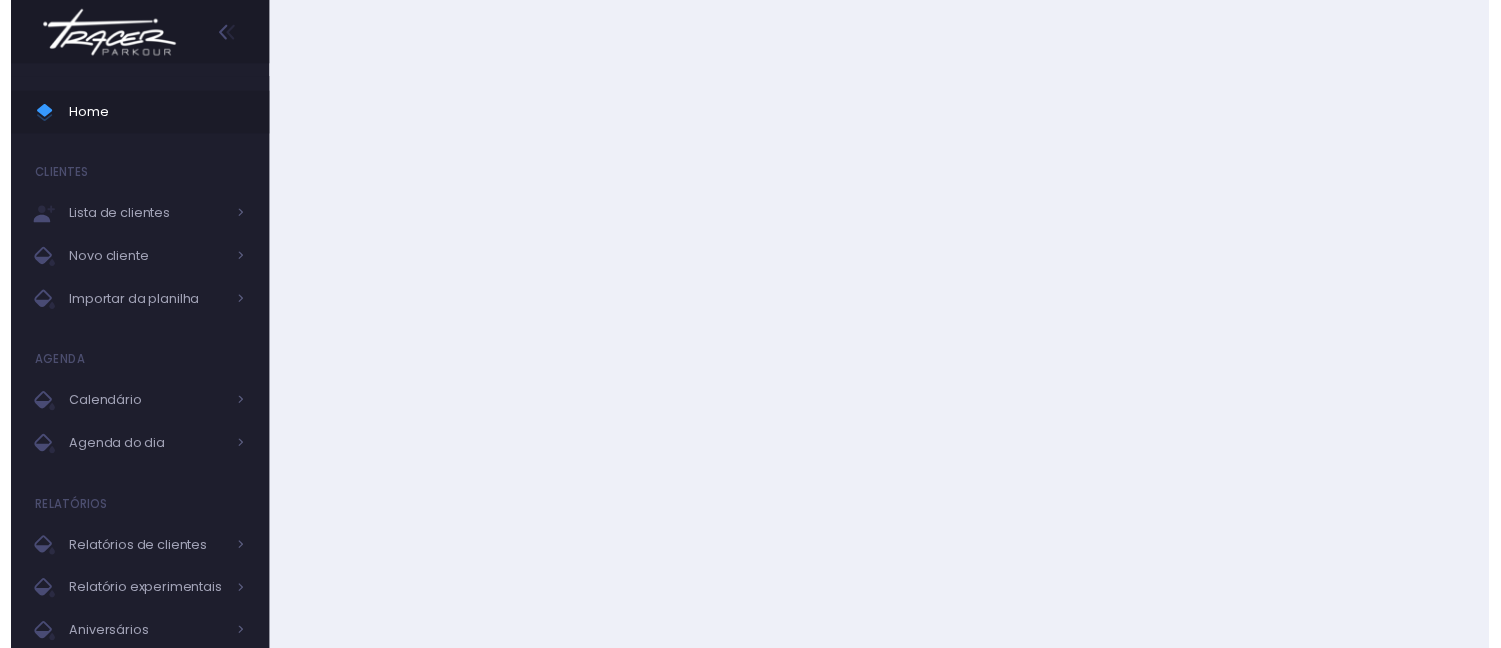 scroll, scrollTop: 0, scrollLeft: 0, axis: both 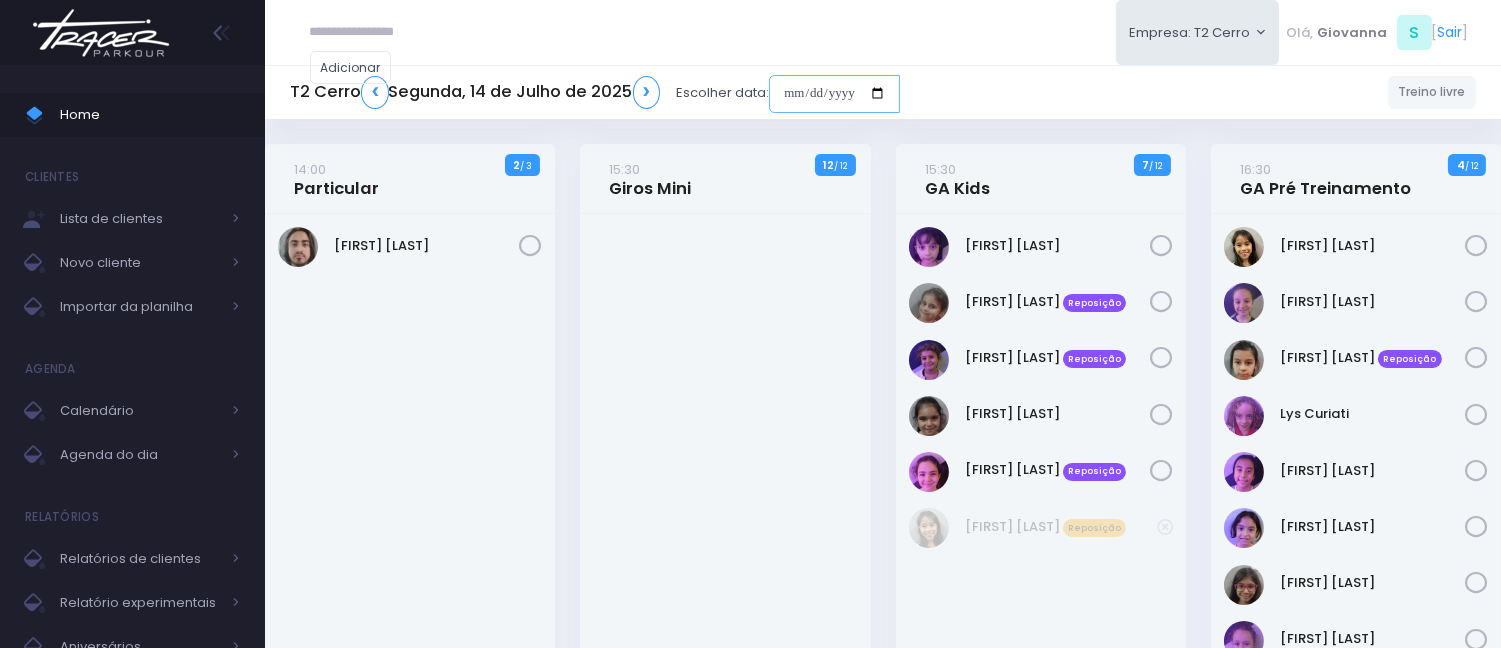 click at bounding box center [834, 94] 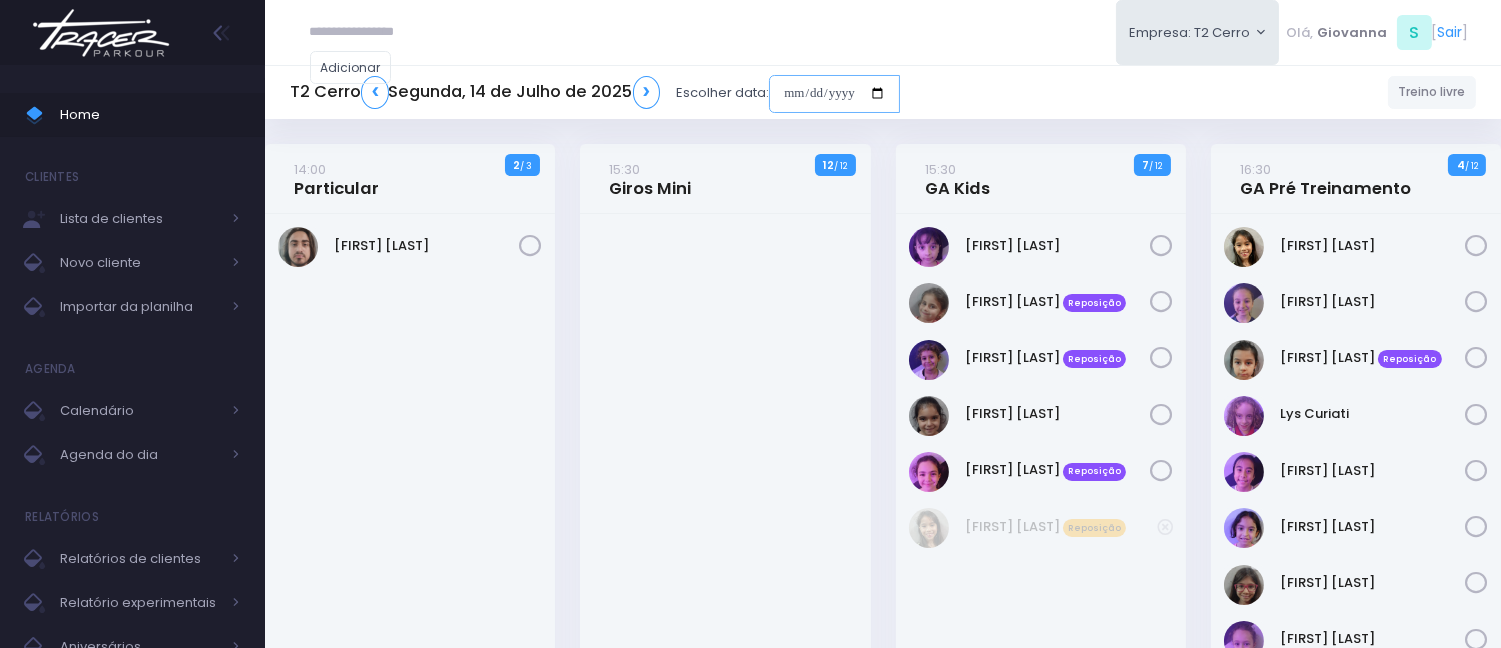 click at bounding box center [834, 94] 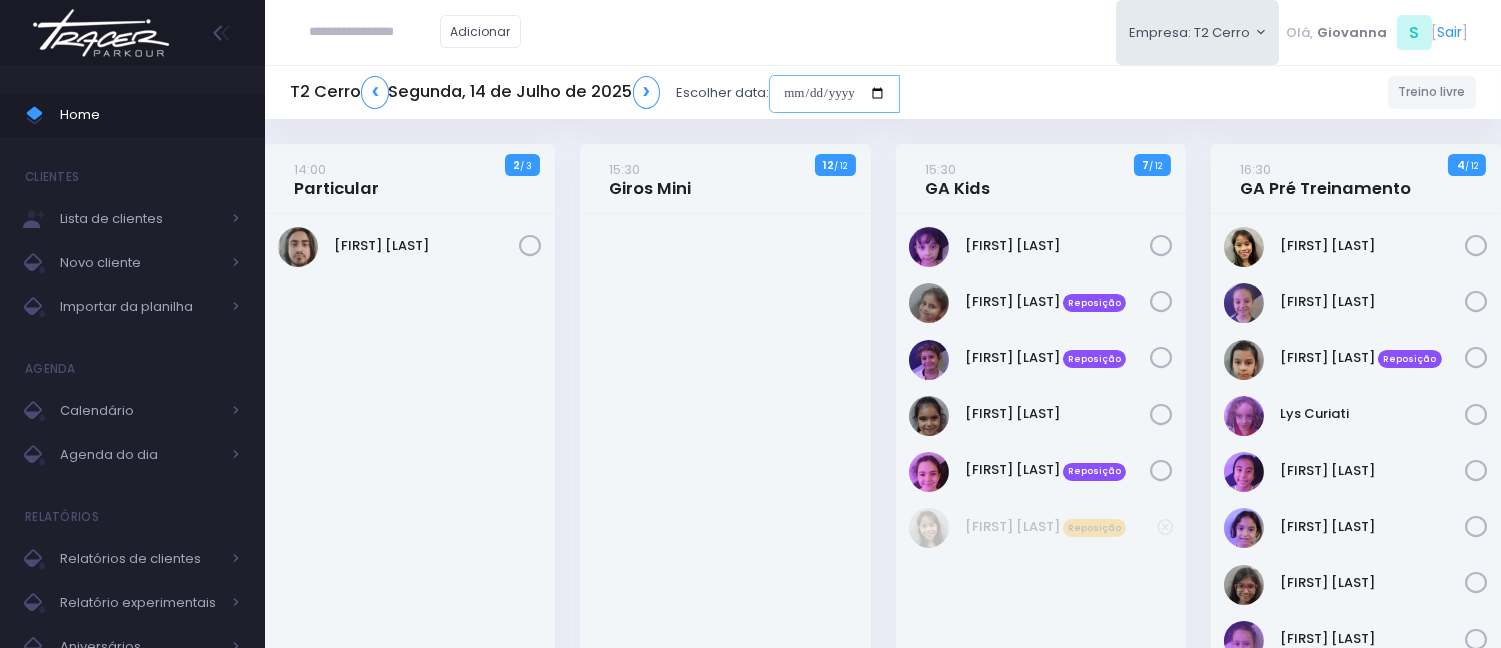 click at bounding box center (834, 94) 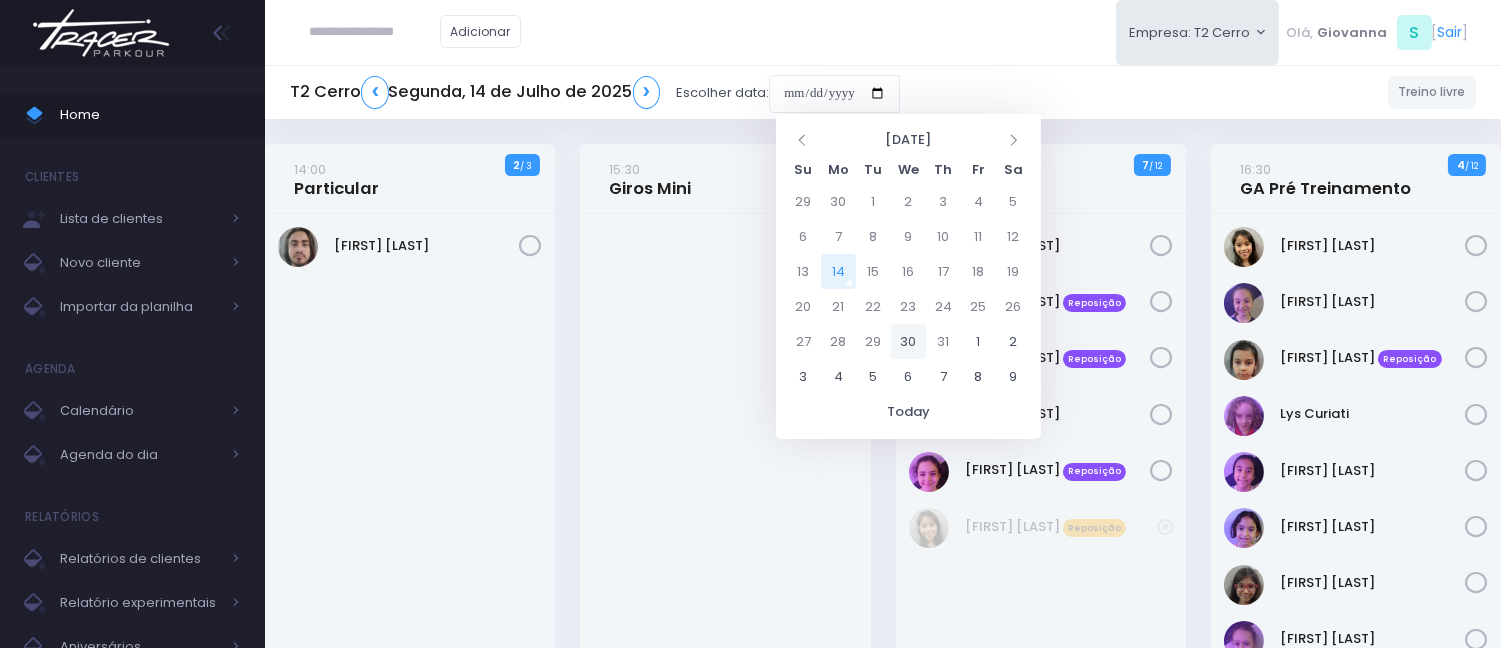 click on "30" at bounding box center (908, 341) 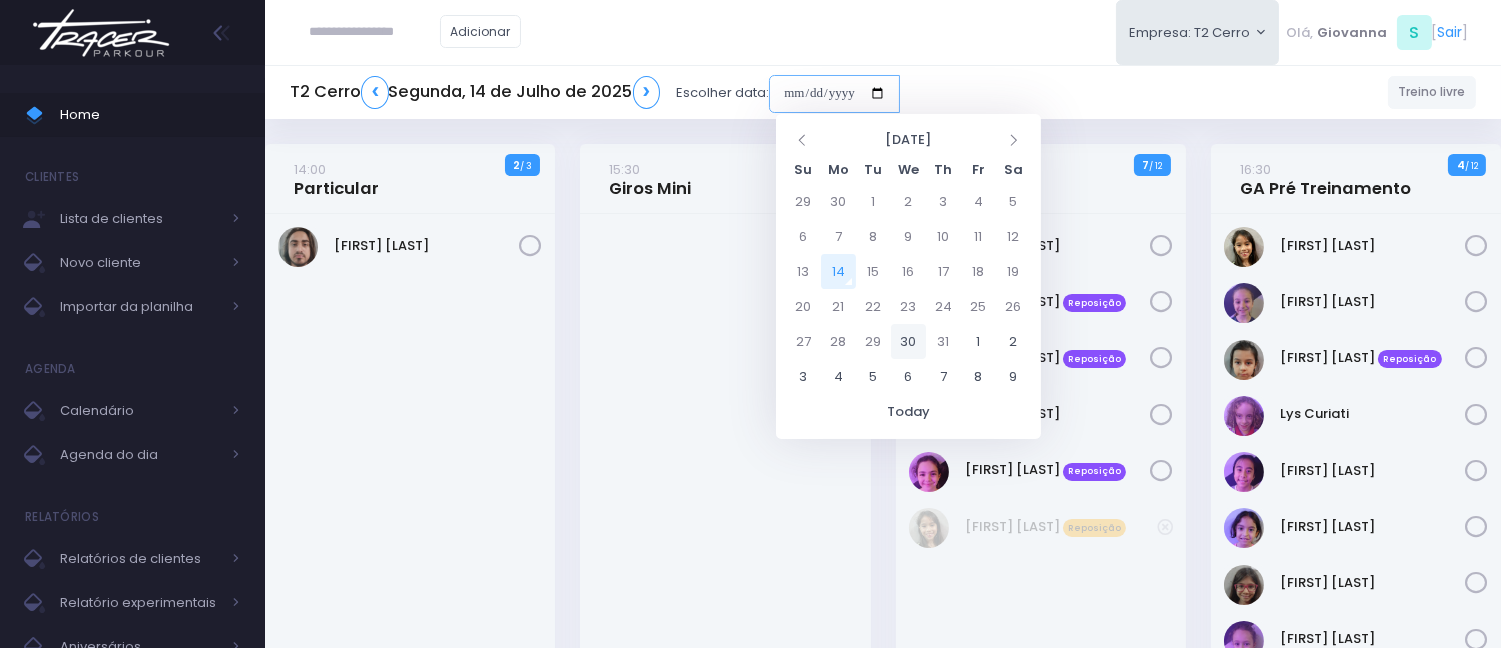type on "**********" 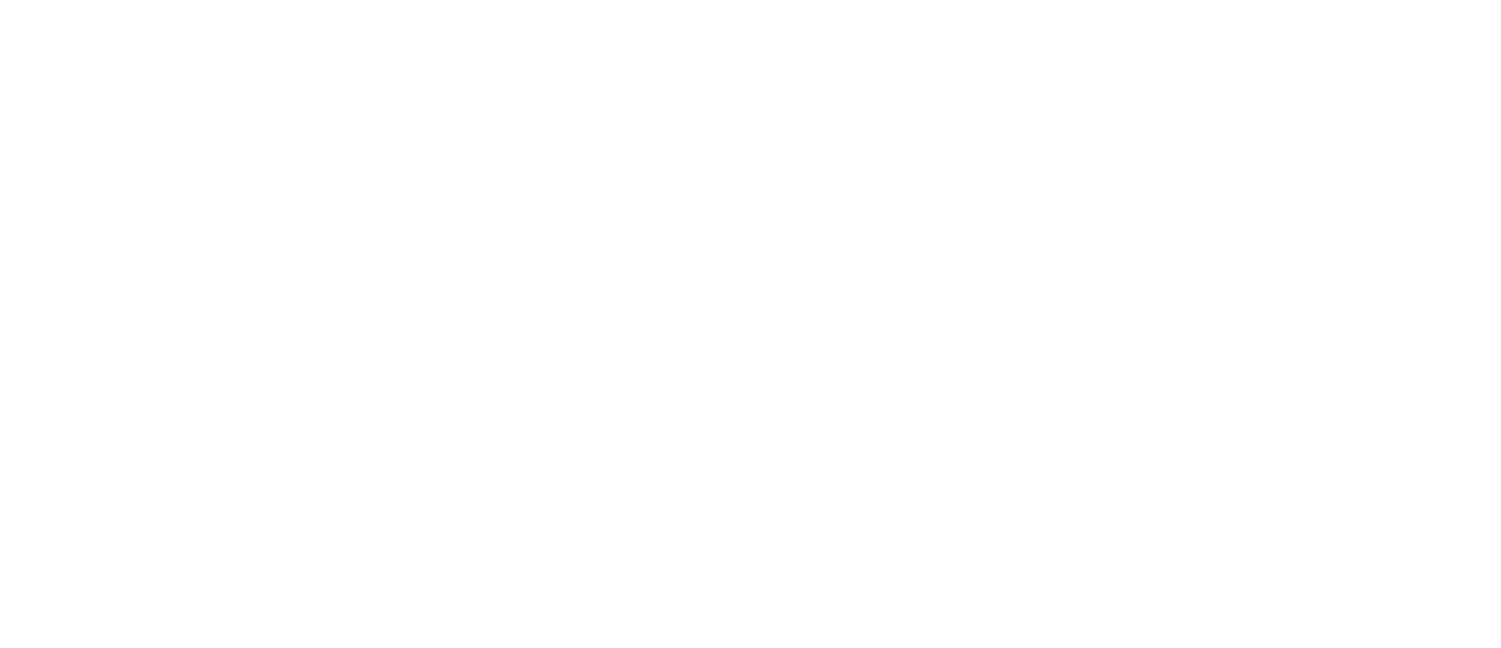 scroll, scrollTop: 0, scrollLeft: 0, axis: both 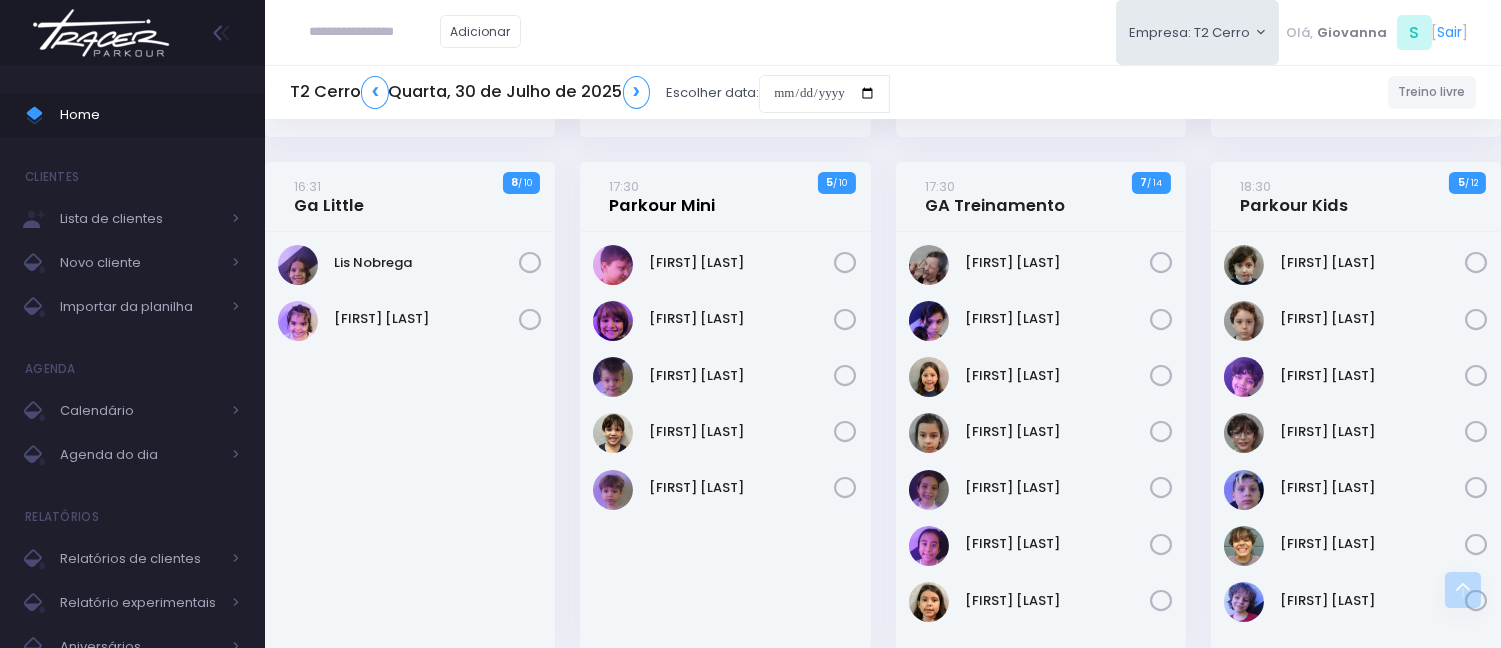 click on "17:30 Parkour Mini" at bounding box center (663, 196) 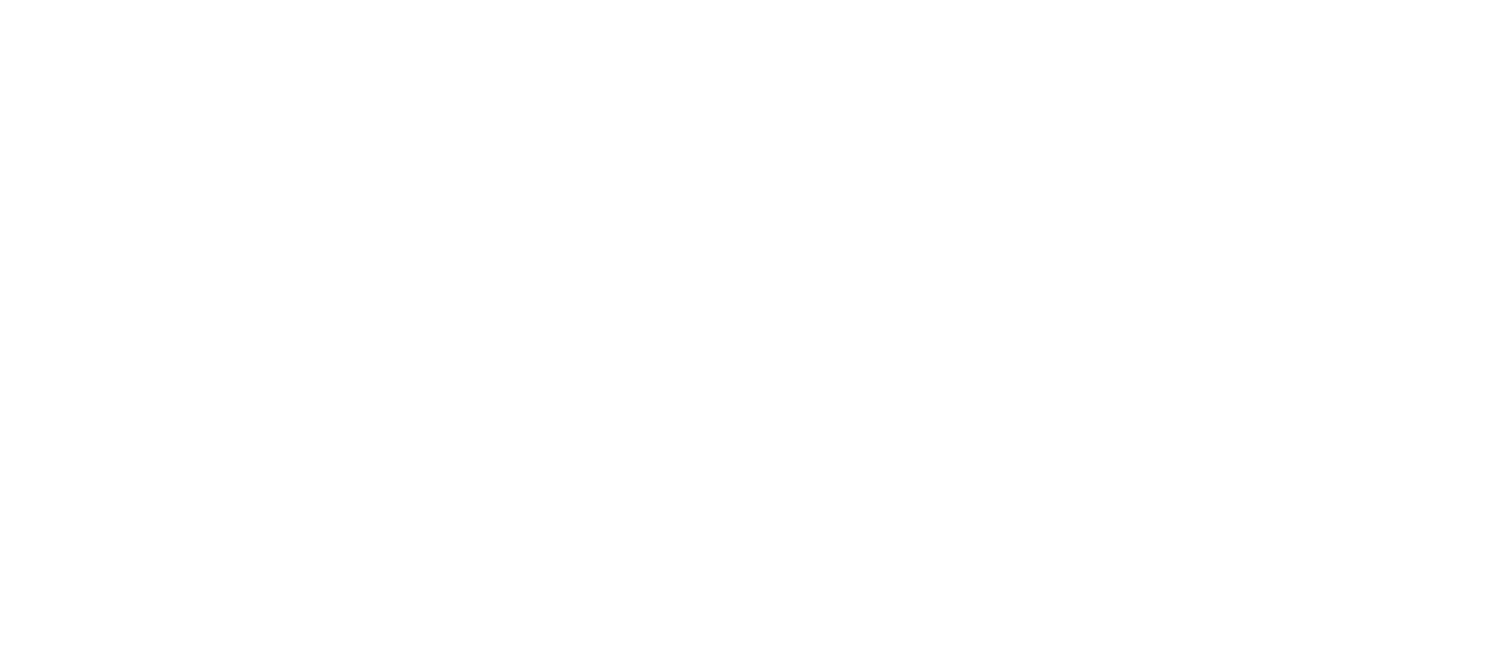 scroll, scrollTop: 0, scrollLeft: 0, axis: both 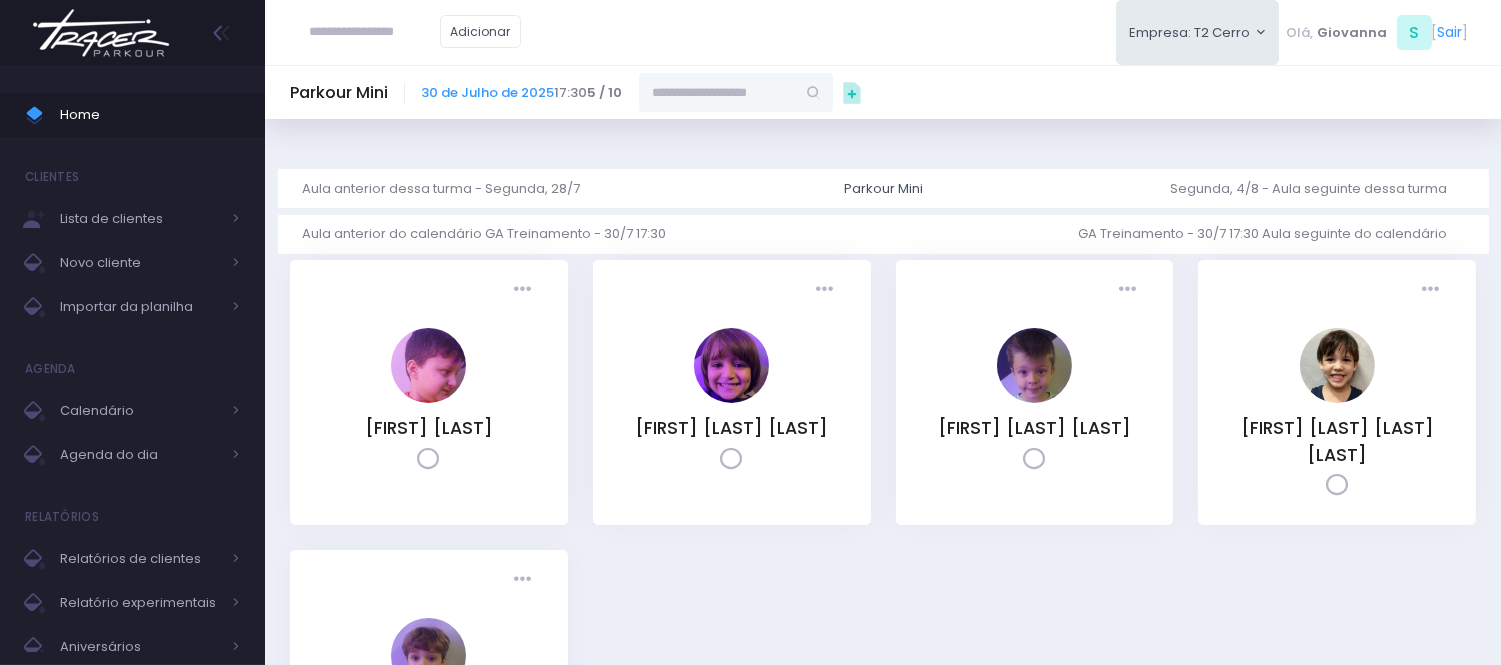 click at bounding box center (717, 92) 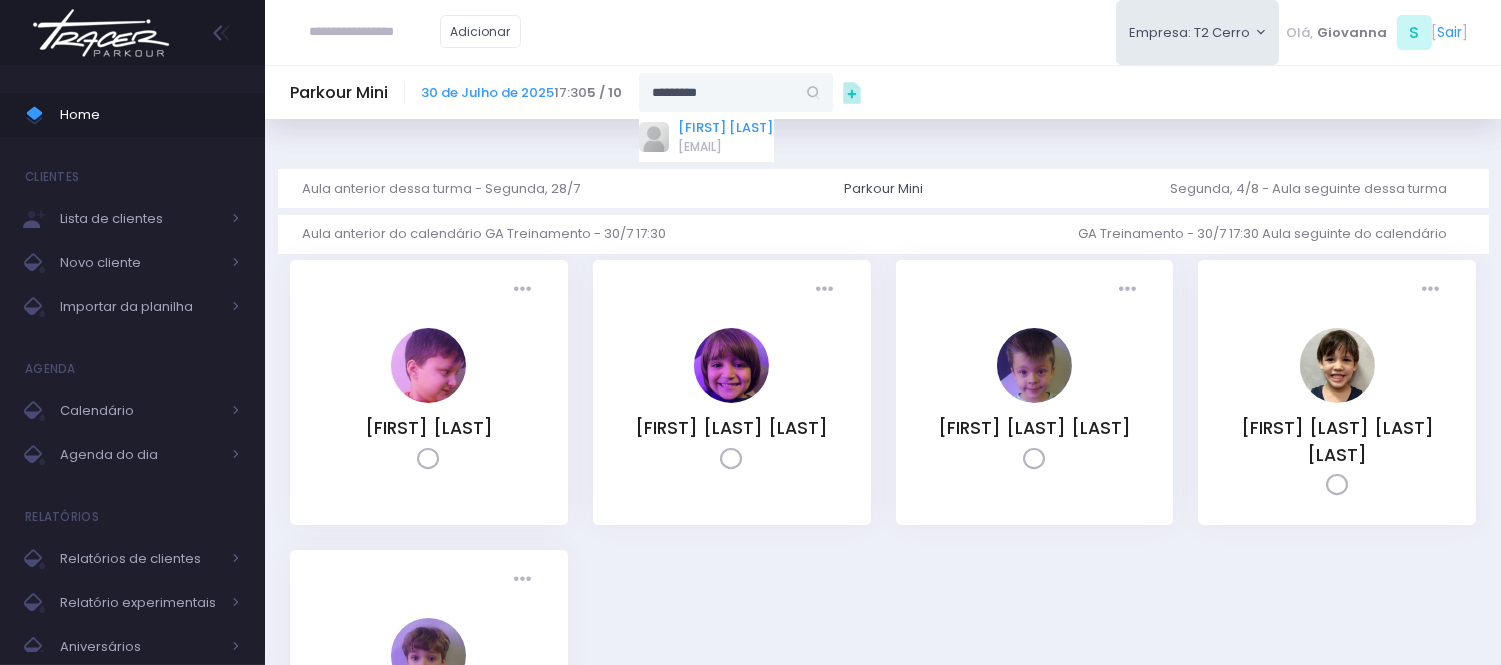 click on "[FIRST]  [LAST]" at bounding box center (726, 128) 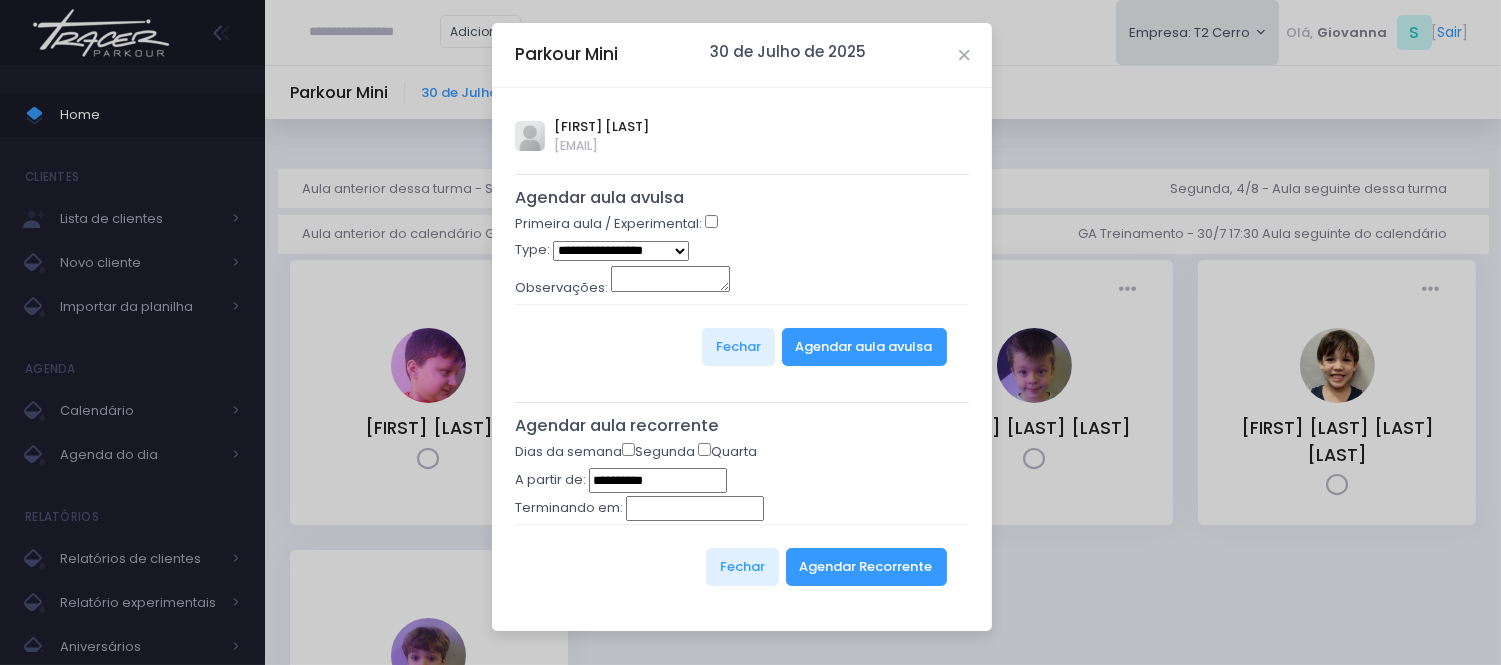 type on "**********" 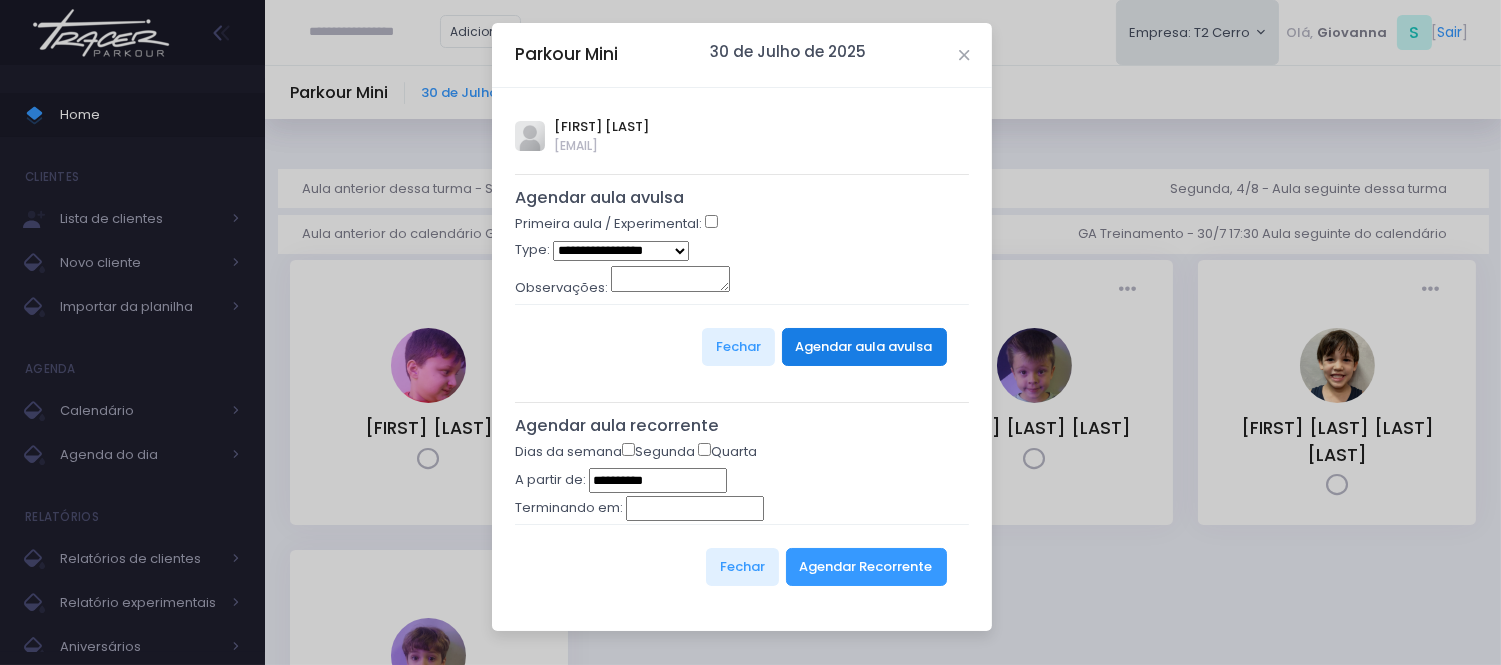 click on "Agendar aula avulsa" at bounding box center (864, 347) 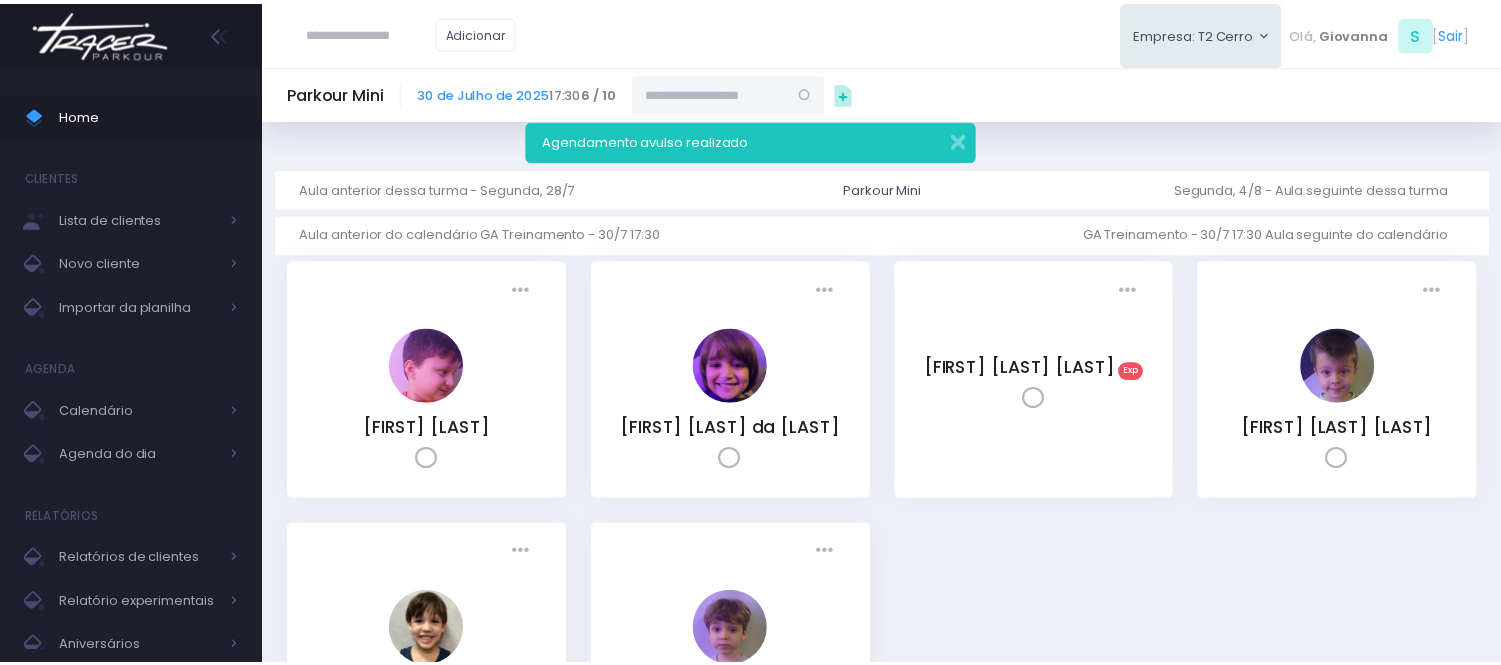 scroll, scrollTop: 0, scrollLeft: 0, axis: both 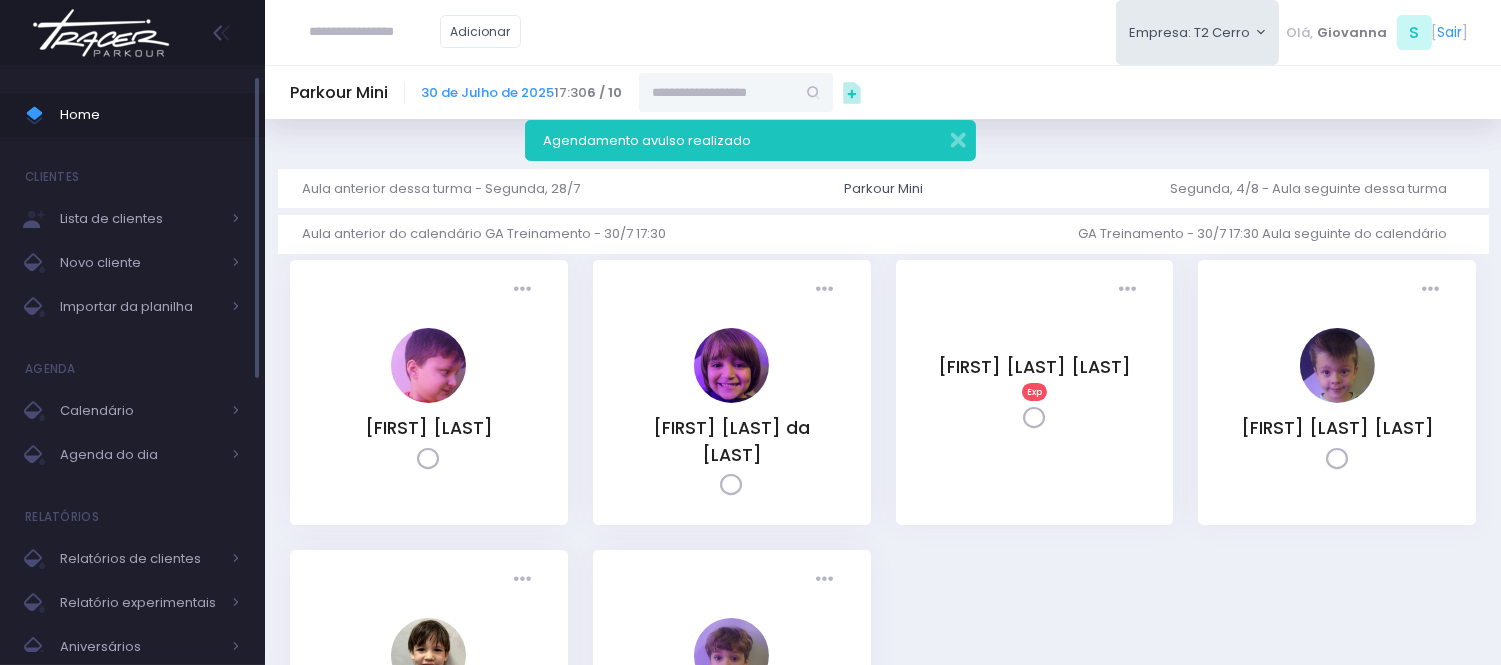 click on "Home" at bounding box center (150, 115) 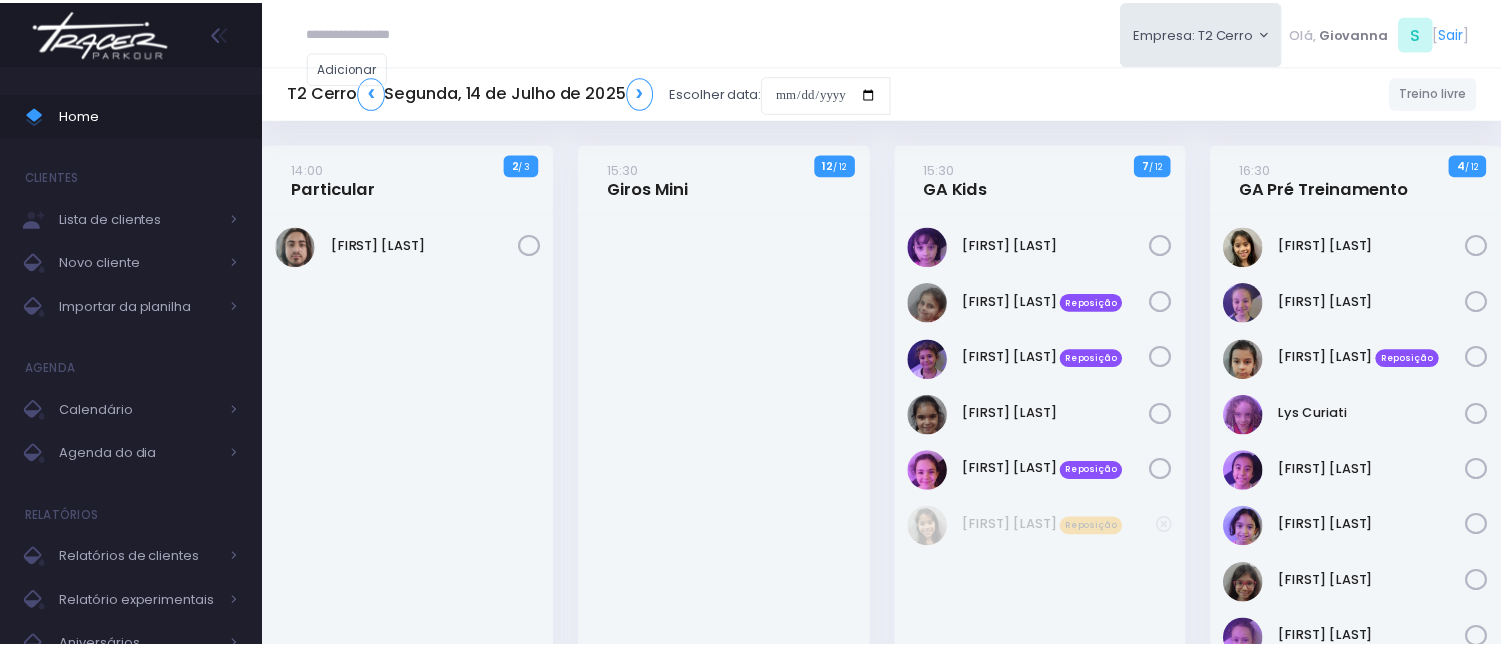 scroll, scrollTop: 0, scrollLeft: 0, axis: both 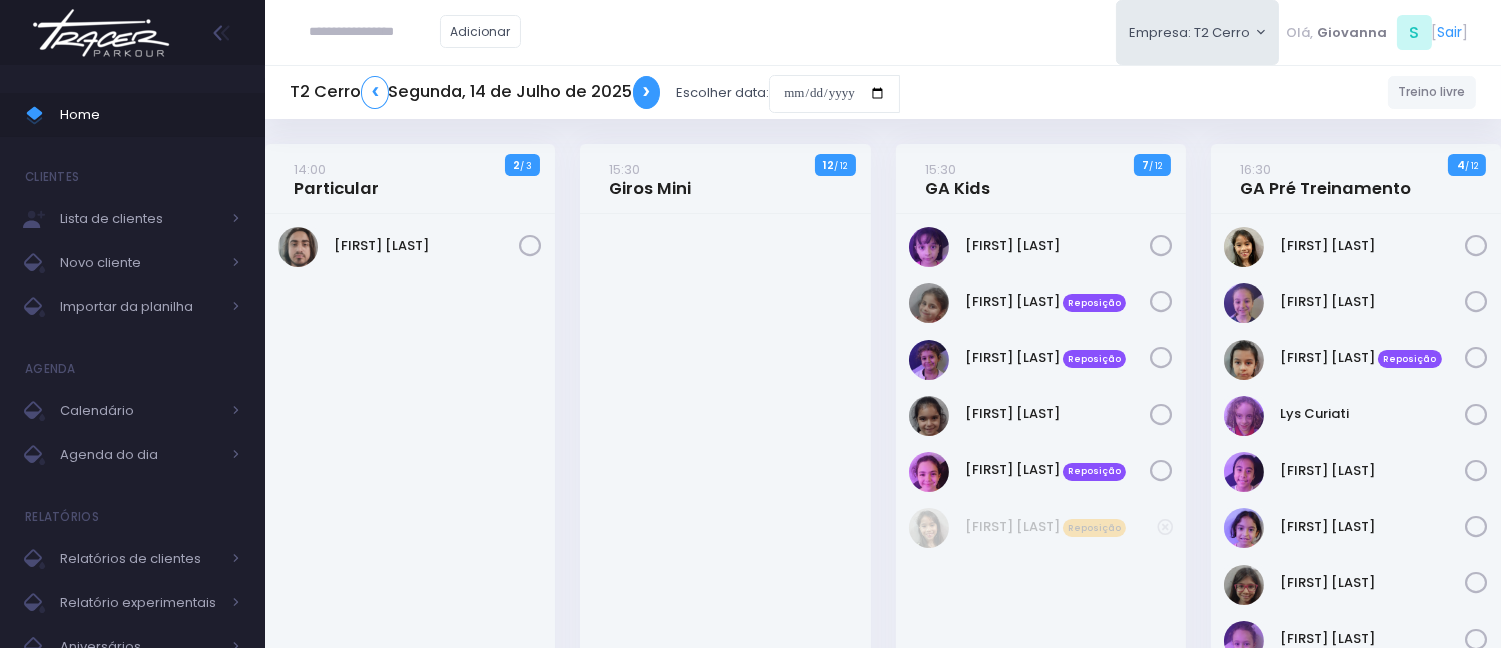click on "❯" at bounding box center (647, 92) 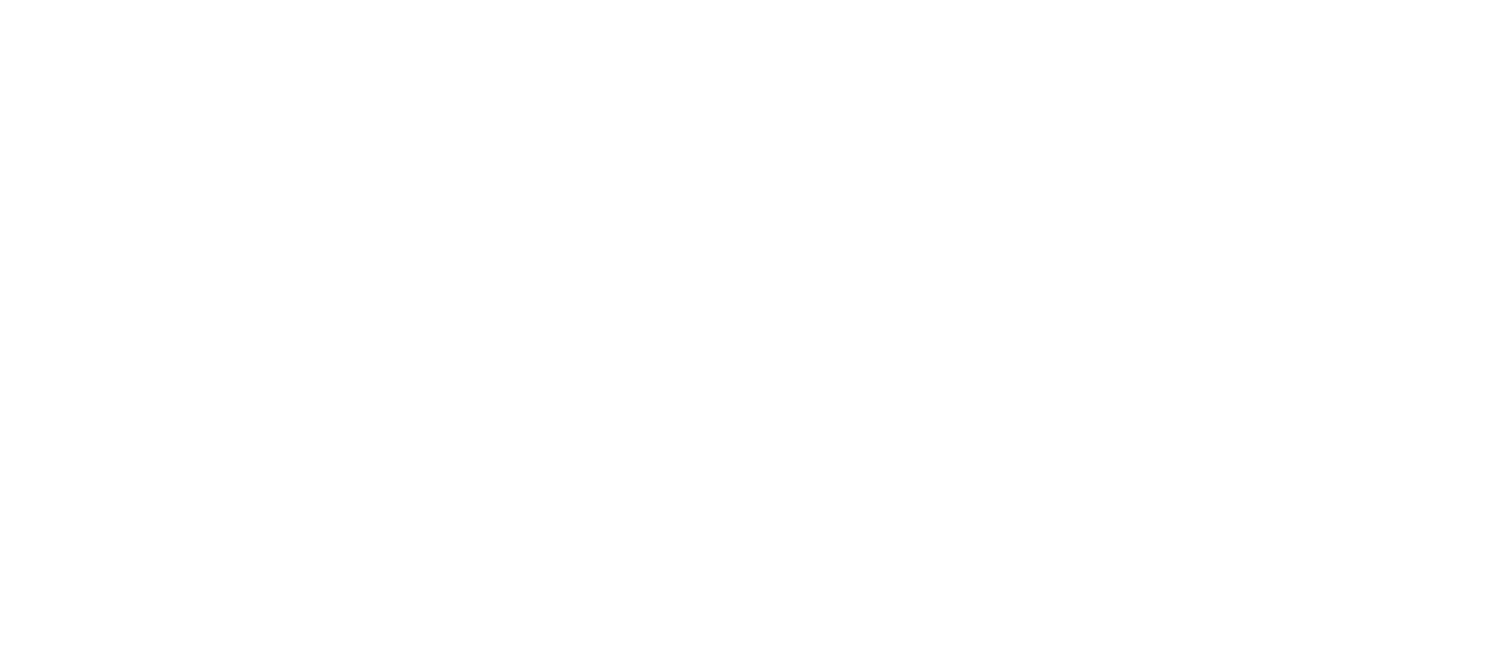 scroll, scrollTop: 0, scrollLeft: 0, axis: both 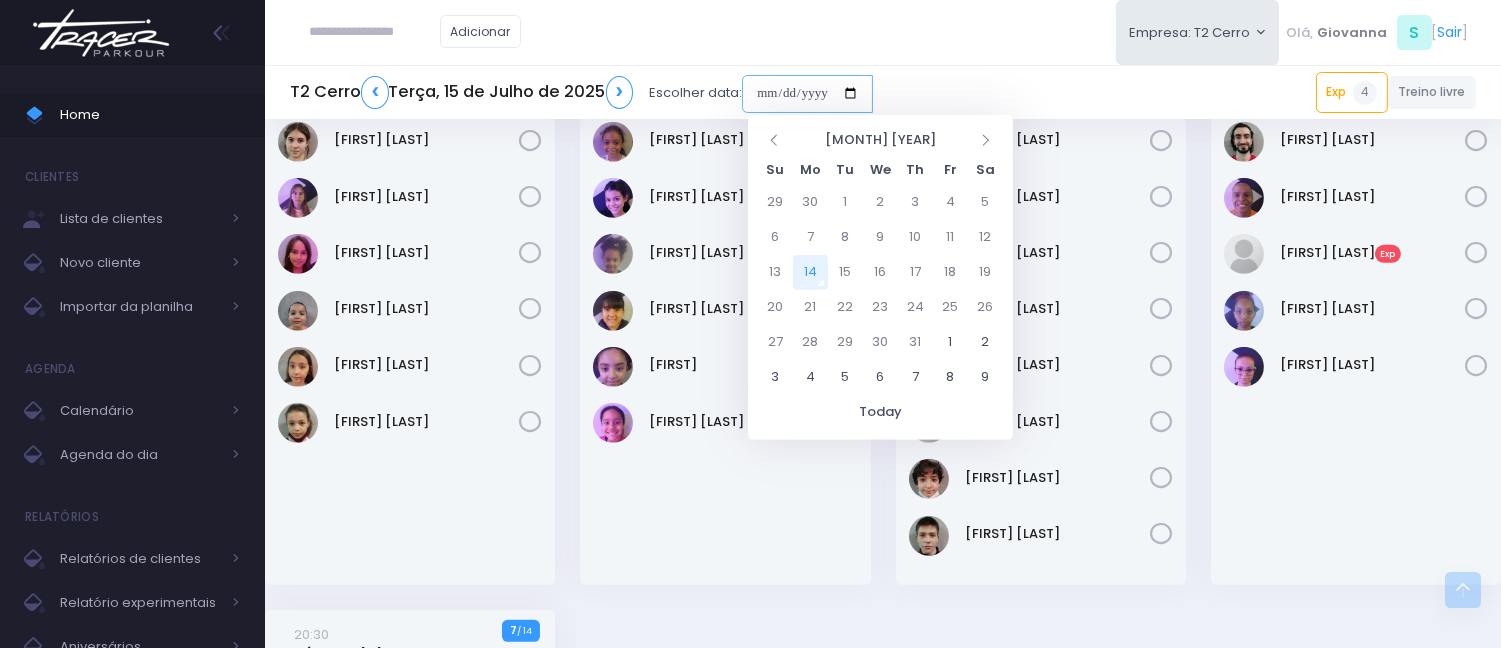 click at bounding box center [807, 94] 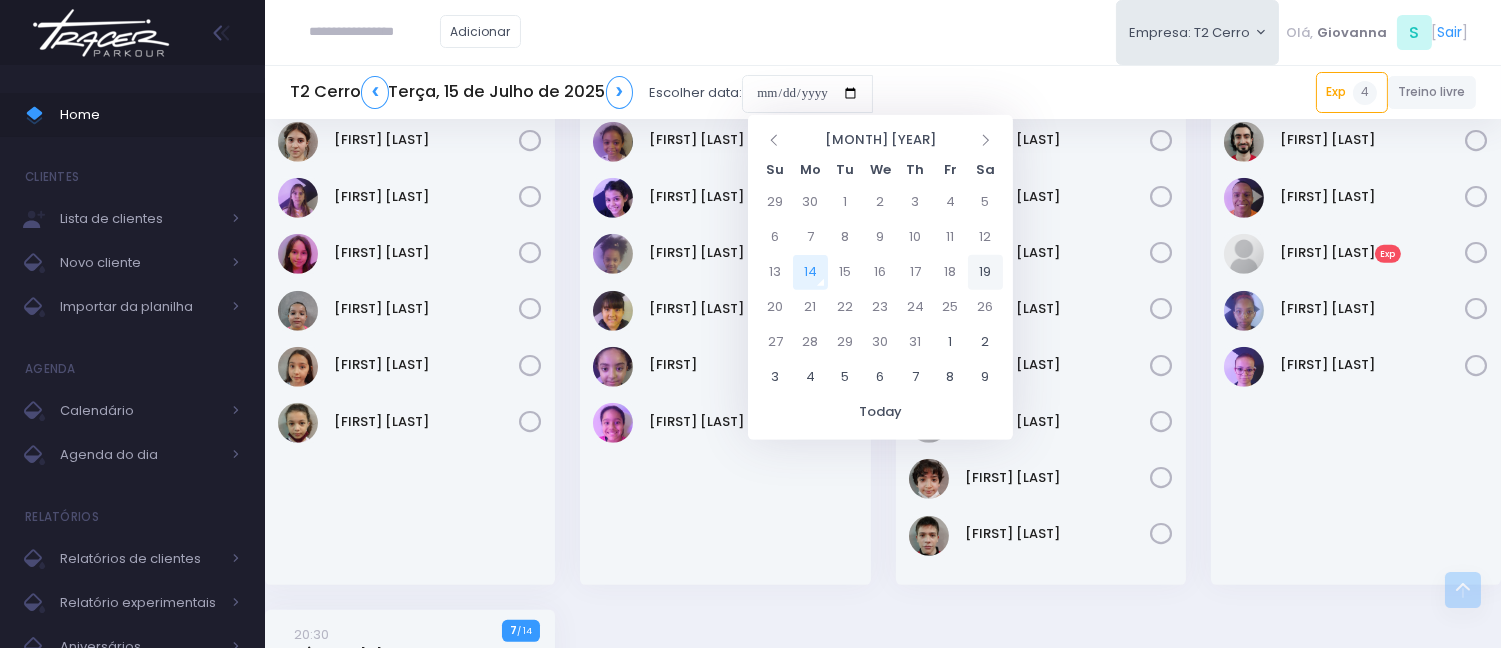 click on "19" at bounding box center [985, 272] 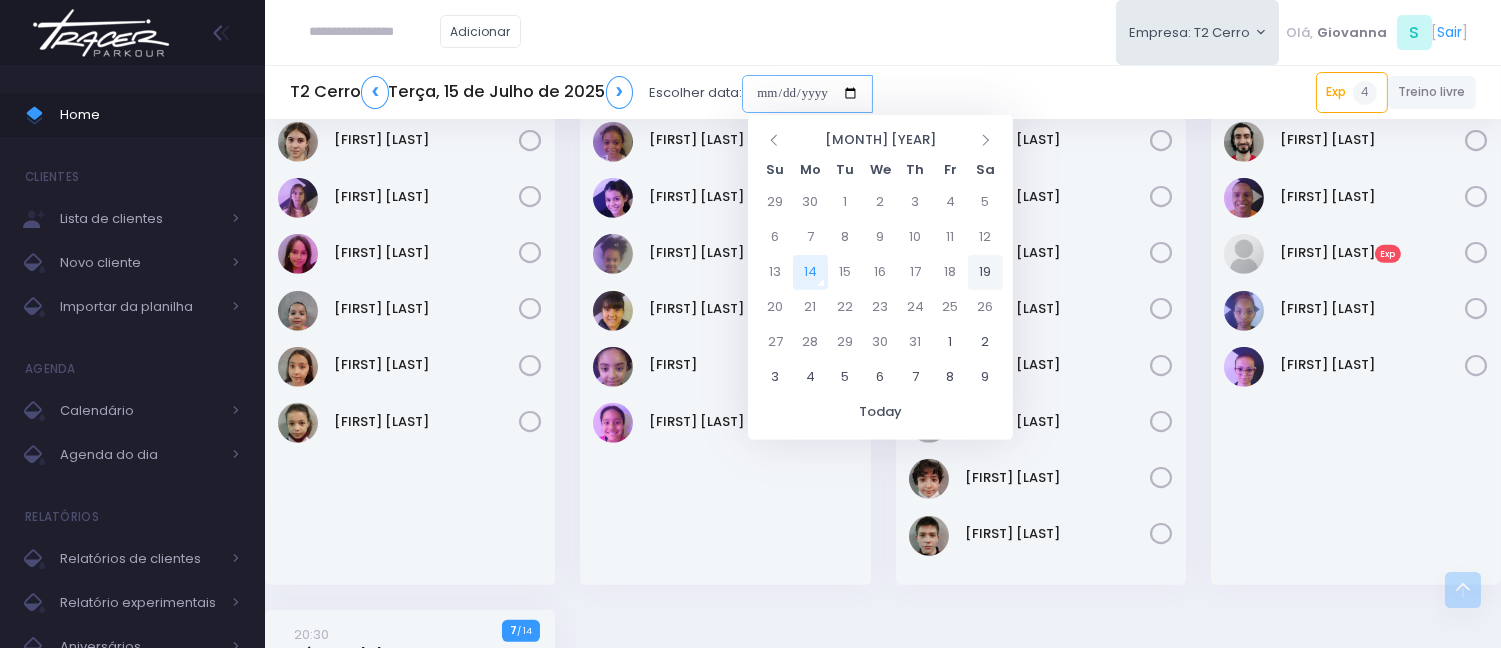 type on "**********" 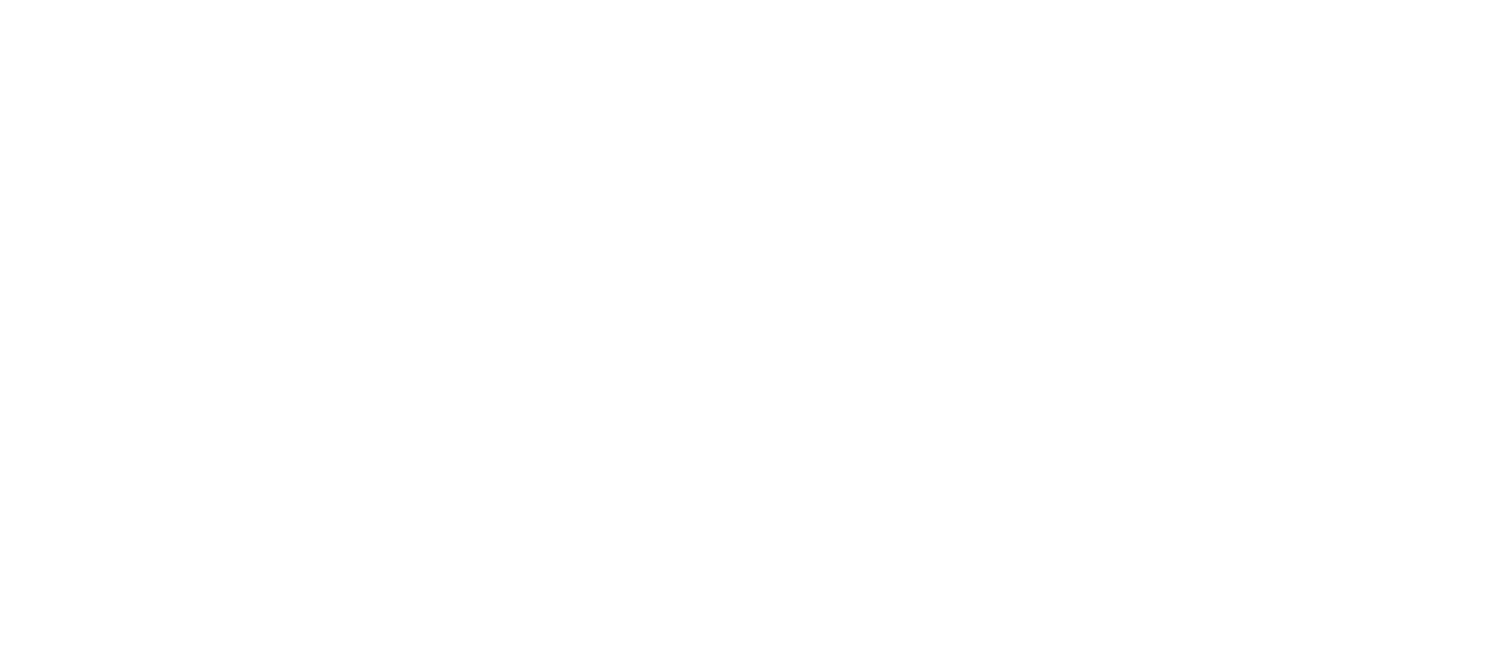 scroll, scrollTop: 0, scrollLeft: 0, axis: both 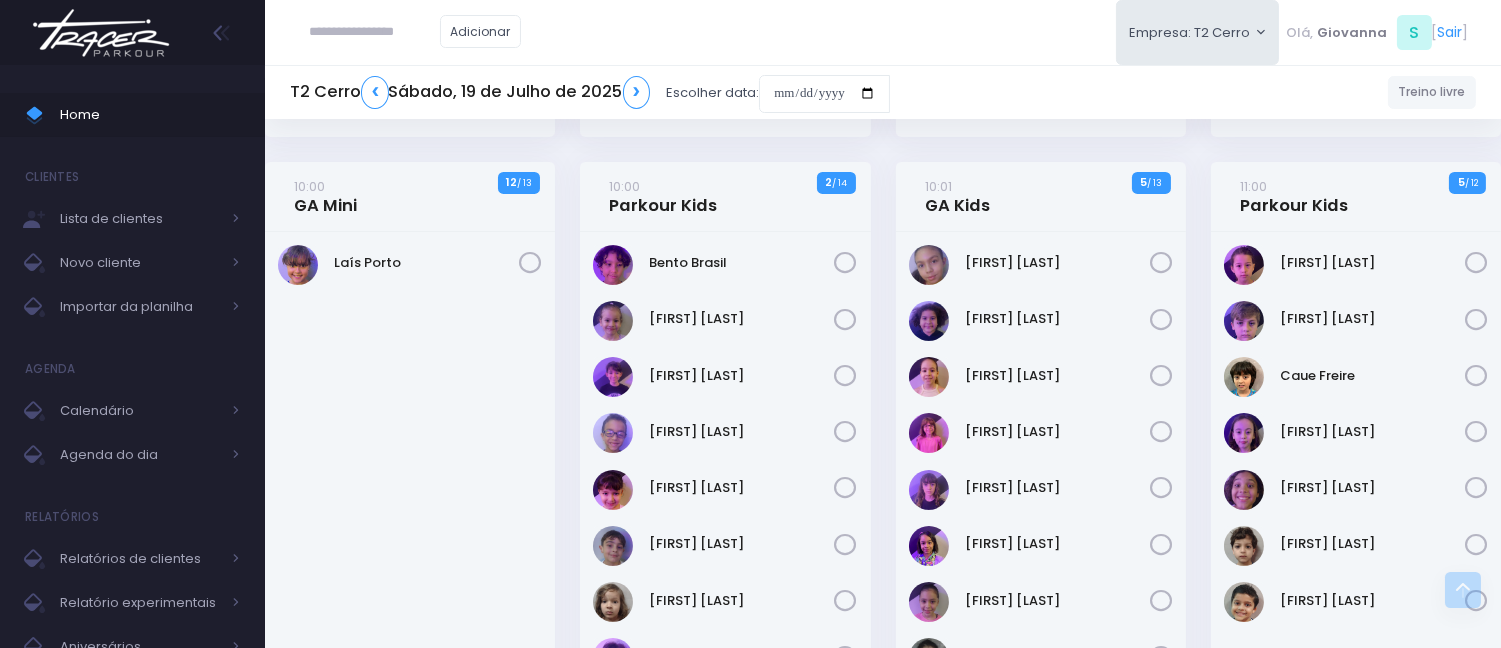 click at bounding box center (375, 32) 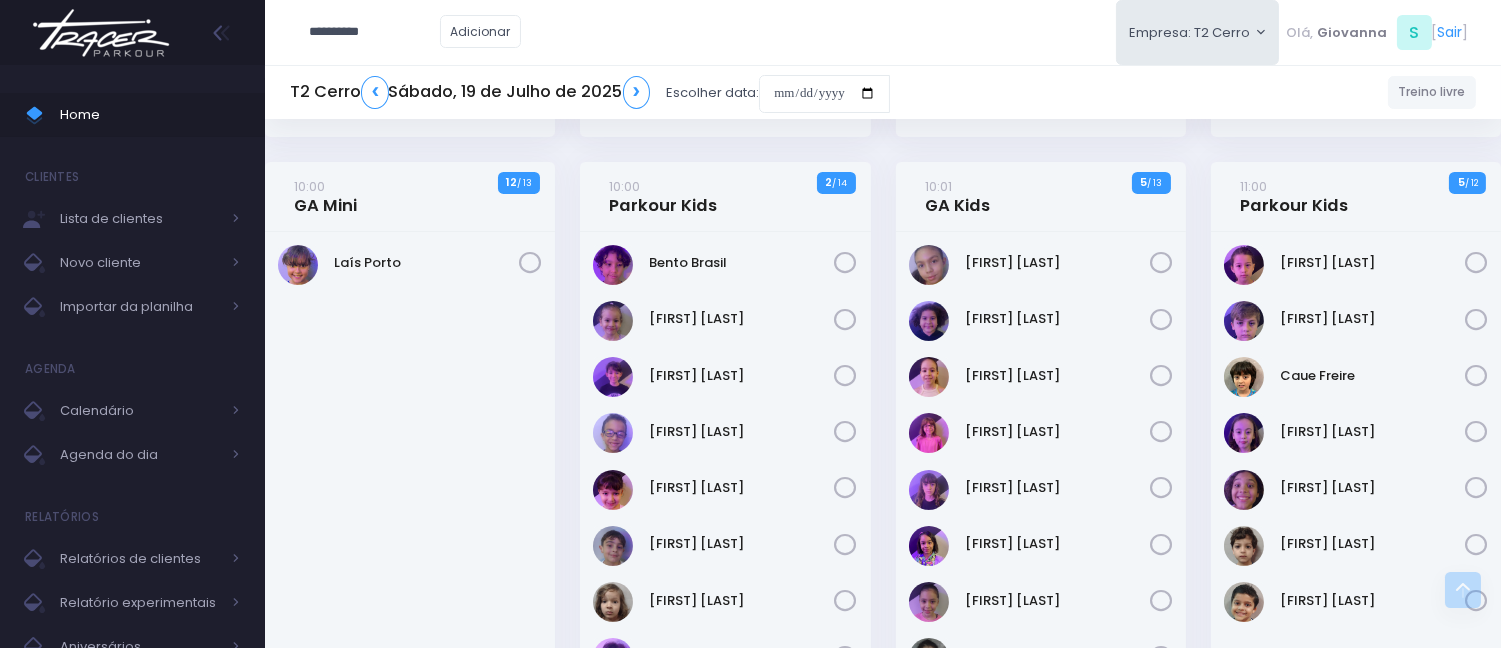 click on "**********" at bounding box center [375, 32] 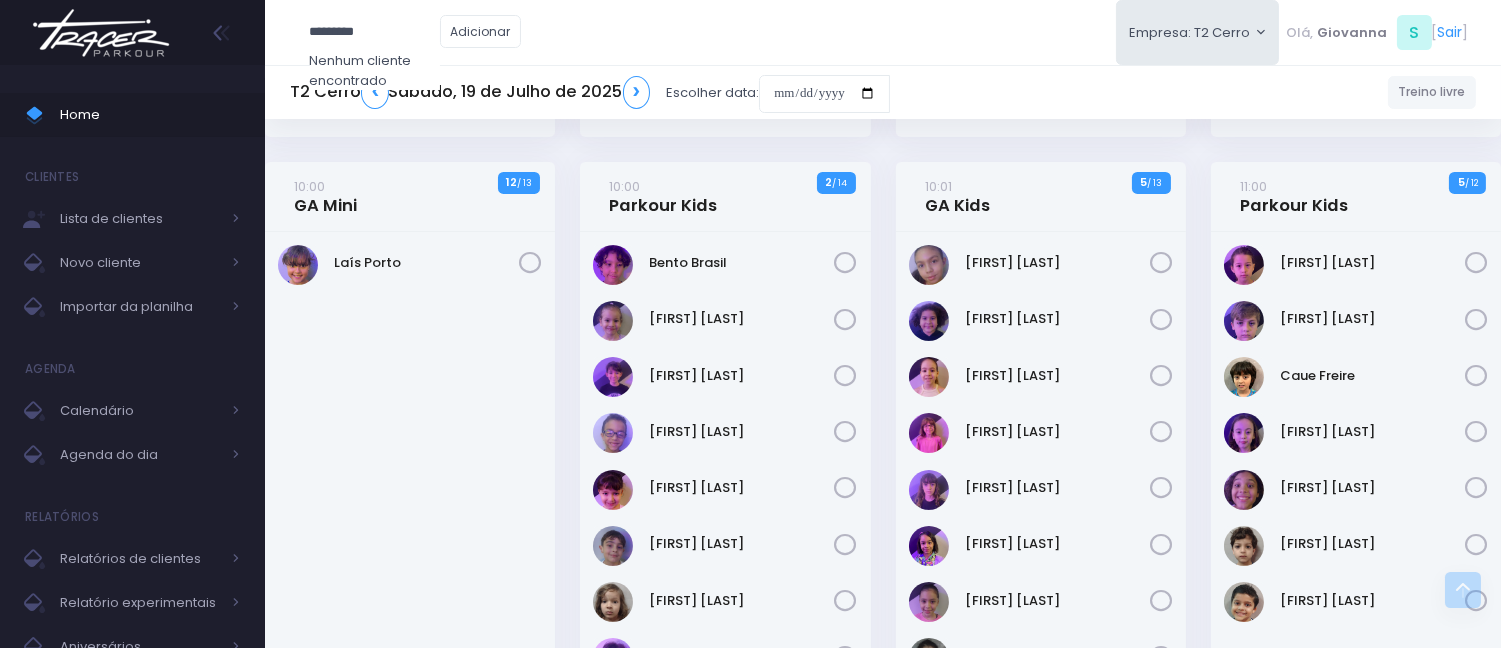 type on "*********" 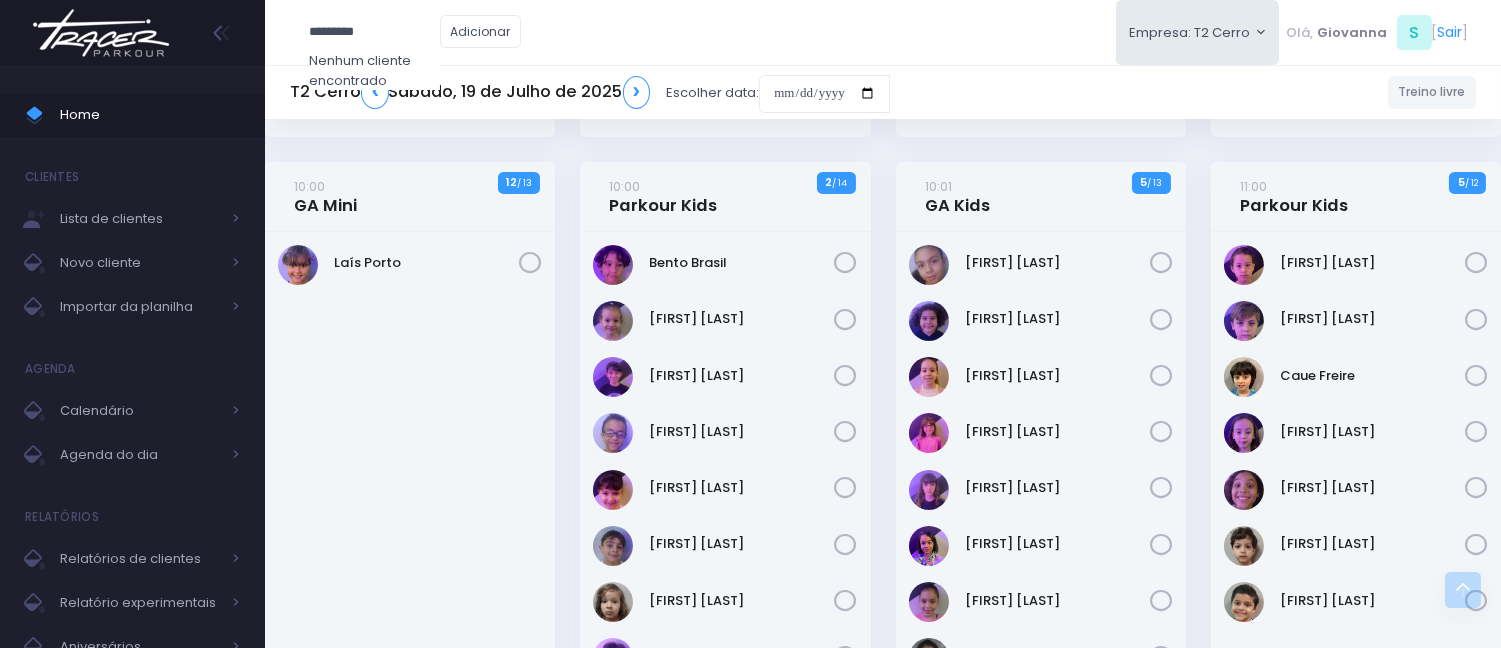 click on "Laís Porto" at bounding box center [410, 582] 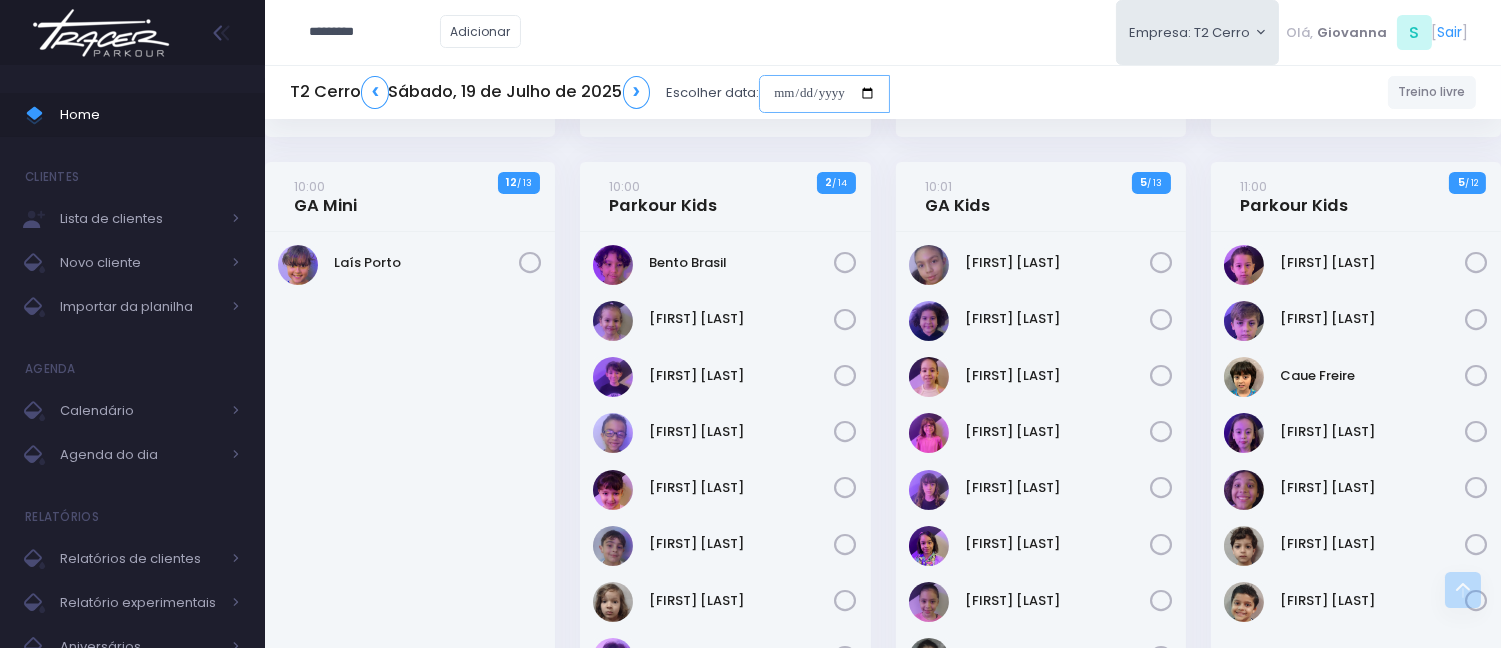 drag, startPoint x: 777, startPoint y: 87, endPoint x: 824, endPoint y: 107, distance: 51.078373 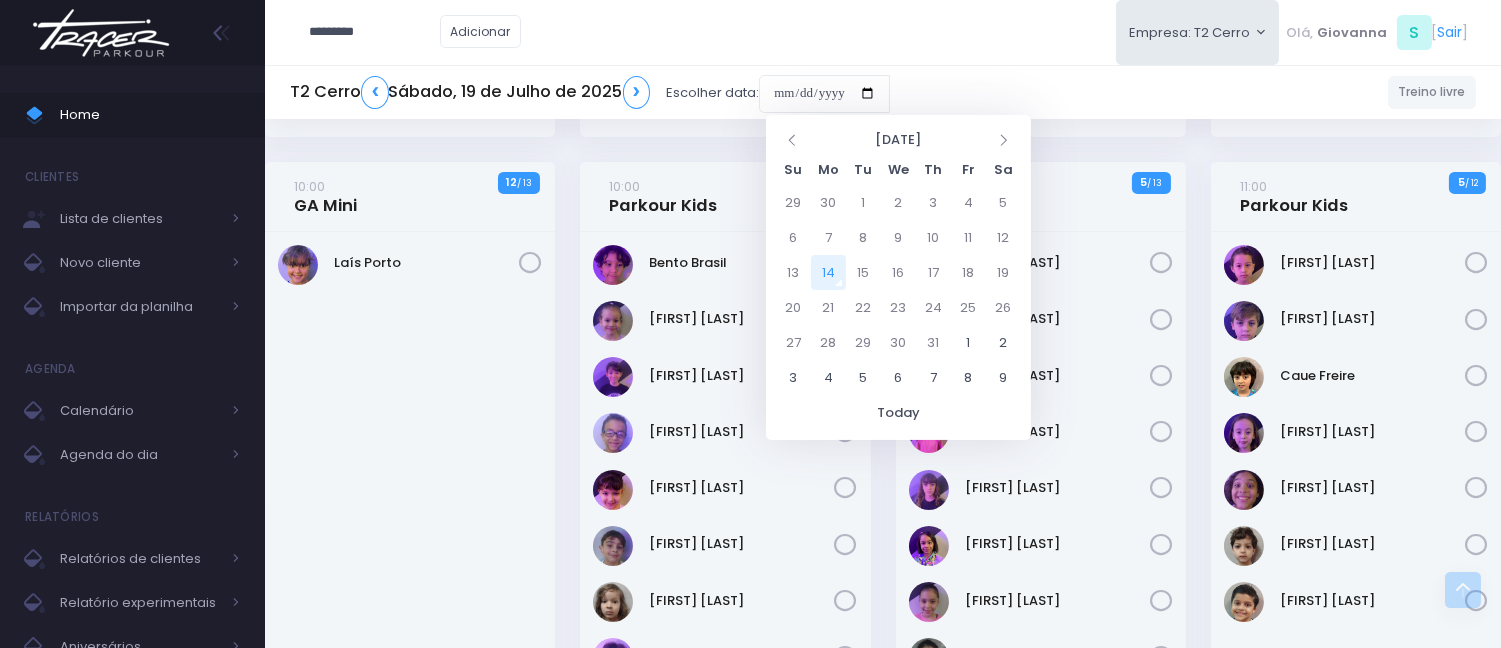 click on "14" at bounding box center [828, 272] 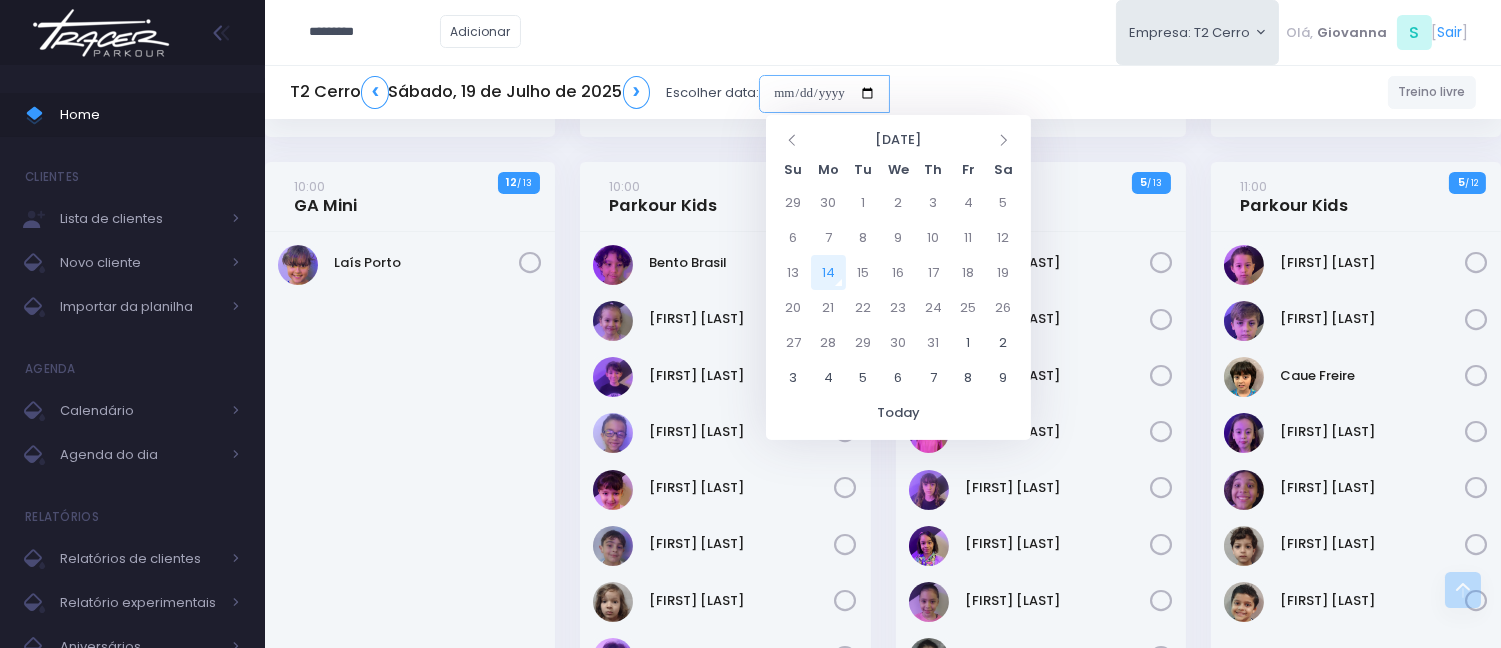type on "**********" 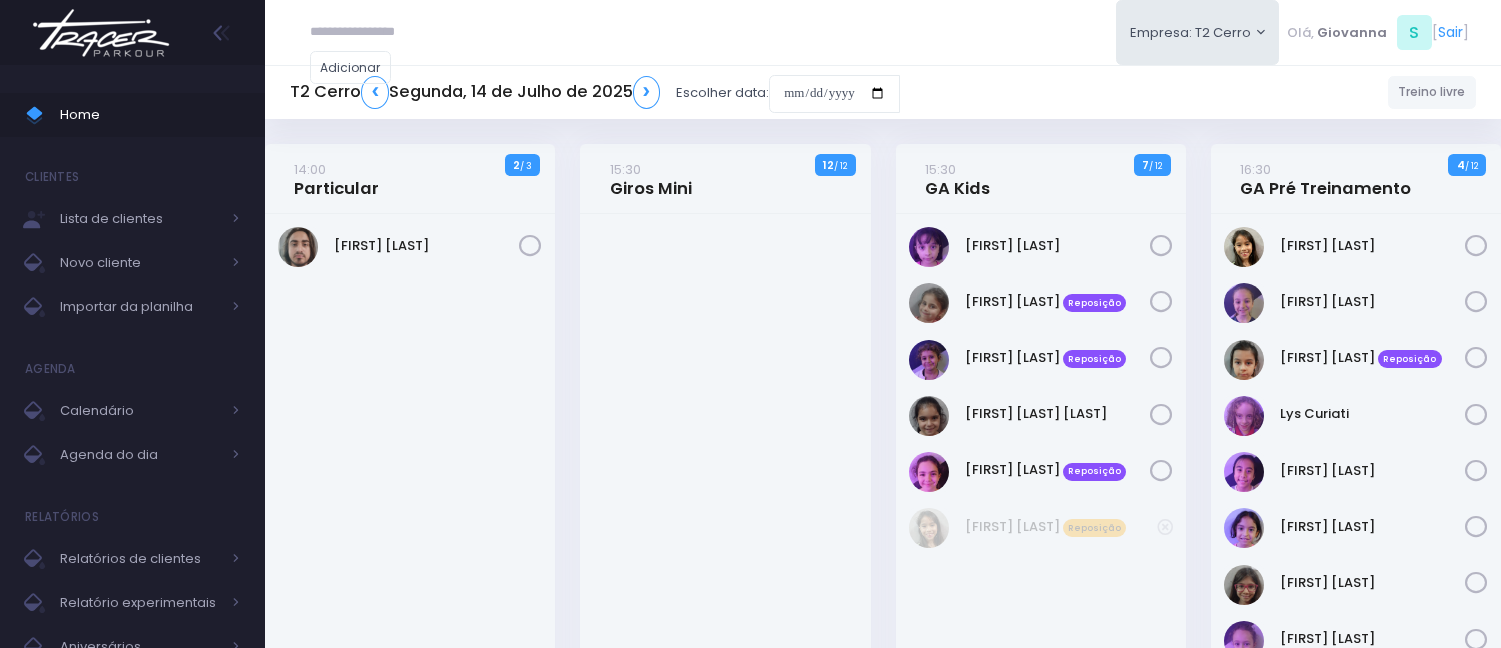 scroll, scrollTop: 0, scrollLeft: 0, axis: both 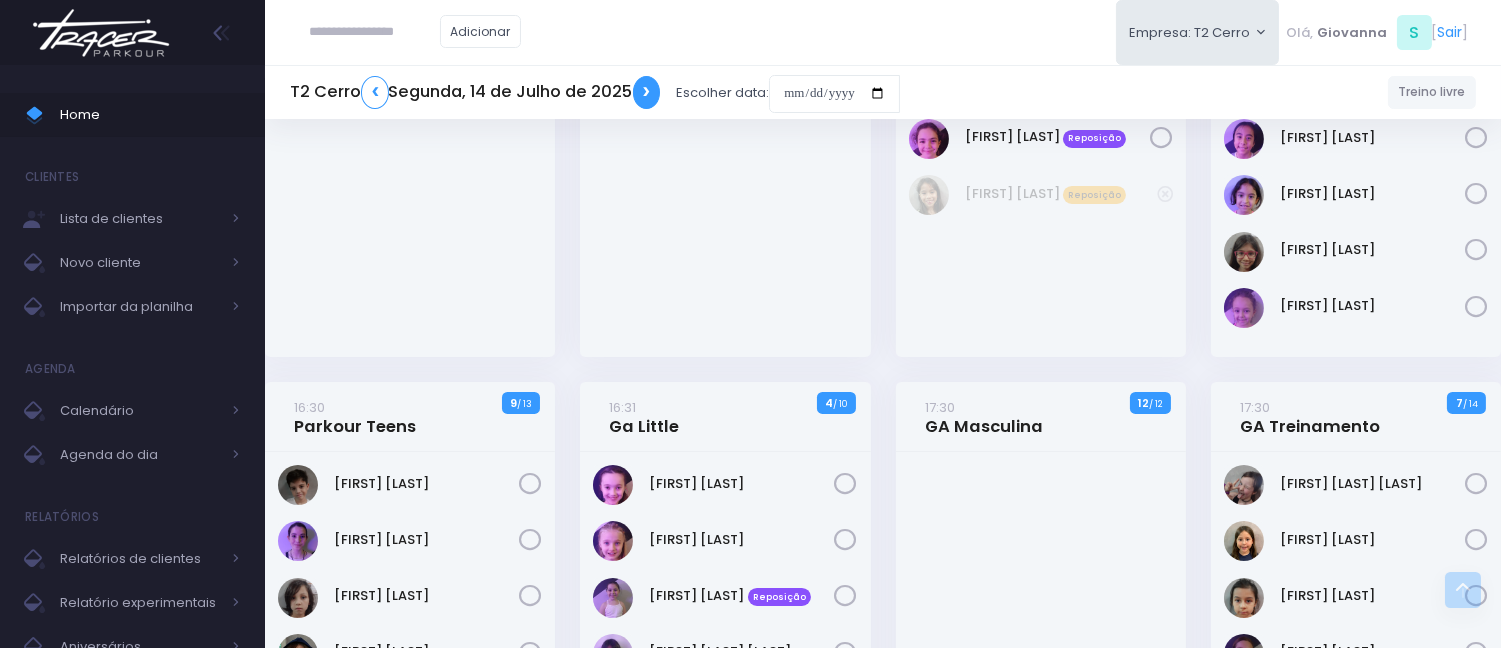 click on "❯" at bounding box center (647, 92) 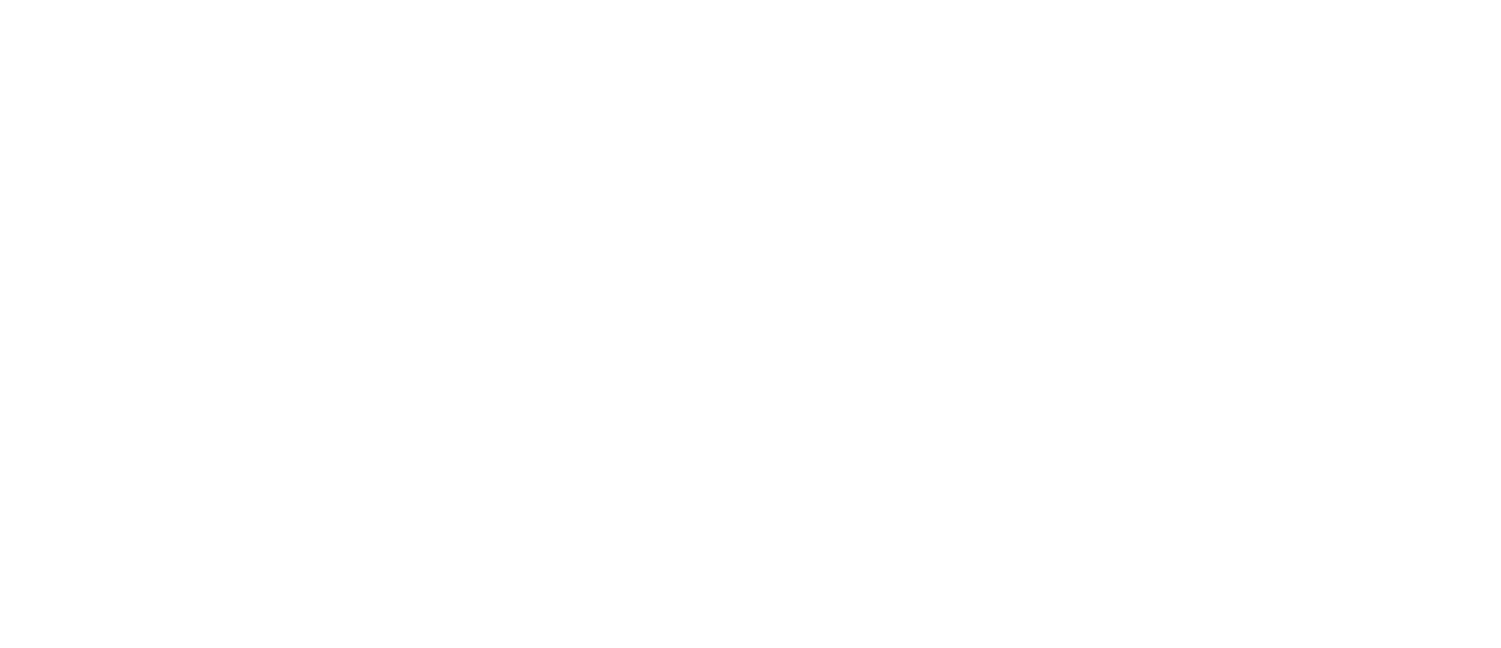 scroll, scrollTop: 0, scrollLeft: 0, axis: both 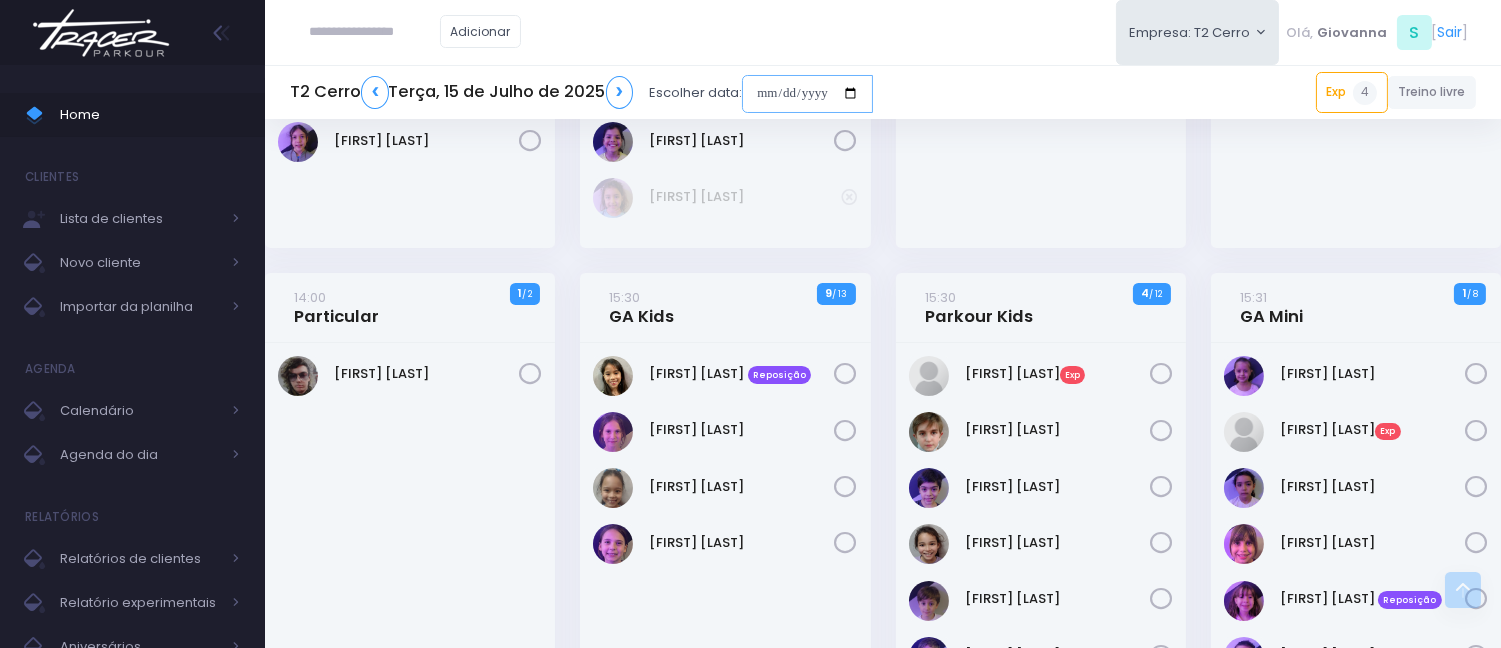 click at bounding box center (807, 94) 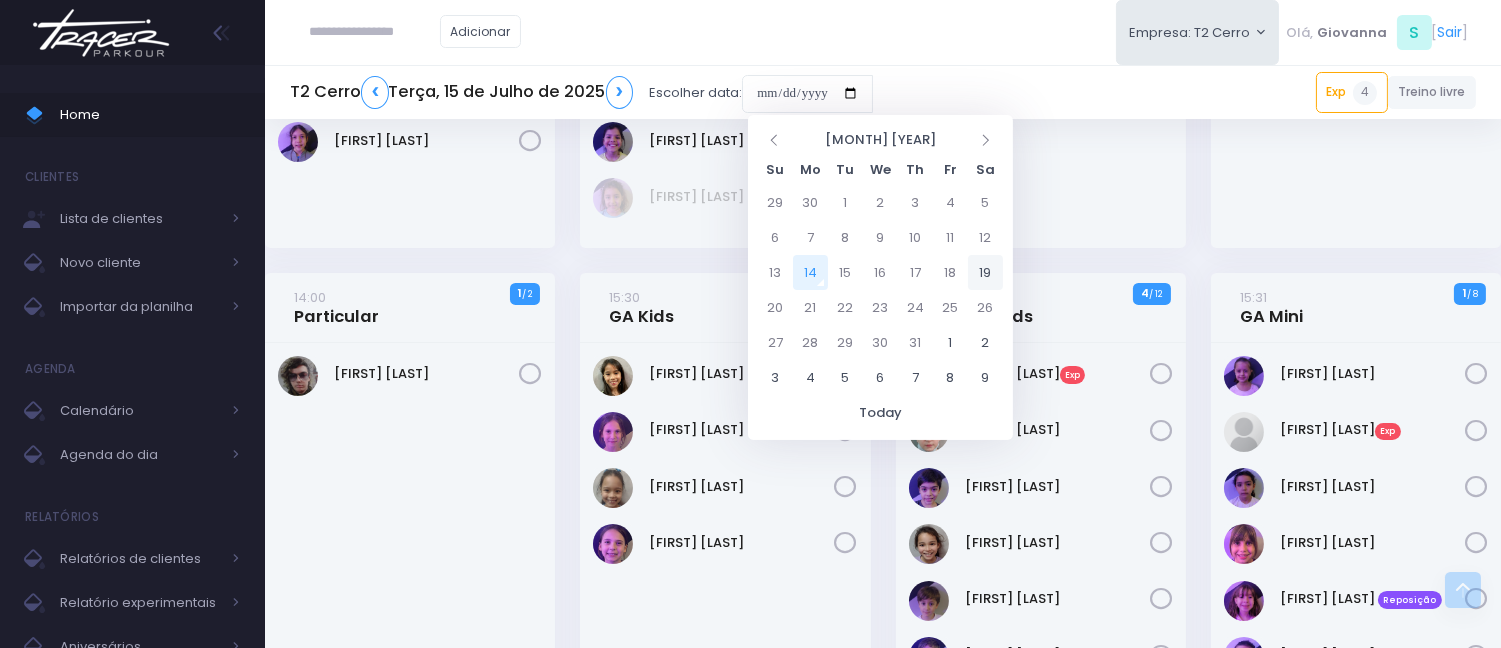 click on "19" at bounding box center (985, 272) 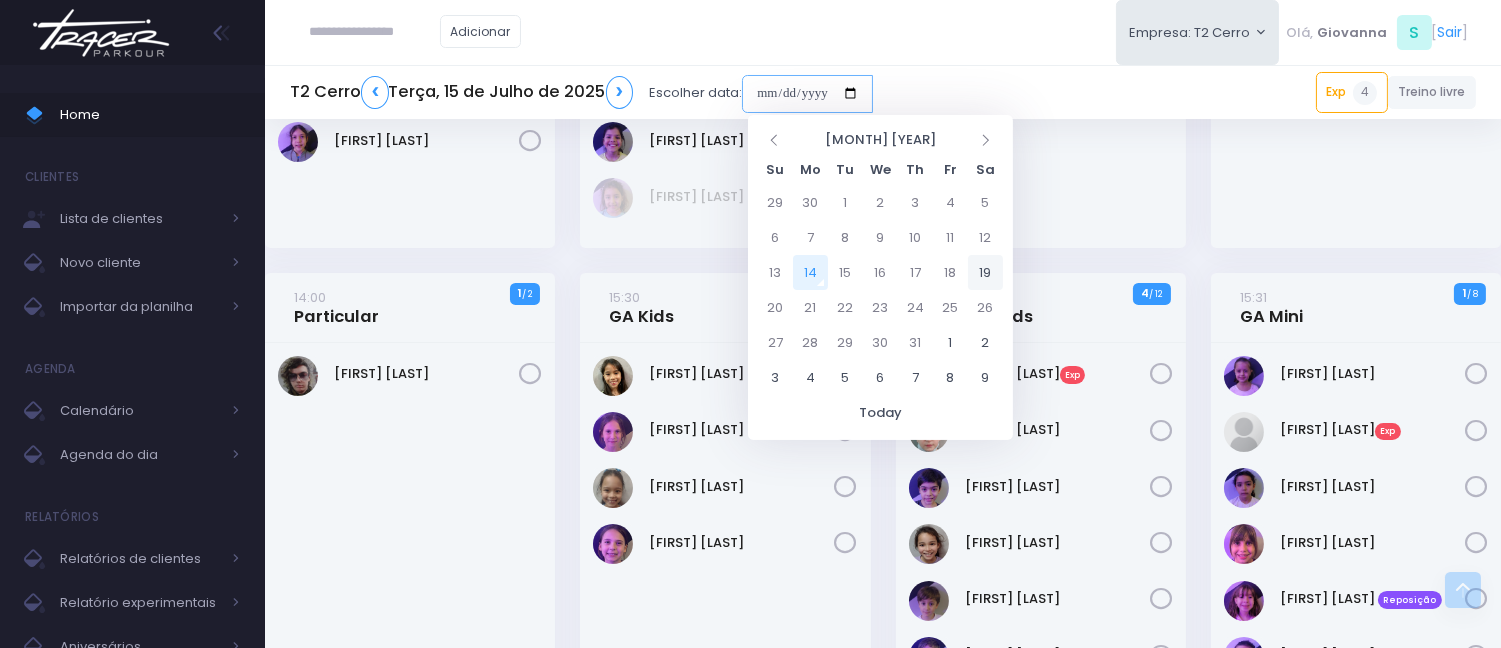 type on "**********" 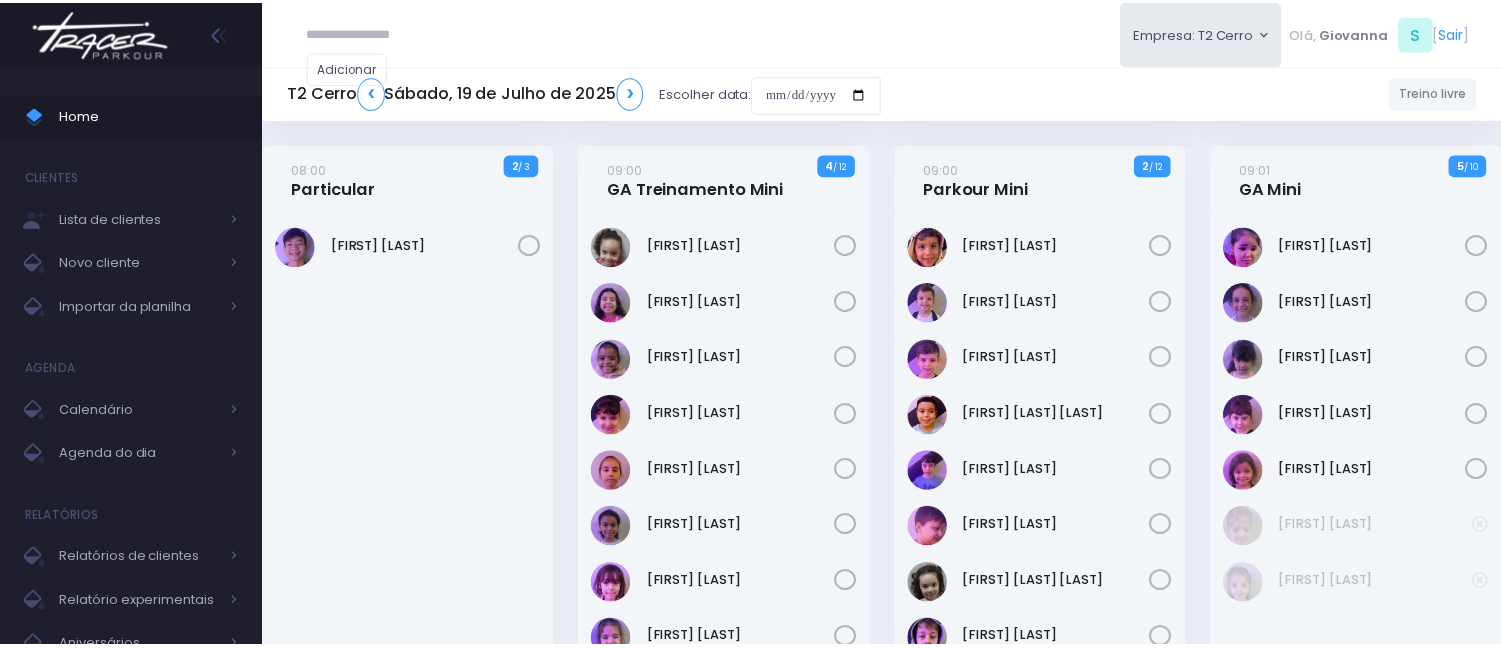 scroll, scrollTop: 0, scrollLeft: 0, axis: both 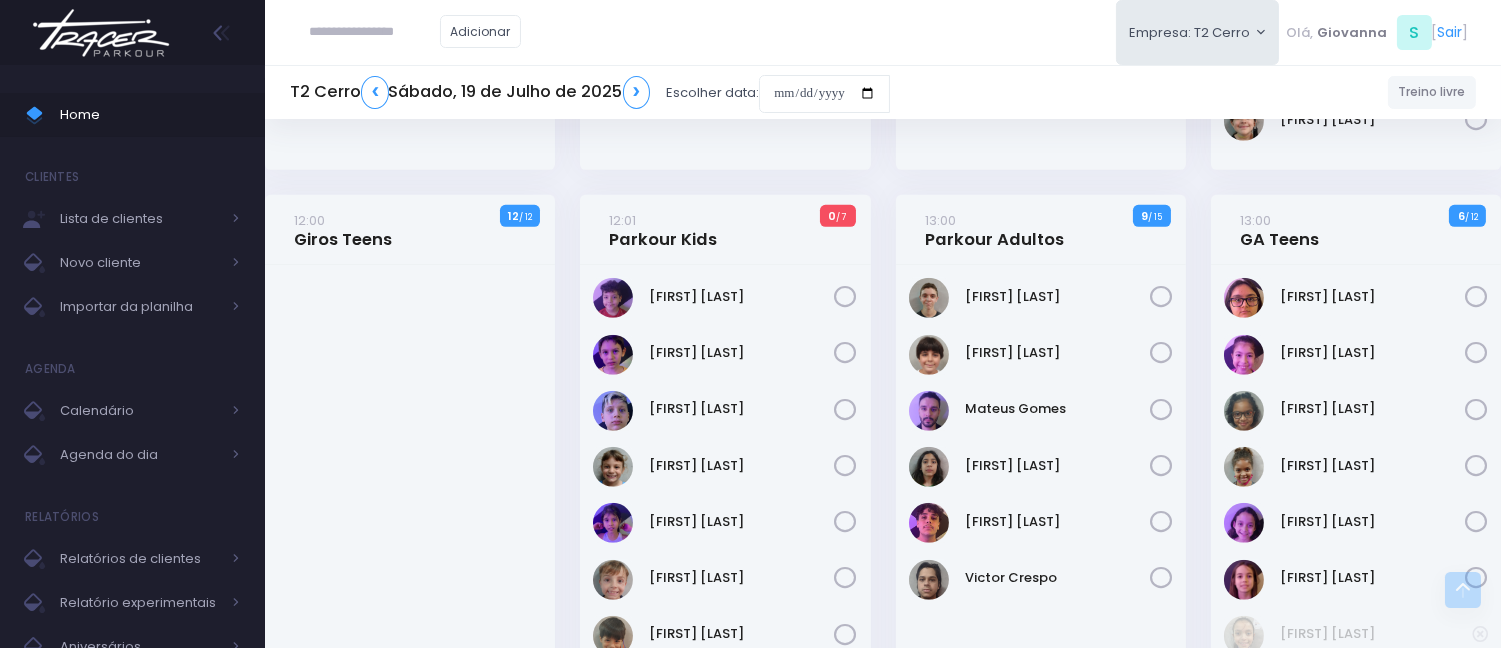 click at bounding box center (375, 32) 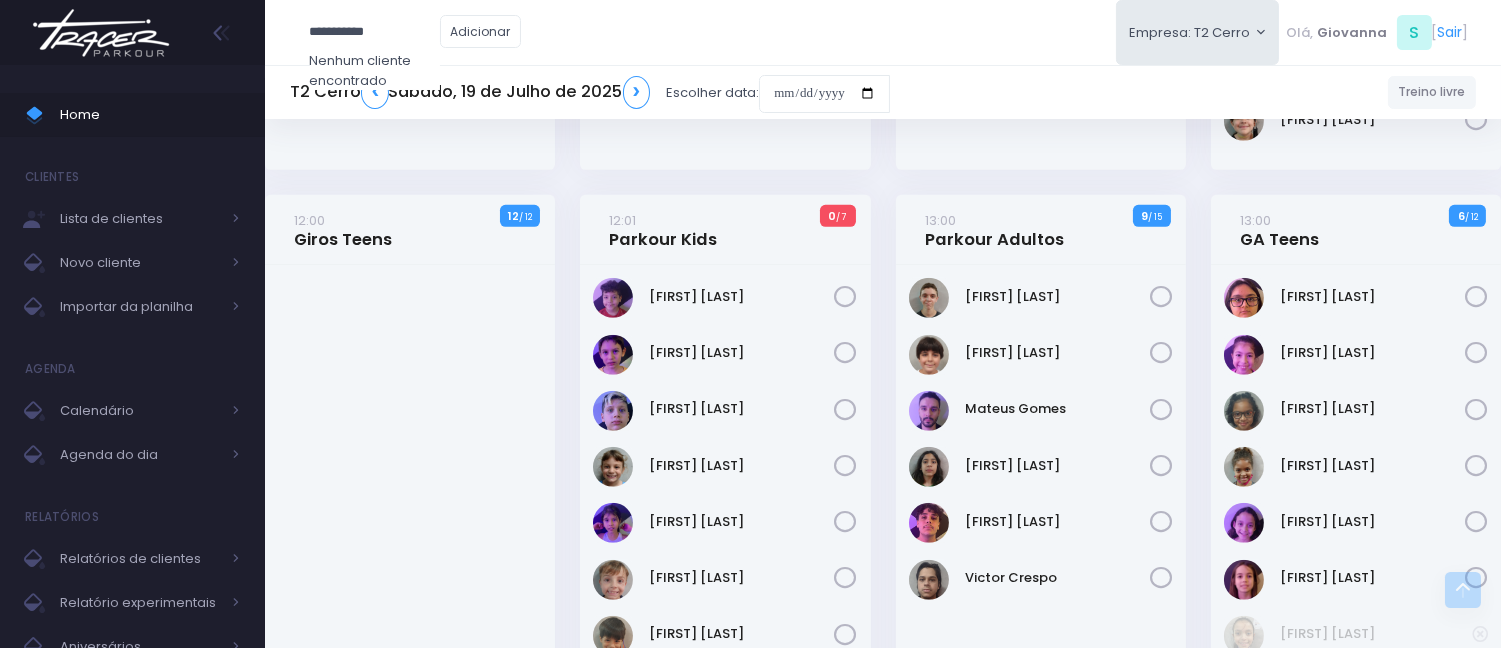 type on "**********" 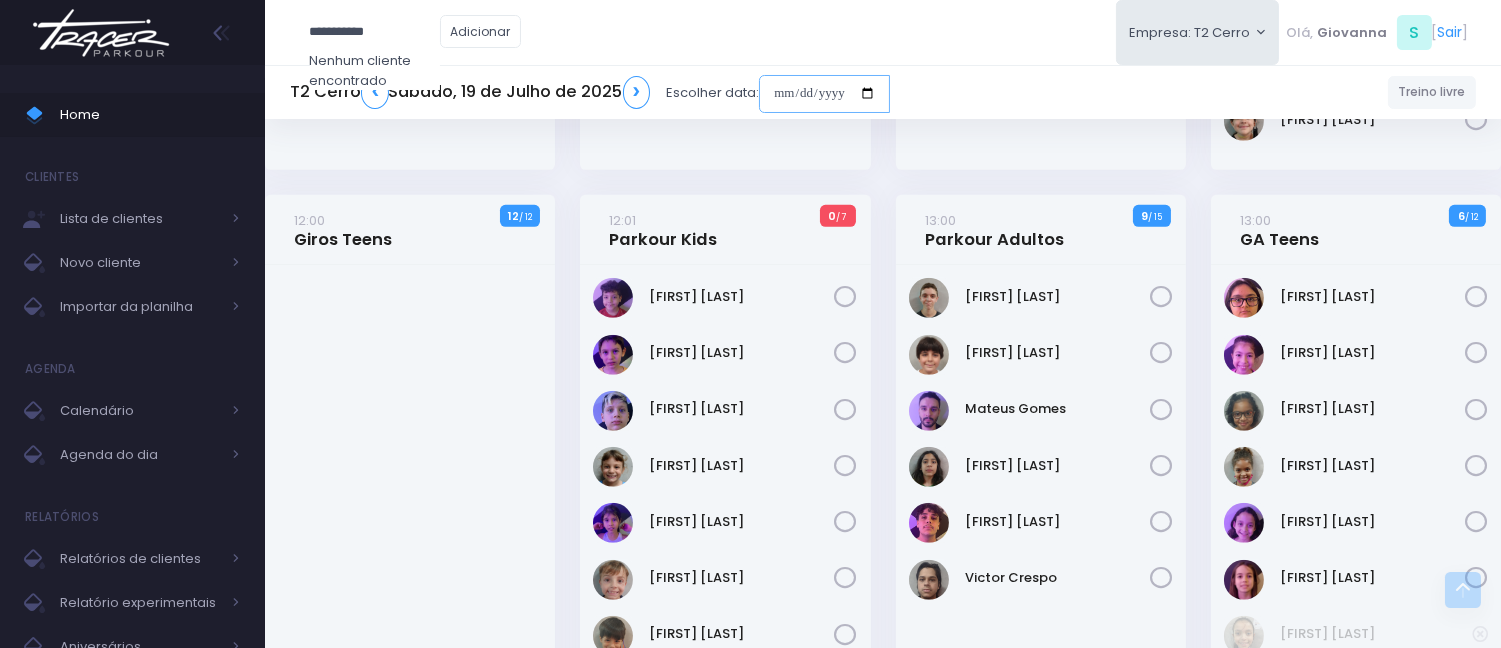 click at bounding box center [824, 94] 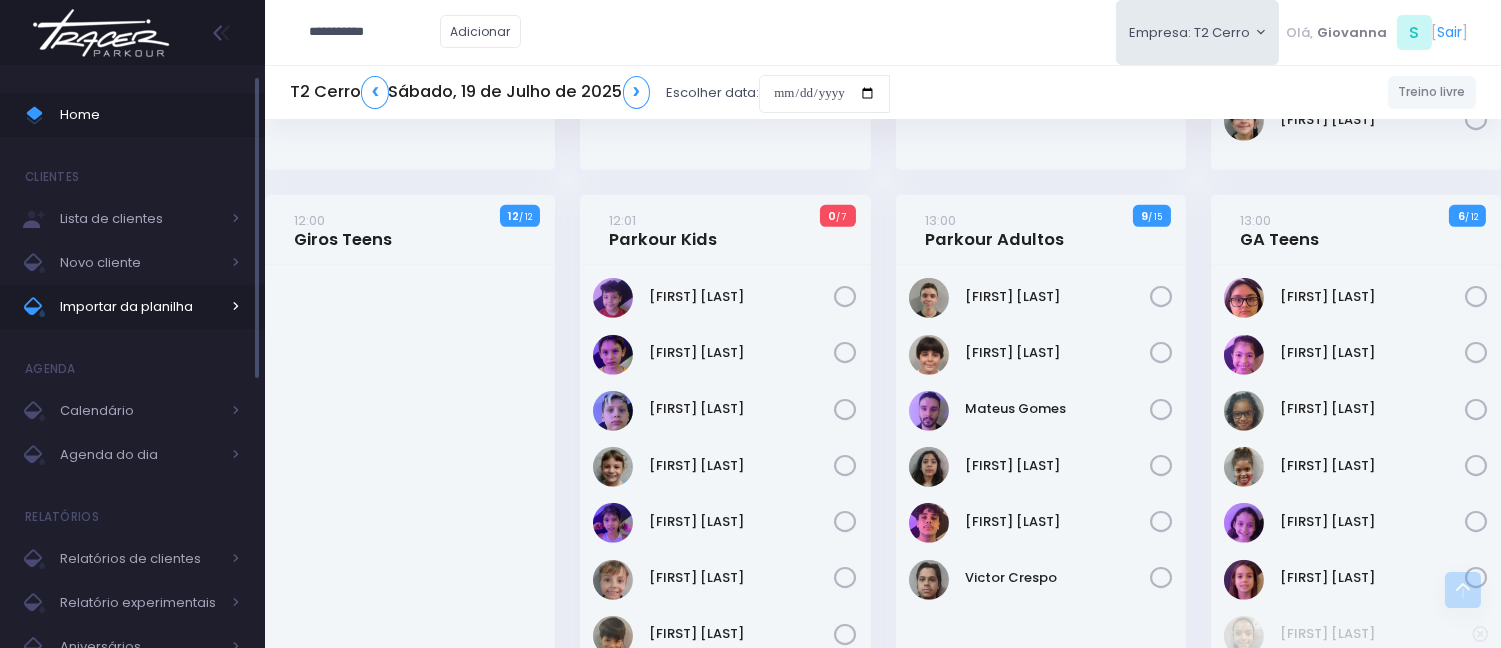 click on "Importar da planilha" at bounding box center [140, 307] 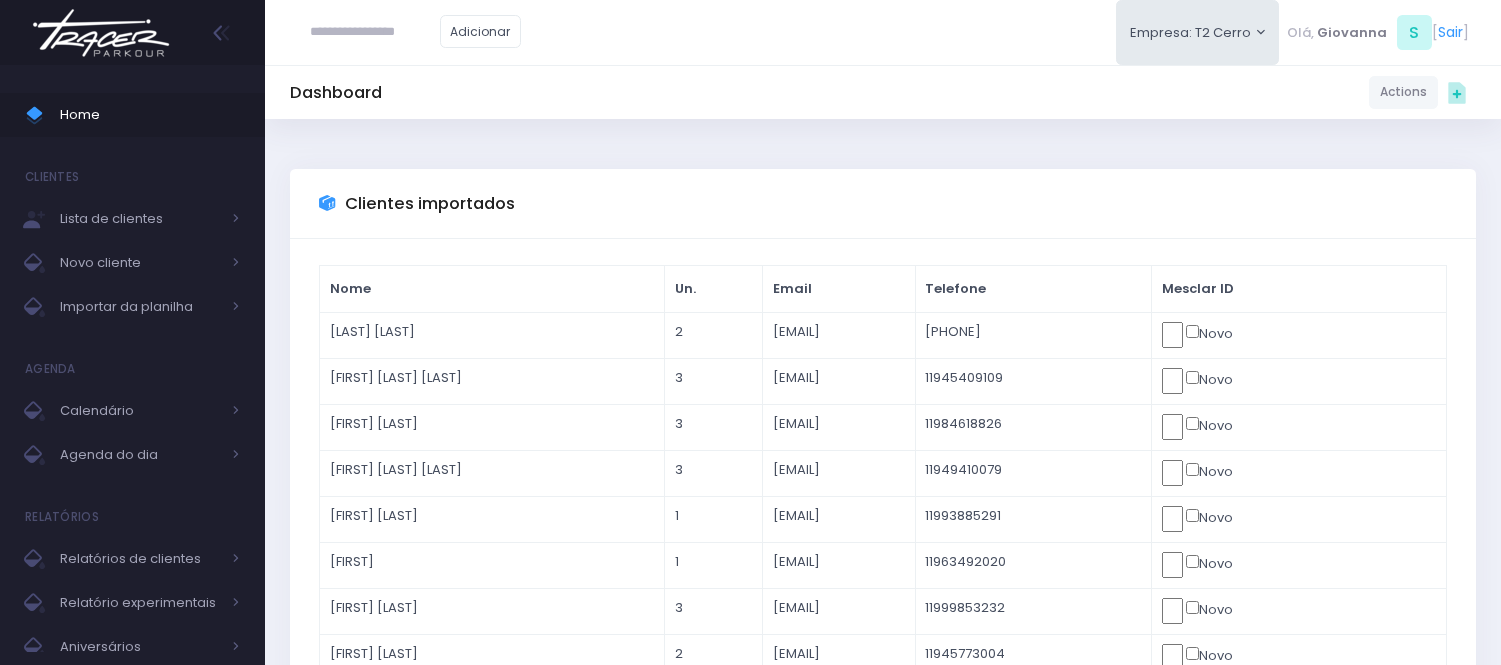 scroll, scrollTop: 0, scrollLeft: 0, axis: both 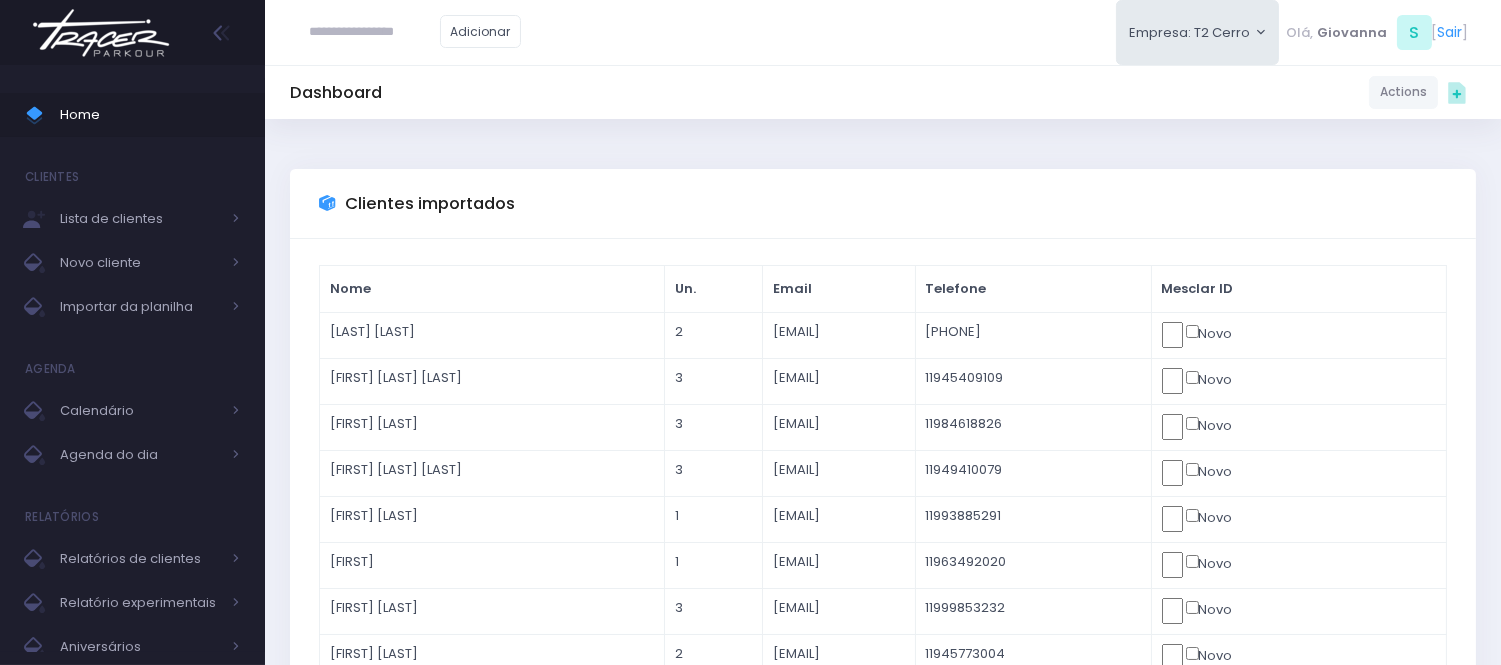 click at bounding box center [375, 32] 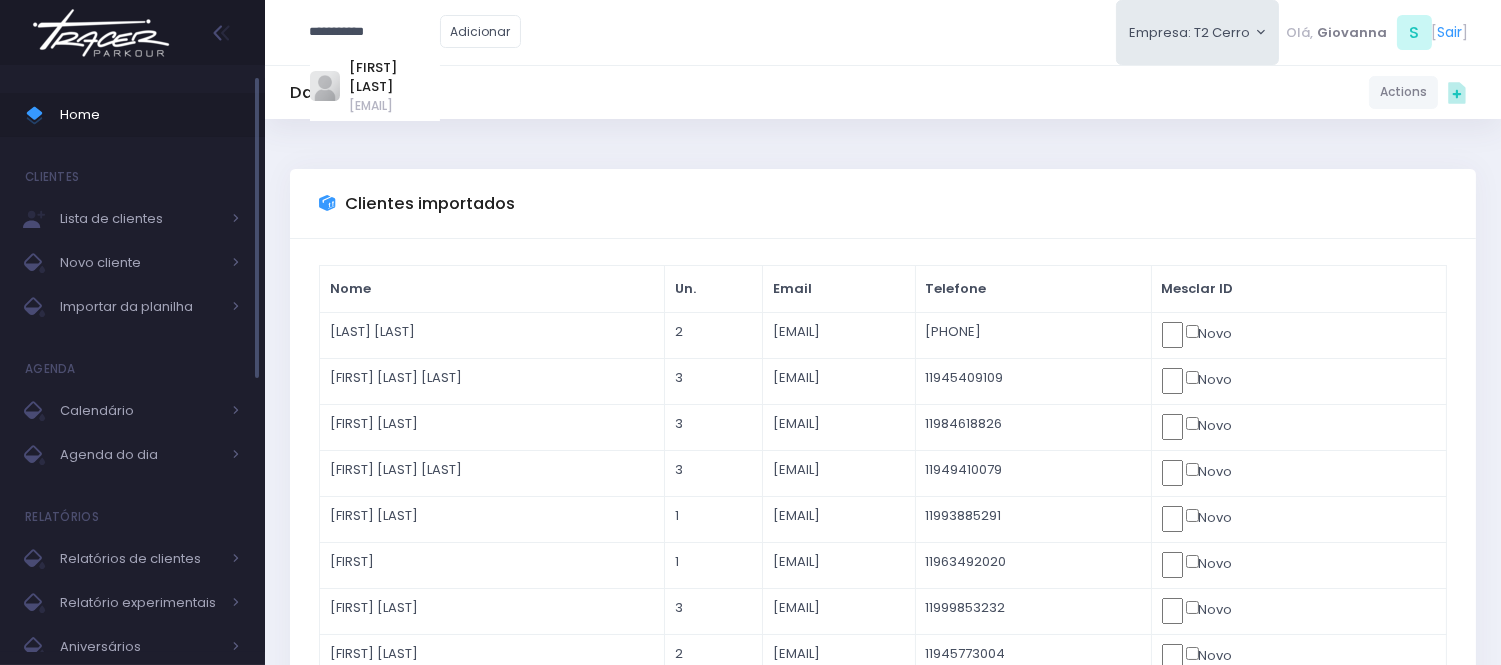 type on "**********" 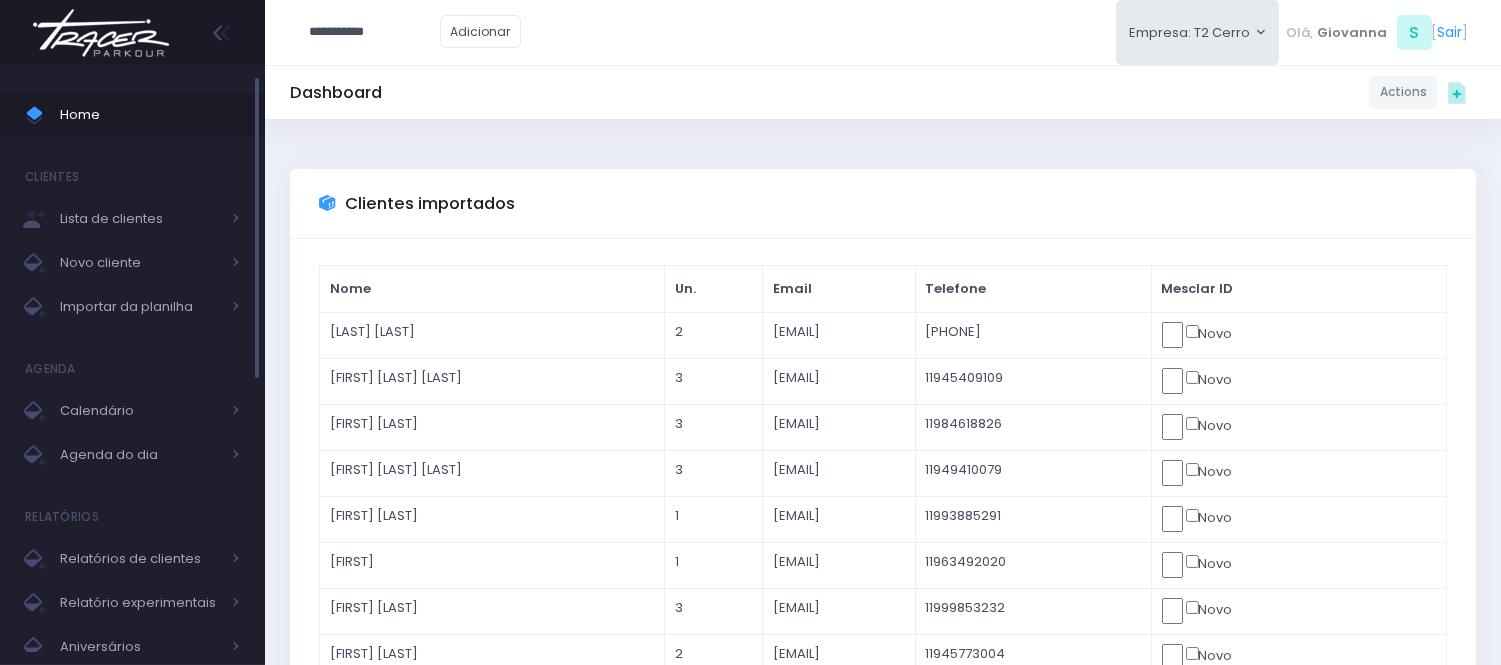click on "Home" at bounding box center (132, 115) 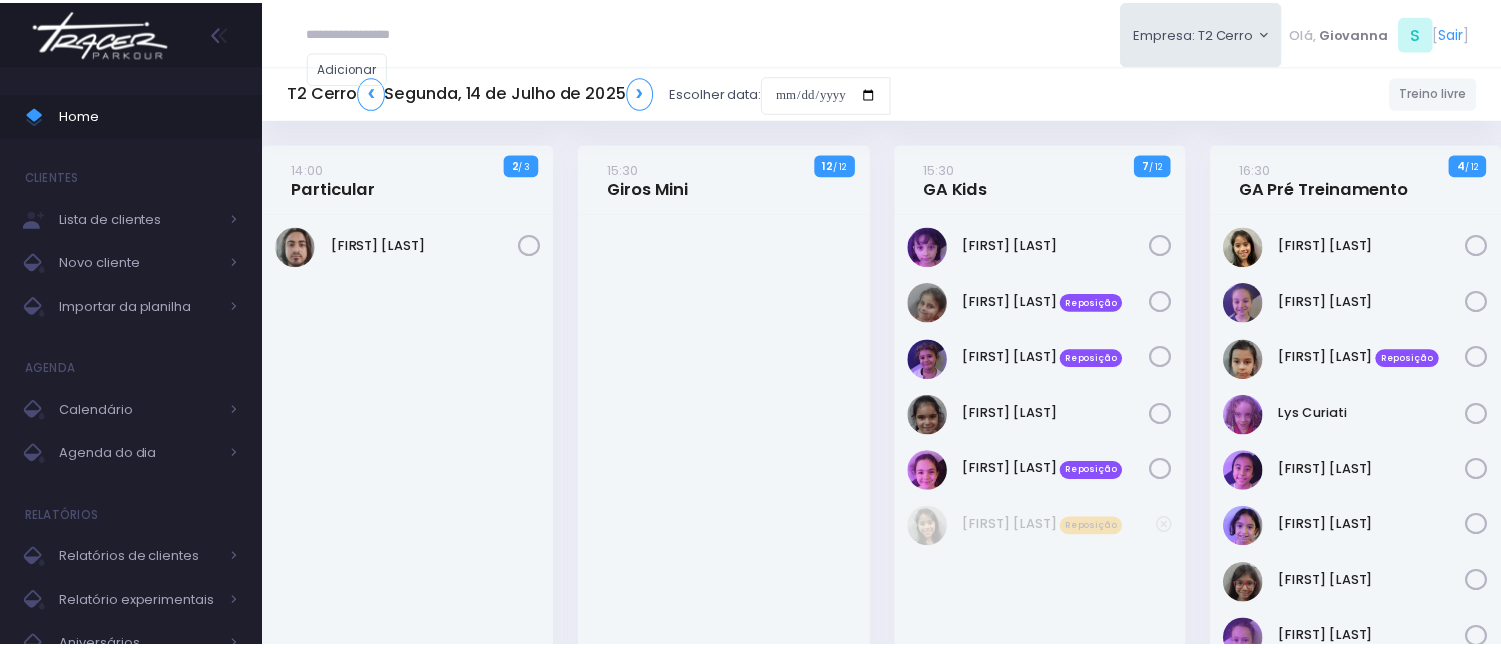scroll, scrollTop: 0, scrollLeft: 0, axis: both 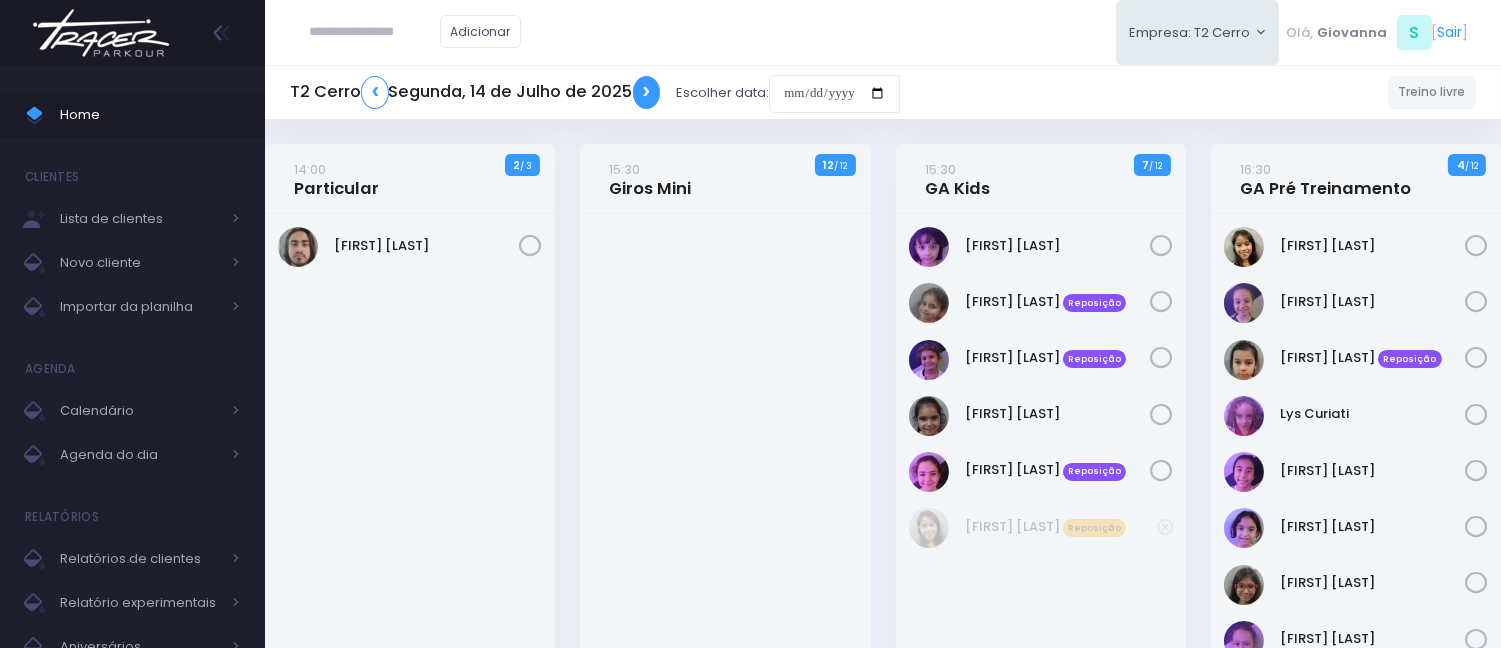 click on "❯" at bounding box center [647, 92] 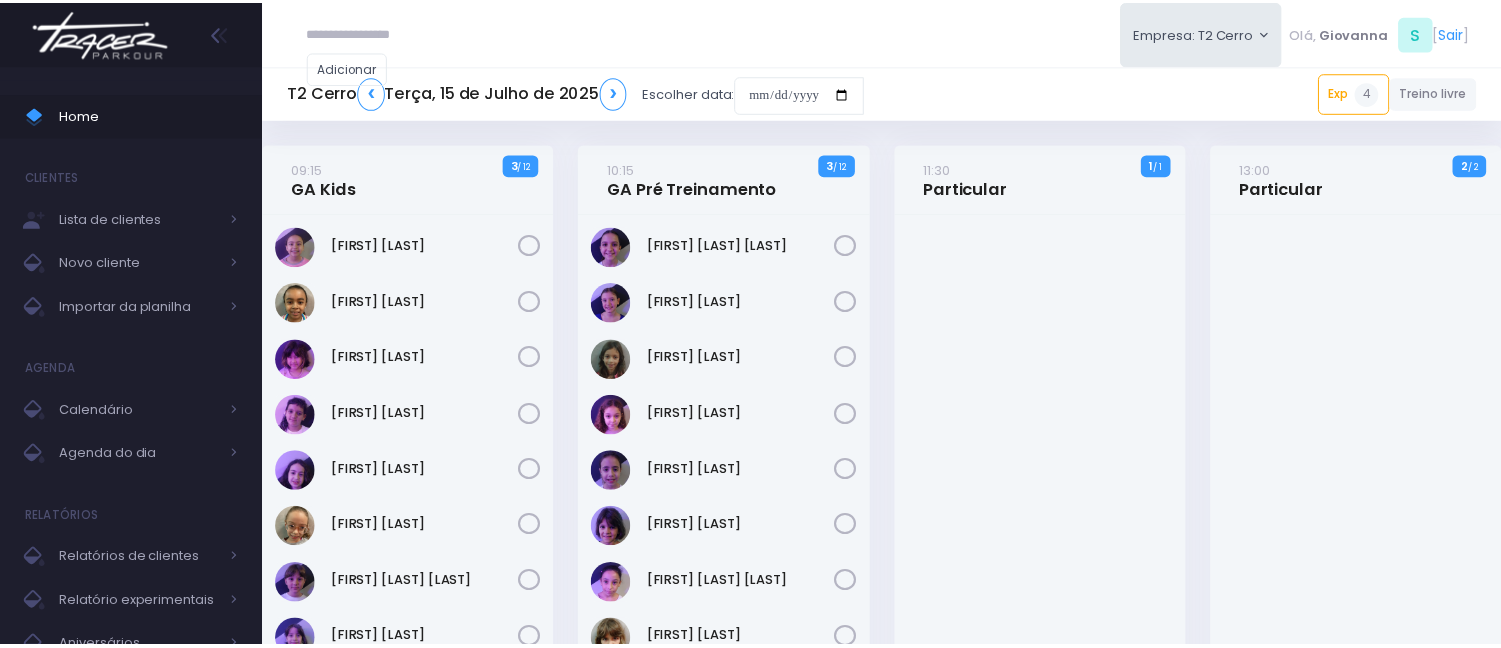 scroll, scrollTop: 0, scrollLeft: 0, axis: both 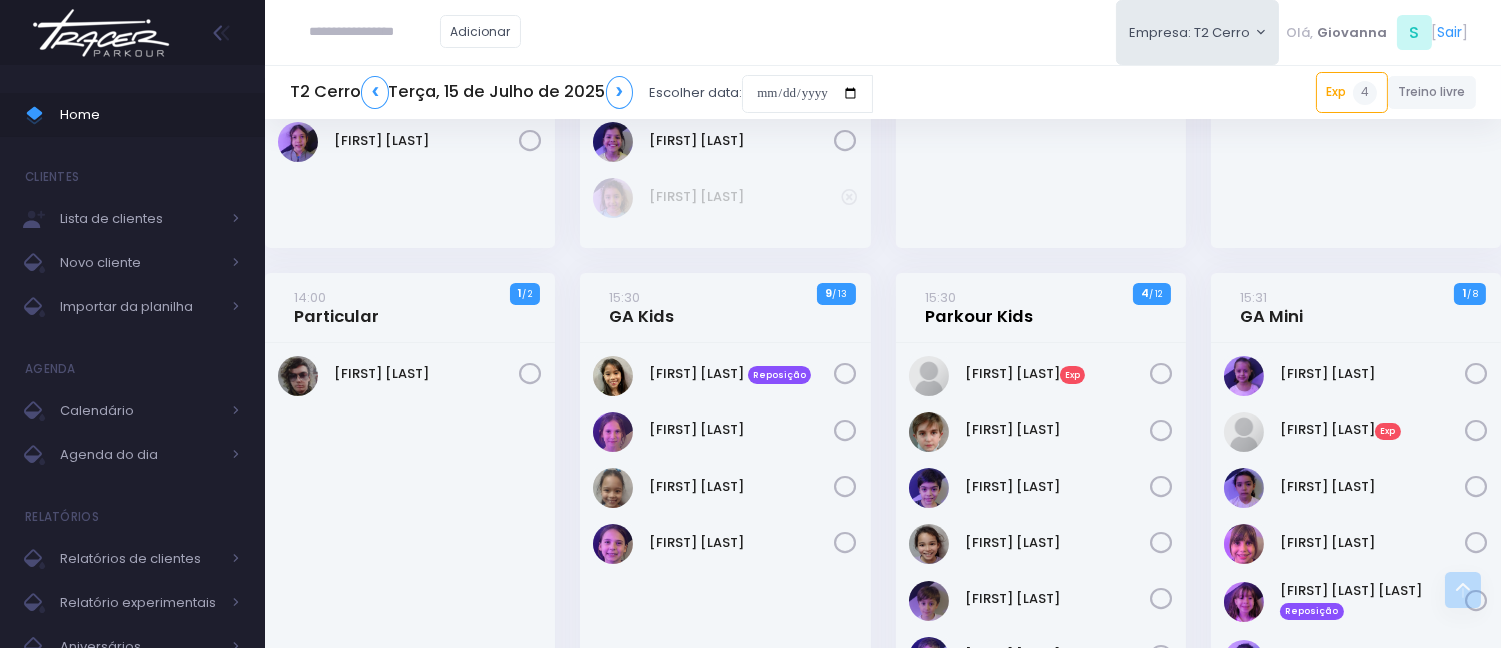 click on "15:30 Parkour Kids" at bounding box center [979, 307] 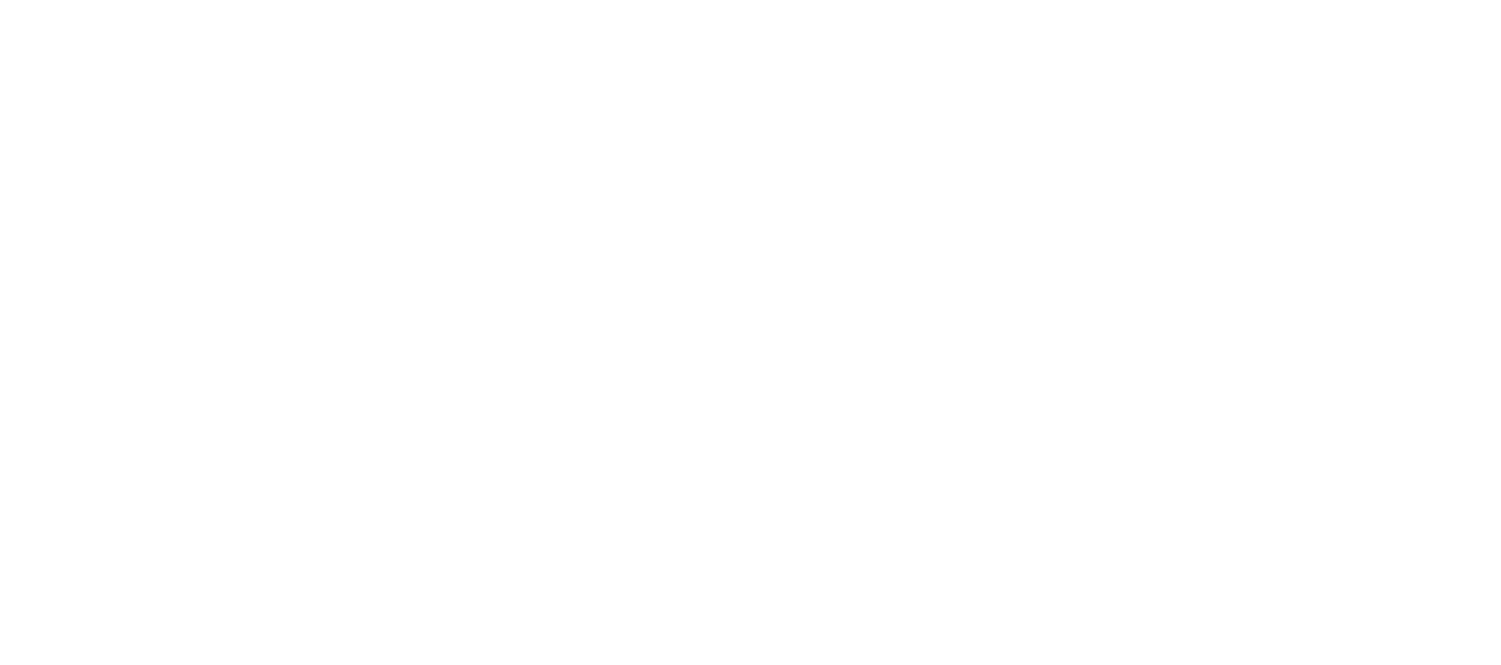scroll, scrollTop: 0, scrollLeft: 0, axis: both 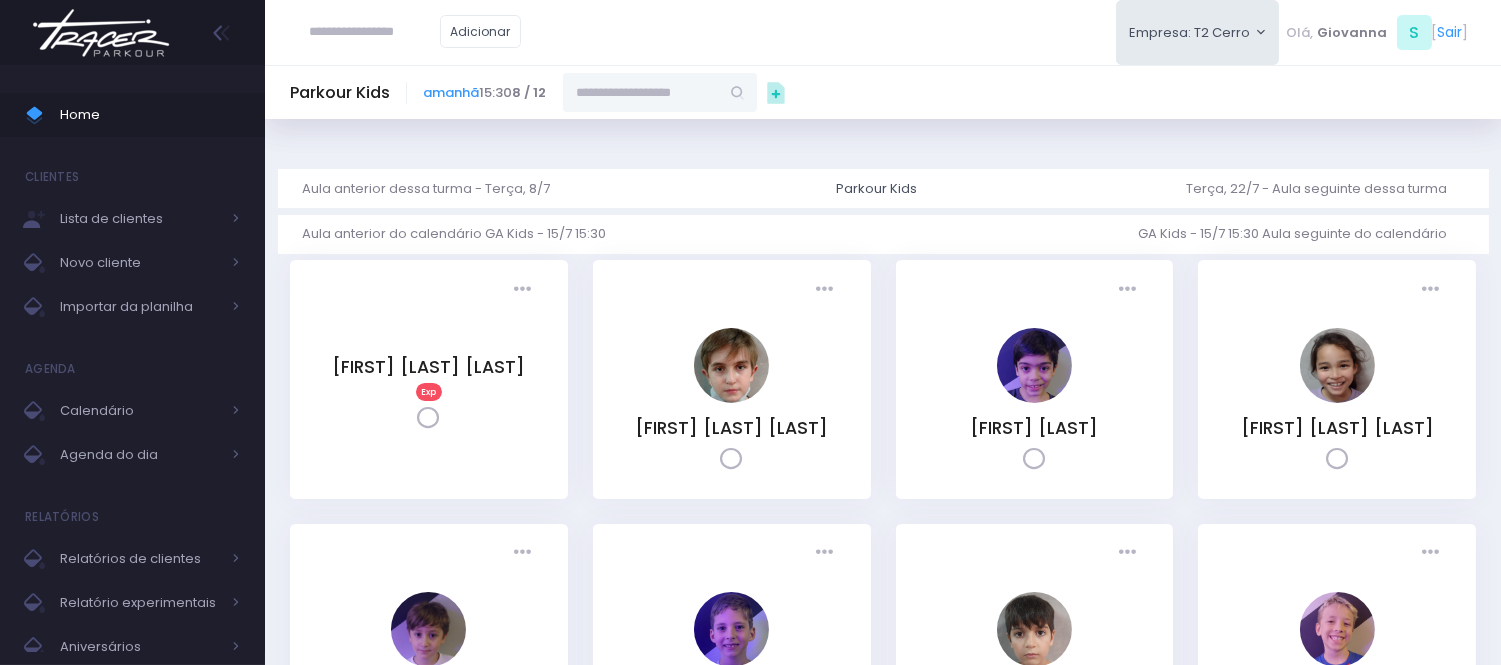click at bounding box center (641, 92) 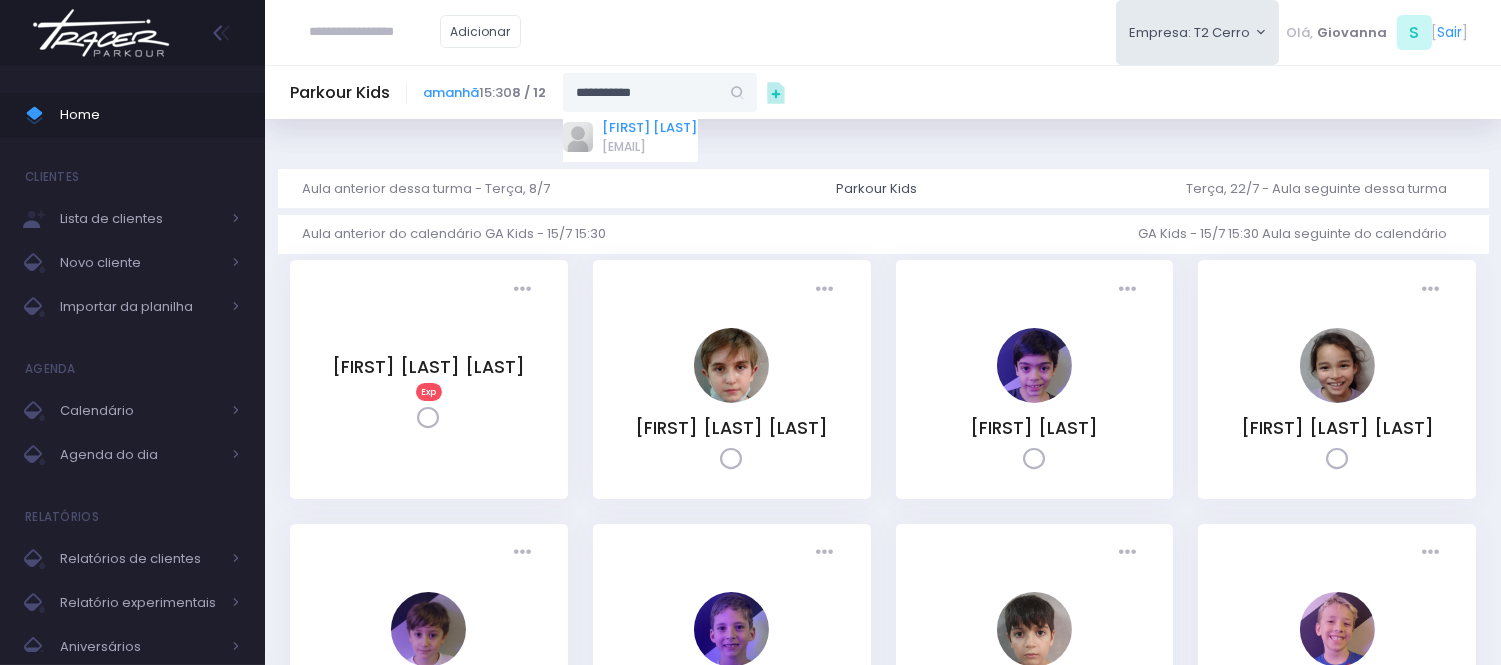 click on "[FIRST] [LAST]" at bounding box center [650, 128] 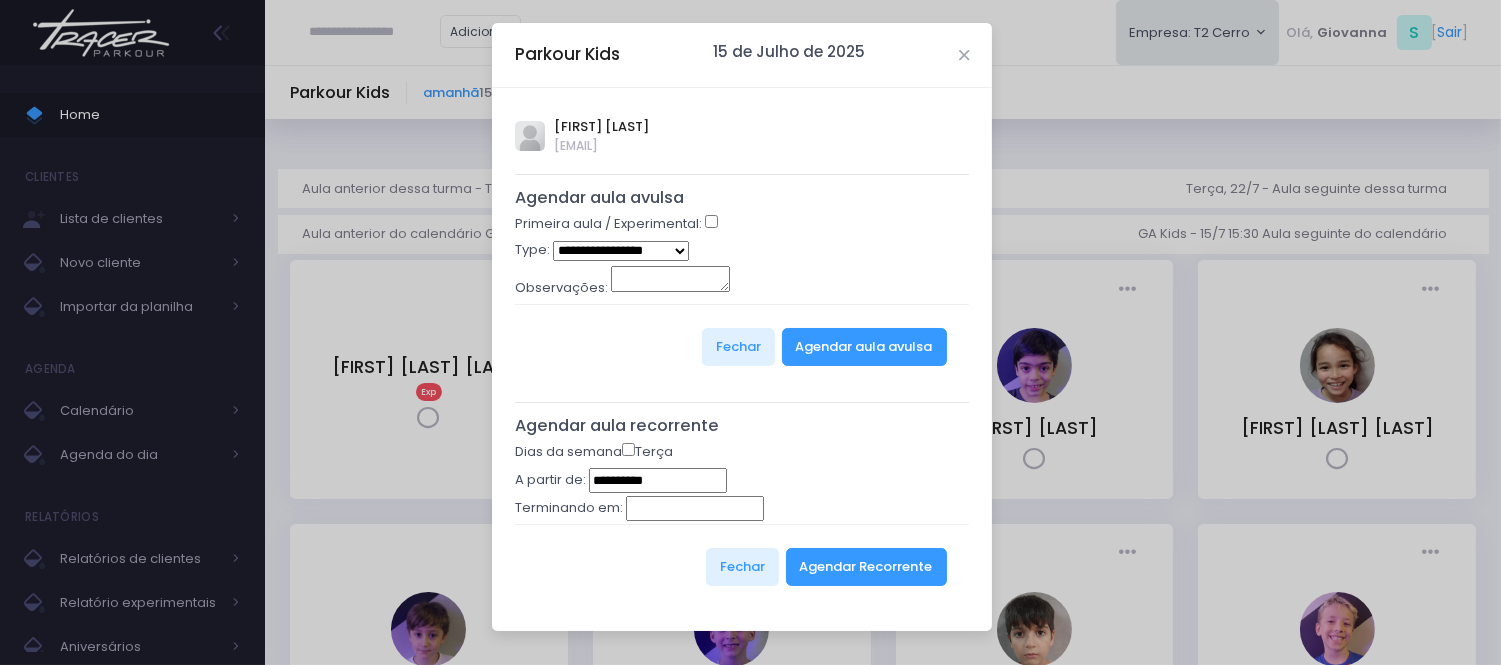 type on "**********" 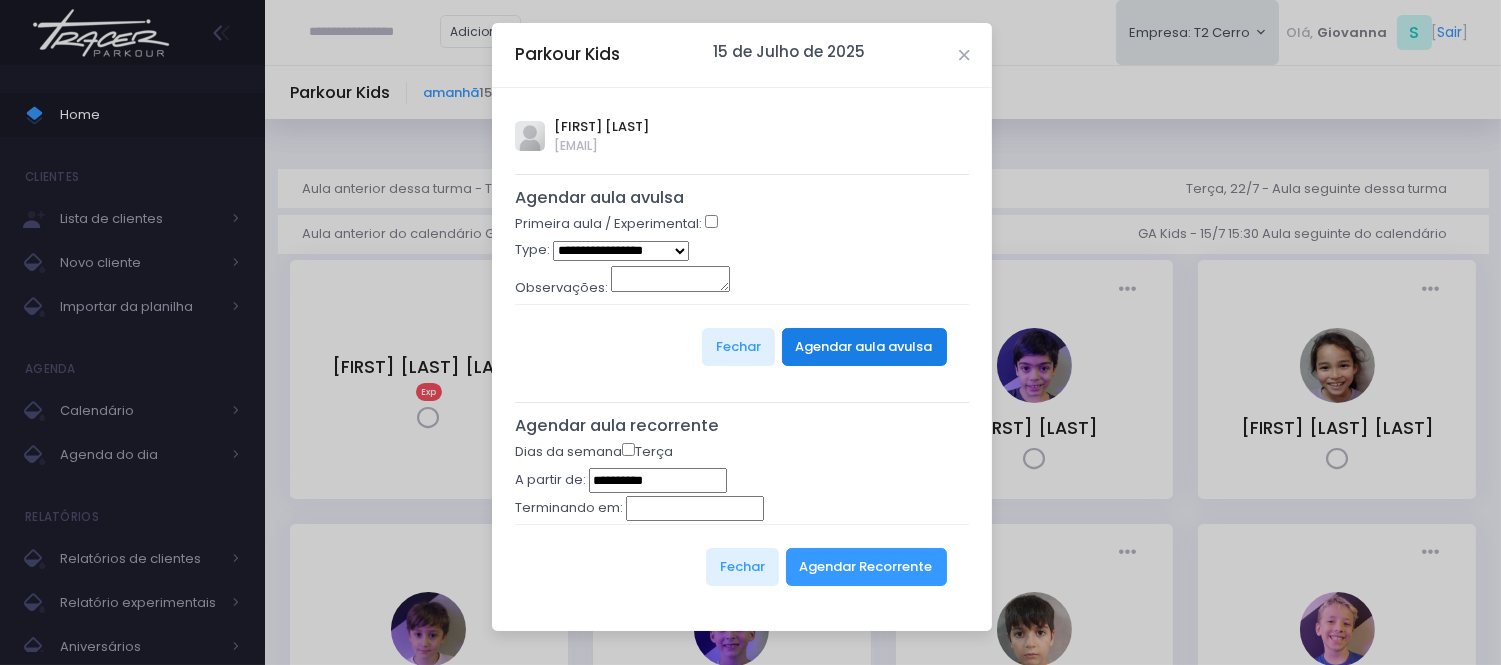 click on "Agendar aula avulsa" at bounding box center [864, 347] 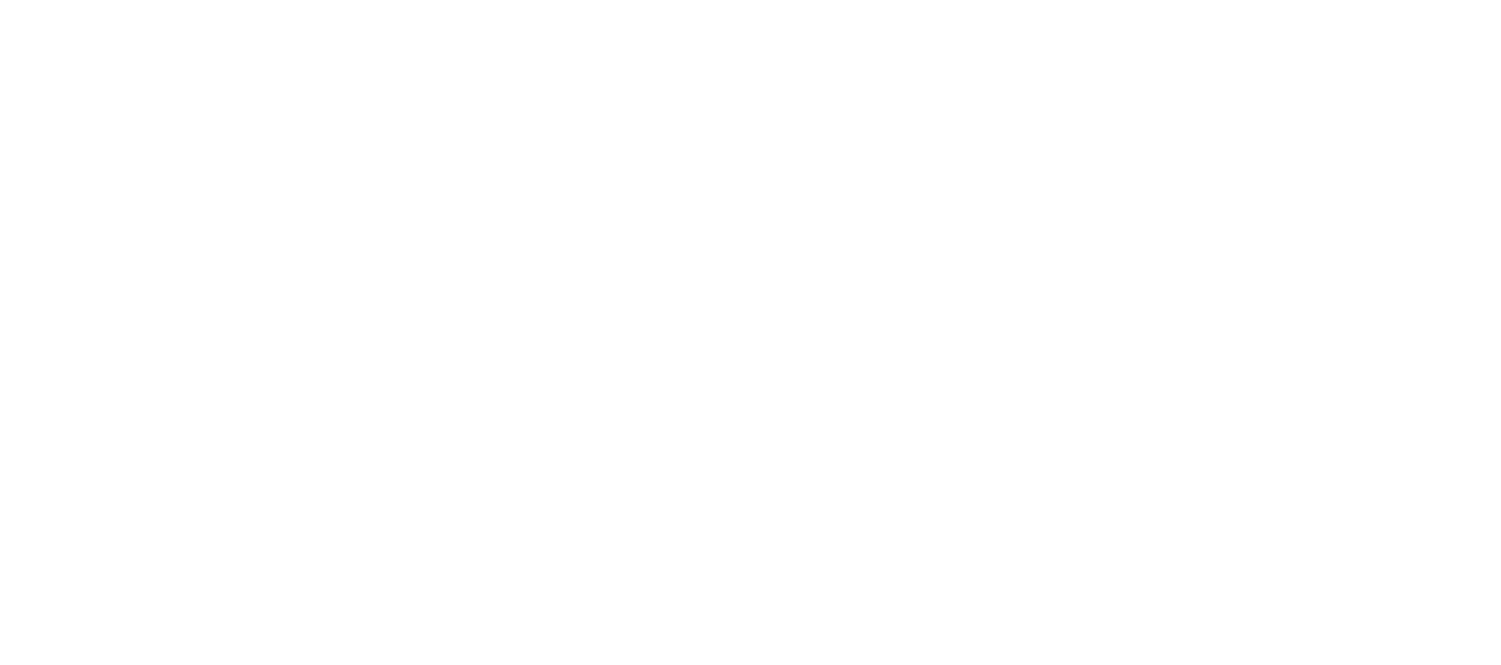 scroll, scrollTop: 0, scrollLeft: 0, axis: both 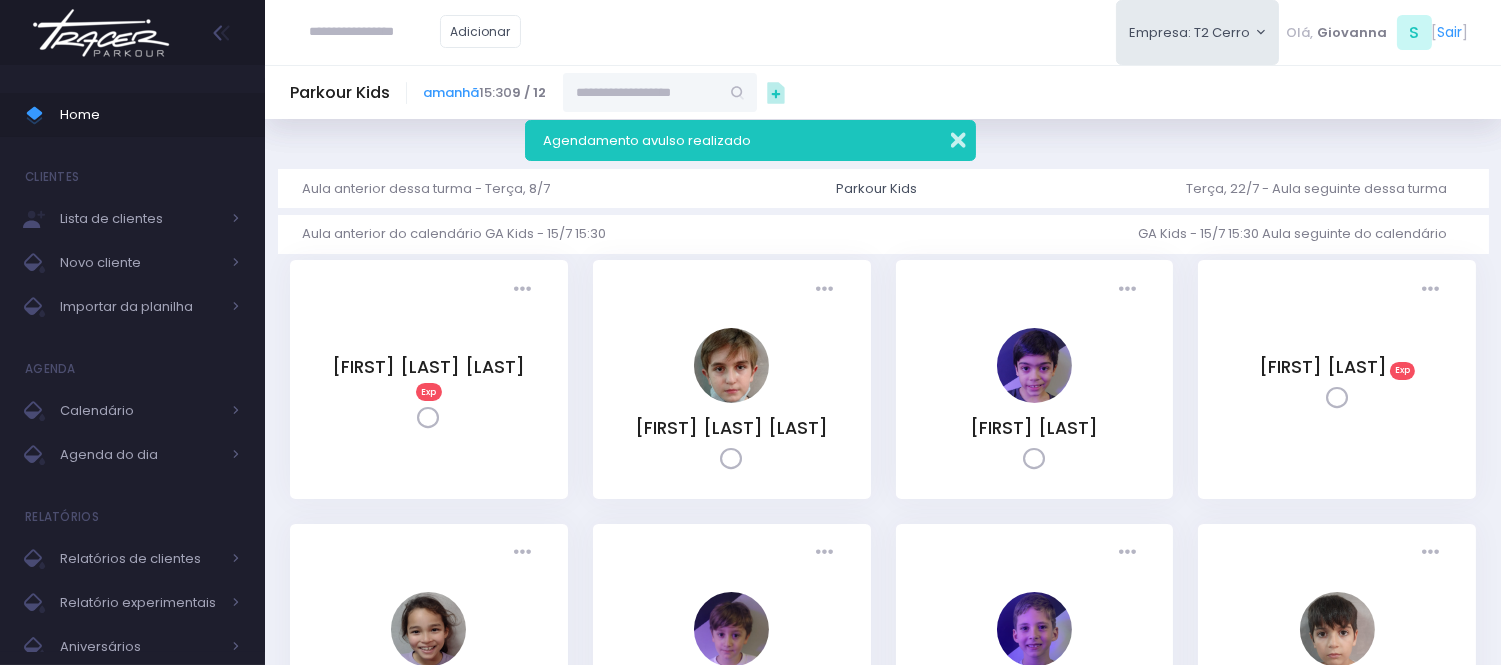 click at bounding box center [945, 137] 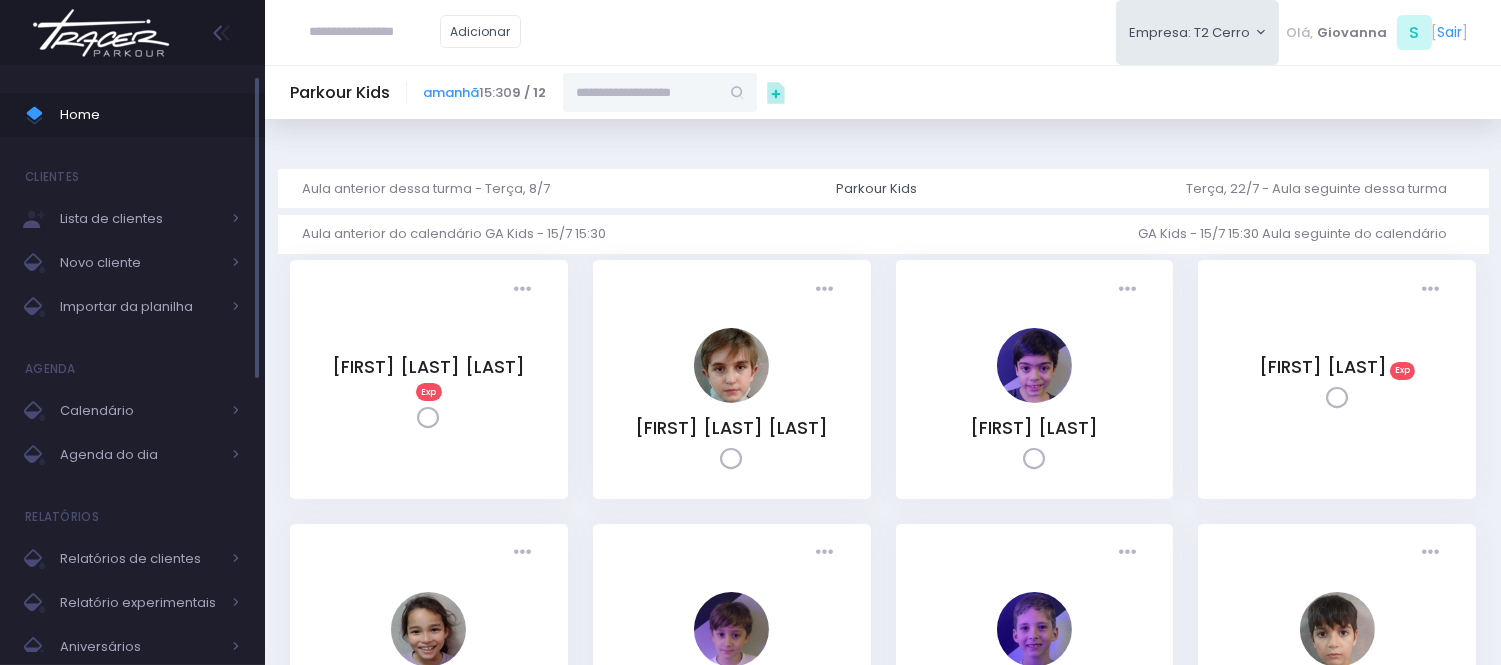 click on "Home" at bounding box center (150, 115) 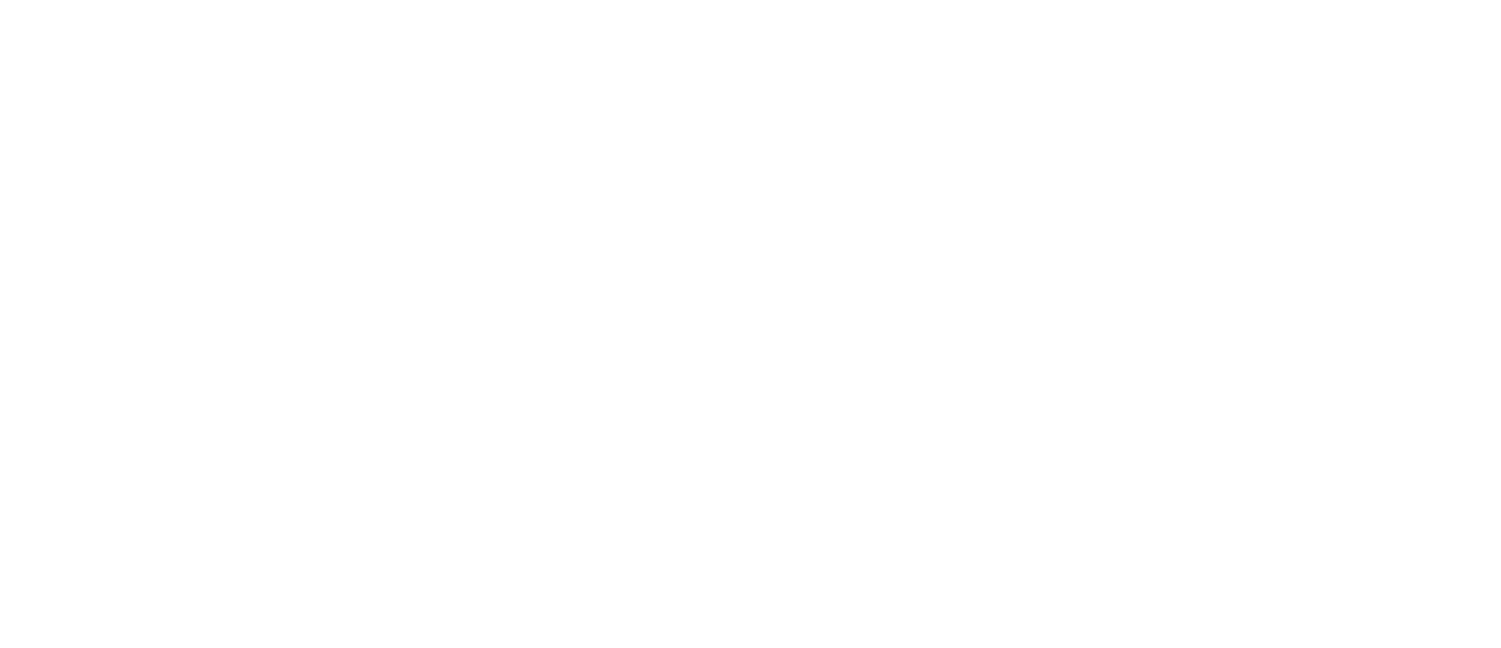 scroll, scrollTop: 0, scrollLeft: 0, axis: both 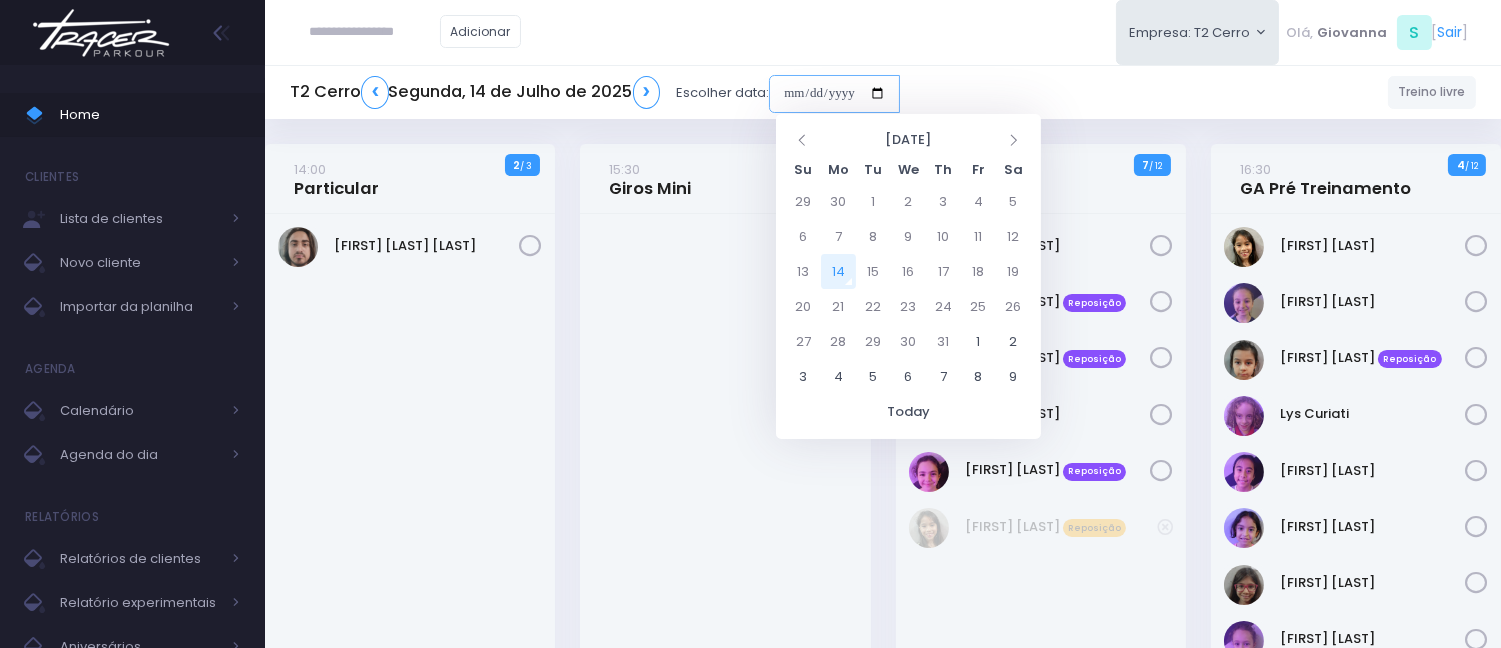 click at bounding box center (834, 94) 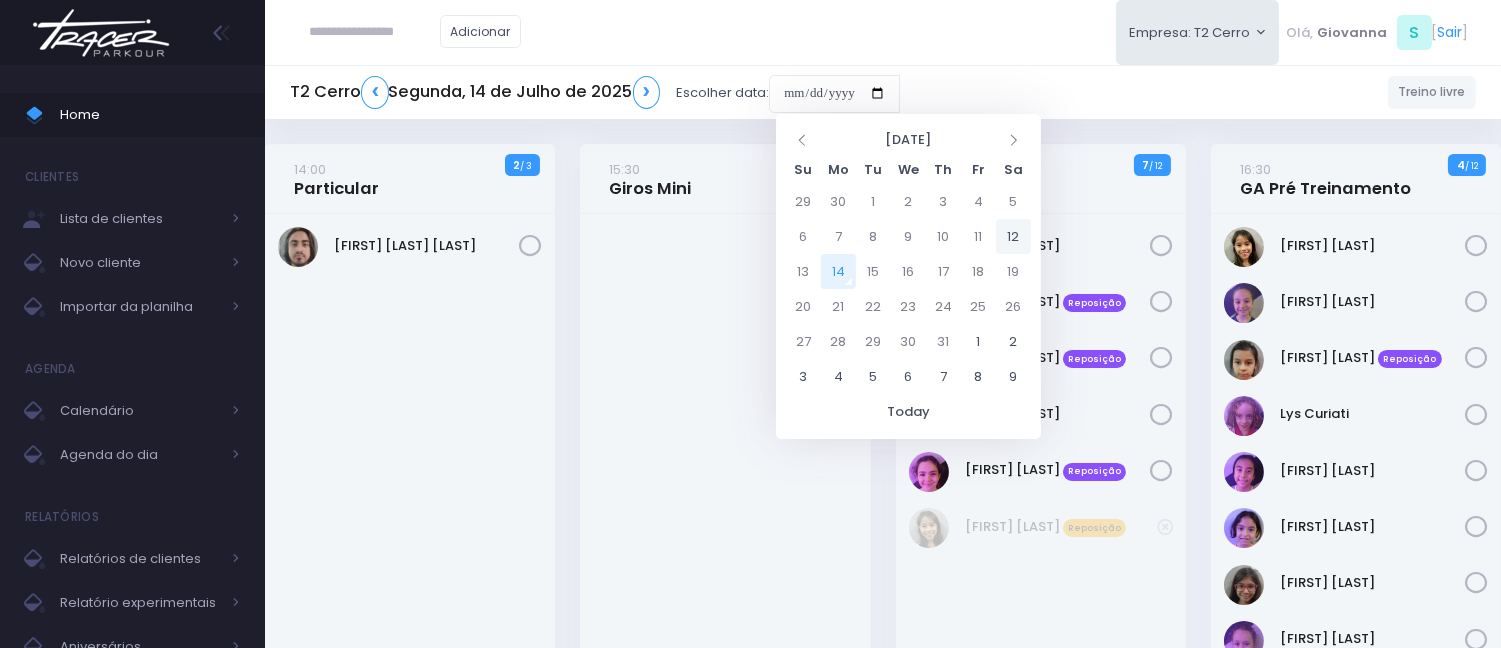 click on "12" at bounding box center (1013, 236) 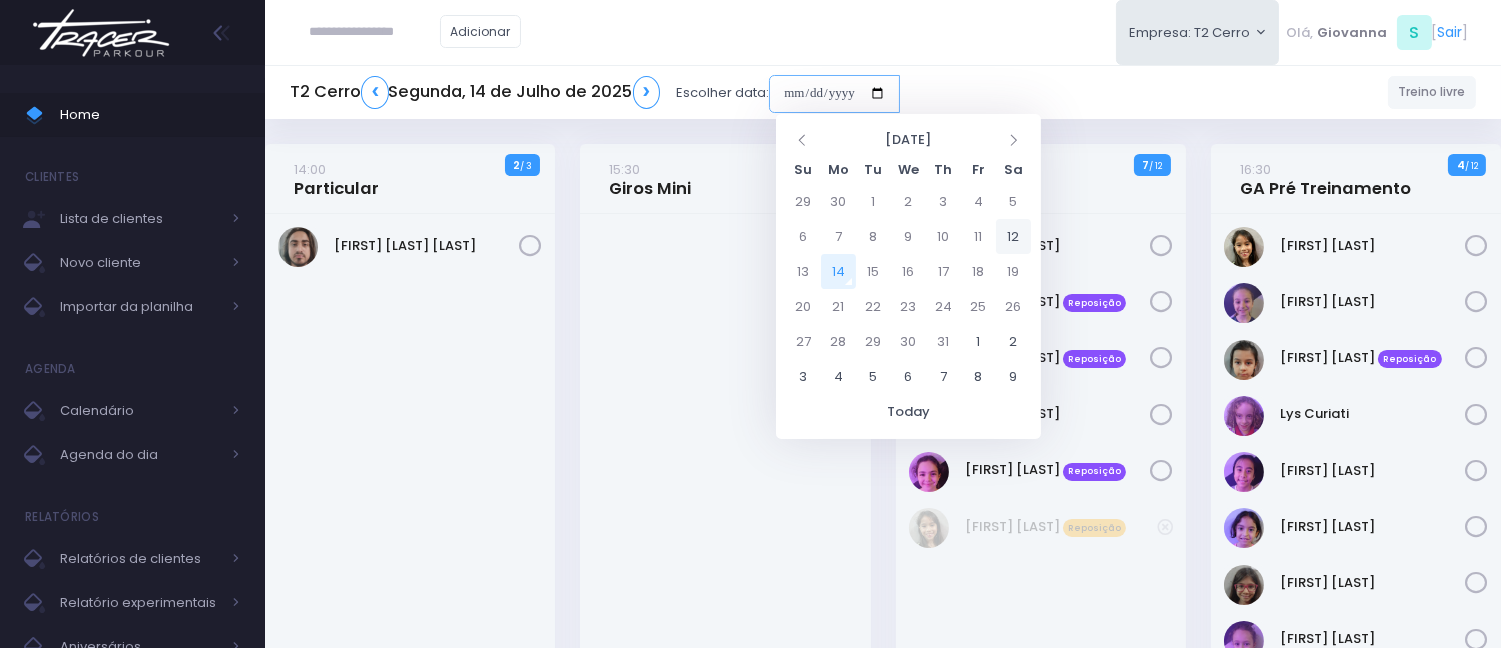 type on "**********" 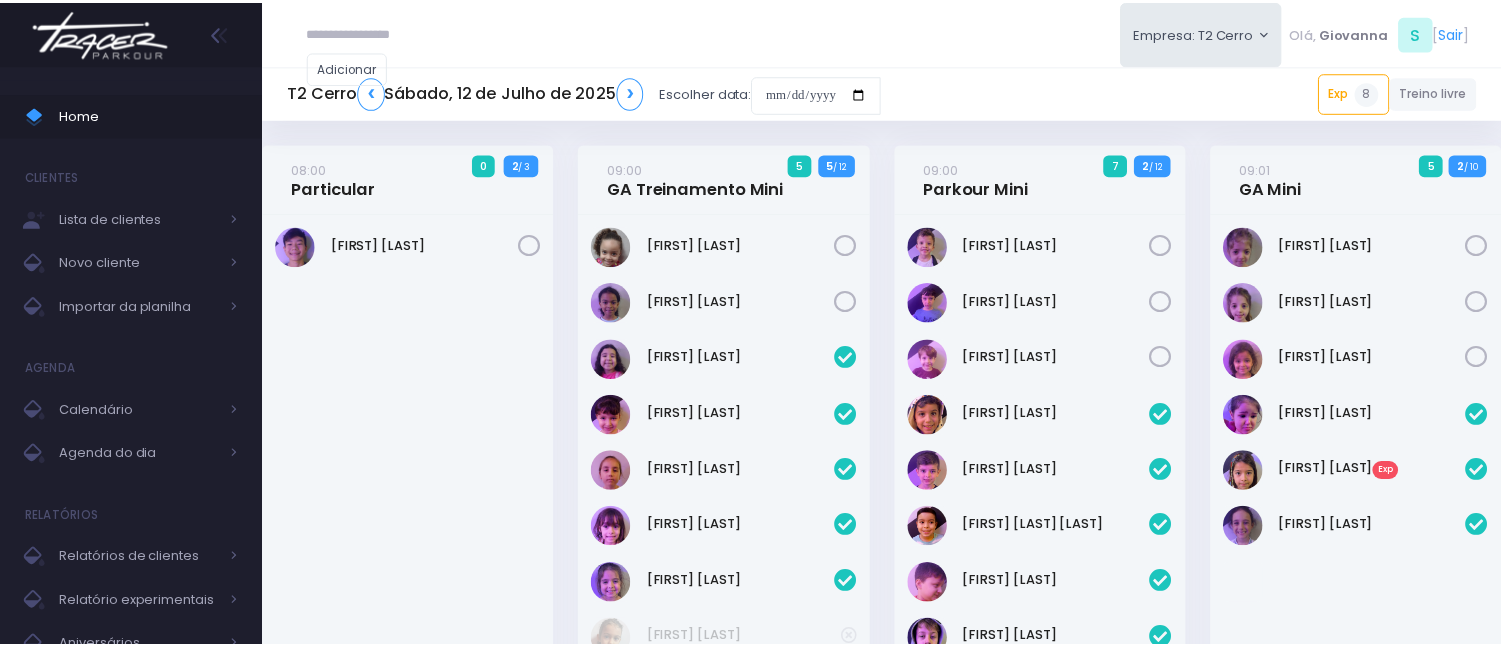 scroll, scrollTop: 0, scrollLeft: 0, axis: both 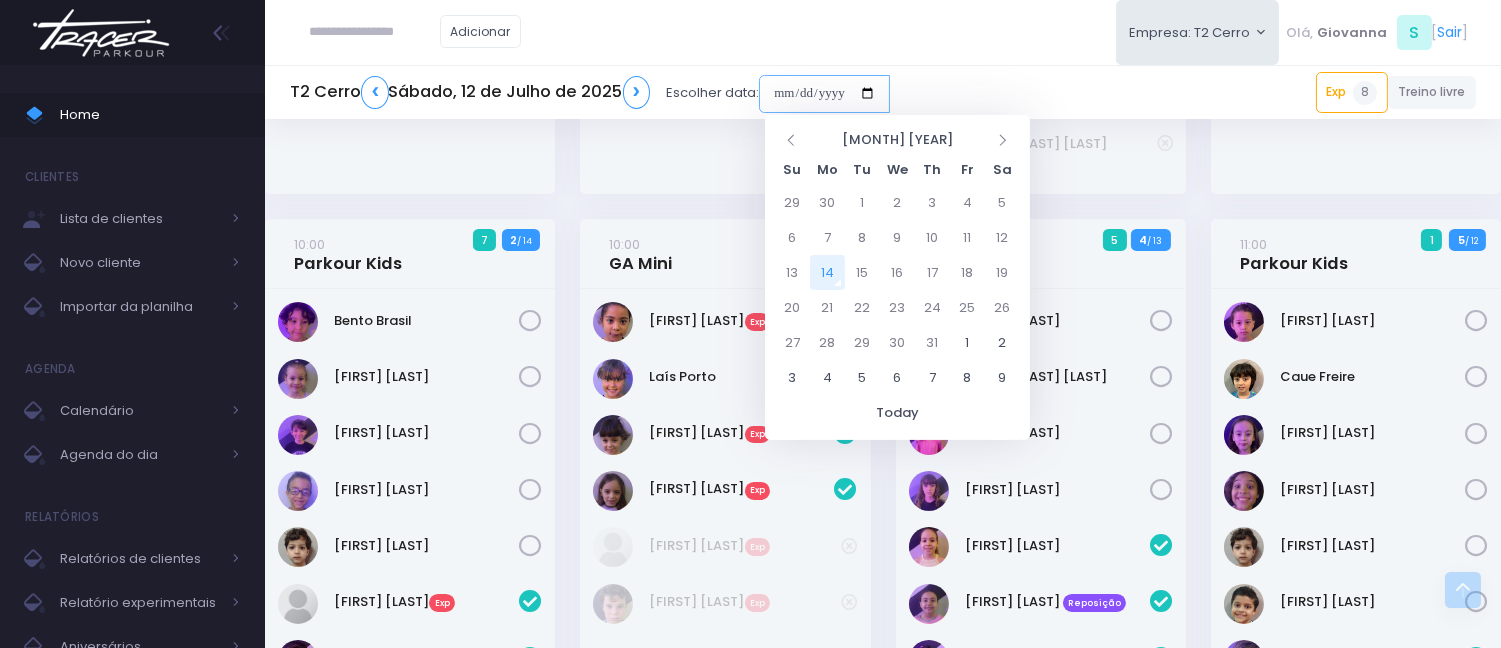 click at bounding box center [824, 94] 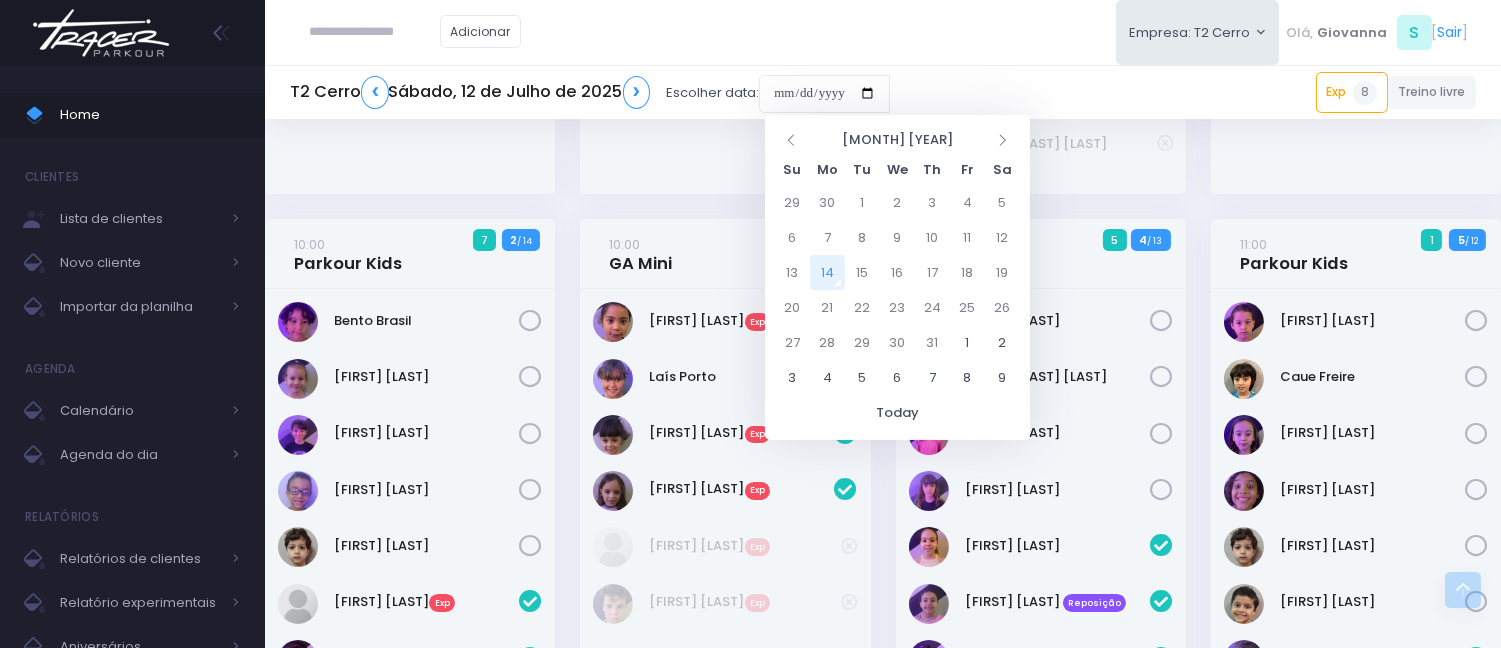 click on "14" at bounding box center (827, 272) 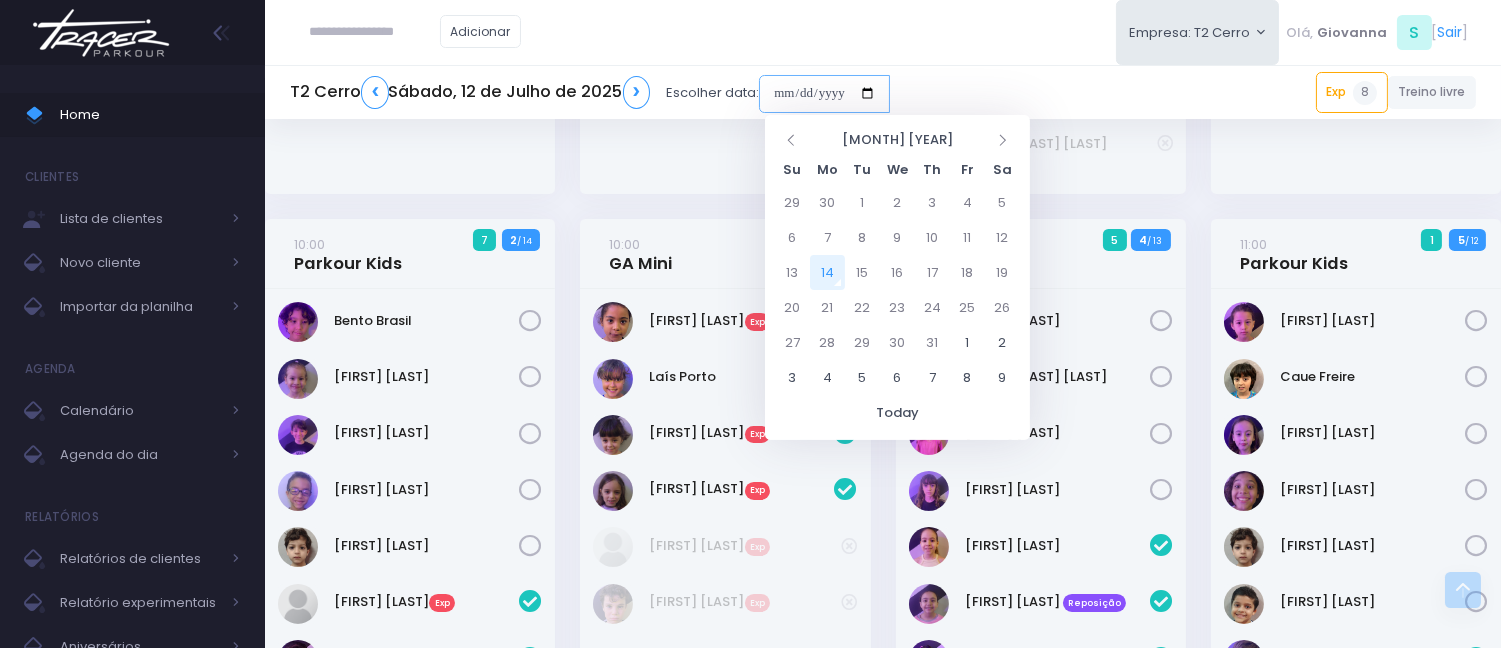 type on "**********" 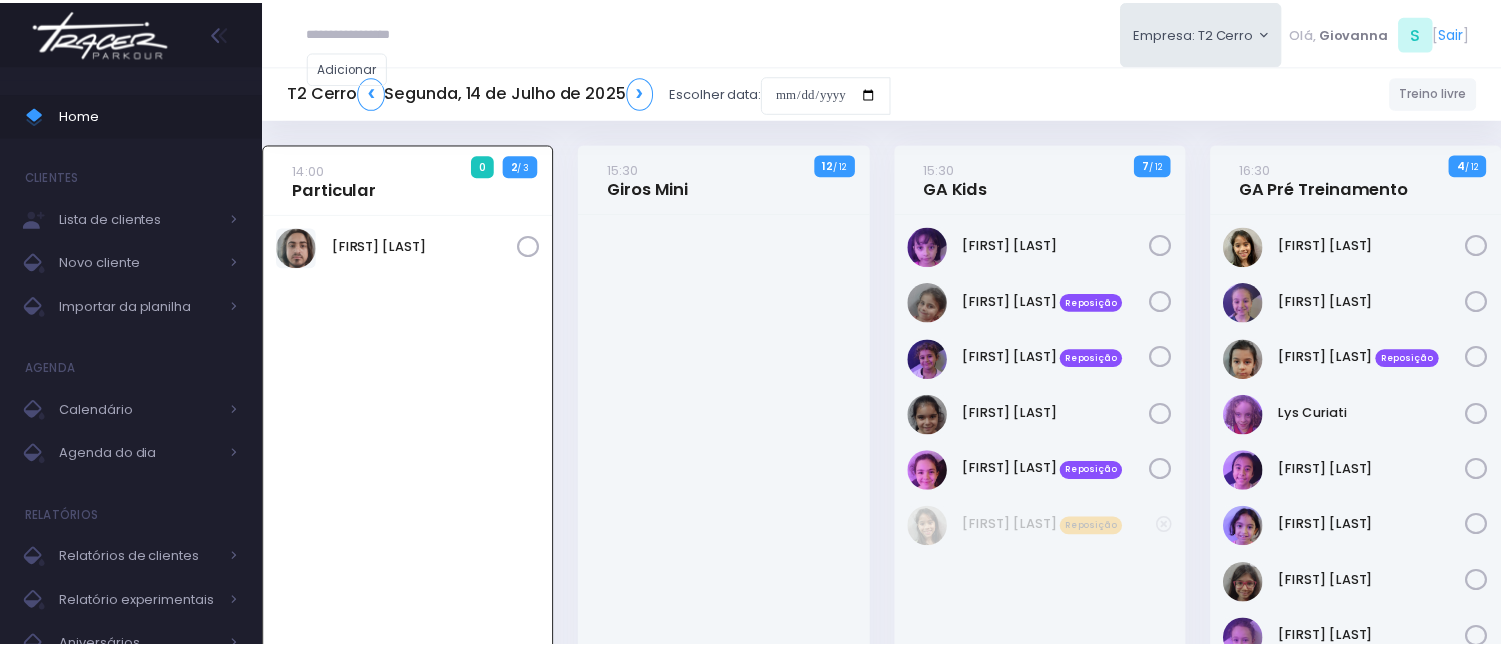 scroll, scrollTop: 0, scrollLeft: 0, axis: both 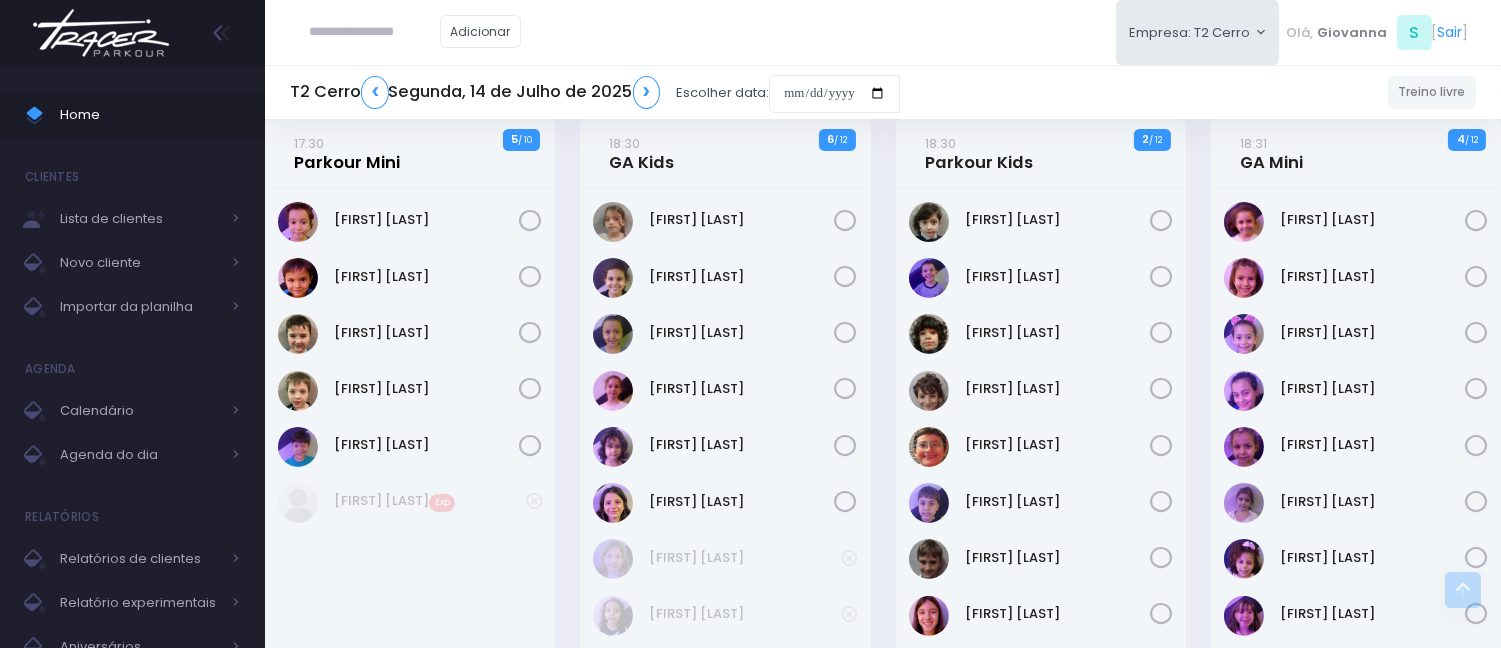 click on "17:30 Parkour Mini" at bounding box center [347, 153] 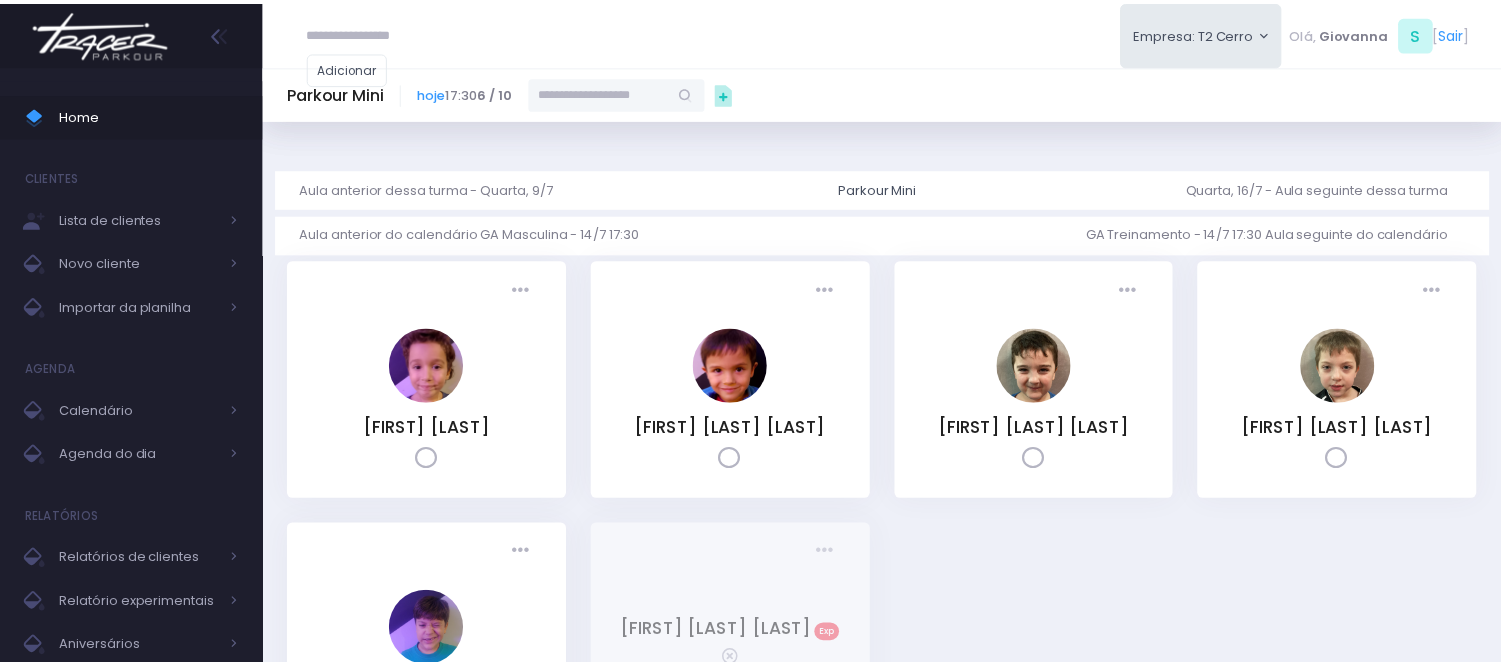 scroll, scrollTop: 0, scrollLeft: 0, axis: both 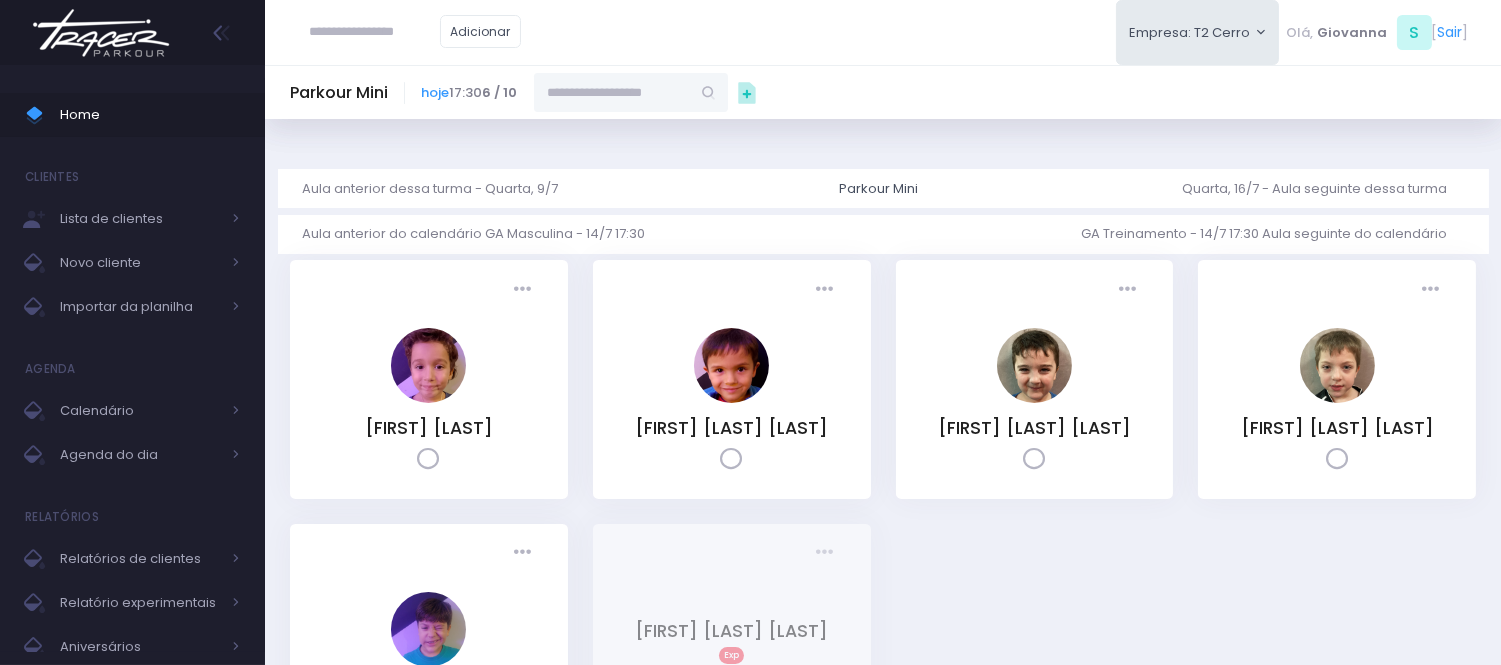 click 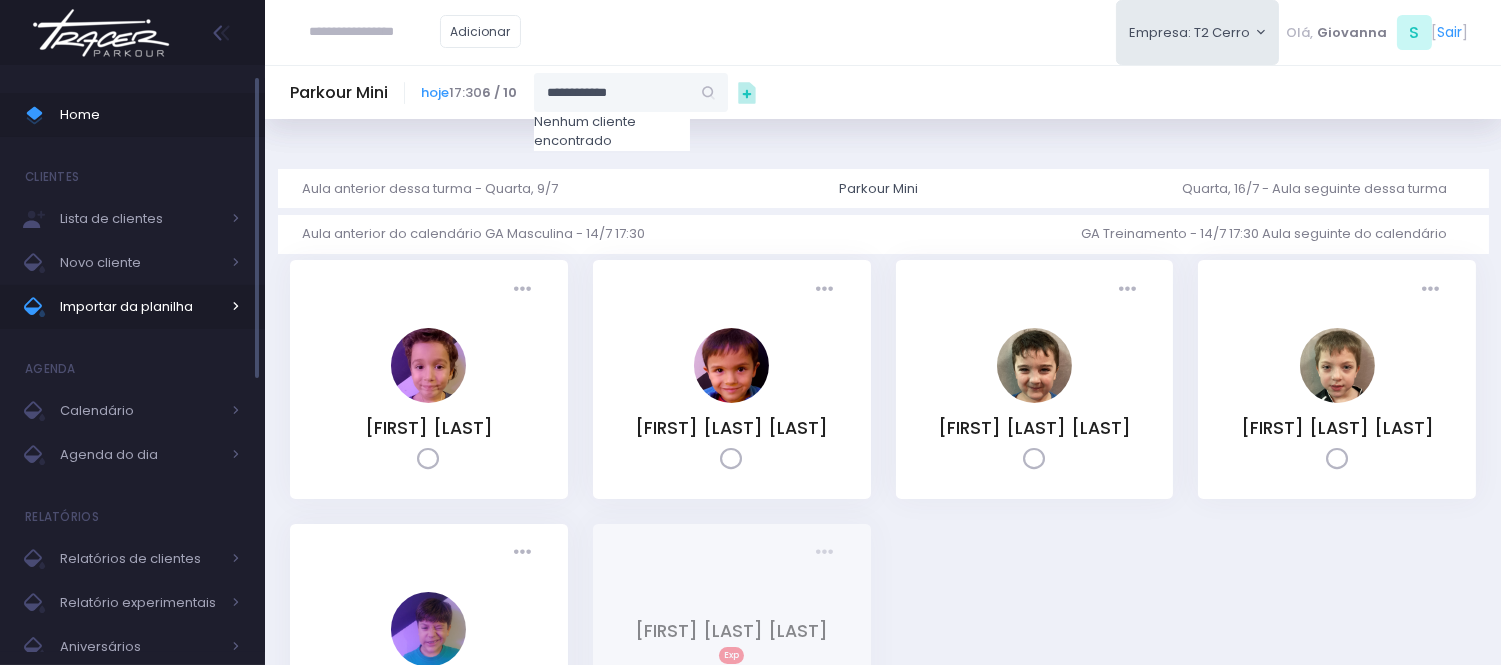 type on "**********" 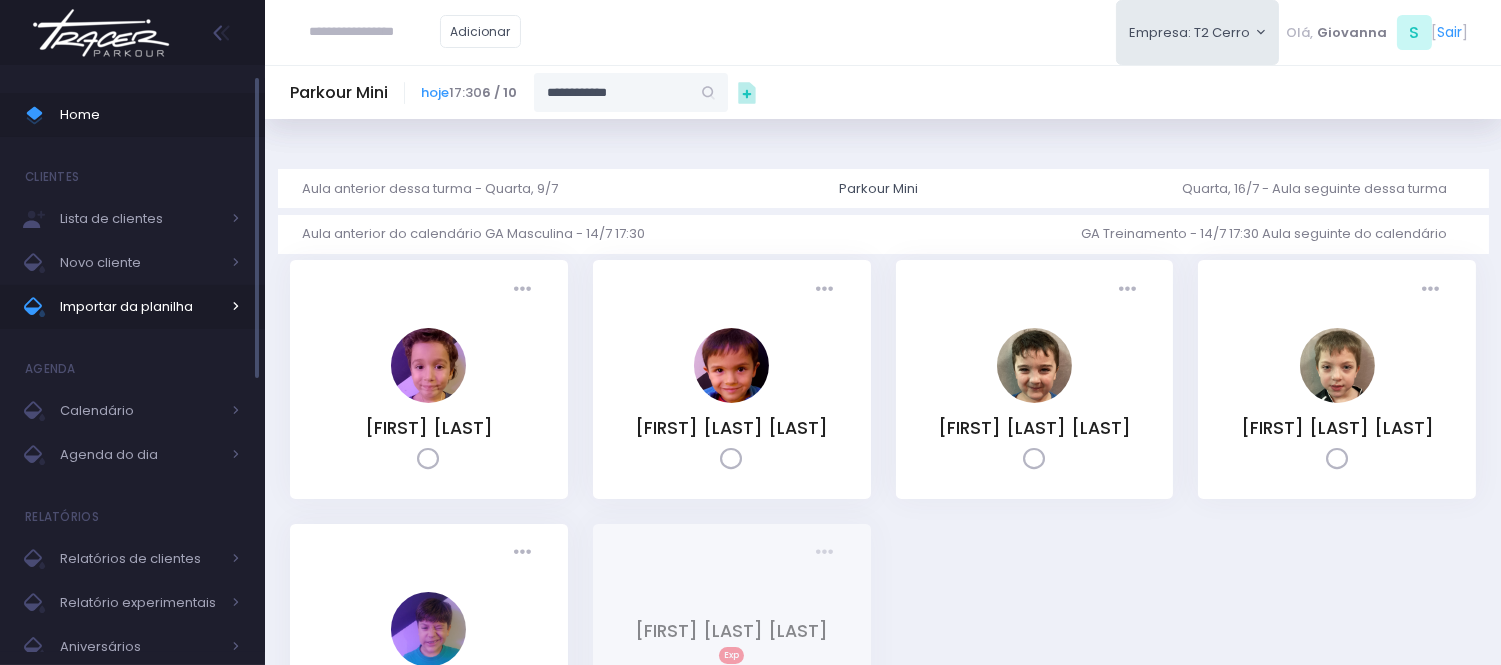 click on "Importar da planilha" 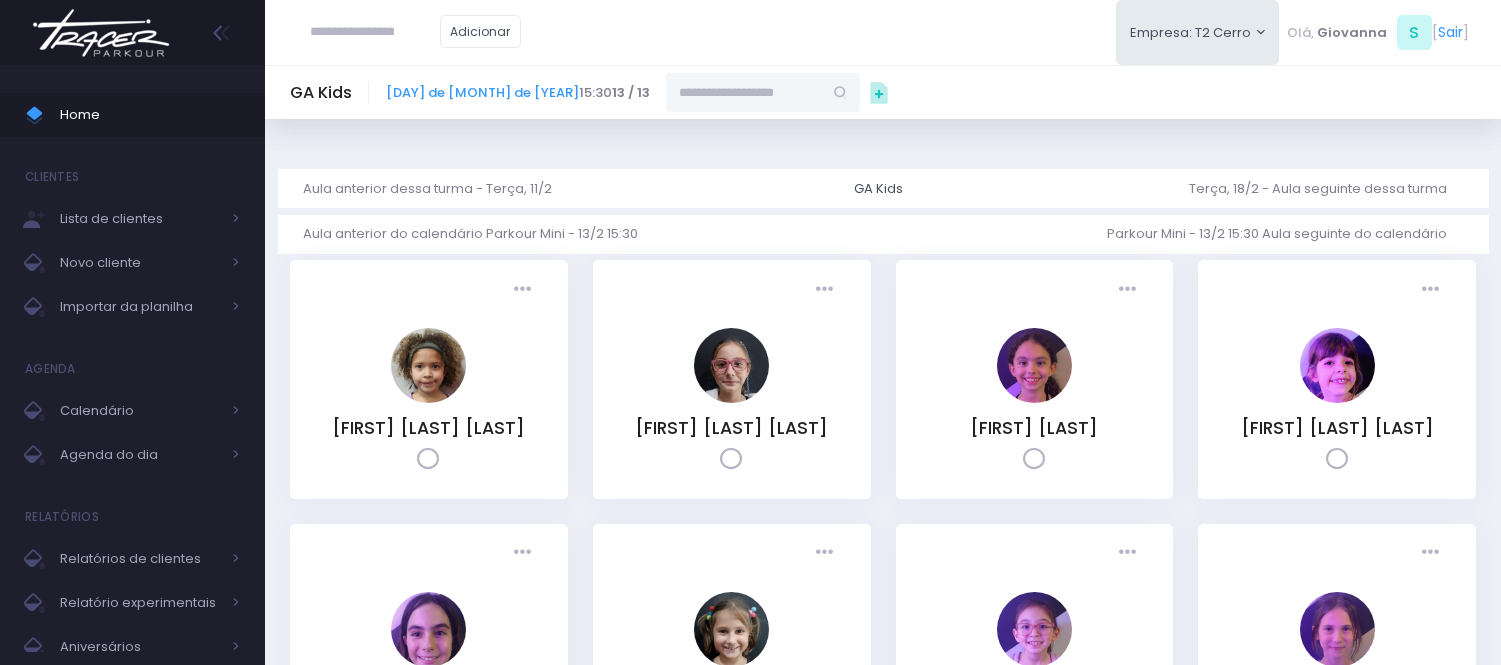 scroll, scrollTop: 0, scrollLeft: 0, axis: both 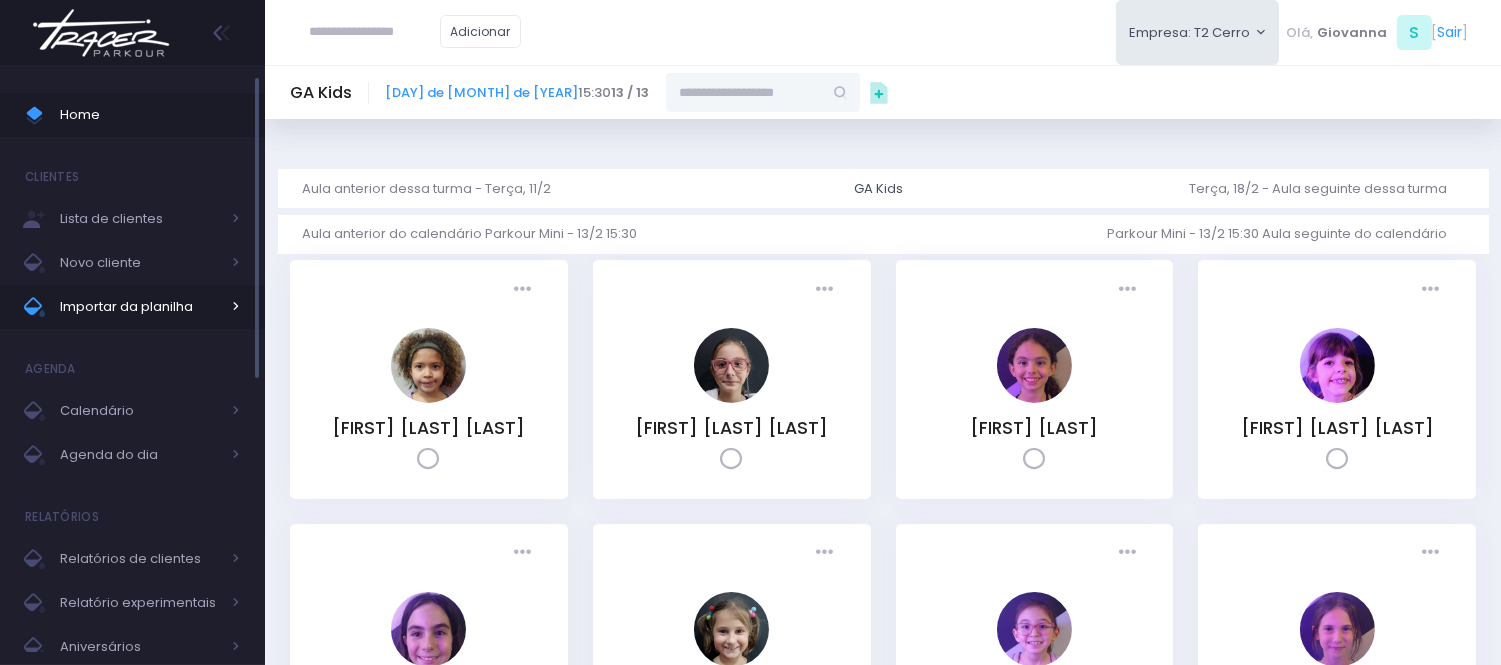 click at bounding box center [230, 307] 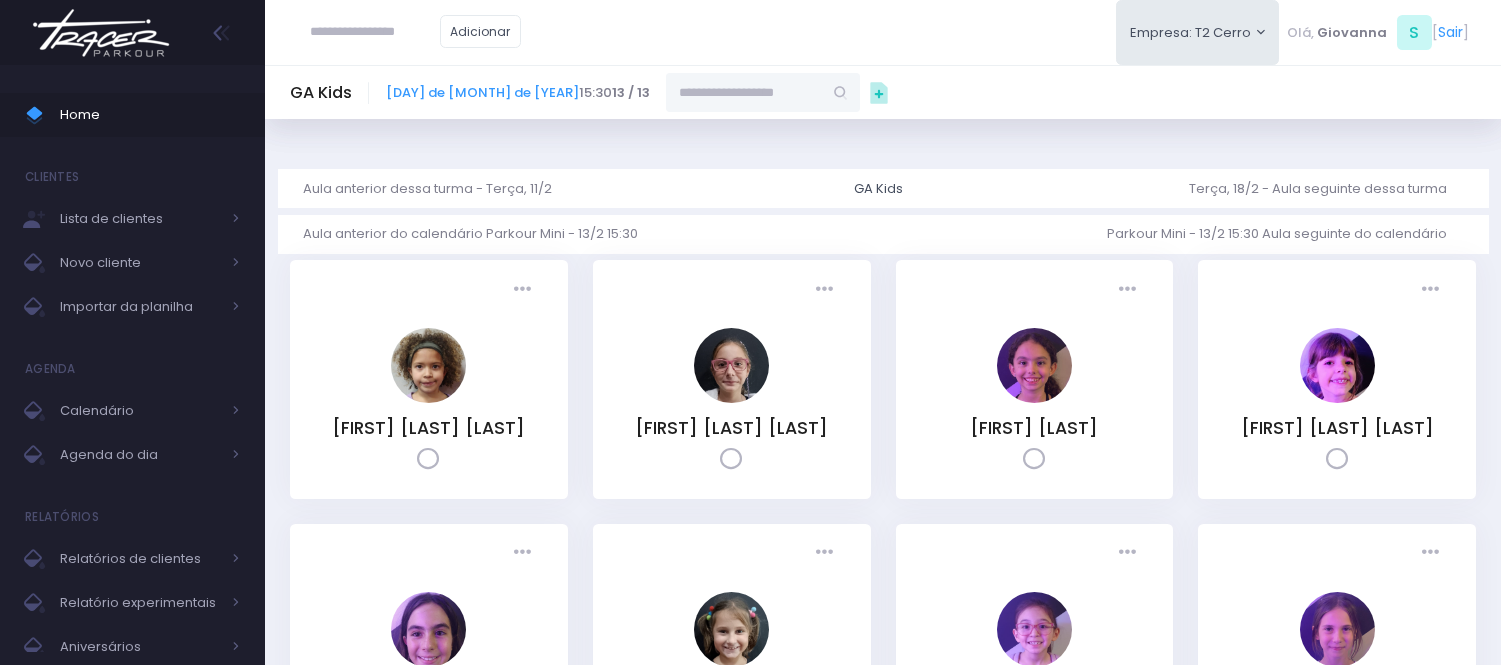 scroll, scrollTop: 0, scrollLeft: 0, axis: both 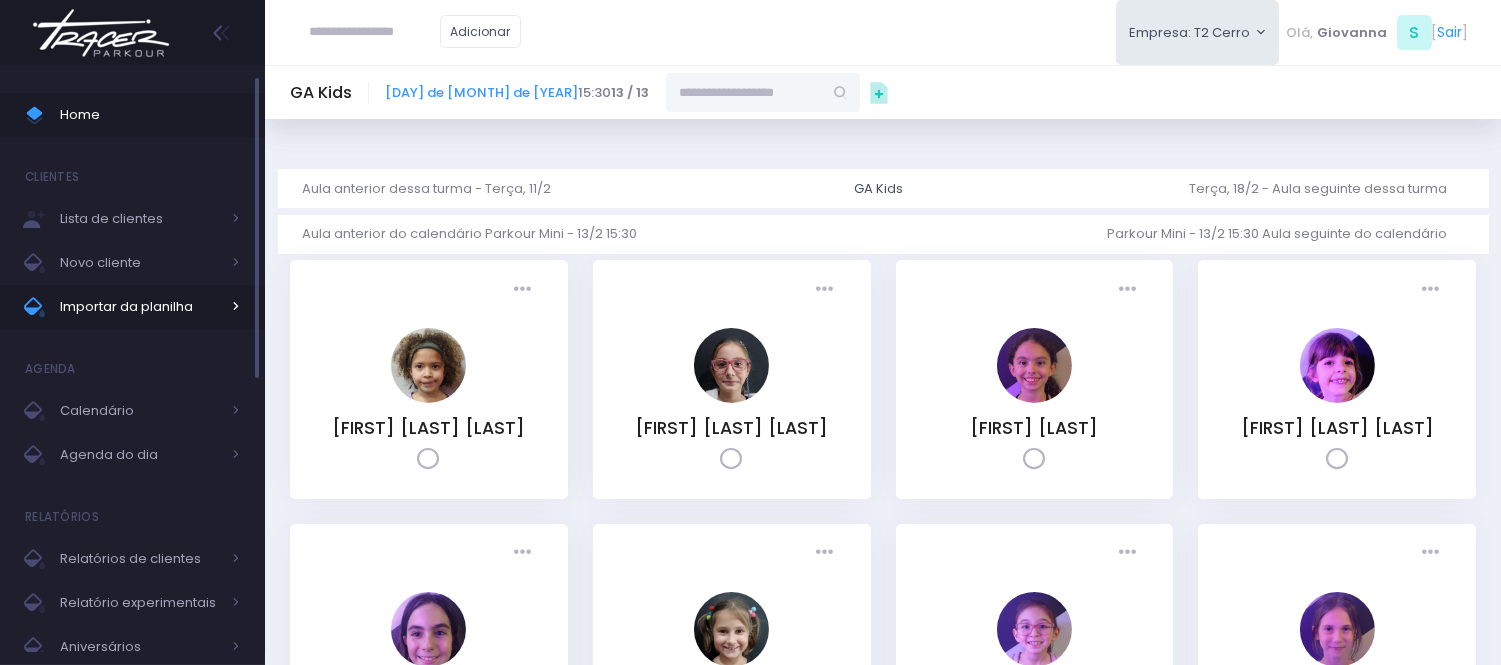 click on "Importar da planilha" at bounding box center [140, 307] 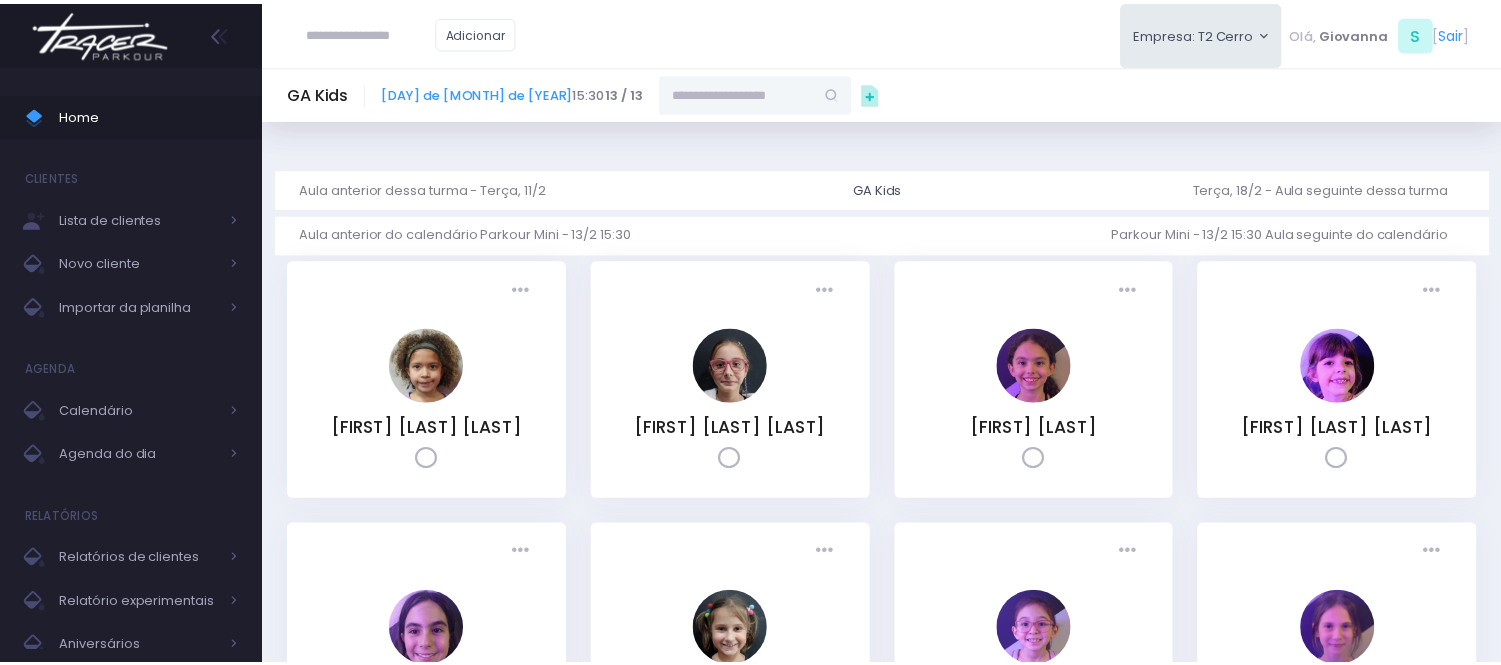 scroll, scrollTop: 0, scrollLeft: 0, axis: both 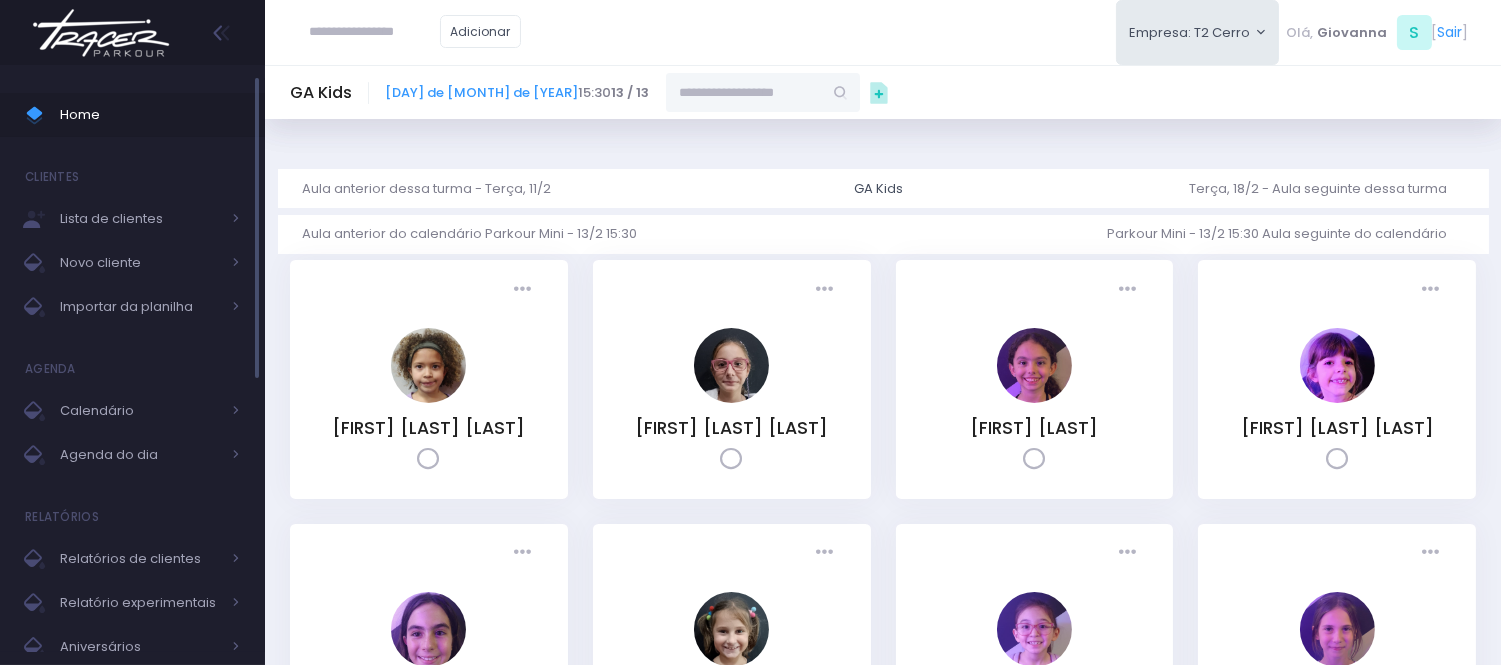 click on "Home" at bounding box center [150, 115] 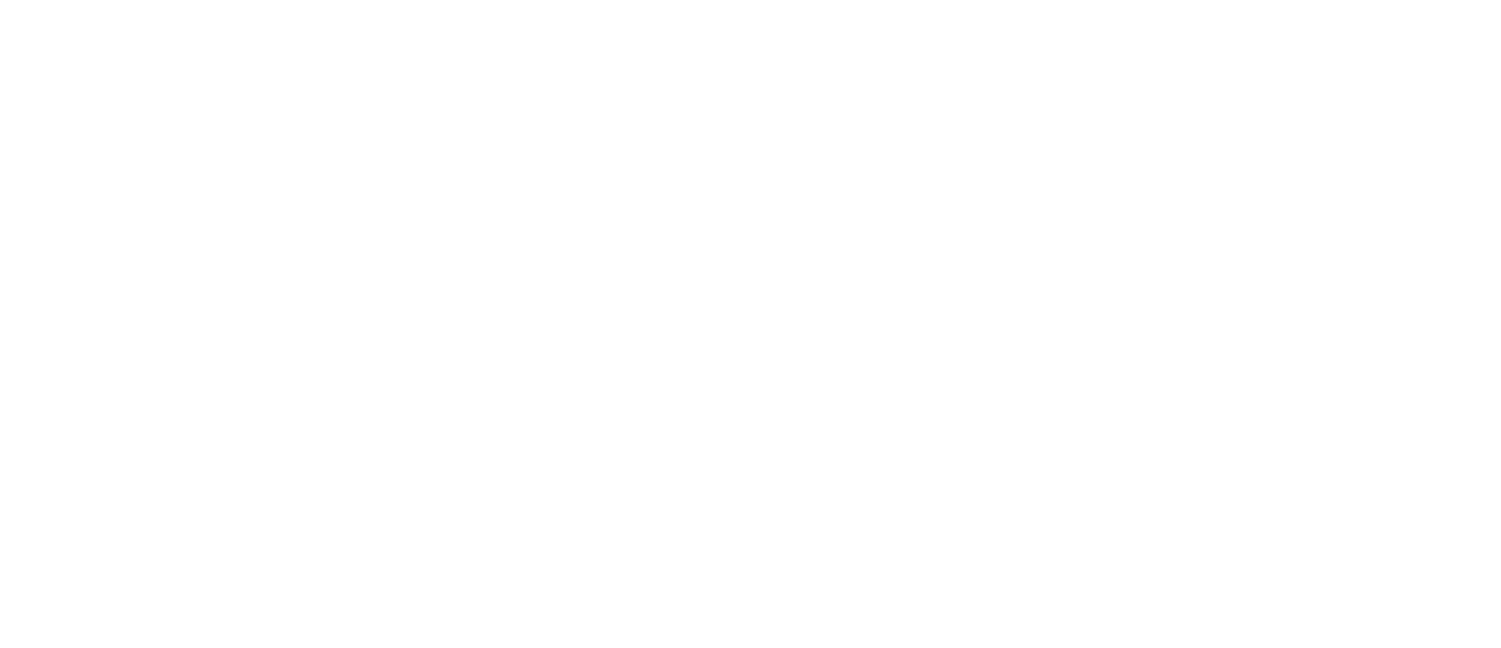 scroll, scrollTop: 0, scrollLeft: 0, axis: both 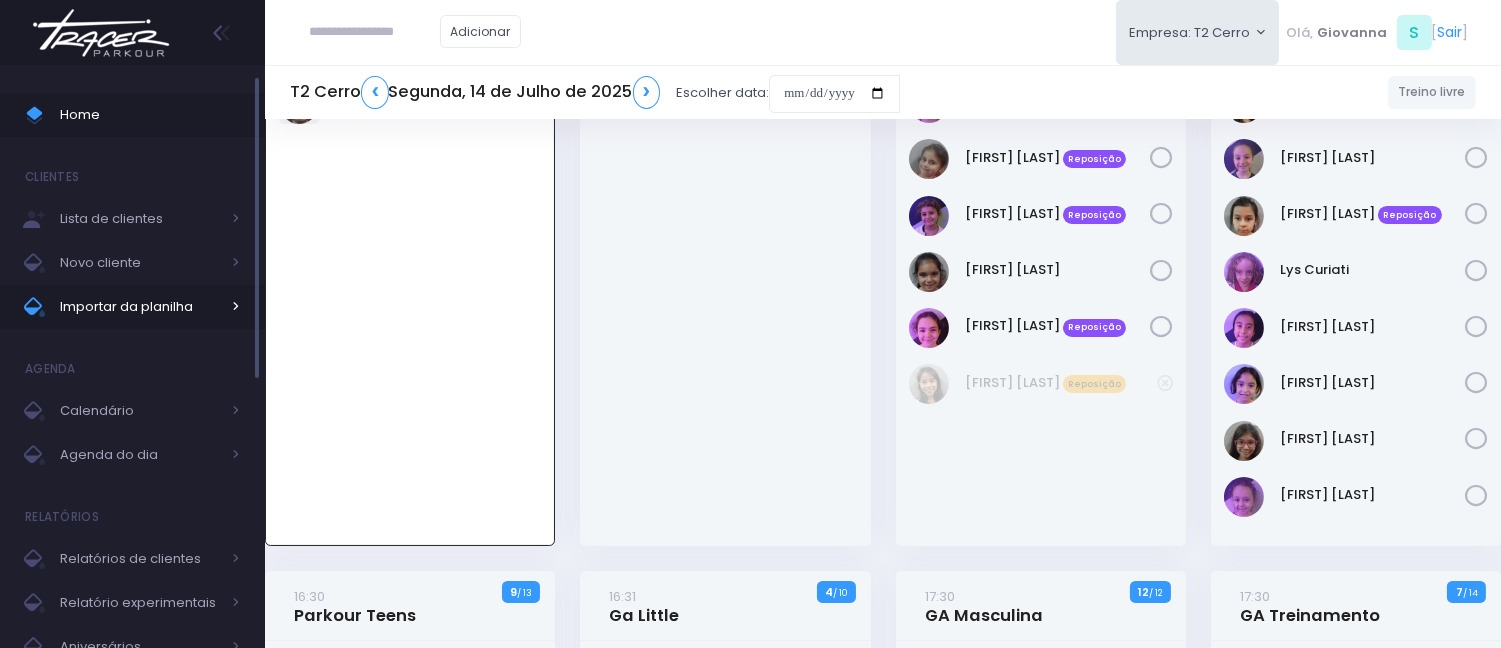click on "Importar da planilha" at bounding box center (140, 307) 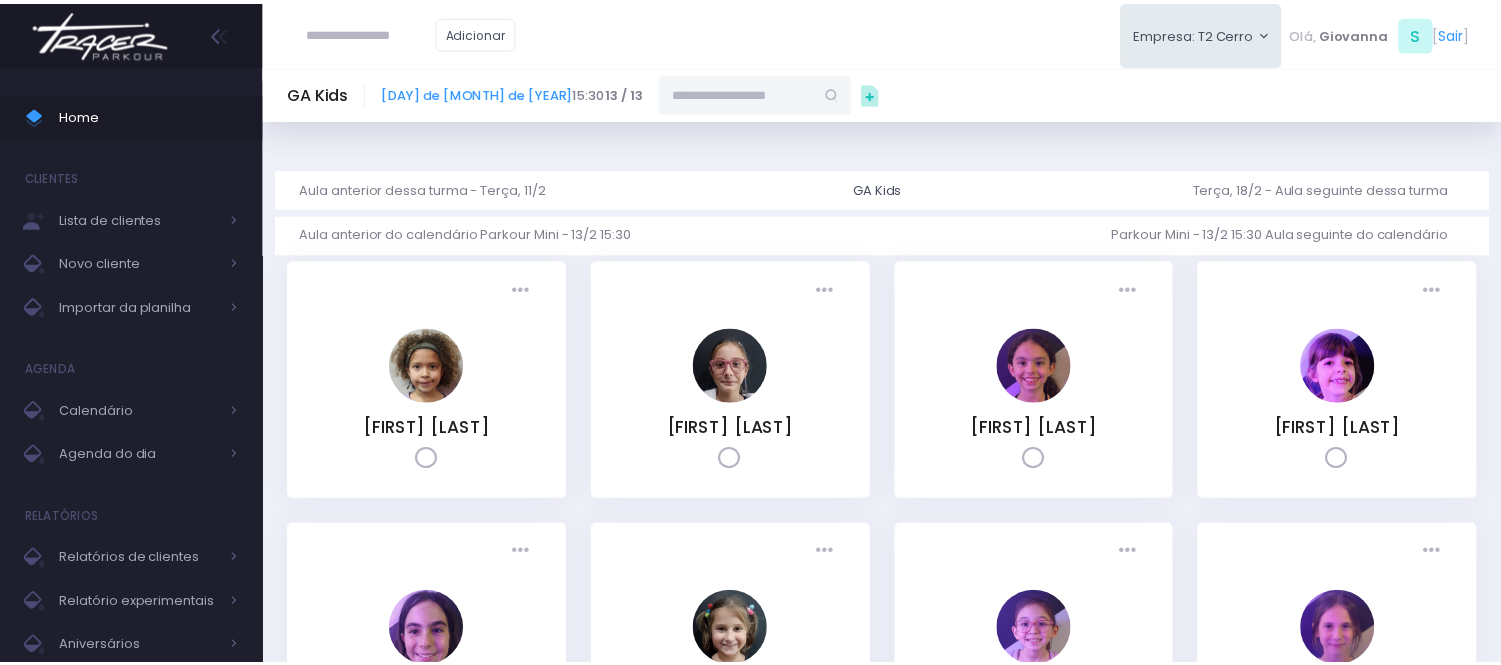 scroll, scrollTop: 0, scrollLeft: 0, axis: both 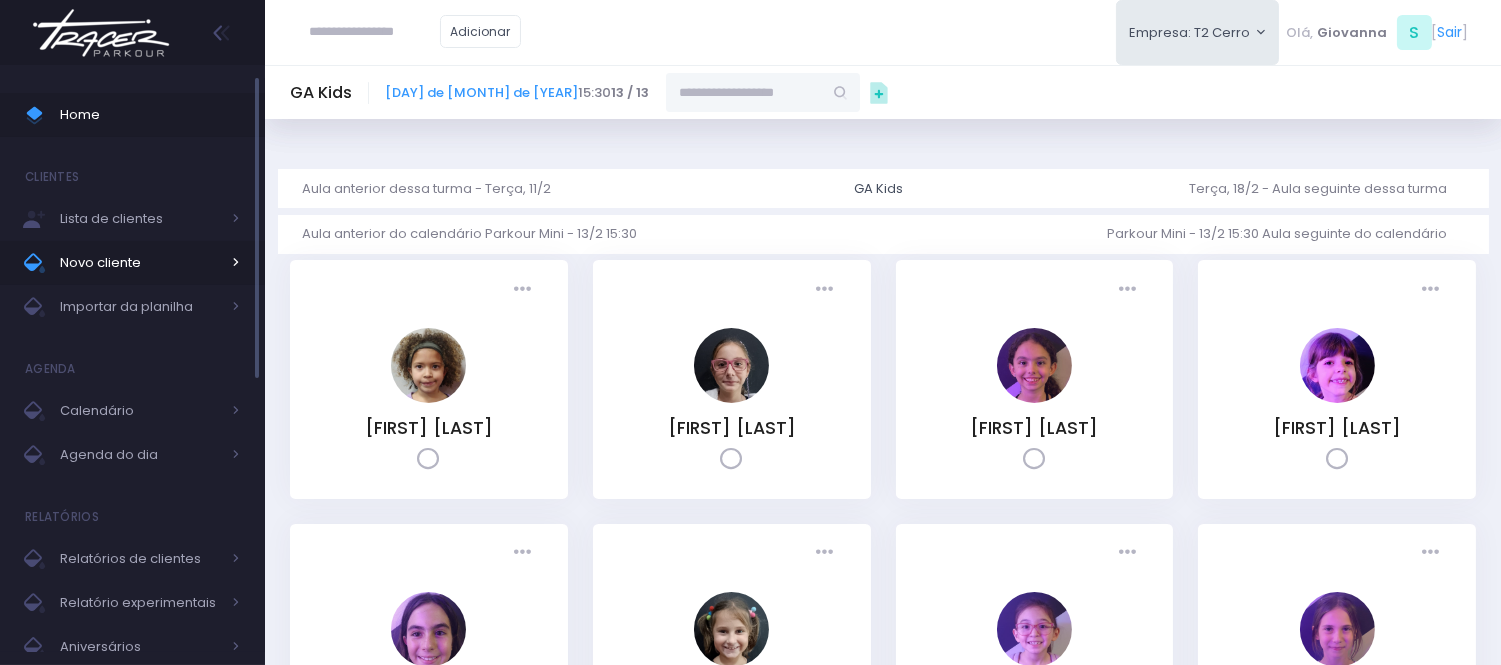 click on "Novo cliente" at bounding box center (132, 263) 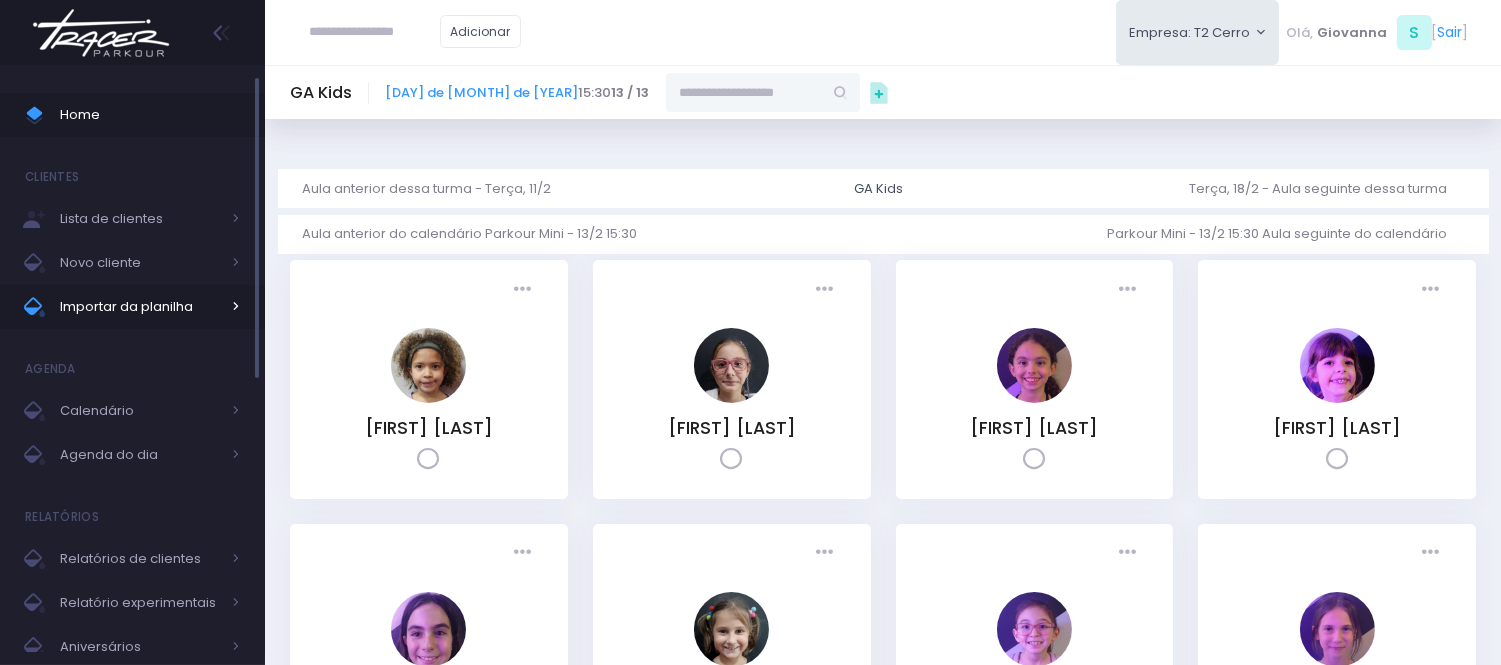 click on "Importar da planilha" at bounding box center (140, 307) 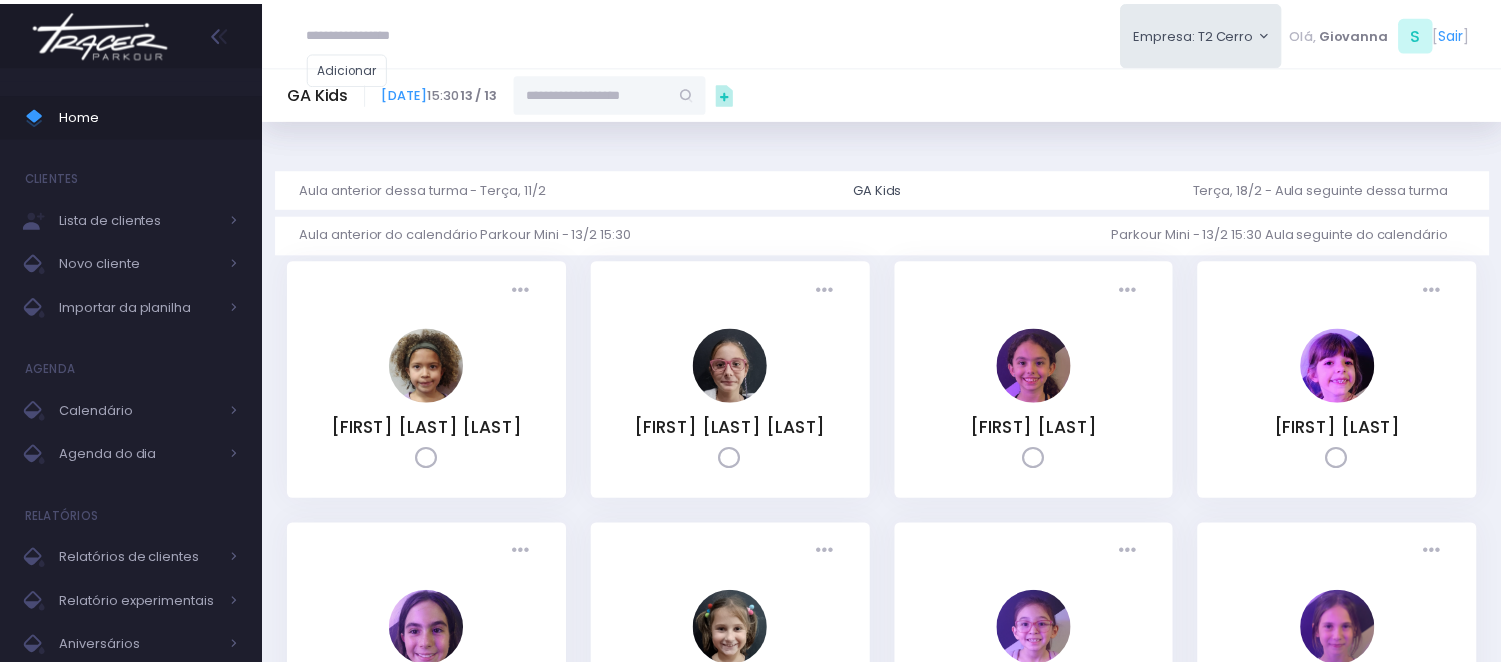 scroll, scrollTop: 0, scrollLeft: 0, axis: both 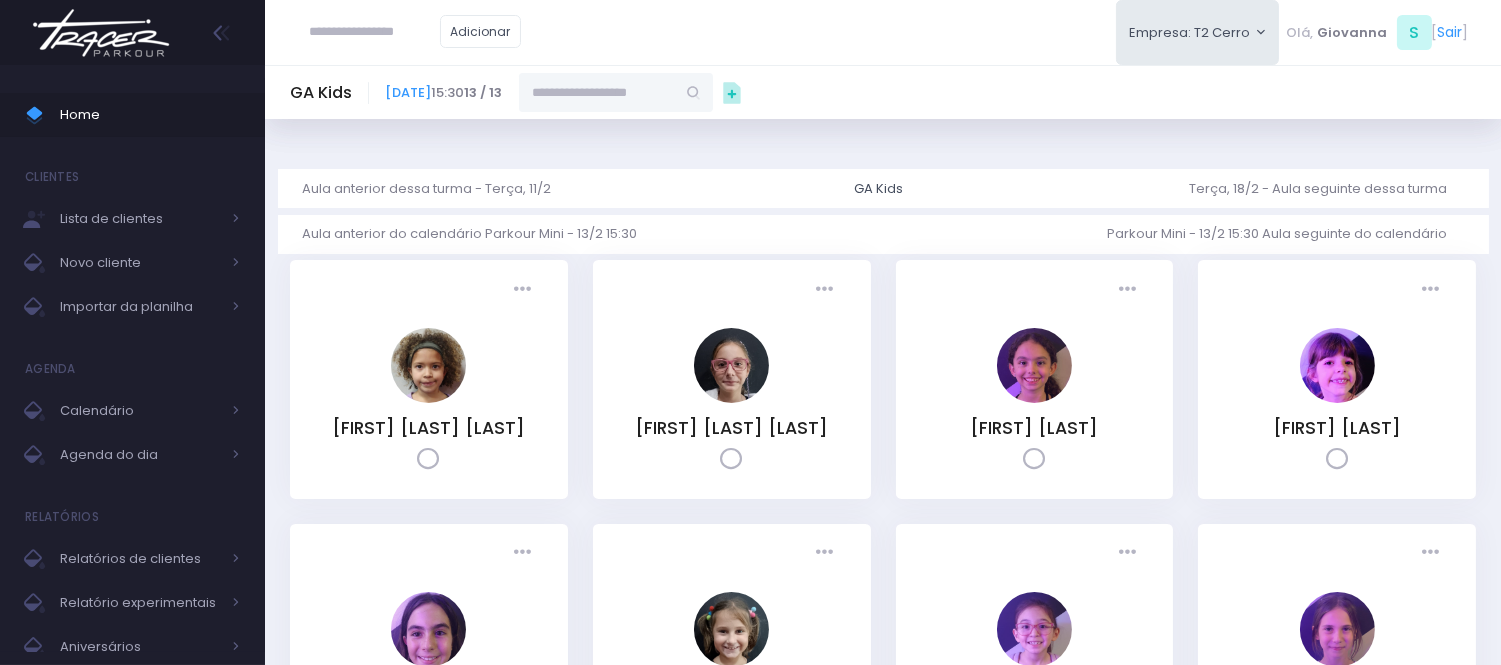 click at bounding box center [375, 32] 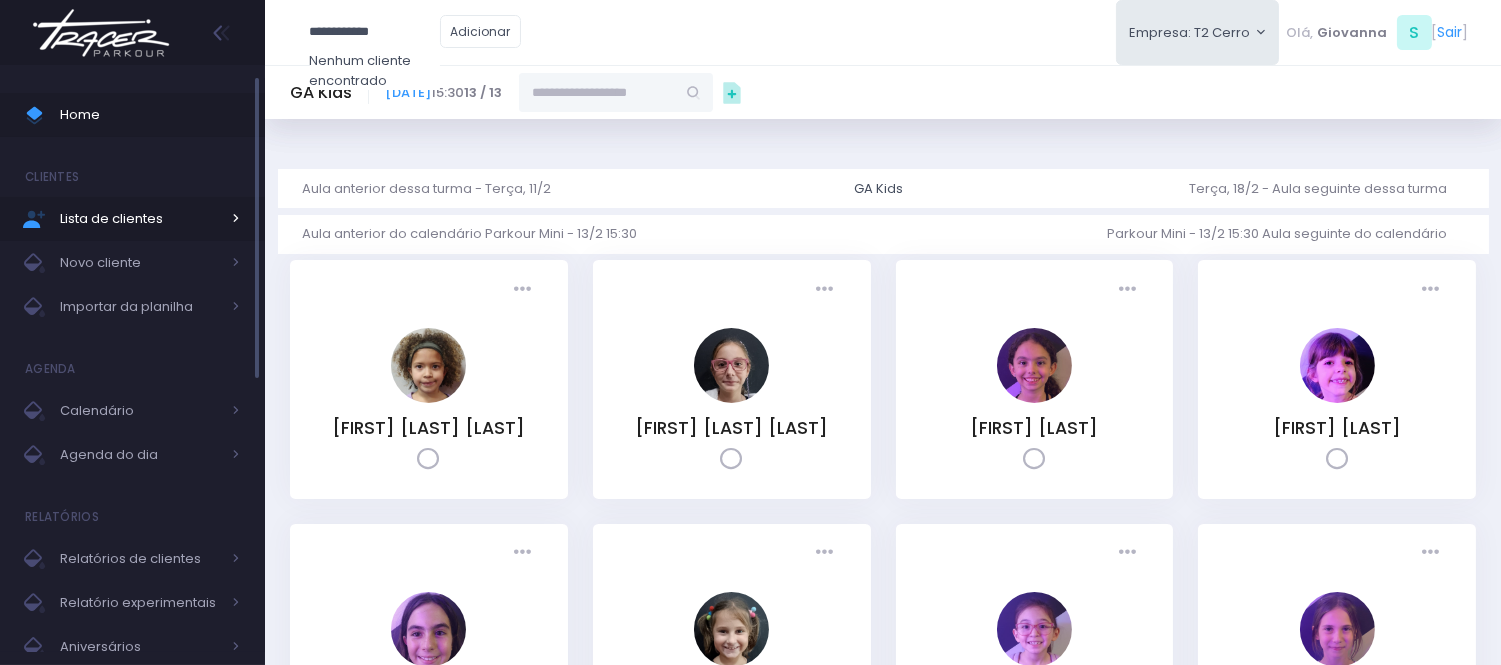 type on "**********" 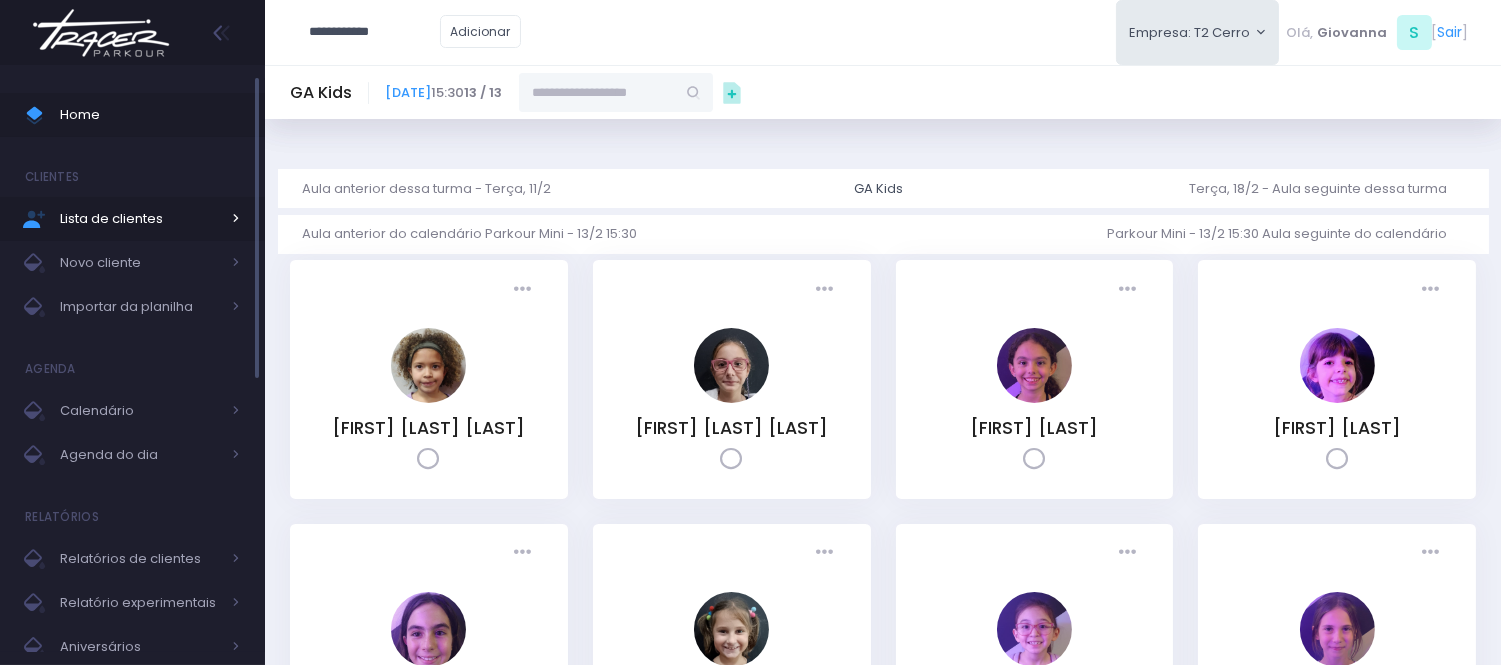 click on "Lista de clientes" at bounding box center (140, 219) 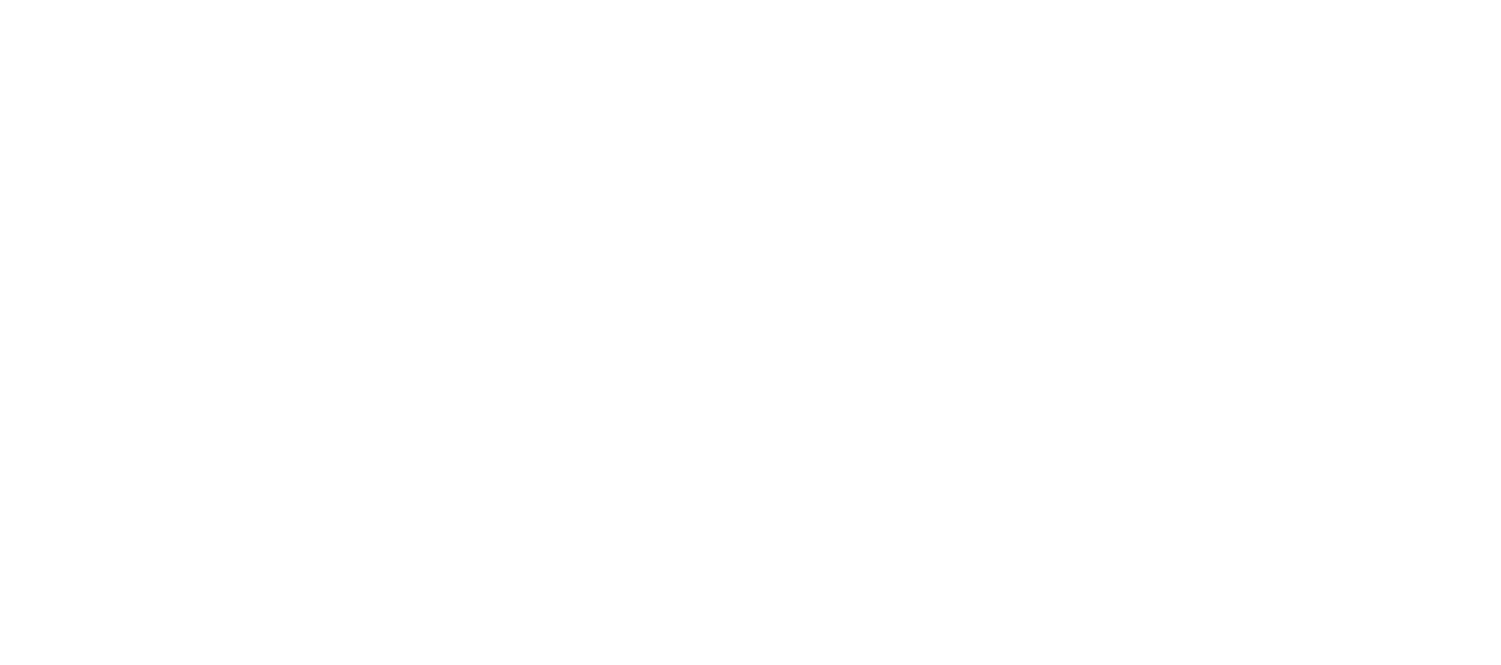 scroll, scrollTop: 0, scrollLeft: 0, axis: both 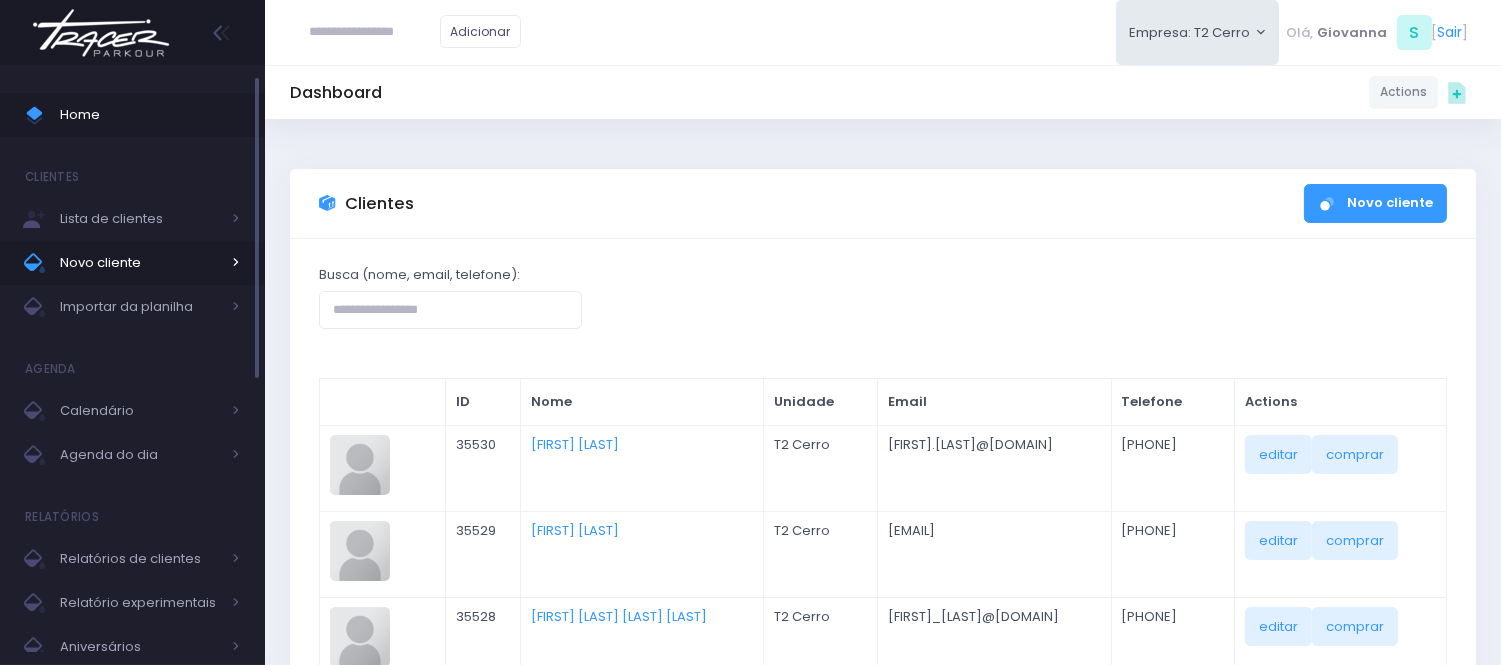 click on "Novo cliente" at bounding box center (132, 263) 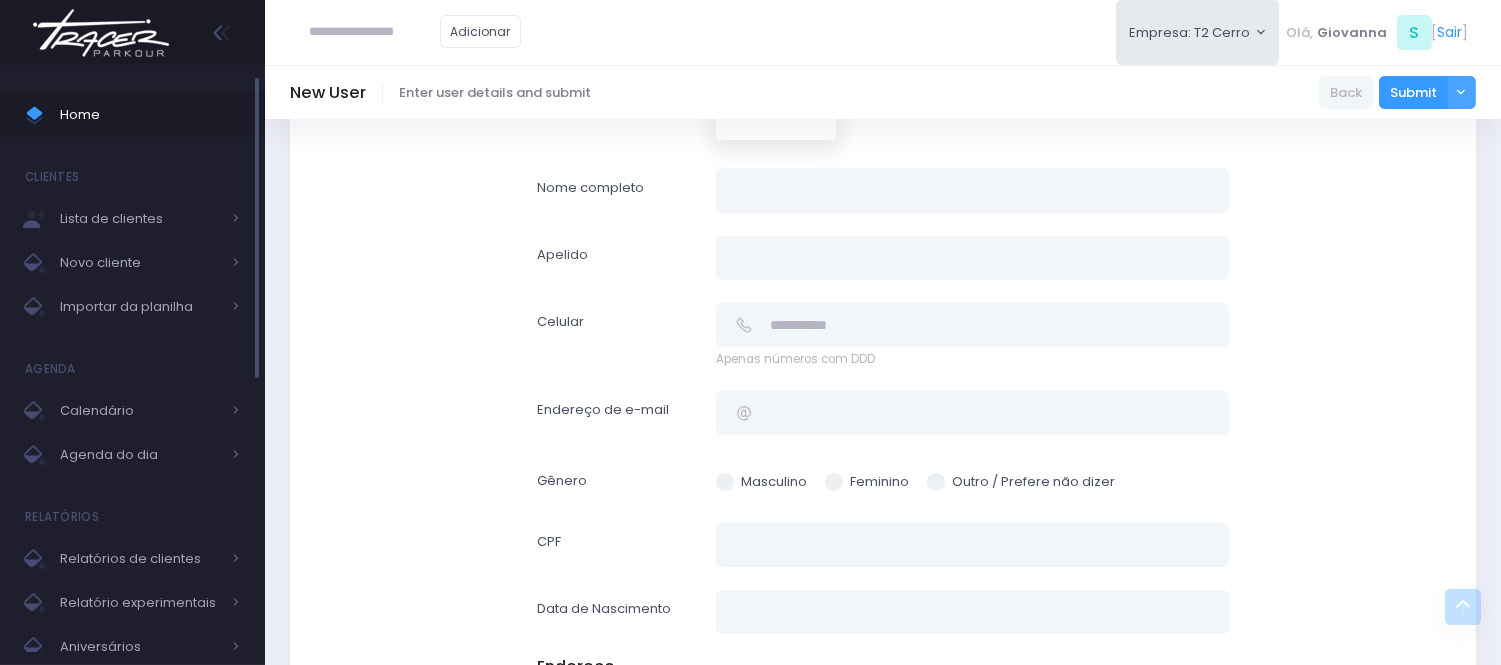 scroll, scrollTop: 333, scrollLeft: 0, axis: vertical 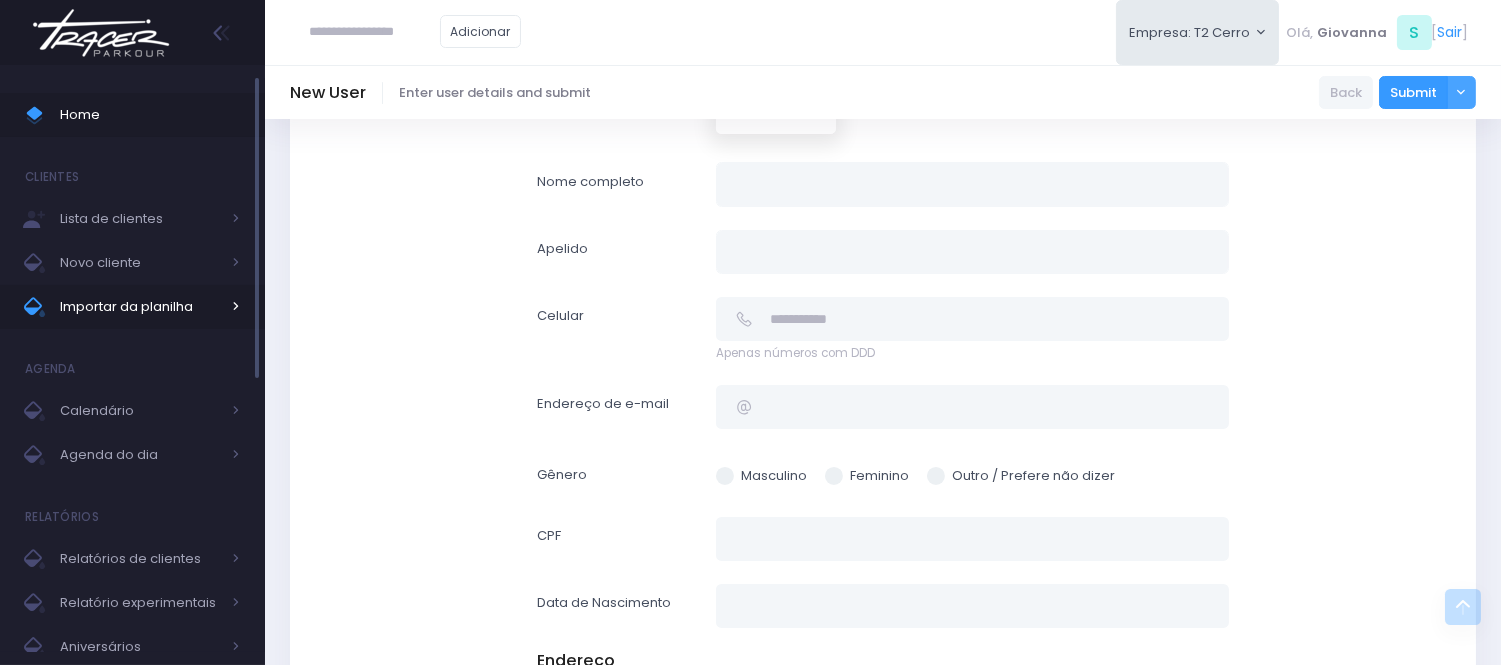 click on "Importar da planilha" at bounding box center (140, 307) 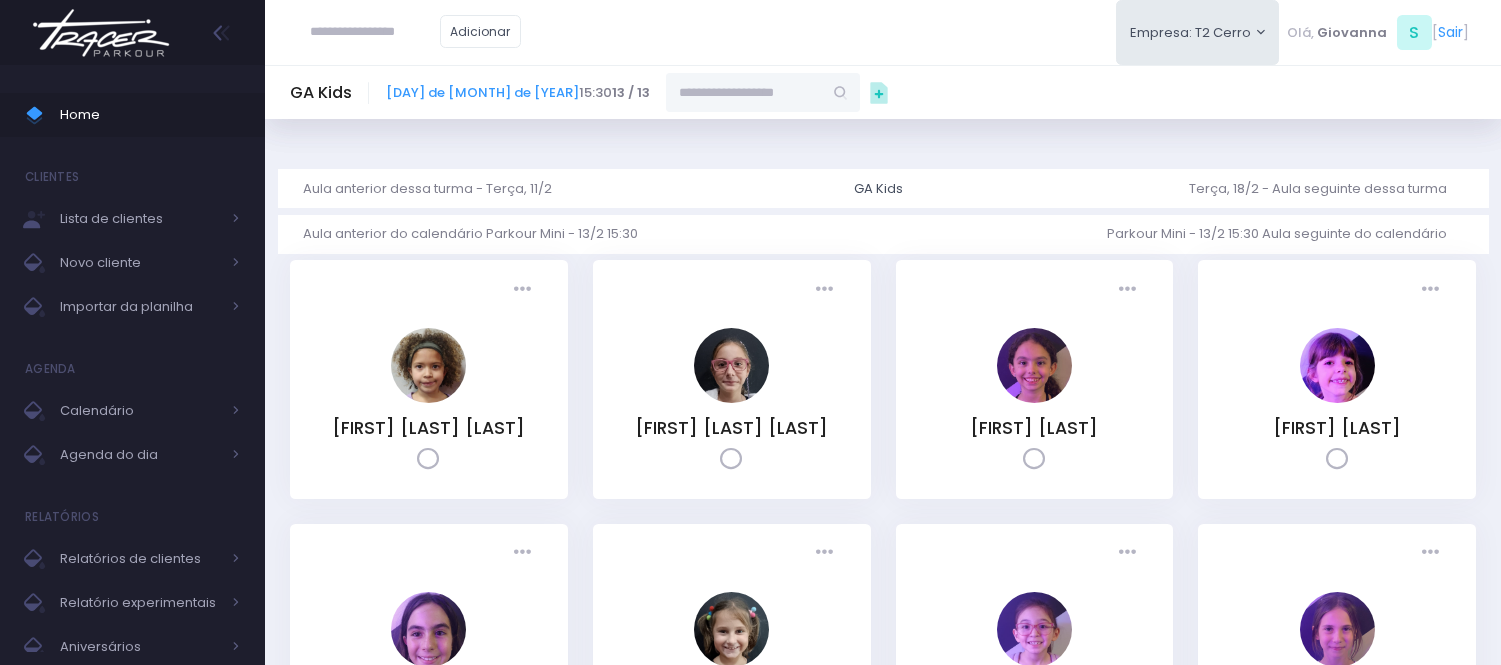 scroll, scrollTop: 0, scrollLeft: 0, axis: both 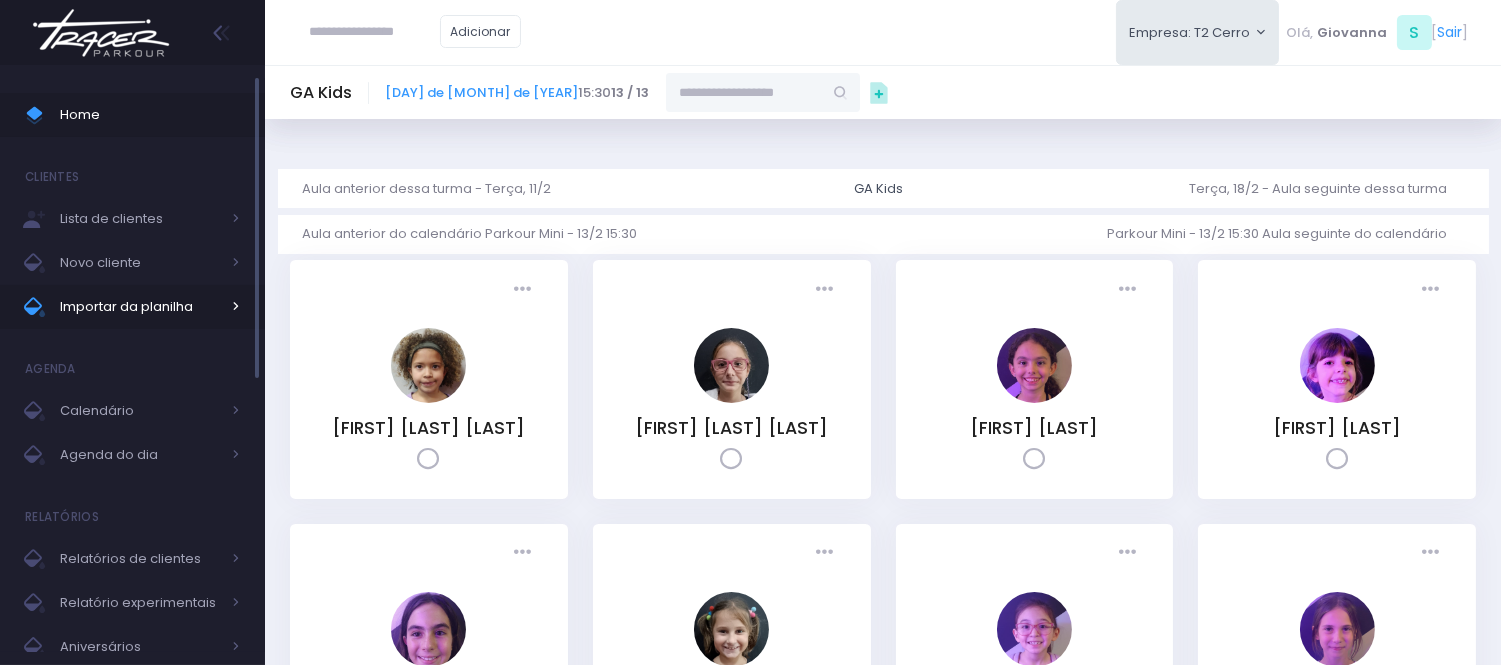 click on "Importar da planilha" at bounding box center (140, 307) 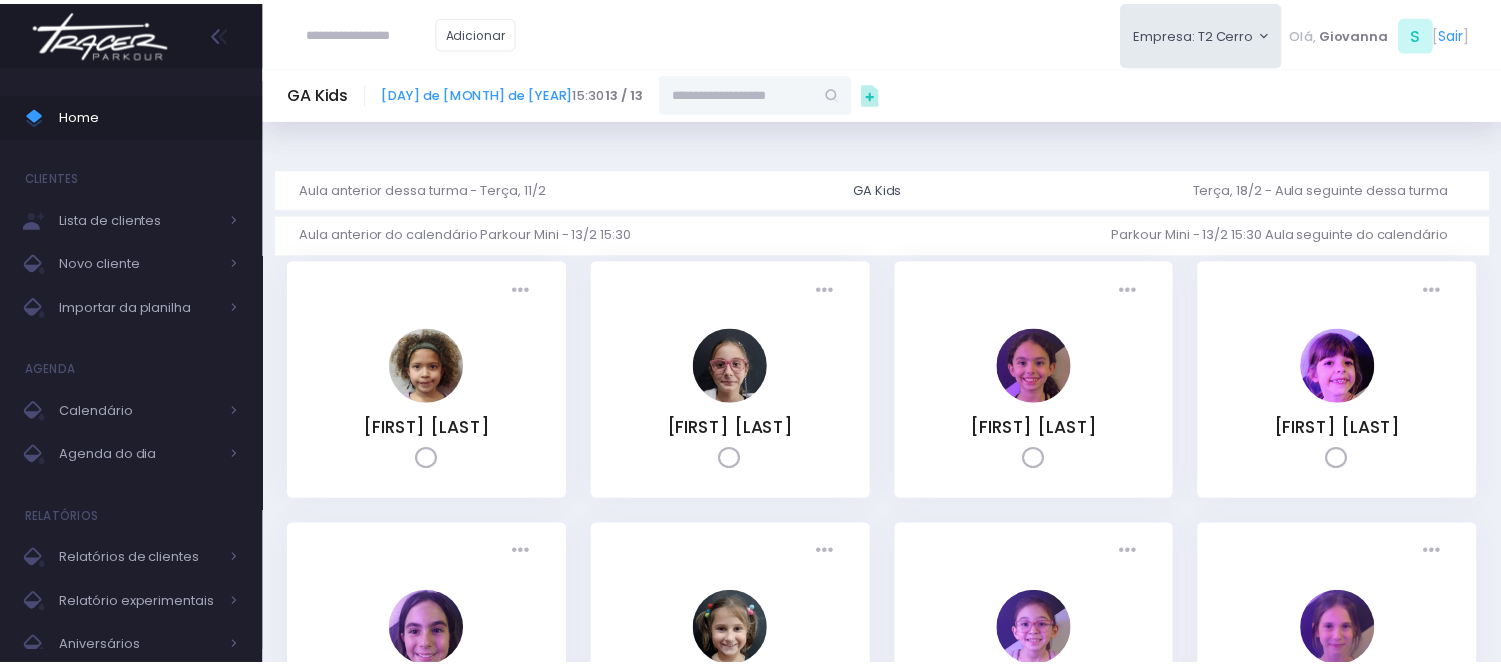 scroll, scrollTop: 0, scrollLeft: 0, axis: both 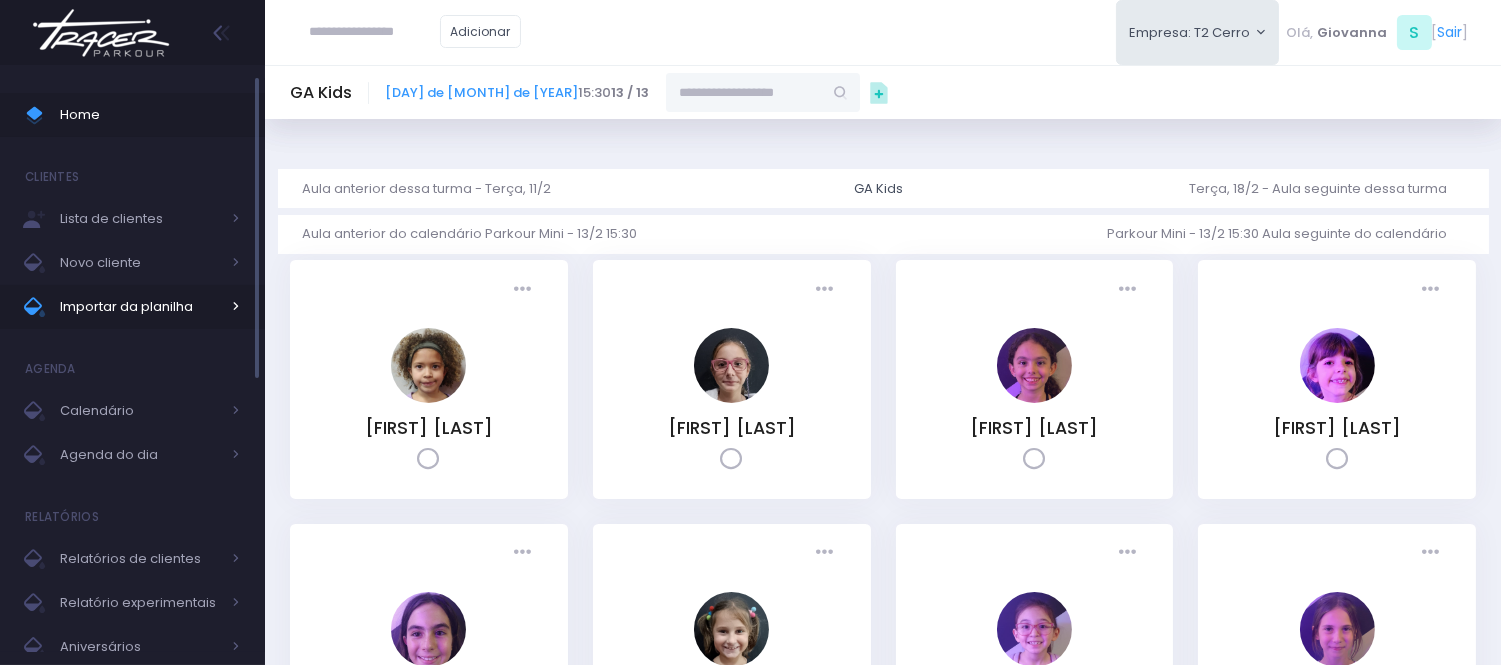 click on "Importar da planilha" at bounding box center (140, 307) 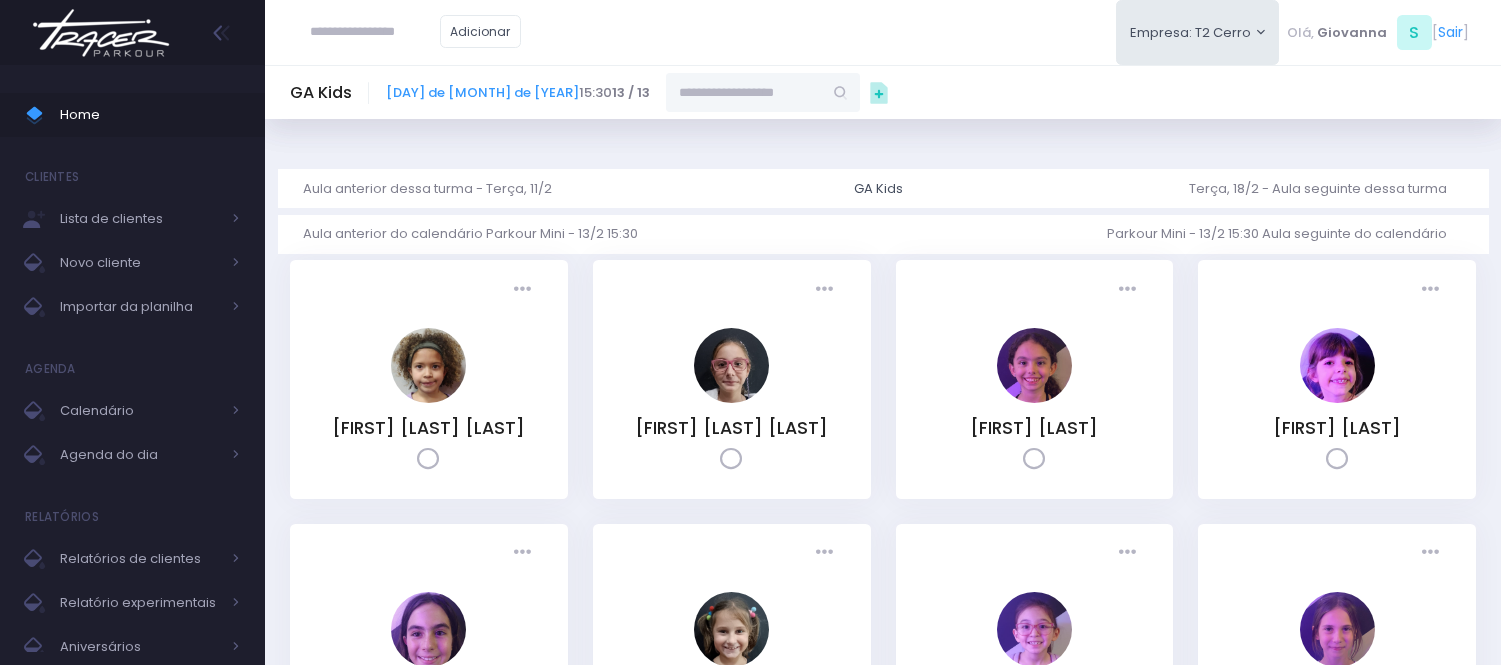 scroll, scrollTop: 0, scrollLeft: 0, axis: both 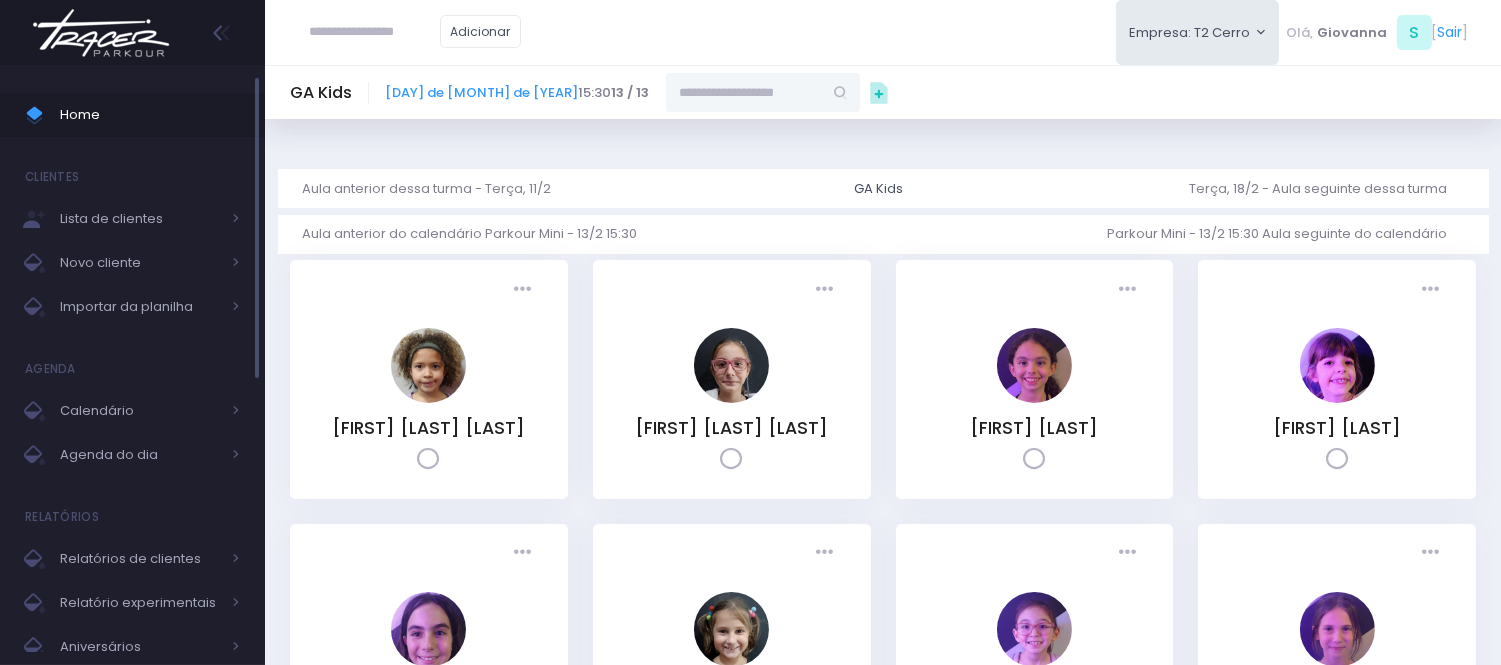 click on "Home" at bounding box center [150, 115] 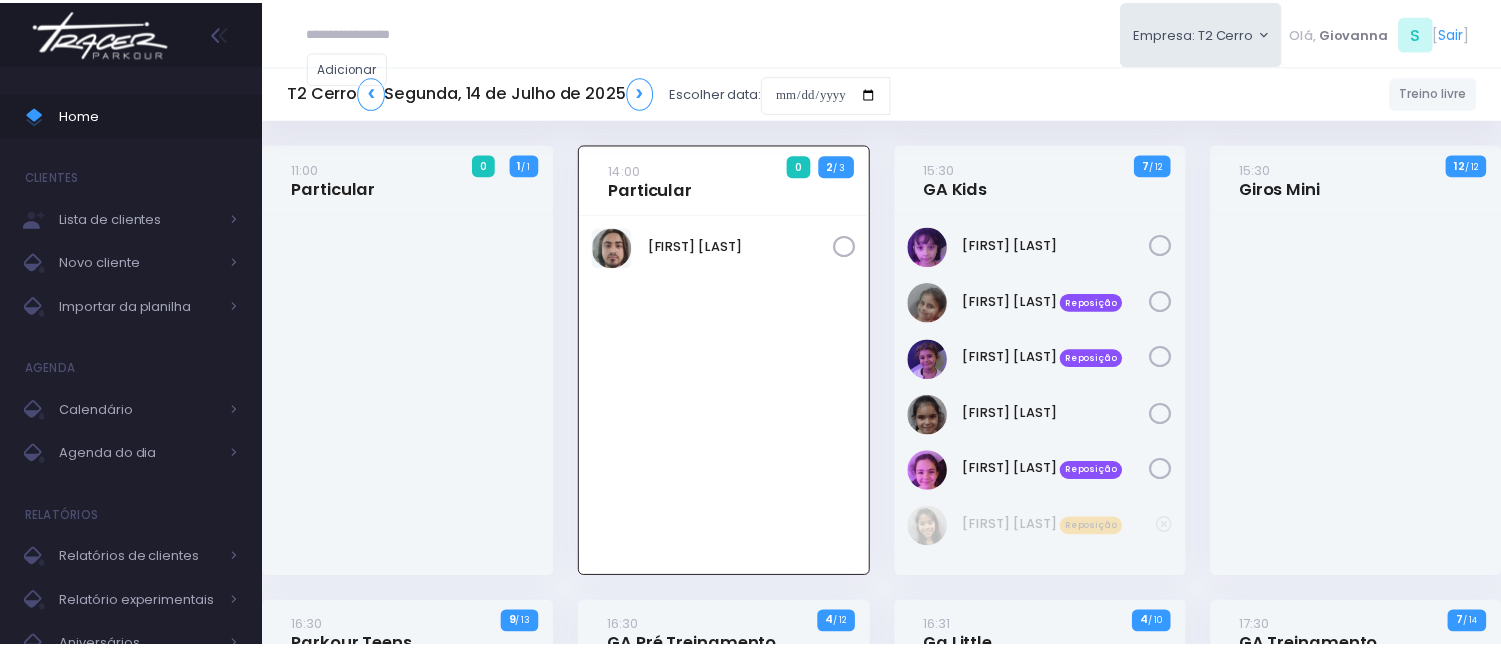 scroll, scrollTop: 0, scrollLeft: 0, axis: both 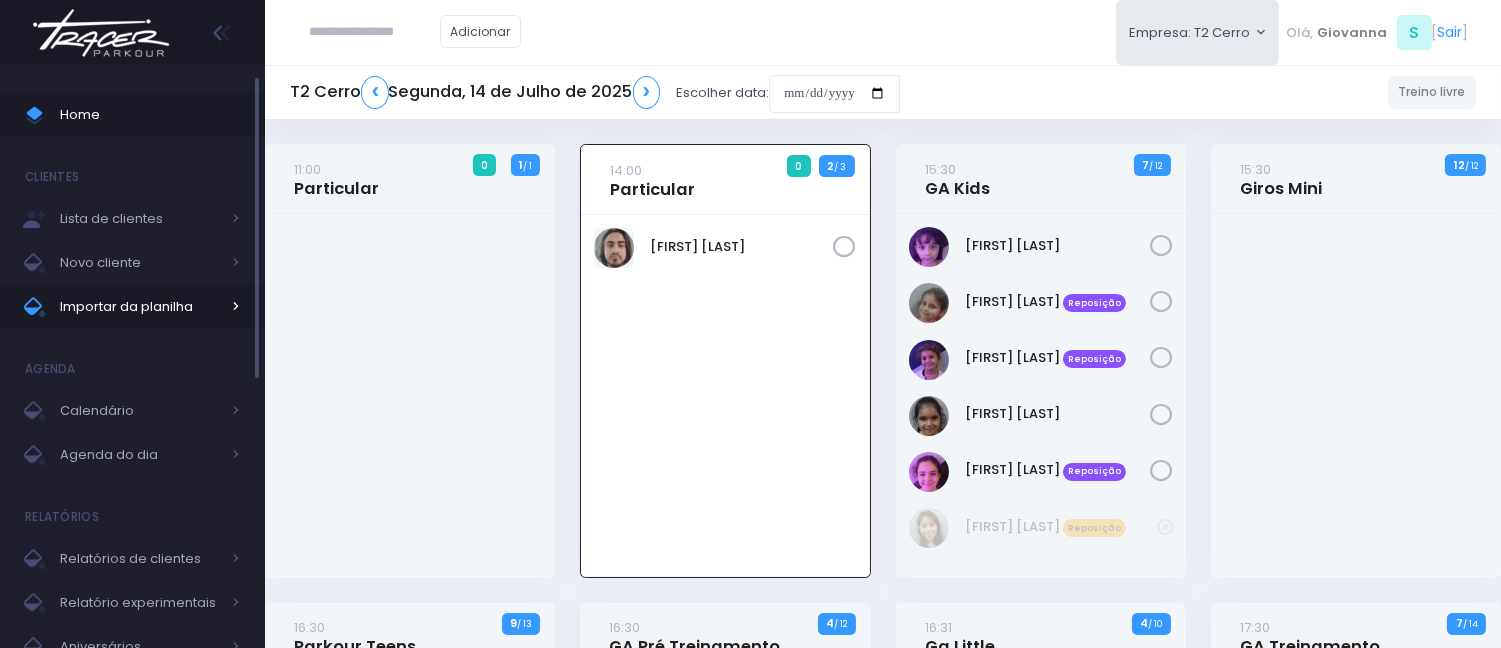 click on "Importar da planilha" at bounding box center [140, 307] 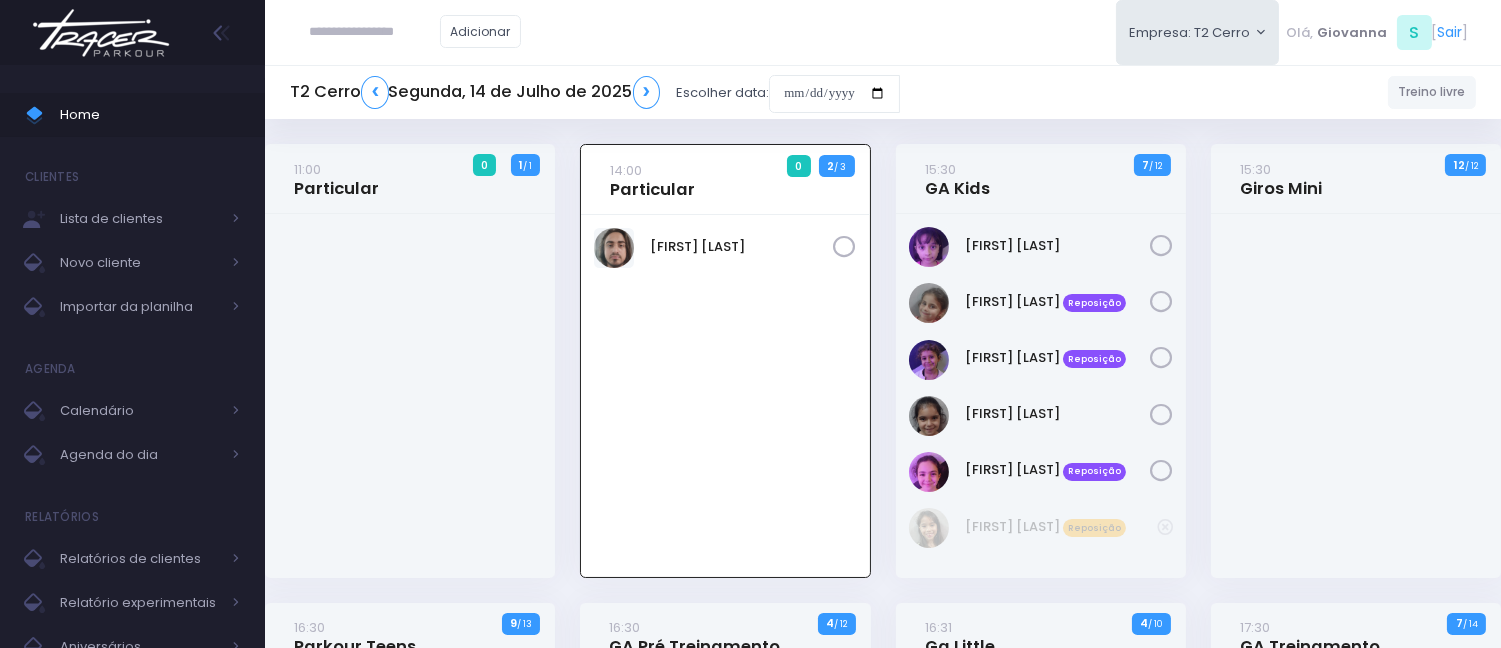 click at bounding box center [375, 32] 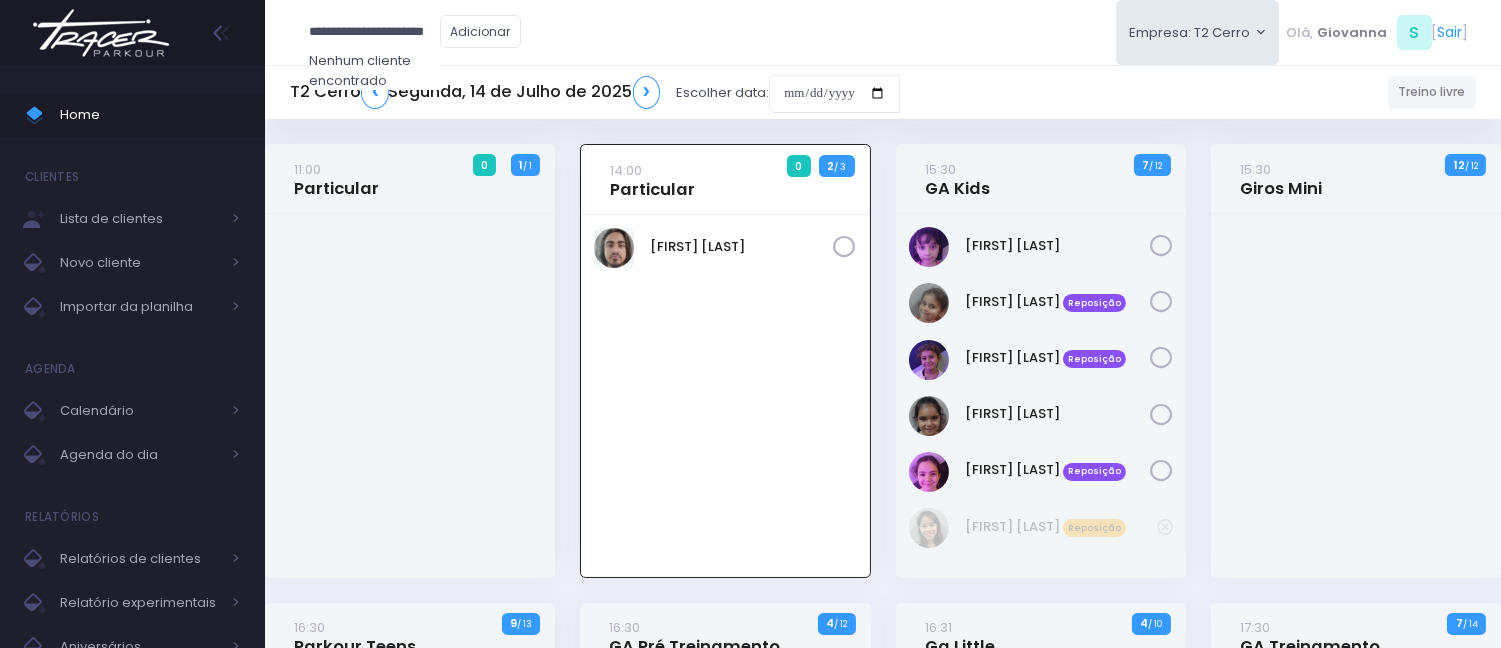 type on "**********" 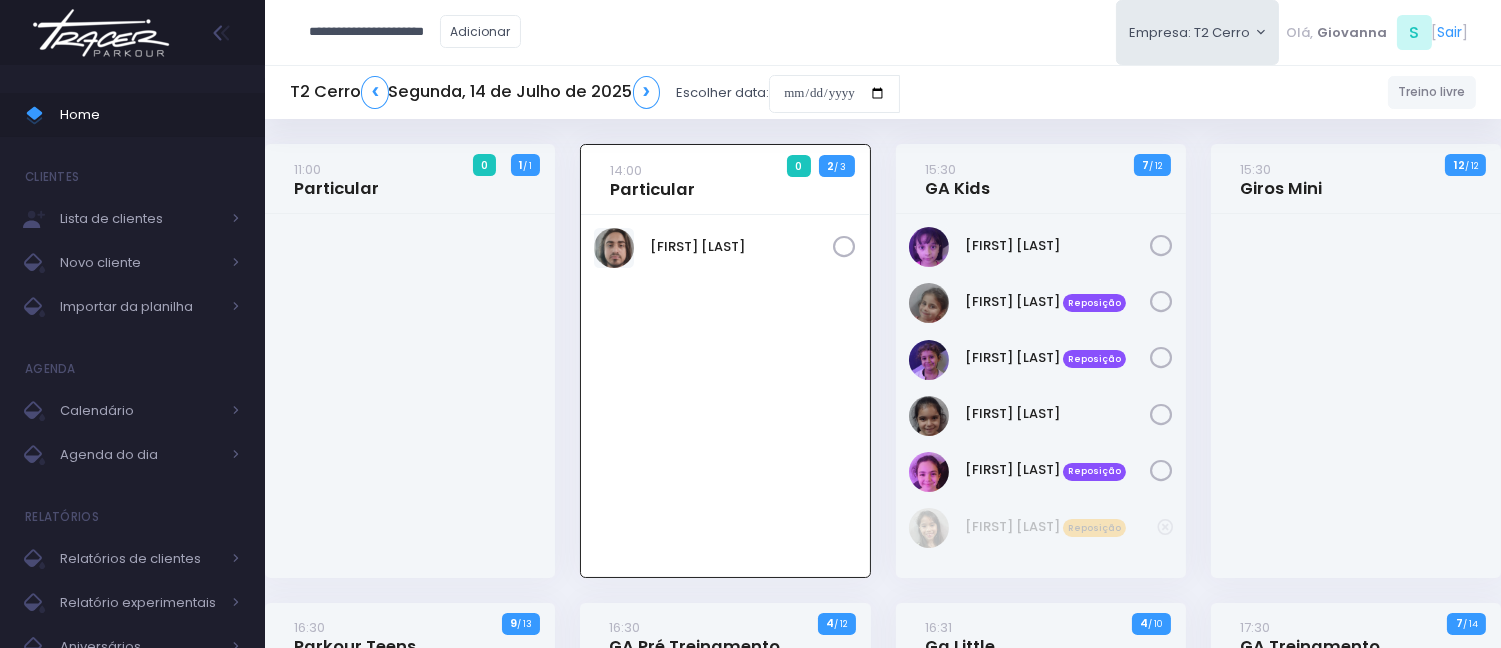 drag, startPoint x: 413, startPoint y: 253, endPoint x: 164, endPoint y: 172, distance: 261.84348 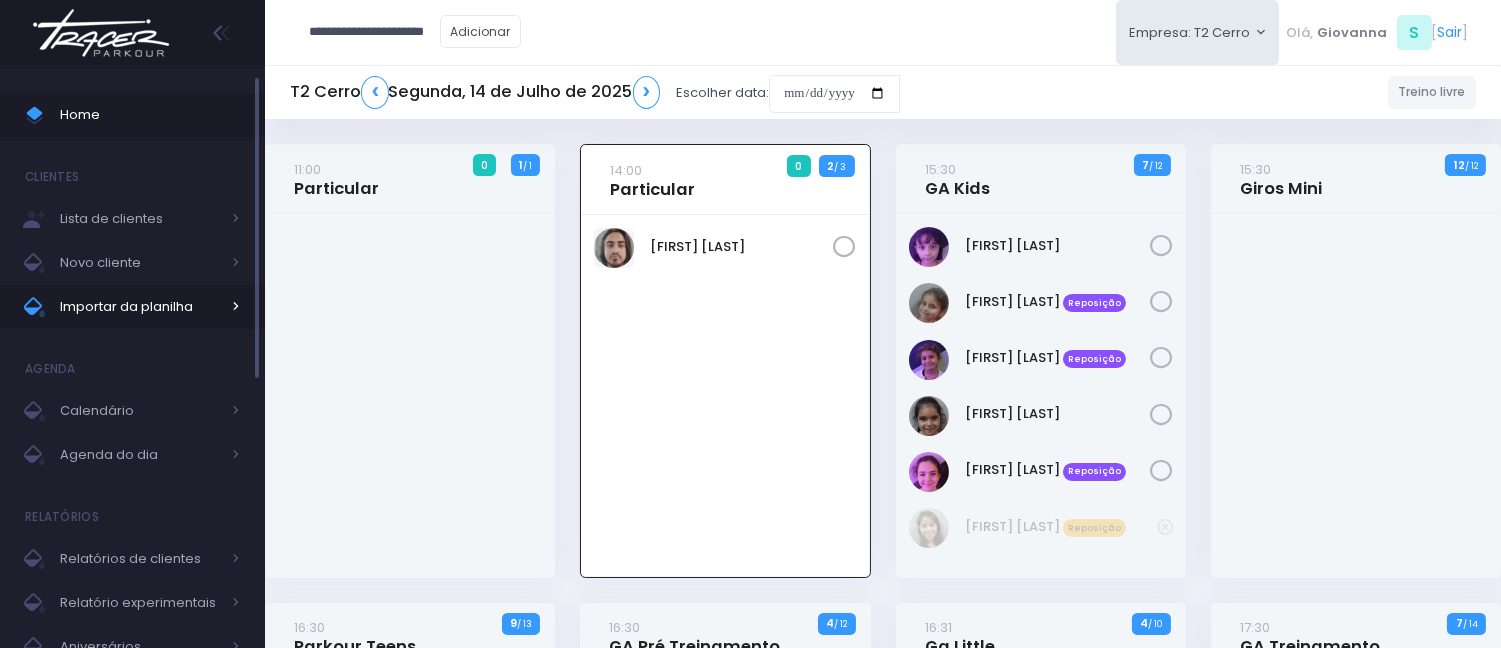 click on "Importar da planilha" at bounding box center (140, 307) 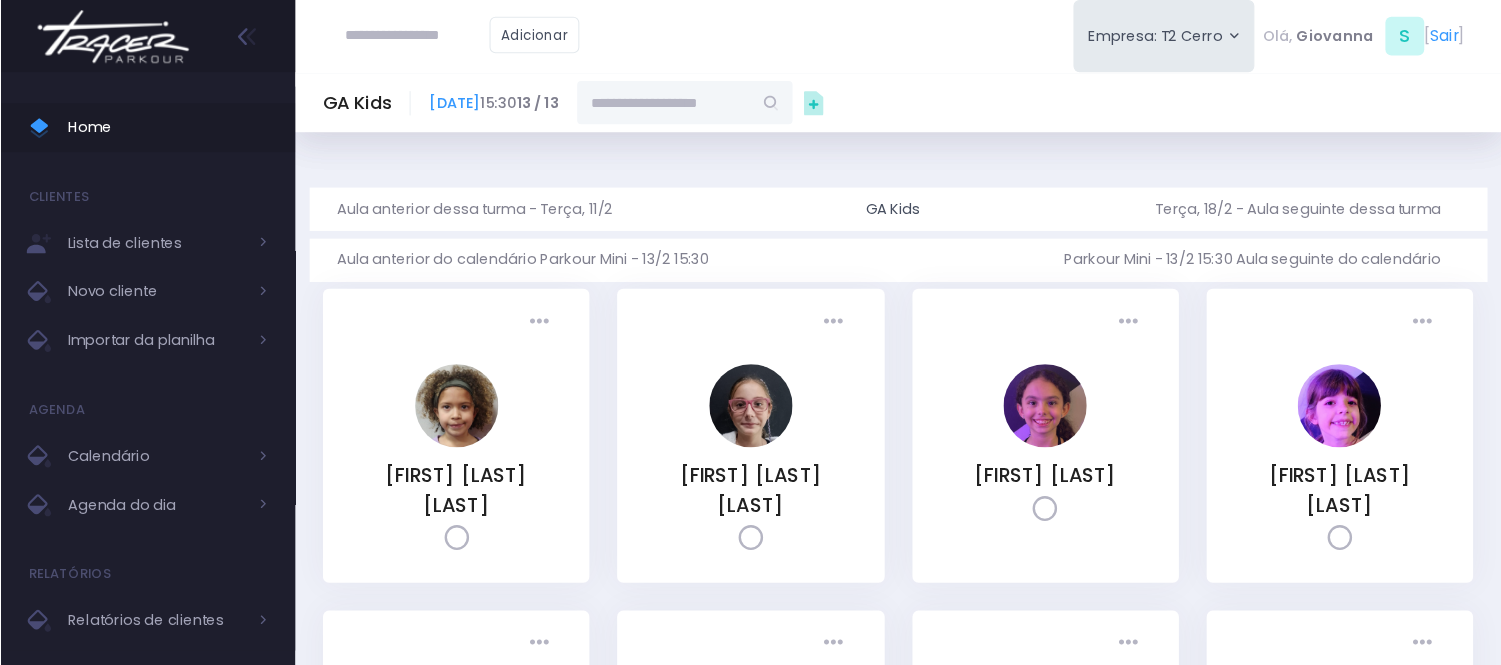 scroll, scrollTop: 0, scrollLeft: 0, axis: both 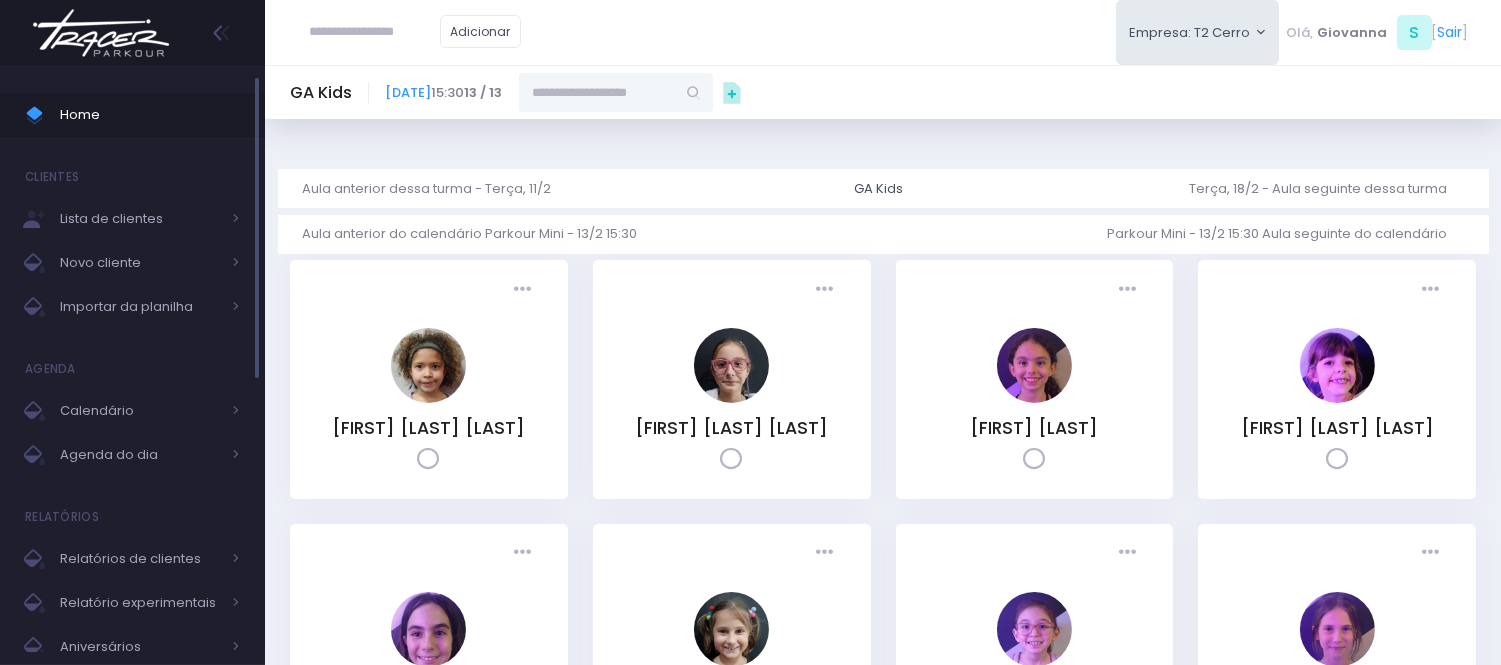 click on "Home" at bounding box center (150, 115) 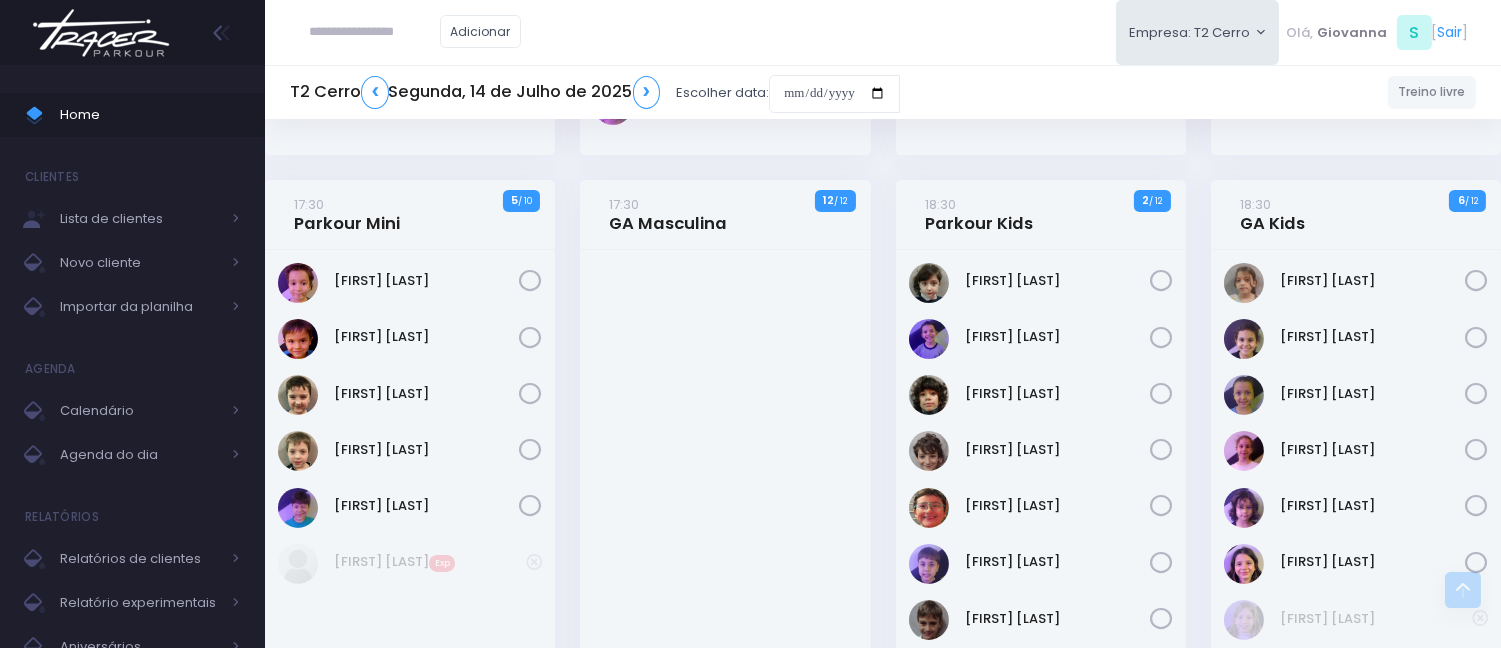 scroll, scrollTop: 1033, scrollLeft: 0, axis: vertical 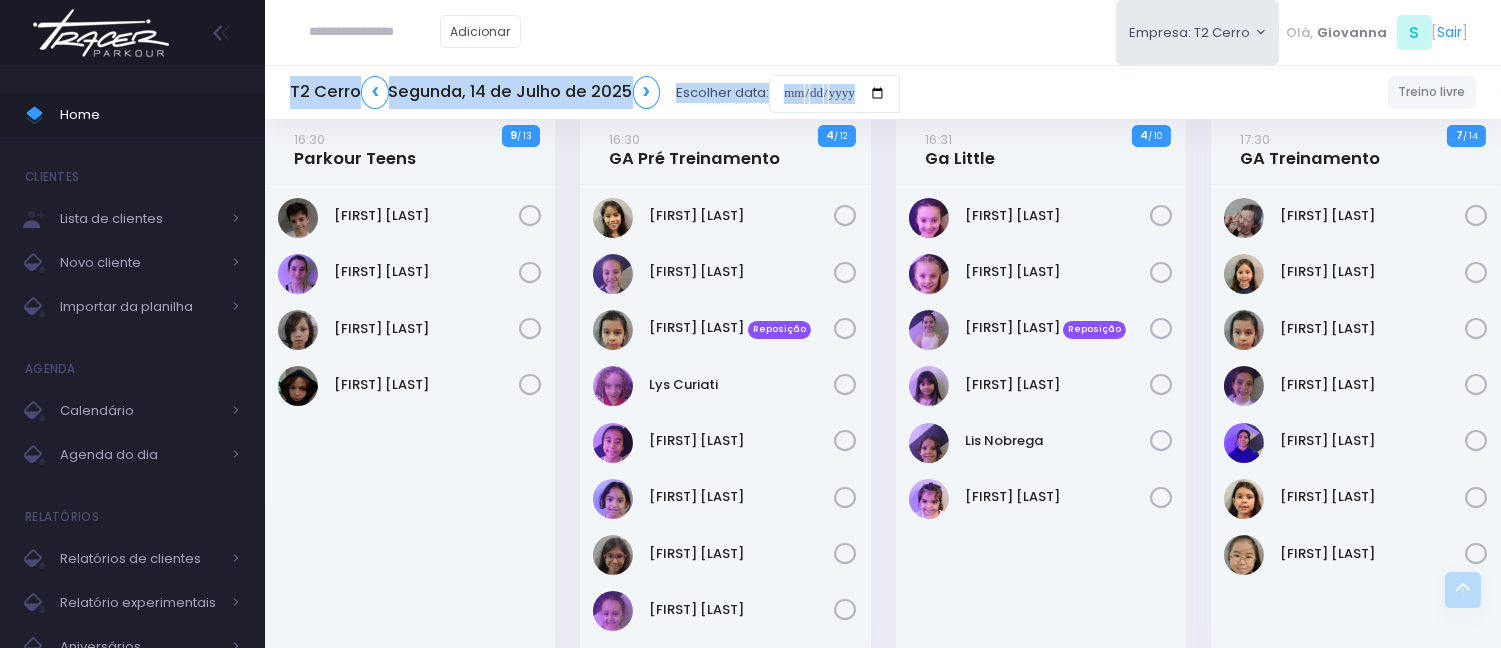 click on "Home
Clientes
Lista de clientes
Novo cliente" at bounding box center (750, -164) 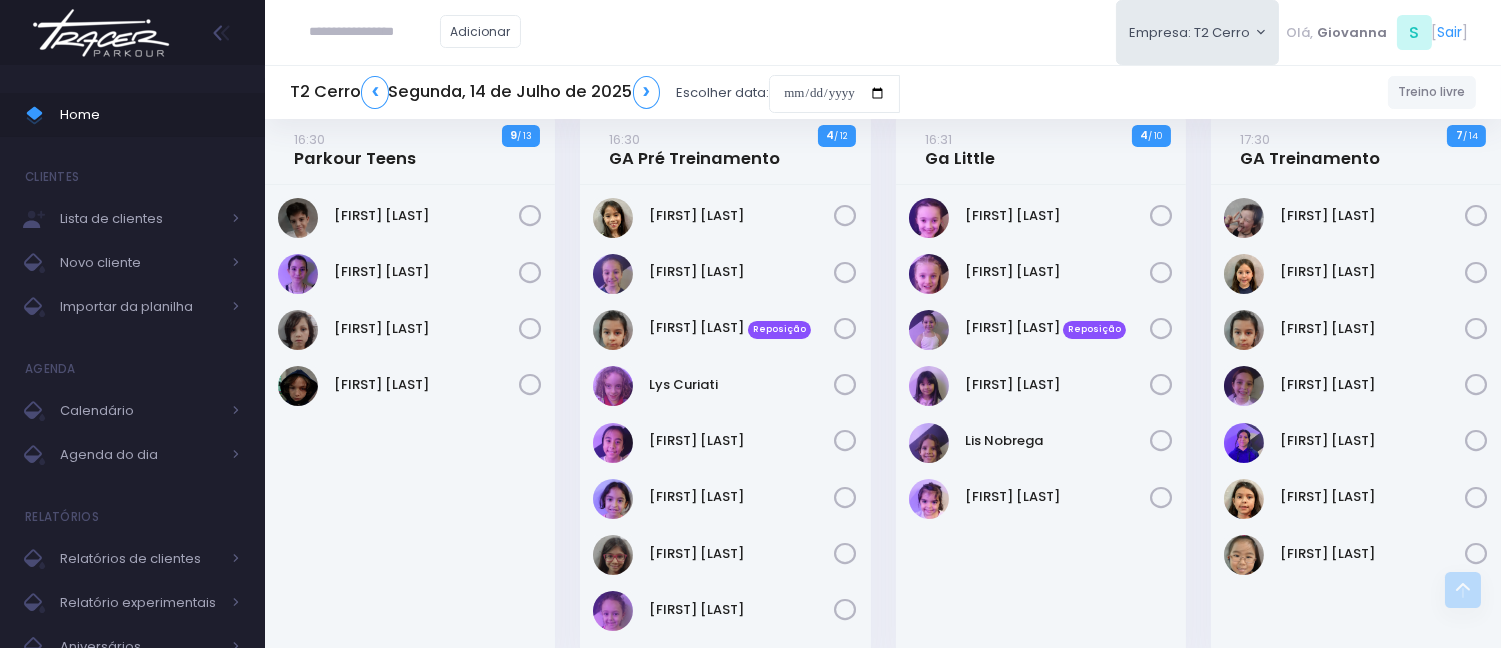 drag, startPoint x: 926, startPoint y: 21, endPoint x: 893, endPoint y: 1, distance: 38.587563 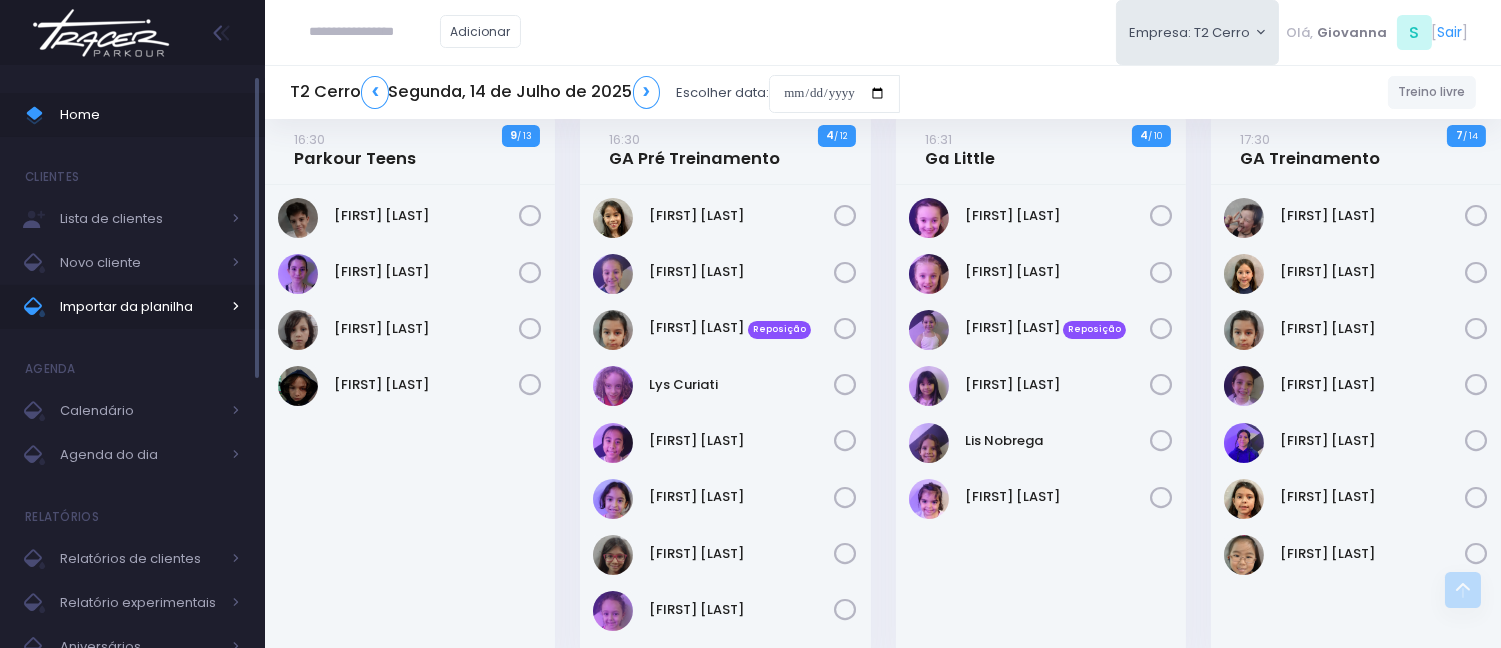 click on "Importar da planilha" at bounding box center [140, 307] 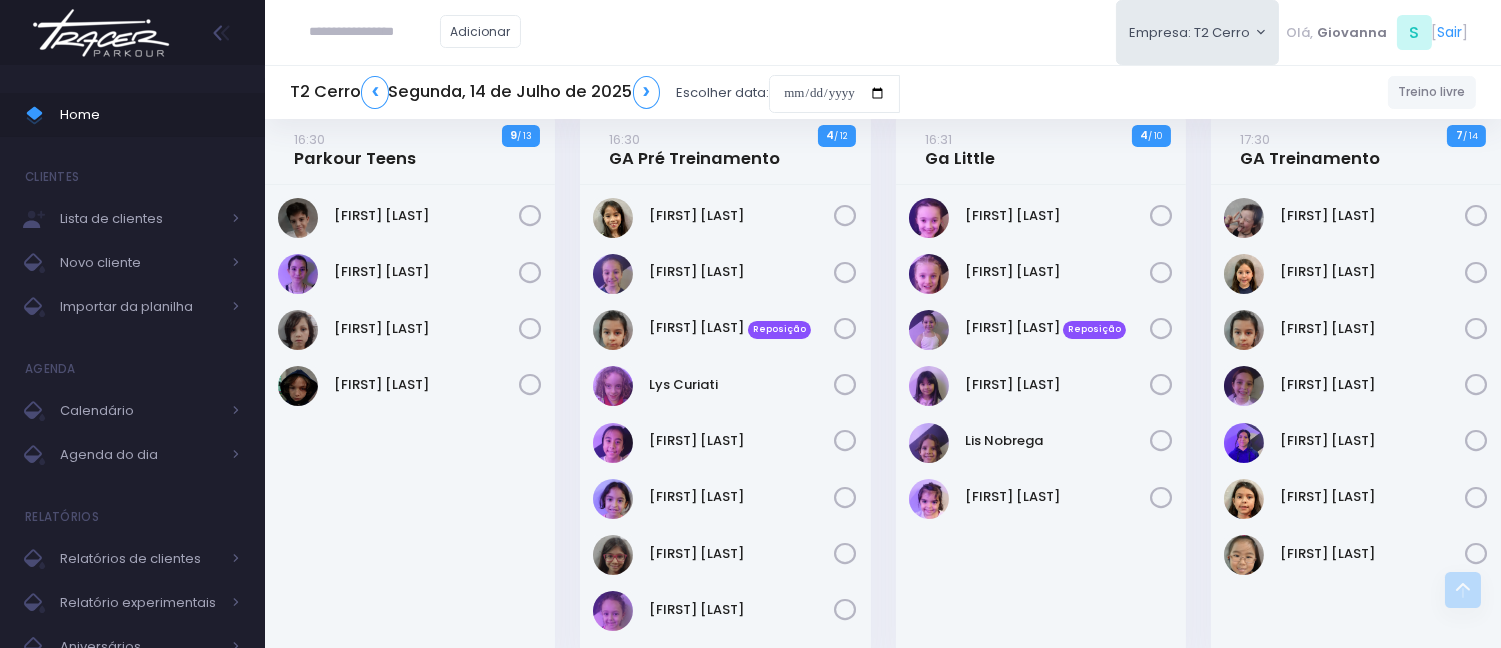 click on "Adicionar" at bounding box center [415, 32] 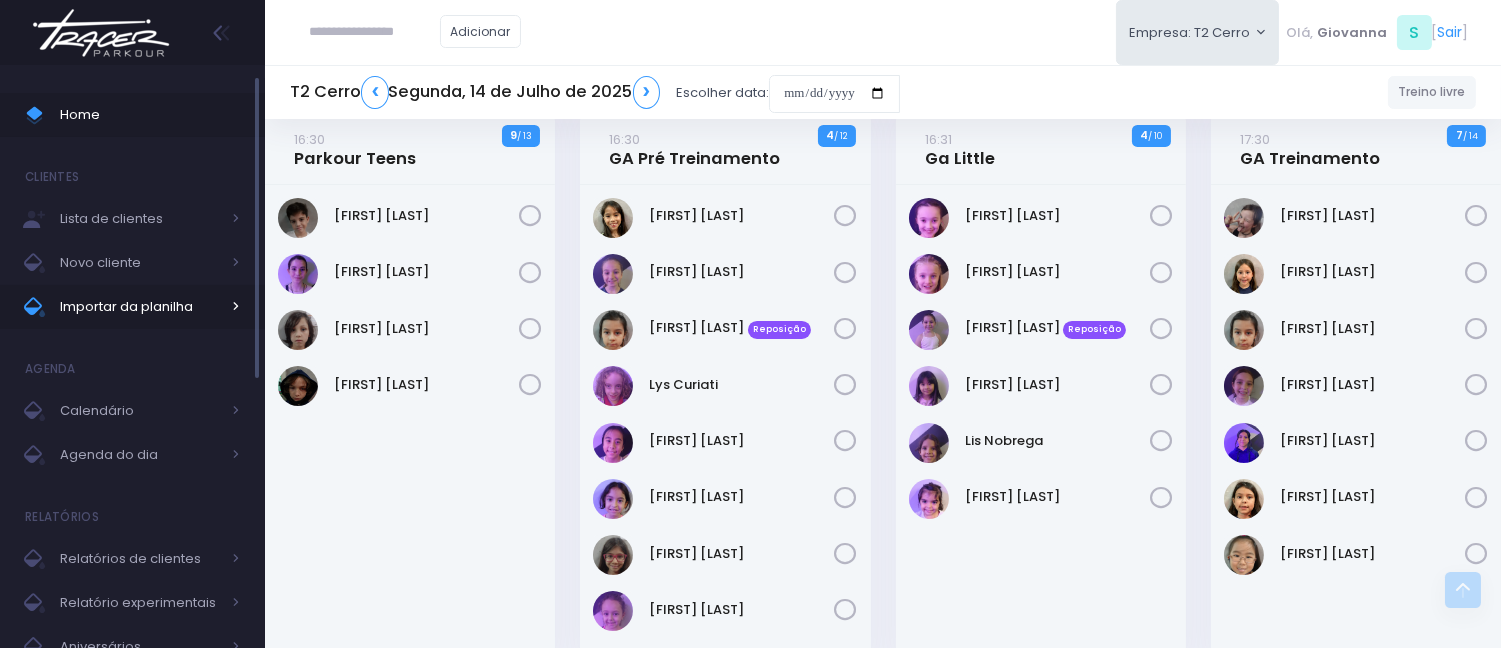 click on "Importar da planilha" at bounding box center (140, 307) 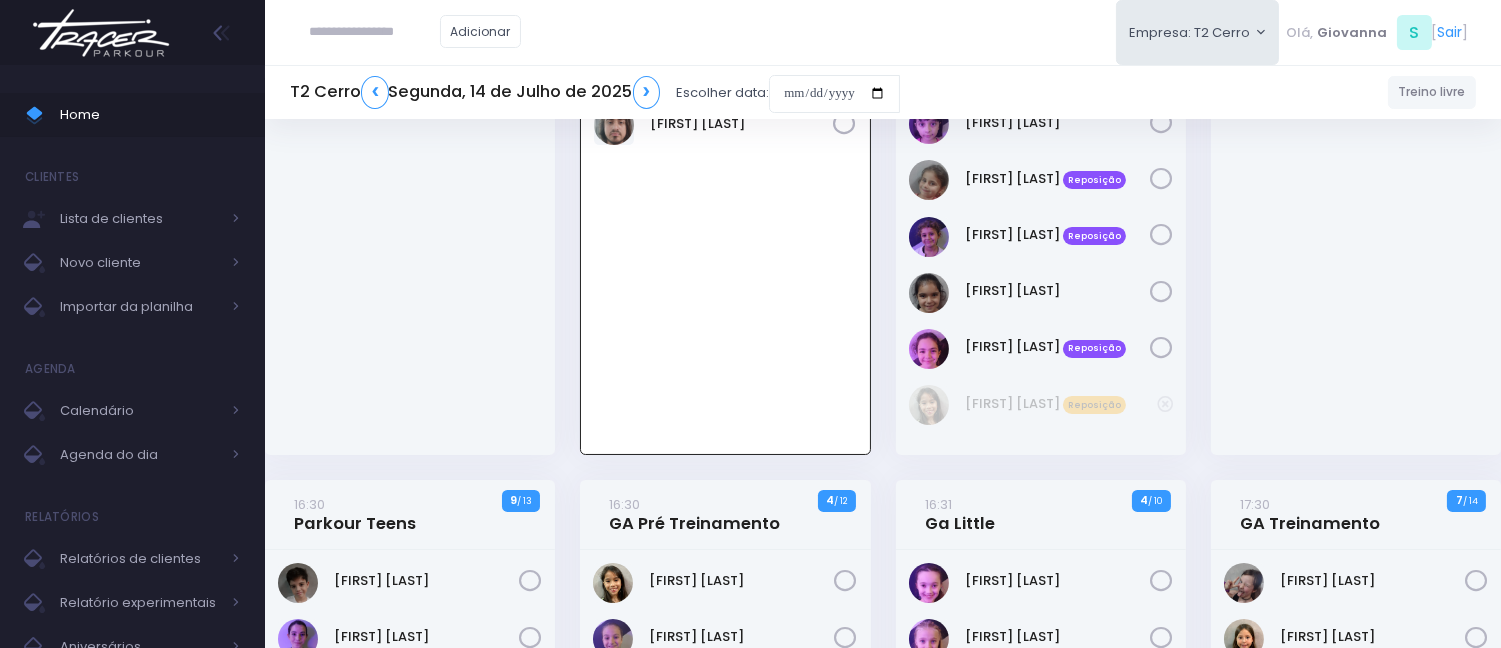 scroll, scrollTop: 0, scrollLeft: 0, axis: both 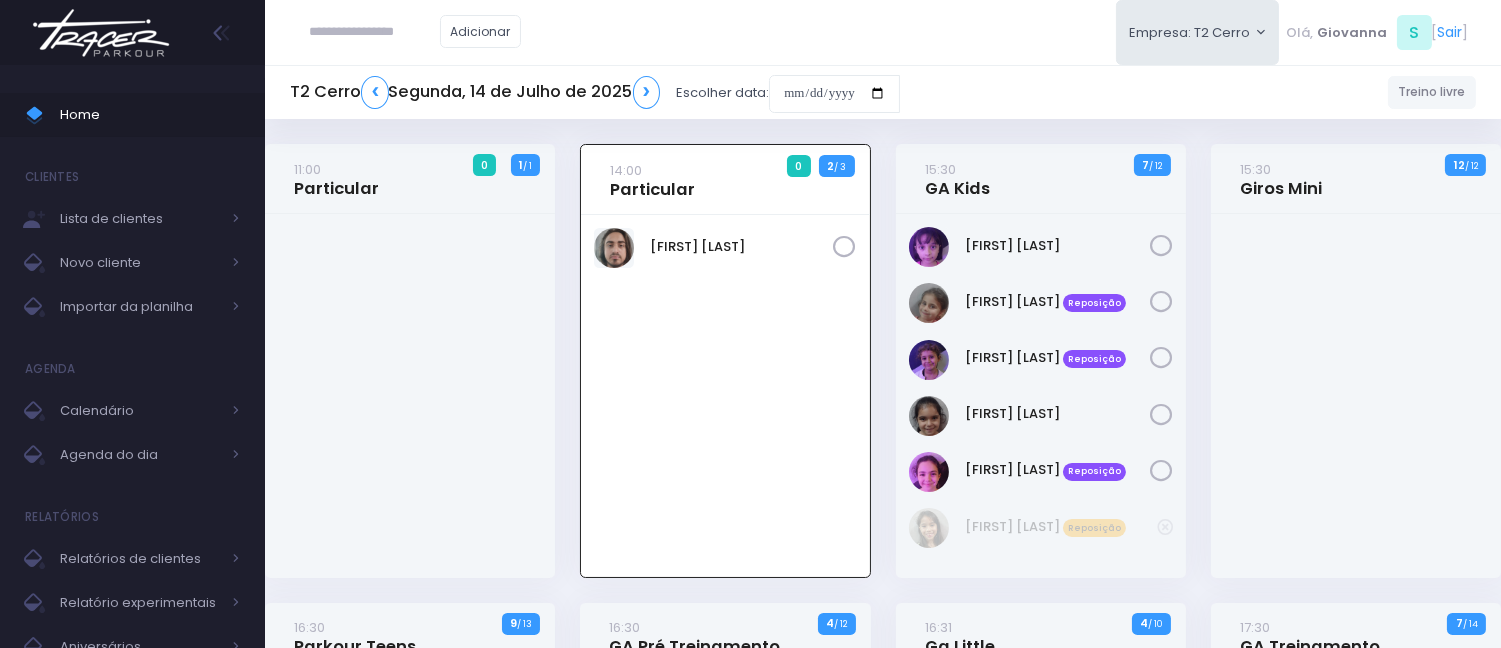 drag, startPoint x: 415, startPoint y: 36, endPoint x: 463, endPoint y: 48, distance: 49.47727 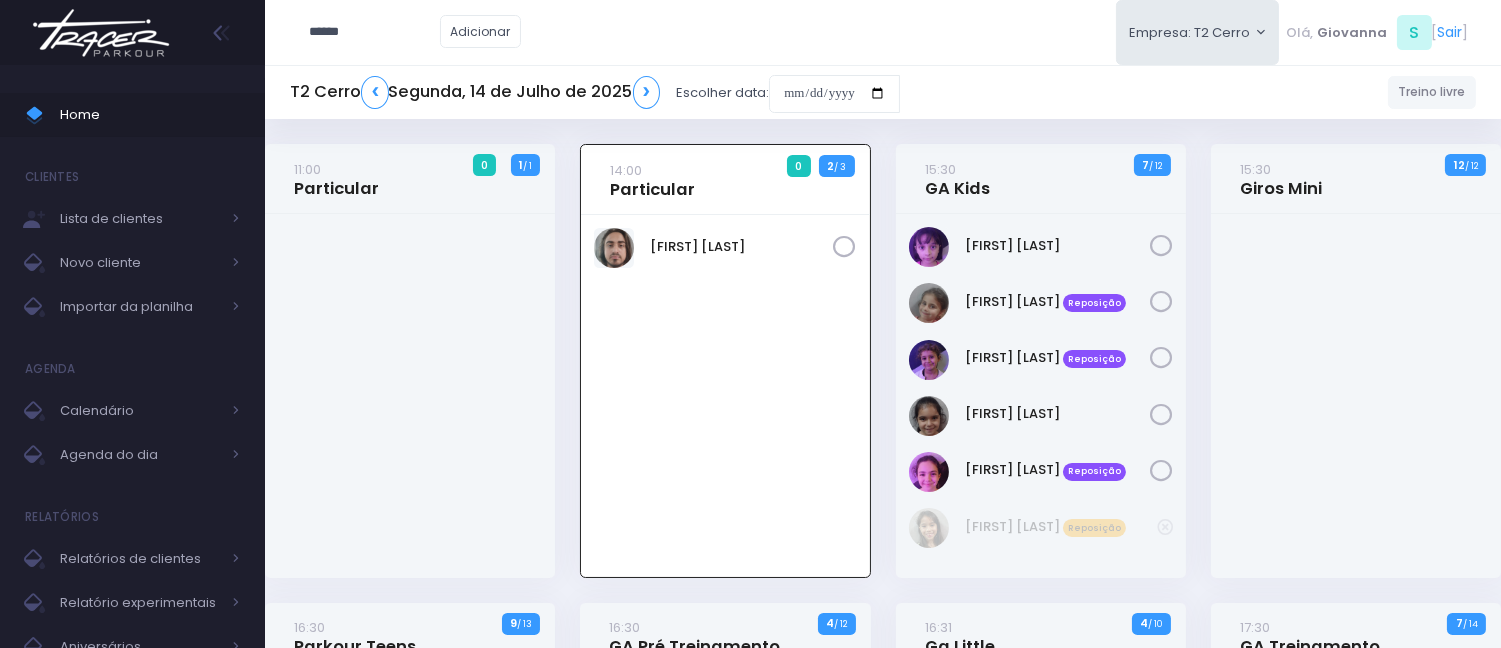 type on "******" 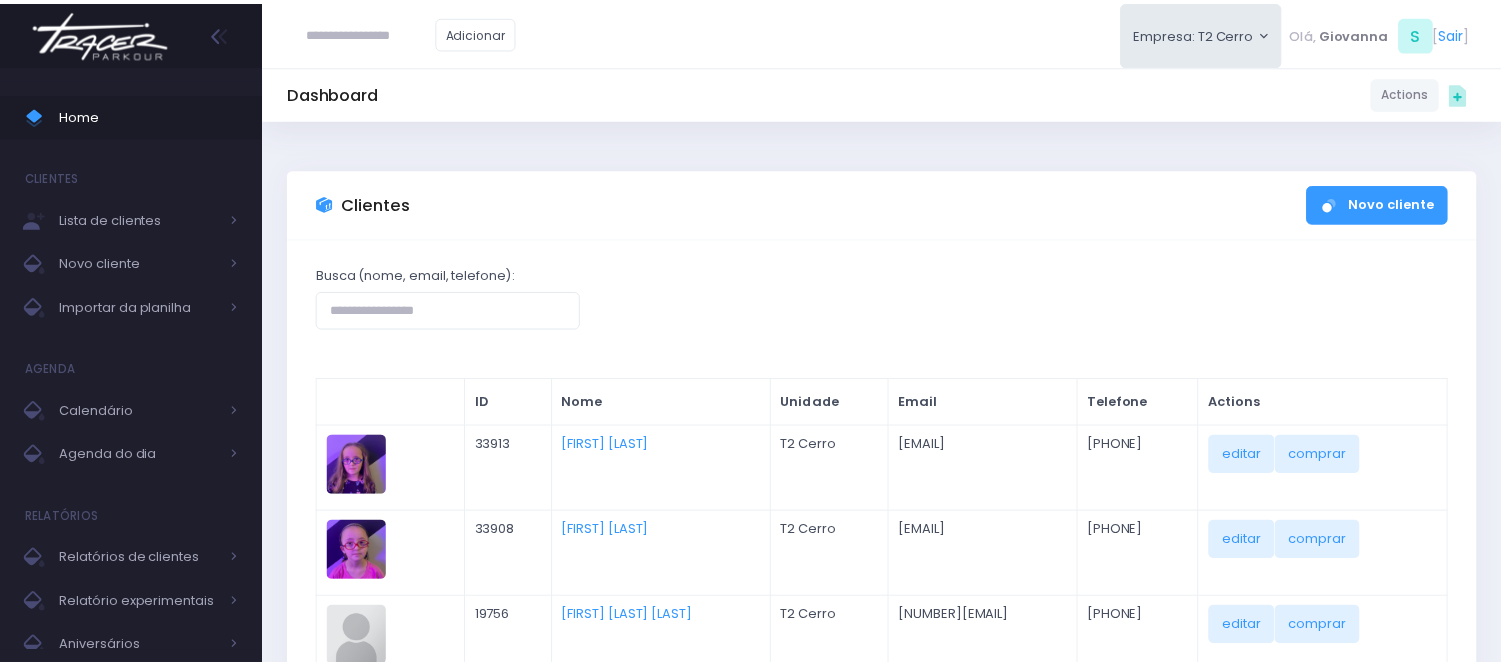 scroll, scrollTop: 0, scrollLeft: 0, axis: both 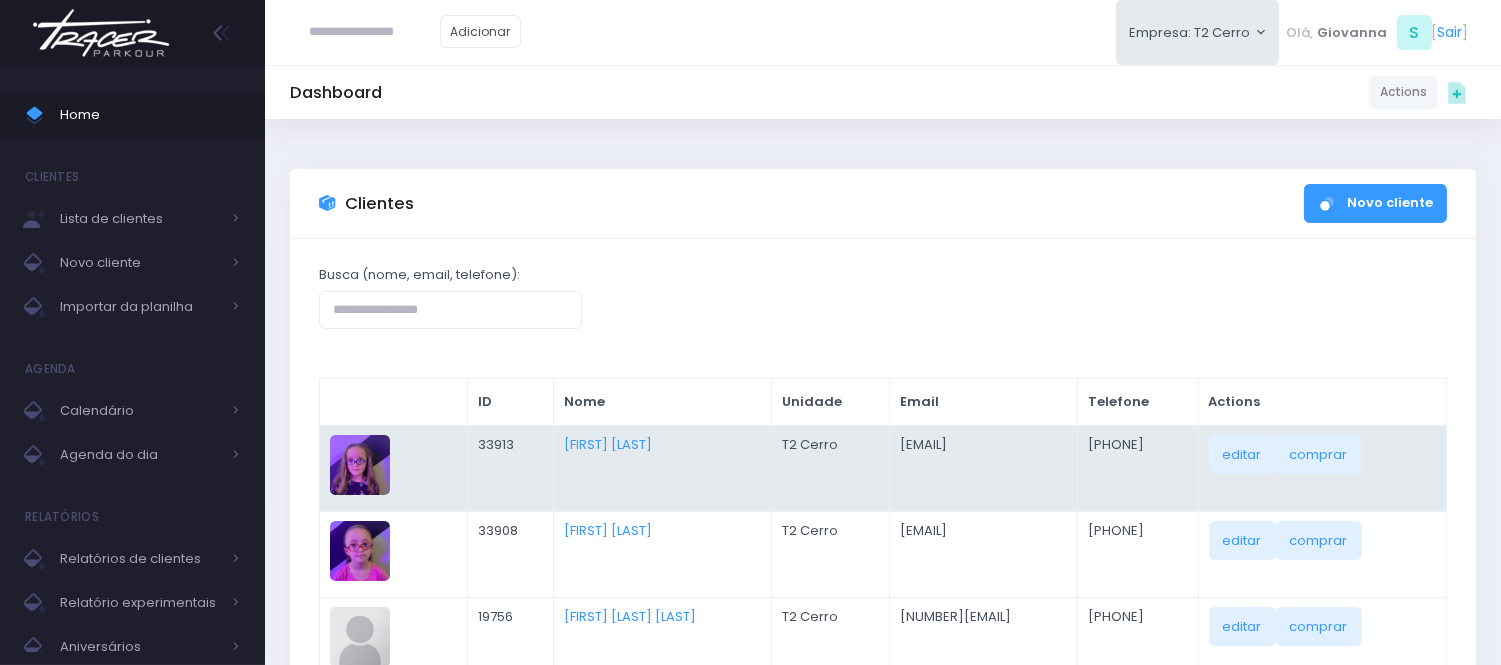 drag, startPoint x: 974, startPoint y: 445, endPoint x: 804, endPoint y: 442, distance: 170.02647 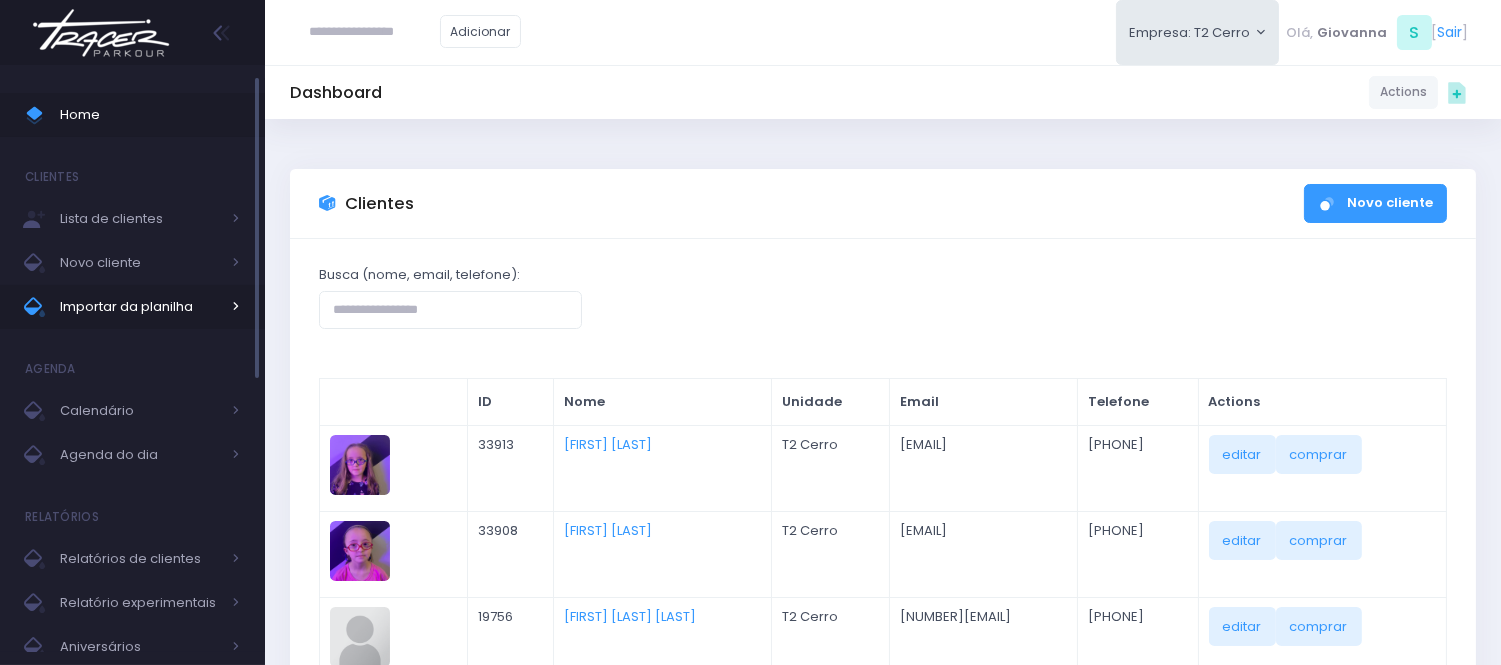 click on "Importar da planilha" at bounding box center [140, 307] 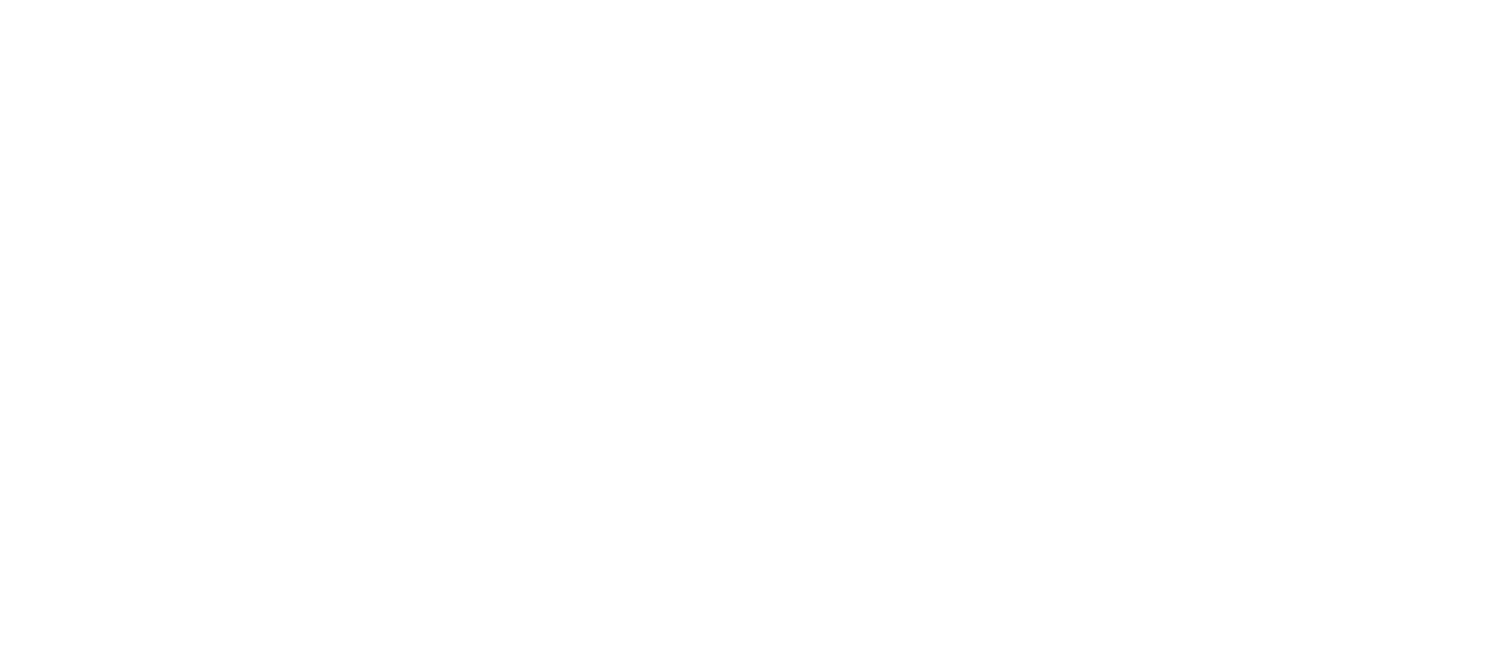 scroll, scrollTop: 0, scrollLeft: 0, axis: both 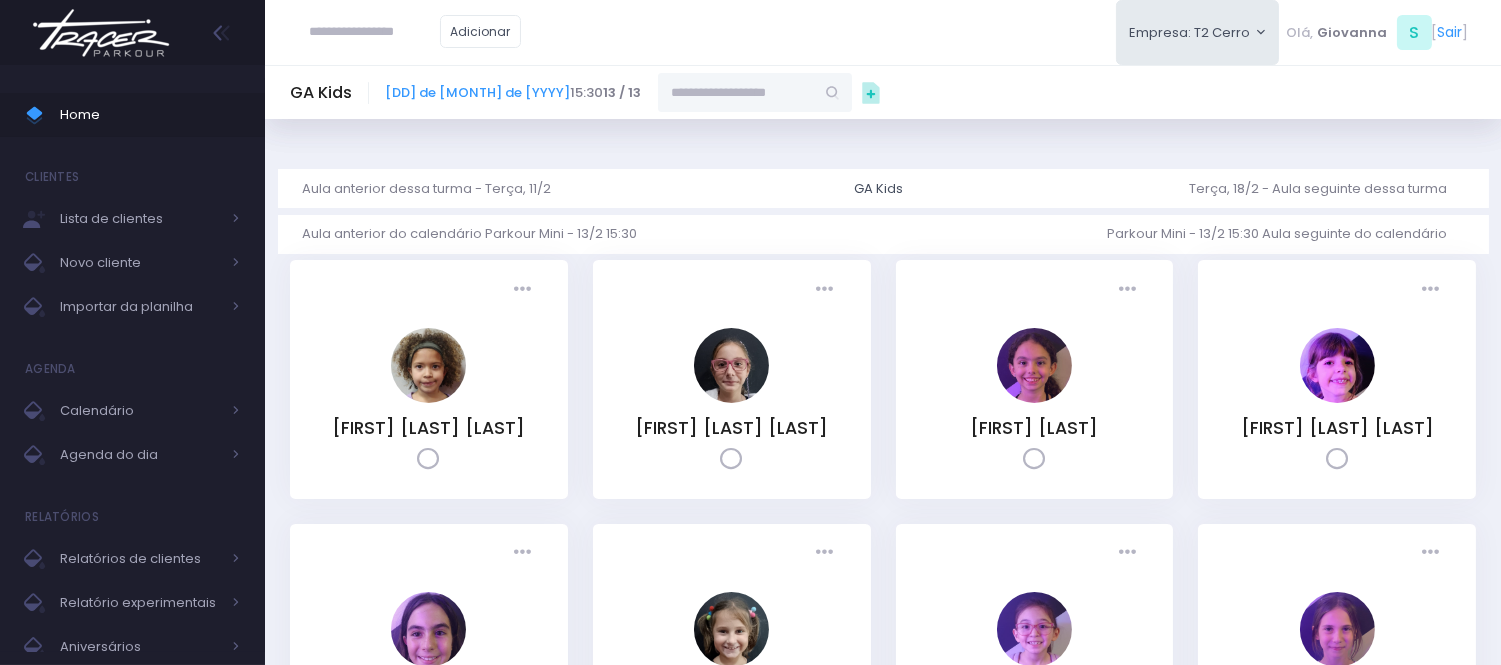 click at bounding box center [375, 32] 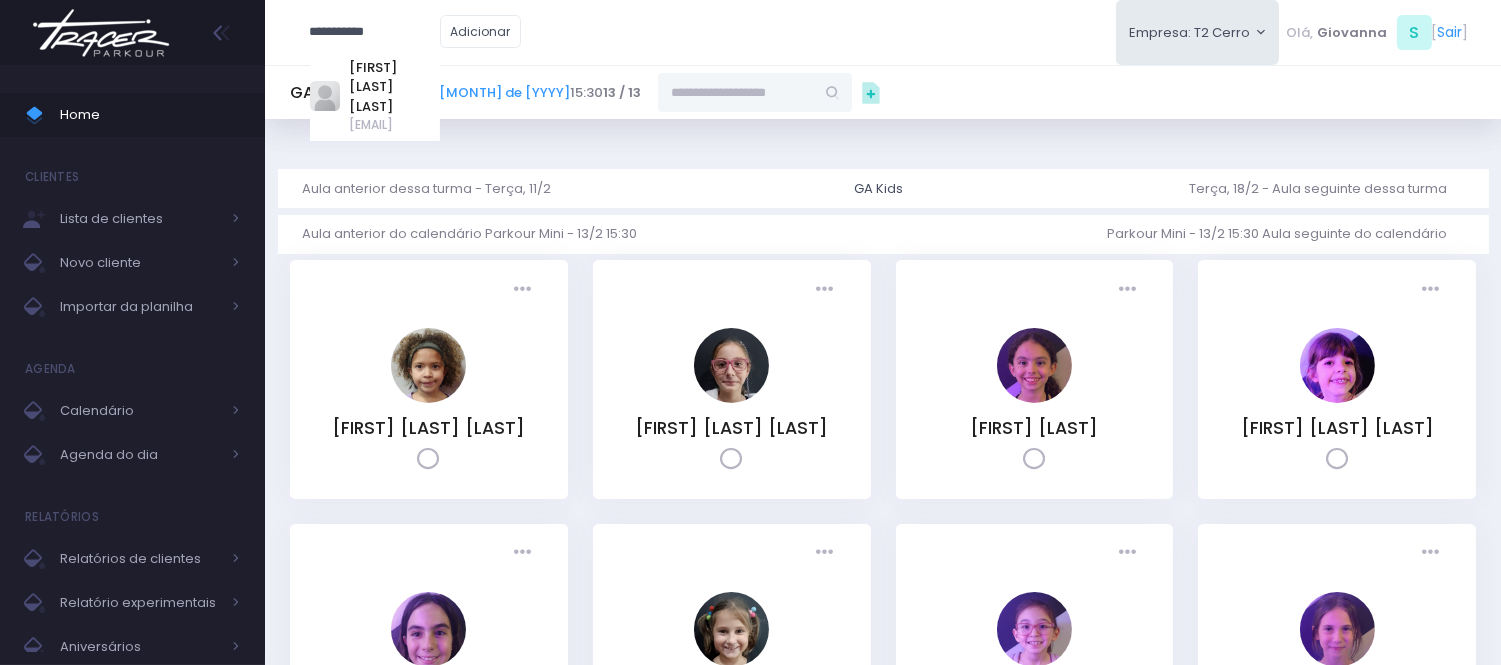 type on "**********" 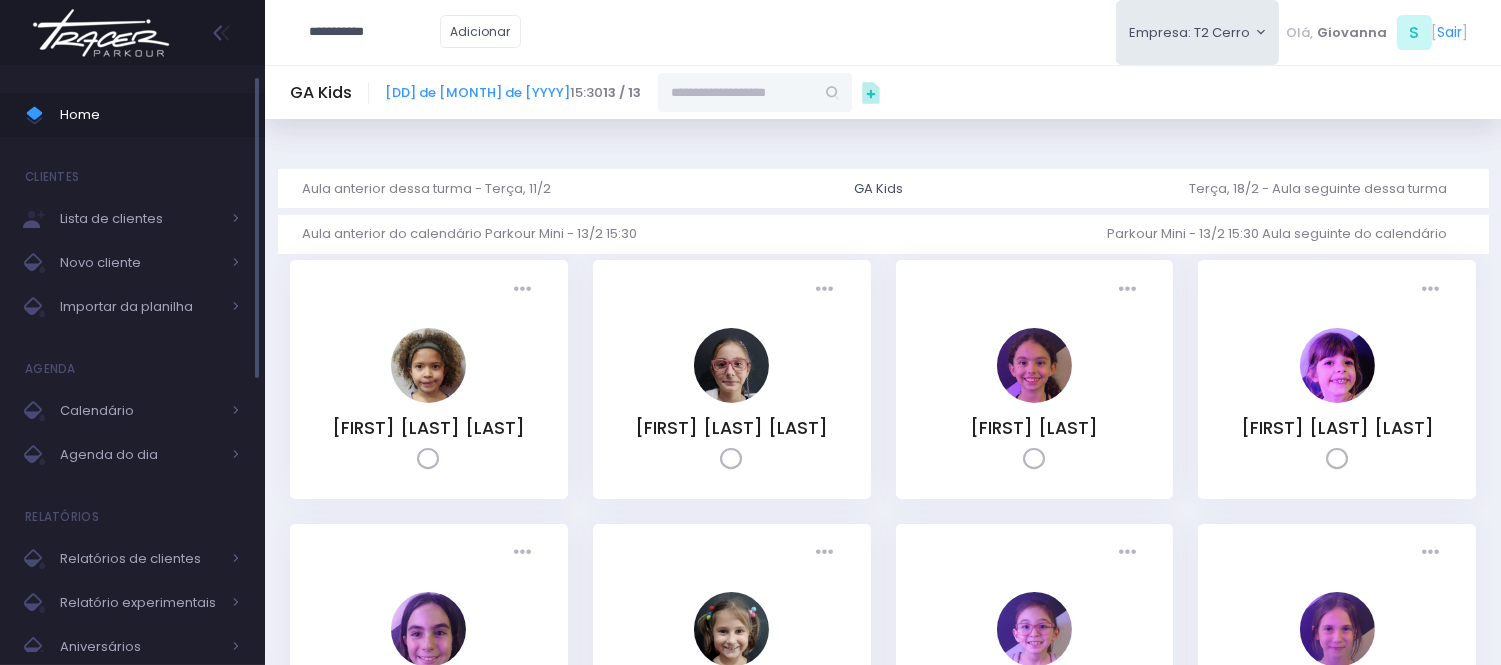 click on "Home" at bounding box center (132, 115) 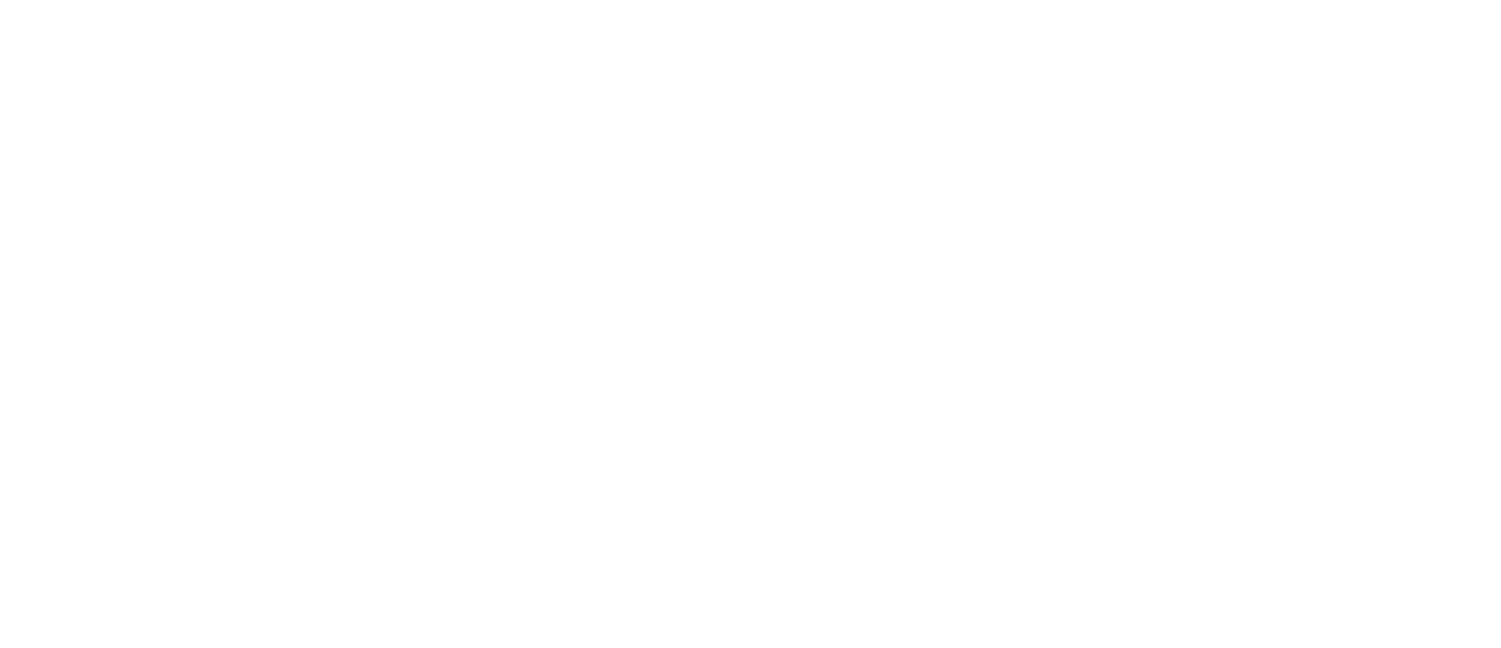scroll, scrollTop: 0, scrollLeft: 0, axis: both 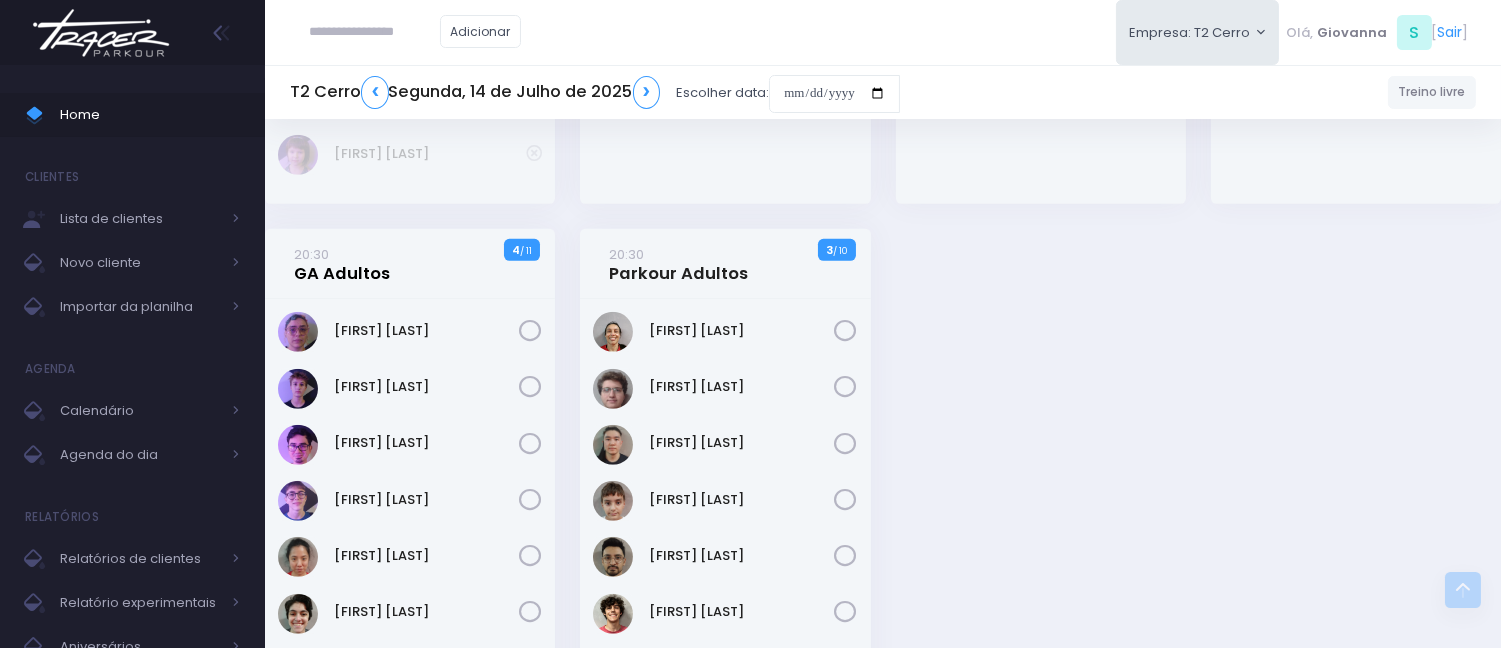 click on "20:30 GA Adultos" at bounding box center (342, 264) 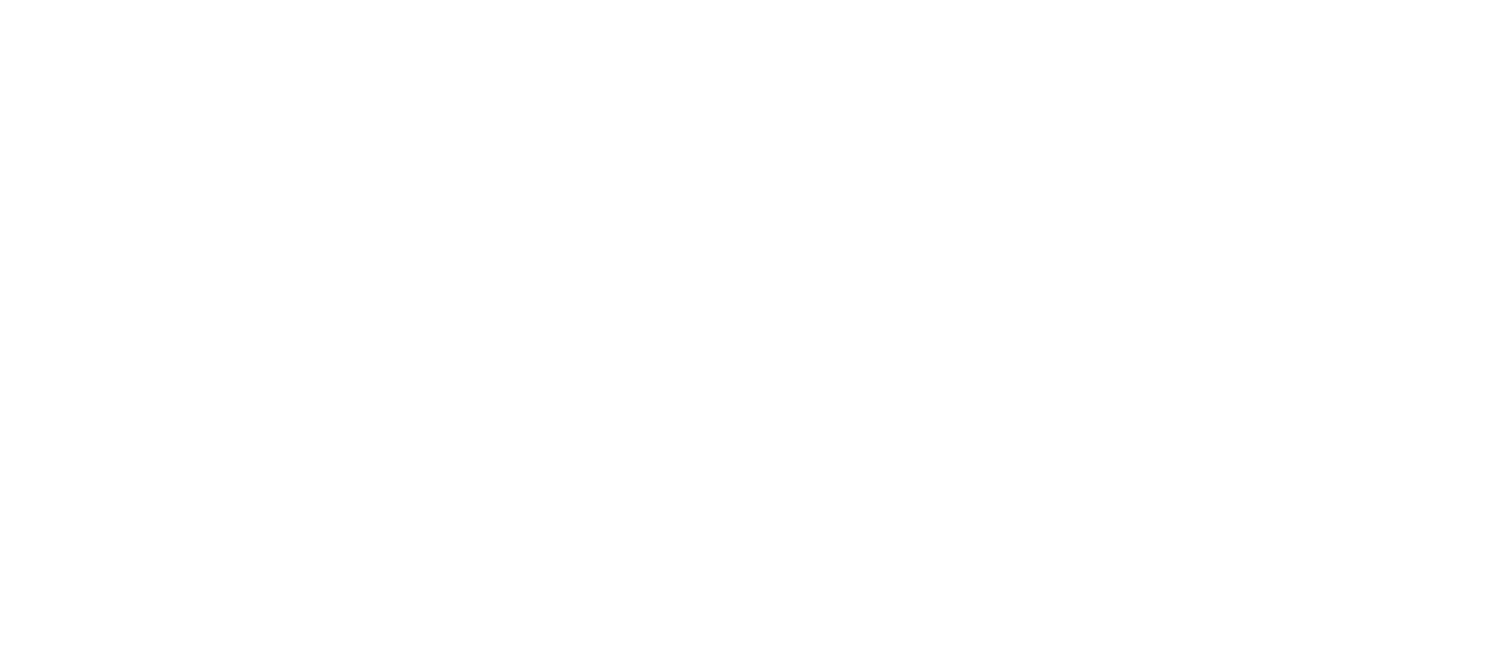 scroll, scrollTop: 0, scrollLeft: 0, axis: both 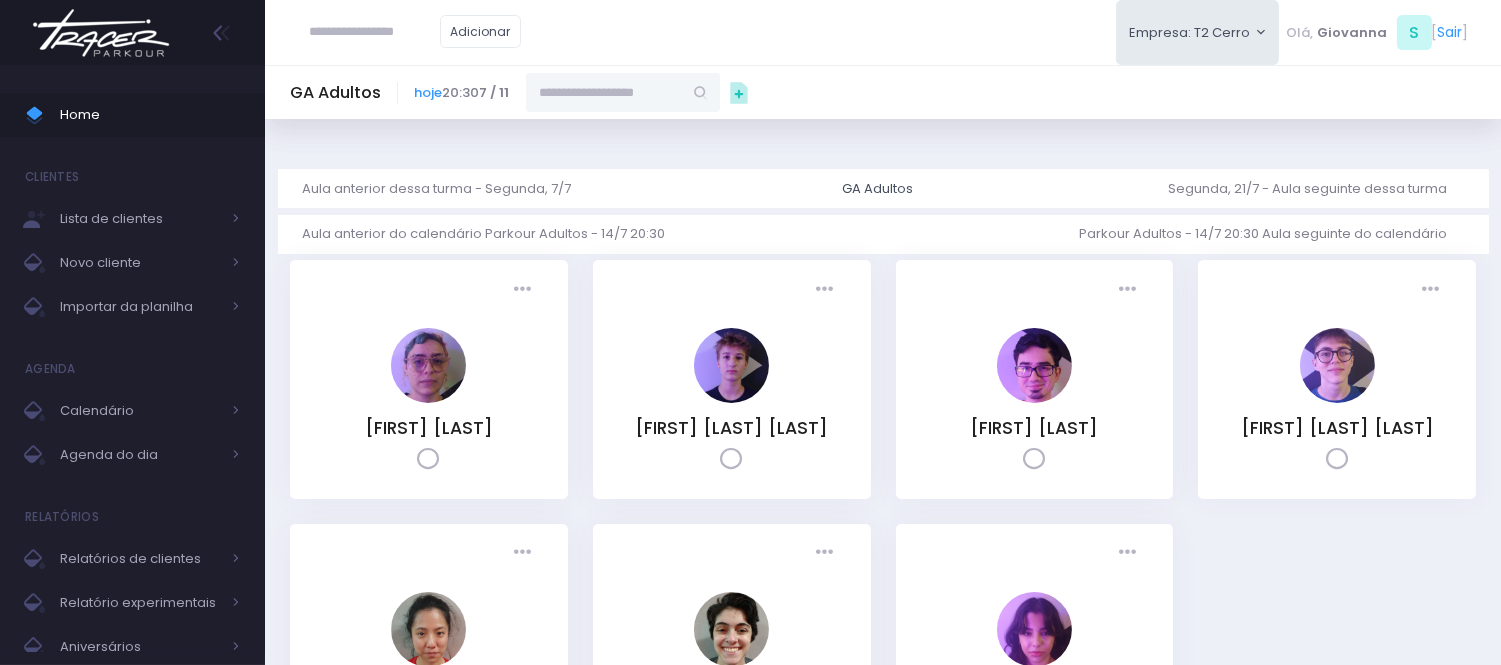 click at bounding box center (604, 92) 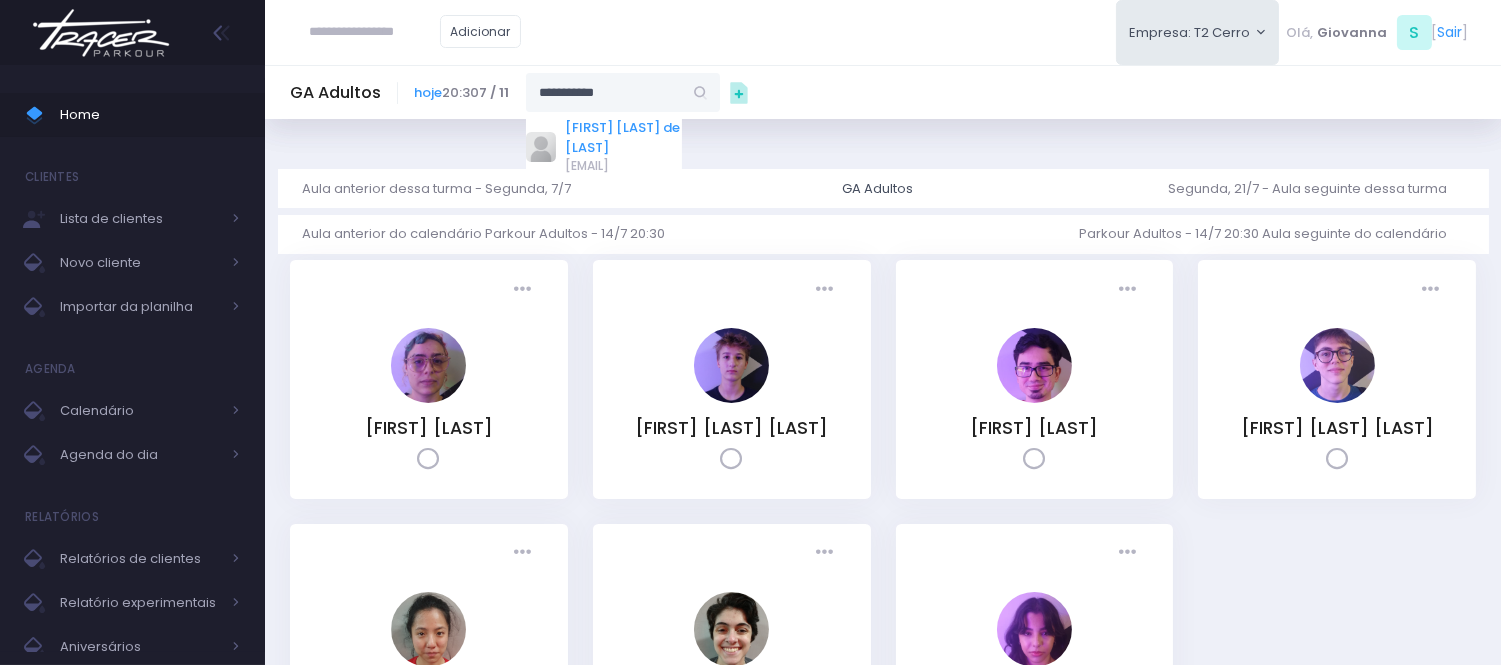 click on "[FIRST] [LAST] [PREP] [LAST]" at bounding box center [624, 137] 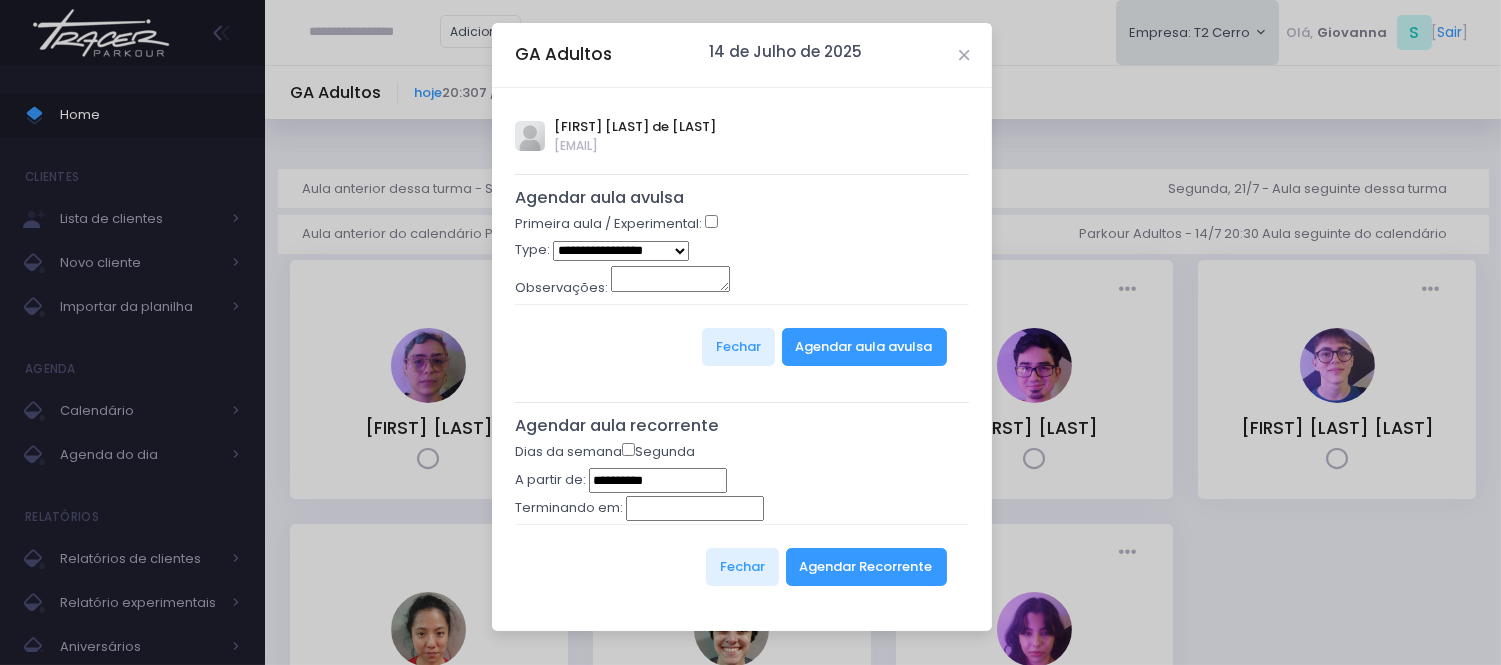 type on "**********" 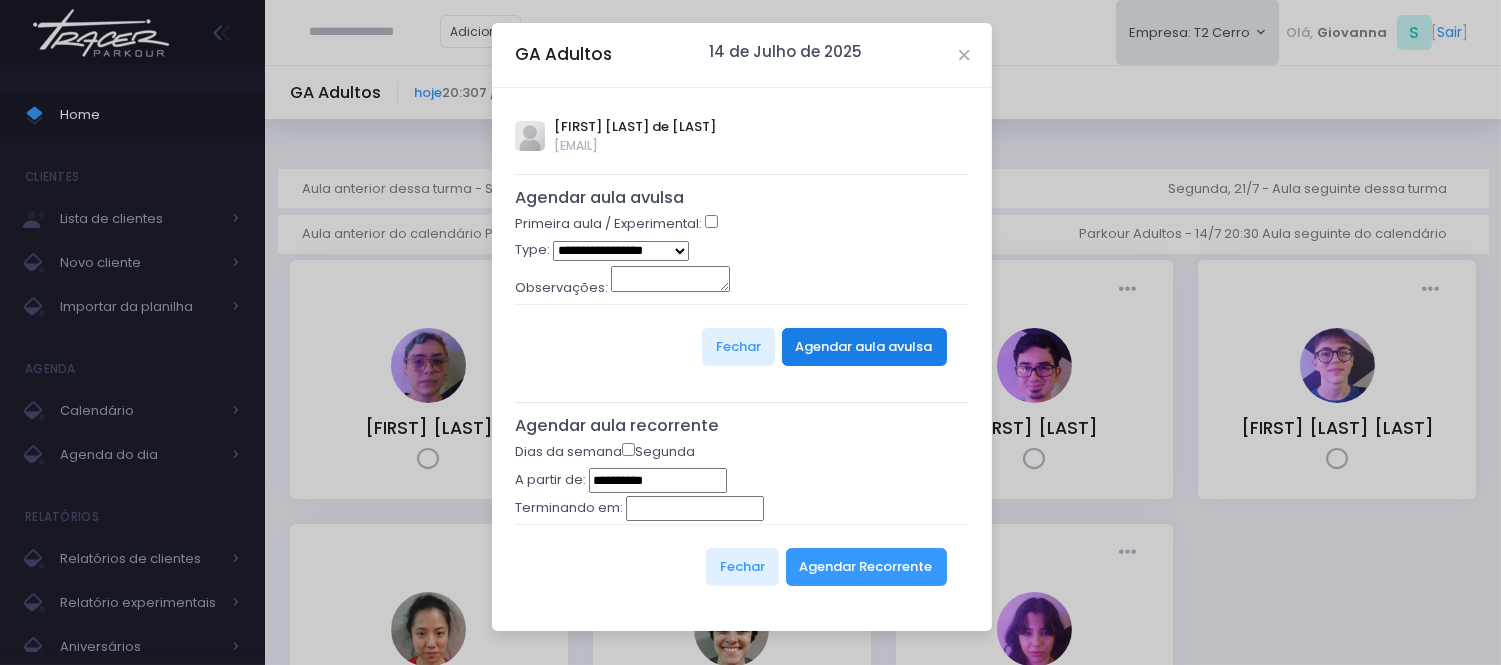 click on "Agendar aula avulsa" at bounding box center (864, 347) 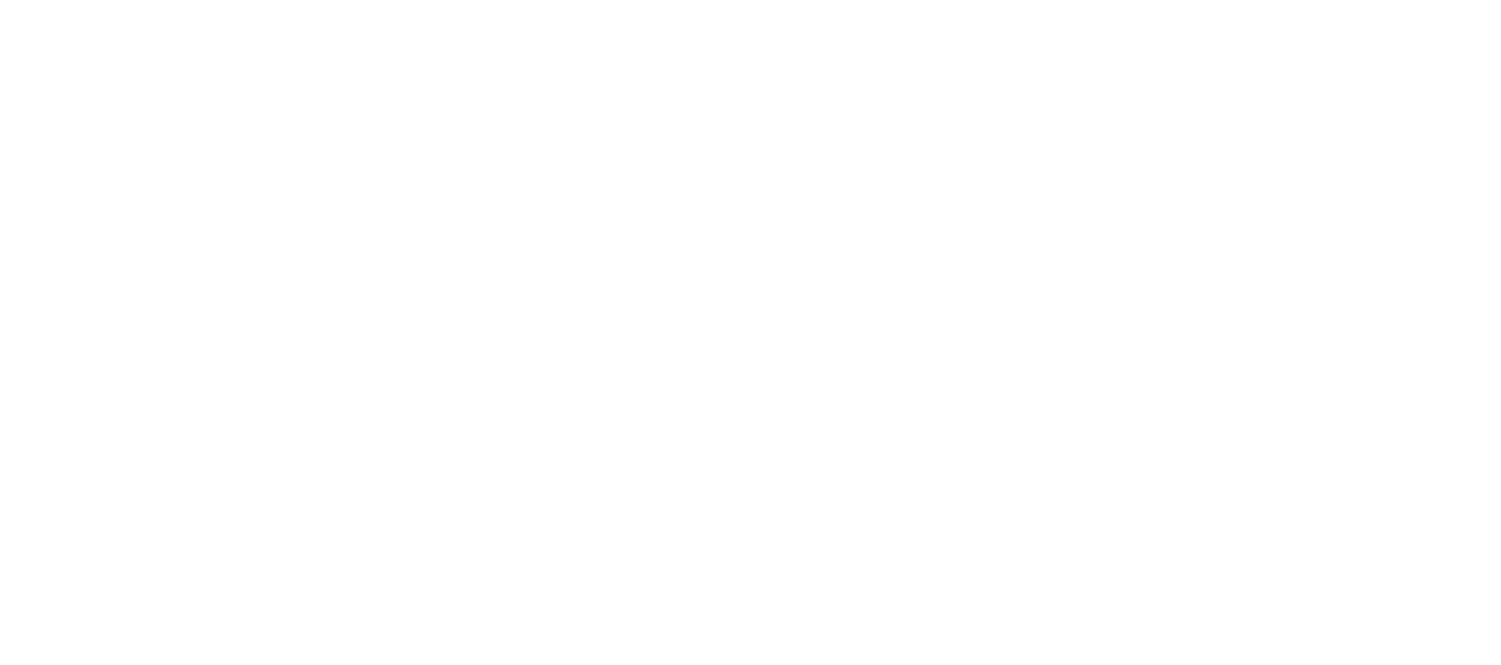 scroll, scrollTop: 0, scrollLeft: 0, axis: both 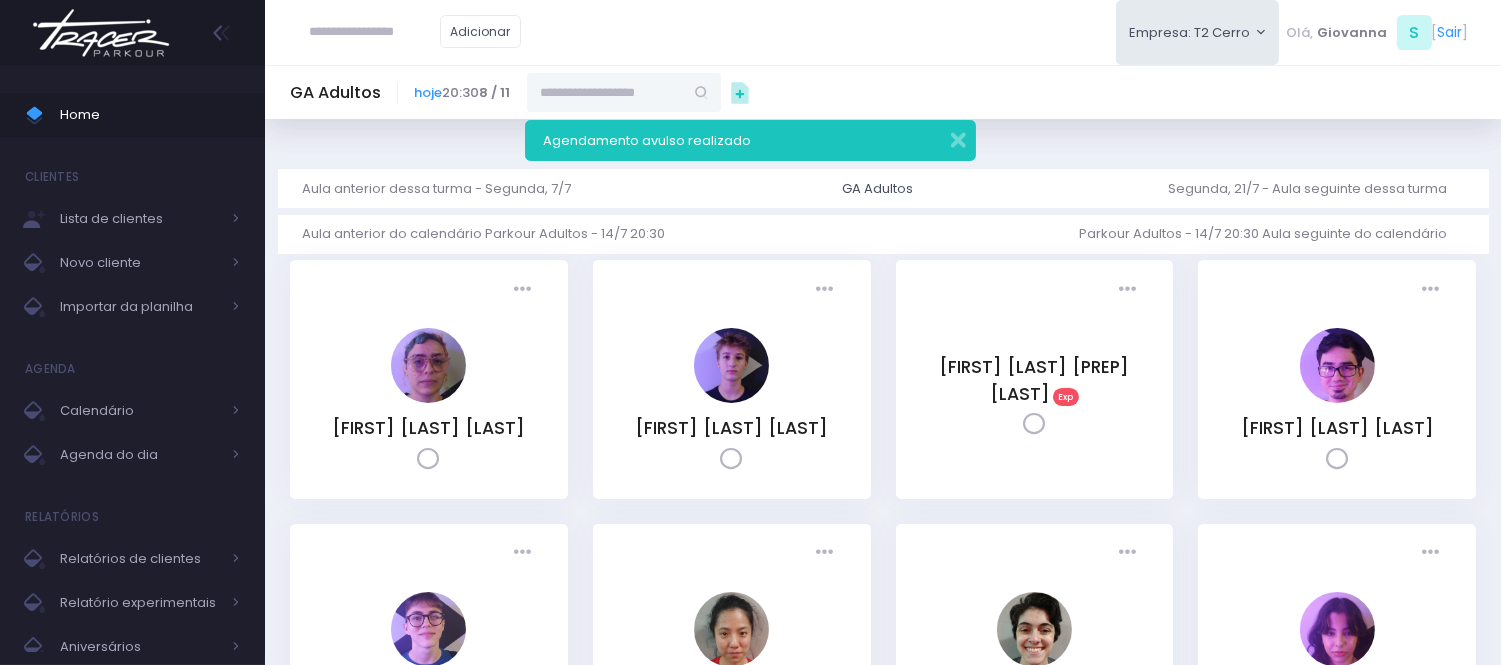 click on "Adicionar
Empresa: T2 Cerro
T2 Cerro T3 Santana T4 Pompeia Olá, S [" at bounding box center [883, 32] 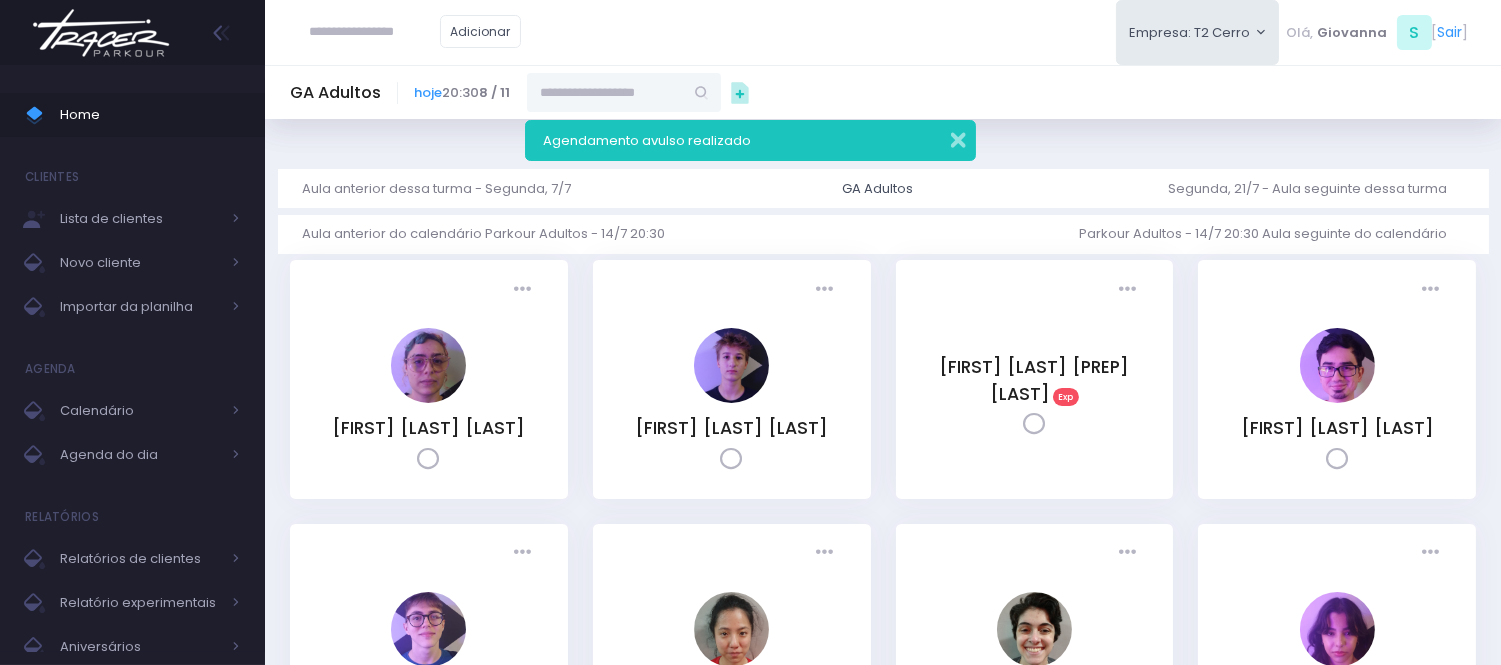 drag, startPoint x: 955, startPoint y: 133, endPoint x: 928, endPoint y: 121, distance: 29.546574 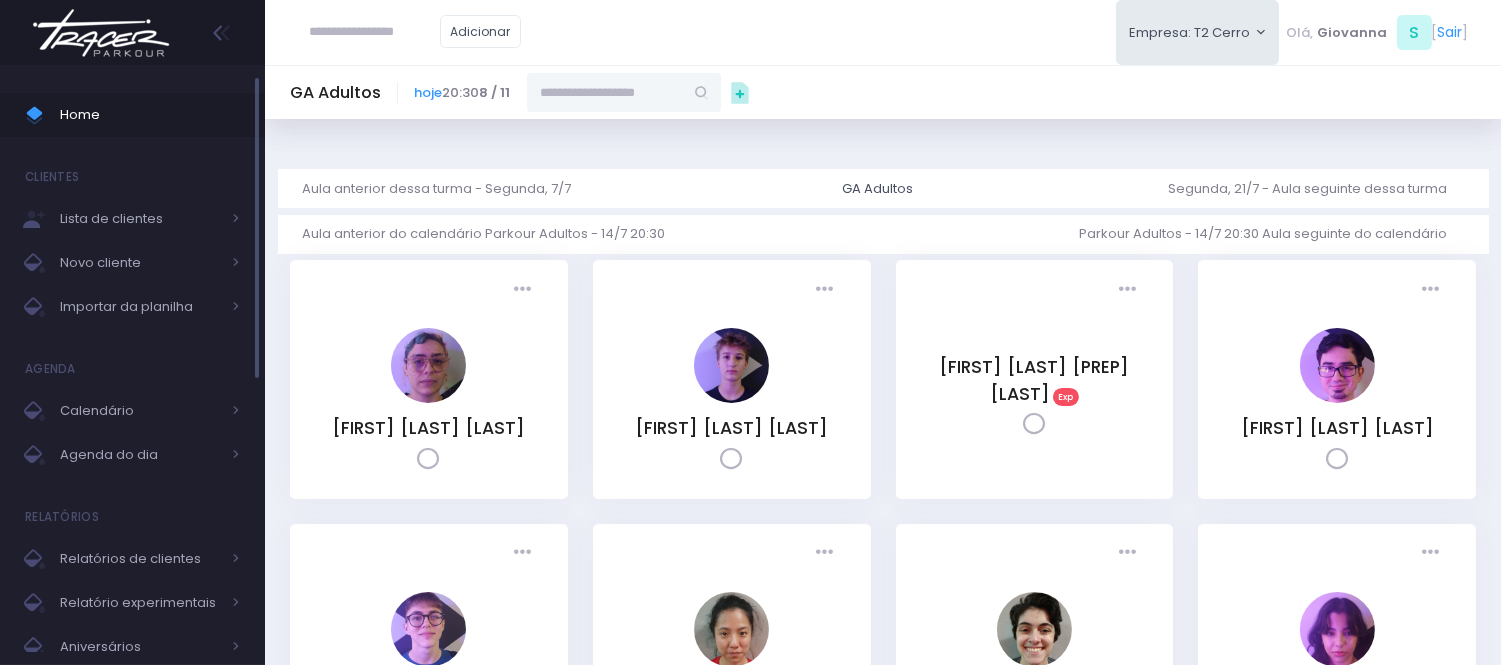 click on "Home" at bounding box center (150, 115) 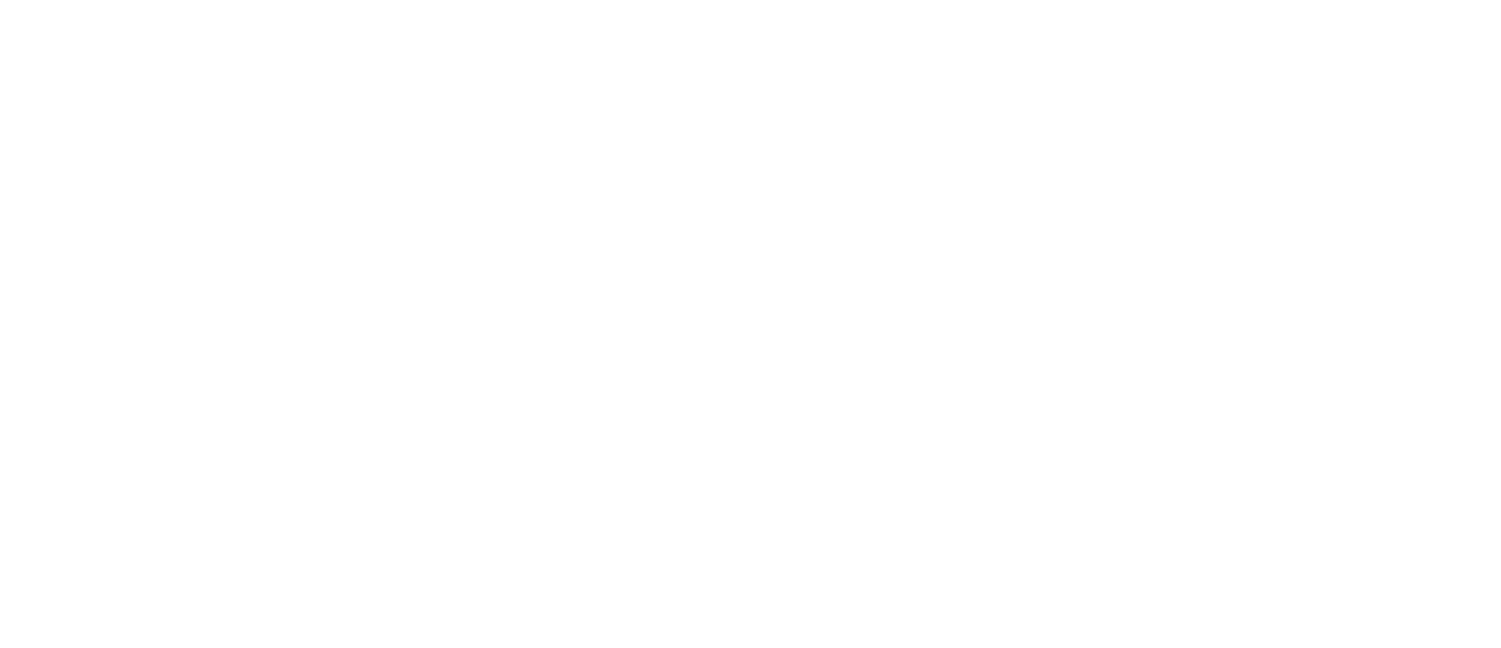 scroll, scrollTop: 144, scrollLeft: 0, axis: vertical 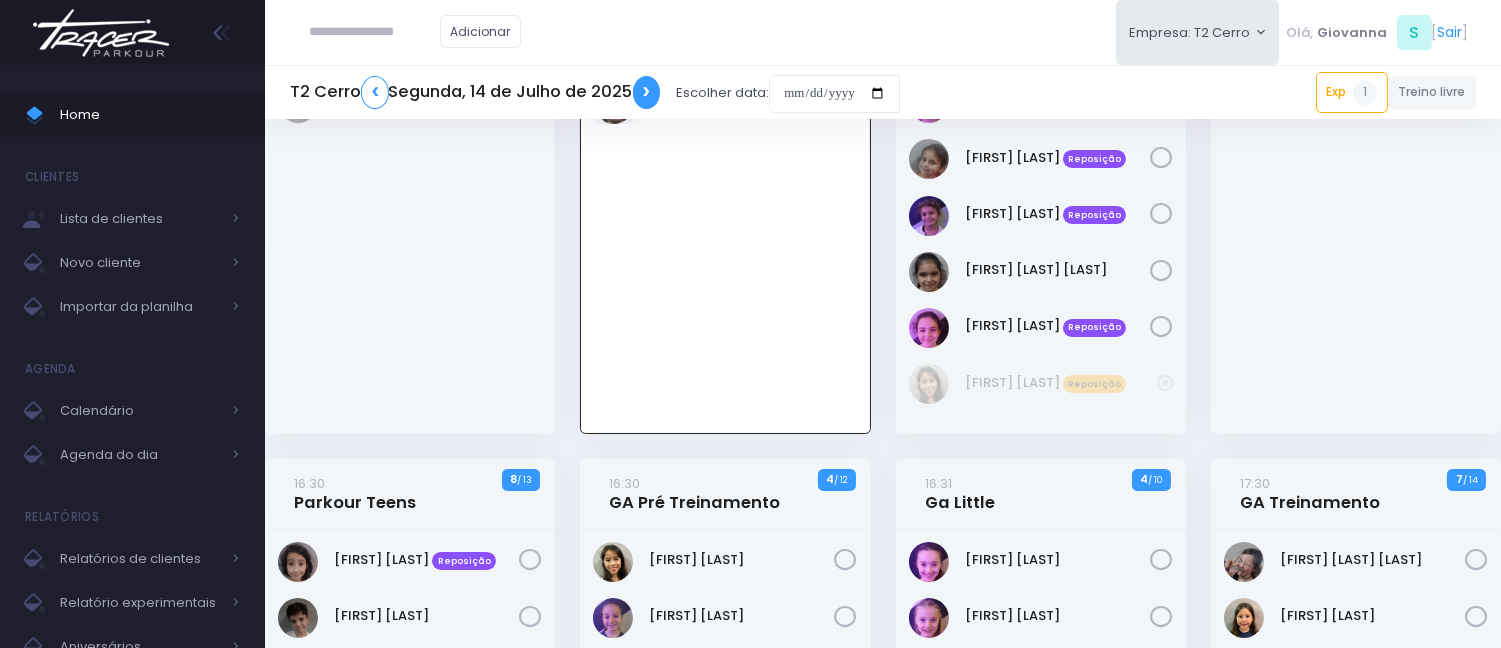 click on "❯" at bounding box center (647, 92) 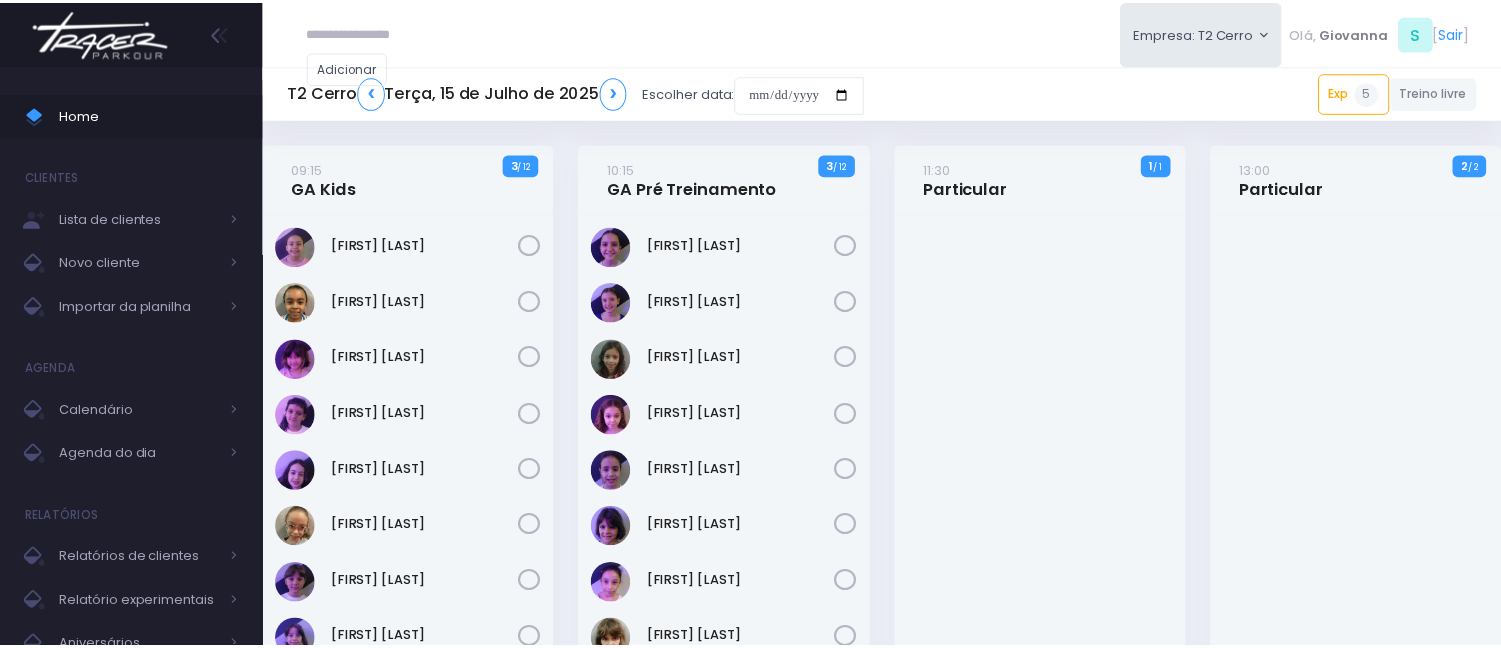 scroll, scrollTop: 0, scrollLeft: 0, axis: both 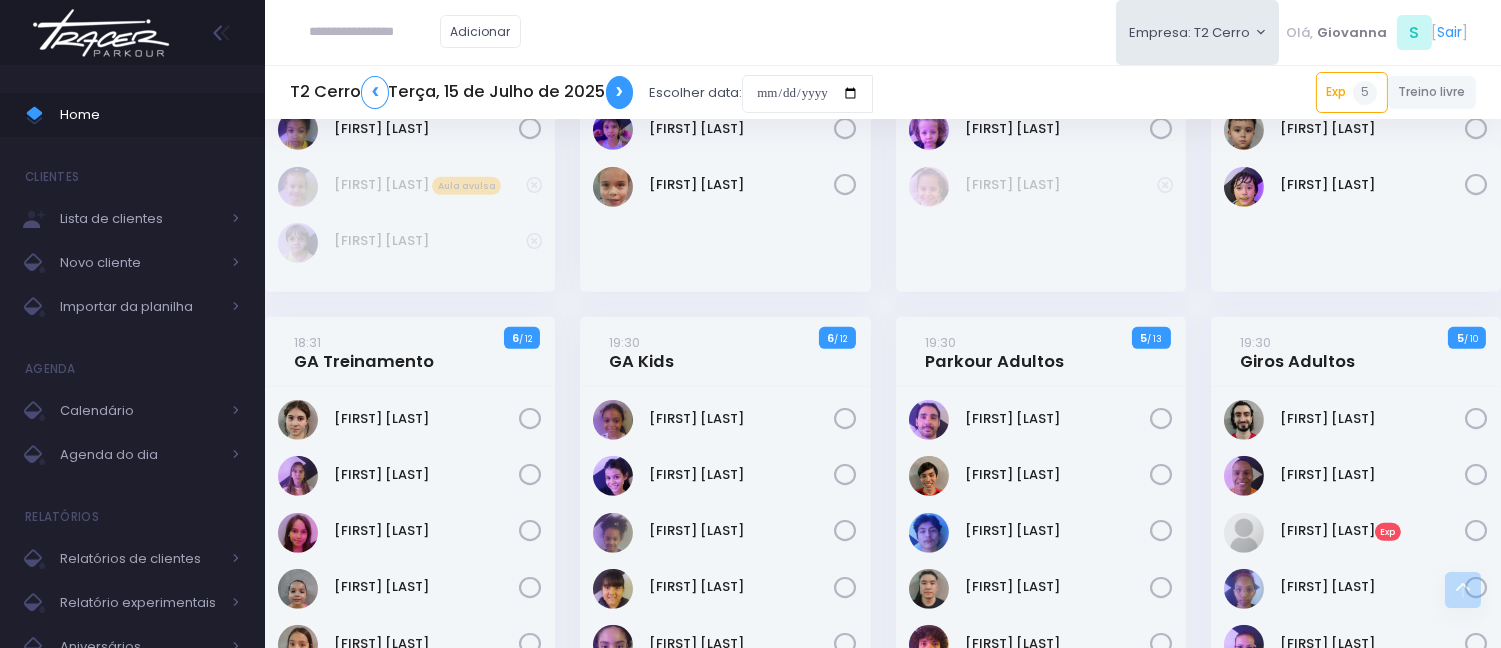 click on "❯" at bounding box center (620, 92) 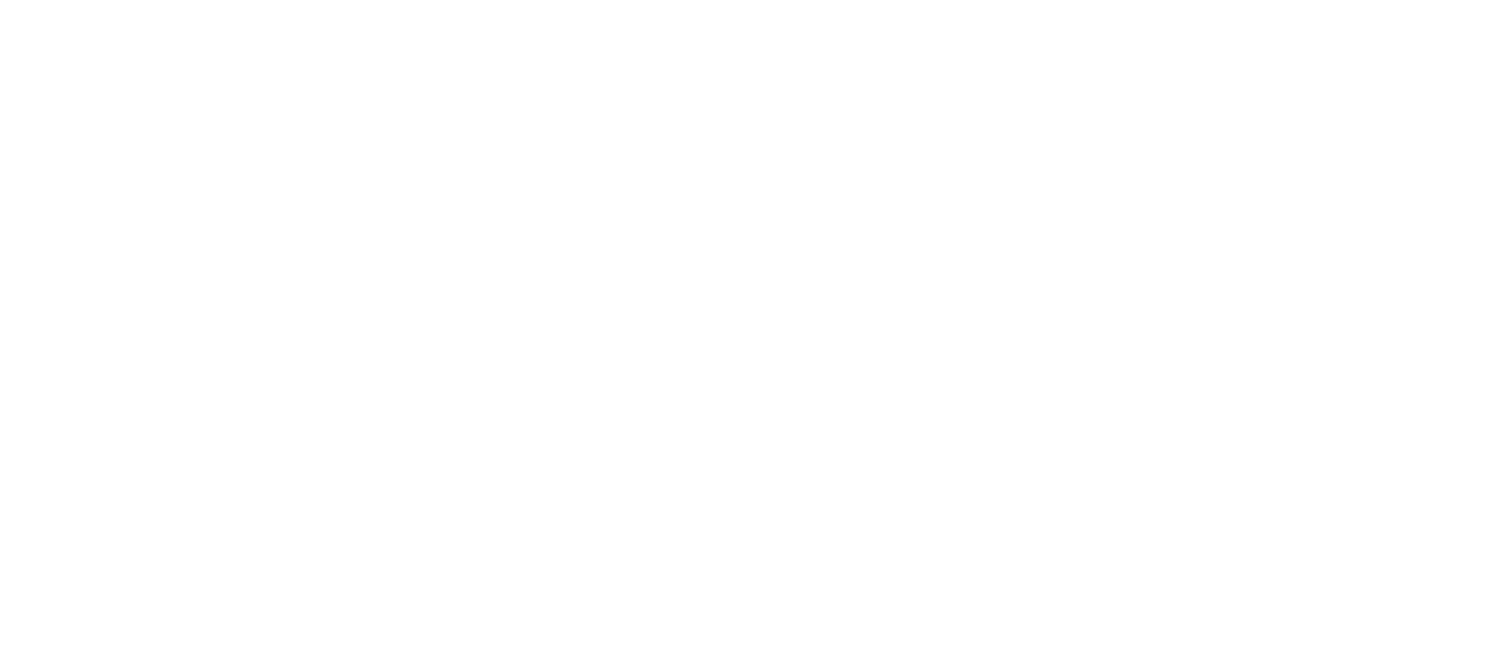 scroll, scrollTop: 0, scrollLeft: 0, axis: both 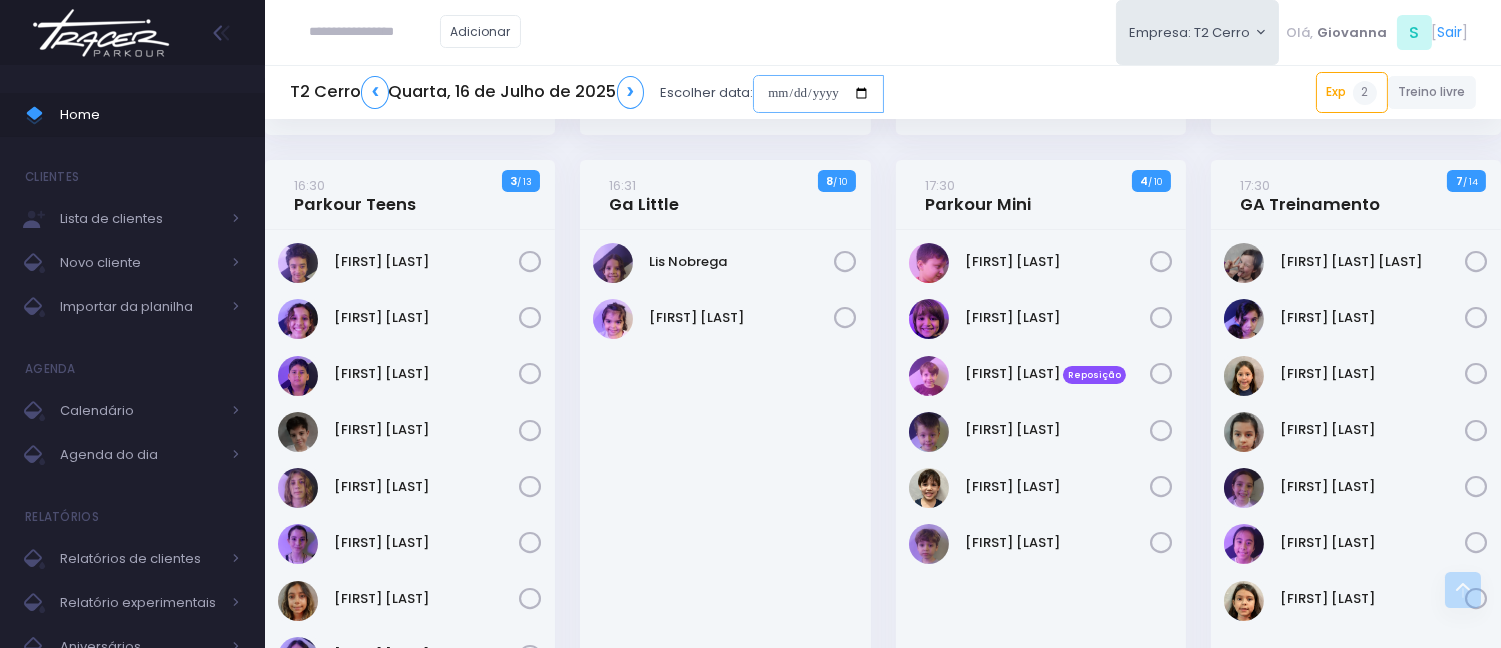 click at bounding box center (818, 94) 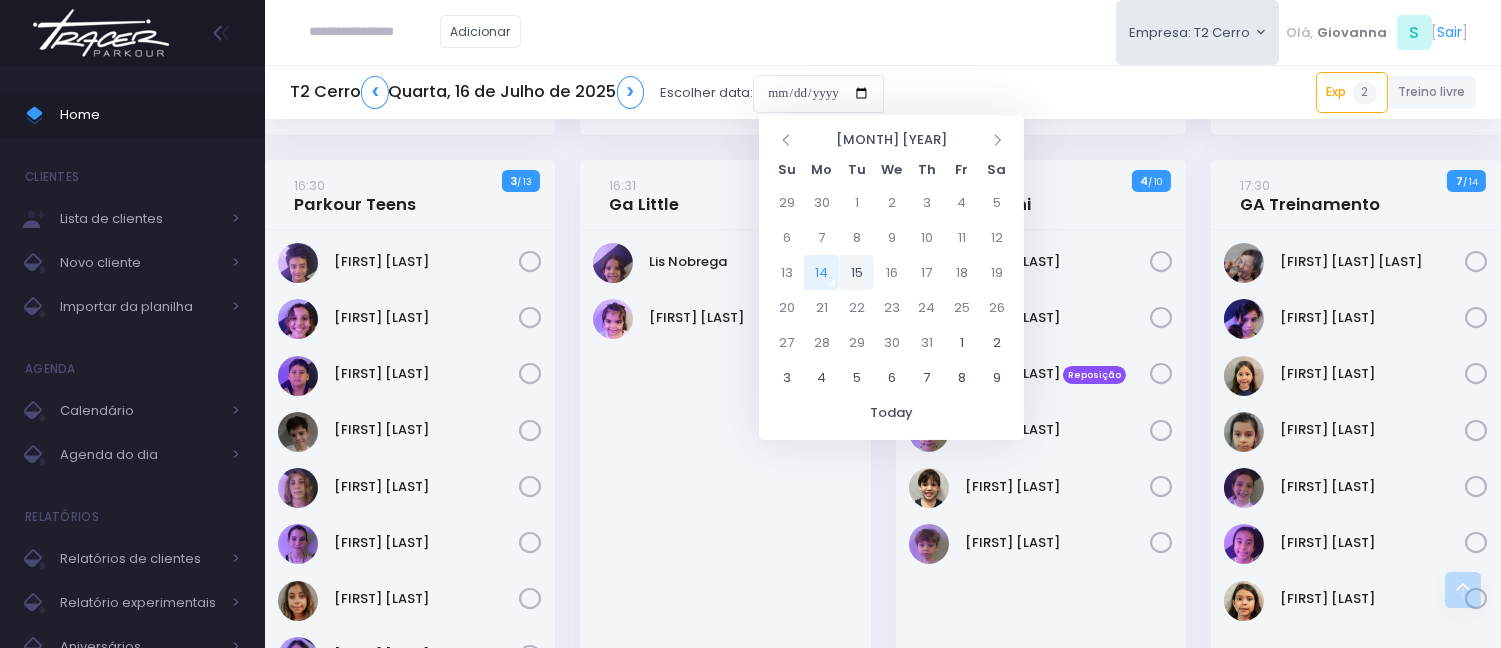 click on "15" at bounding box center (856, 272) 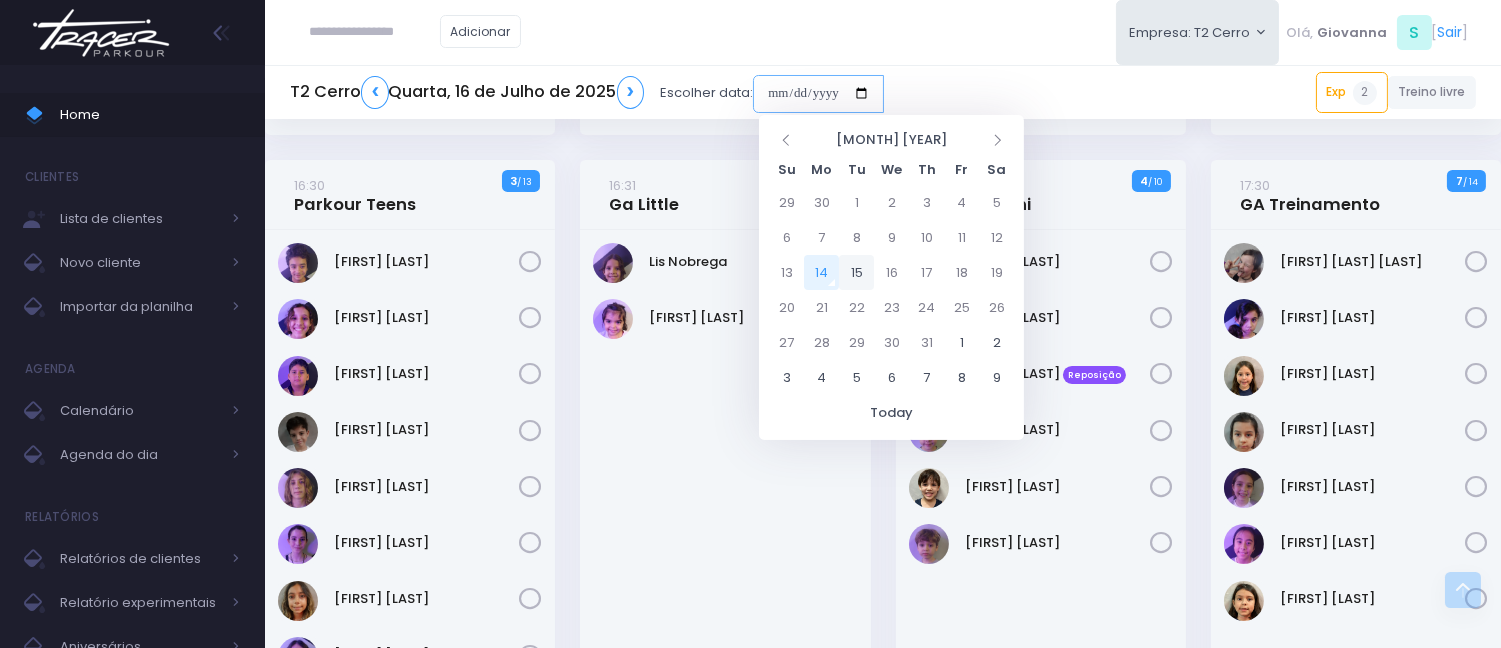 type on "**********" 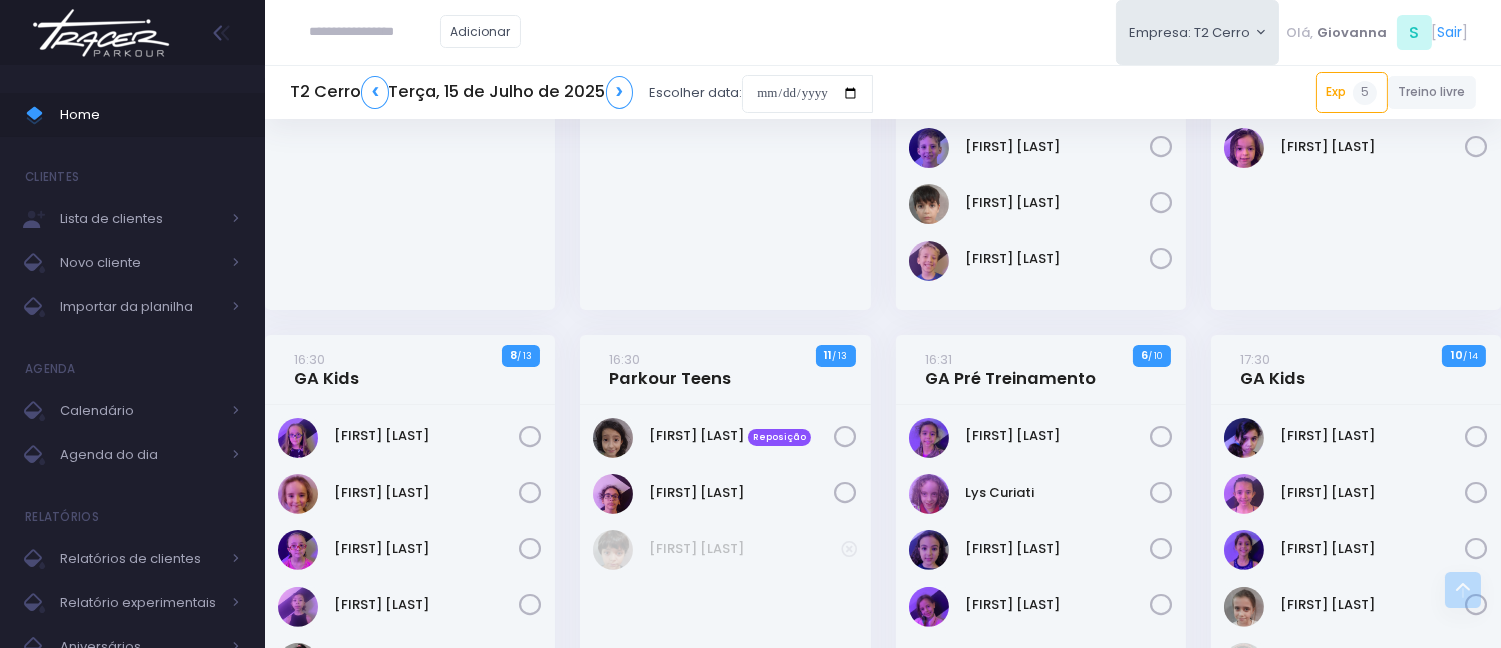 scroll, scrollTop: 1111, scrollLeft: 0, axis: vertical 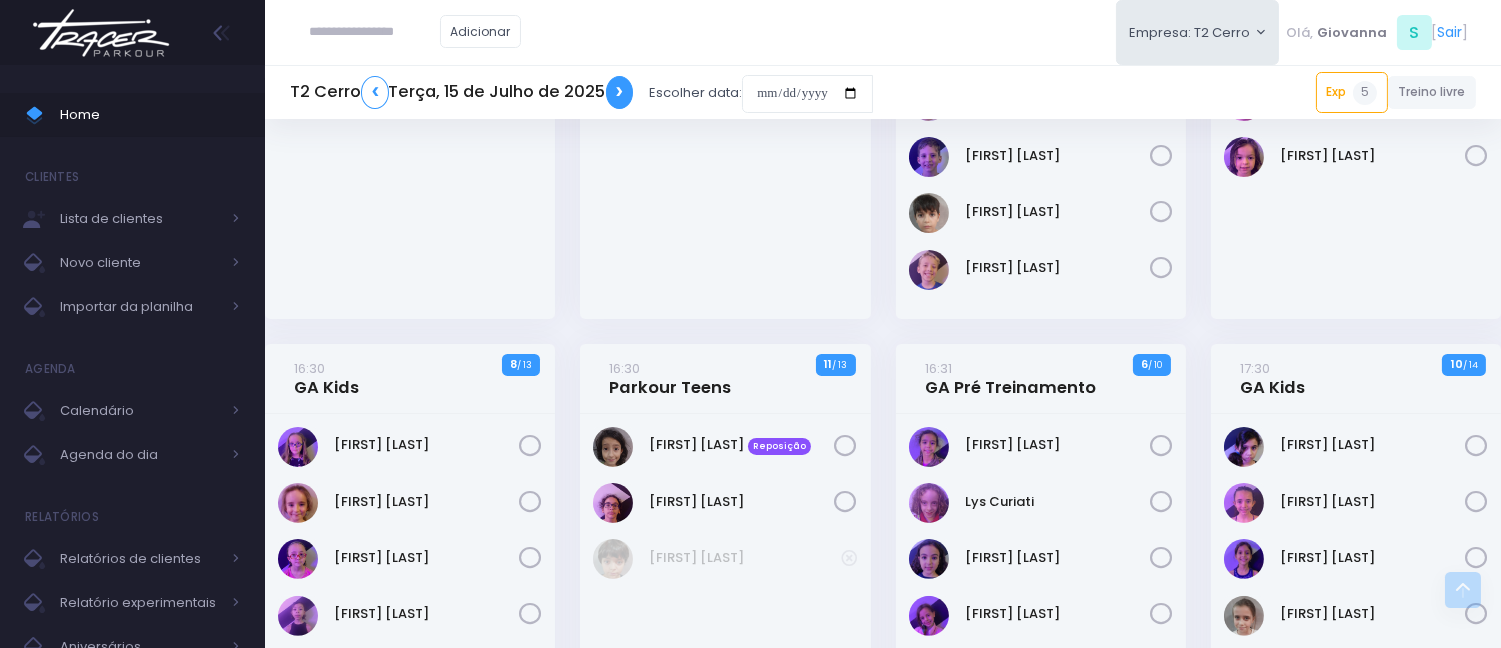 click on "❯" at bounding box center [620, 92] 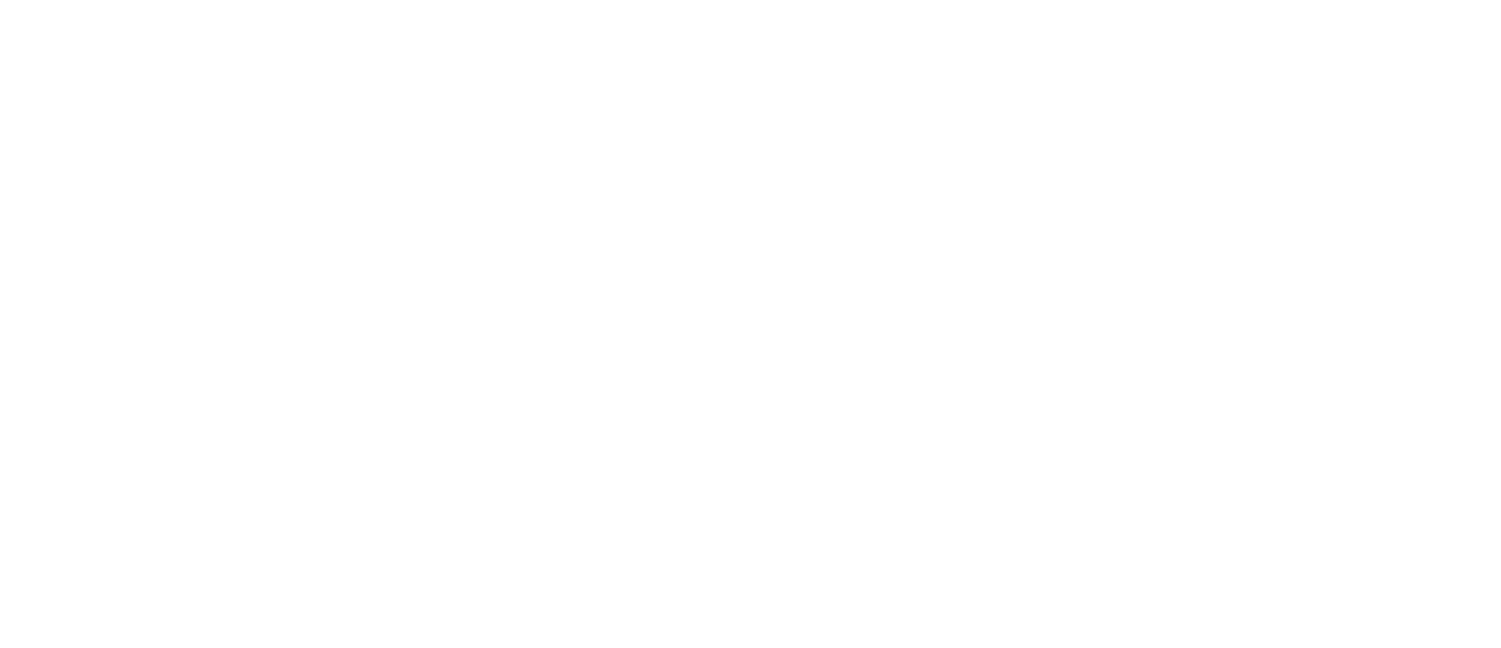 scroll, scrollTop: 0, scrollLeft: 0, axis: both 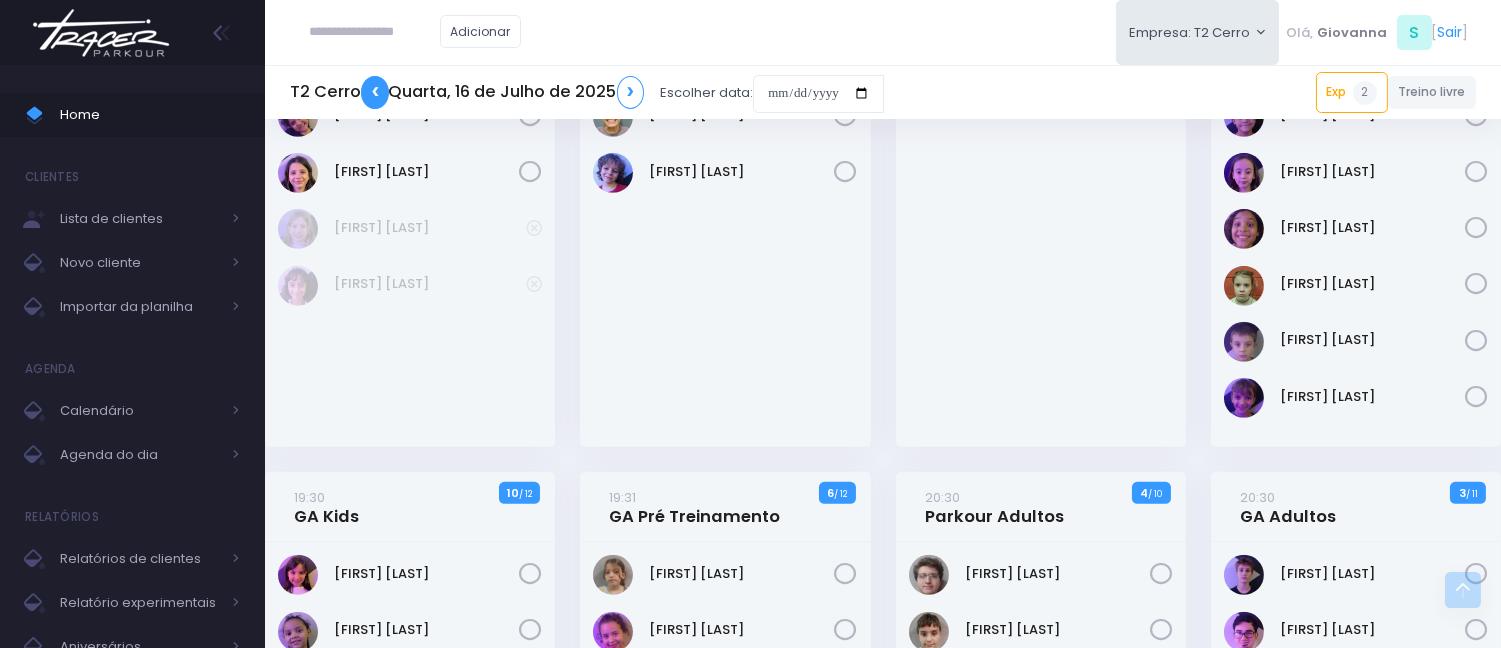 click on "❮" at bounding box center (375, 92) 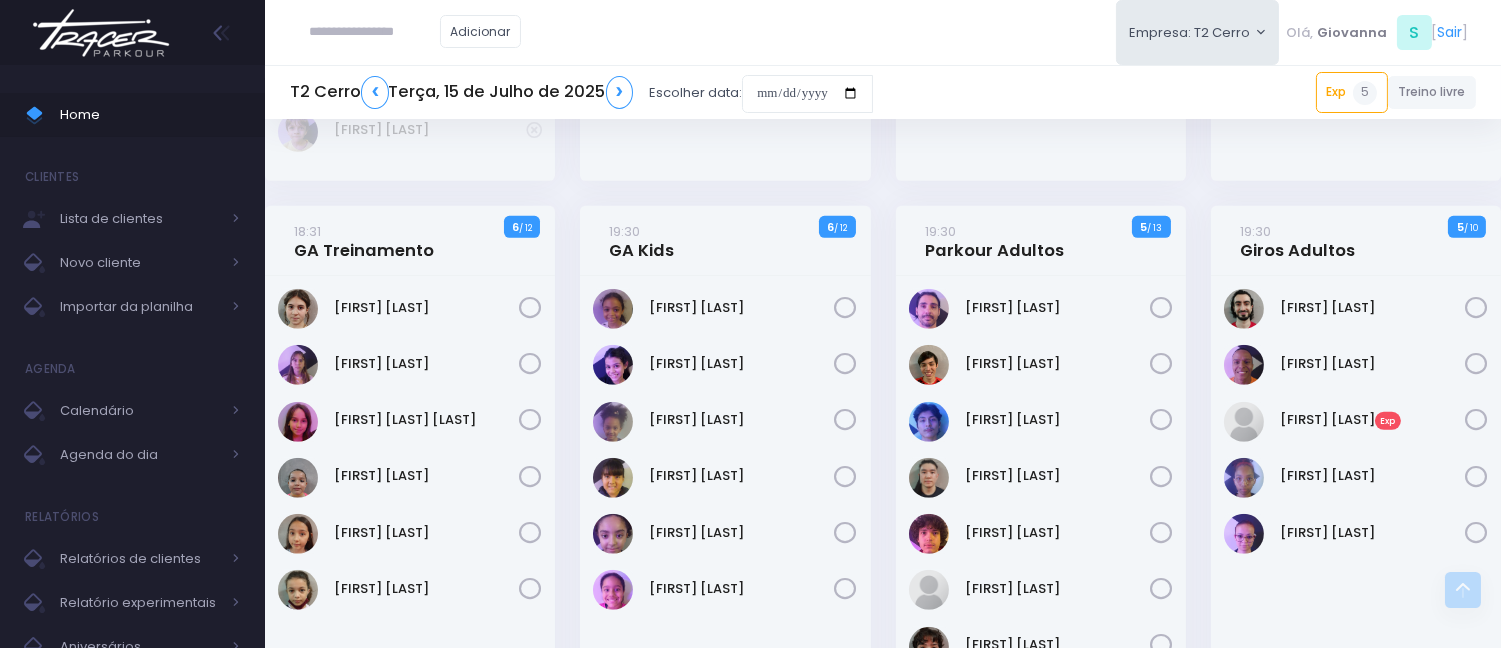 scroll, scrollTop: 1777, scrollLeft: 0, axis: vertical 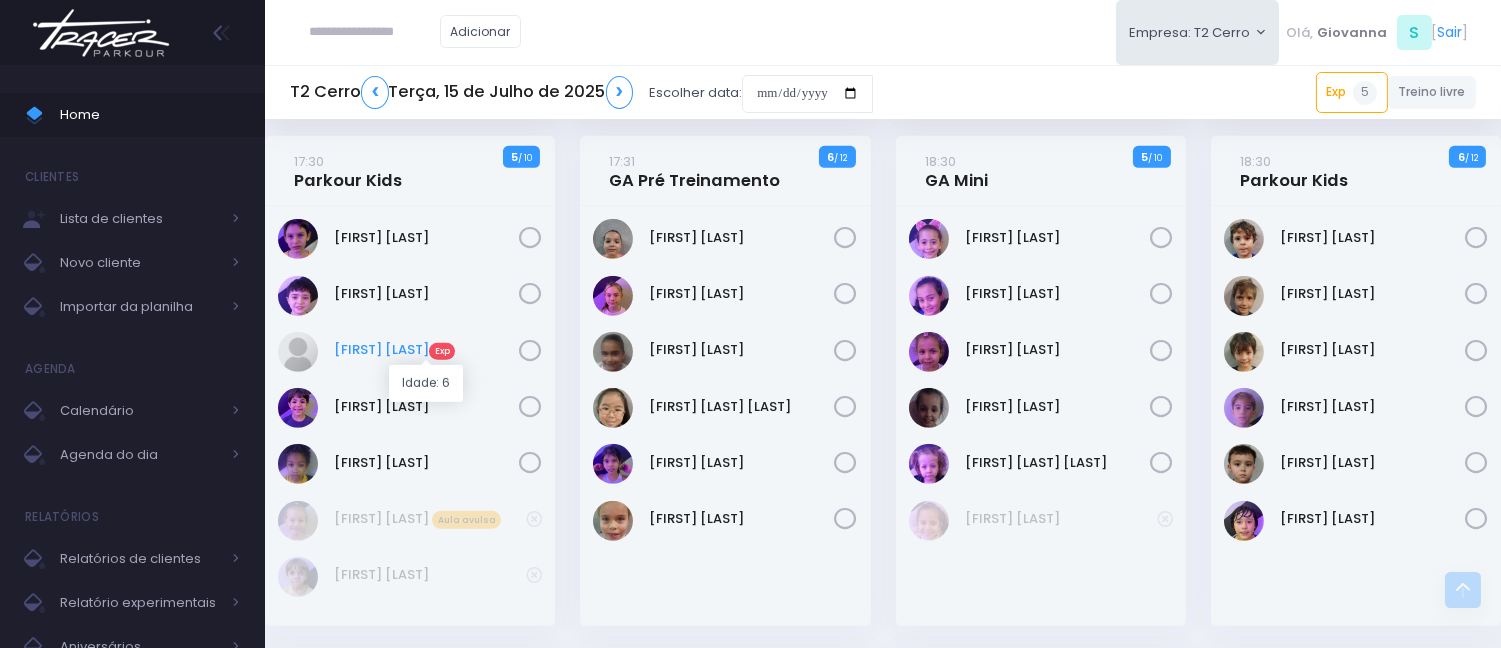 click on "[FIRST] [LAST]
Exp" at bounding box center (426, 350) 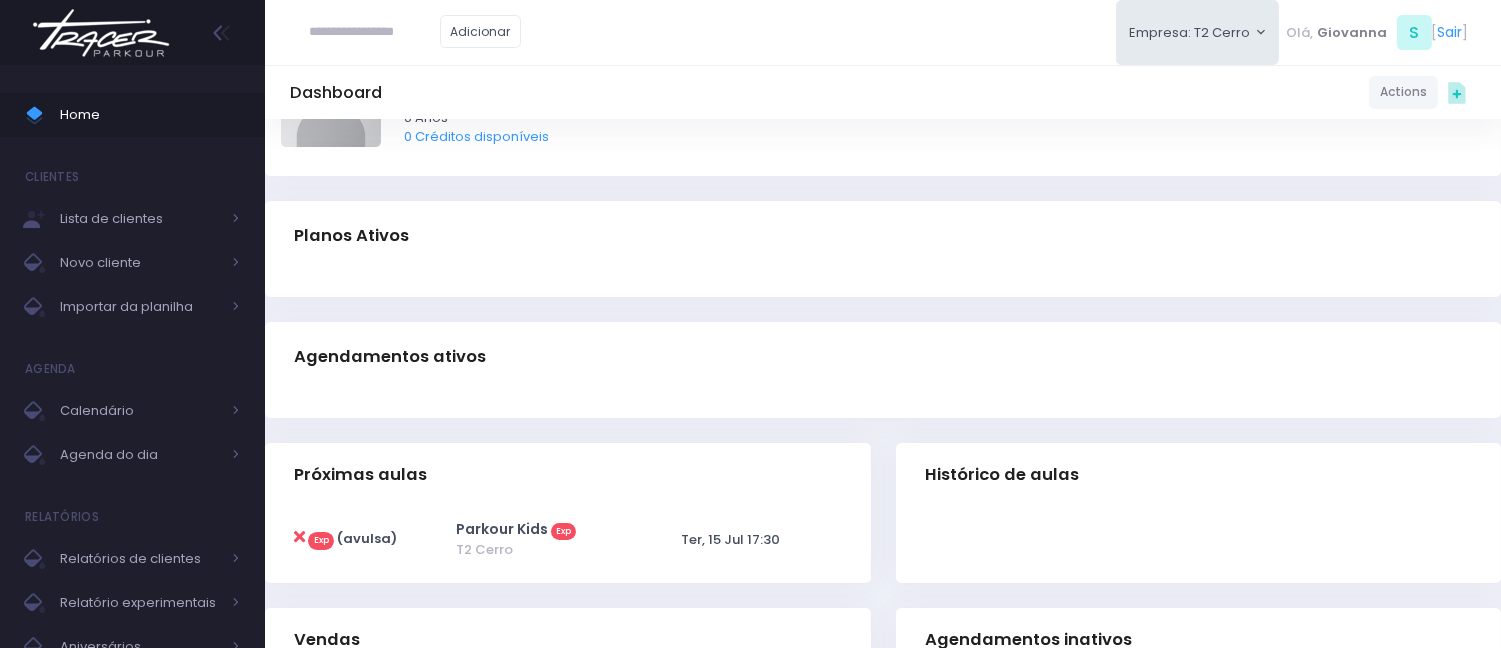 scroll, scrollTop: 222, scrollLeft: 0, axis: vertical 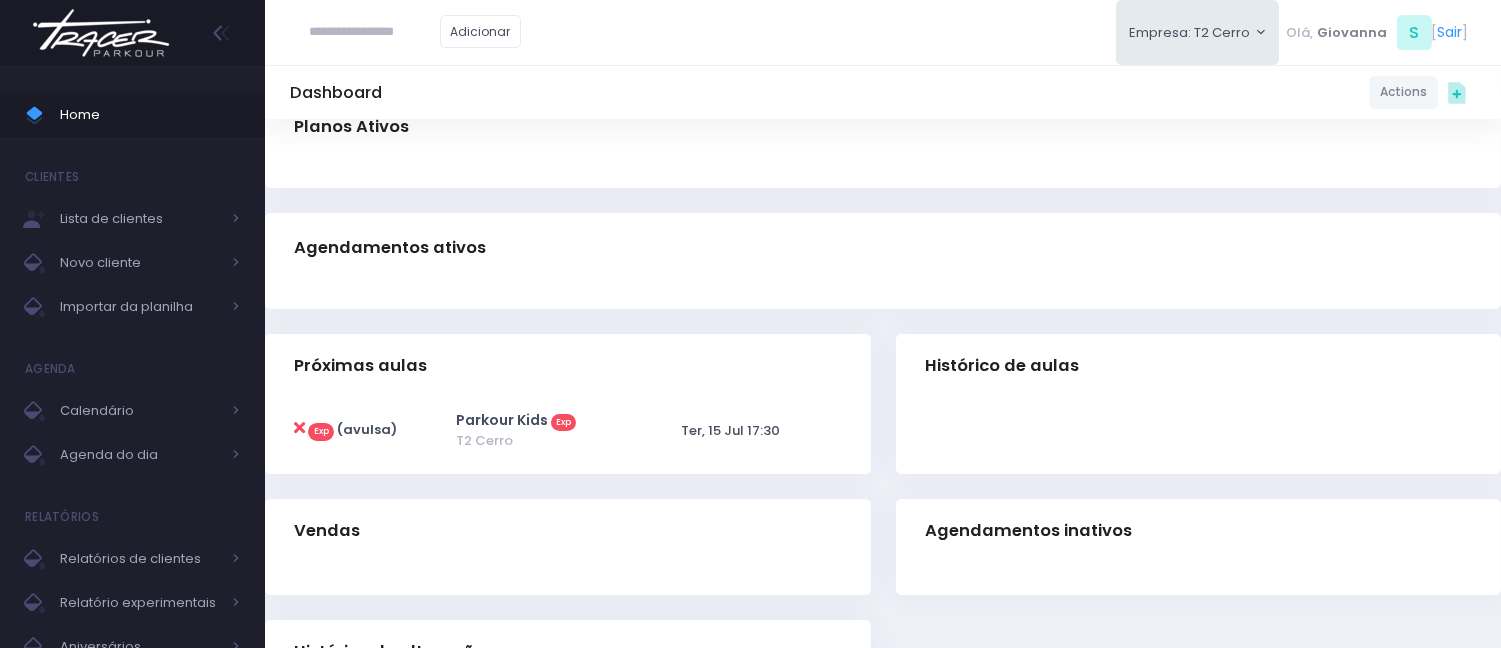 click at bounding box center (299, 428) 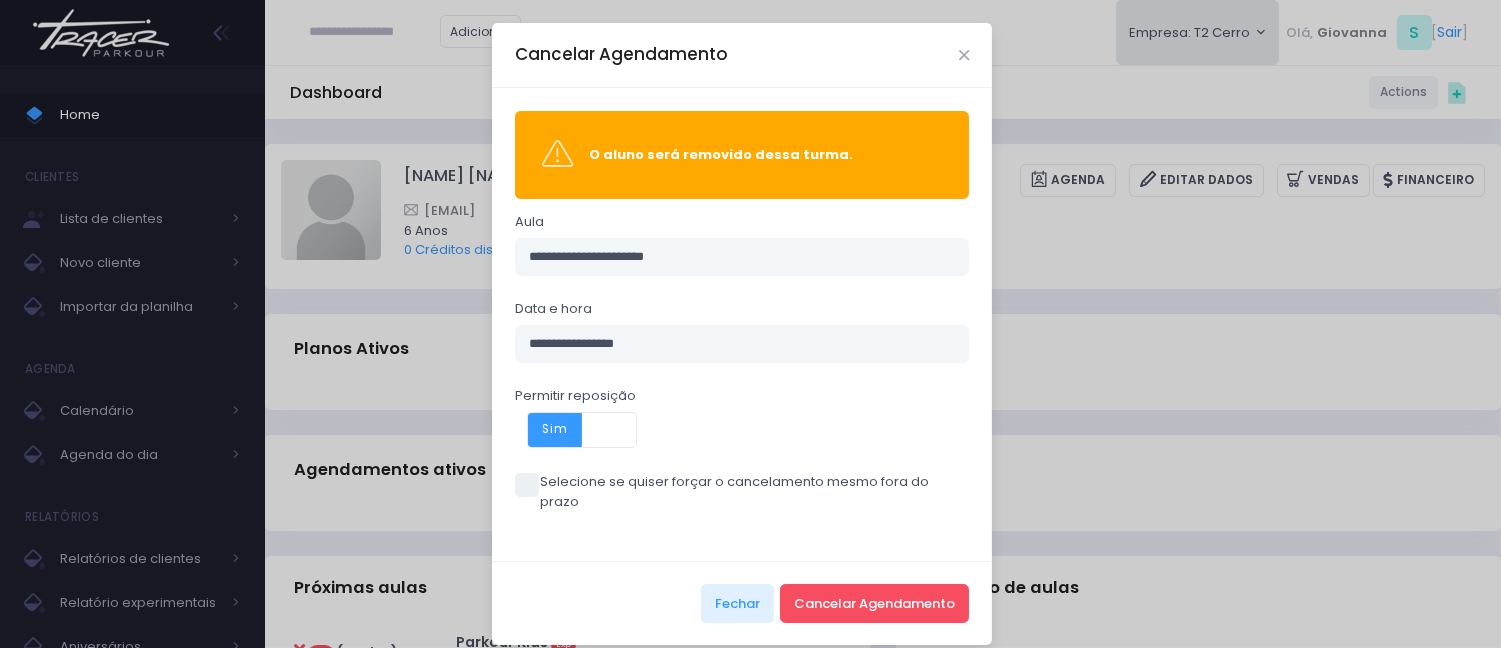 click on "Sim" at bounding box center (555, 430) 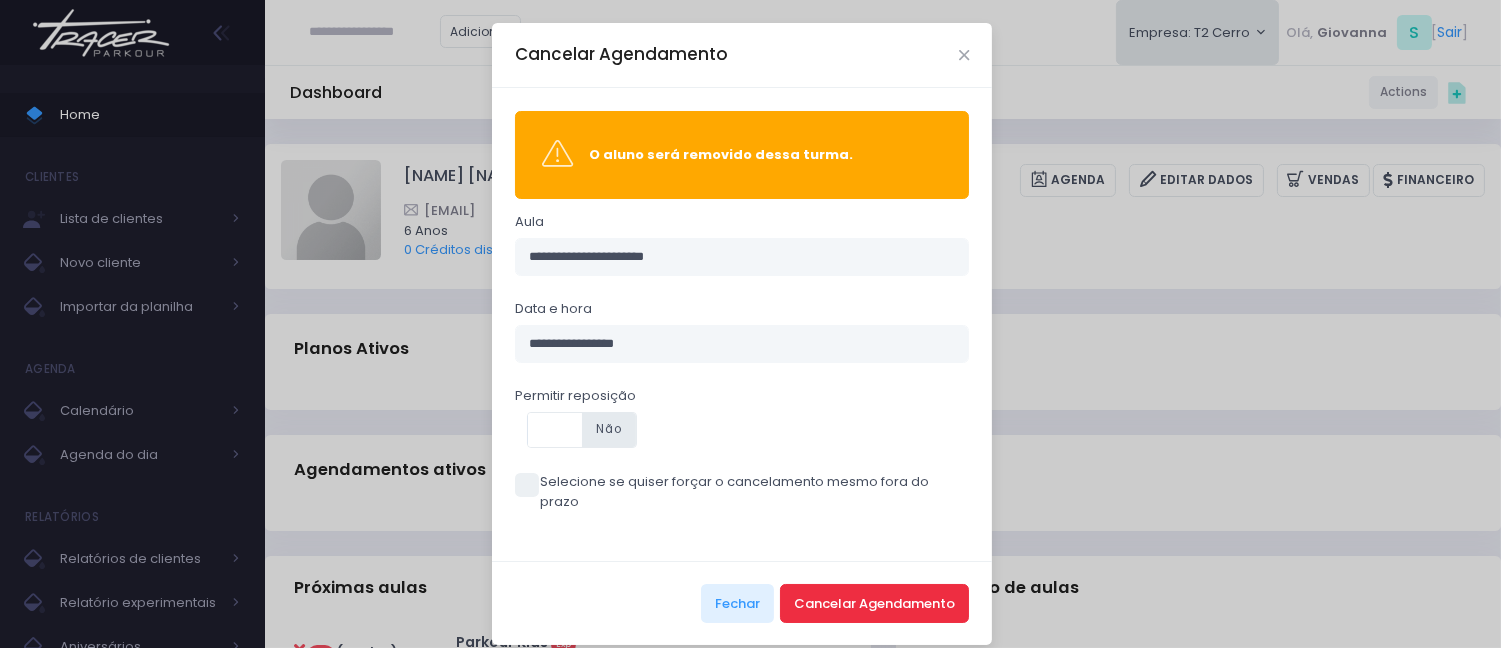 drag, startPoint x: 927, startPoint y: 596, endPoint x: 944, endPoint y: 625, distance: 33.61547 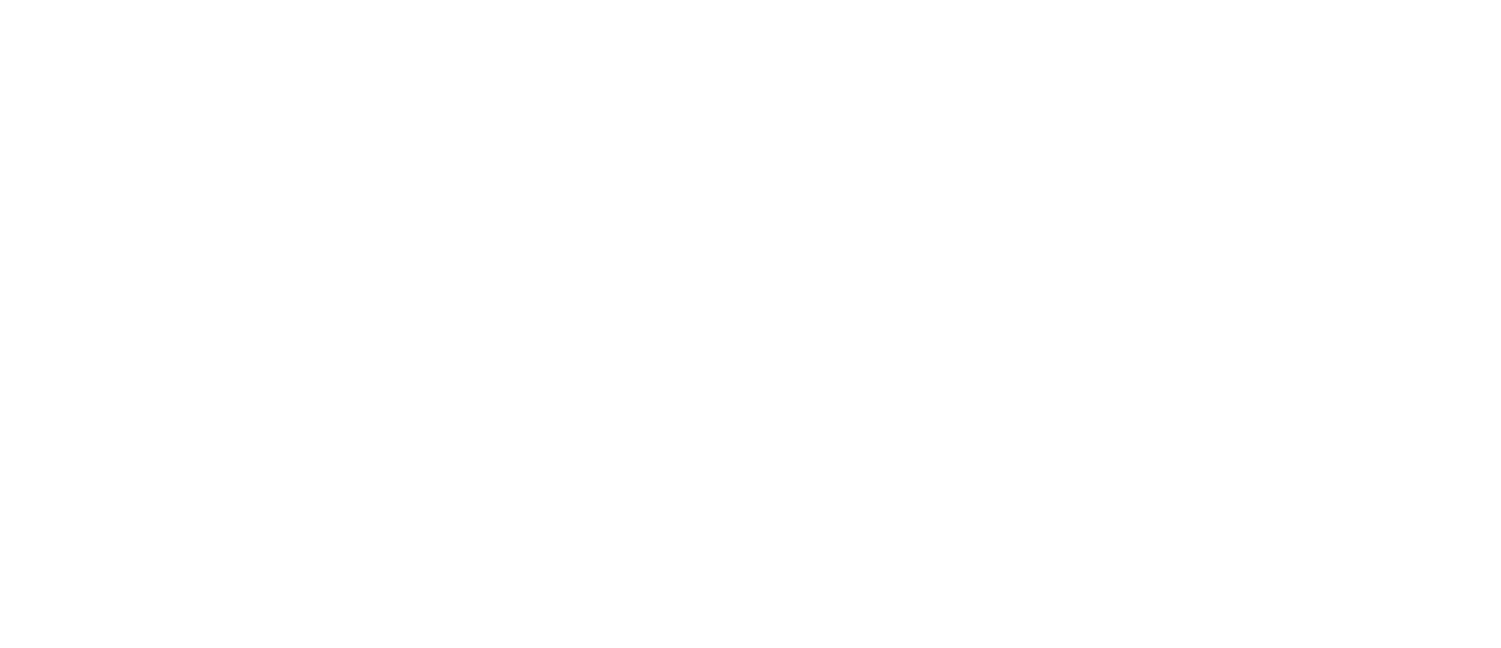 scroll, scrollTop: 0, scrollLeft: 0, axis: both 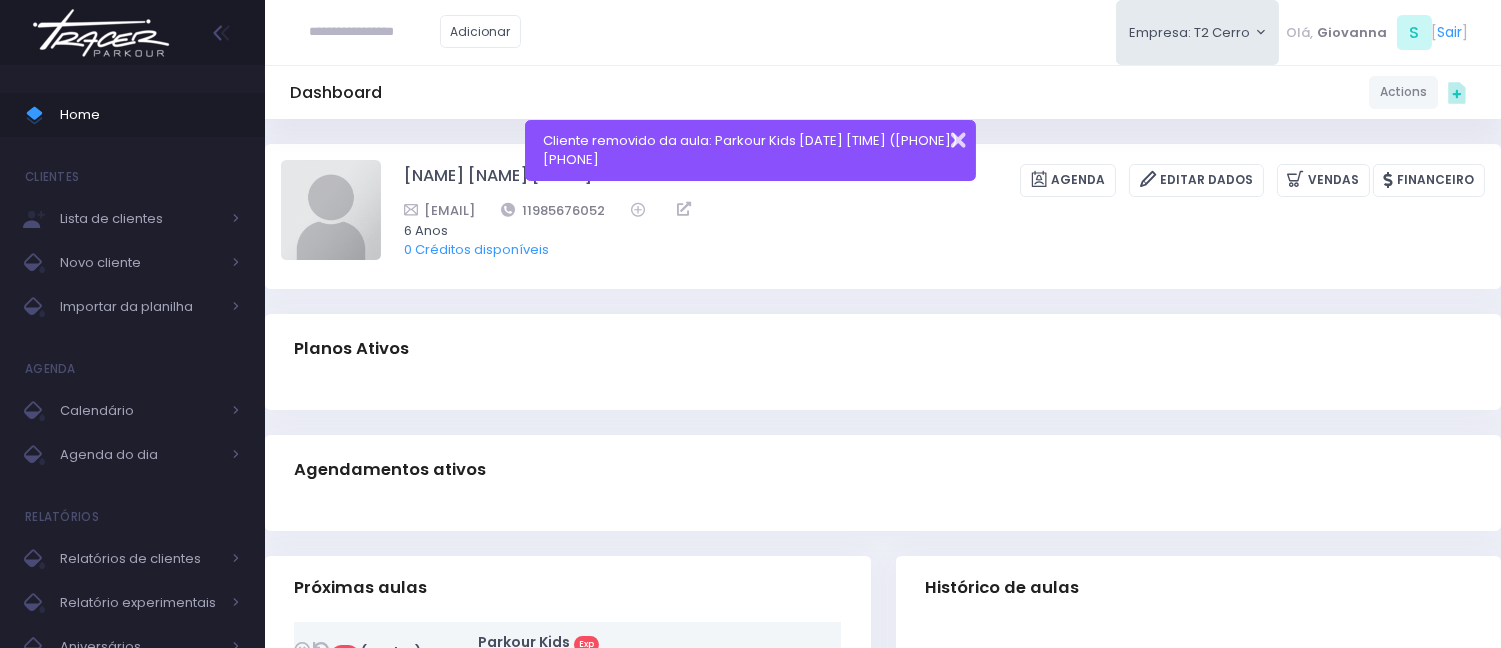 click at bounding box center [945, 137] 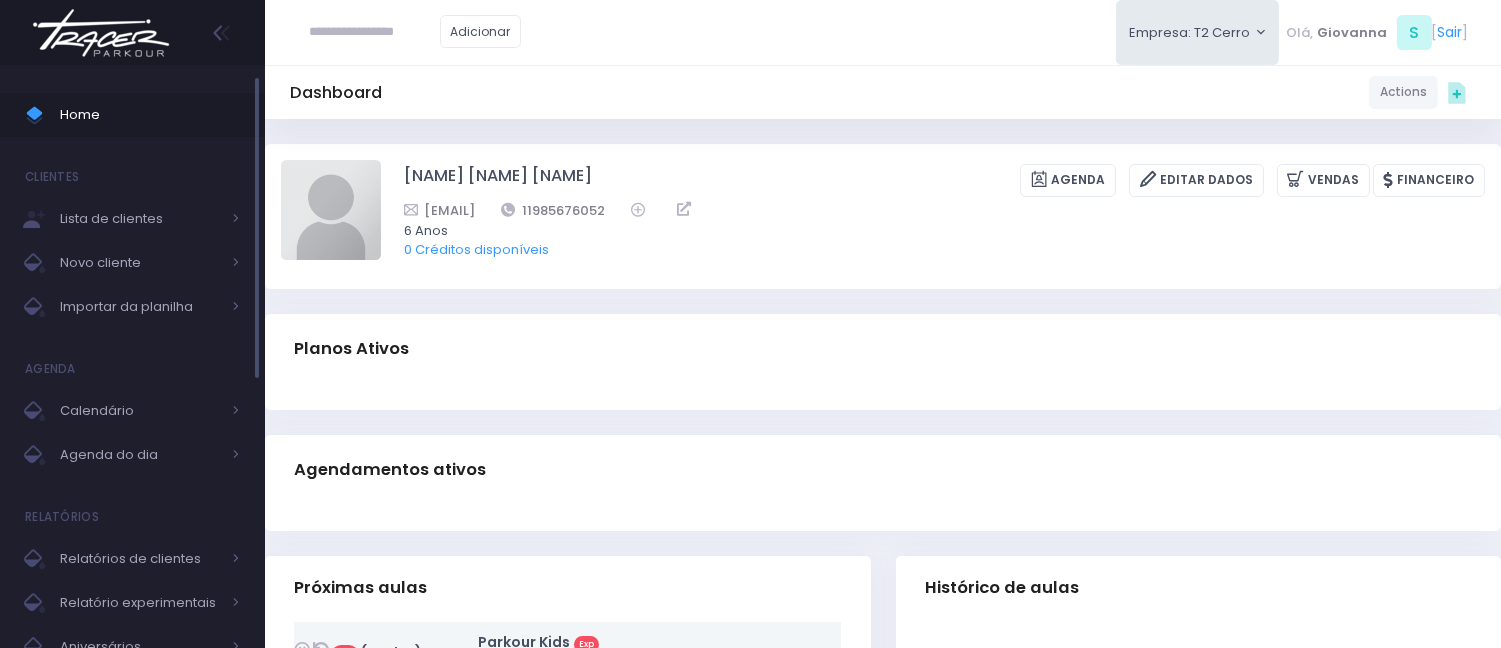click on "Home" at bounding box center (150, 115) 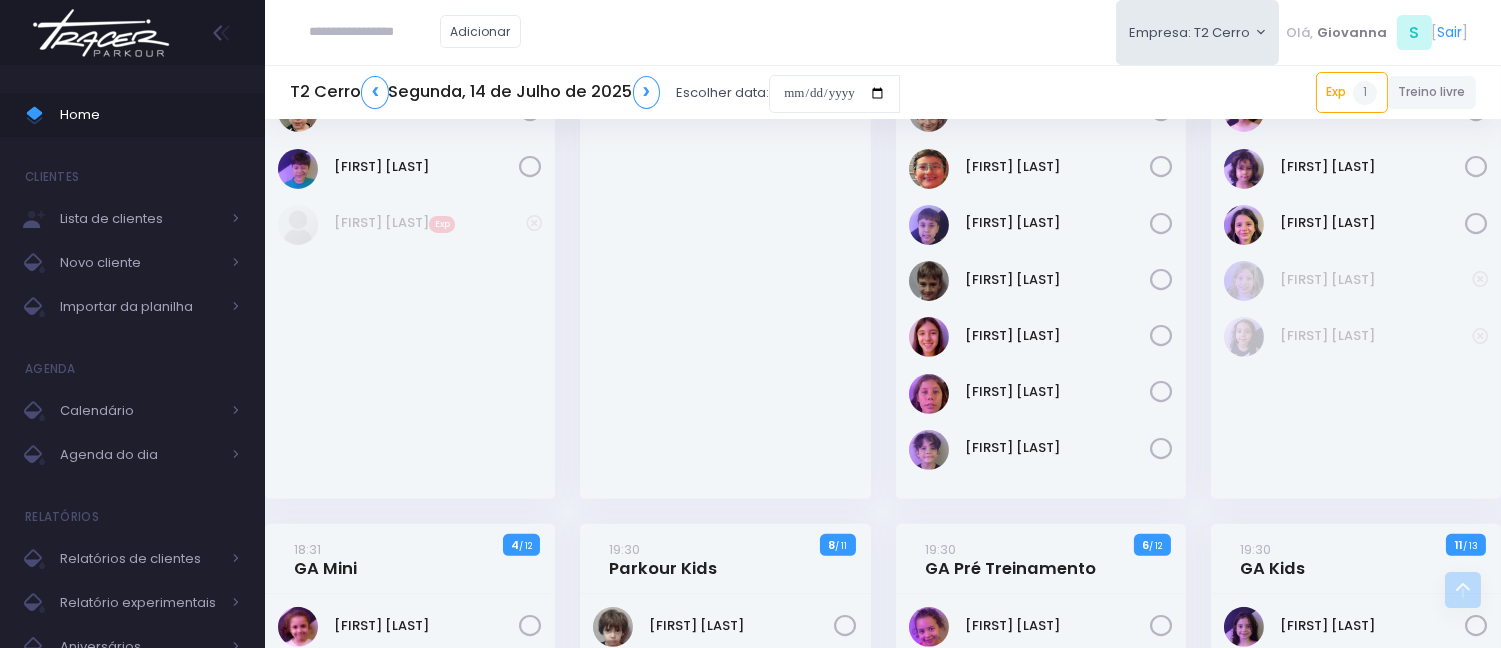 scroll, scrollTop: 1444, scrollLeft: 0, axis: vertical 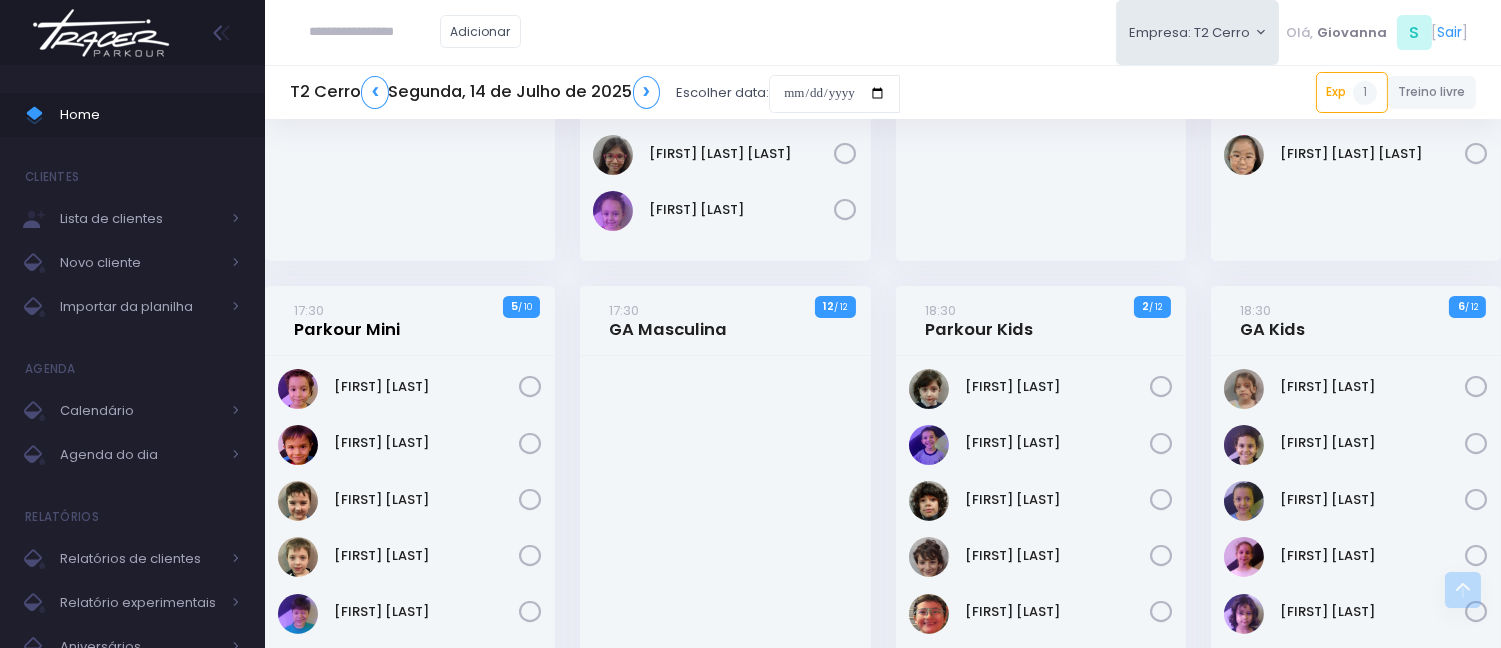 click on "17:30 Parkour Mini" at bounding box center (347, 320) 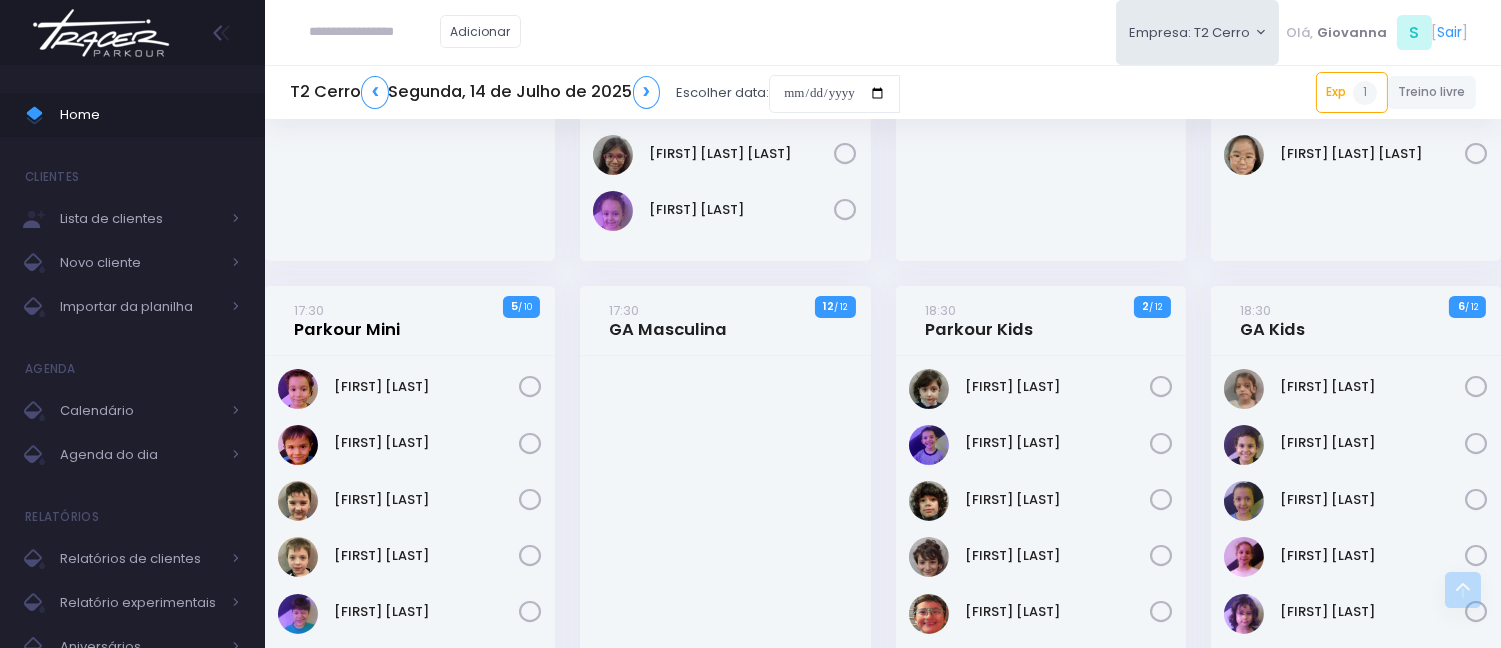 click on "17:30 Parkour Mini" at bounding box center (347, 320) 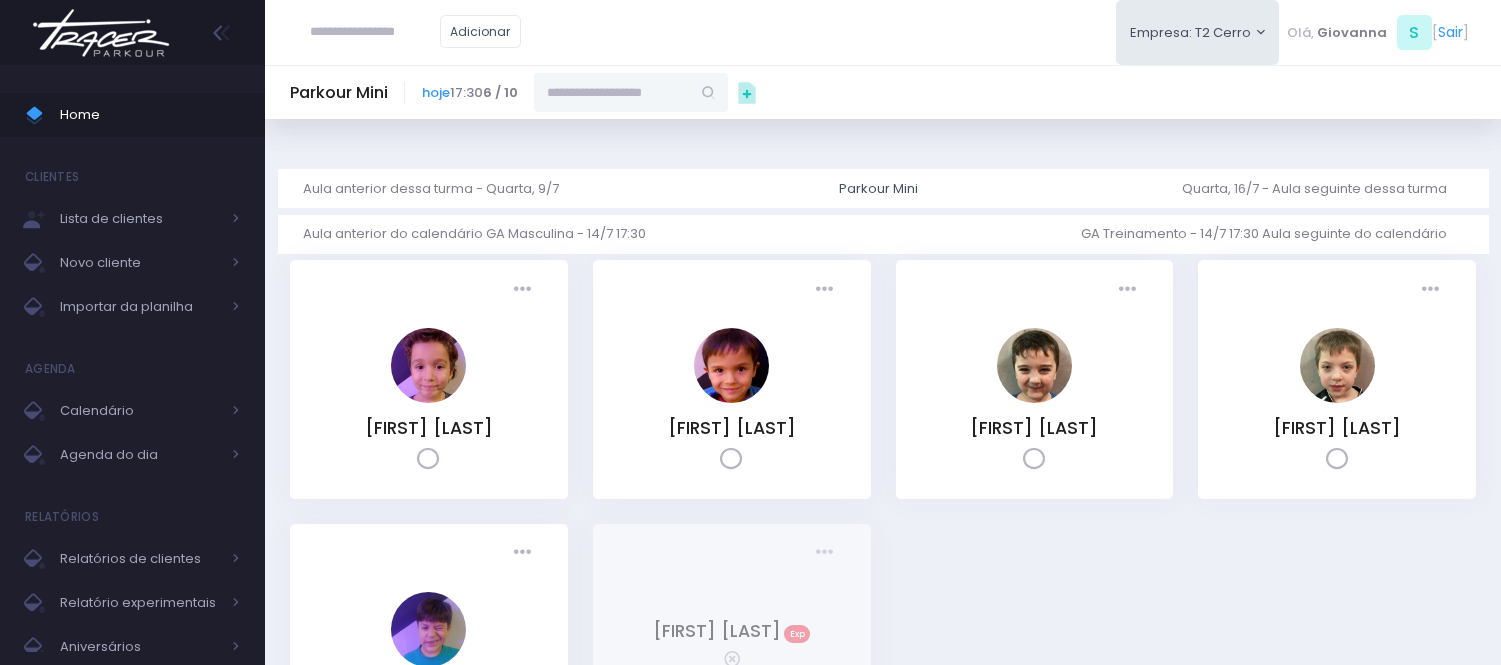 scroll, scrollTop: 0, scrollLeft: 0, axis: both 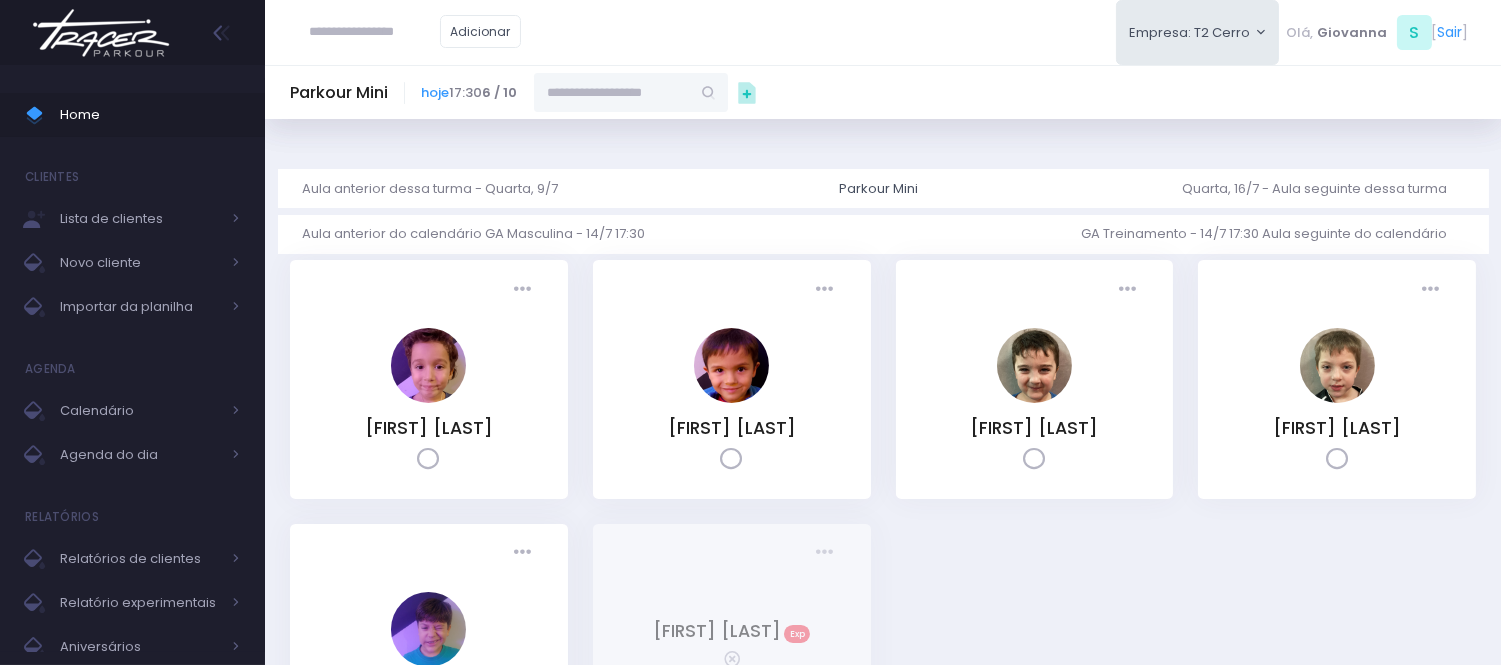 click at bounding box center (612, 92) 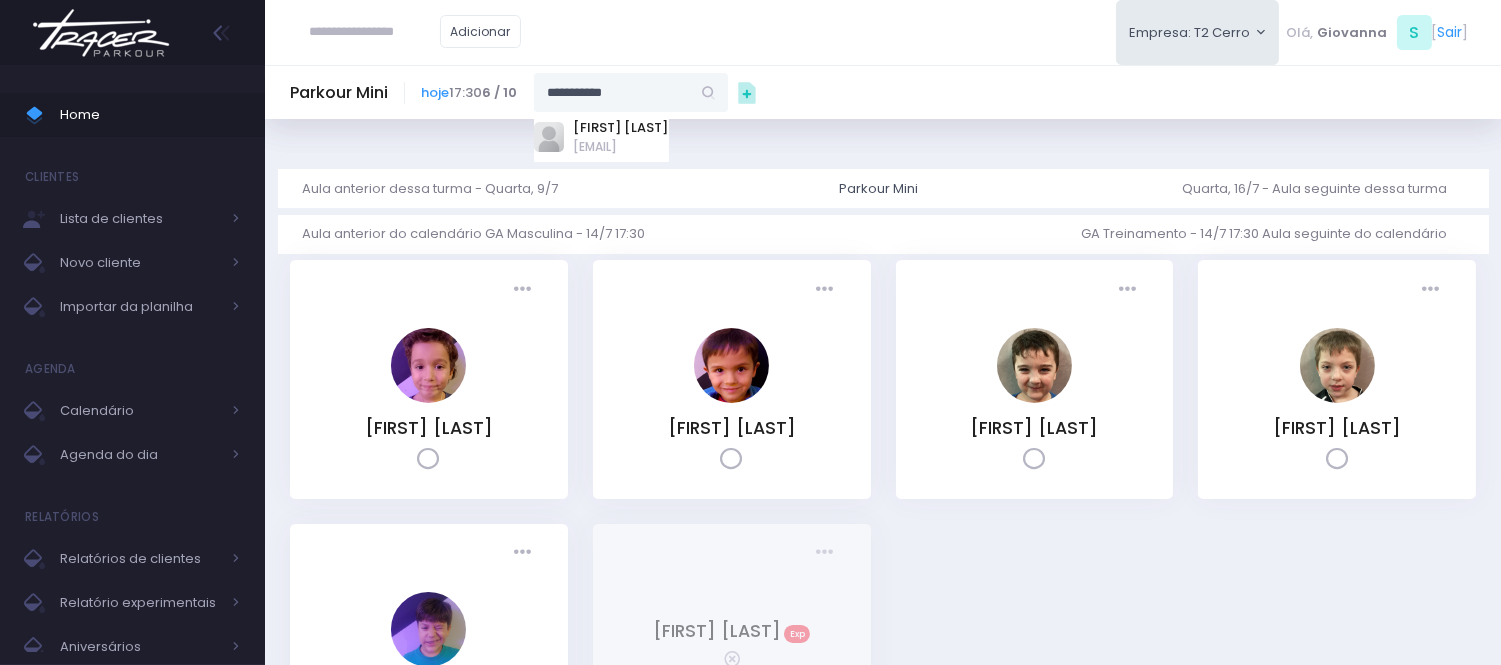 click on "[FIRST] [LAST]
[EMAIL]" at bounding box center (601, 137) 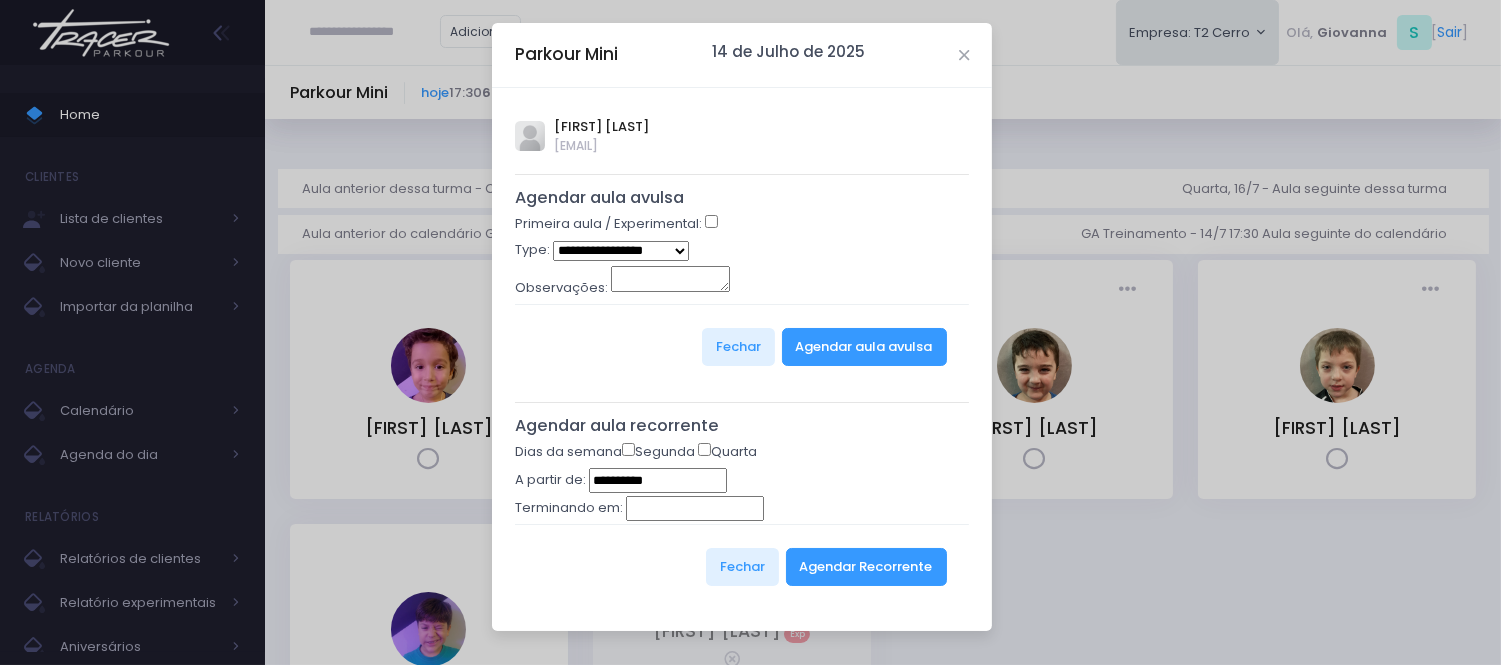 type on "**********" 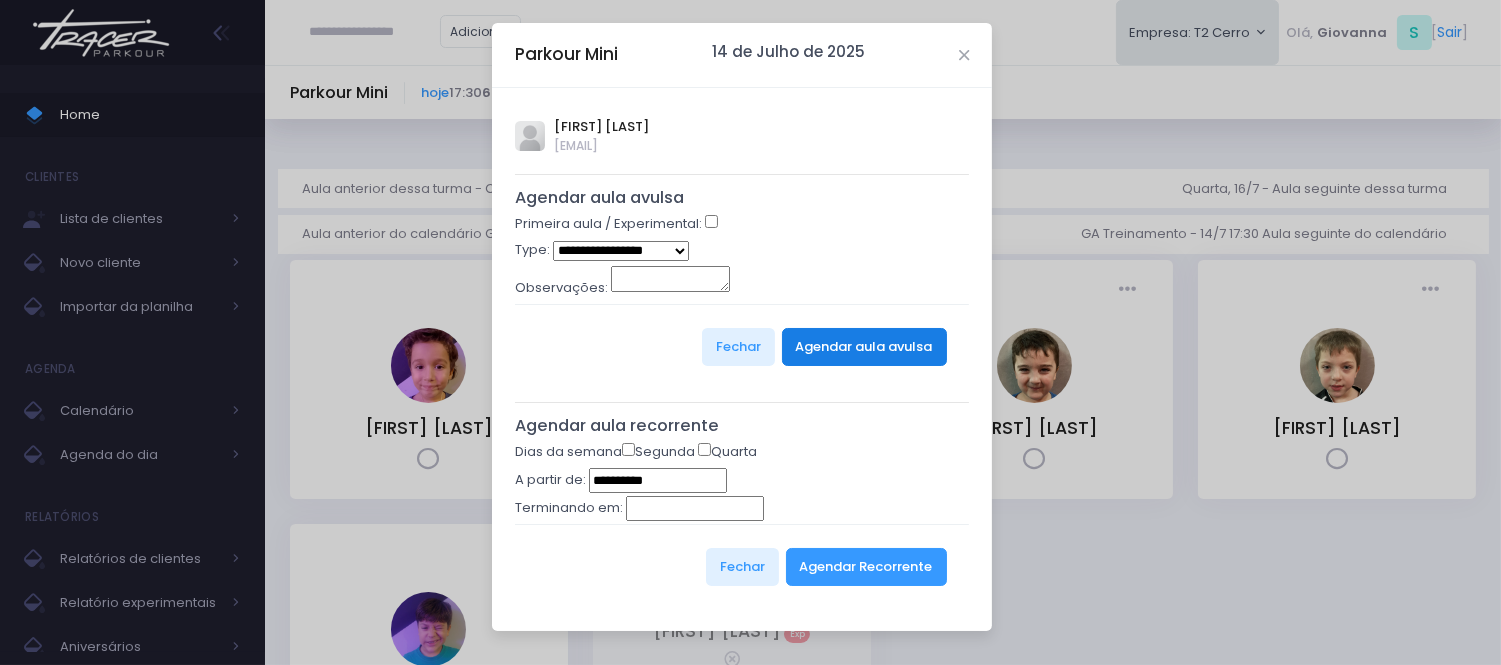 click on "Agendar aula avulsa" at bounding box center (864, 347) 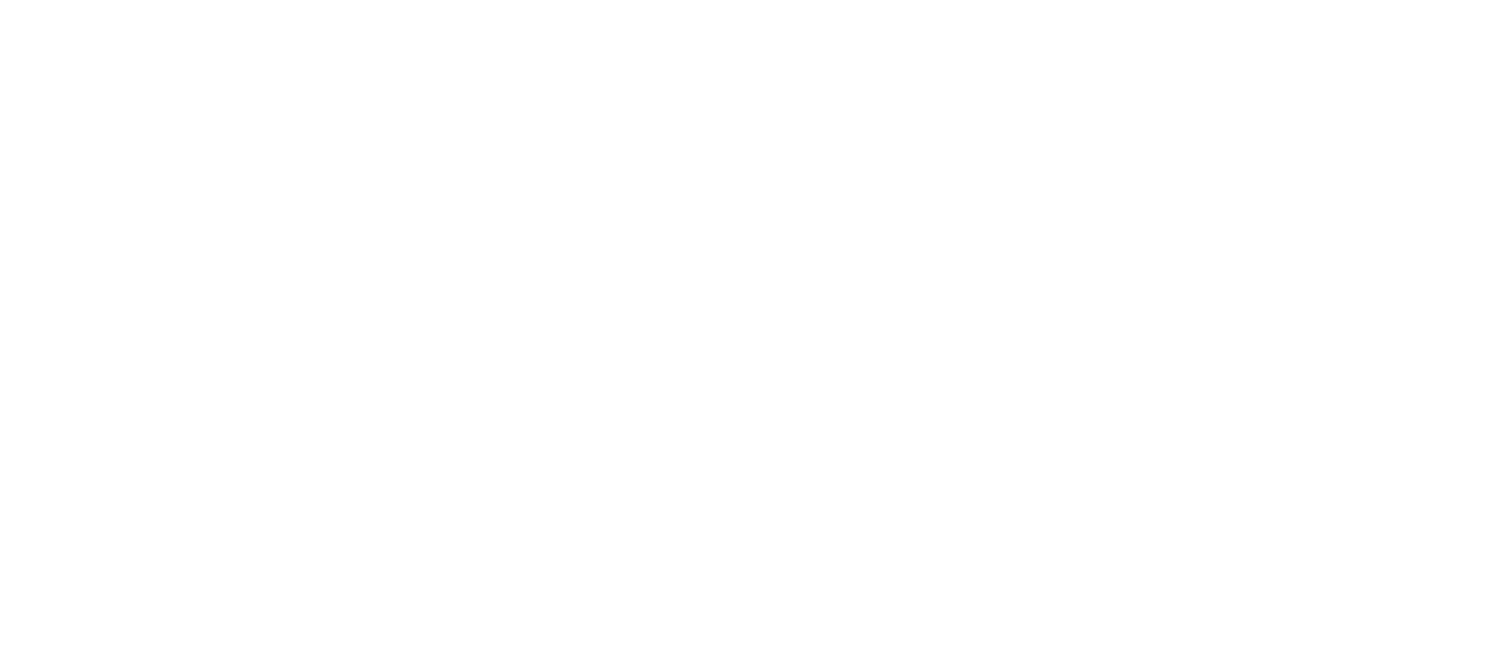 scroll, scrollTop: 0, scrollLeft: 0, axis: both 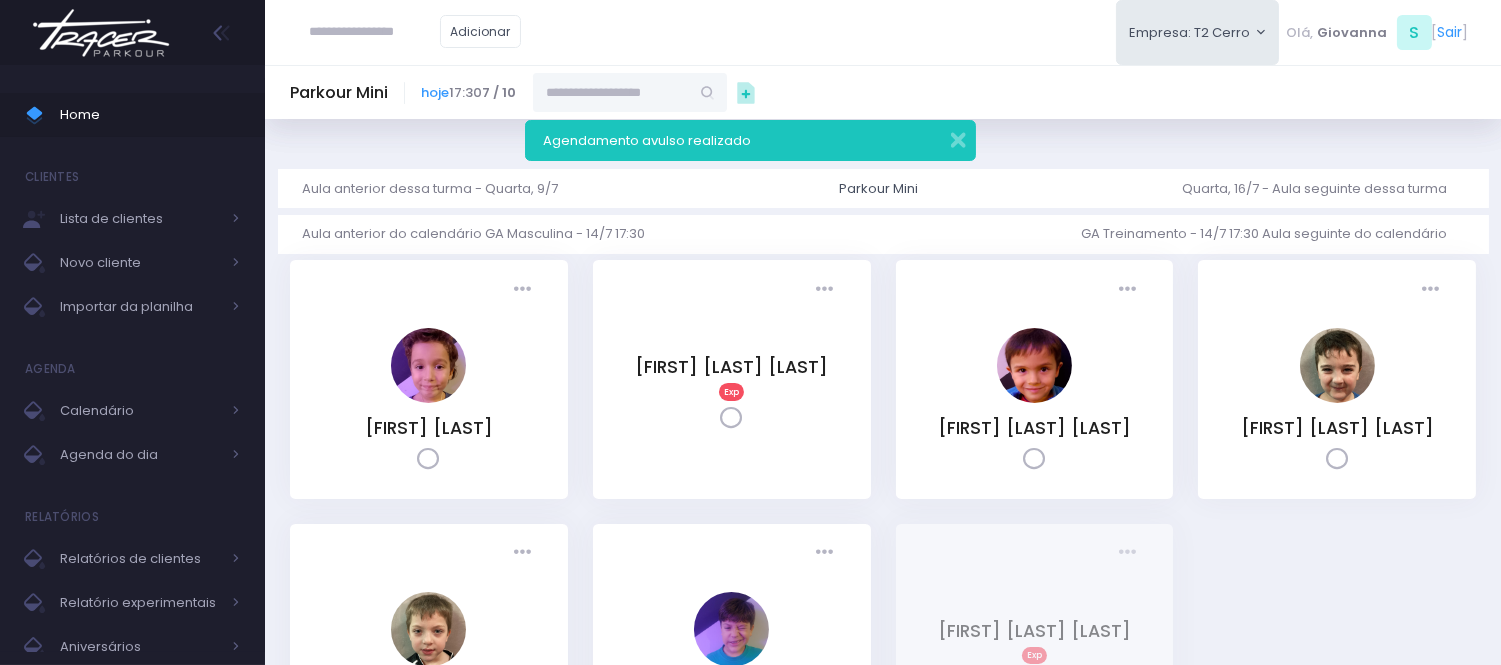 click at bounding box center (611, 92) 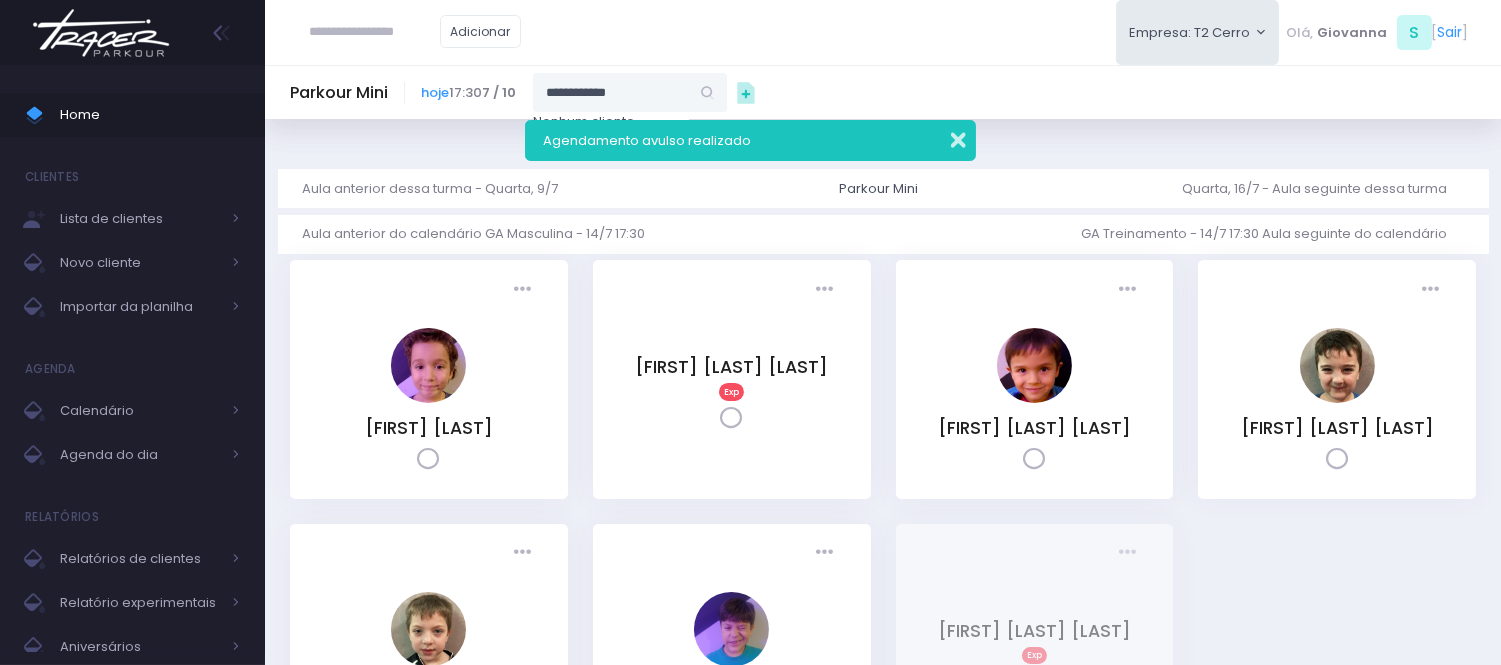 type on "**********" 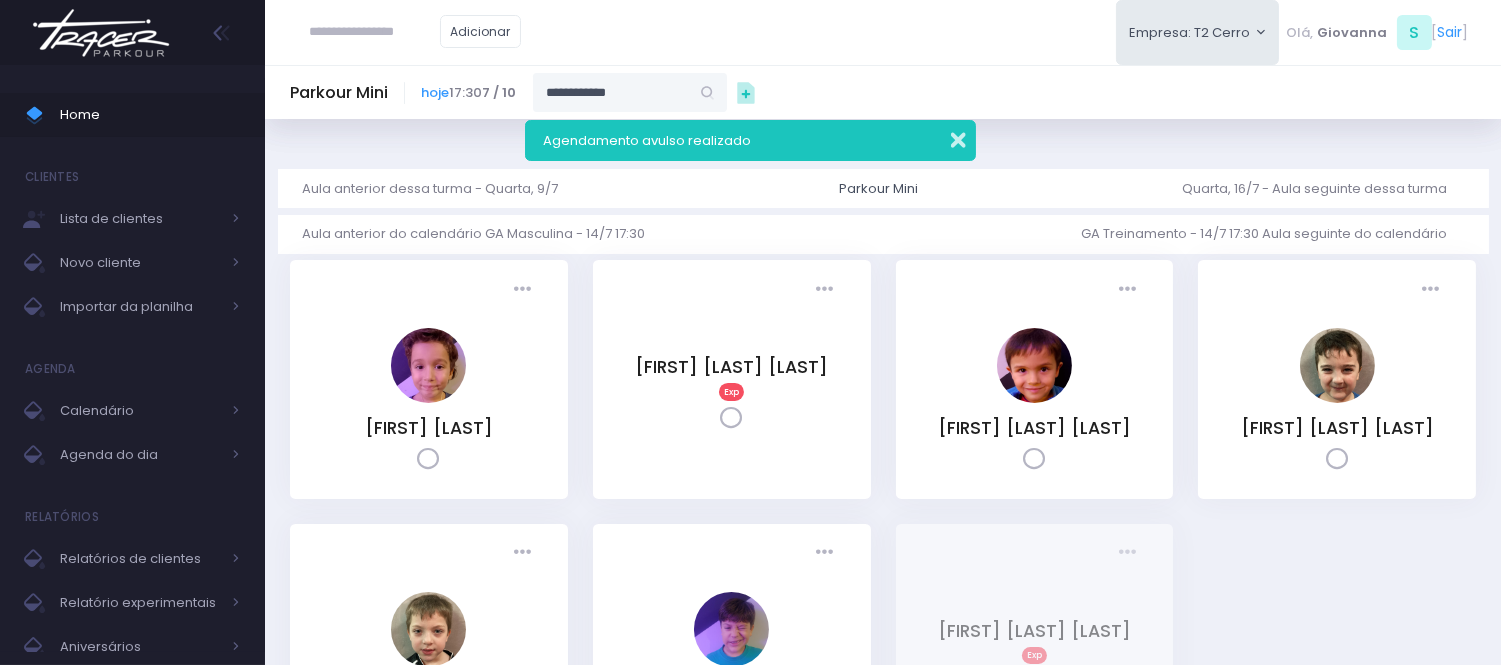 click at bounding box center (945, 137) 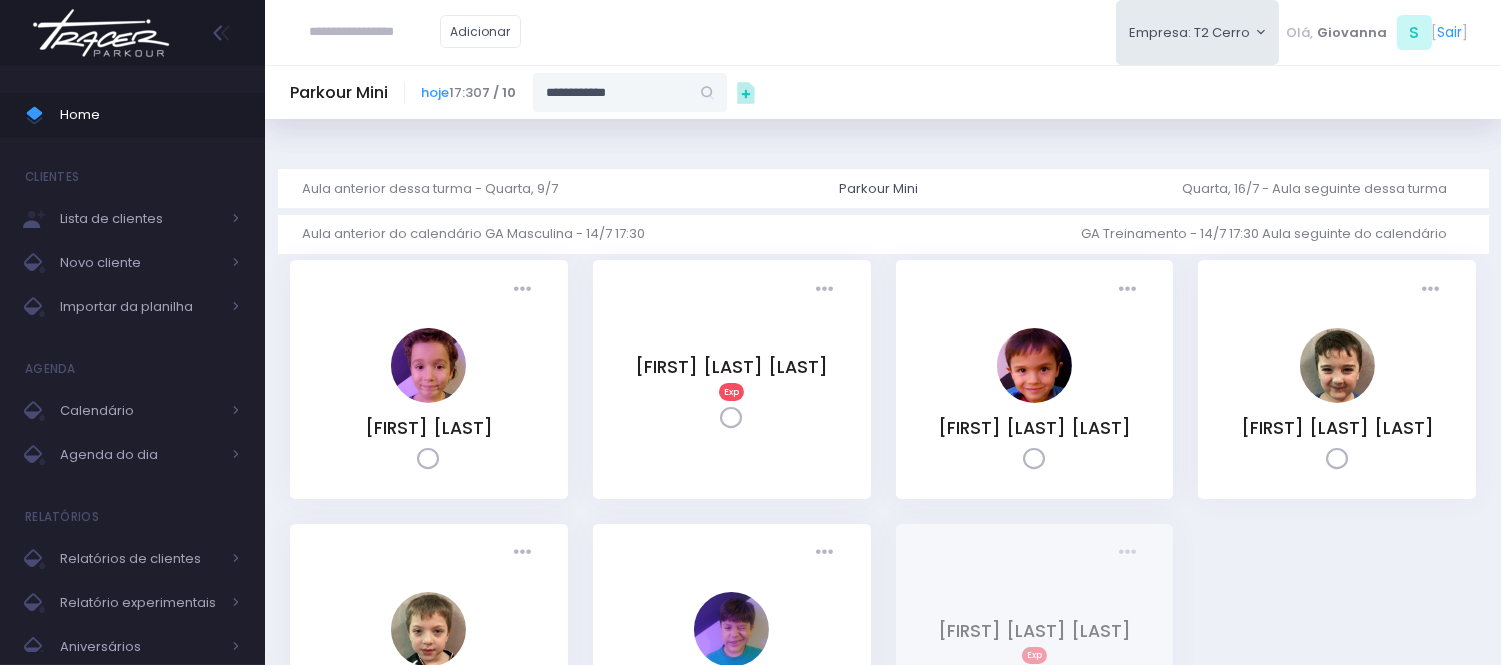 click on "Dashboard
Actions
Choose Label:
Customer
Partner
Suplier
Member
Staff
Add new" at bounding box center [883, 478] 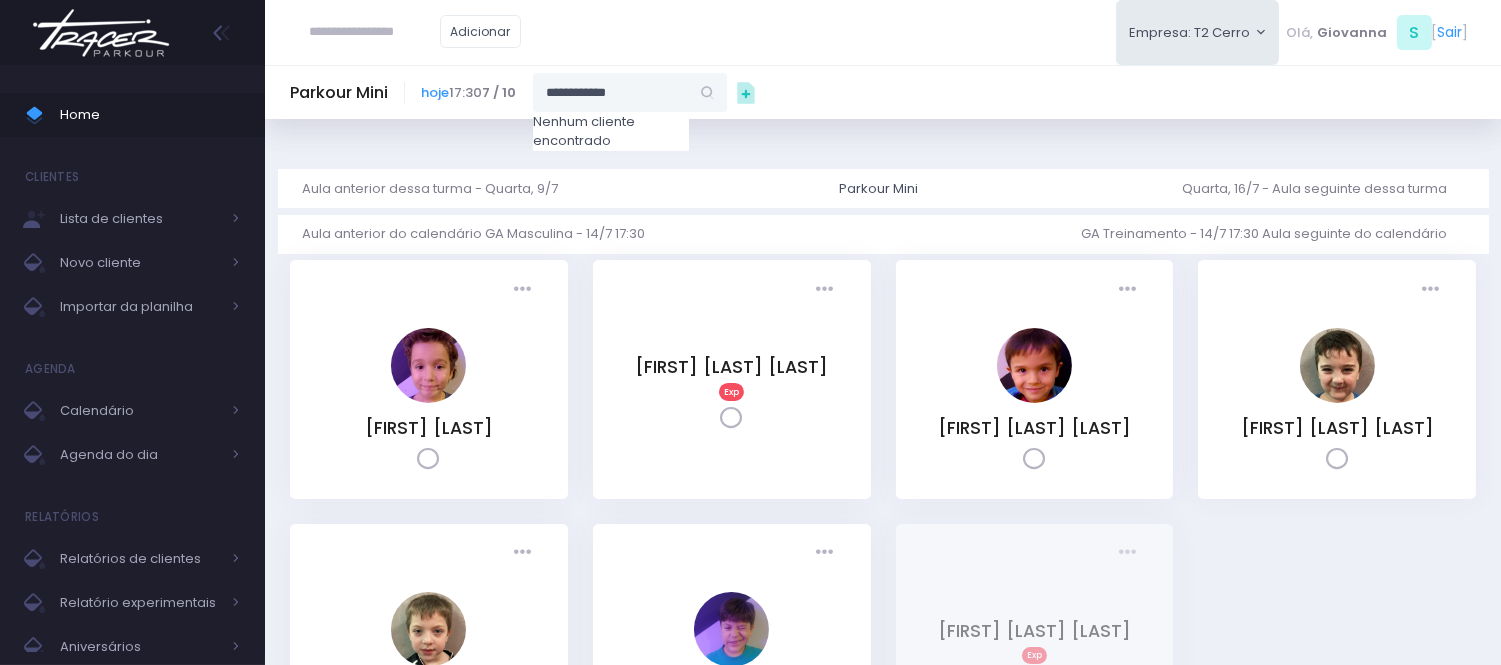 click on "**********" at bounding box center [611, 92] 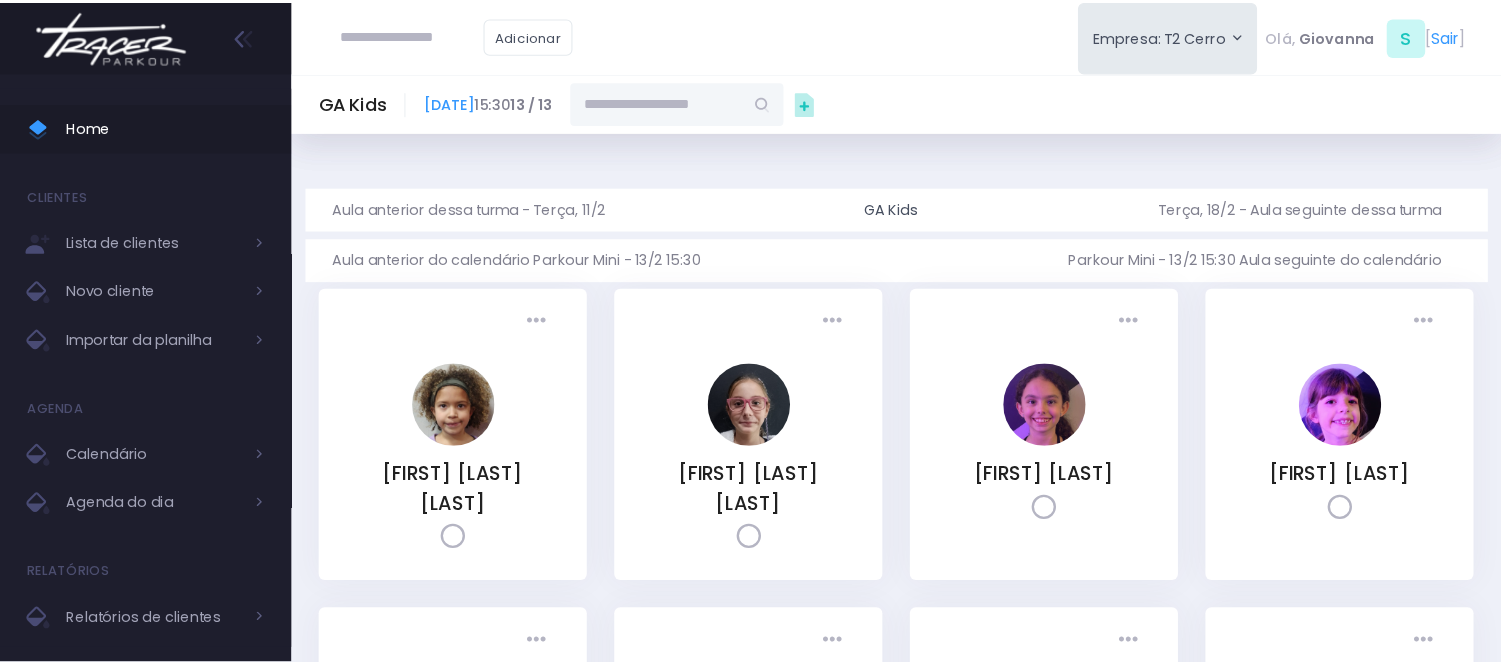 scroll, scrollTop: 0, scrollLeft: 0, axis: both 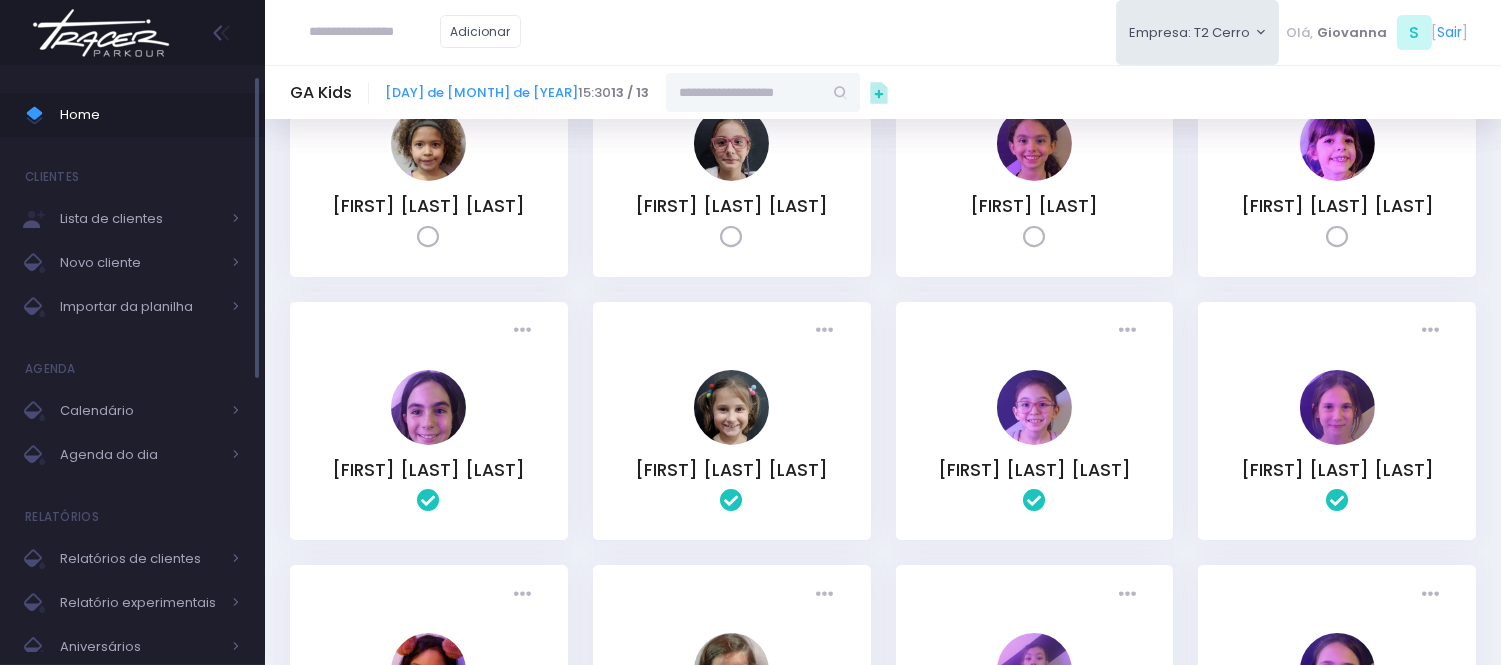 click on "Home" 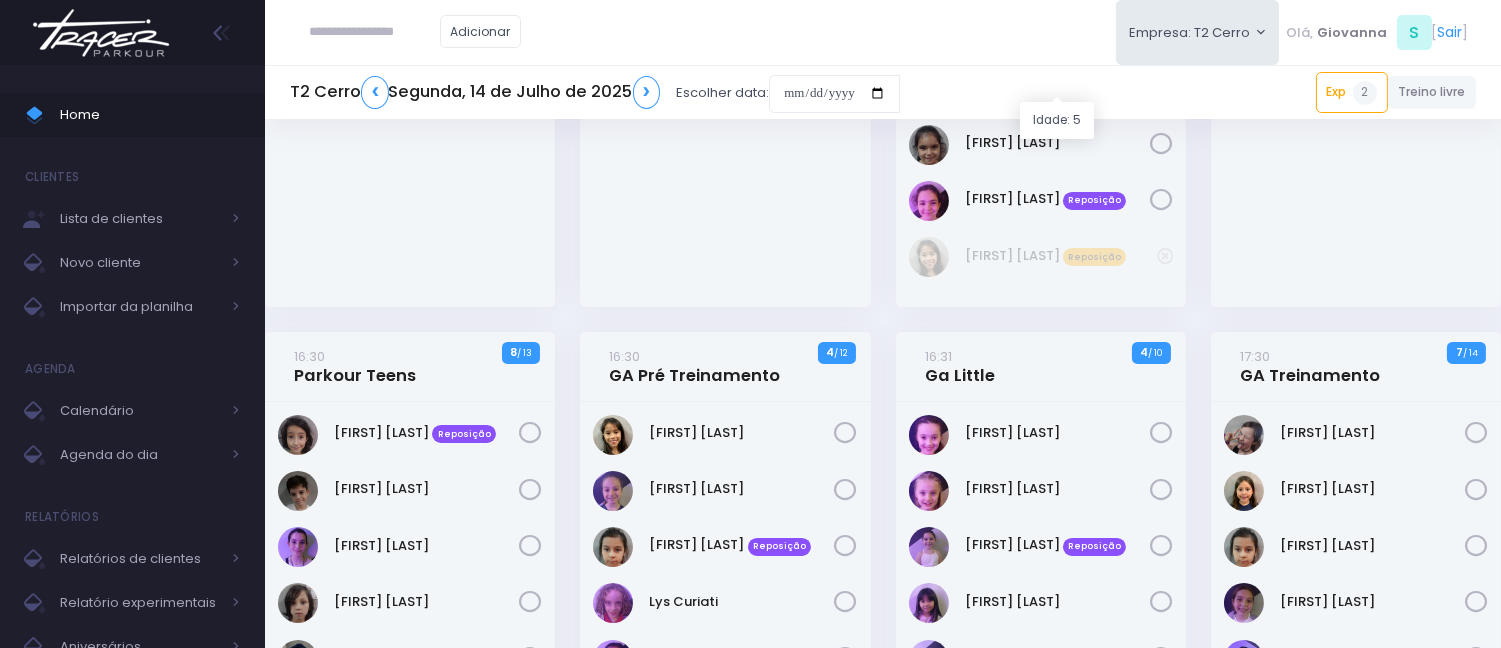 scroll, scrollTop: 333, scrollLeft: 0, axis: vertical 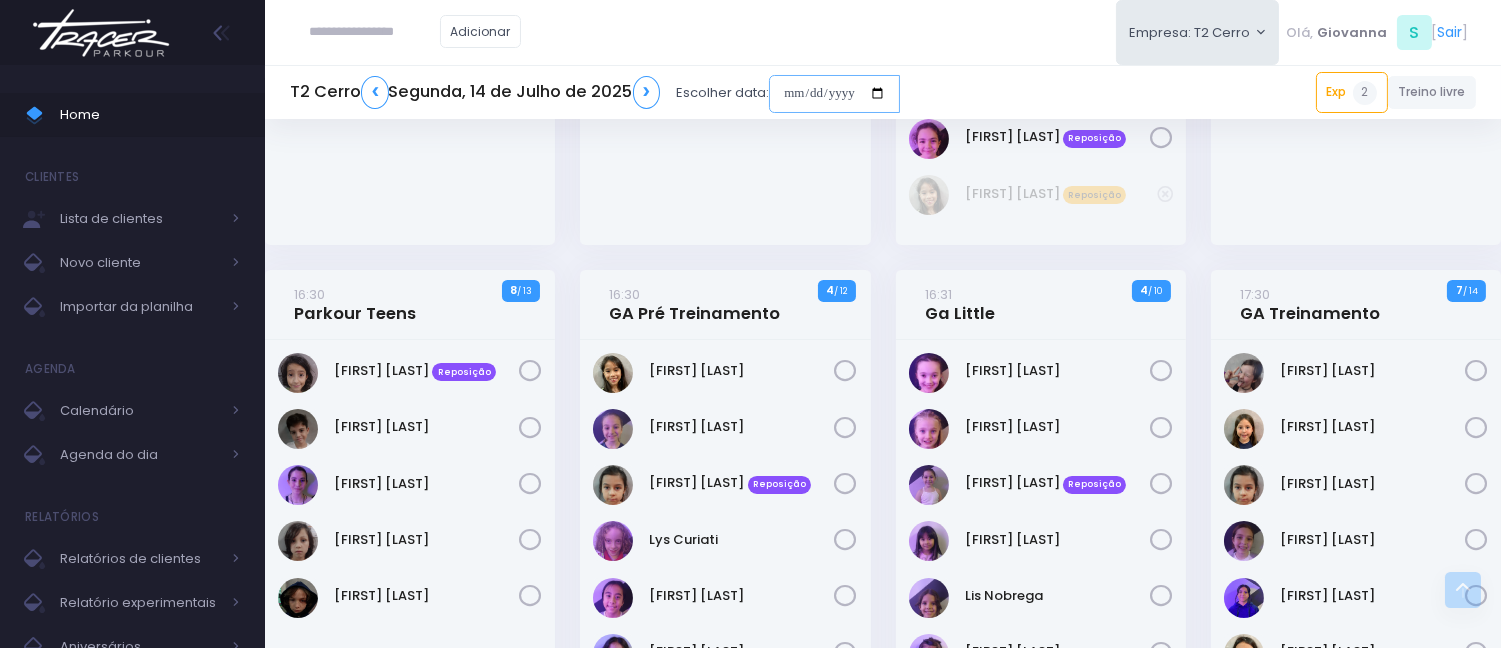 click at bounding box center [834, 94] 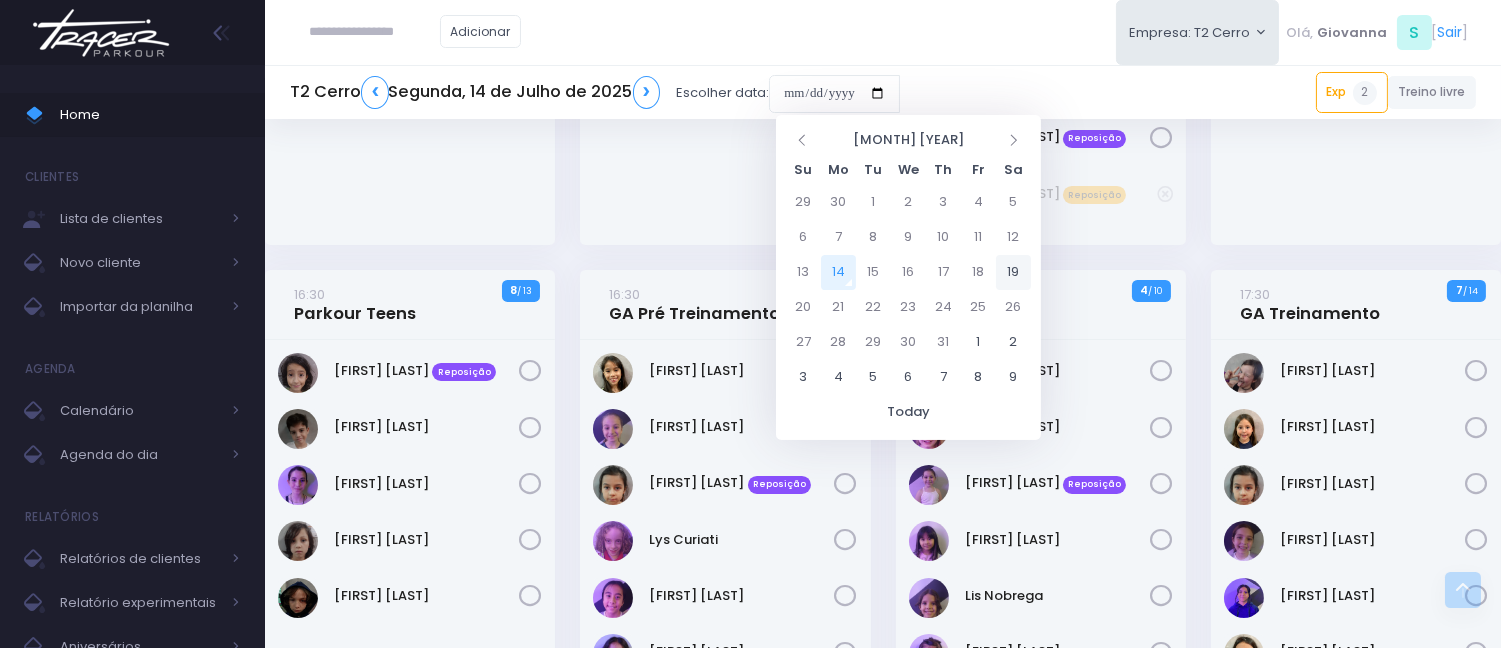 click on "19" at bounding box center [1013, 272] 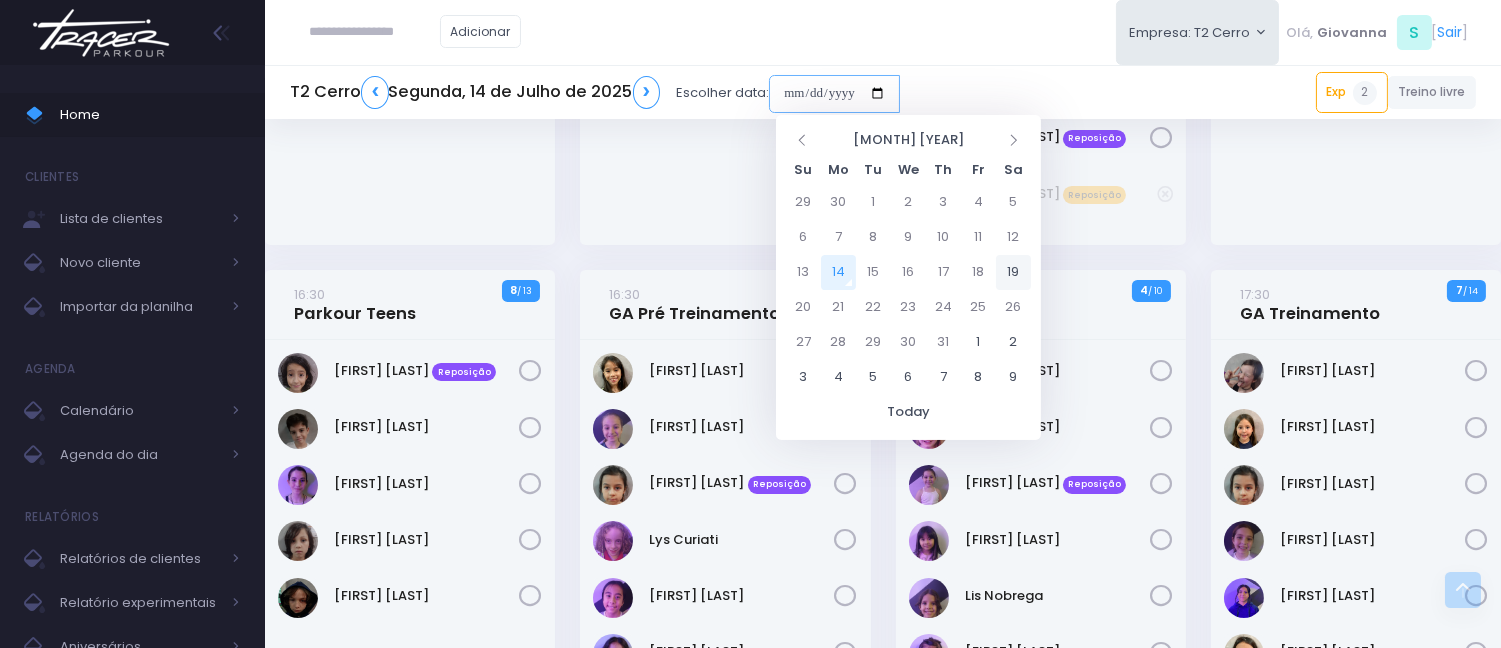 type on "**********" 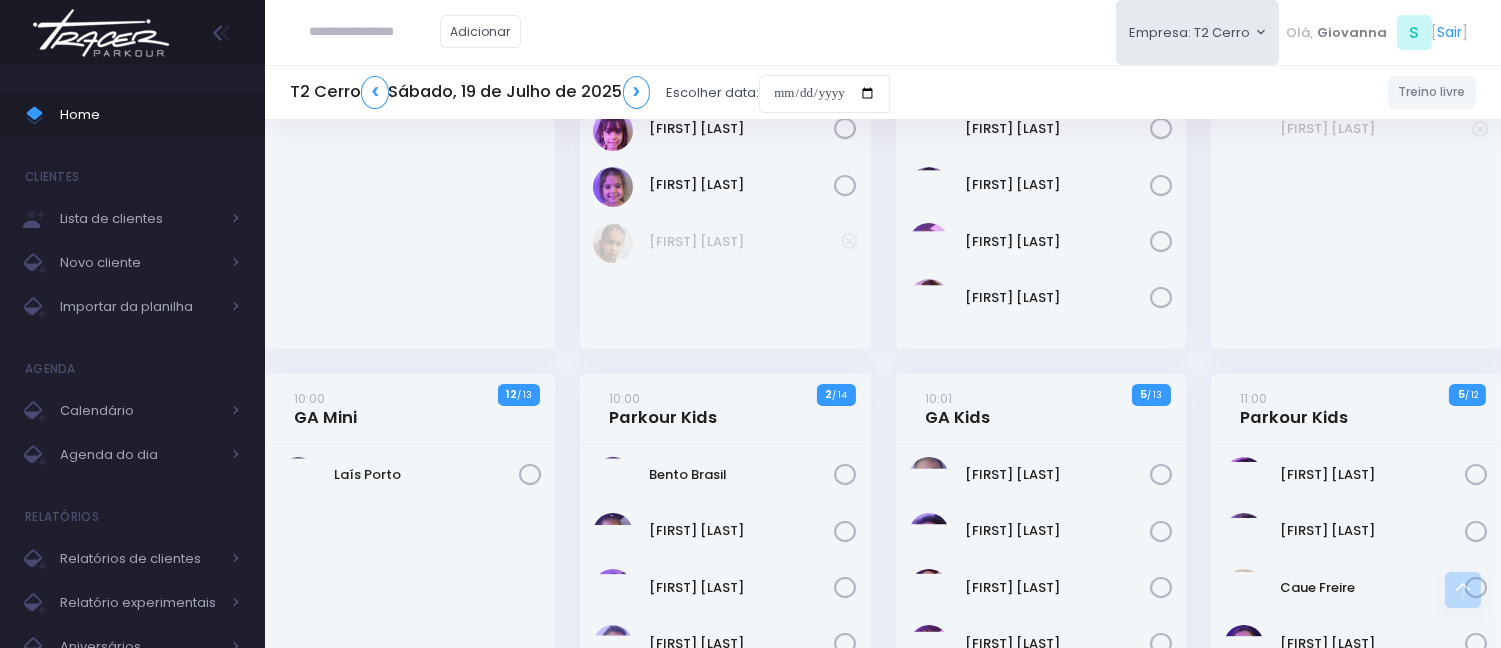 scroll, scrollTop: 444, scrollLeft: 0, axis: vertical 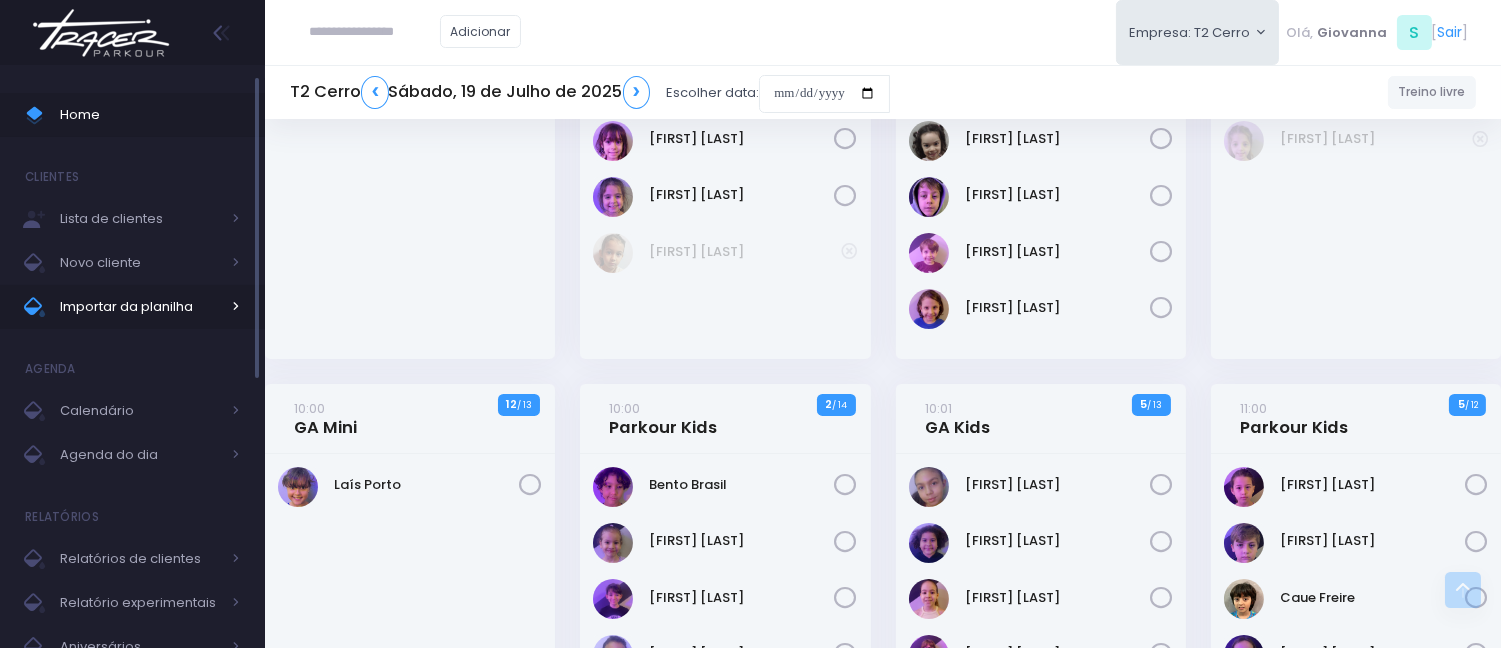 click on "Importar da planilha" at bounding box center (140, 307) 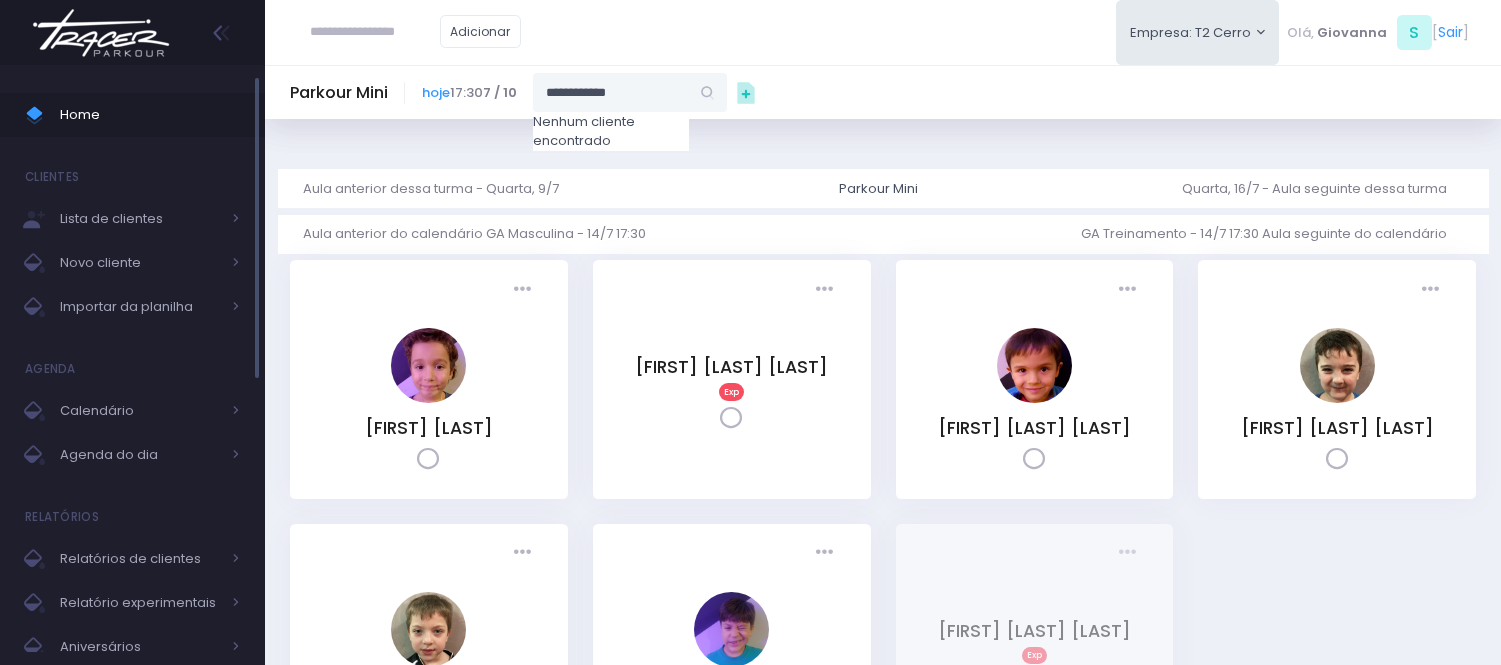 scroll, scrollTop: 0, scrollLeft: 0, axis: both 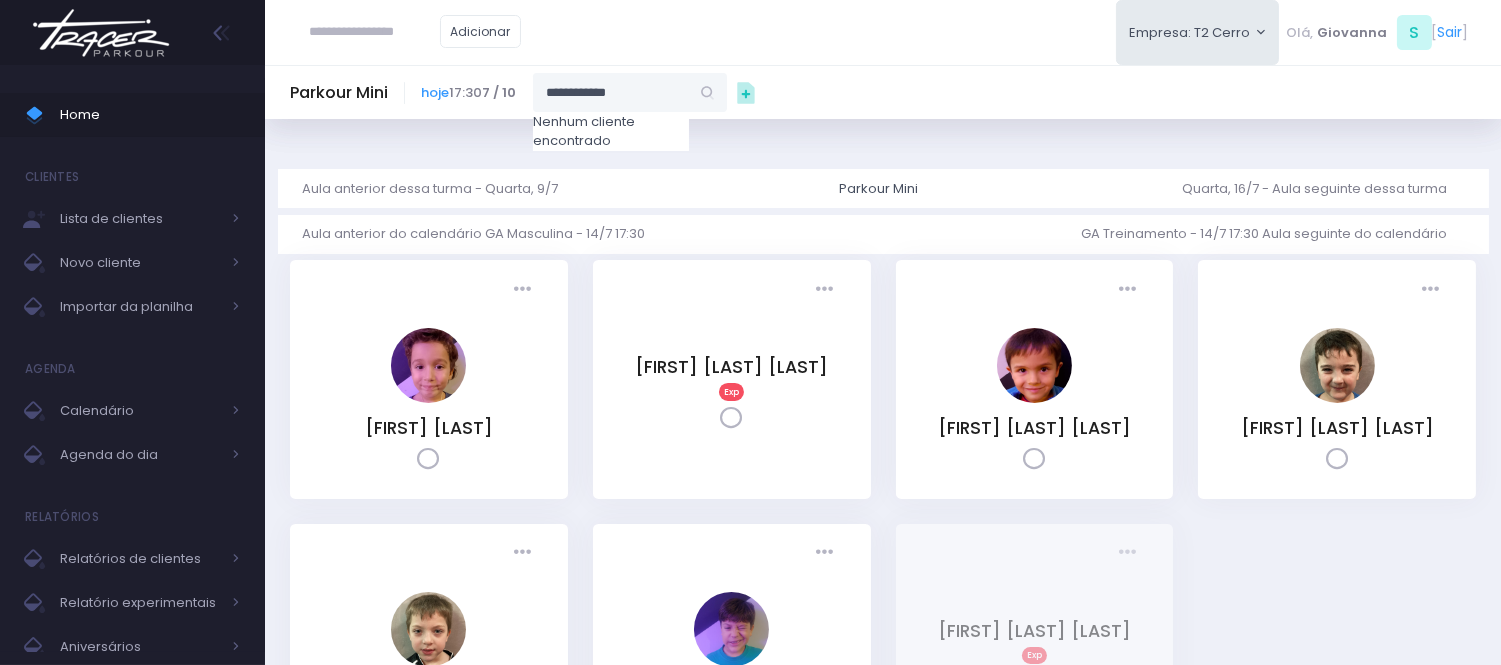 click on "**********" at bounding box center (611, 92) 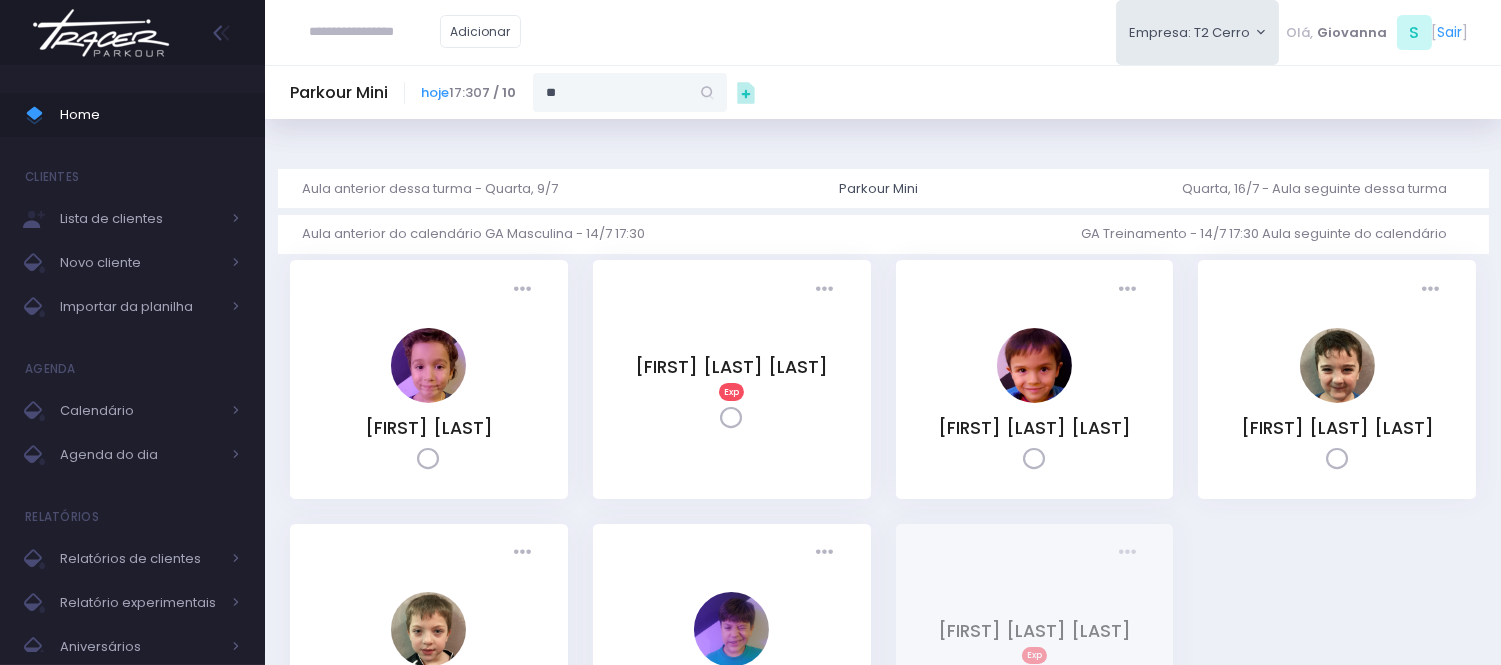 type on "*" 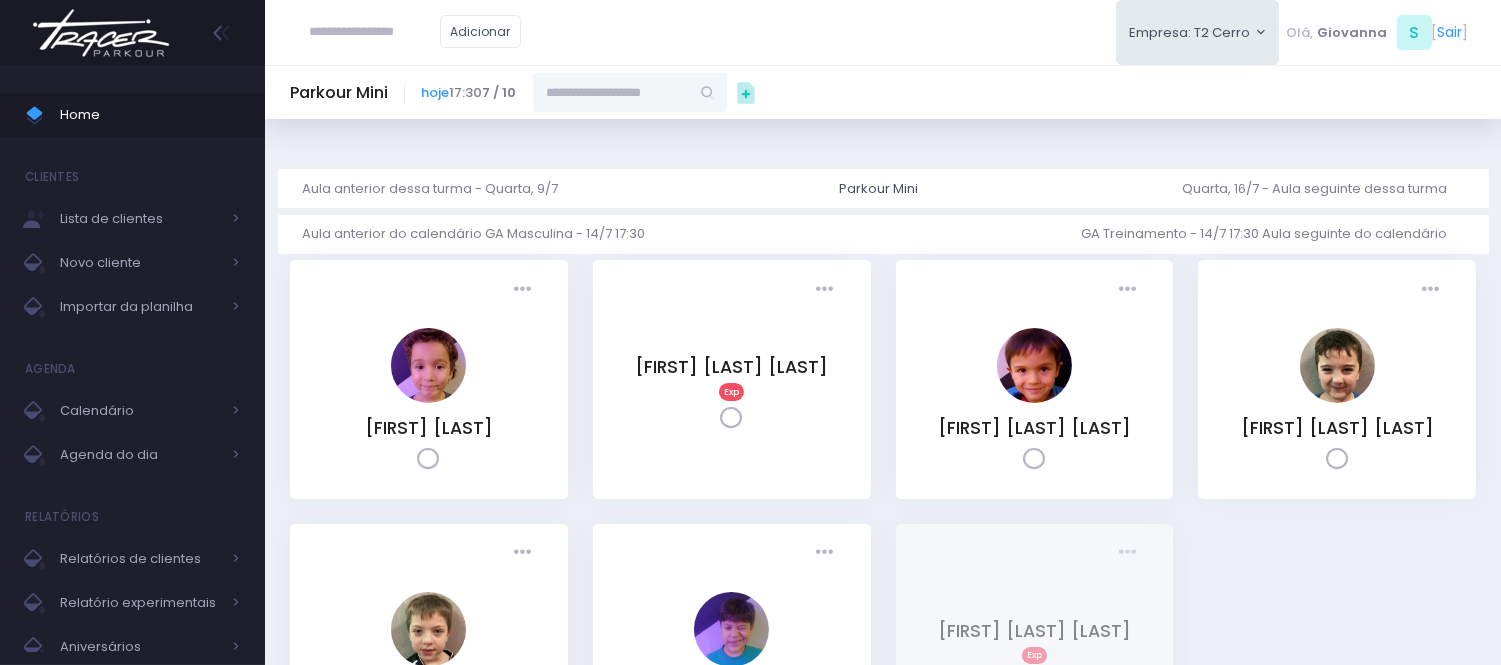 type 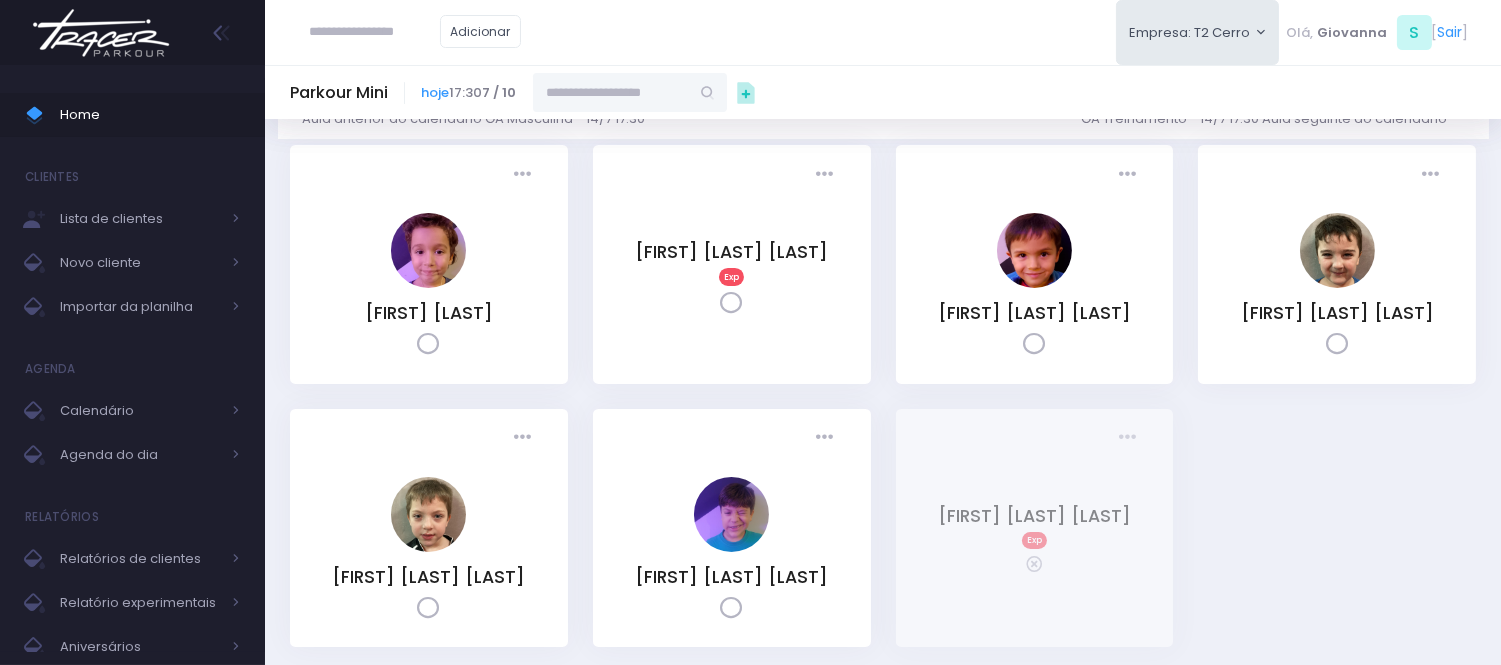 scroll, scrollTop: 0, scrollLeft: 0, axis: both 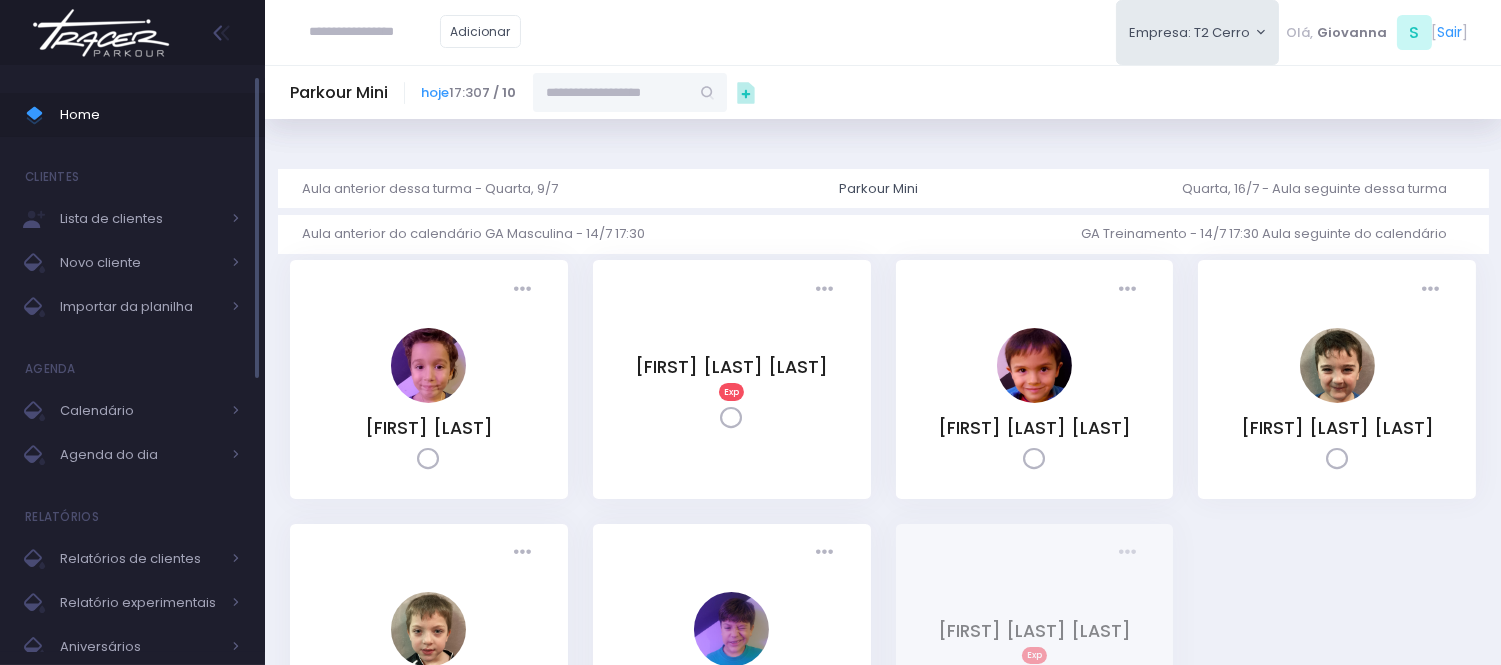 click on "Home" at bounding box center (150, 115) 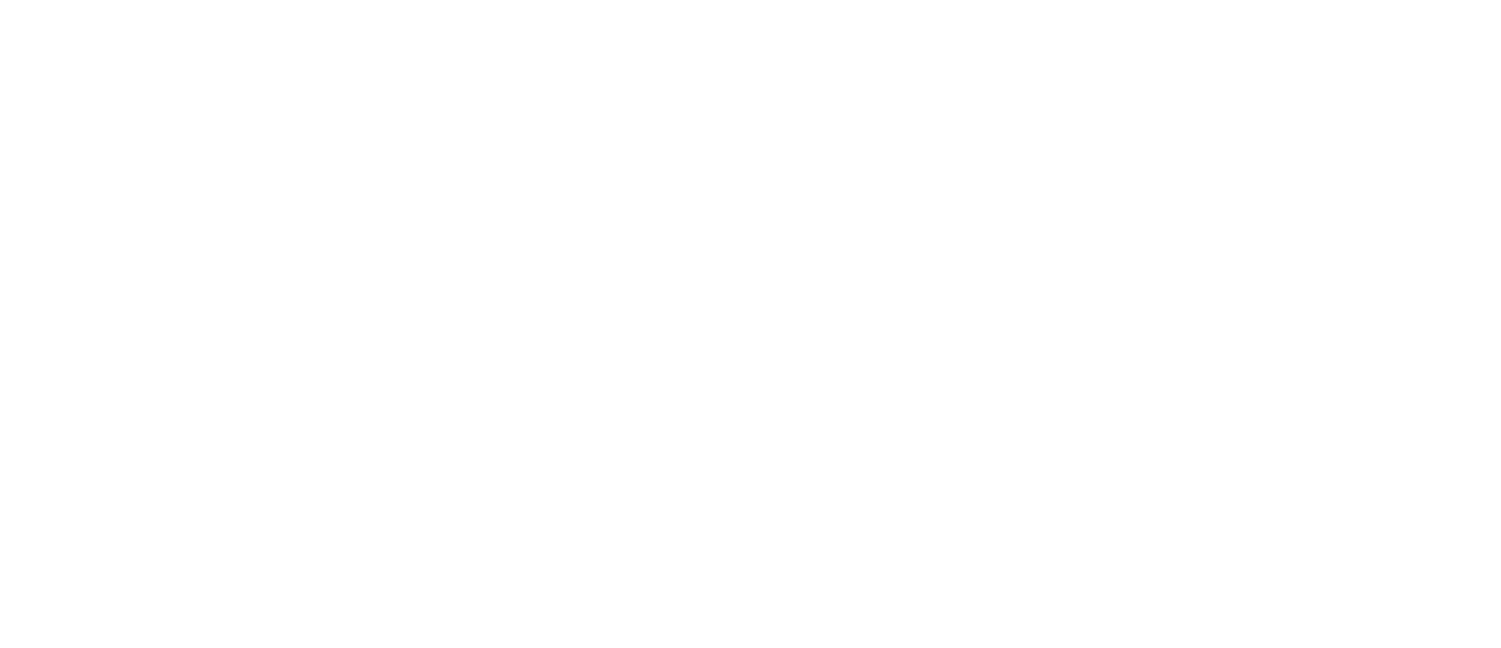 scroll, scrollTop: 0, scrollLeft: 0, axis: both 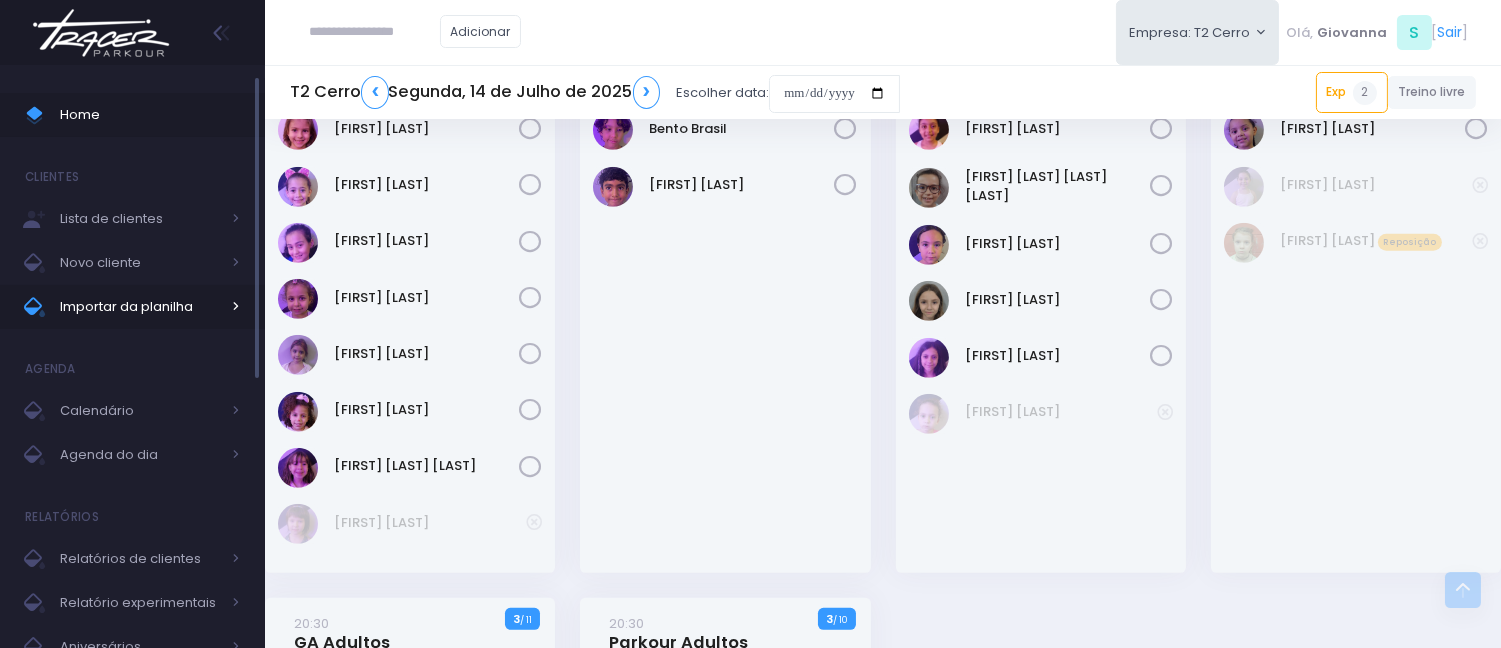click on "Importar da planilha" at bounding box center (140, 307) 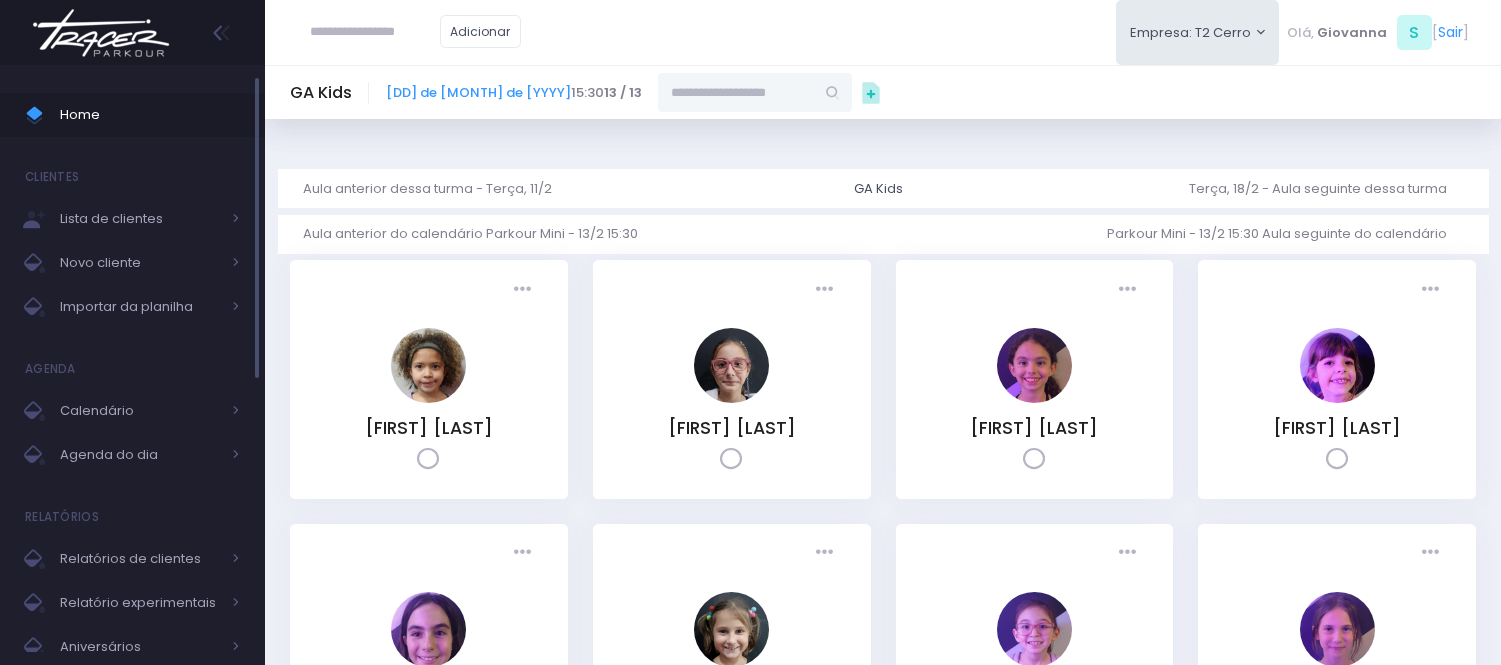 scroll, scrollTop: 0, scrollLeft: 0, axis: both 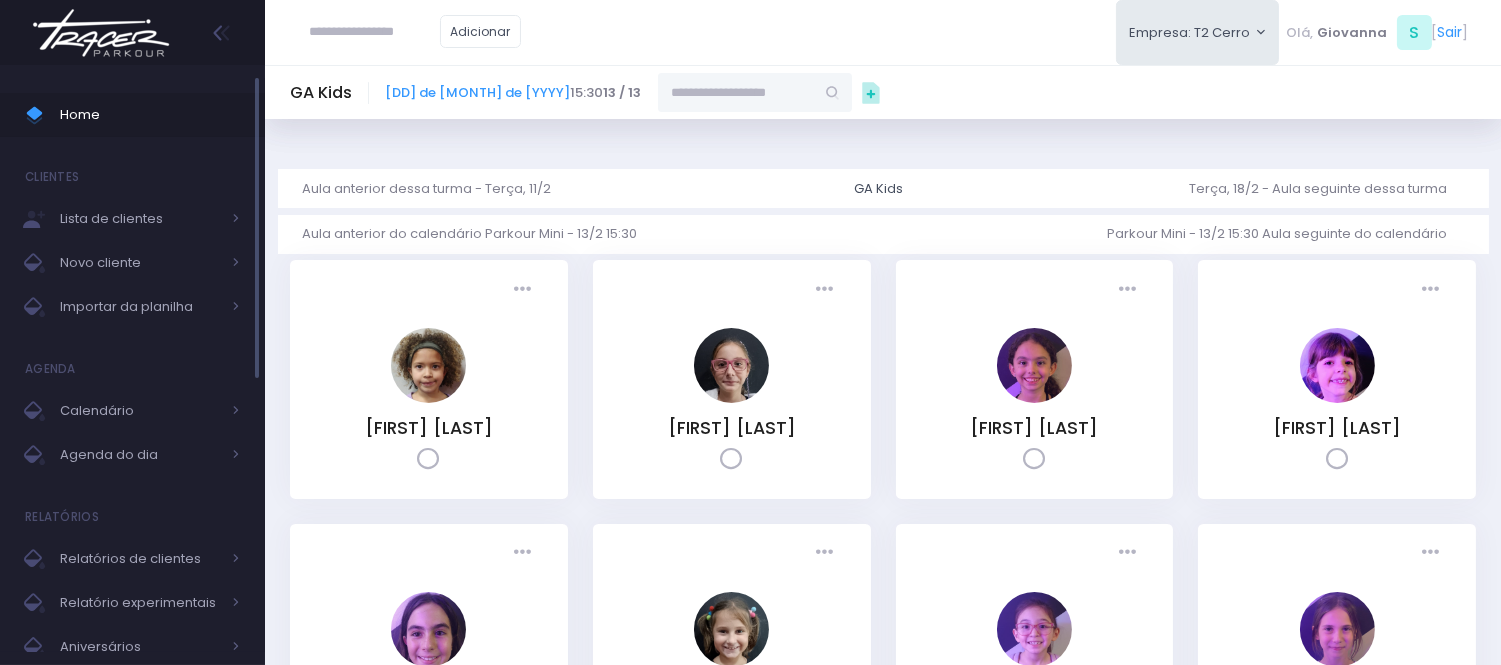 click on "Home" at bounding box center [150, 115] 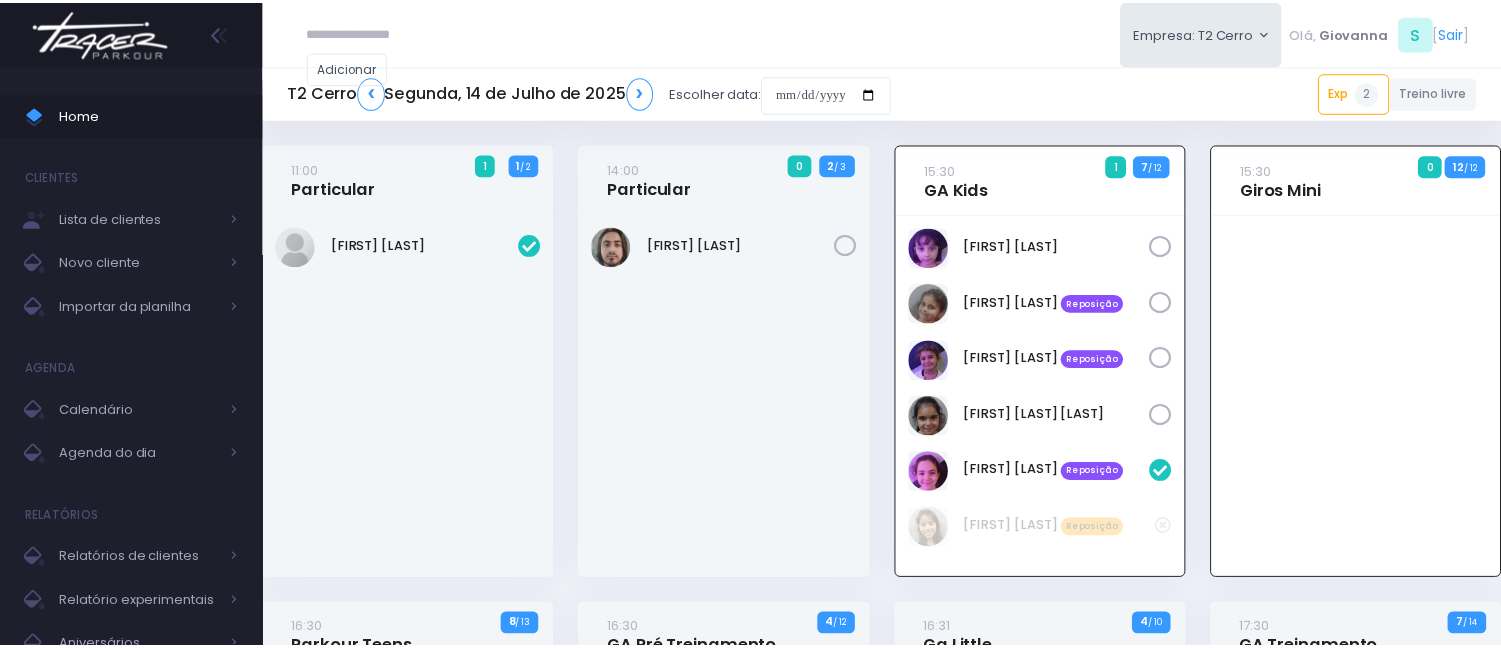 scroll, scrollTop: 0, scrollLeft: 0, axis: both 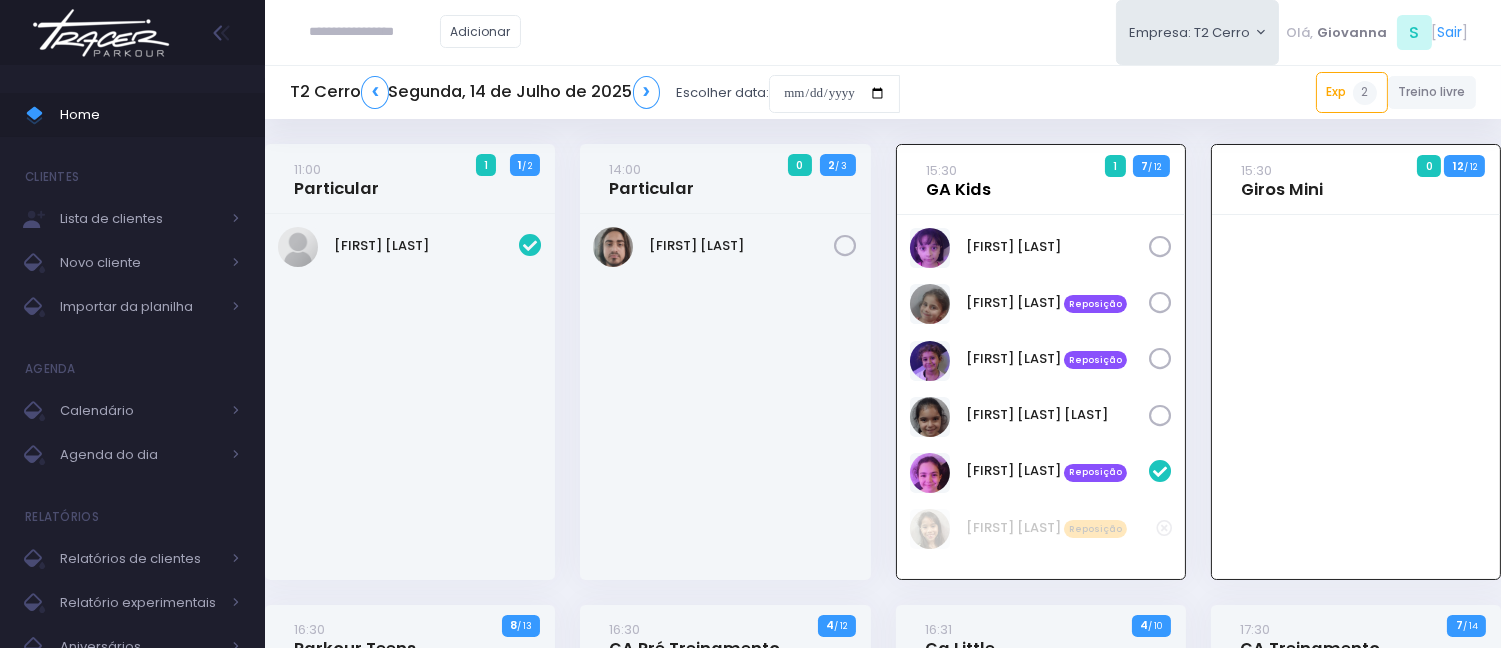 click on "15:30 GA Kids" at bounding box center [958, 180] 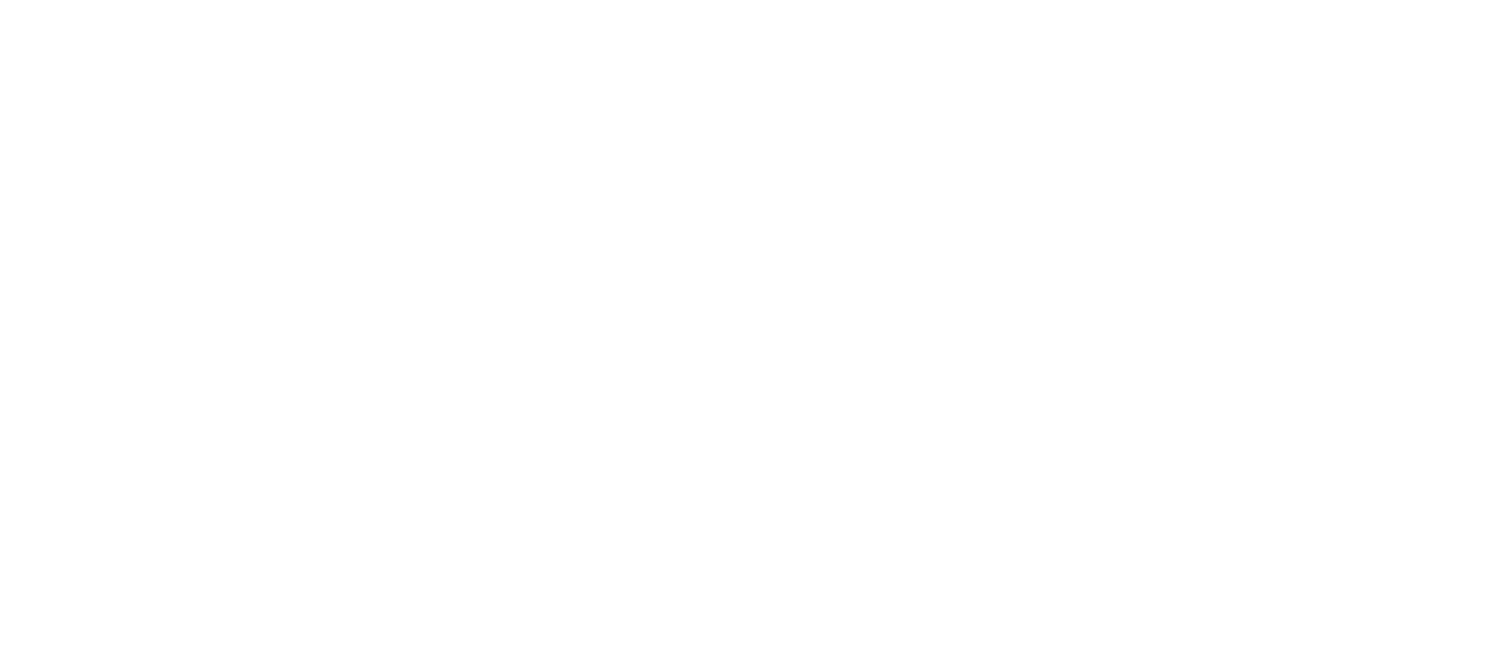 scroll, scrollTop: 0, scrollLeft: 0, axis: both 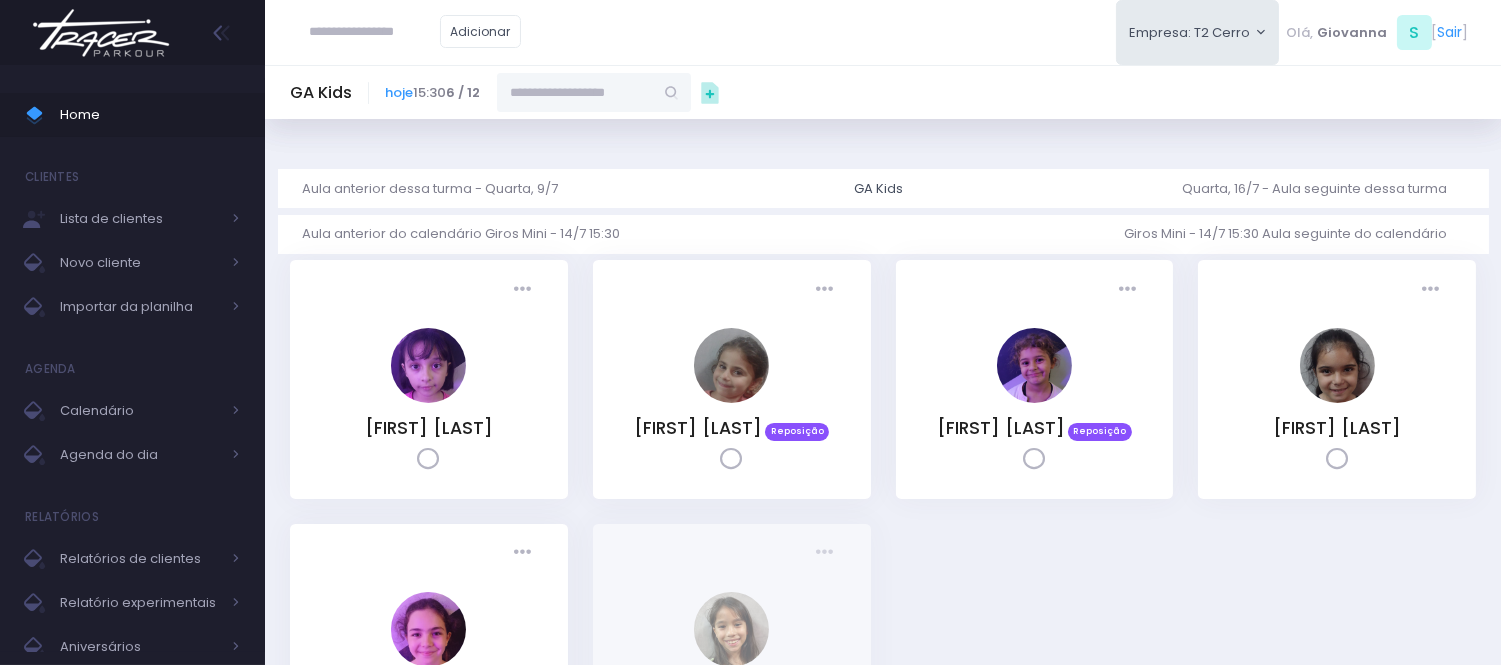 click at bounding box center (575, 92) 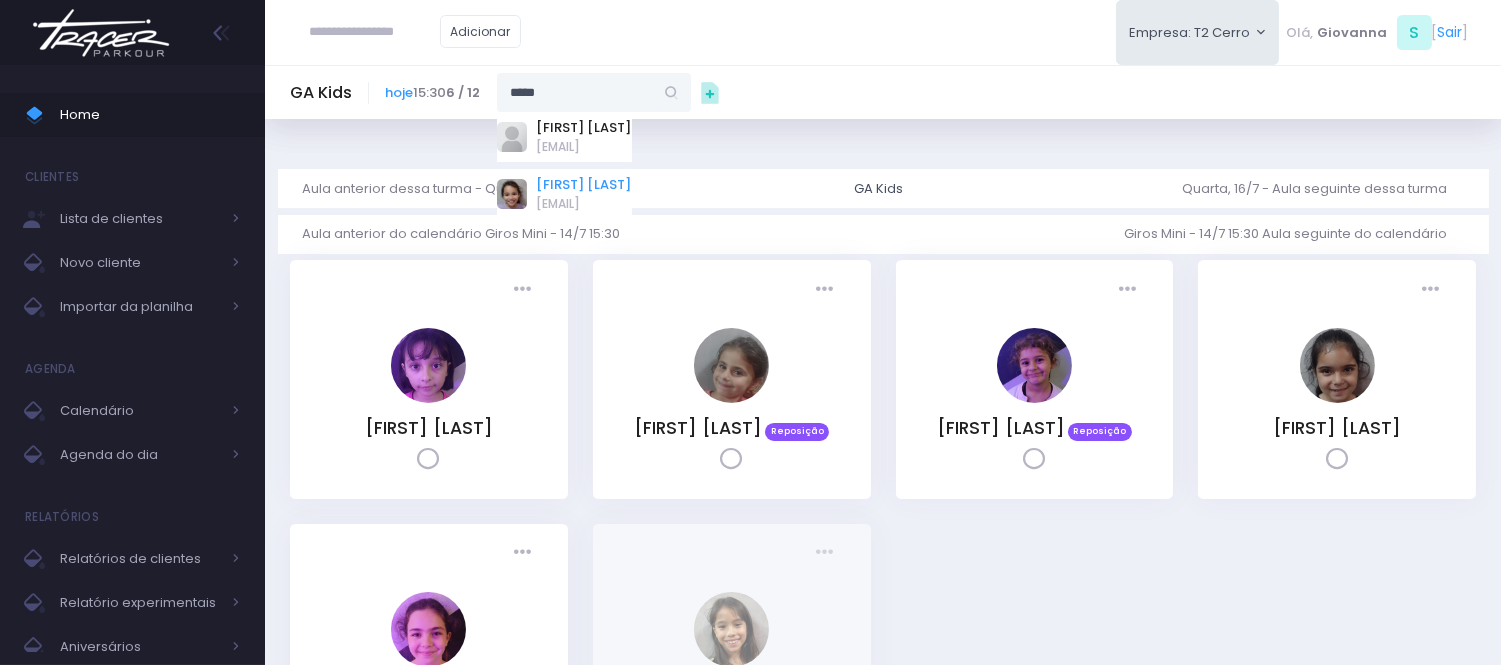 click on "[FIRST] [LAST] [LAST]" at bounding box center [584, 185] 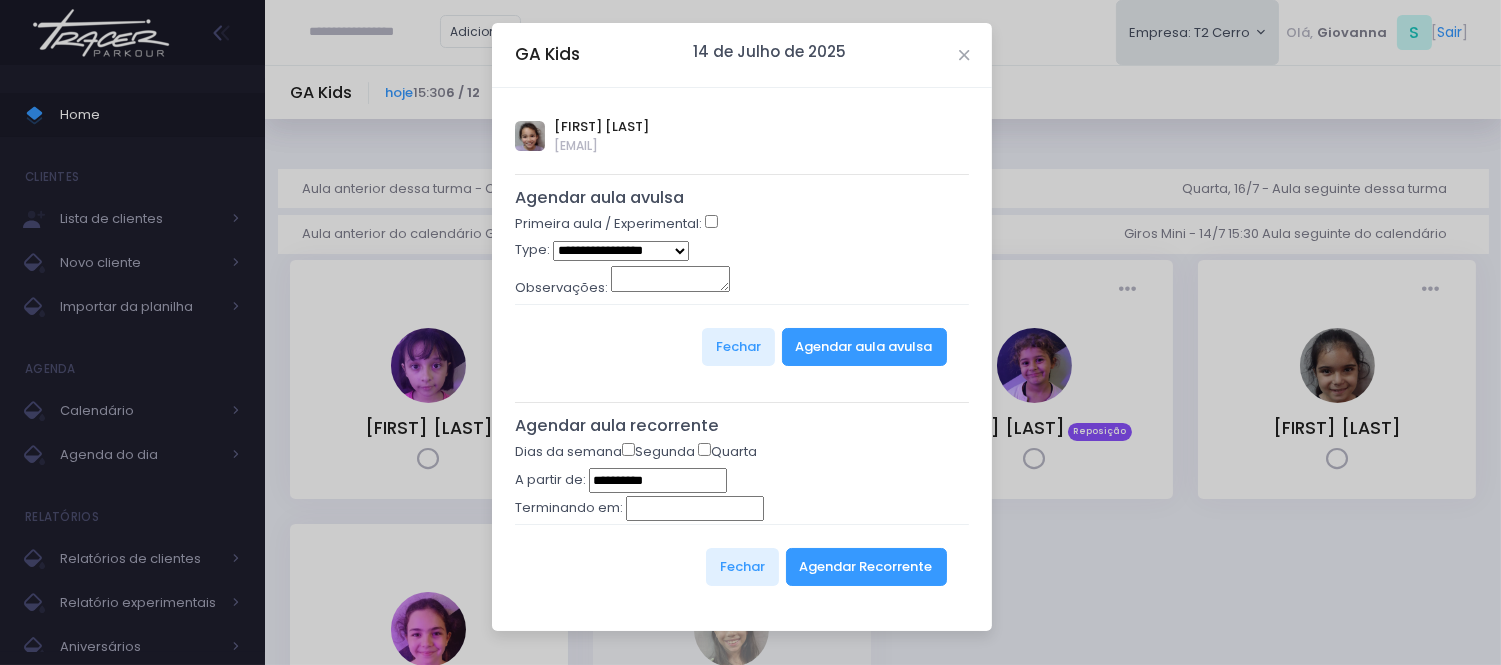 type on "**********" 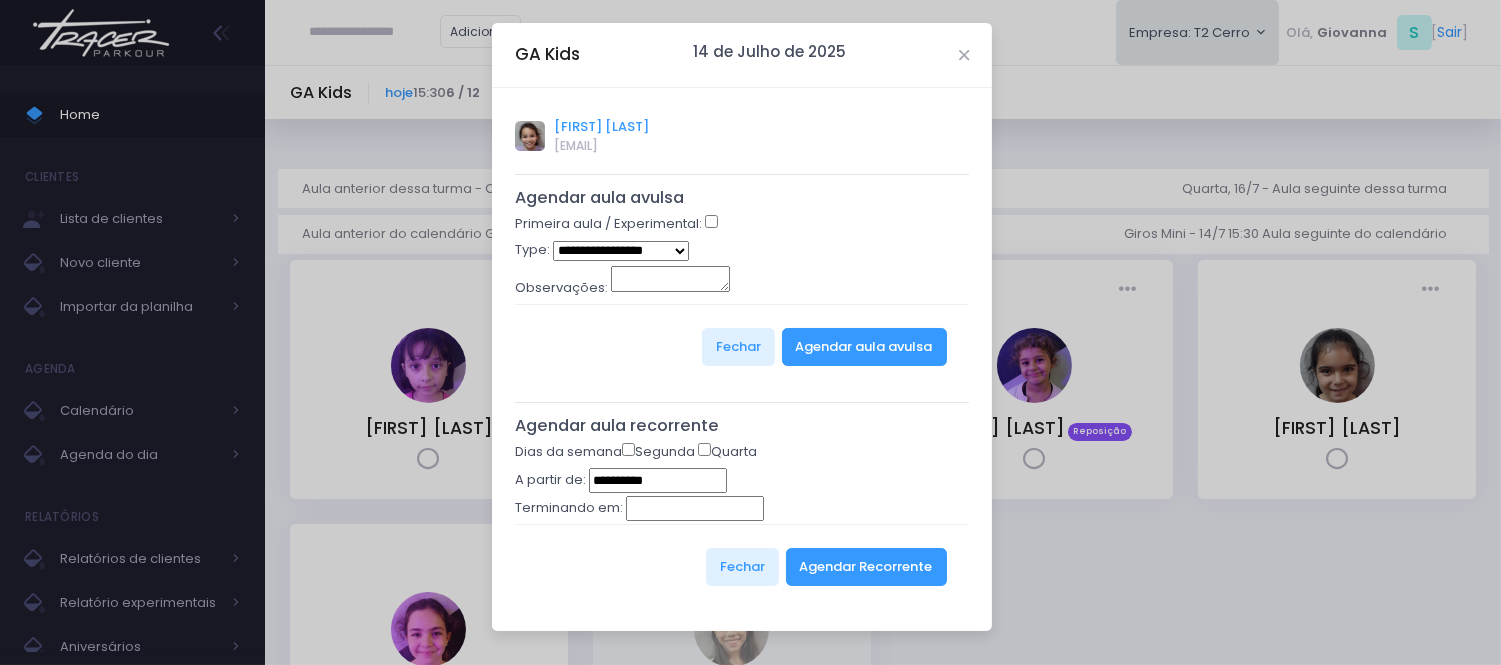 click on "Keity Lisa kawabe" at bounding box center [602, 127] 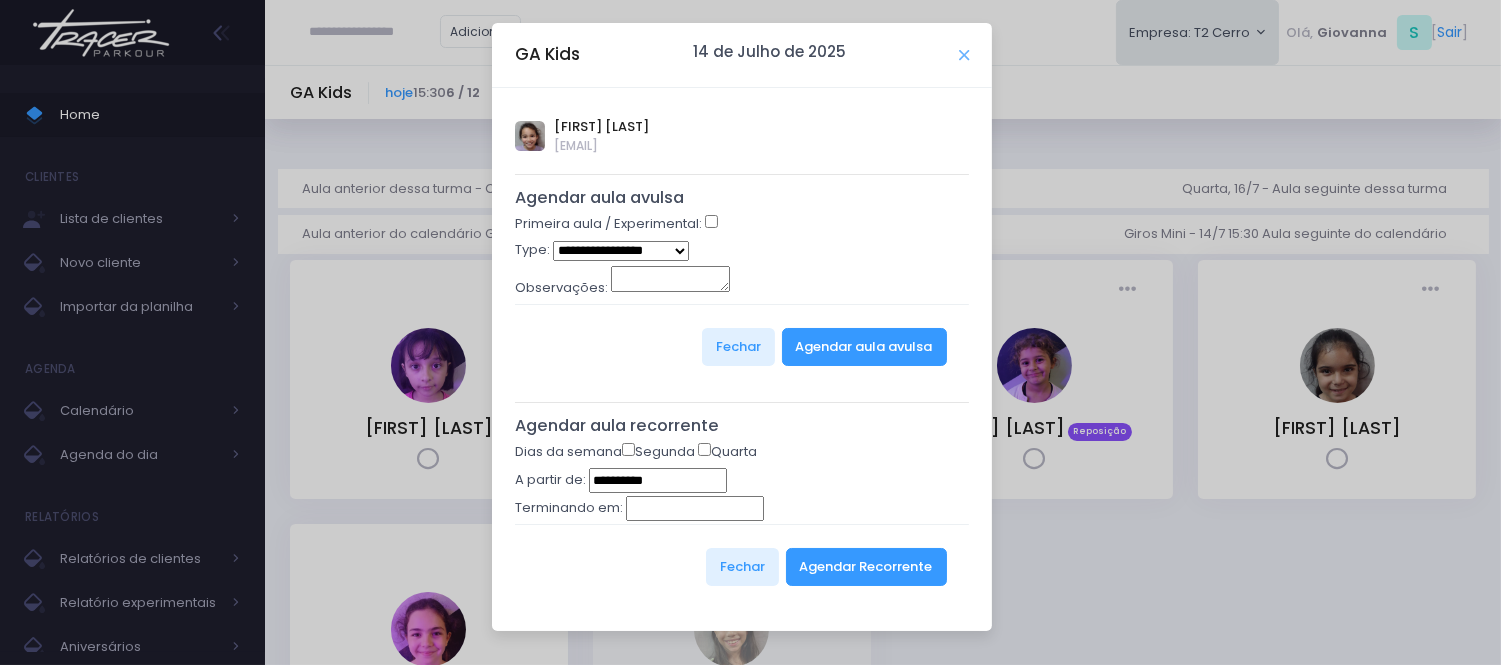 click at bounding box center (964, 55) 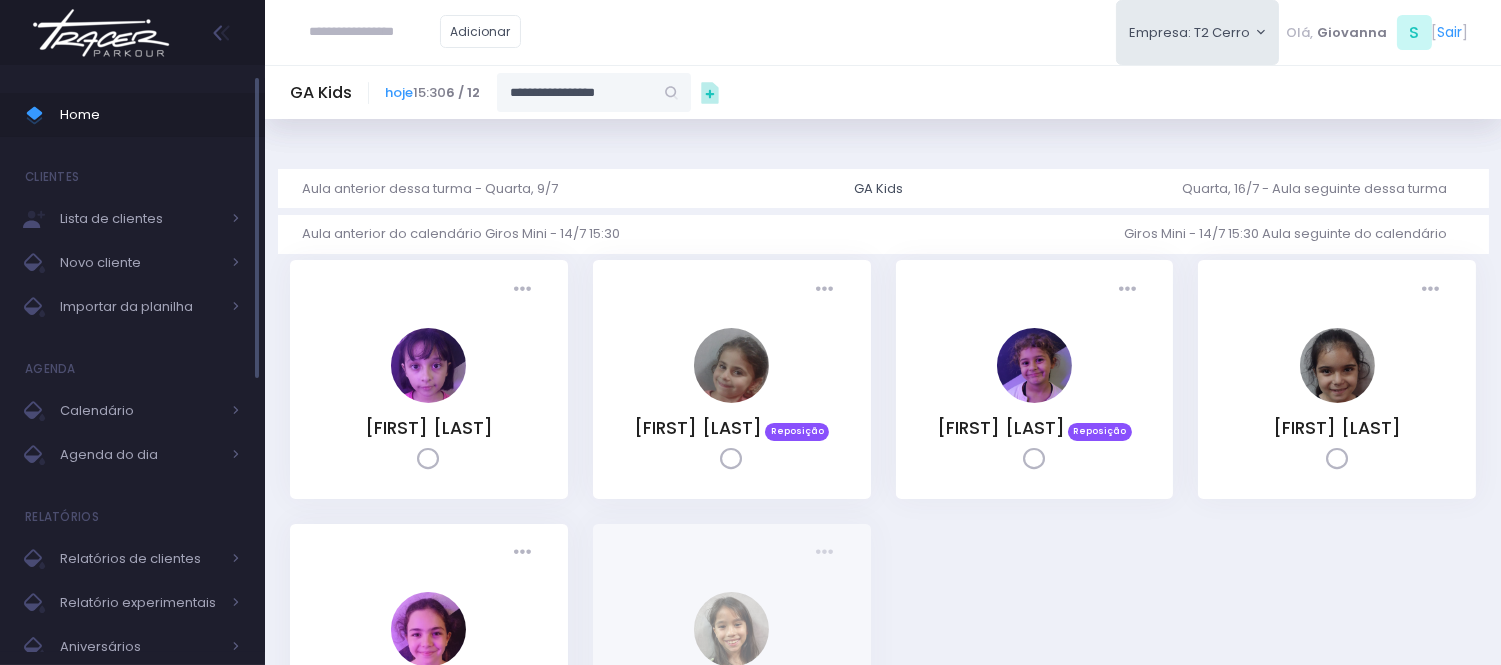 click on "Home" at bounding box center (150, 115) 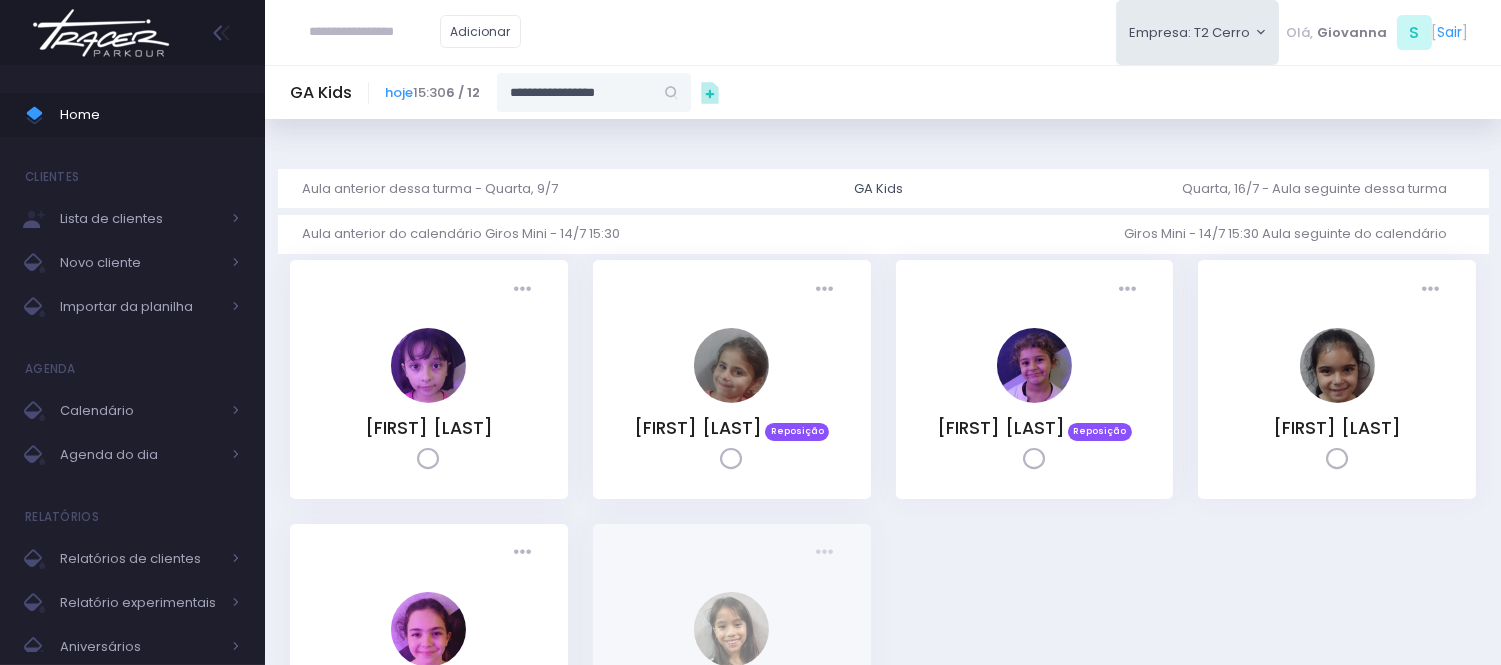 click at bounding box center (375, 32) 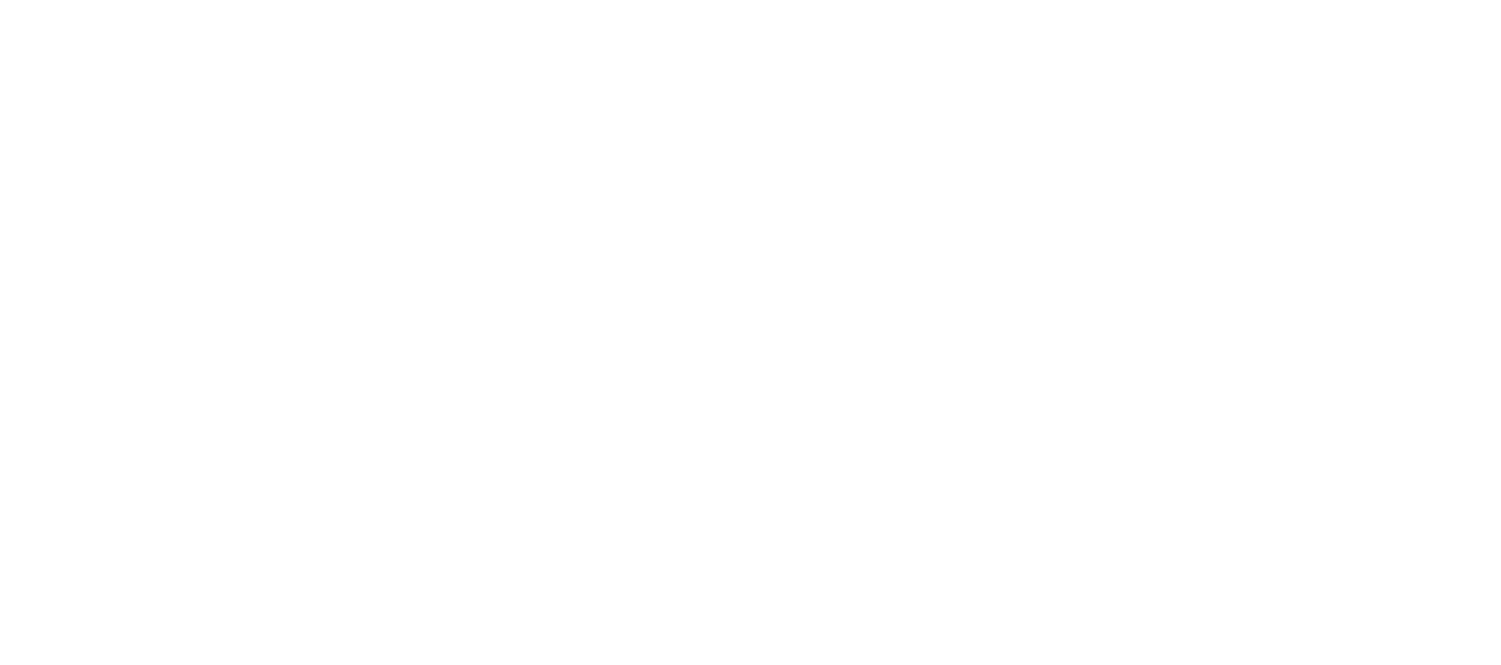 scroll, scrollTop: 0, scrollLeft: 0, axis: both 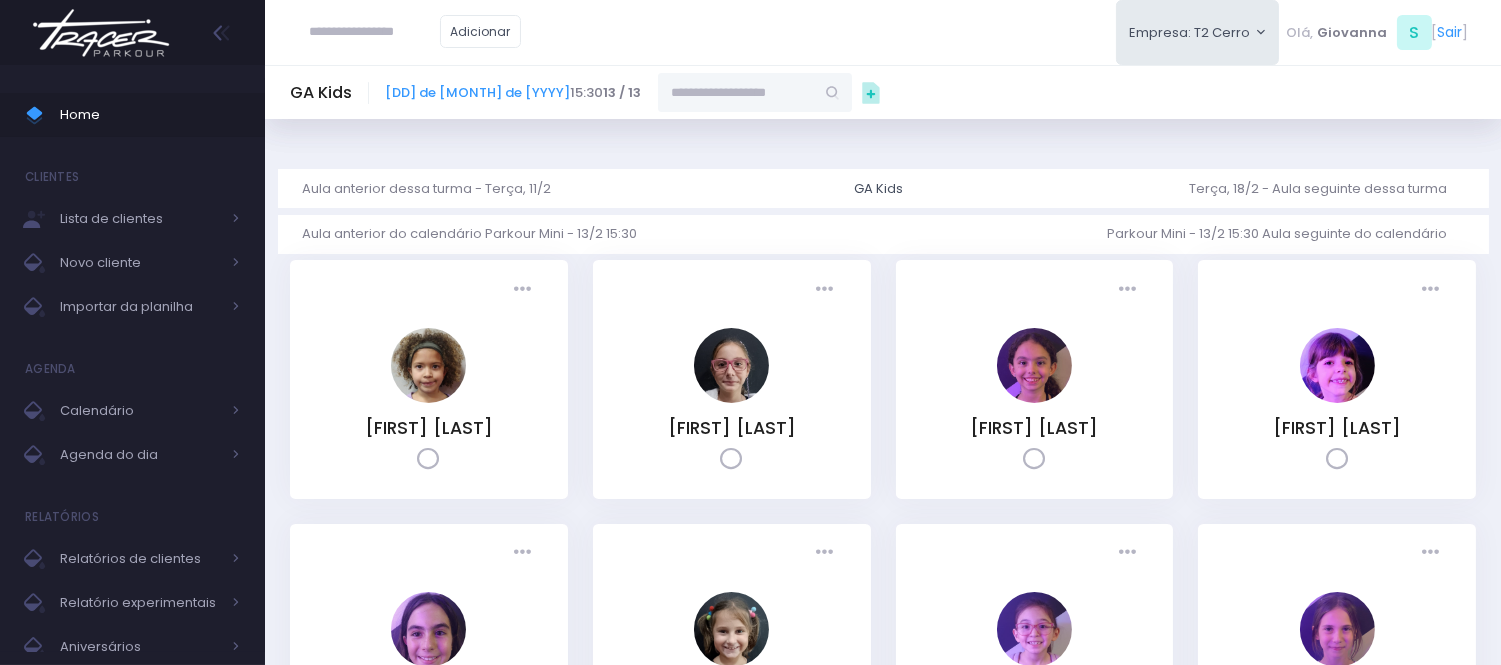 click at bounding box center [375, 32] 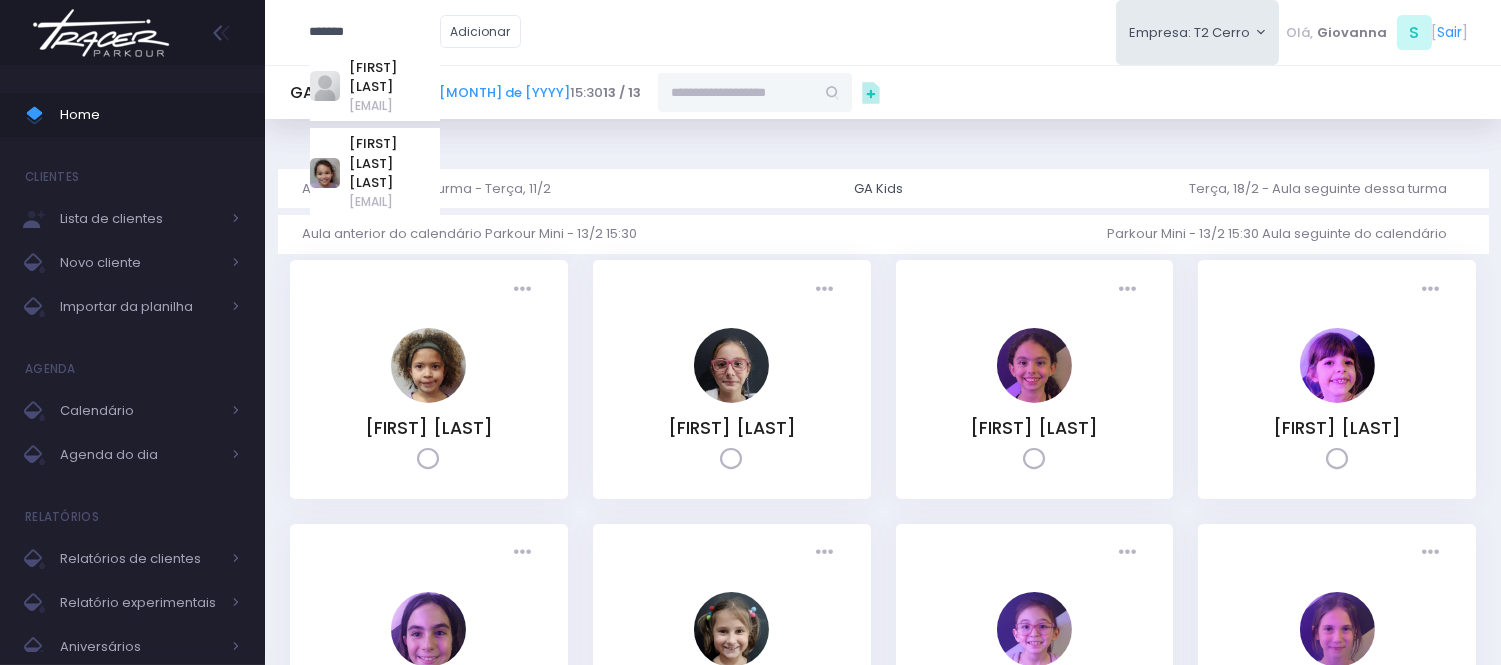 click on "Keity Lisa kawabe
Chiakiericas@yahoo.ca" at bounding box center (375, 173) 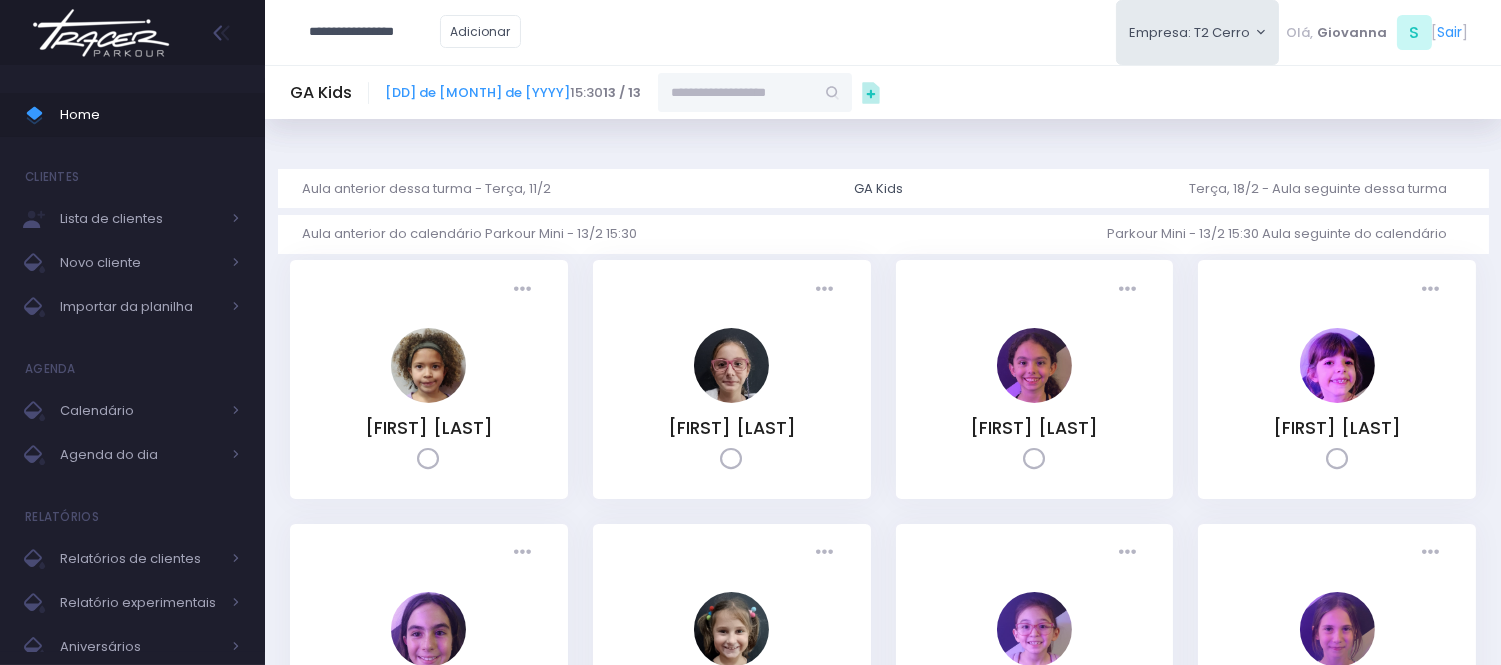 type on "**********" 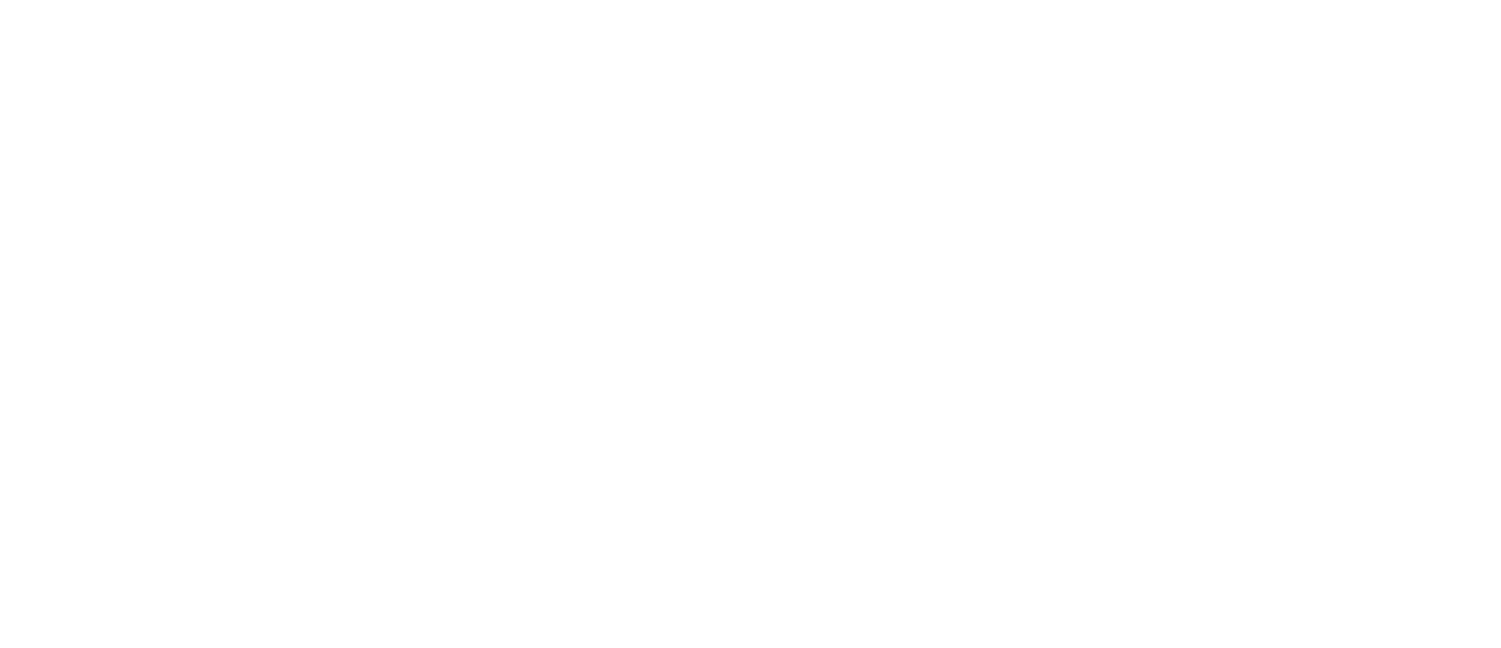scroll, scrollTop: 0, scrollLeft: 0, axis: both 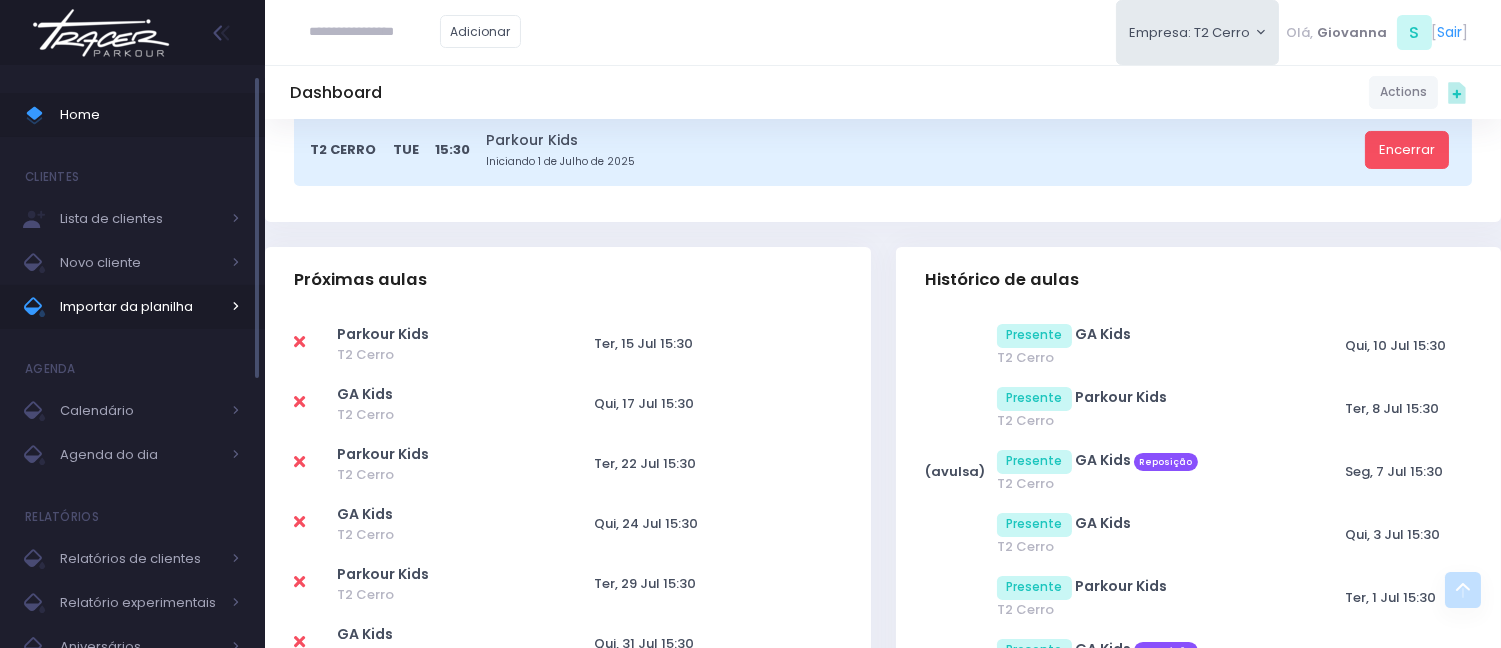 click on "Importar da planilha" at bounding box center [140, 307] 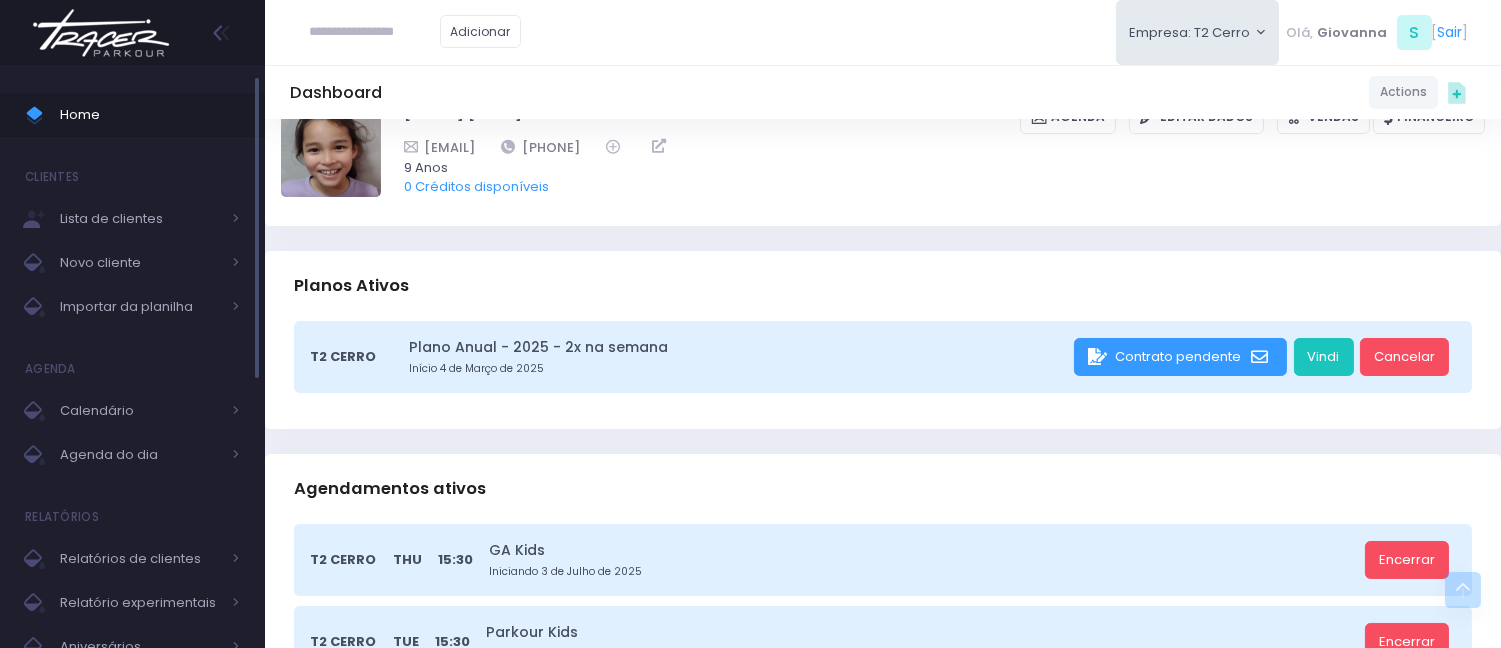 scroll, scrollTop: 0, scrollLeft: 0, axis: both 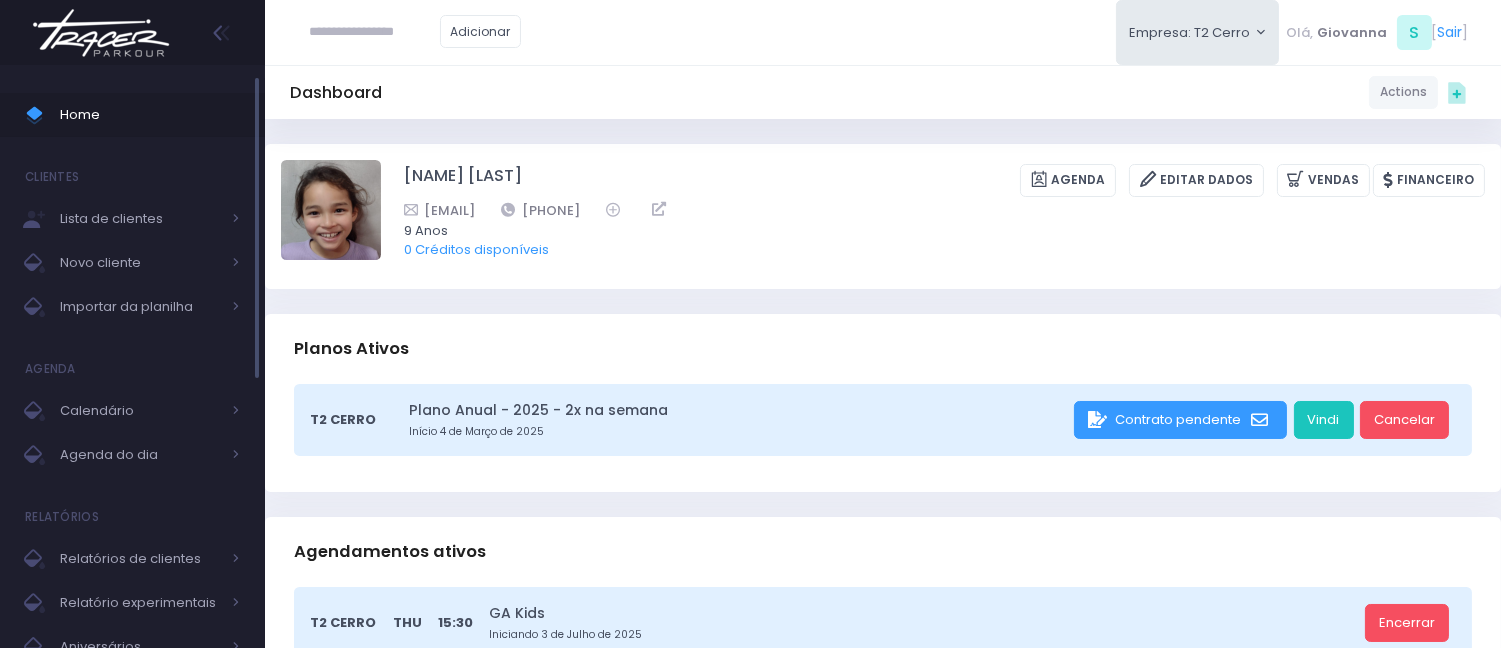 click on "Home" at bounding box center [150, 115] 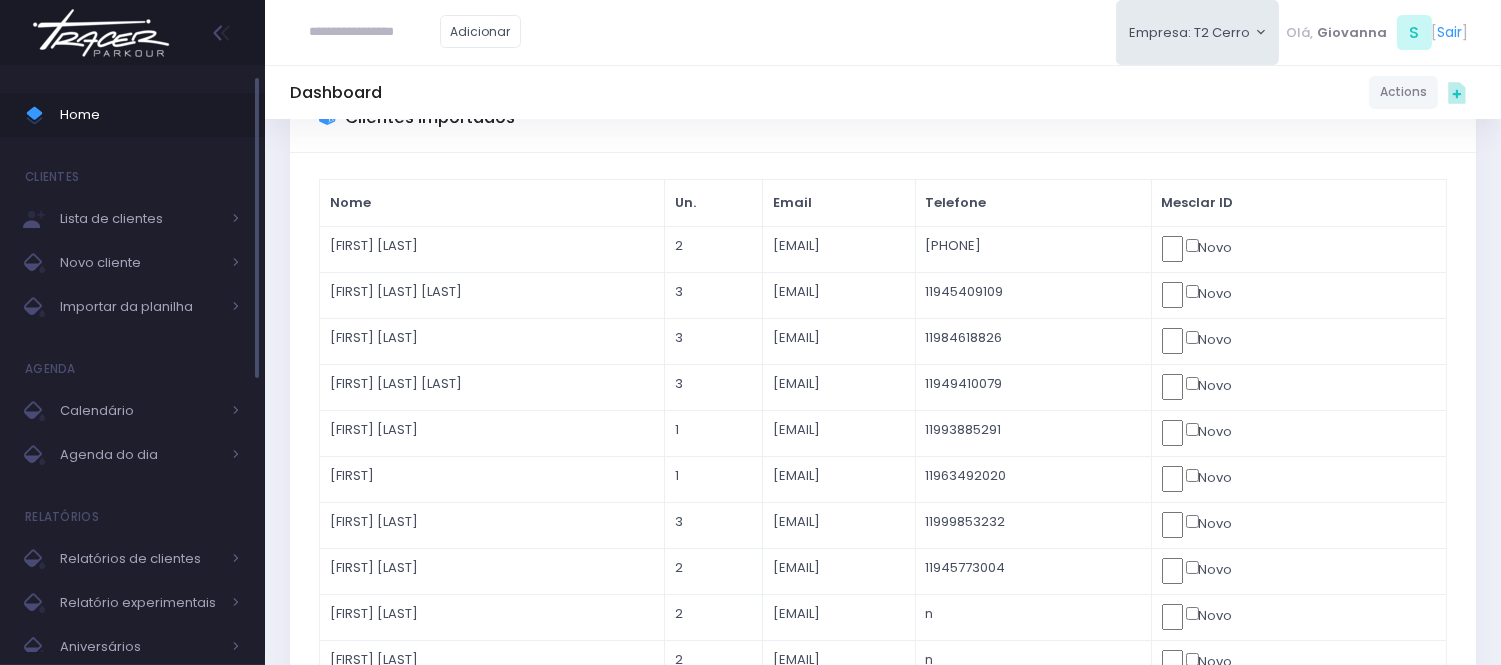 scroll, scrollTop: 111, scrollLeft: 0, axis: vertical 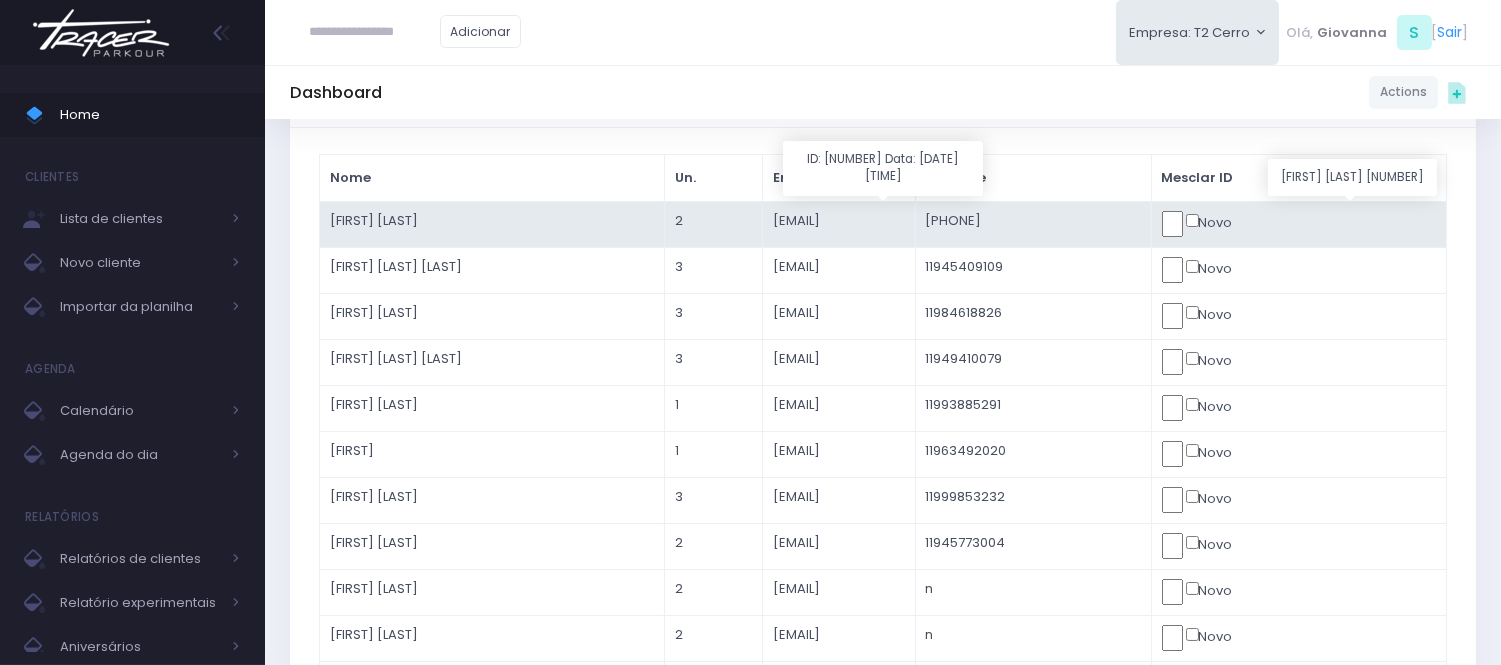 click at bounding box center [1172, 224] 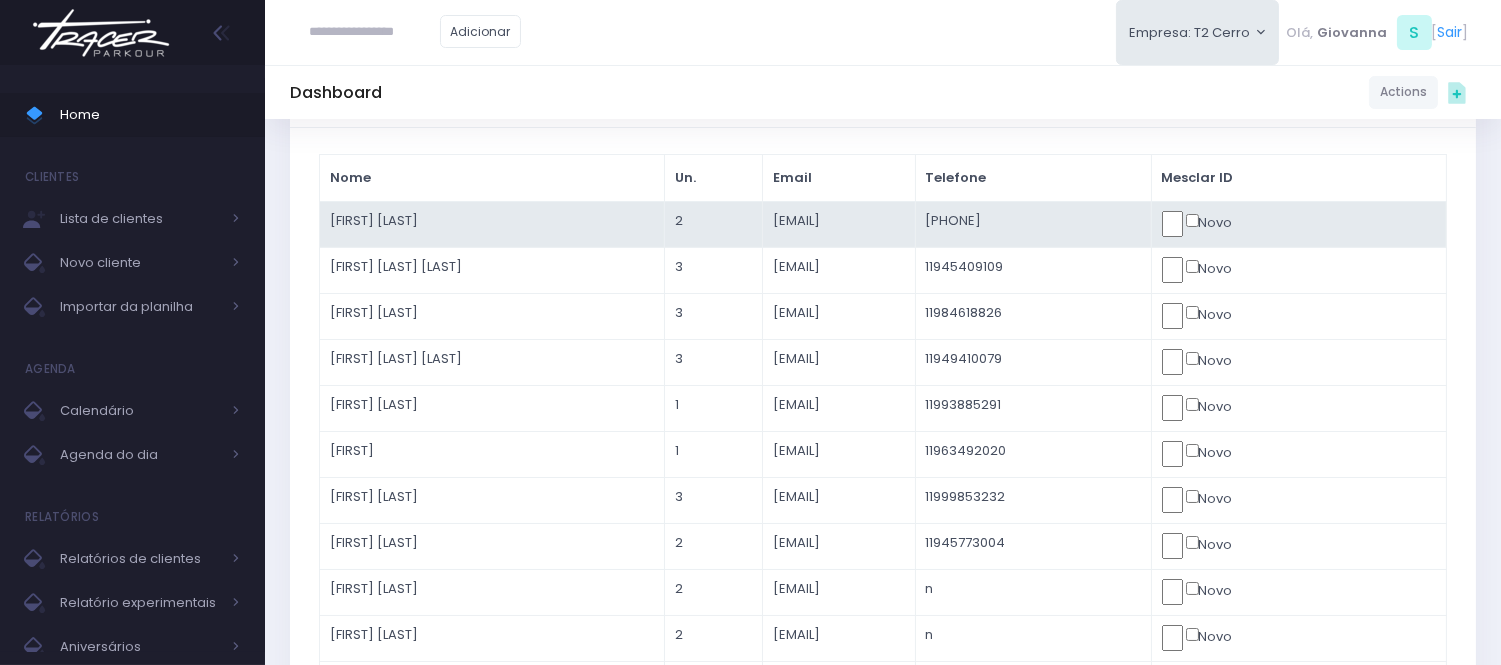 type on "*" 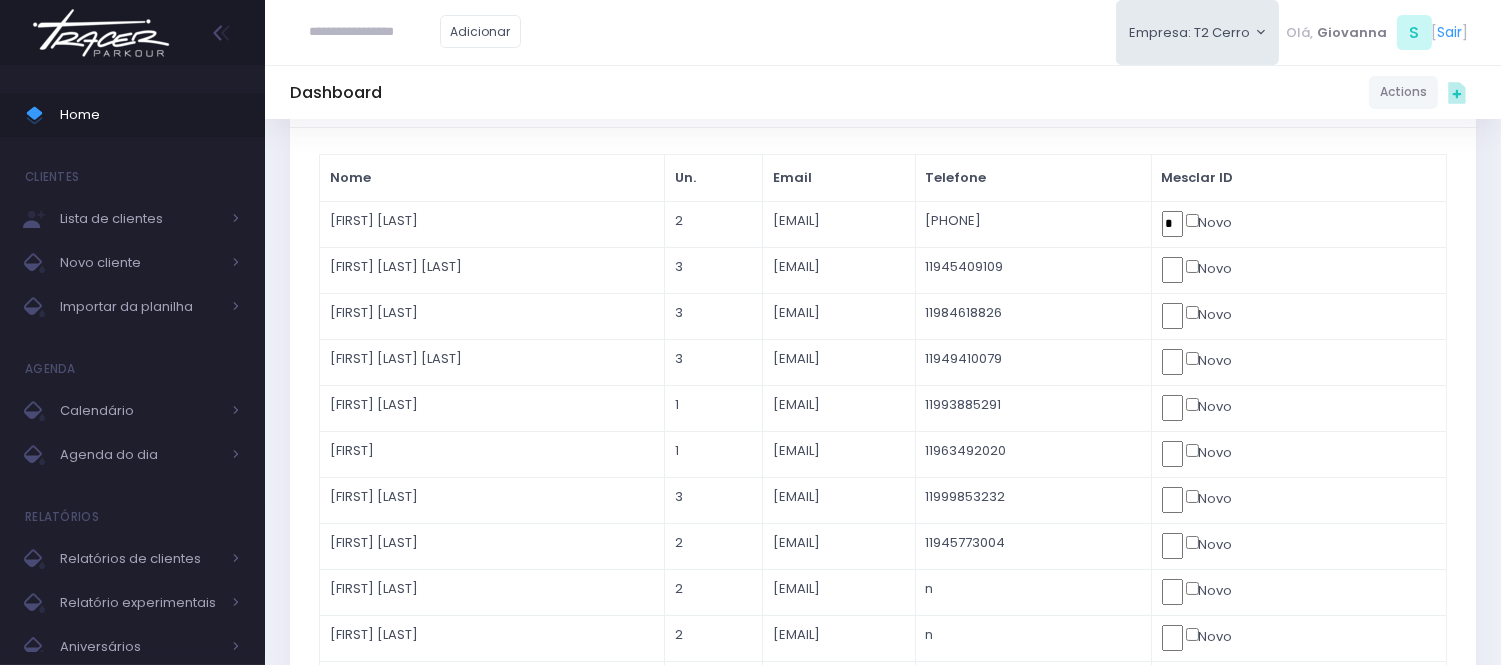 click at bounding box center [0, 0] 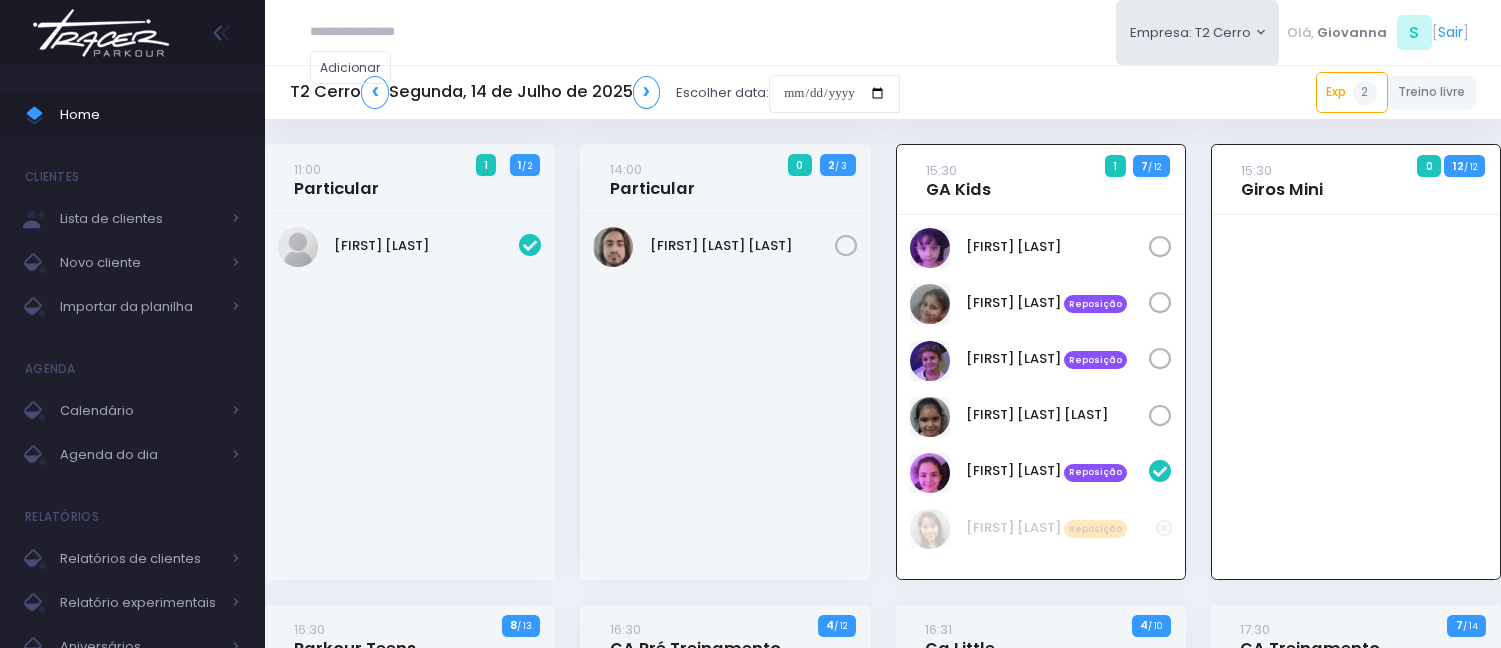 scroll, scrollTop: 0, scrollLeft: 0, axis: both 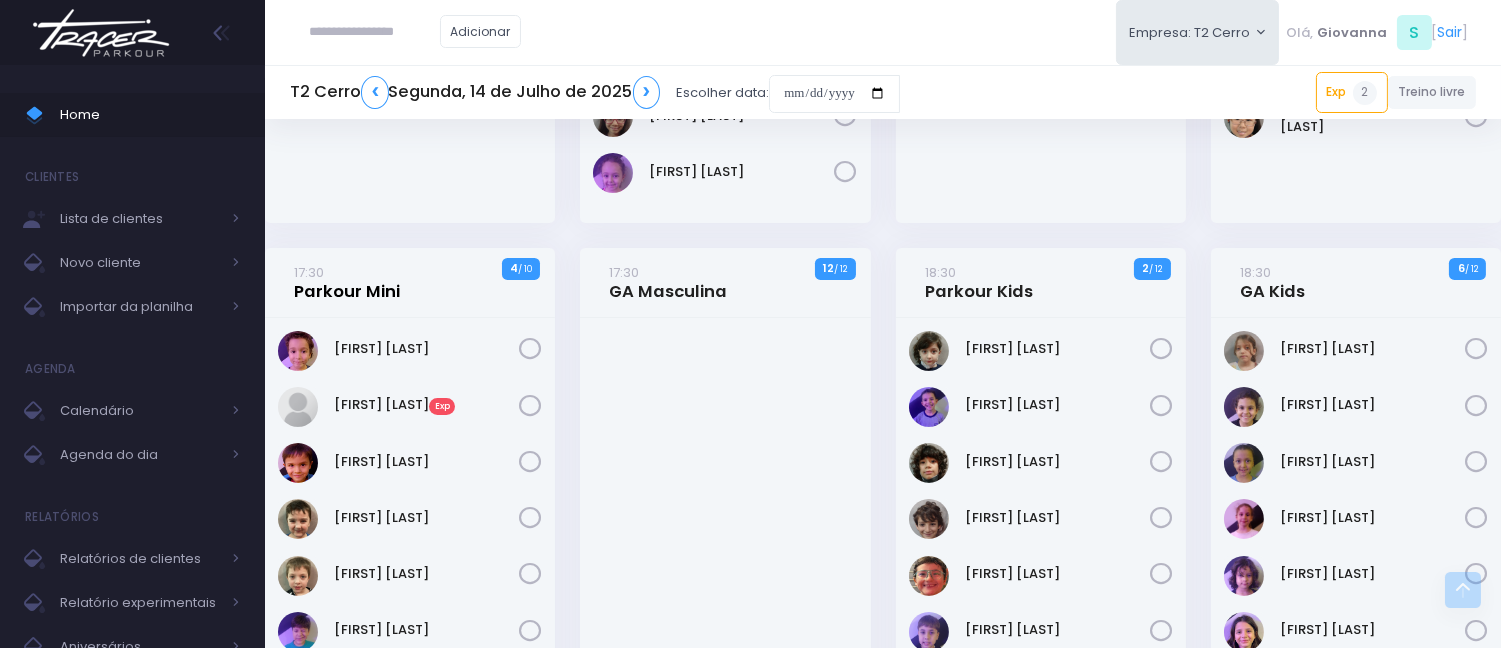 click on "17:30 Parkour Mini" at bounding box center (347, 282) 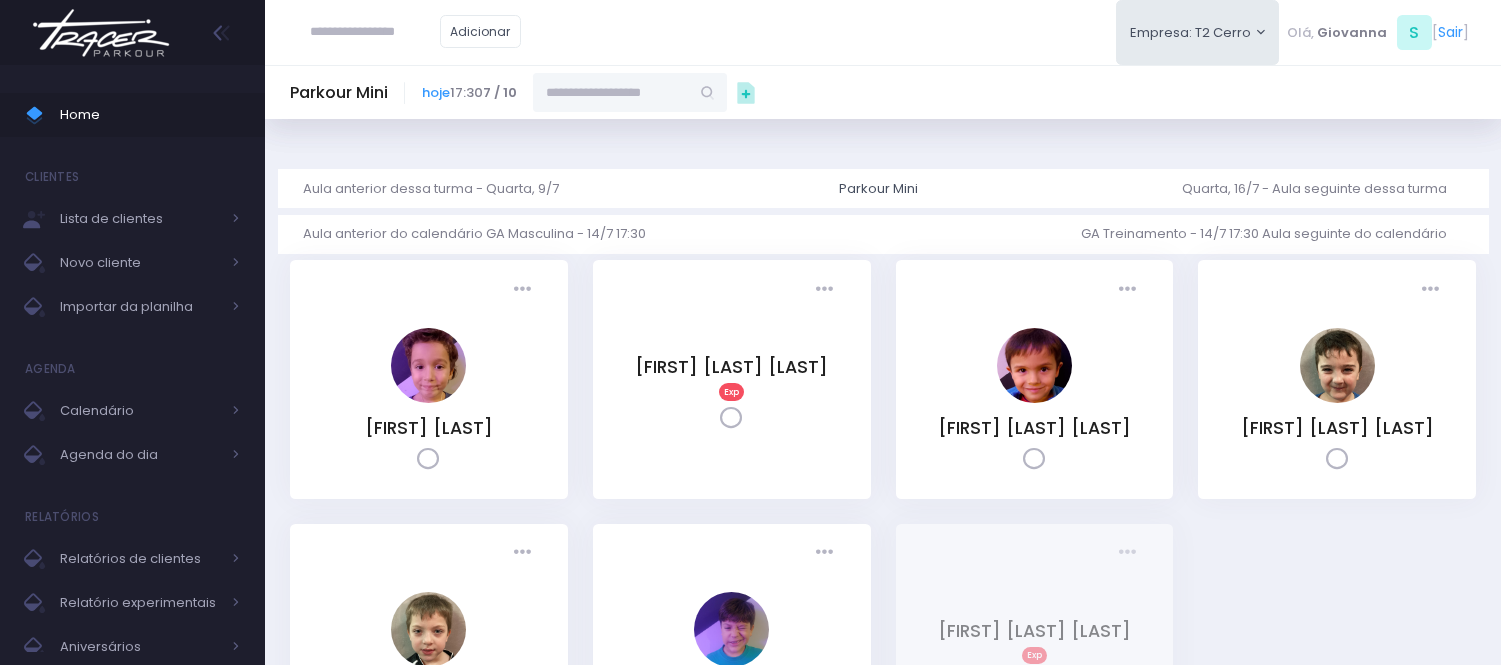 scroll, scrollTop: 0, scrollLeft: 0, axis: both 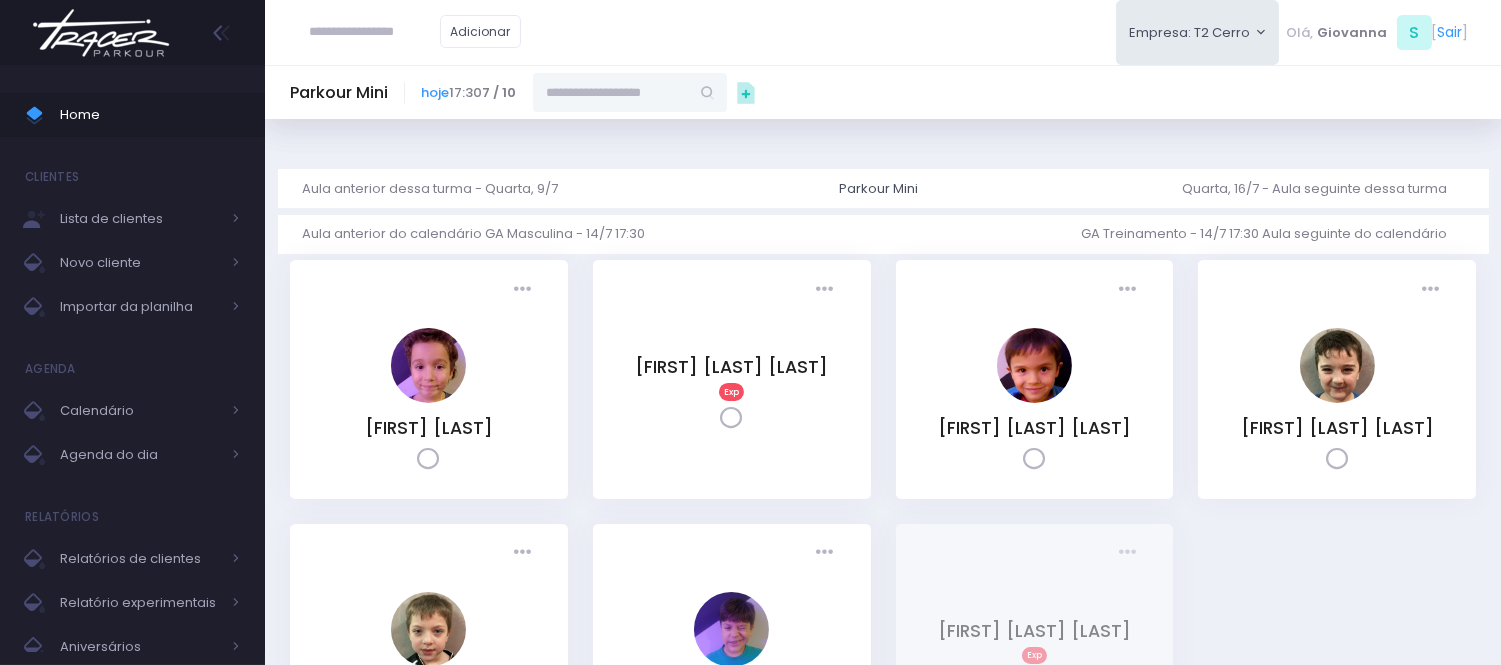 click at bounding box center [611, 92] 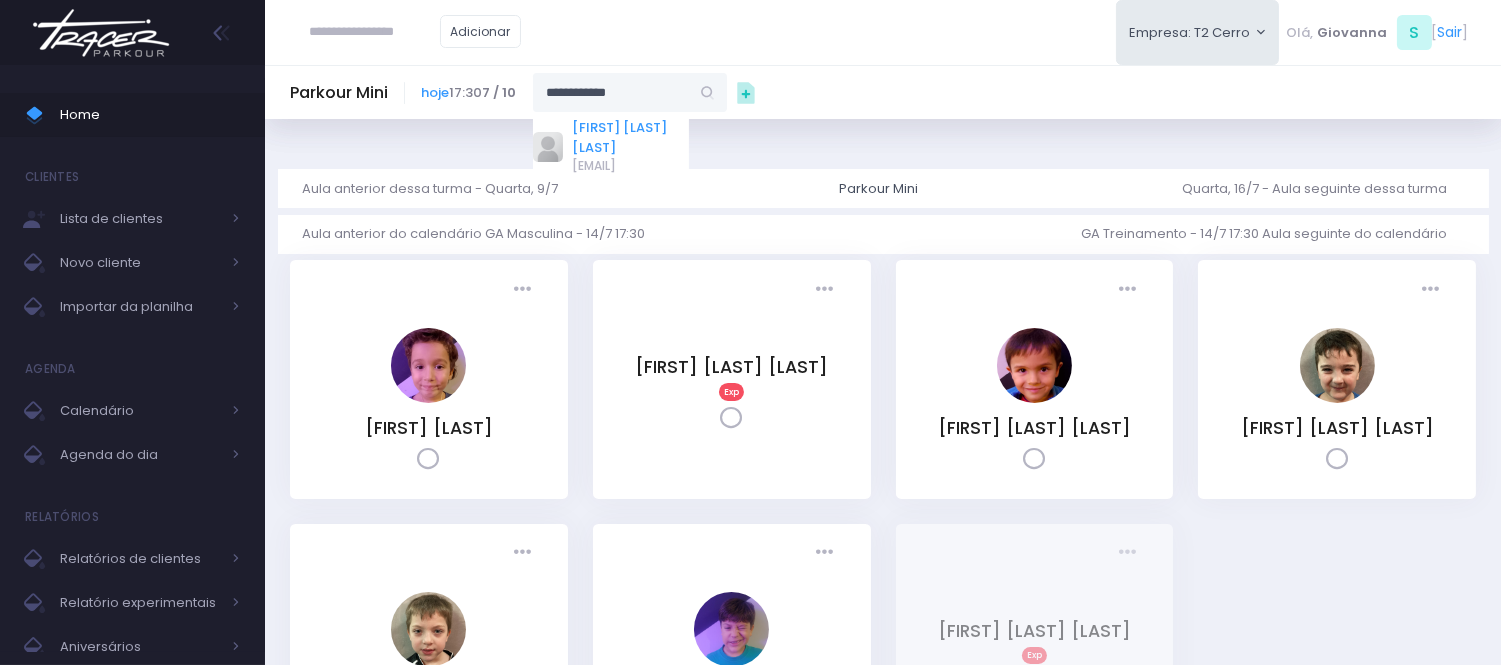 click on "[FIRST] [LAST] [LAST]" at bounding box center (631, 137) 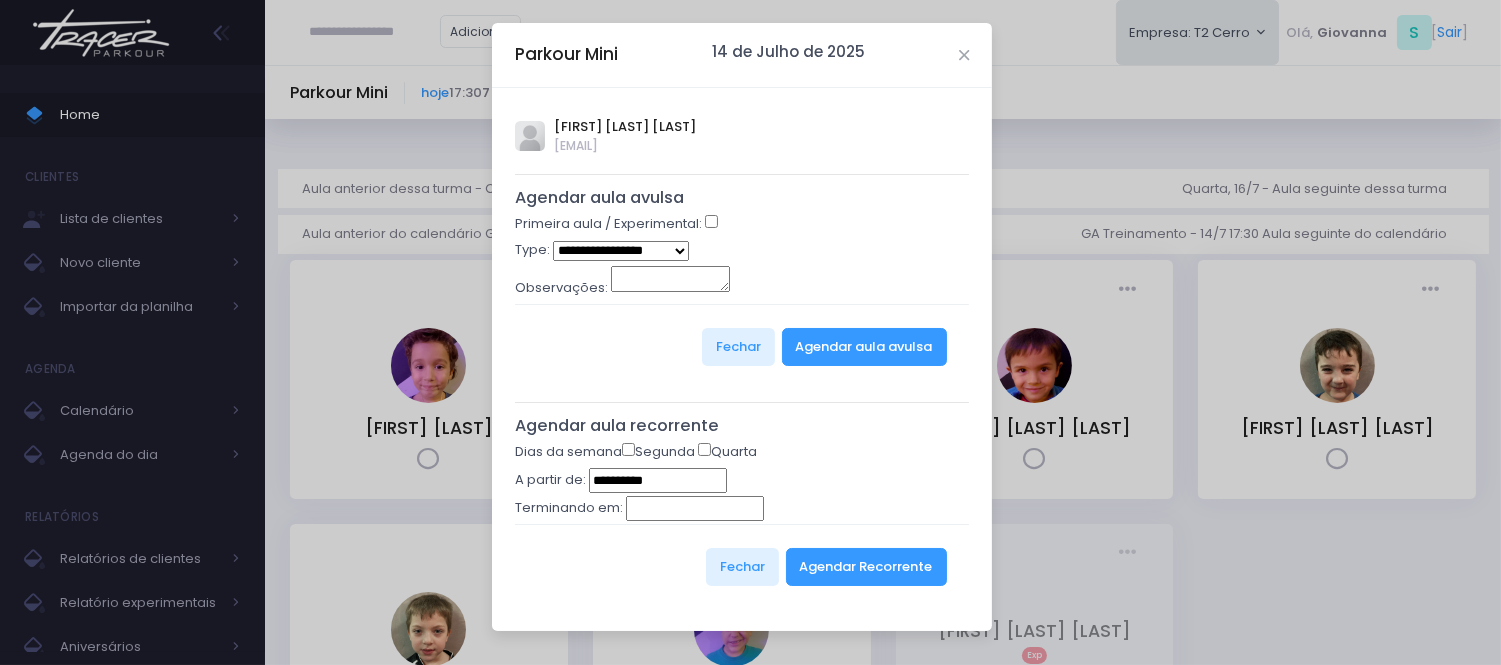 type on "**********" 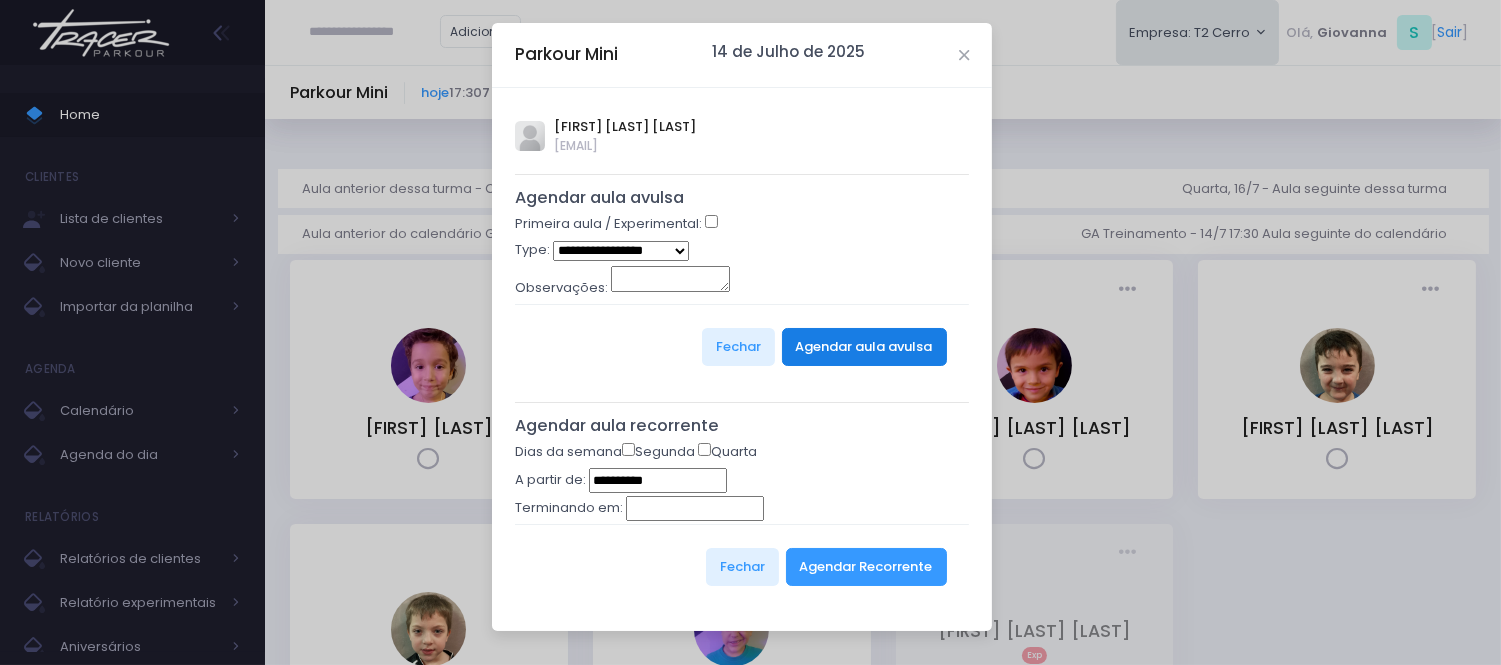 click on "Agendar aula avulsa" at bounding box center [864, 347] 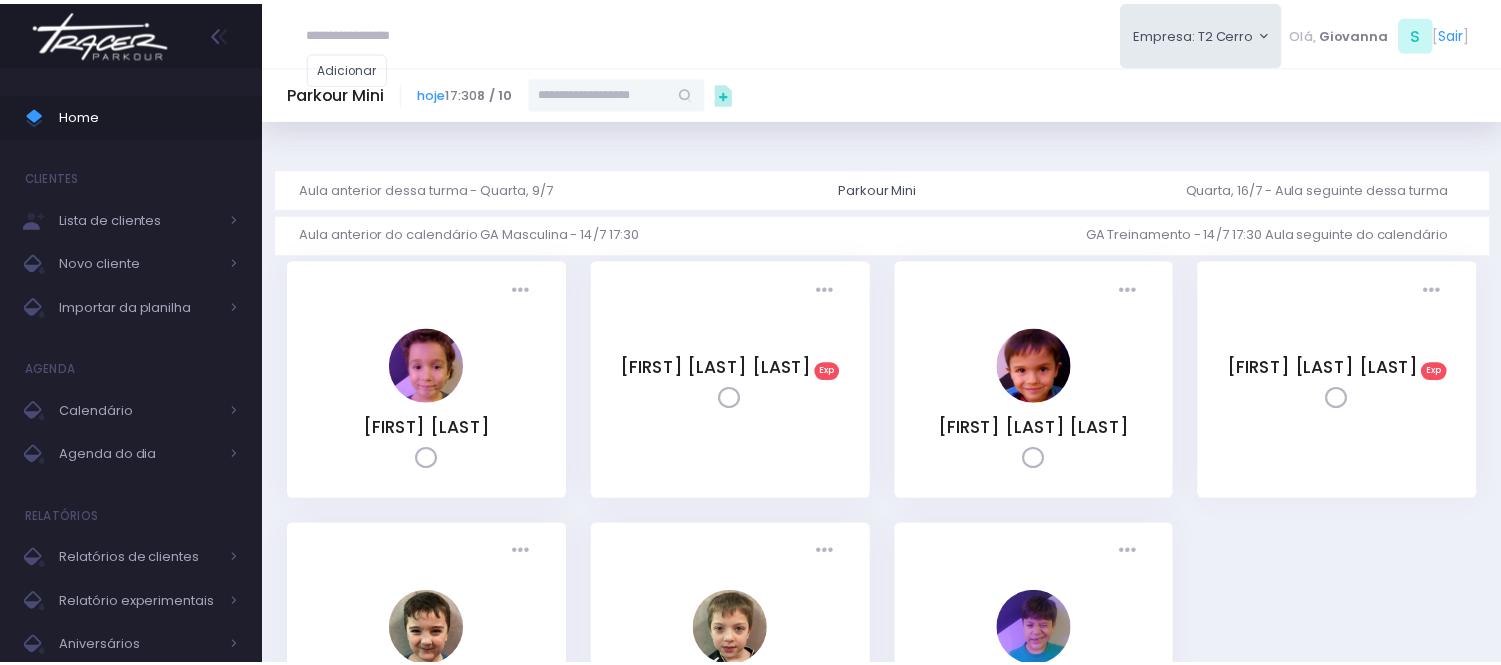 scroll, scrollTop: 0, scrollLeft: 0, axis: both 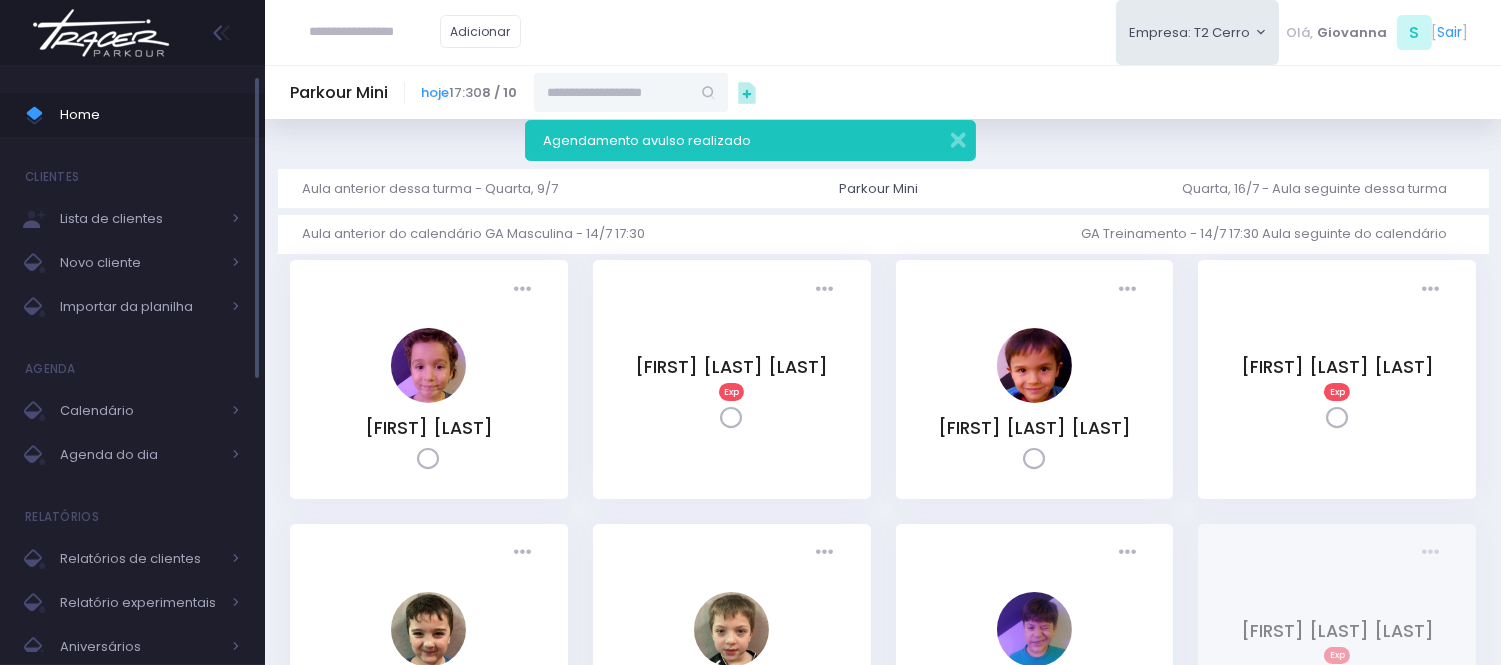 click on "Home" at bounding box center (150, 115) 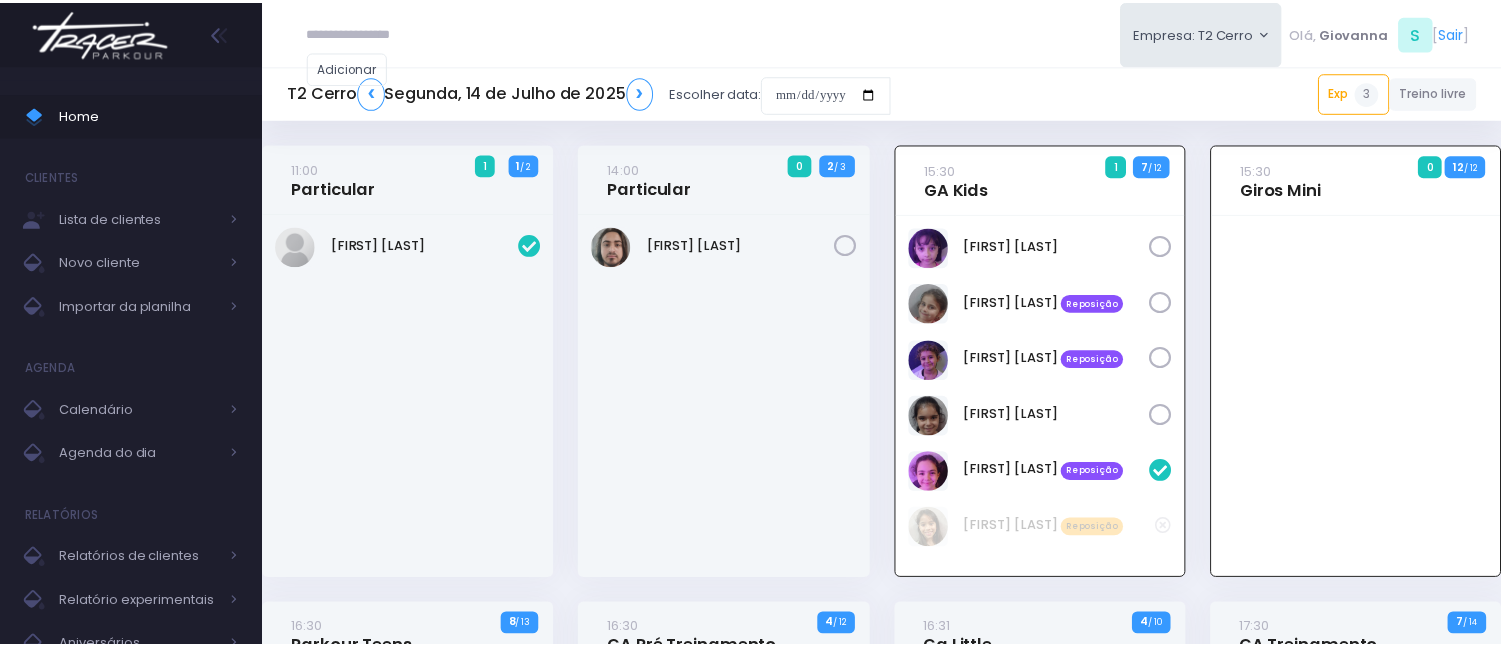 scroll, scrollTop: 0, scrollLeft: 0, axis: both 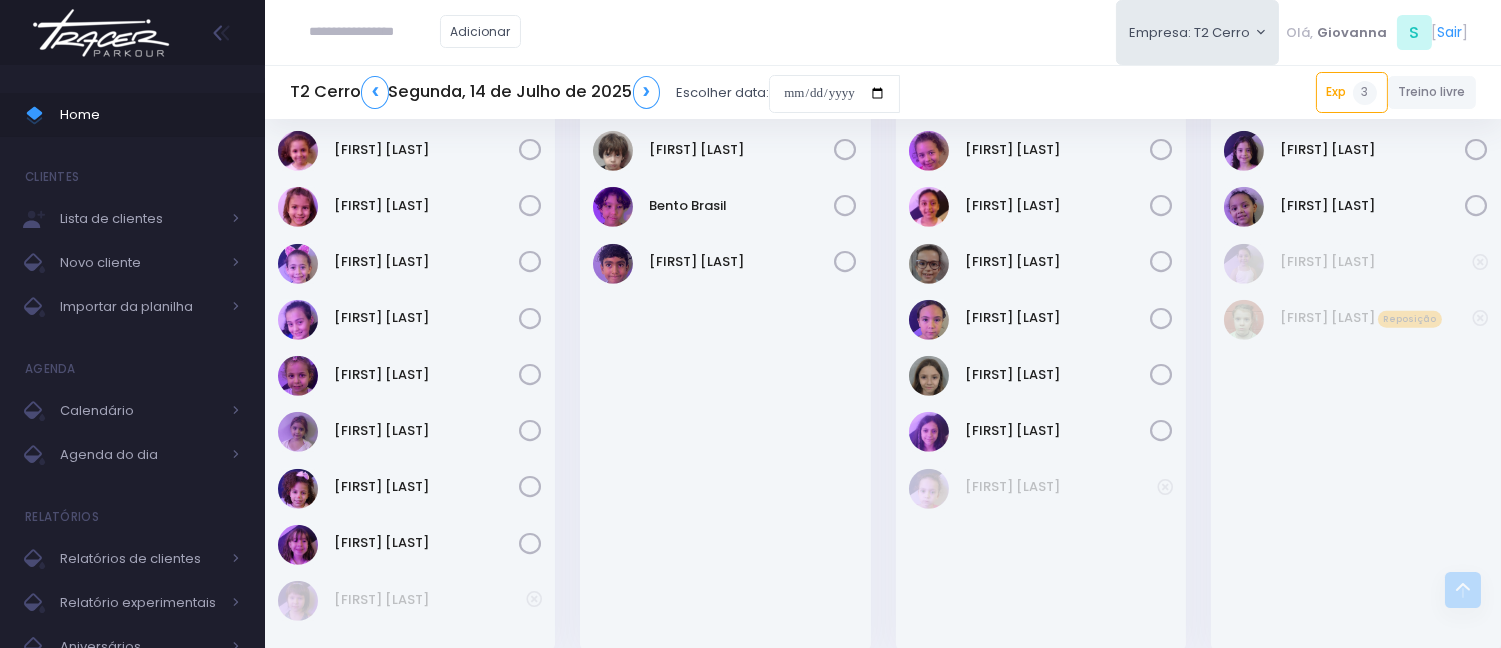click on "Manuela Marqui" at bounding box center [410, 489] 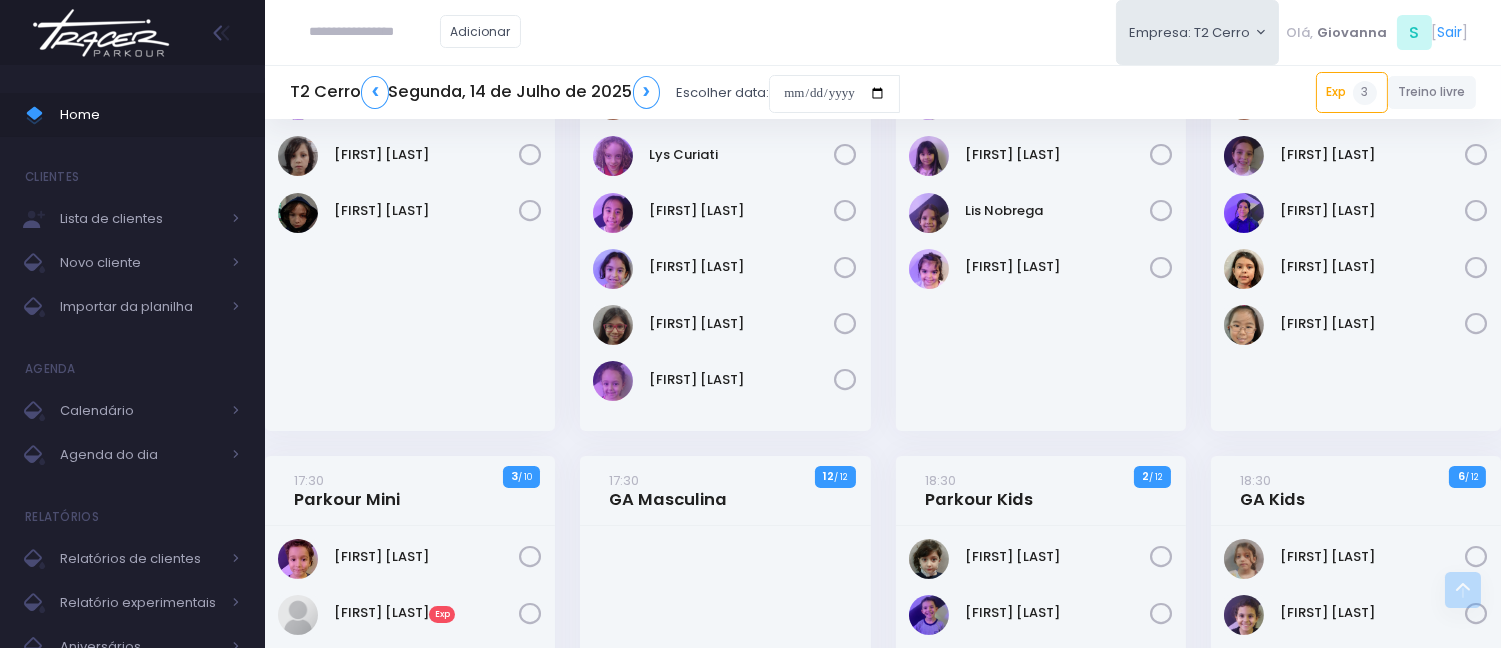 scroll, scrollTop: 1033, scrollLeft: 0, axis: vertical 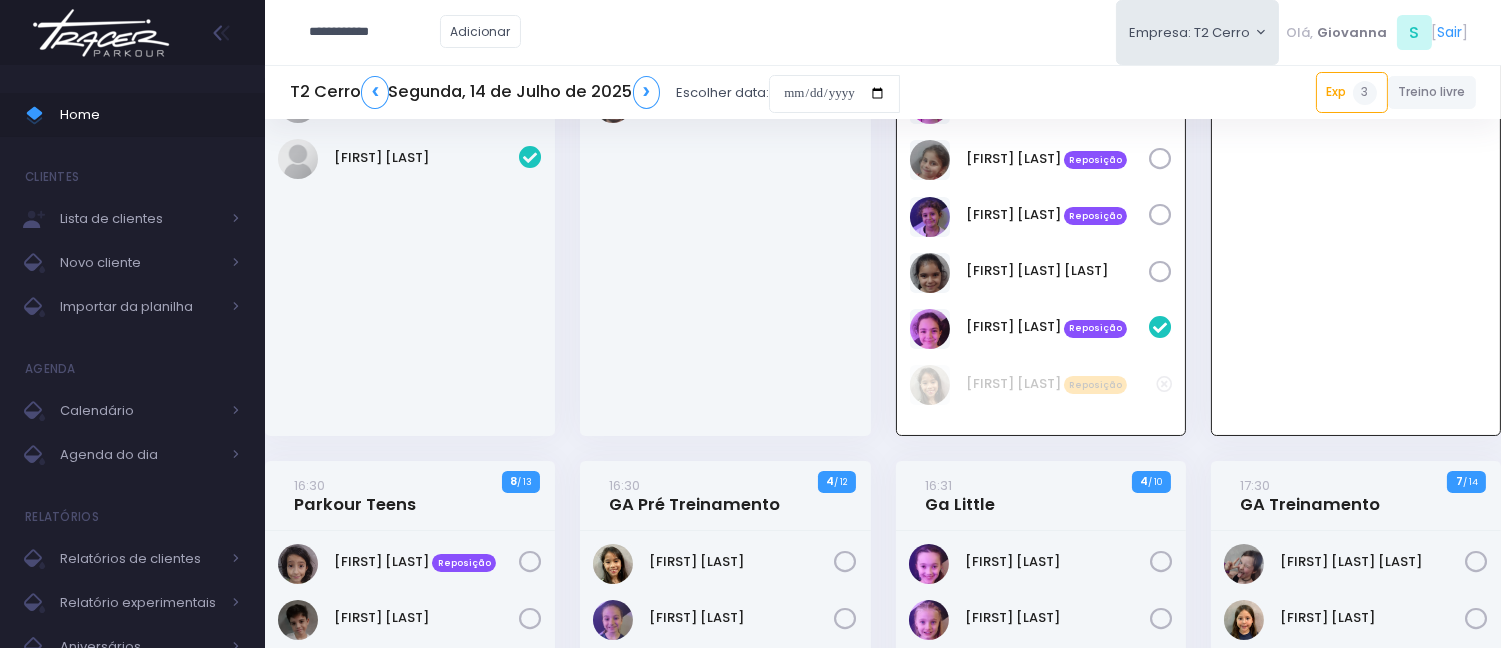 type on "**********" 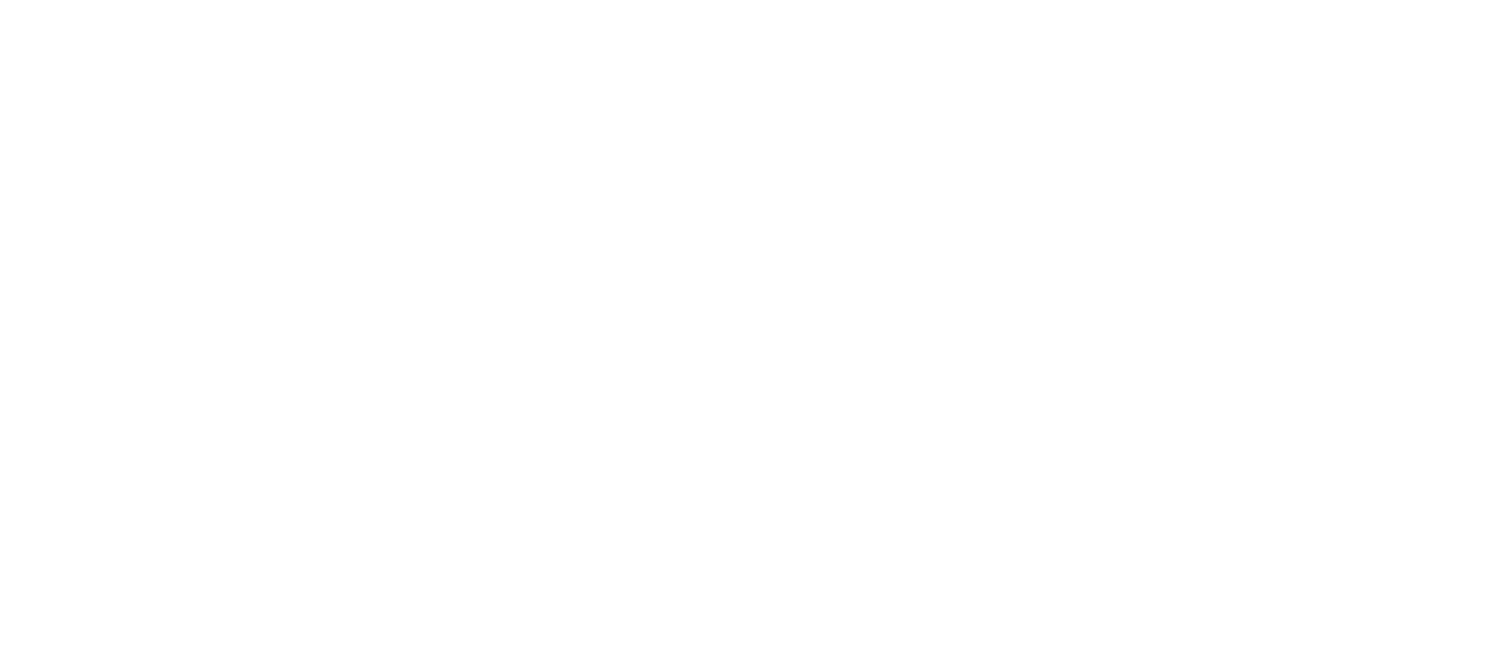 scroll, scrollTop: 0, scrollLeft: 0, axis: both 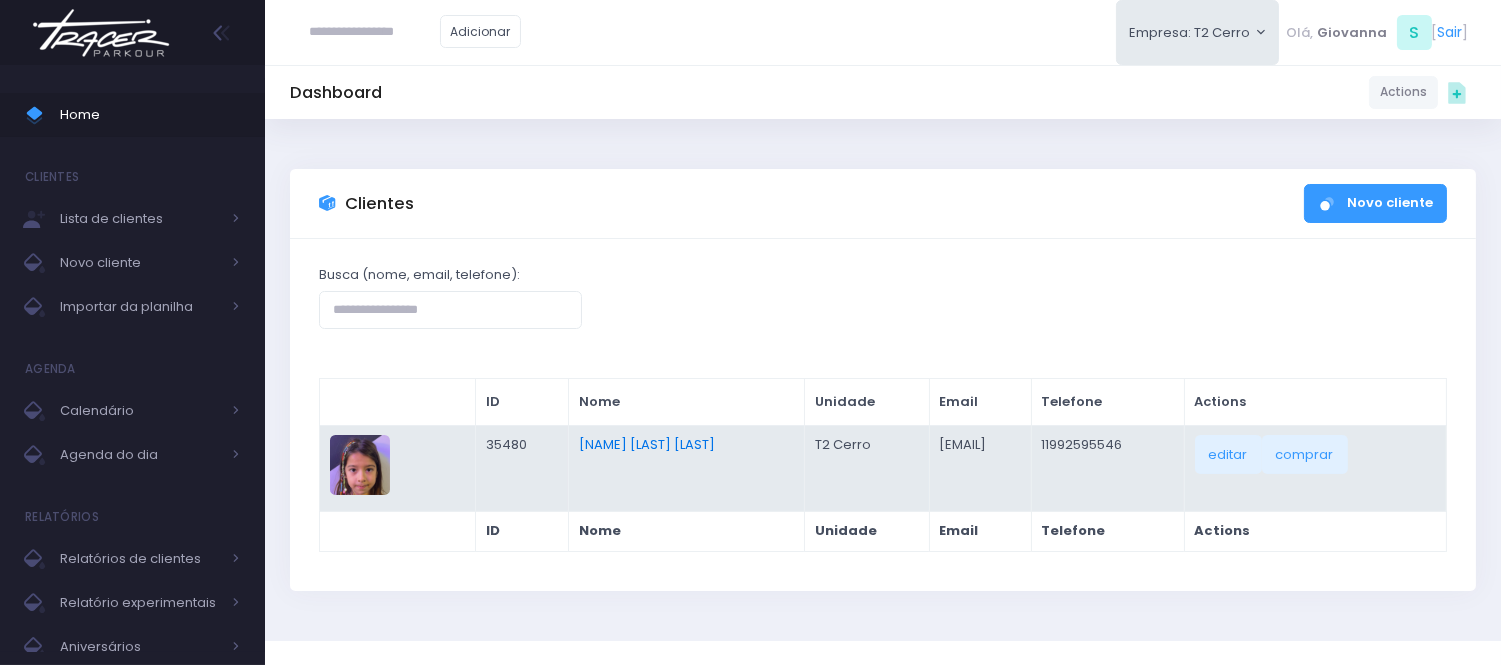 click on "[FIRST] [LAST] [LAST]" at bounding box center [647, 444] 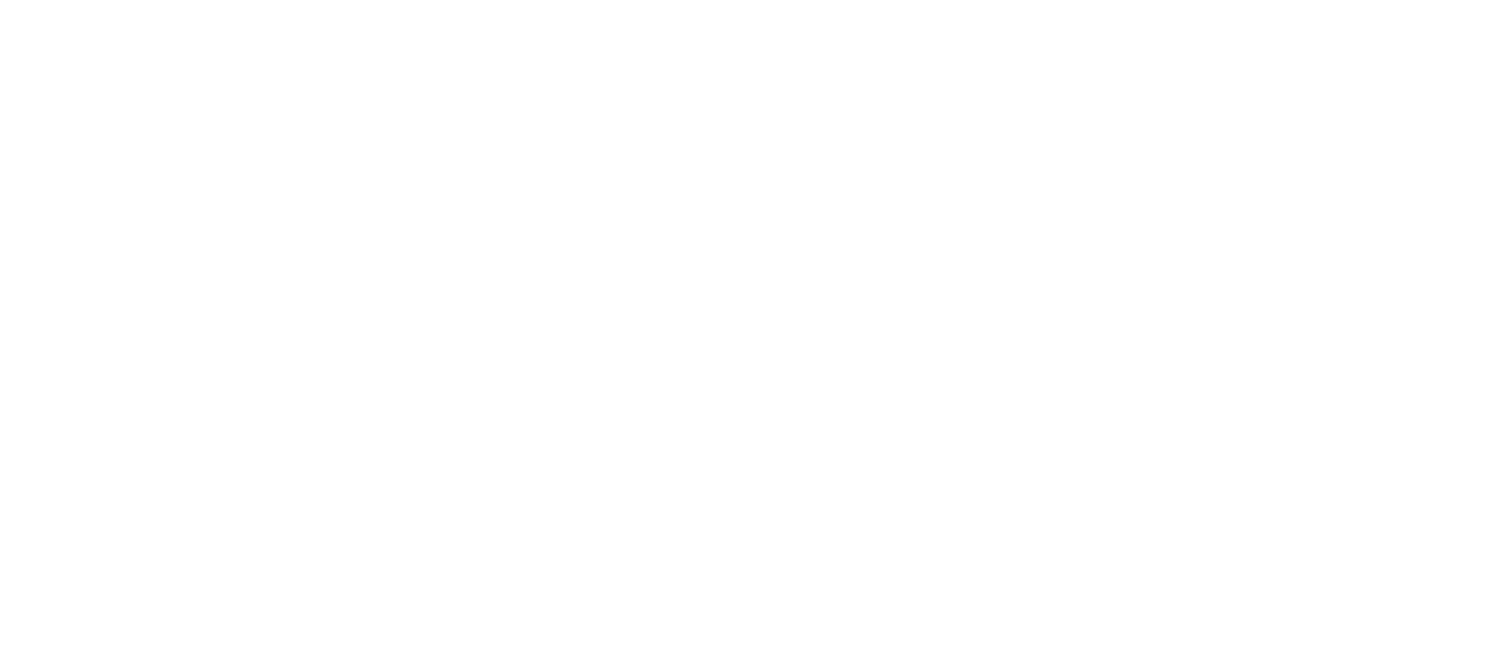 scroll, scrollTop: 0, scrollLeft: 0, axis: both 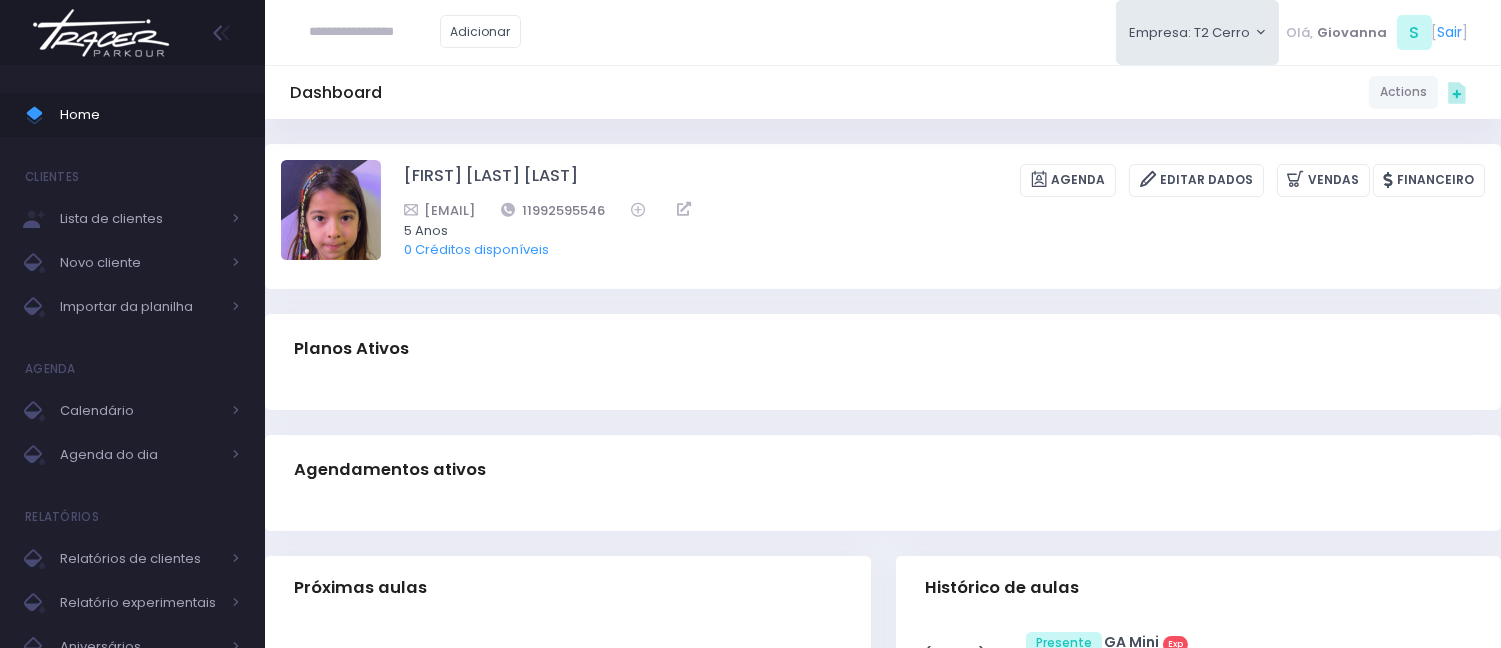click on "[FIRST] [LAST] [LAST]
Agenda
Editar Dados
Vendas
Financeiro" at bounding box center [944, 180] 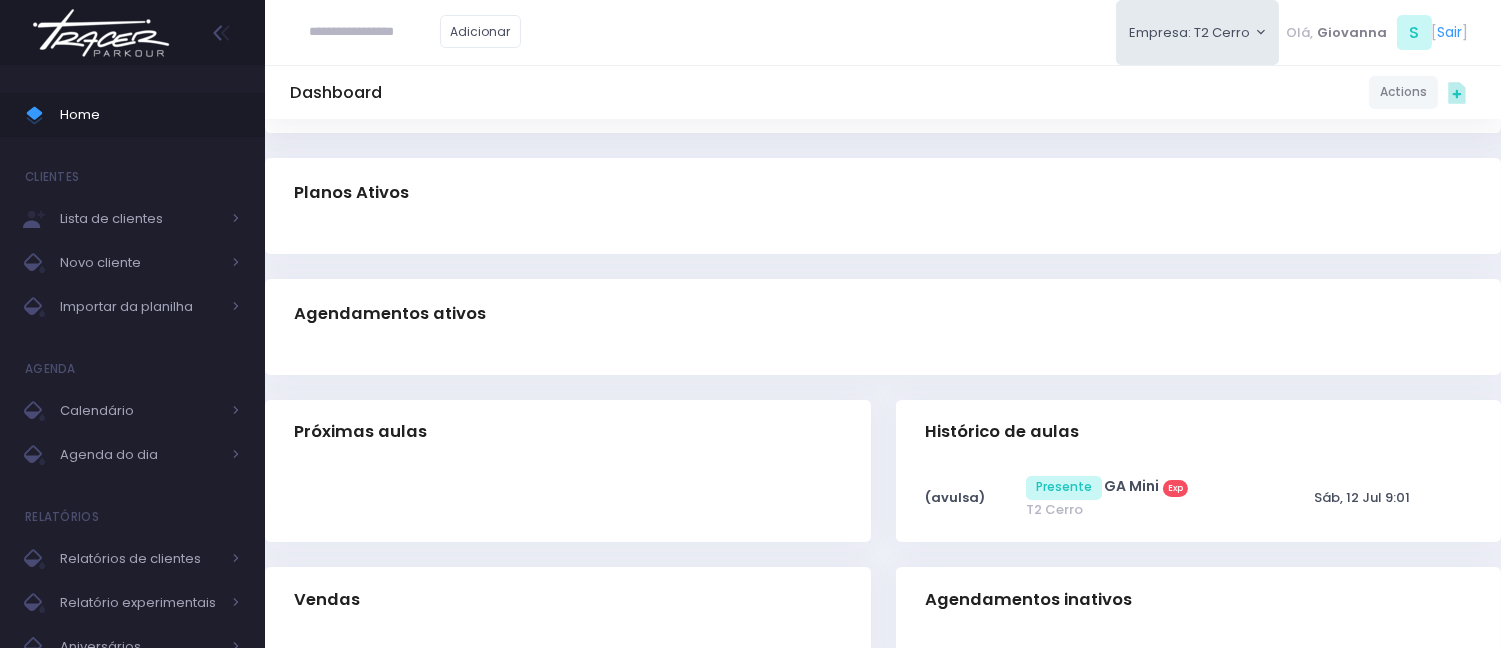 scroll, scrollTop: 0, scrollLeft: 0, axis: both 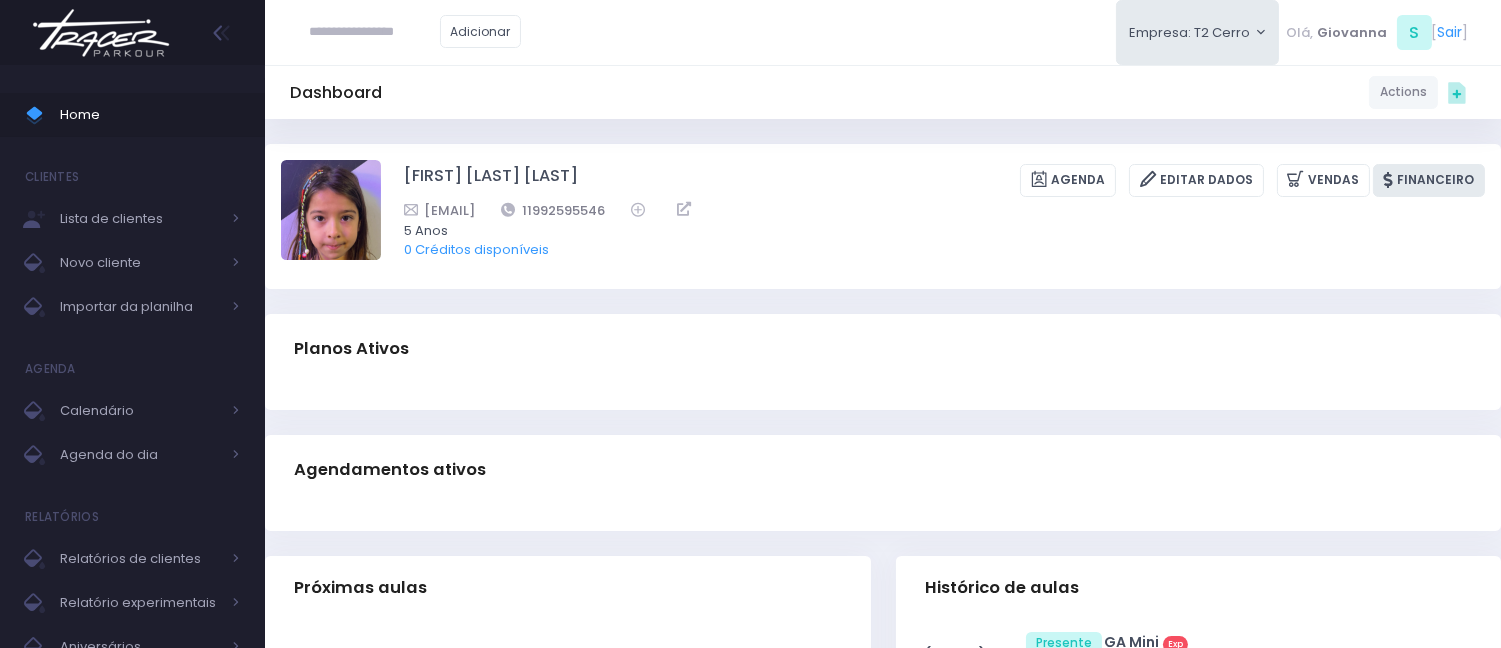 click on "Financeiro" at bounding box center (1429, 180) 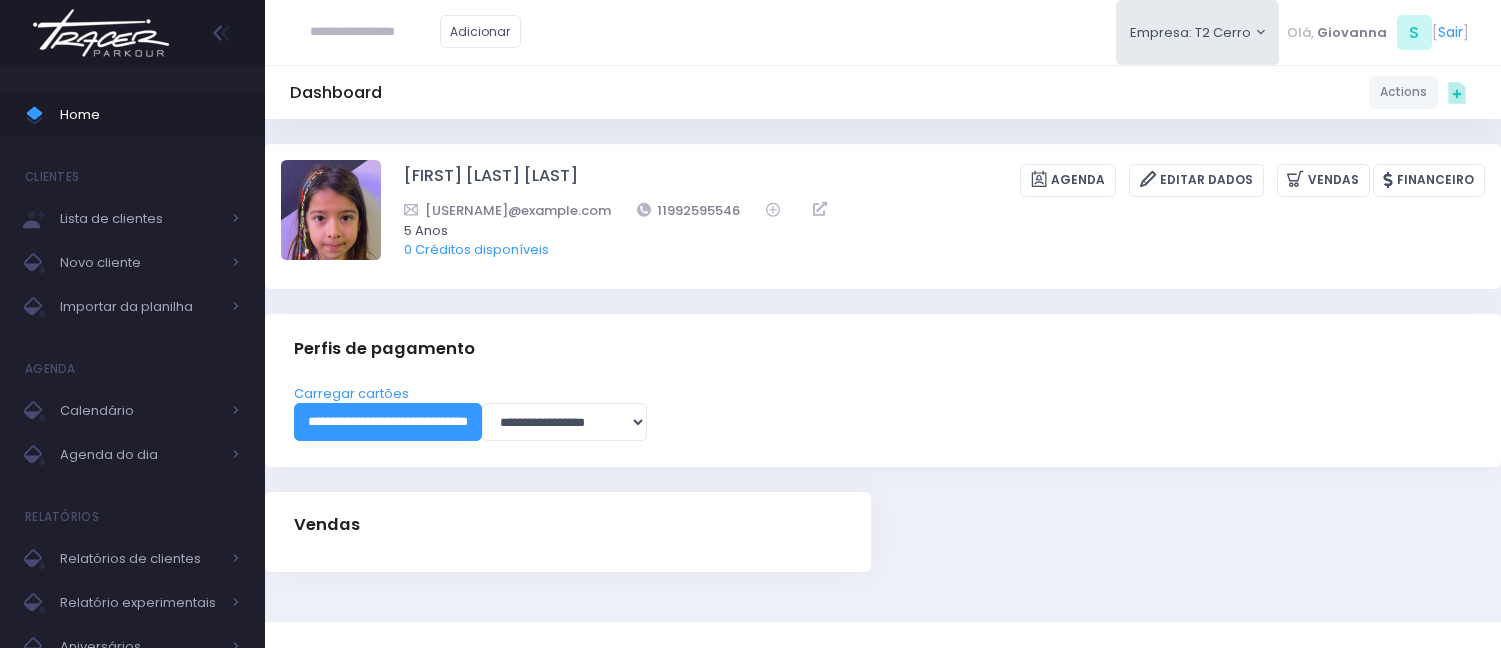 scroll, scrollTop: 0, scrollLeft: 0, axis: both 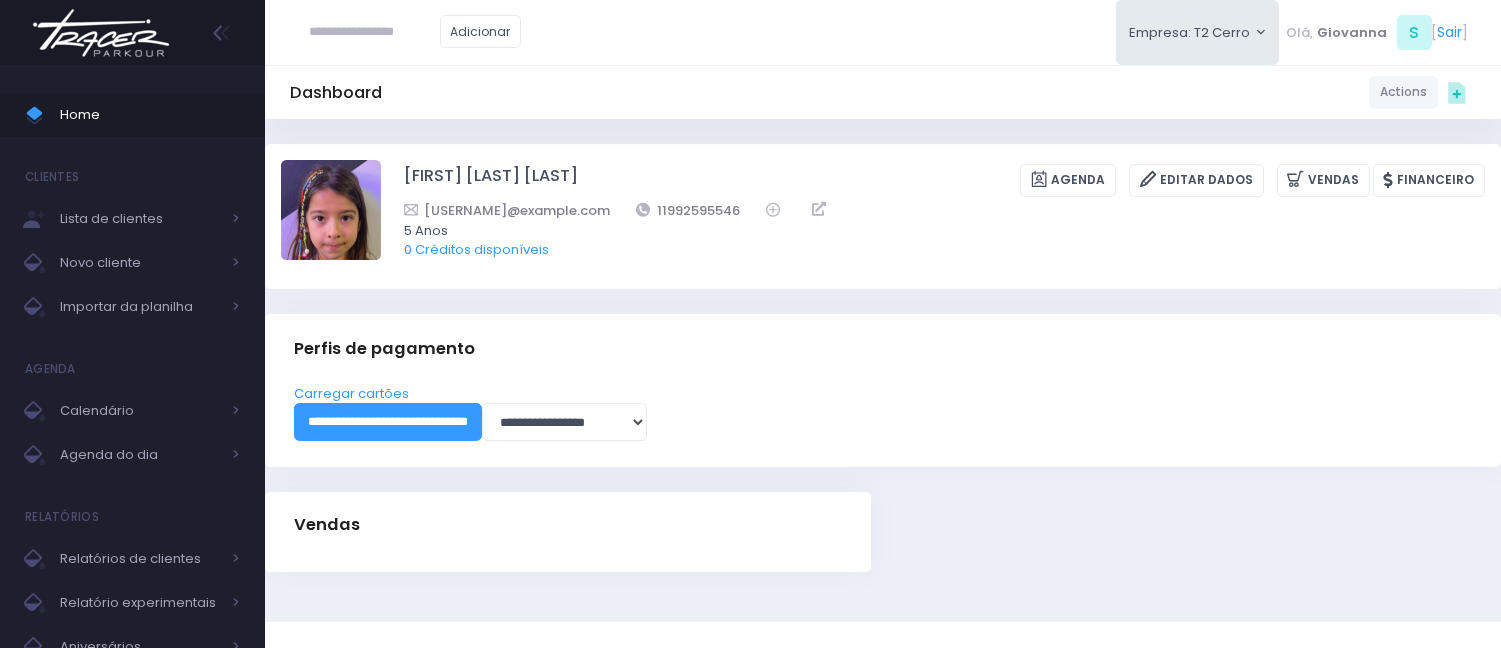 click on "**********" at bounding box center [883, 426] 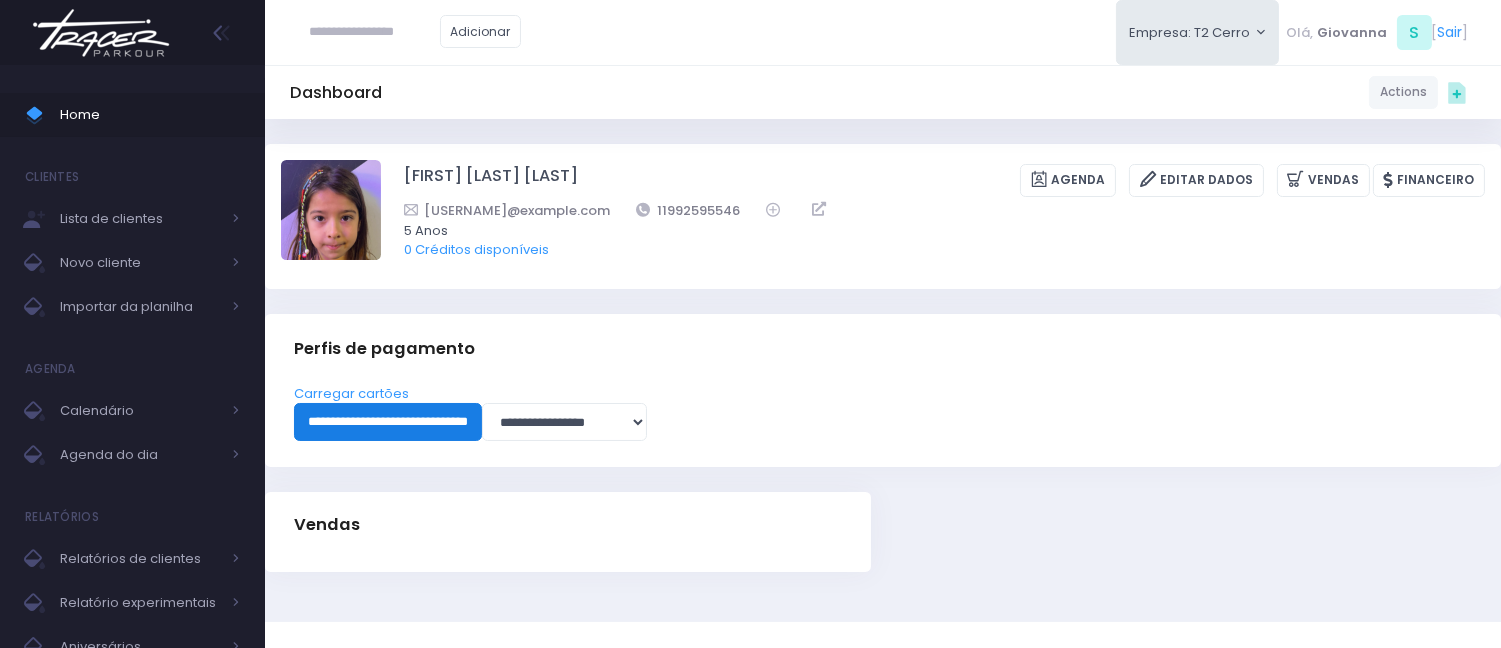 click on "**********" at bounding box center [388, 422] 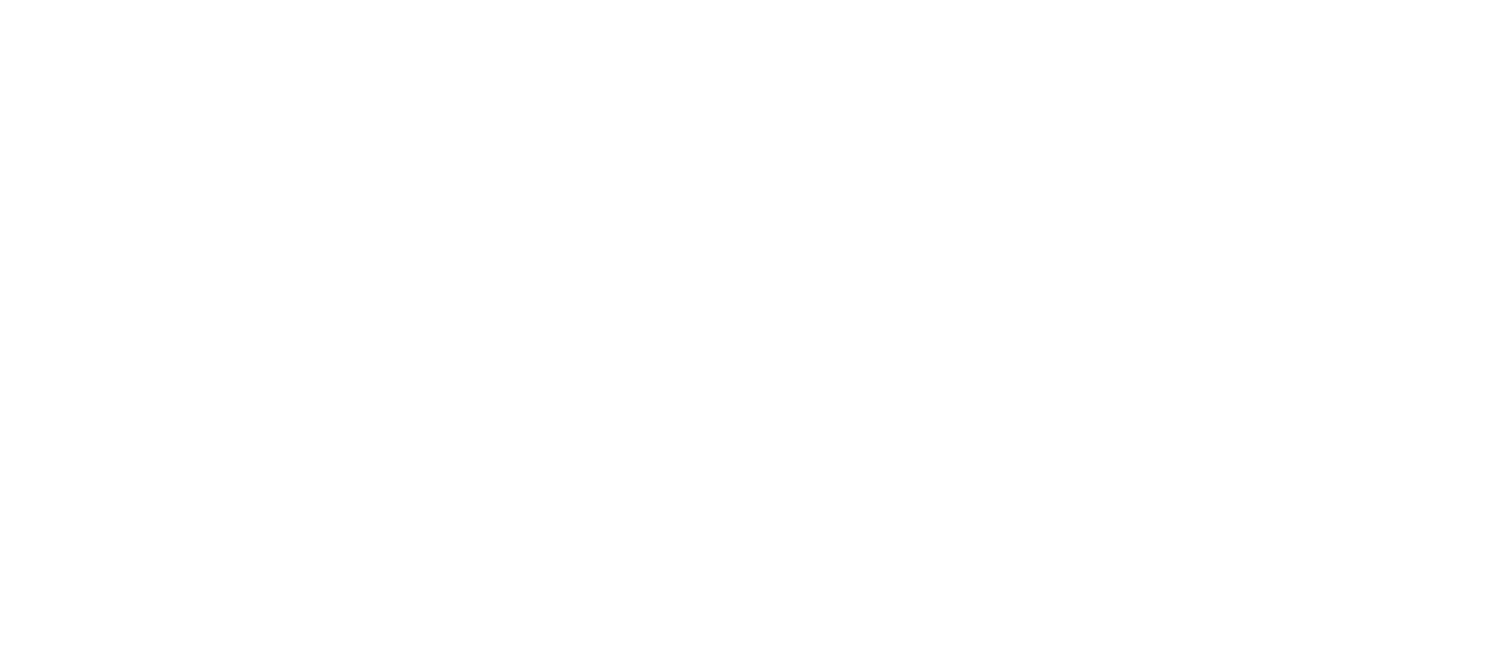 scroll, scrollTop: 0, scrollLeft: 0, axis: both 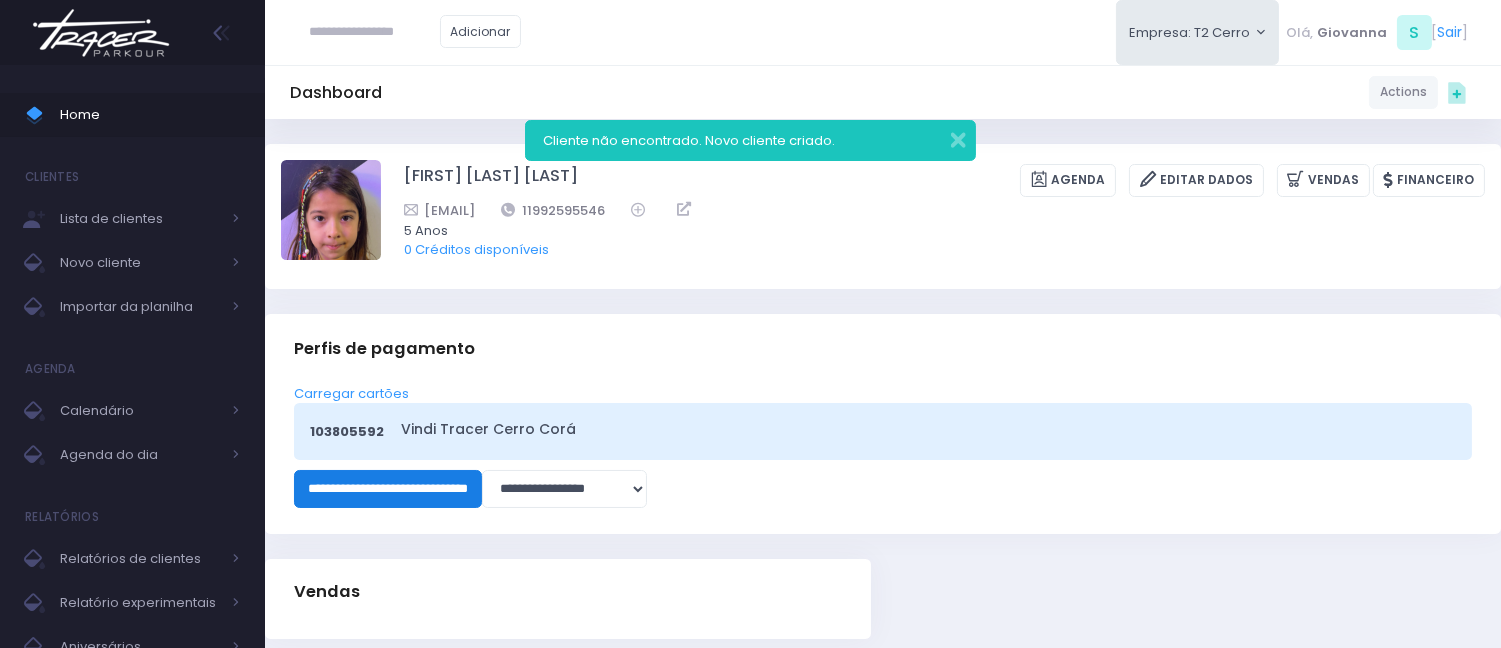 click on "**********" at bounding box center (388, 489) 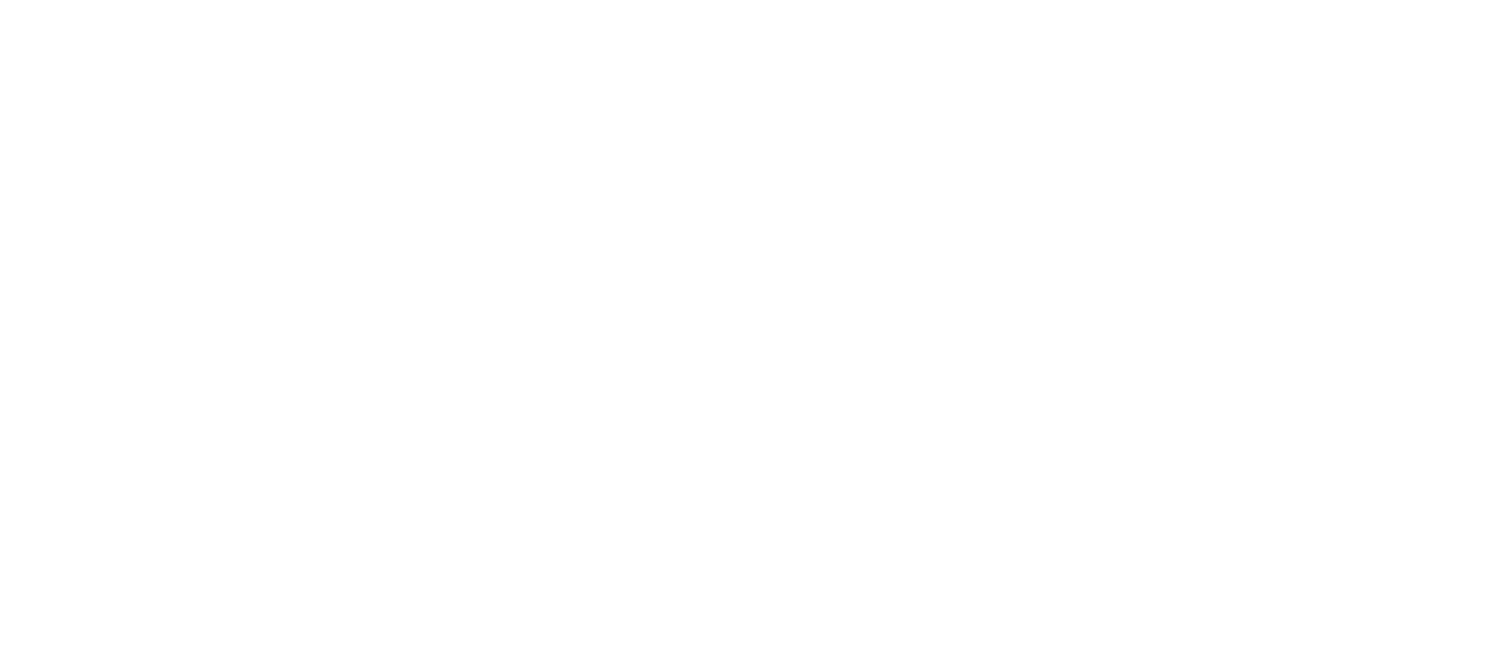 scroll, scrollTop: 0, scrollLeft: 0, axis: both 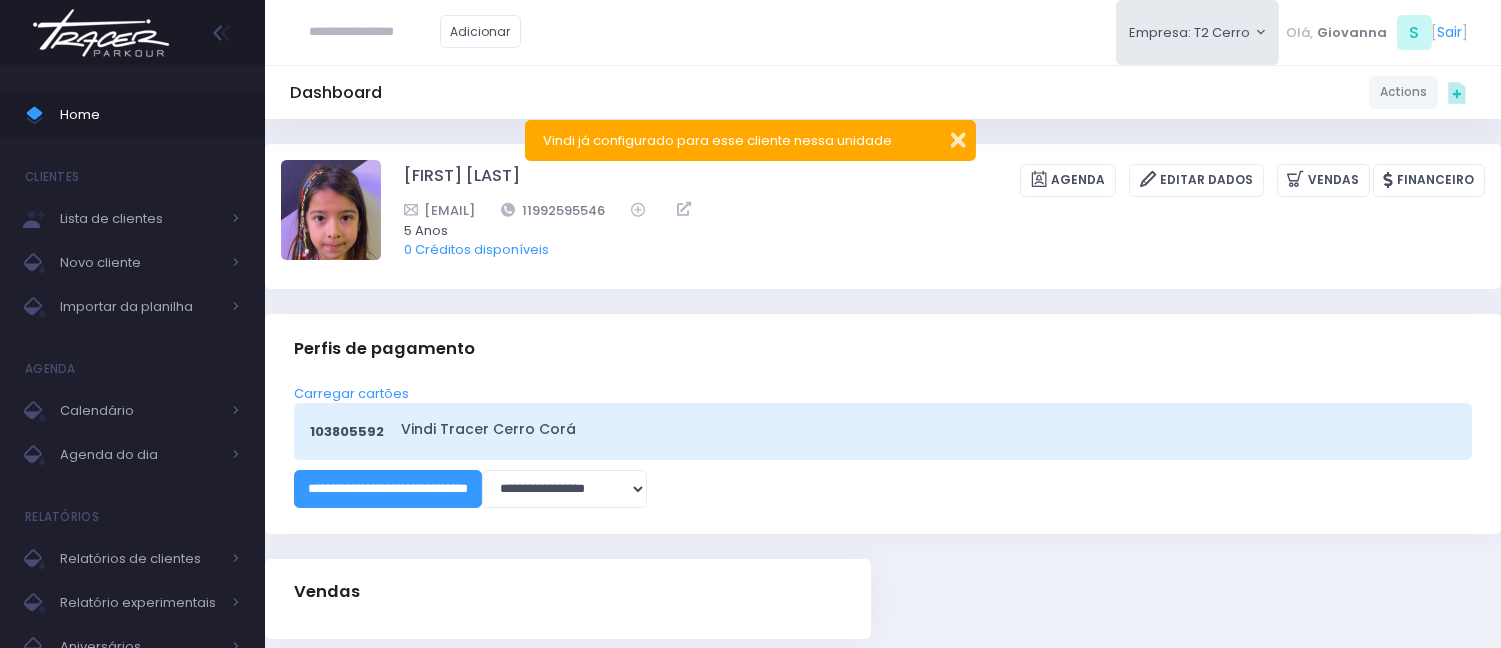 click at bounding box center (945, 137) 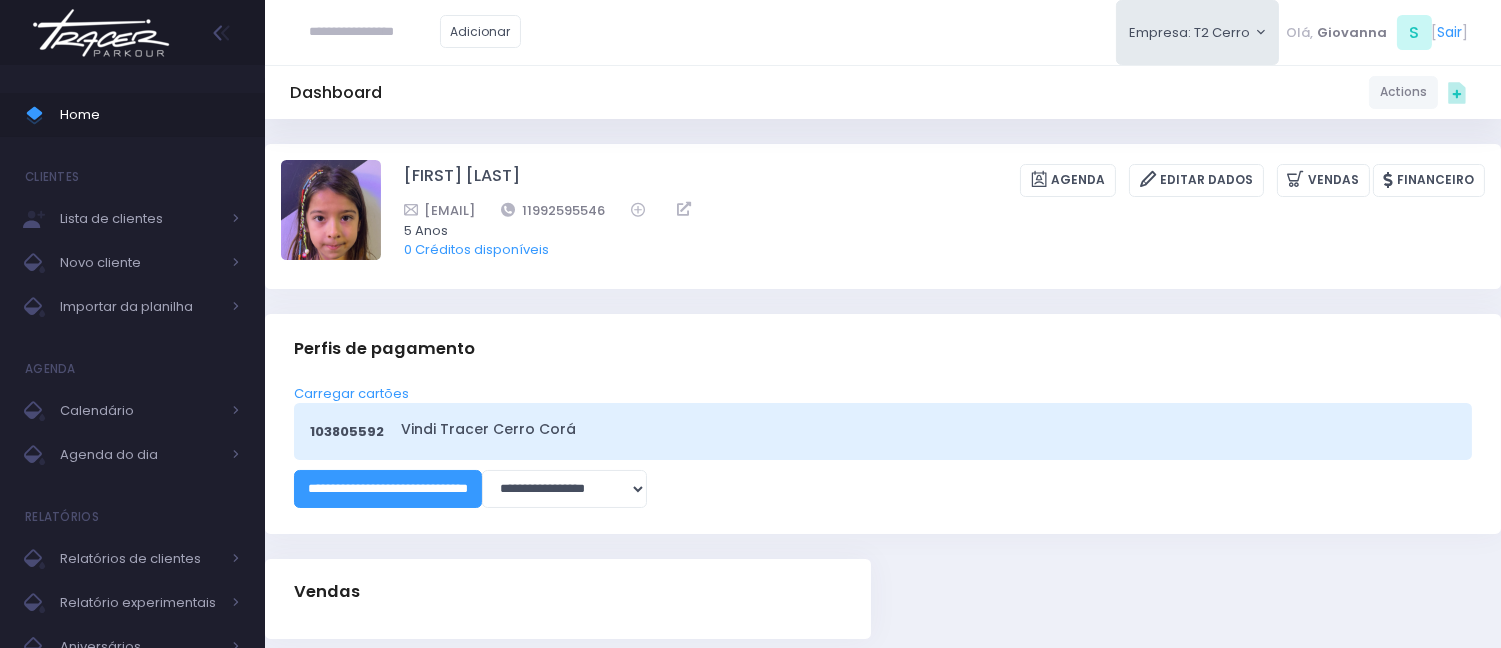 click at bounding box center (375, 32) 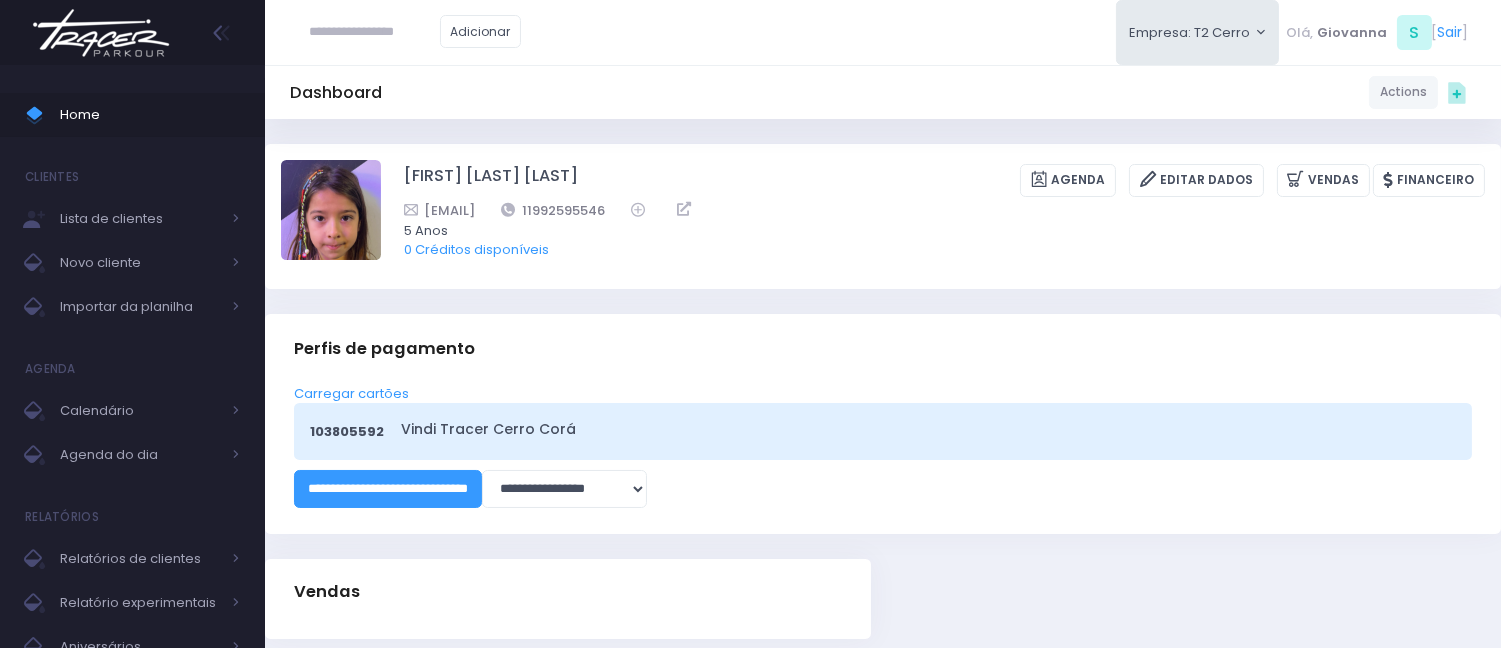type on "**********" 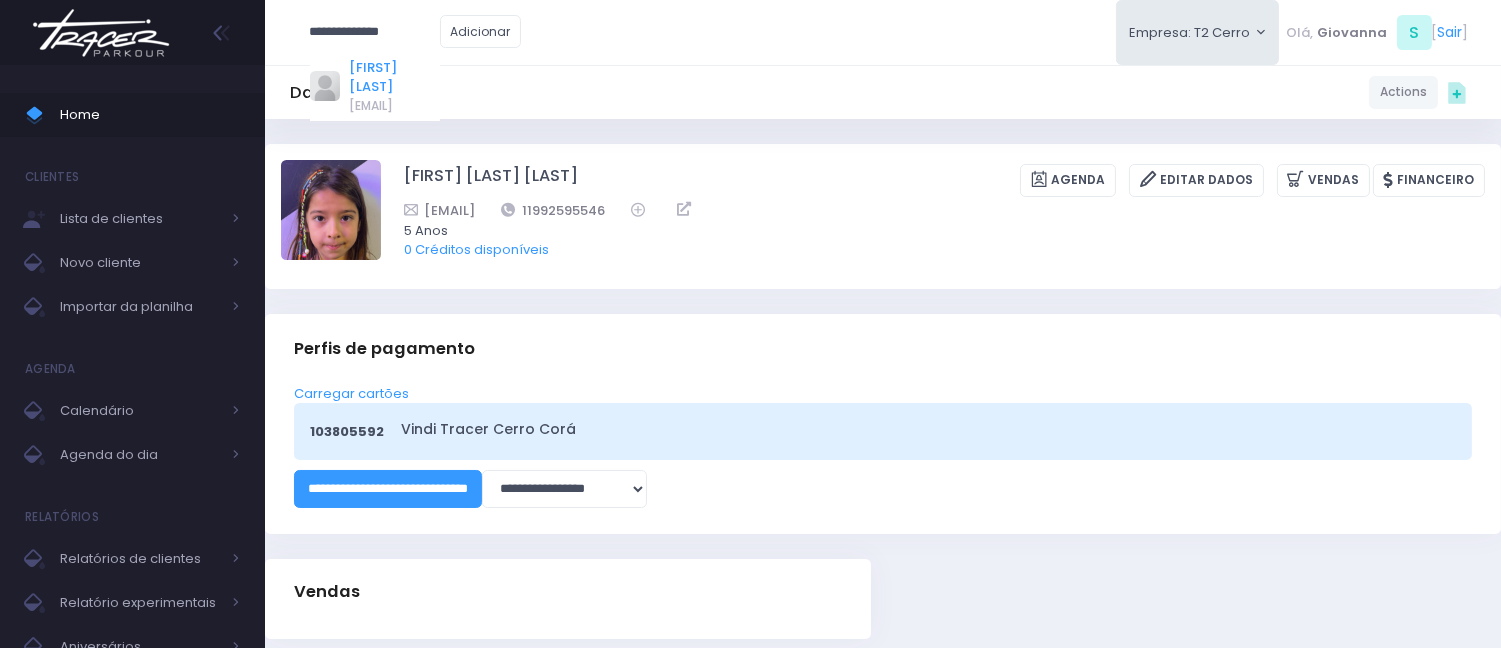 click on "[FIRST] [LAST]" 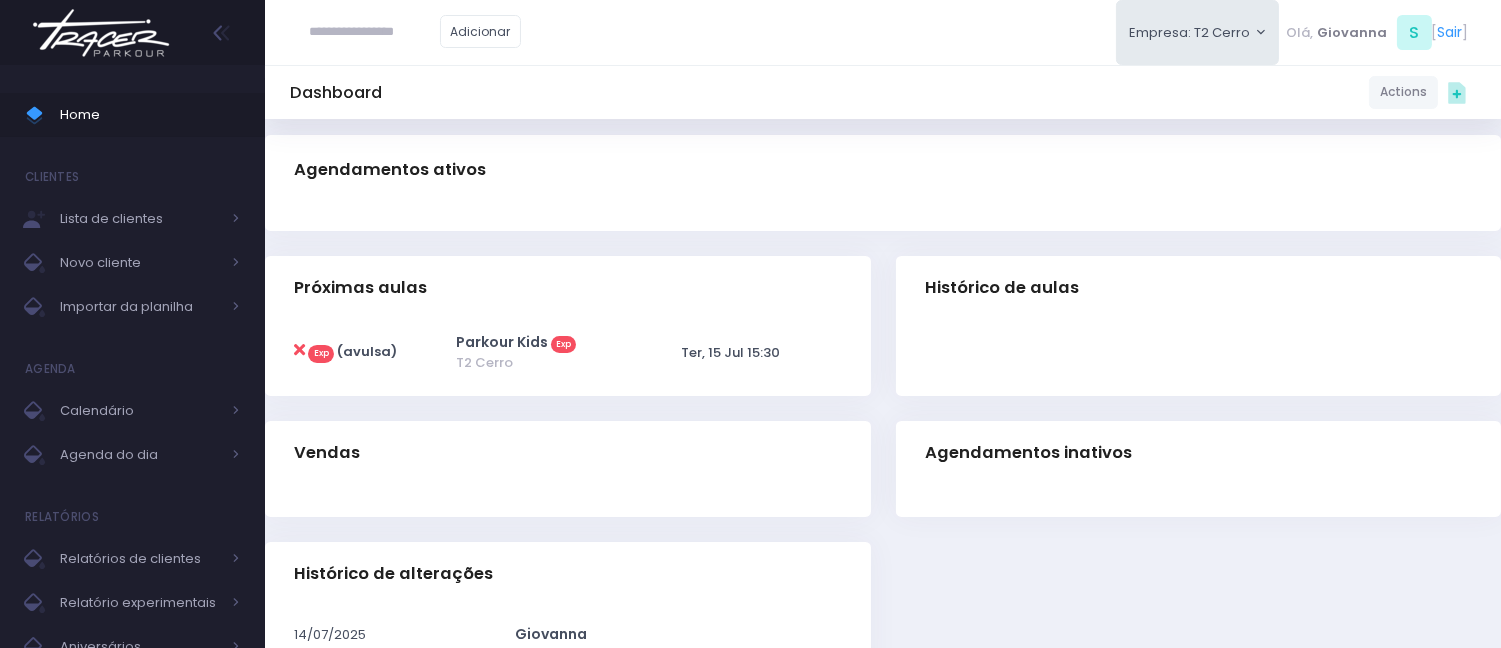 scroll, scrollTop: 333, scrollLeft: 0, axis: vertical 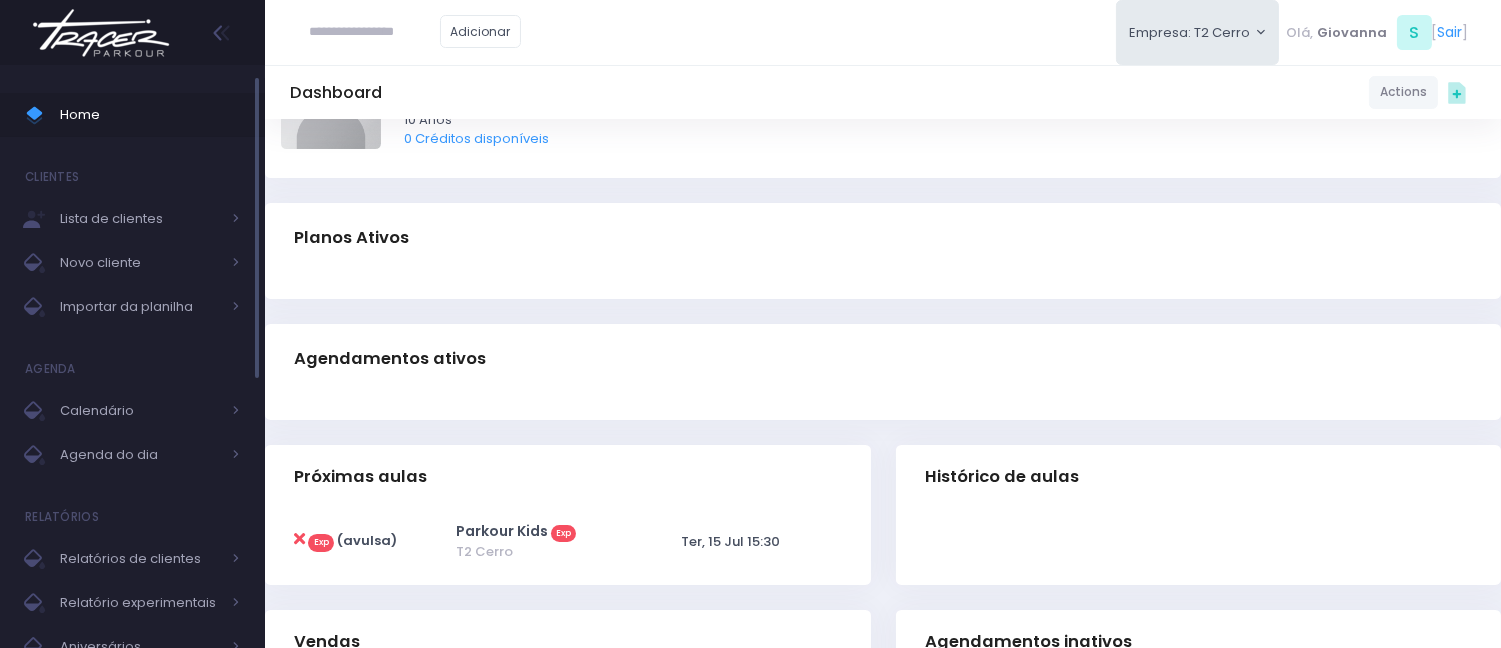 click at bounding box center (42, 115) 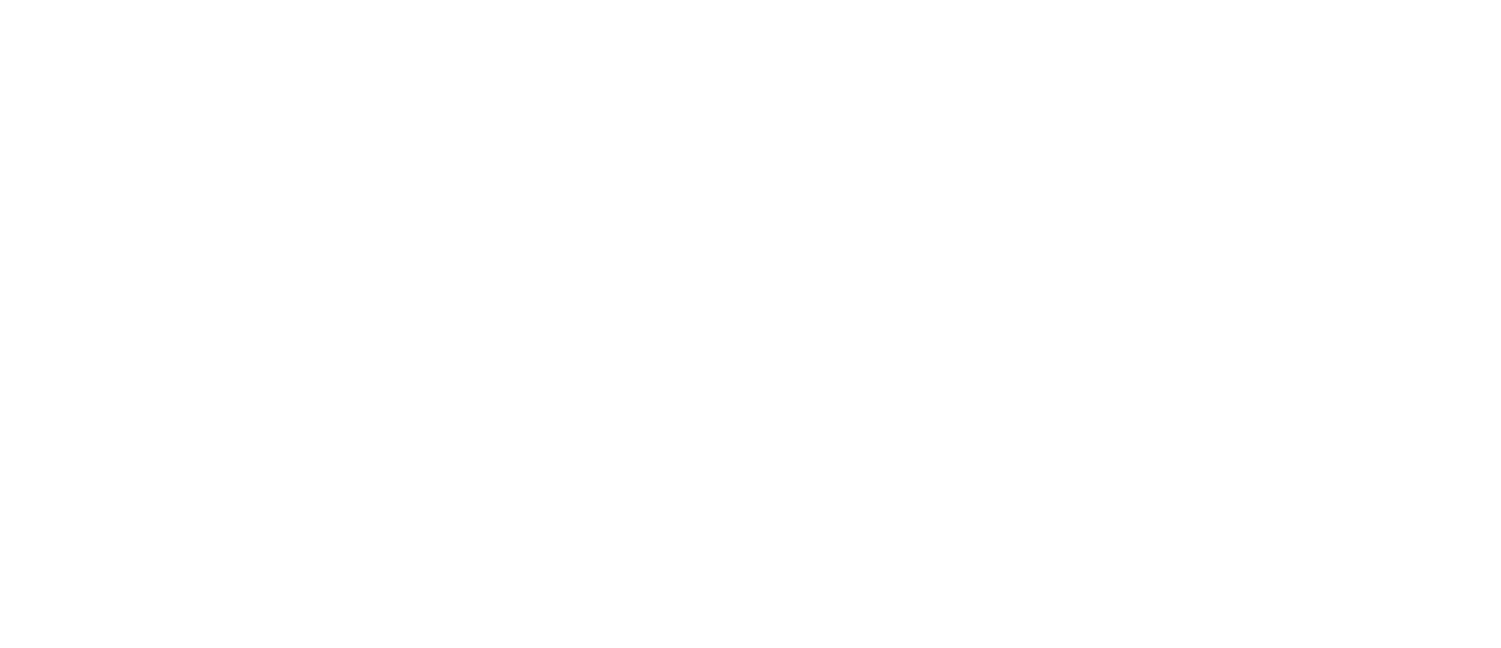 scroll, scrollTop: 0, scrollLeft: 0, axis: both 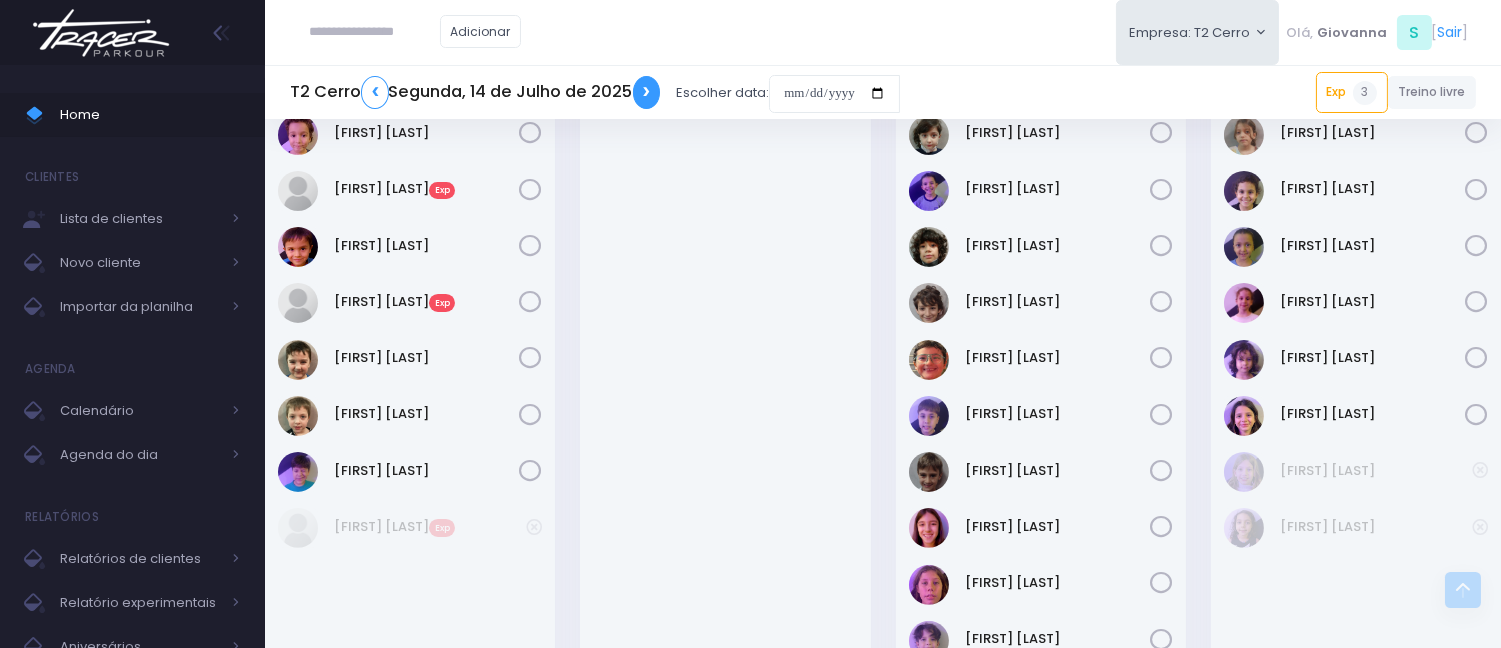 click on "❯" at bounding box center (647, 92) 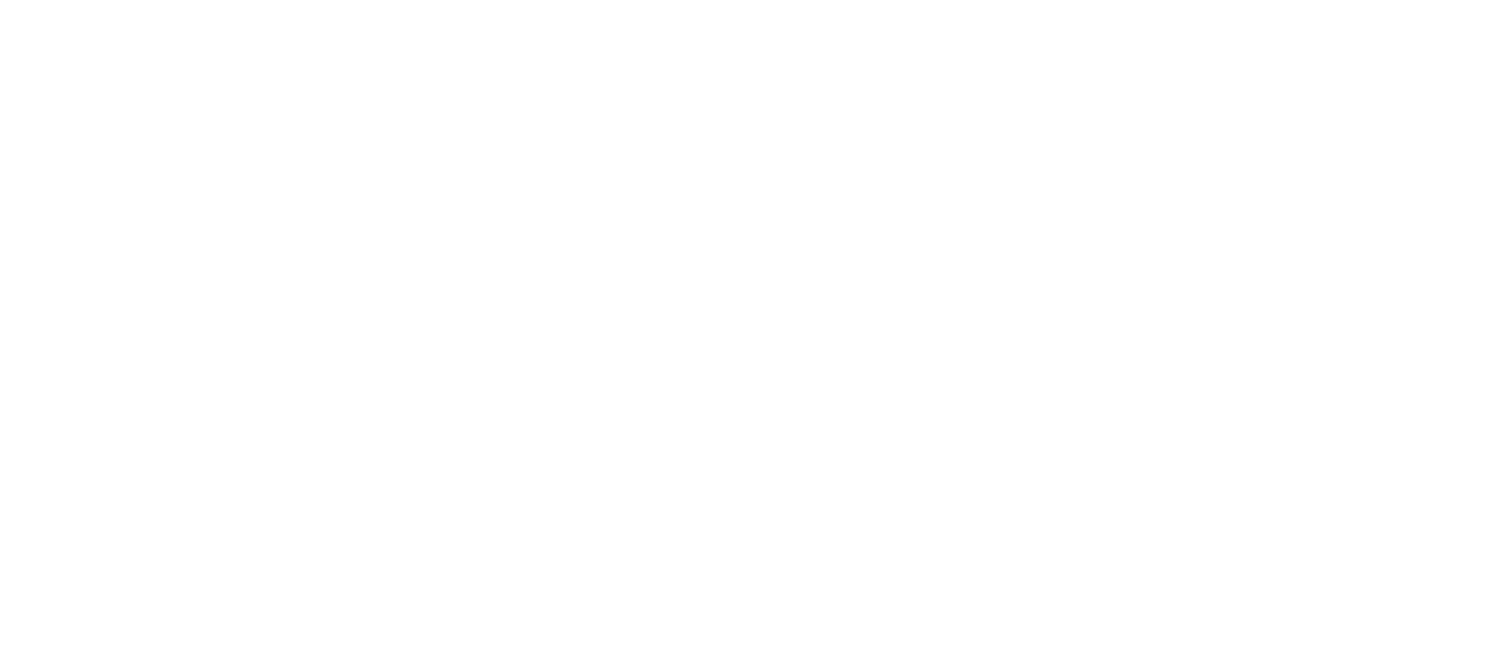 scroll, scrollTop: 0, scrollLeft: 0, axis: both 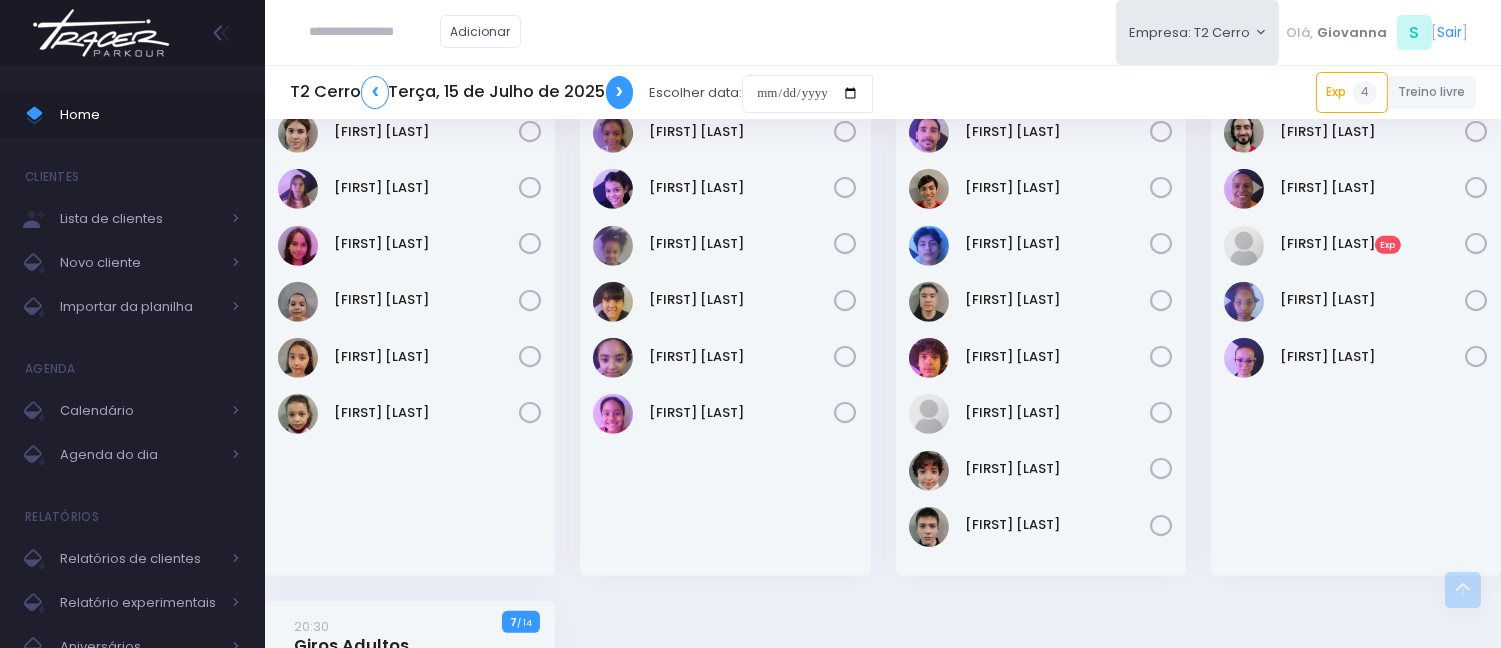 click on "❯" at bounding box center (620, 92) 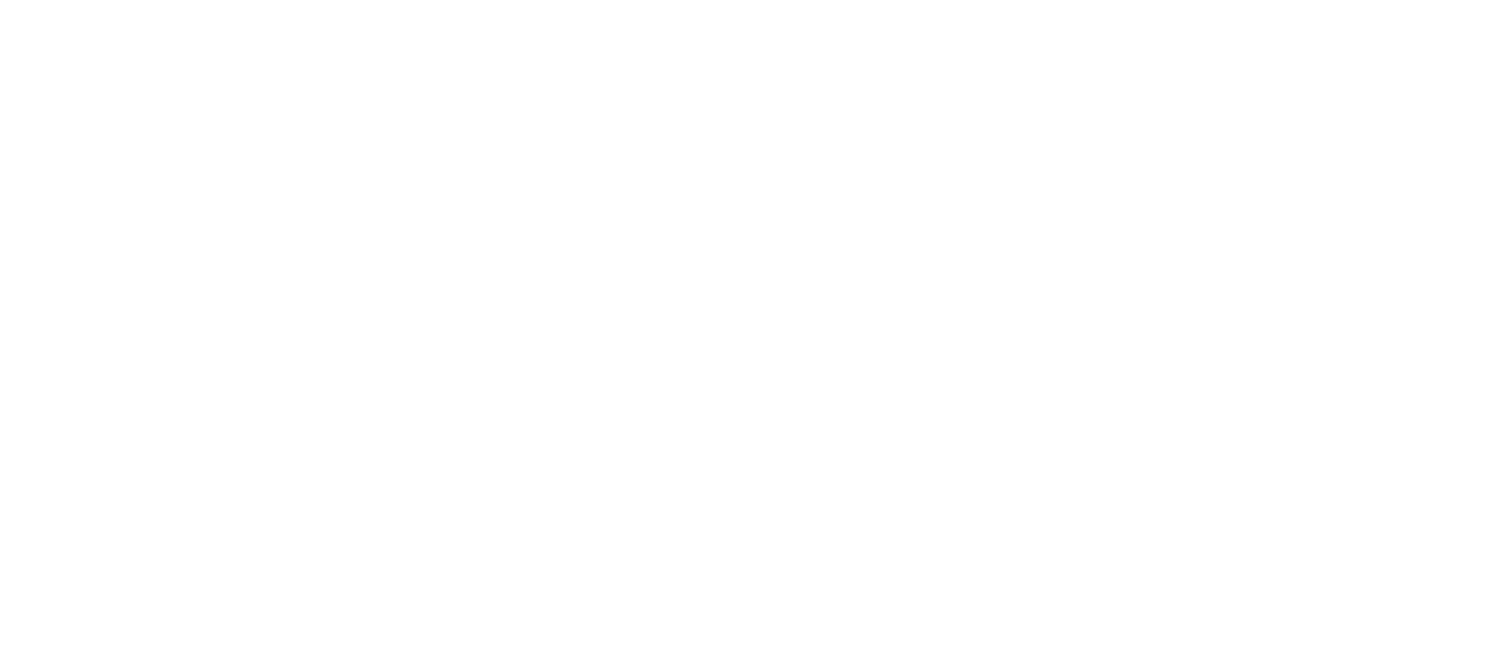 scroll, scrollTop: 0, scrollLeft: 0, axis: both 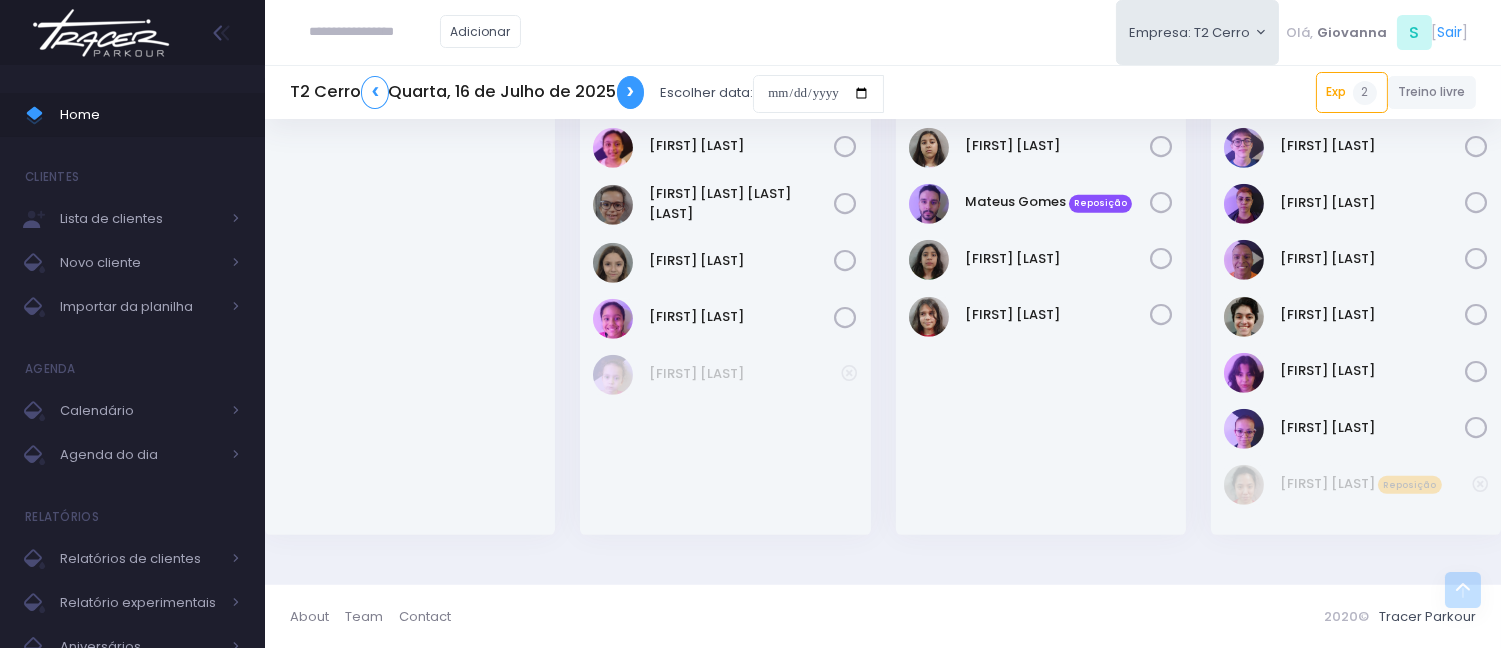 click on "❯" at bounding box center [631, 92] 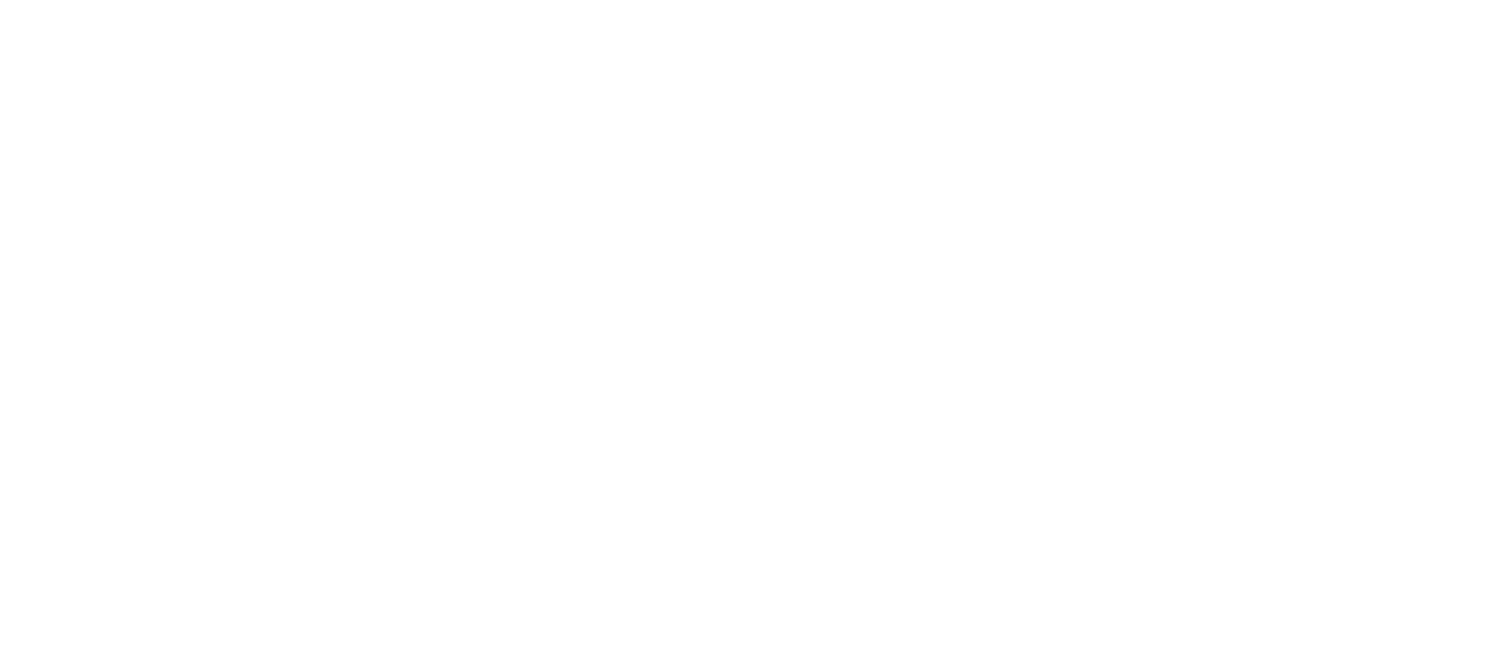 scroll, scrollTop: 0, scrollLeft: 0, axis: both 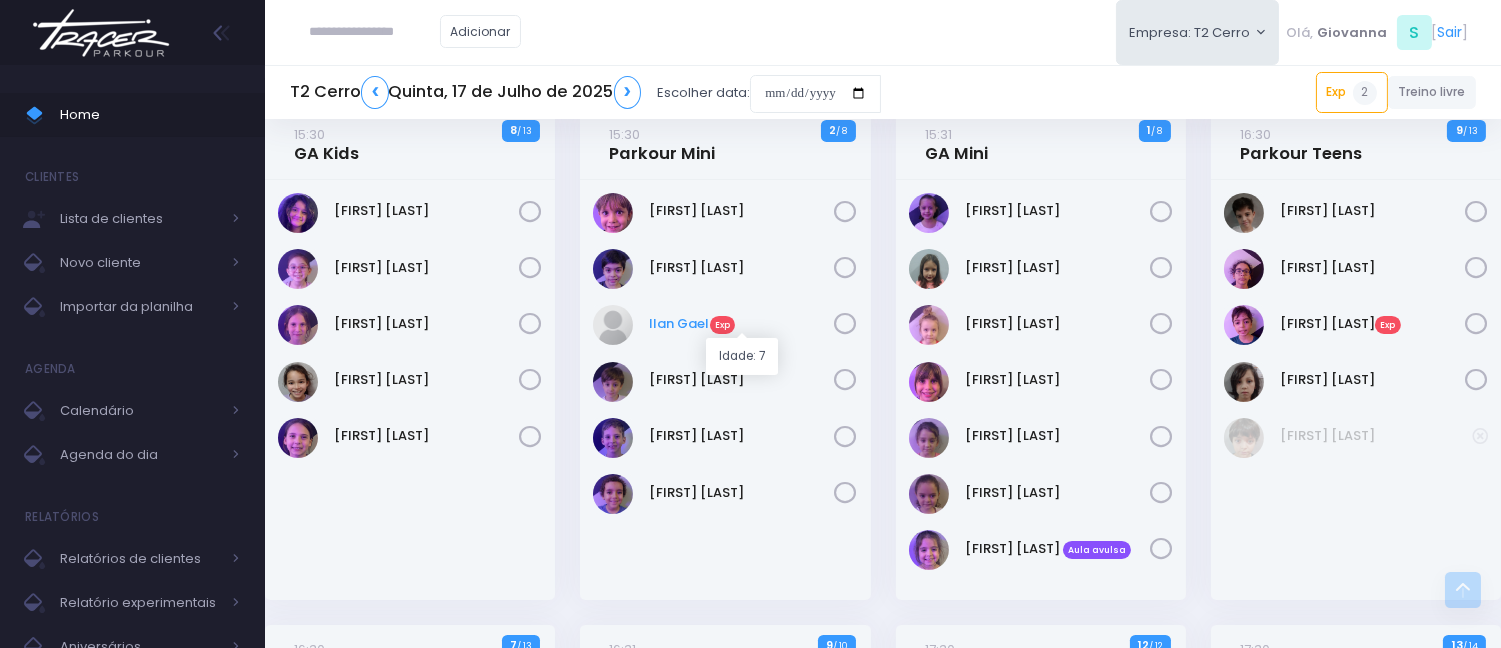 click on "Ilan Gael
Exp" at bounding box center [742, 324] 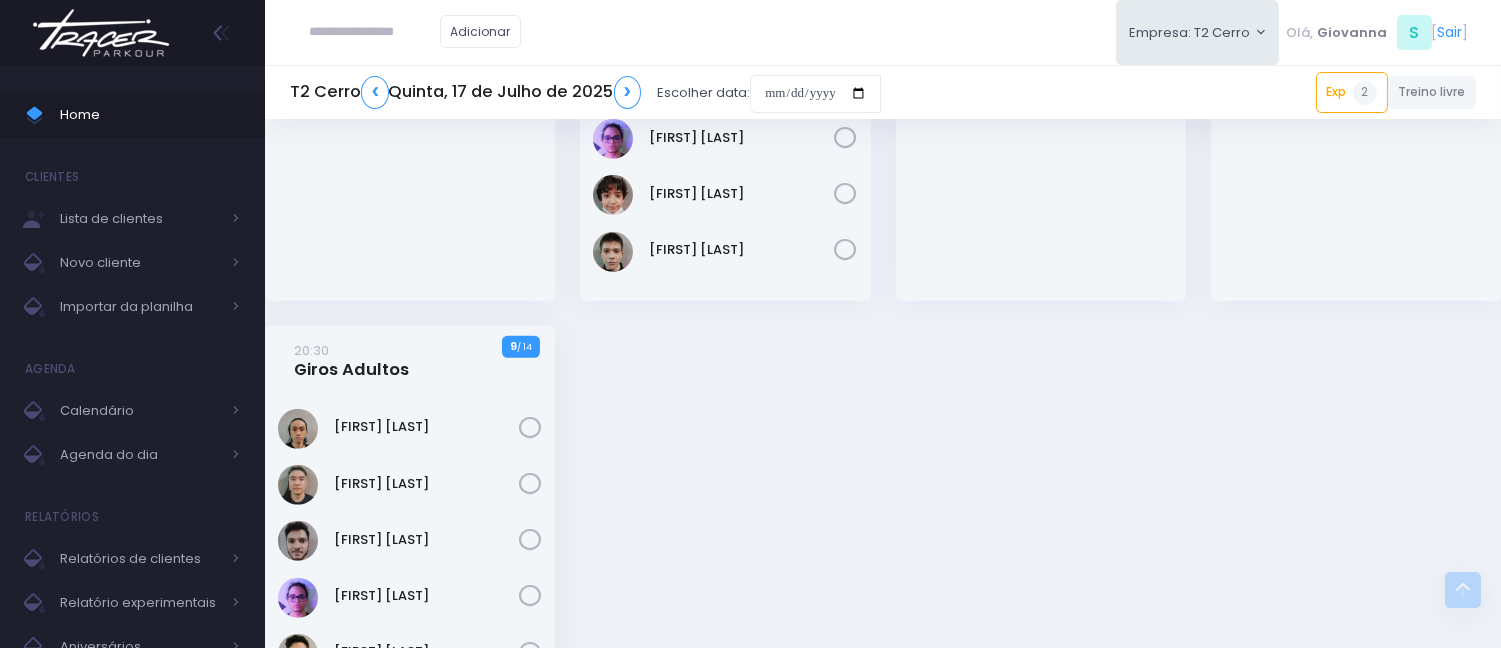 scroll, scrollTop: 3016, scrollLeft: 0, axis: vertical 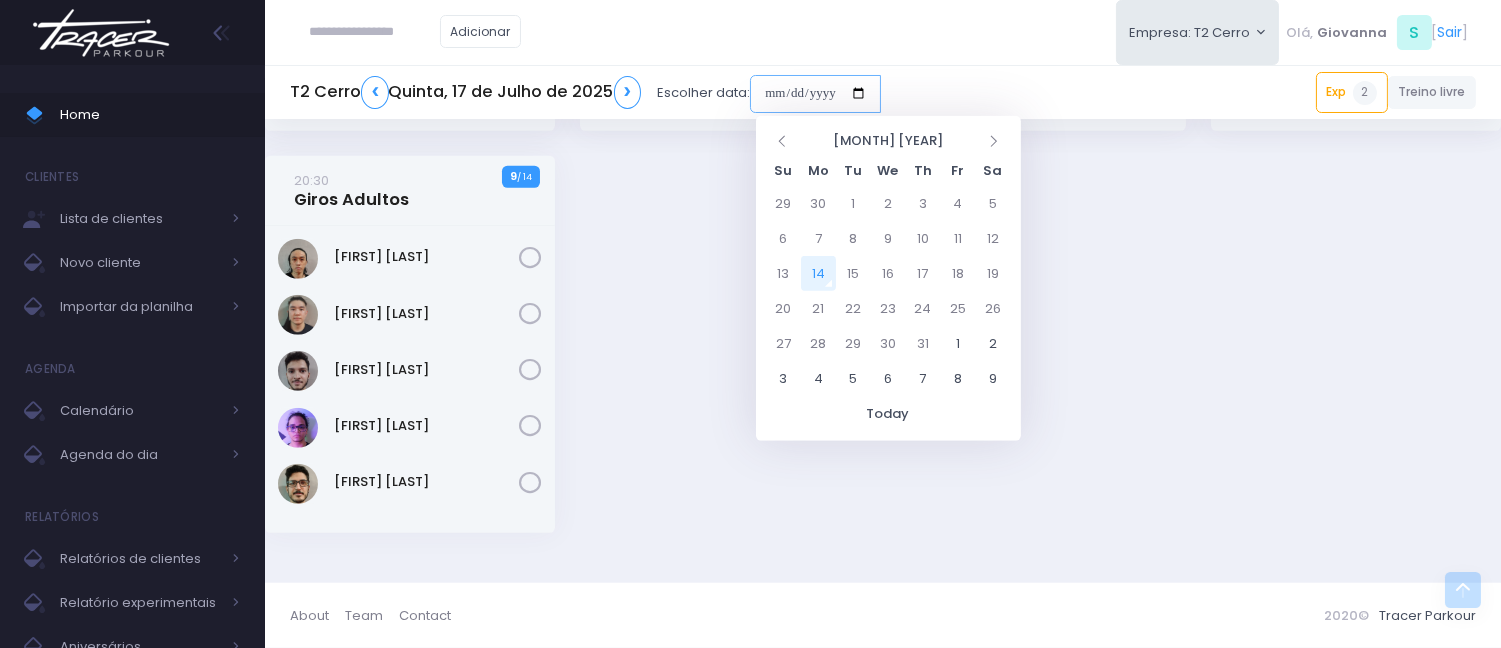 click at bounding box center [815, 94] 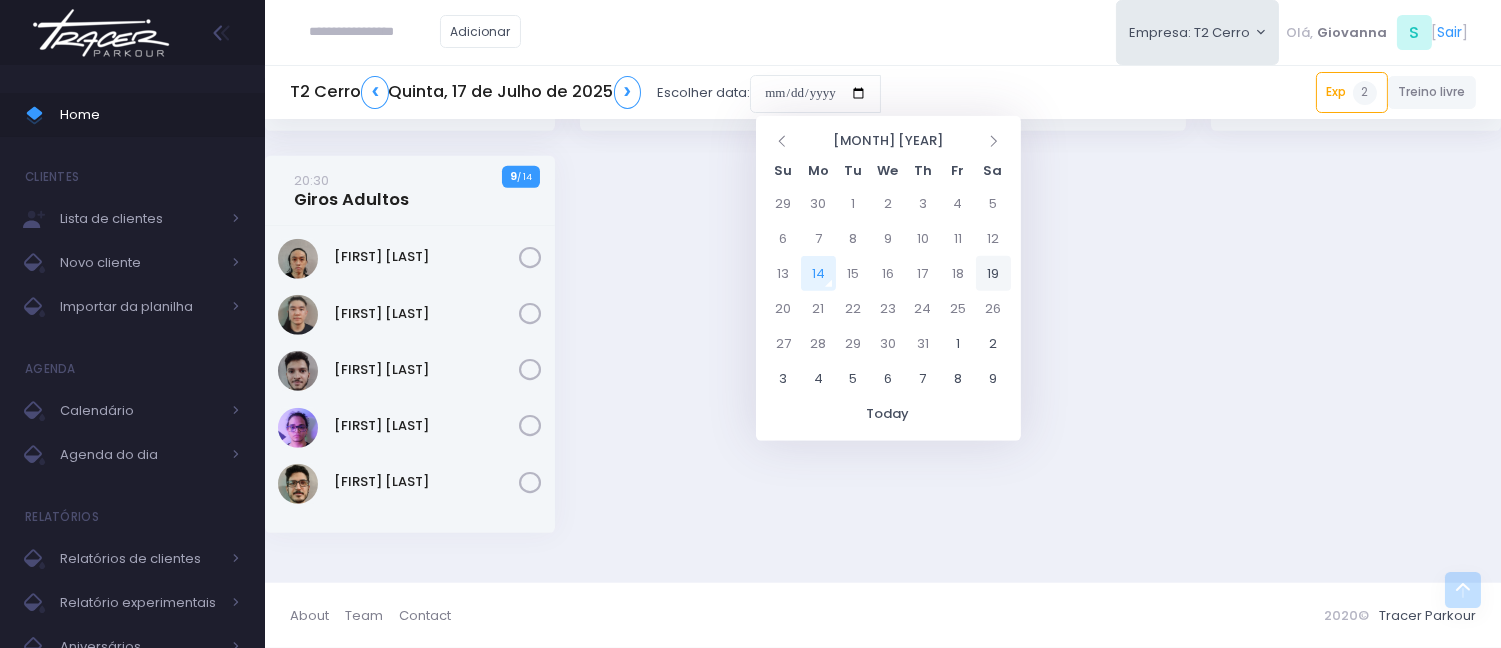 click on "19" at bounding box center (993, 273) 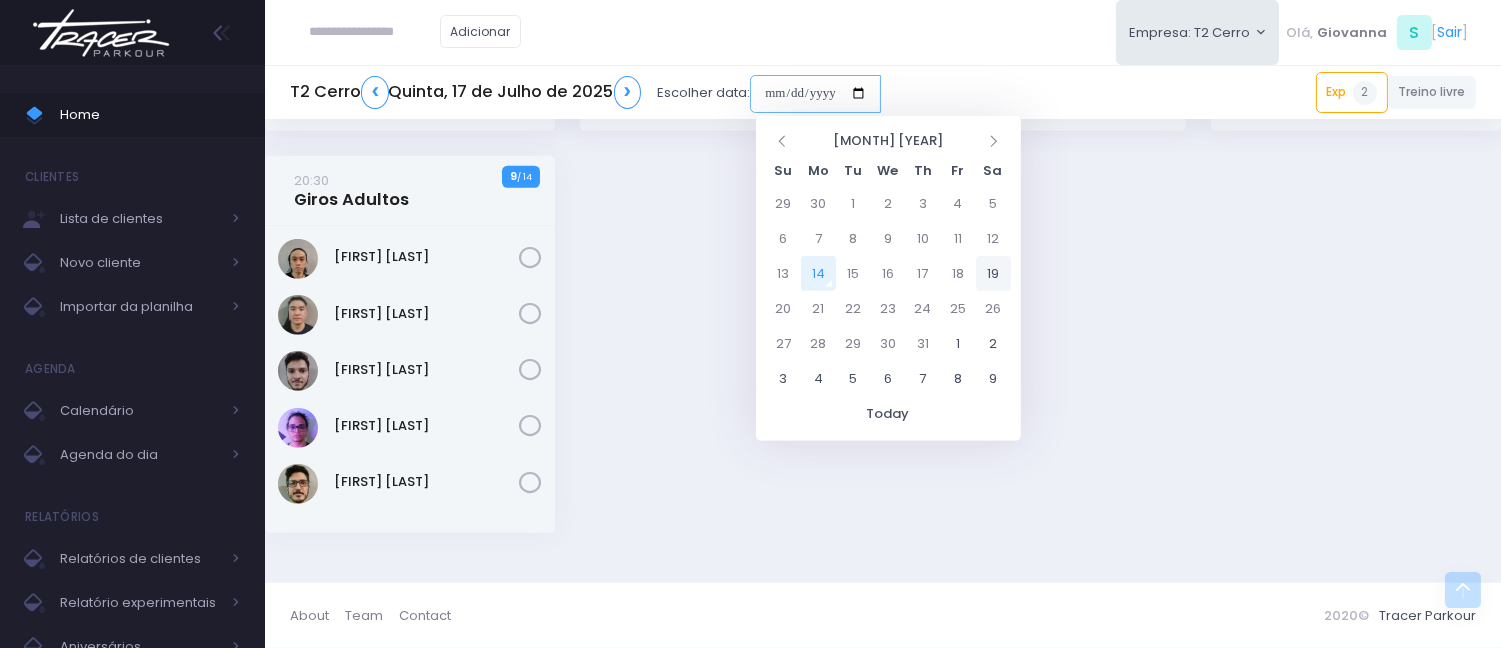 type on "**********" 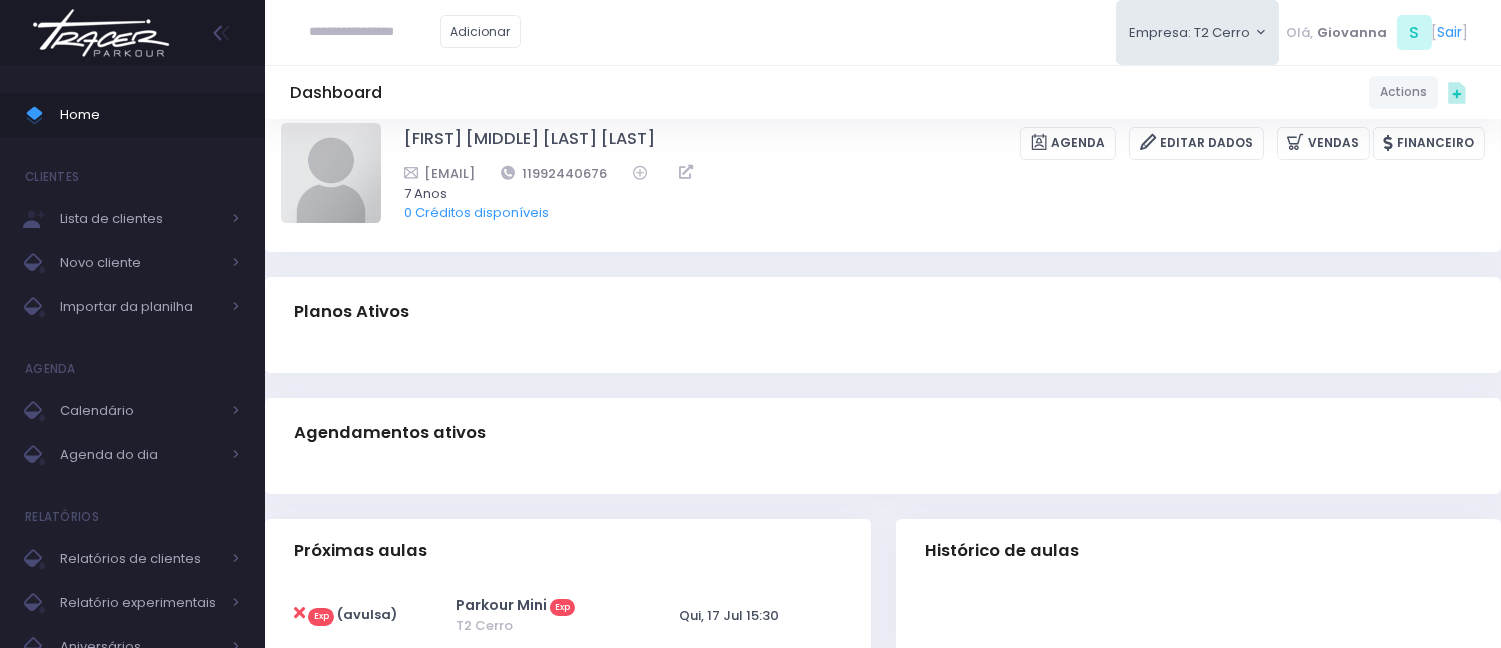 scroll, scrollTop: 0, scrollLeft: 0, axis: both 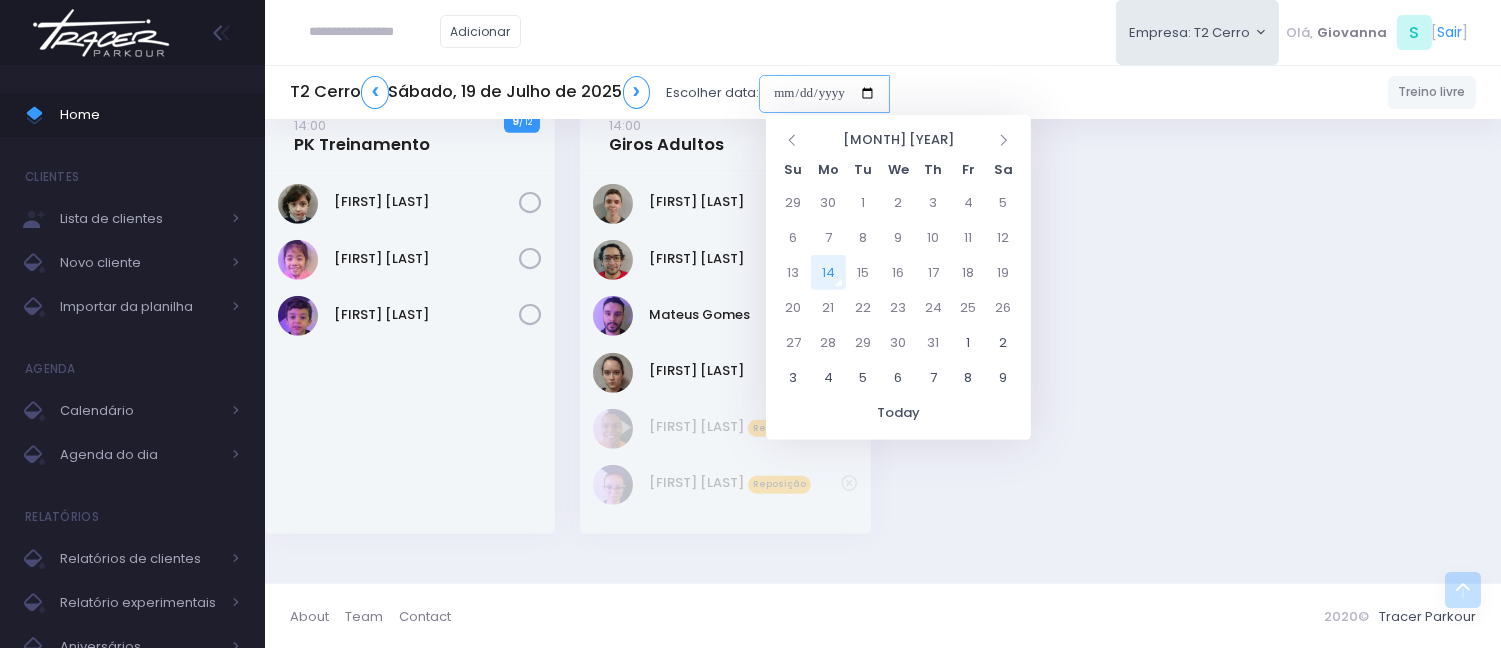 drag, startPoint x: 782, startPoint y: 86, endPoint x: 810, endPoint y: 154, distance: 73.53911 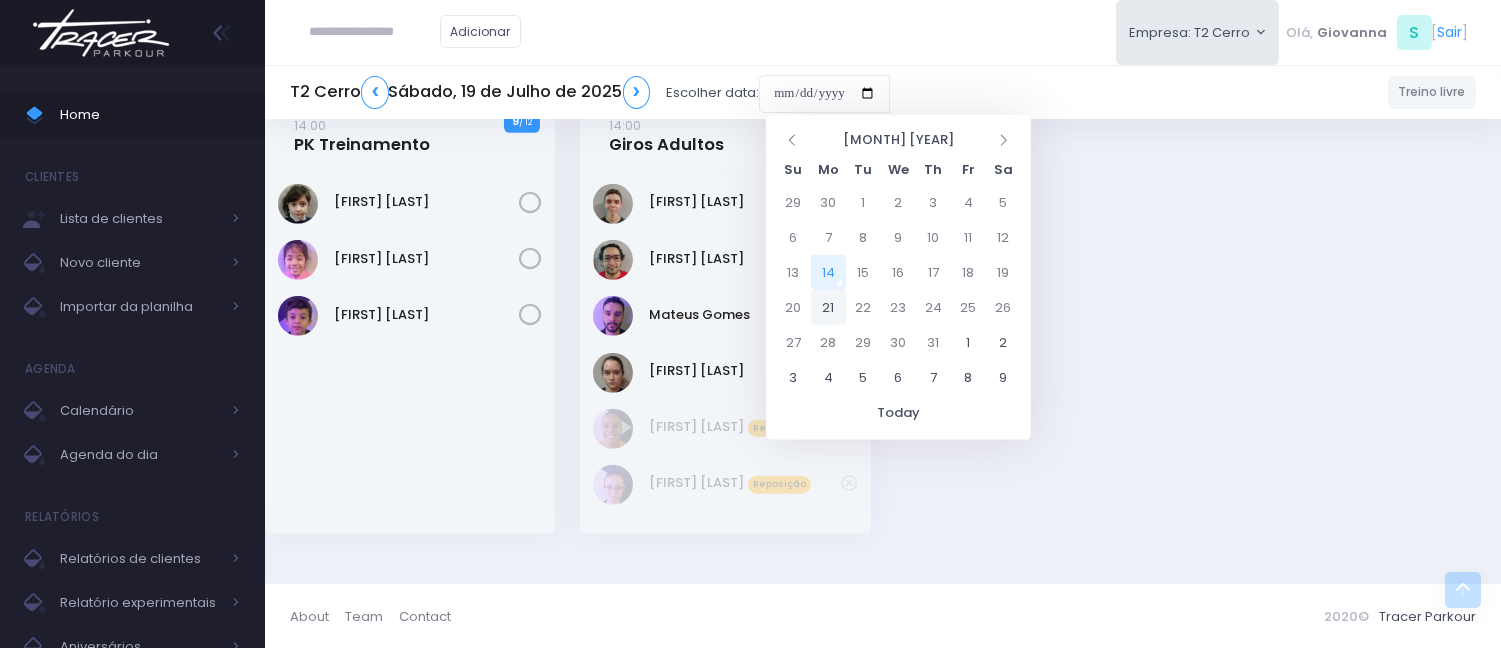 click on "21" at bounding box center [828, 307] 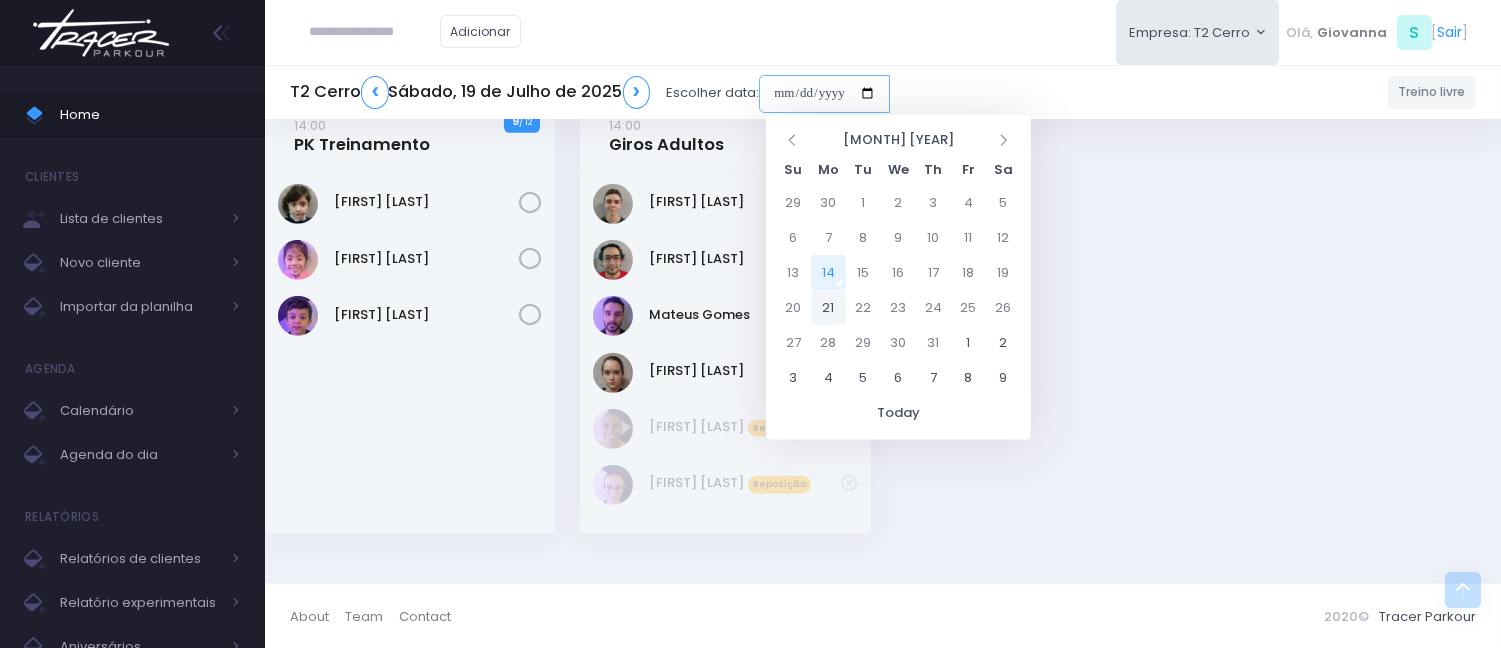type on "**********" 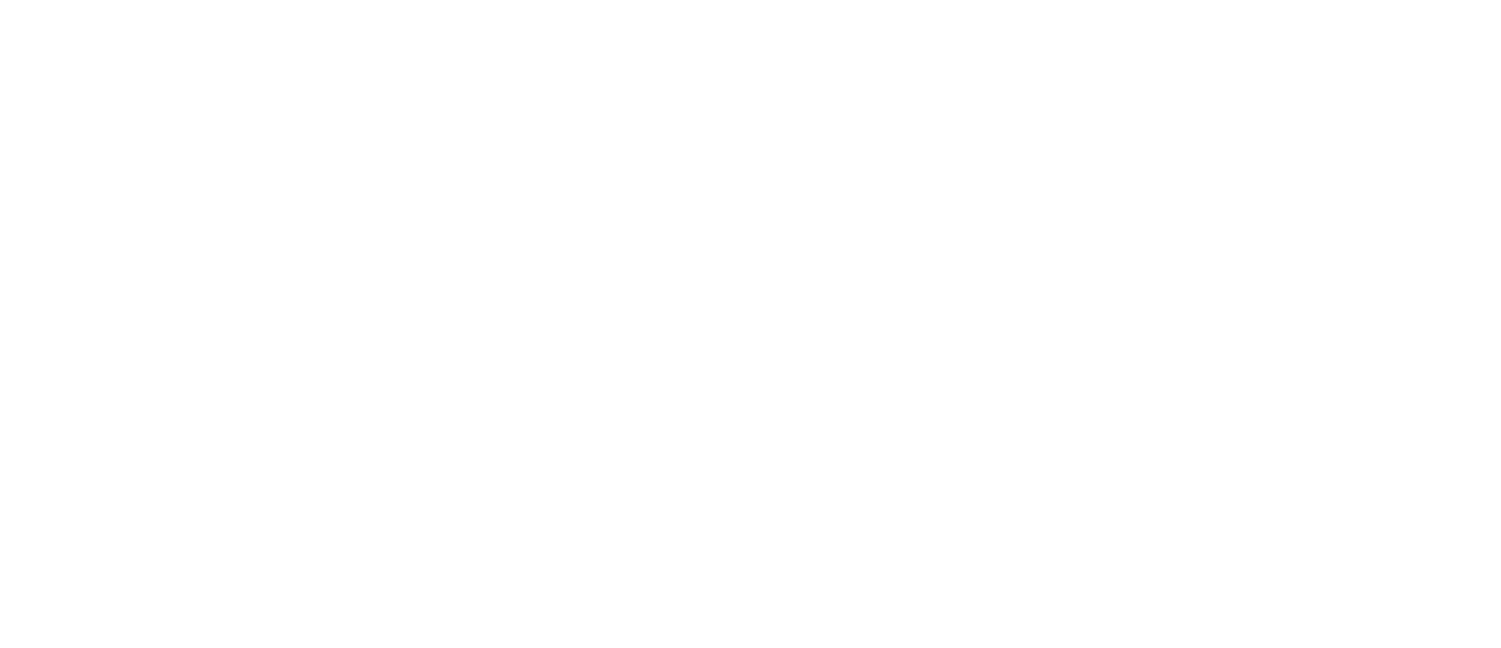 scroll, scrollTop: 0, scrollLeft: 0, axis: both 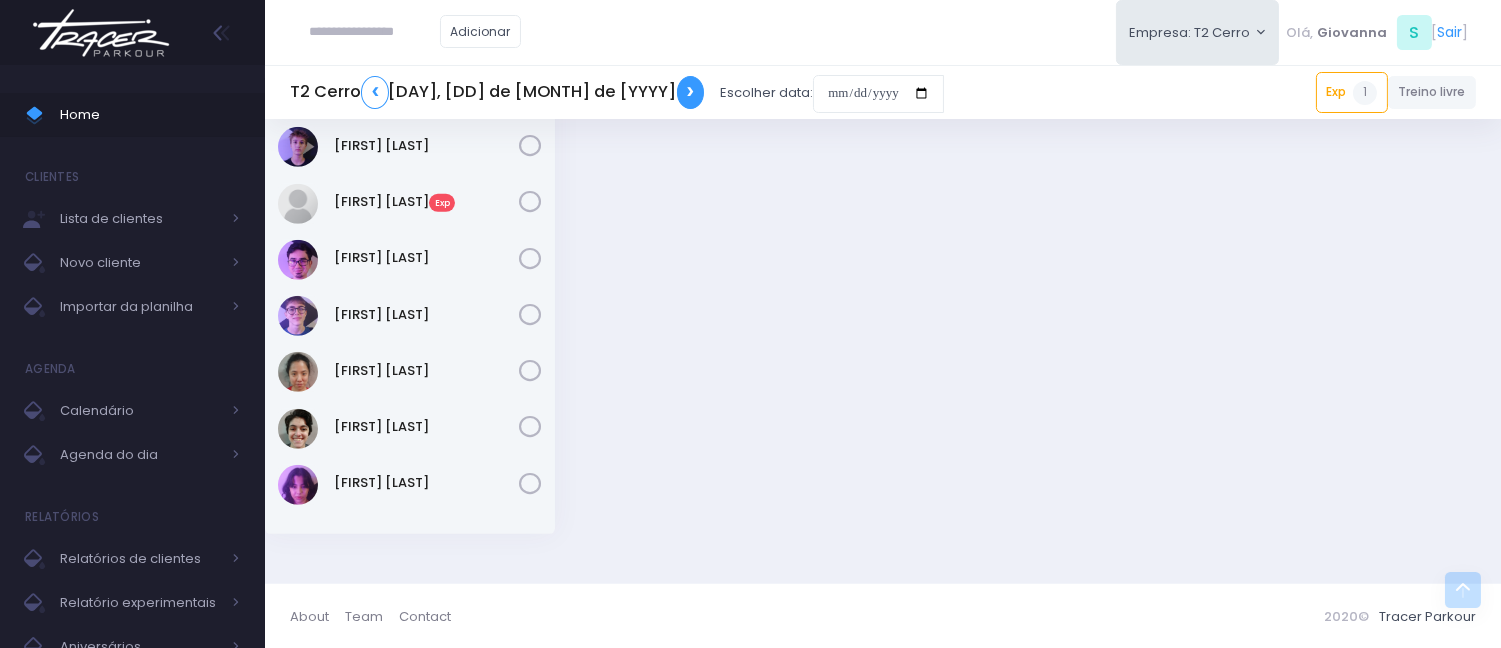 click on "❯" at bounding box center [691, 92] 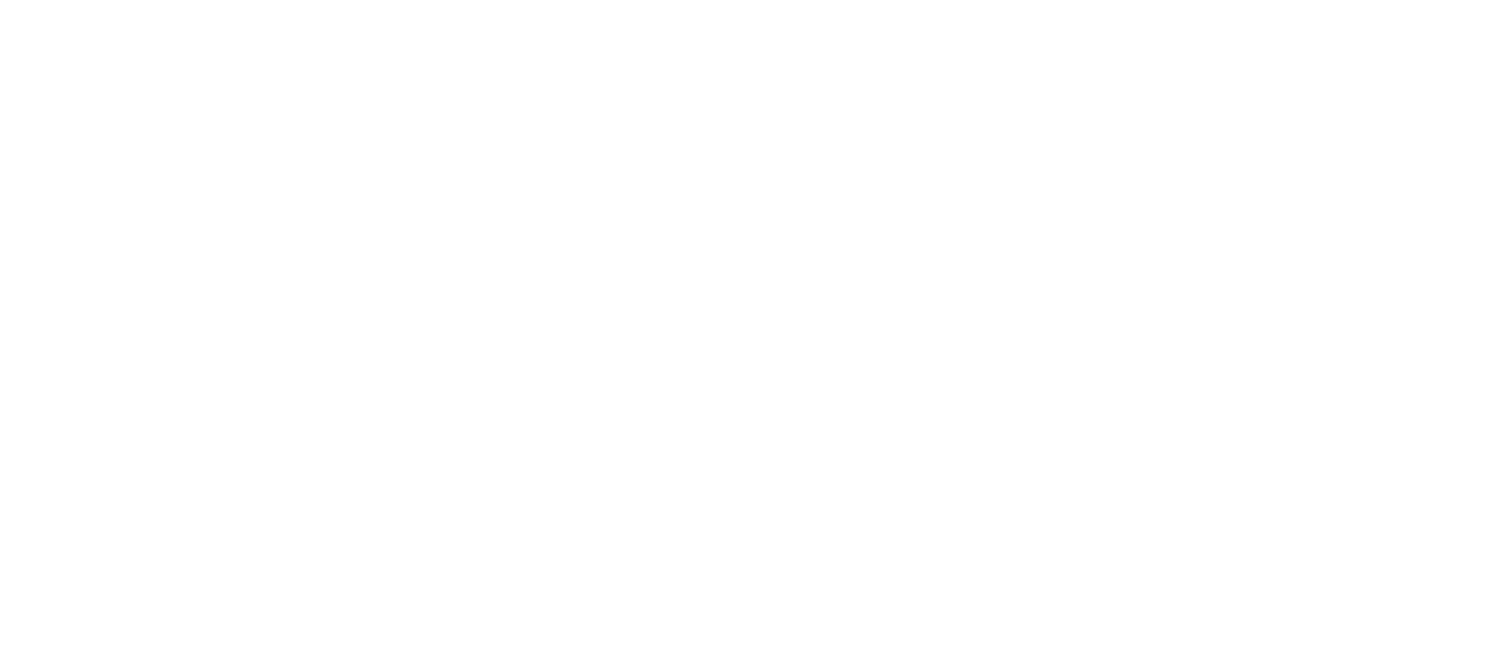 scroll, scrollTop: 0, scrollLeft: 0, axis: both 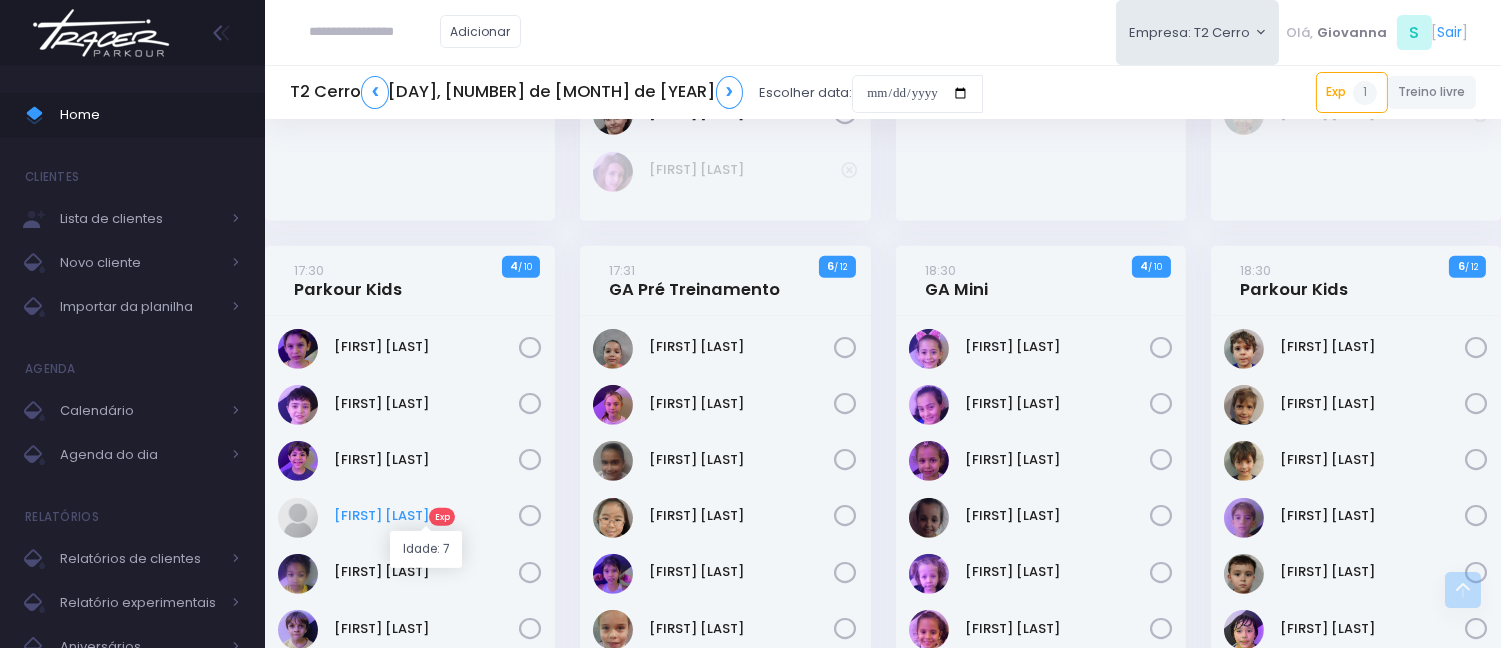 click on "Max Kogan
Exp" at bounding box center [426, 516] 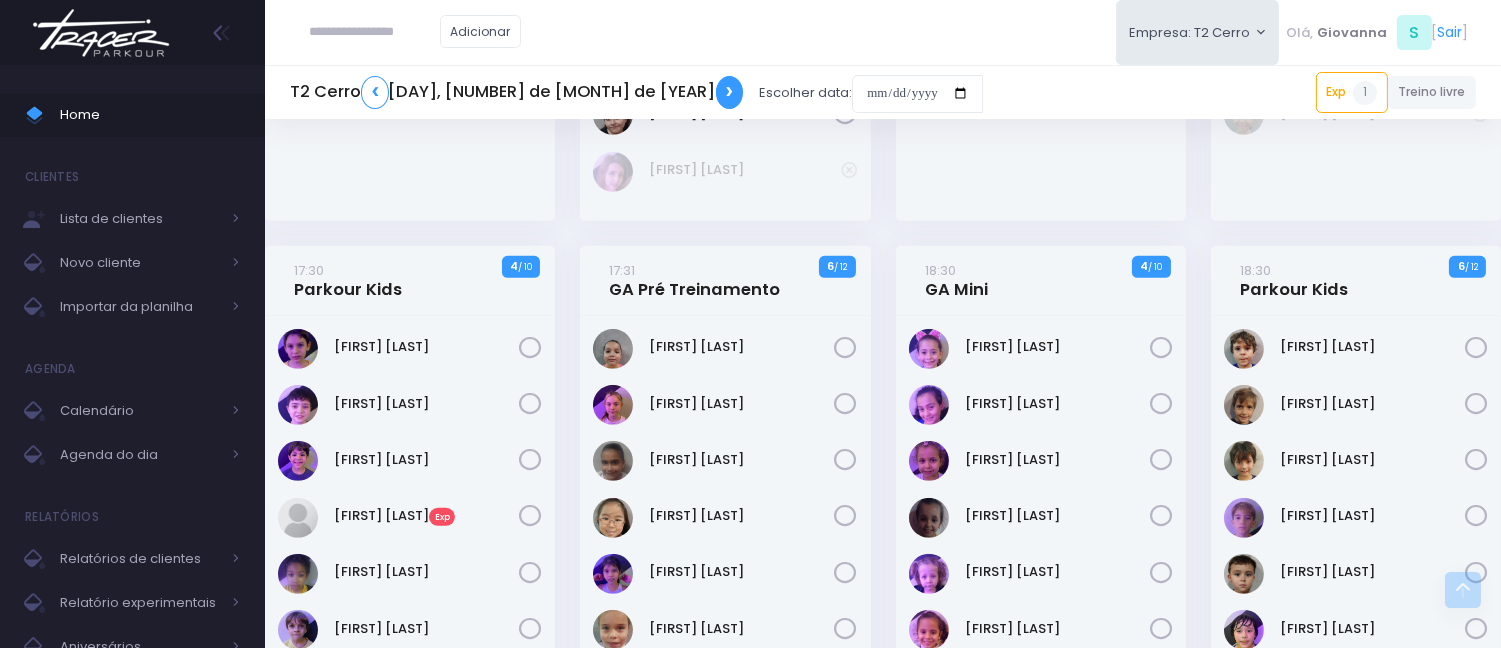 click on "❯" at bounding box center [730, 92] 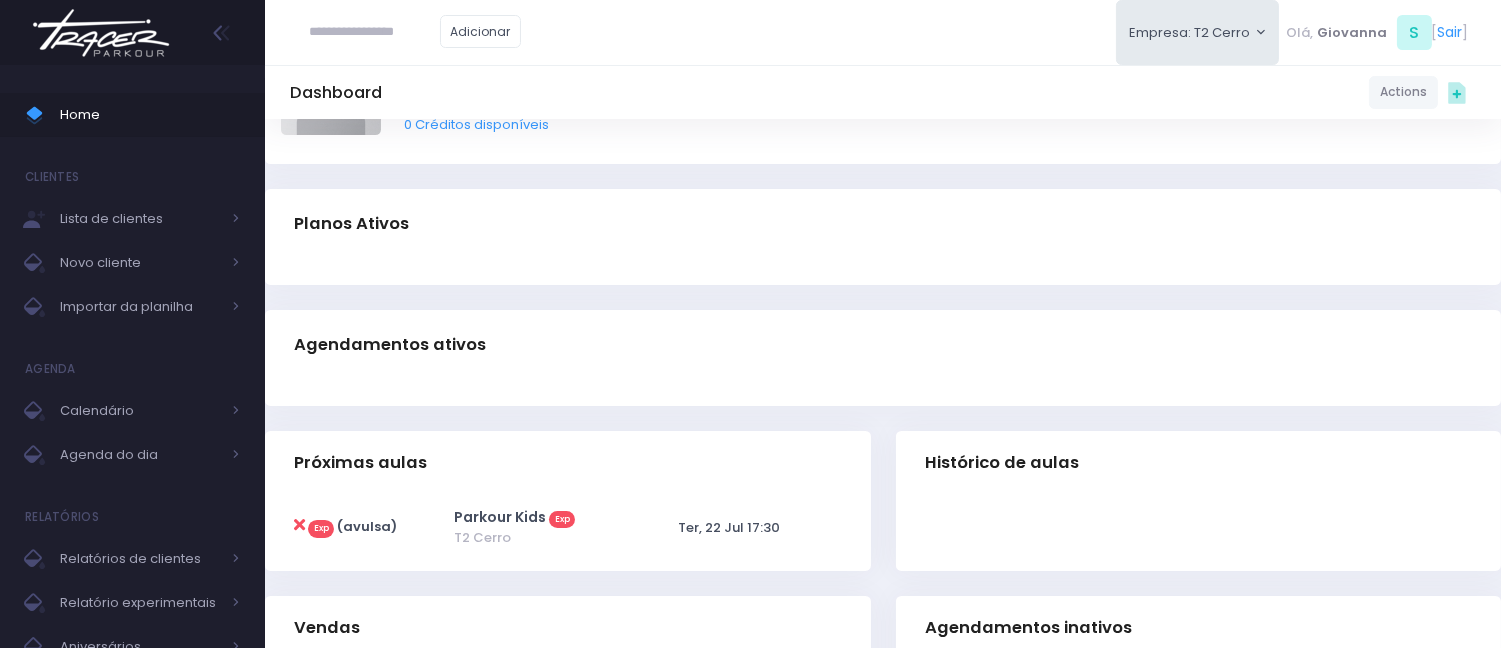 scroll, scrollTop: 0, scrollLeft: 0, axis: both 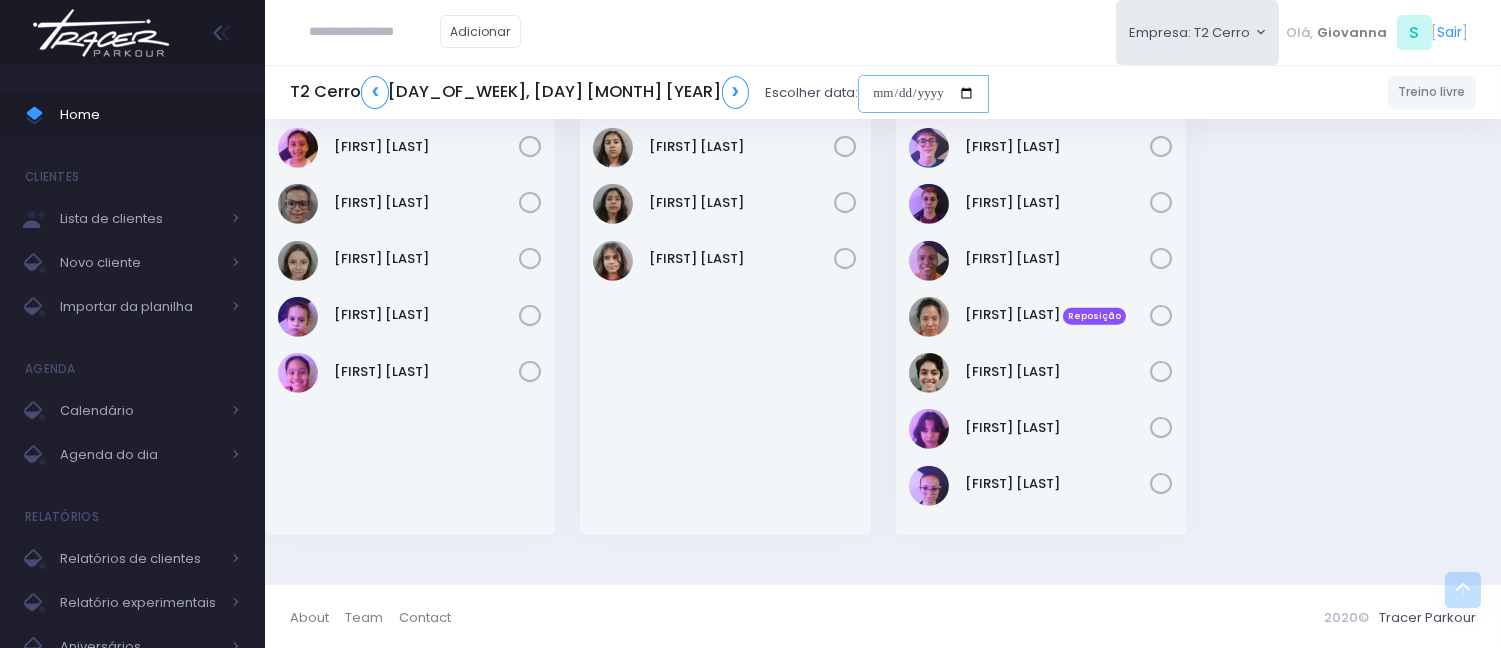 click at bounding box center (923, 94) 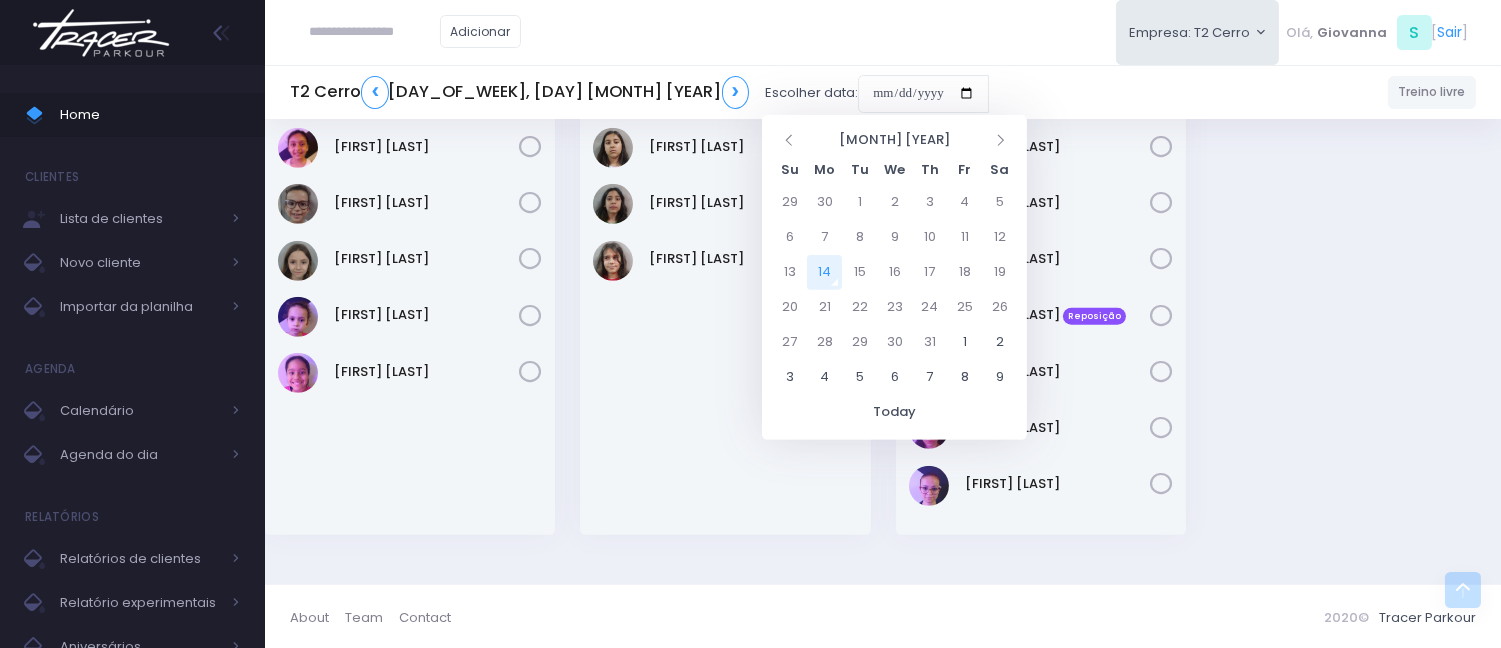 click on "14" at bounding box center (824, 272) 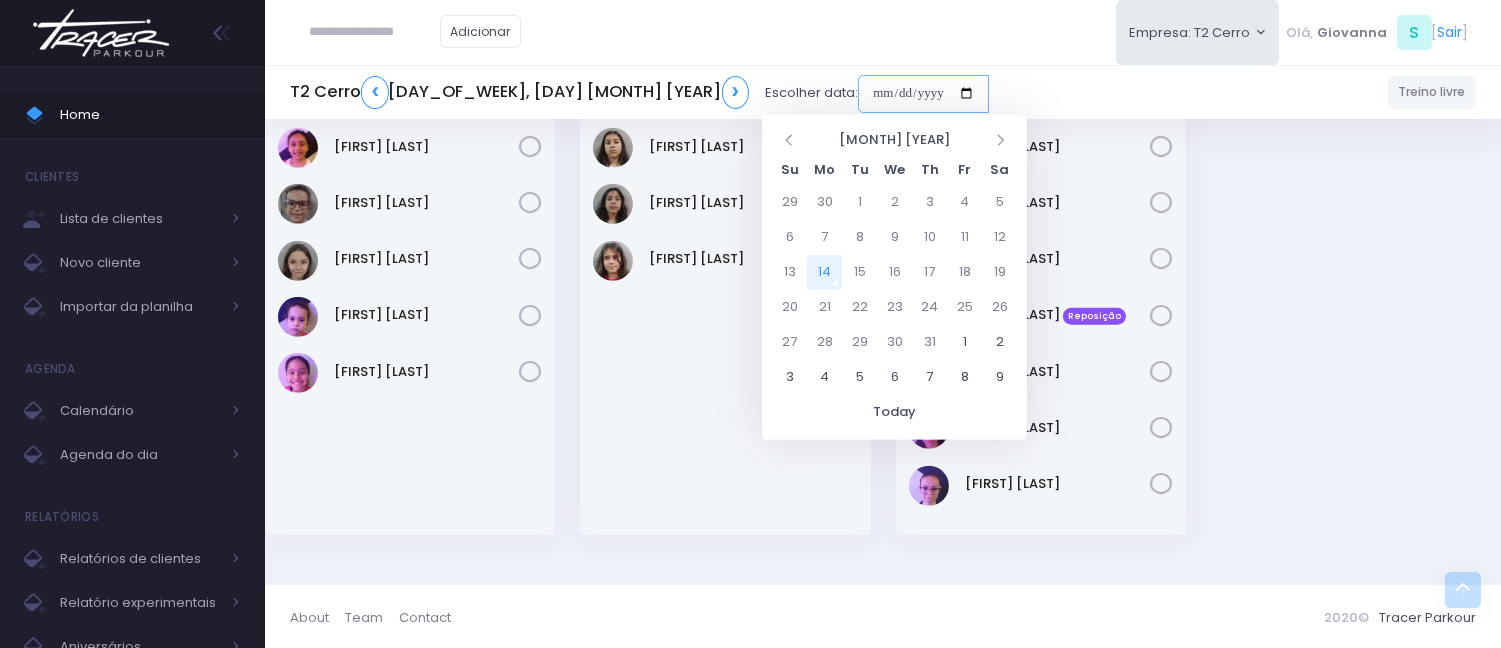 type on "**********" 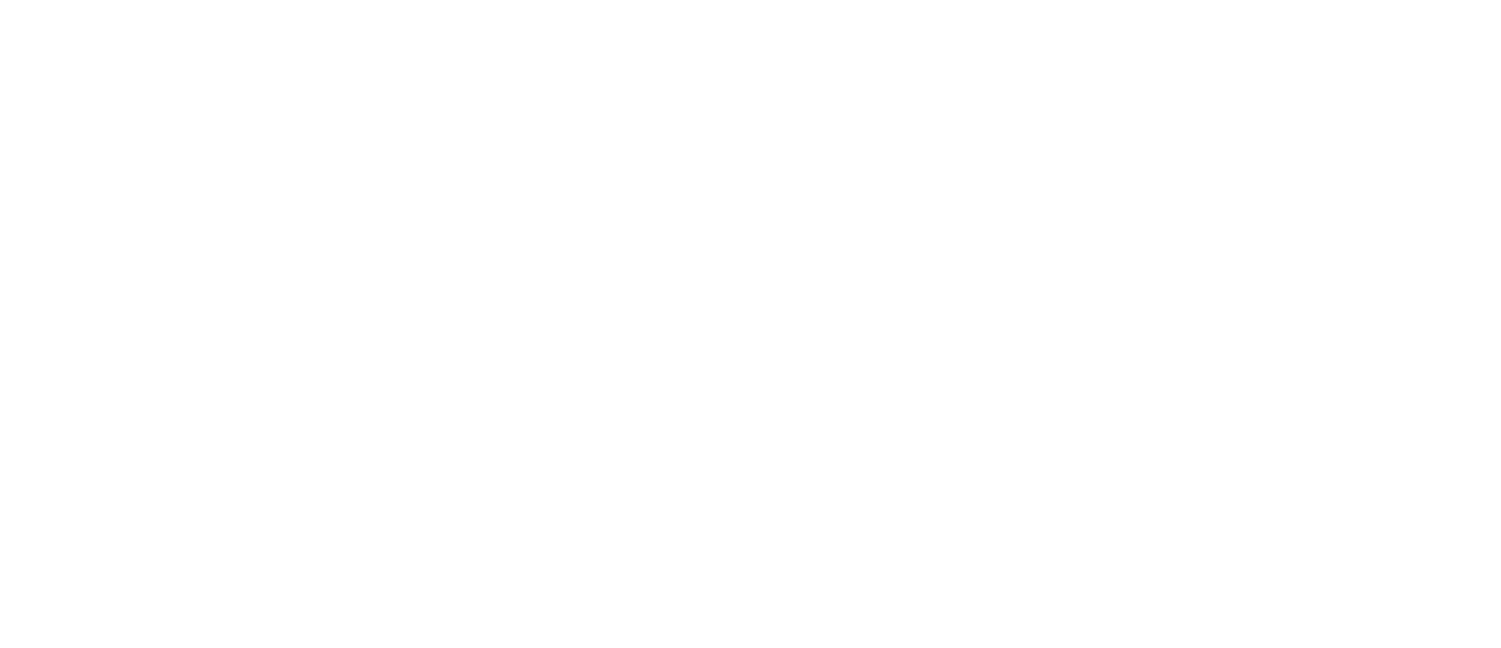 scroll, scrollTop: 0, scrollLeft: 0, axis: both 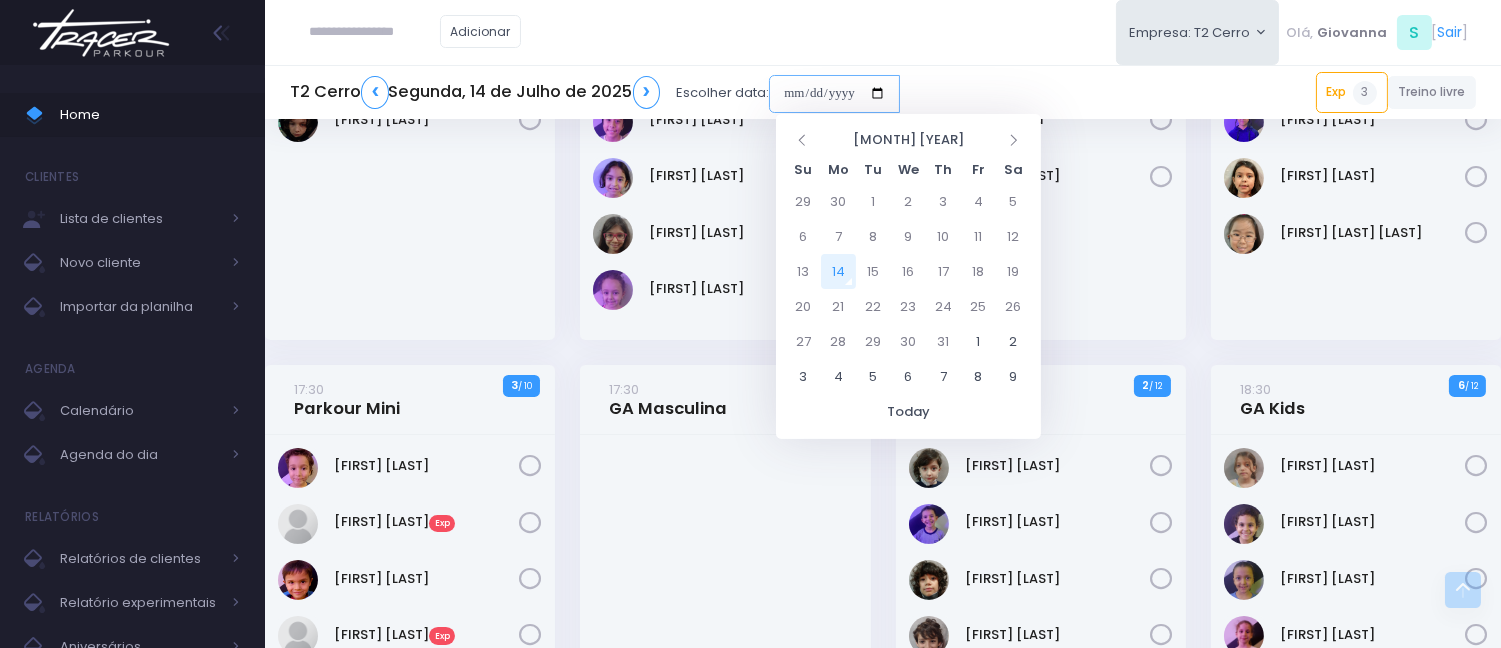 click at bounding box center (834, 94) 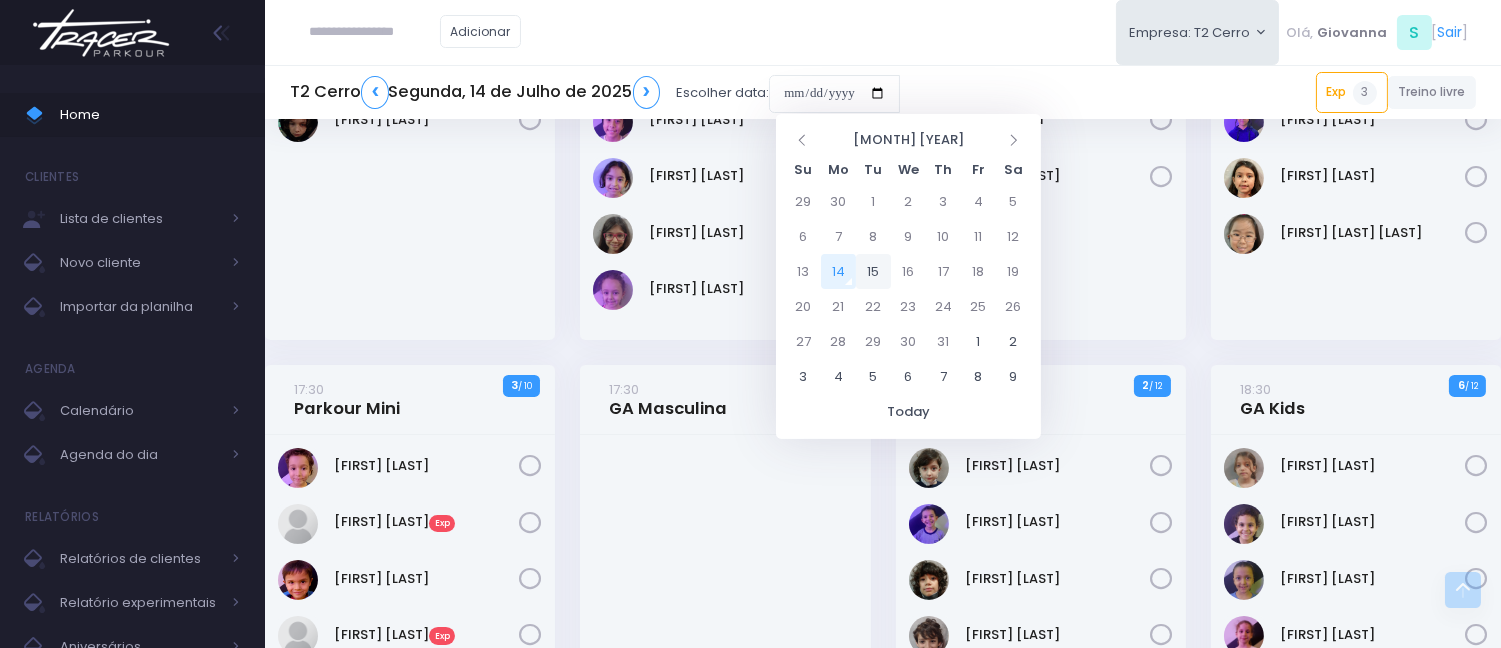 click on "15" at bounding box center [873, 271] 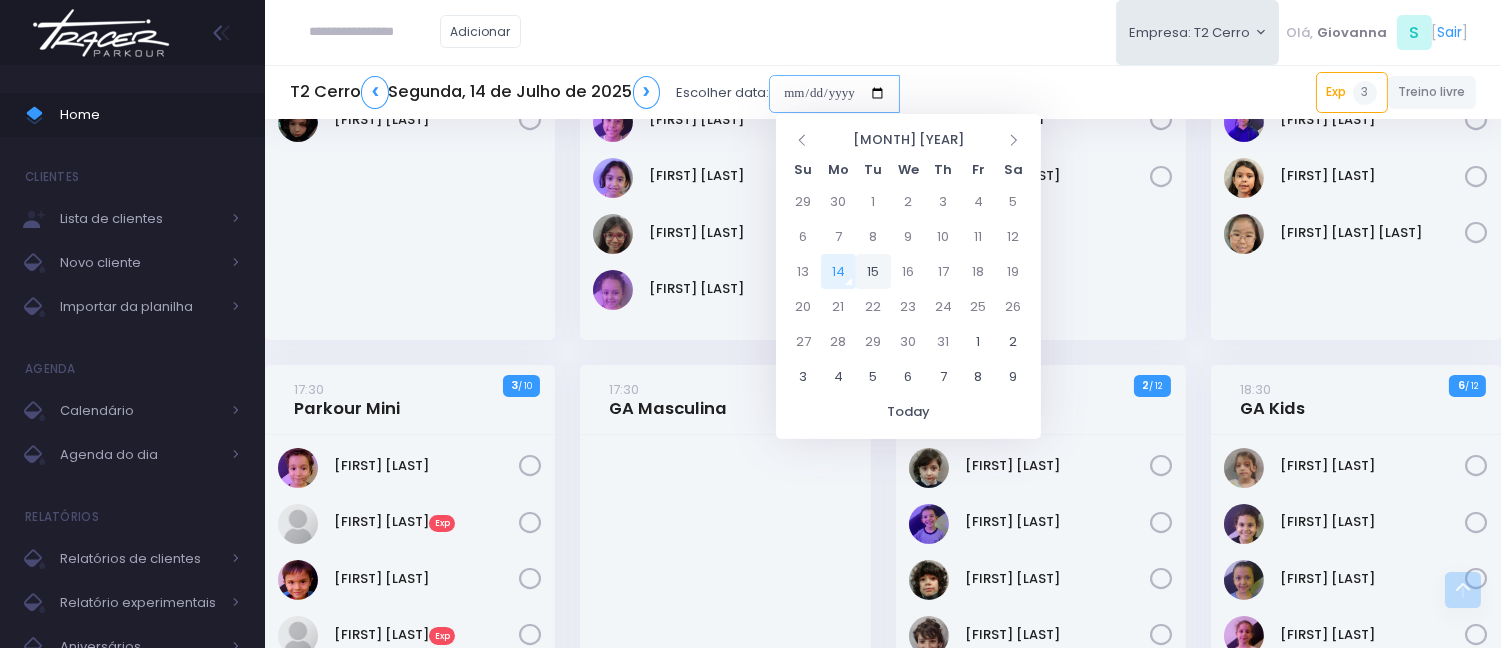 type on "**********" 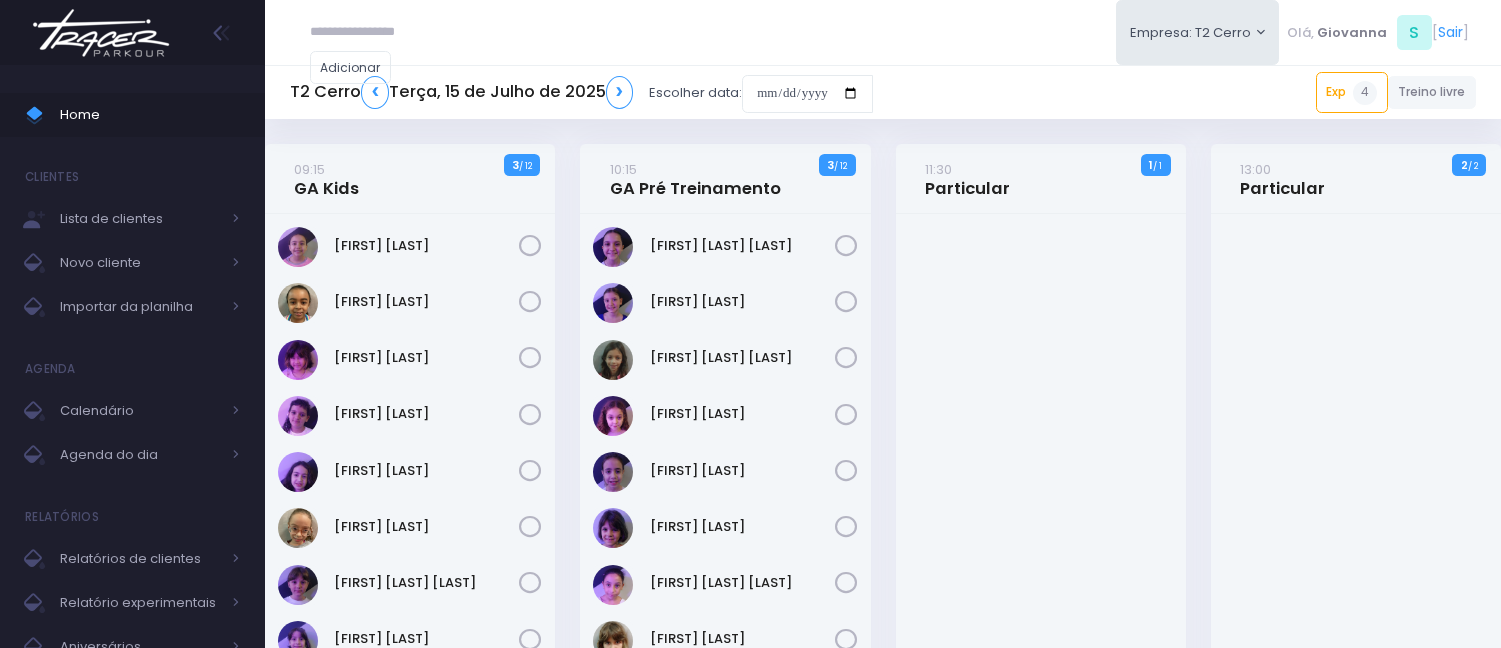 scroll, scrollTop: 0, scrollLeft: 0, axis: both 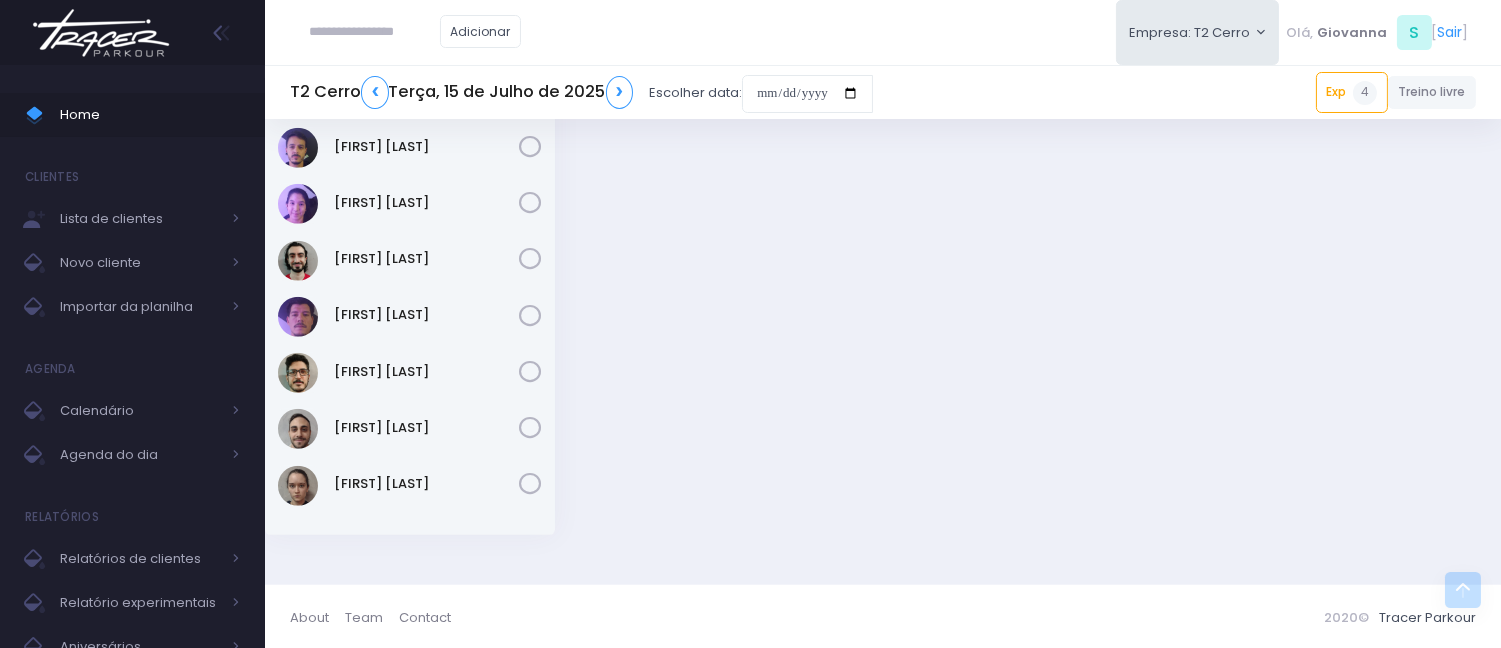 click at bounding box center [375, 32] 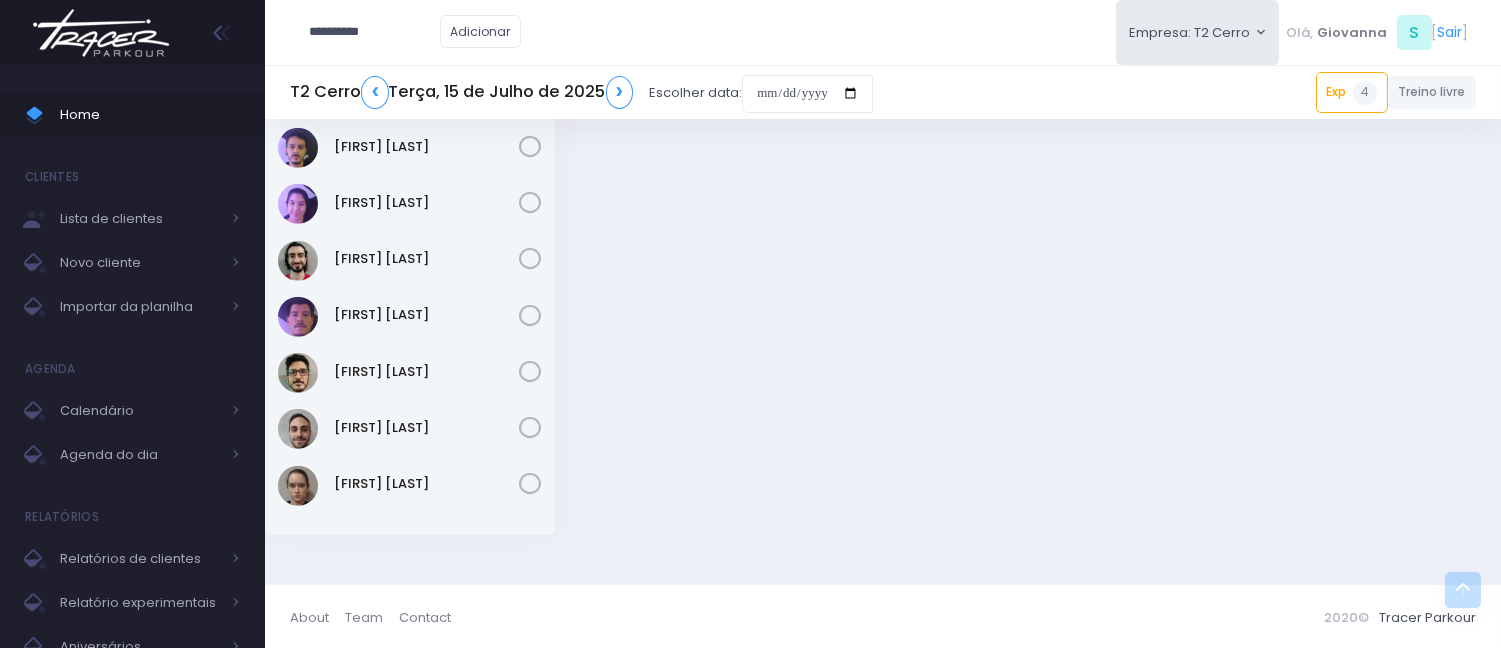 type on "**********" 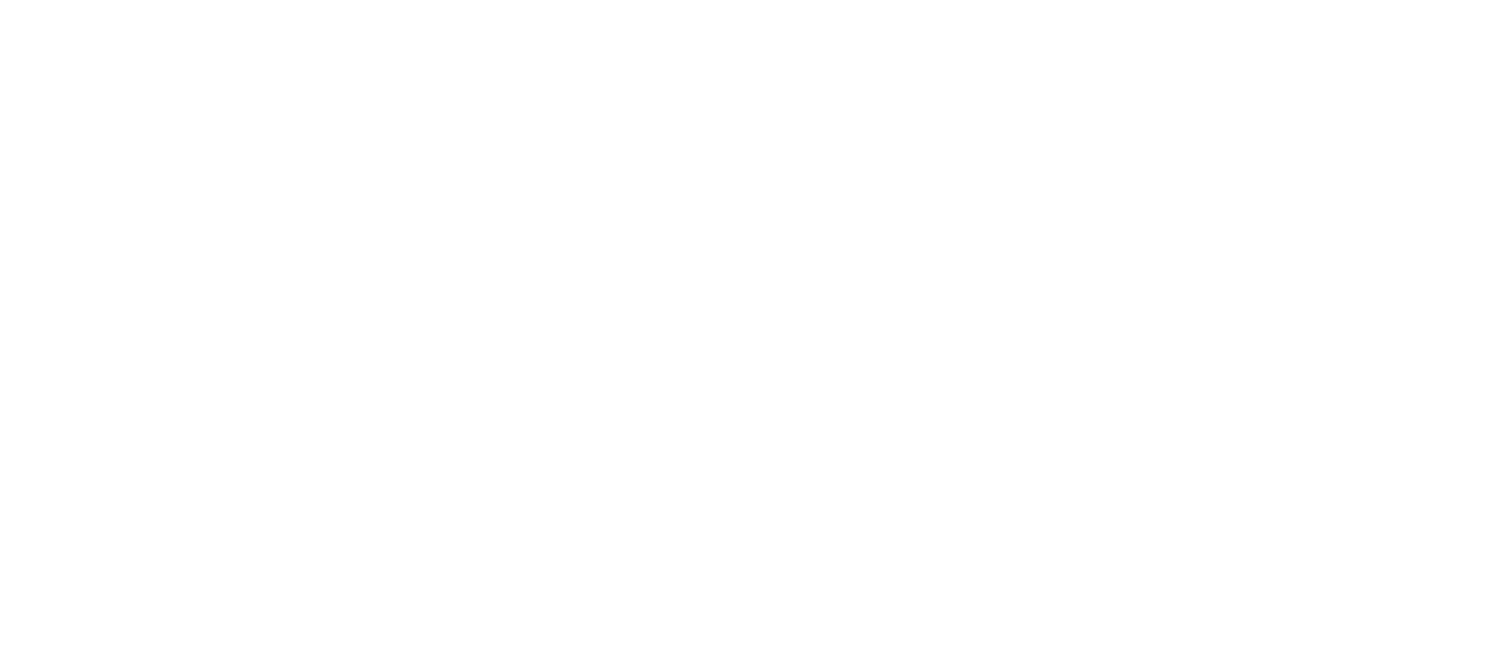 scroll, scrollTop: 0, scrollLeft: 0, axis: both 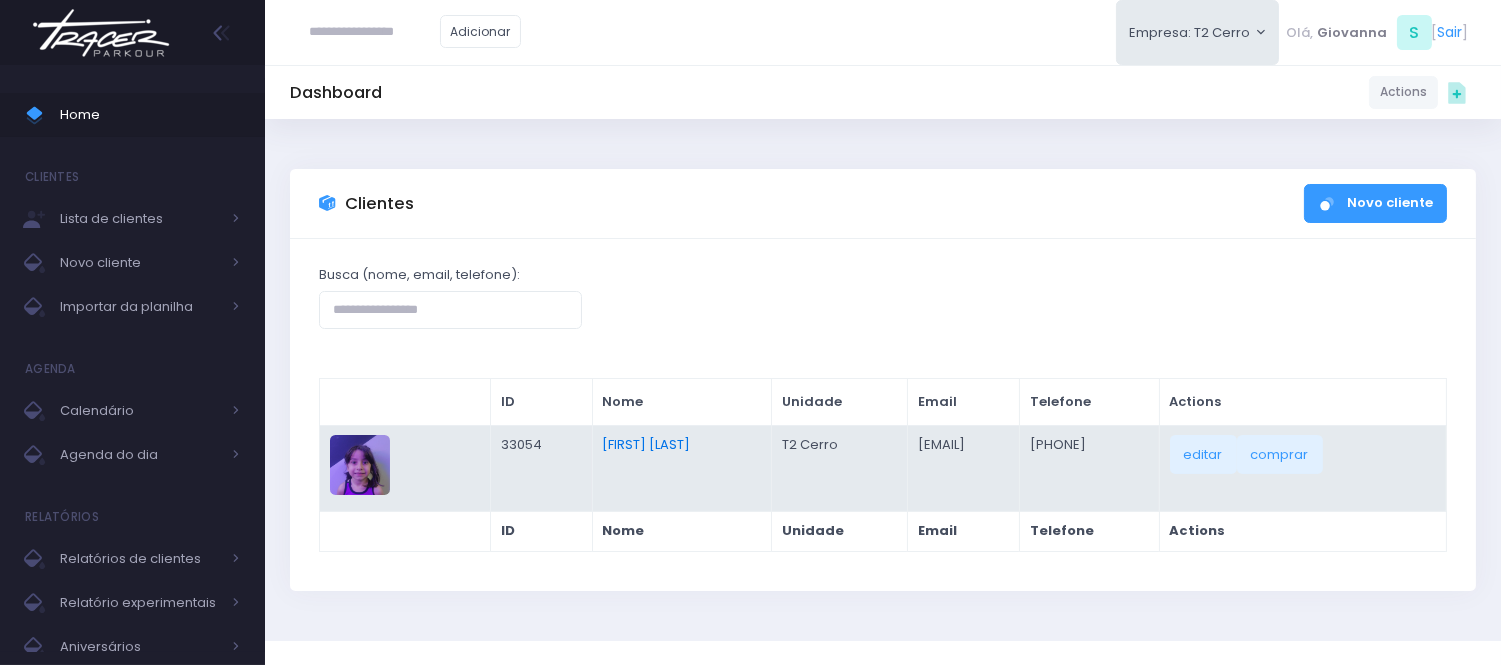 click on "[FIRST] [LAST]" at bounding box center (646, 444) 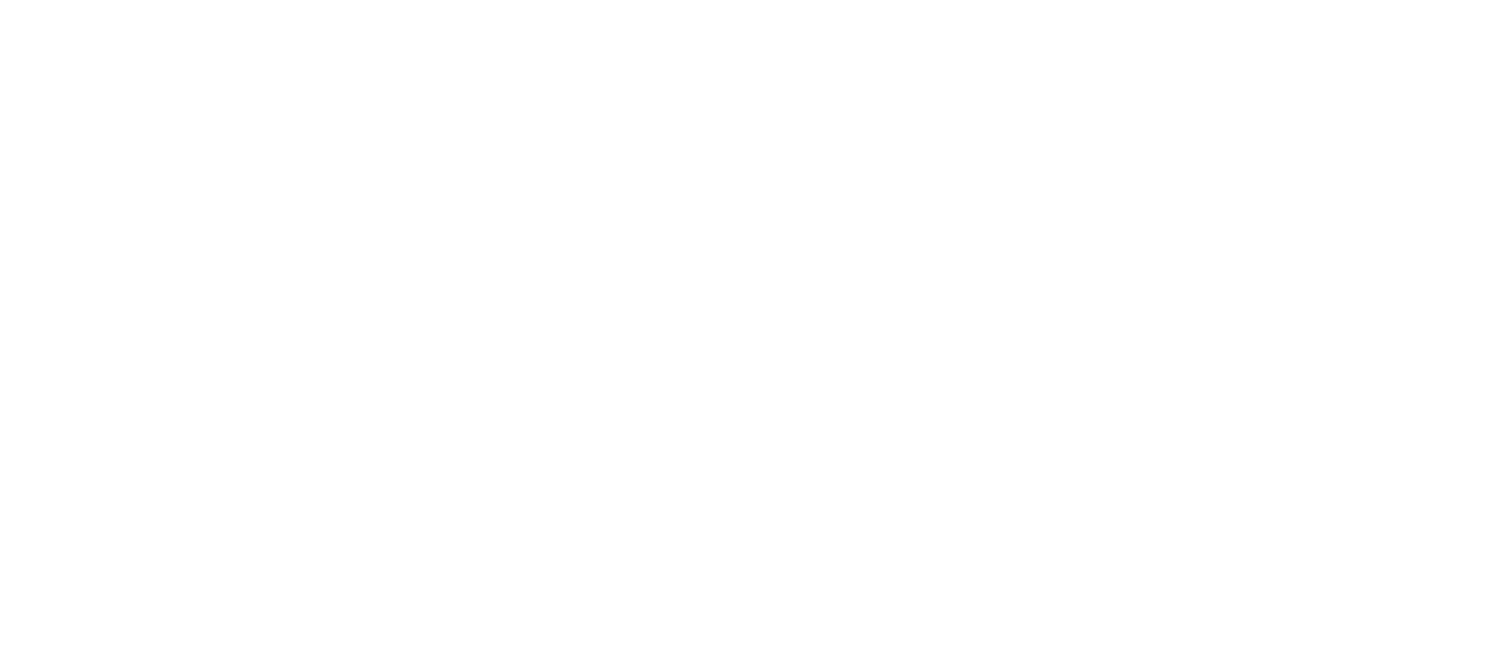 scroll, scrollTop: 0, scrollLeft: 0, axis: both 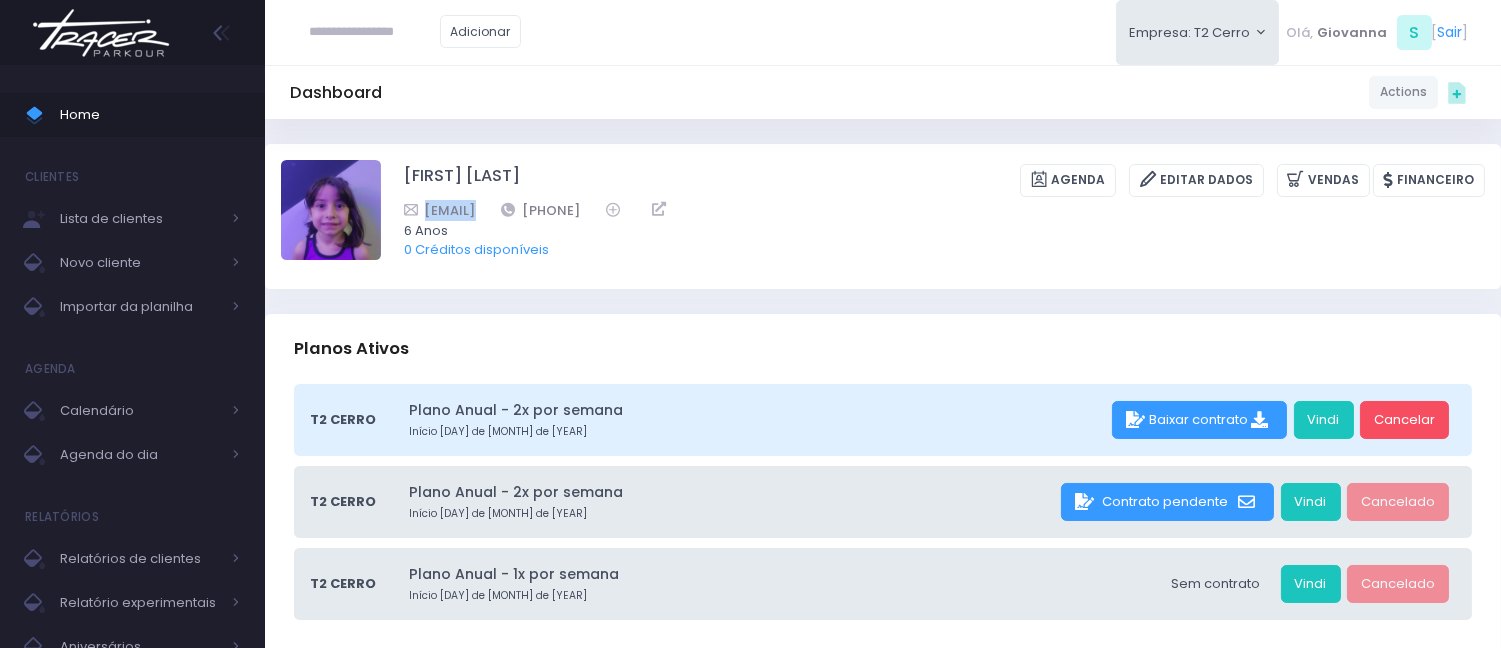 drag, startPoint x: 641, startPoint y: 210, endPoint x: 402, endPoint y: 218, distance: 239.13385 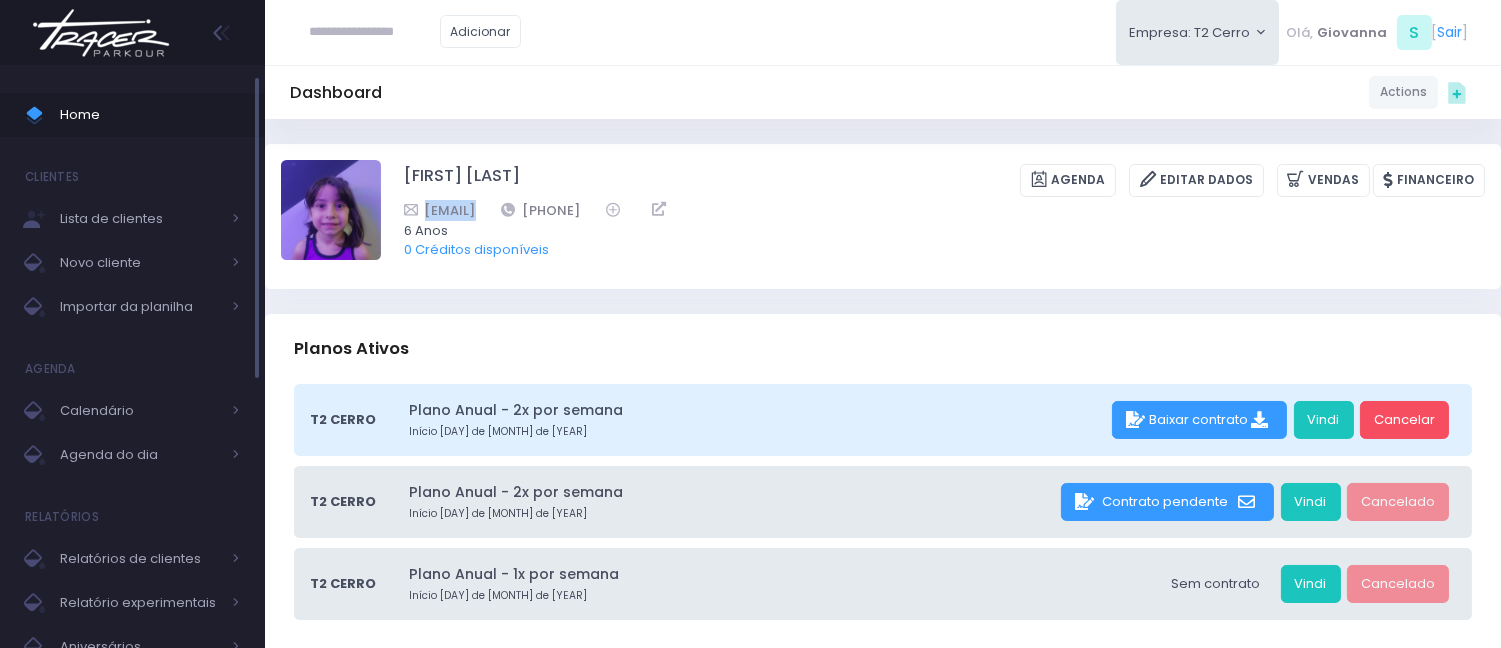 click on "Home" at bounding box center (132, 115) 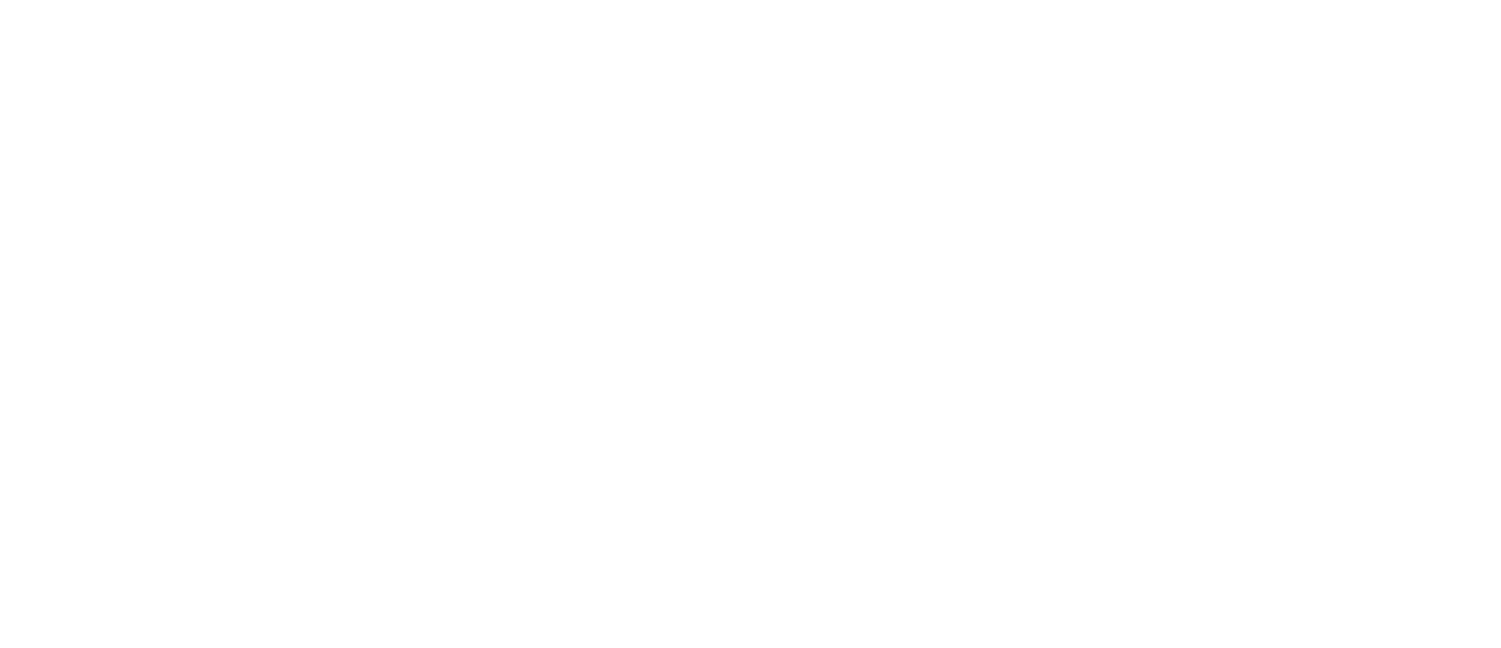 scroll, scrollTop: 0, scrollLeft: 0, axis: both 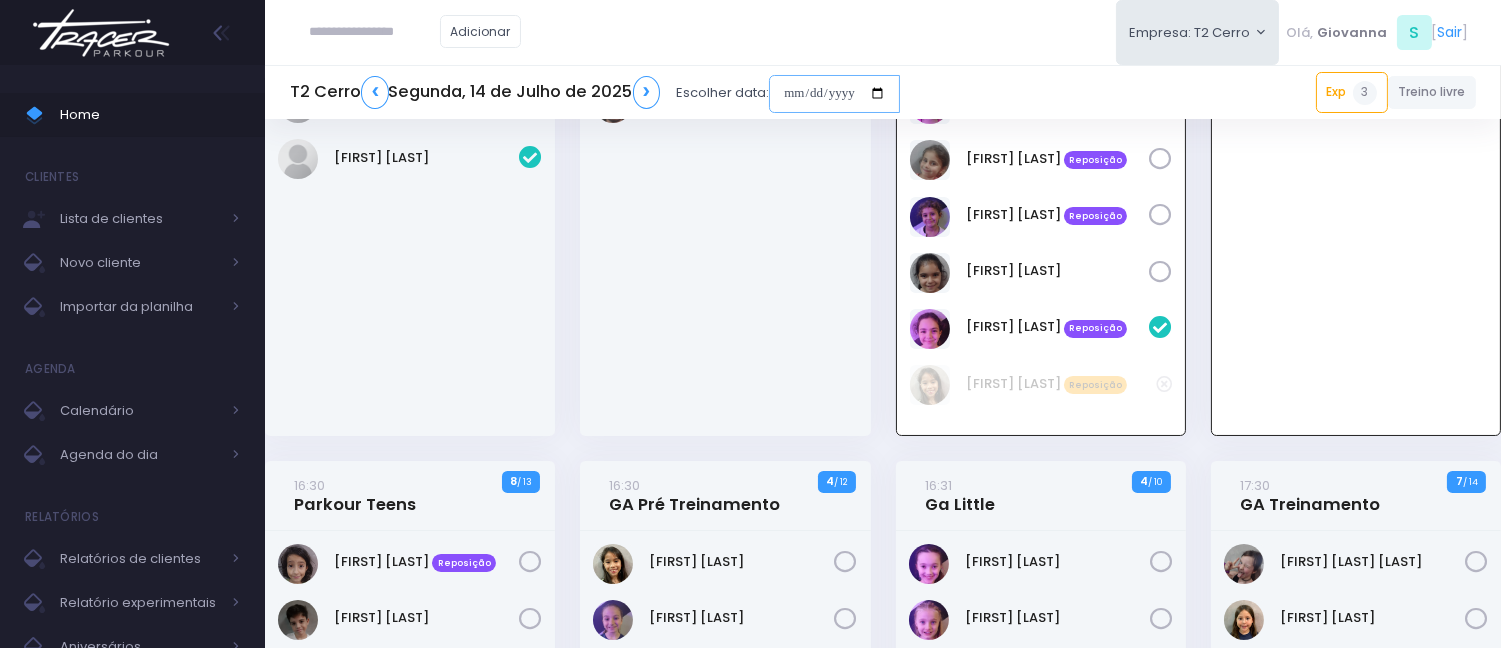 click at bounding box center (834, 94) 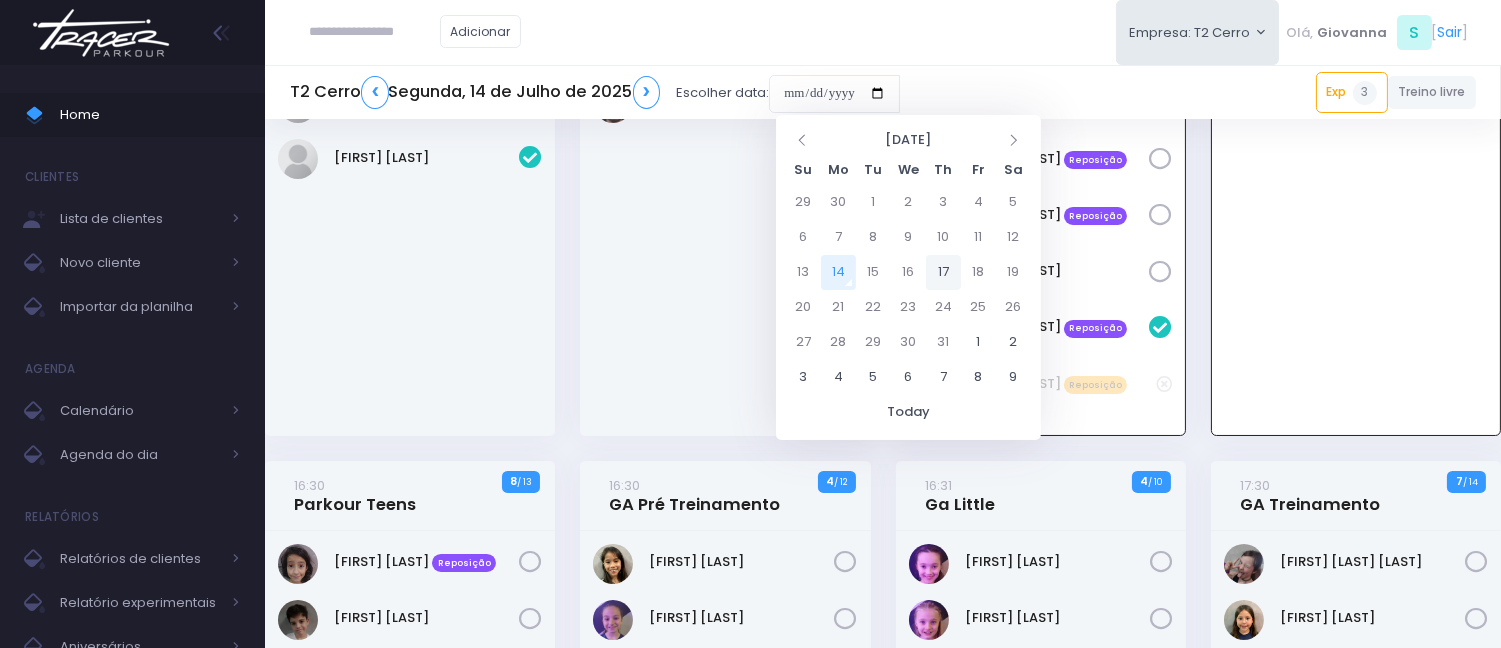 click on "17" at bounding box center [943, 272] 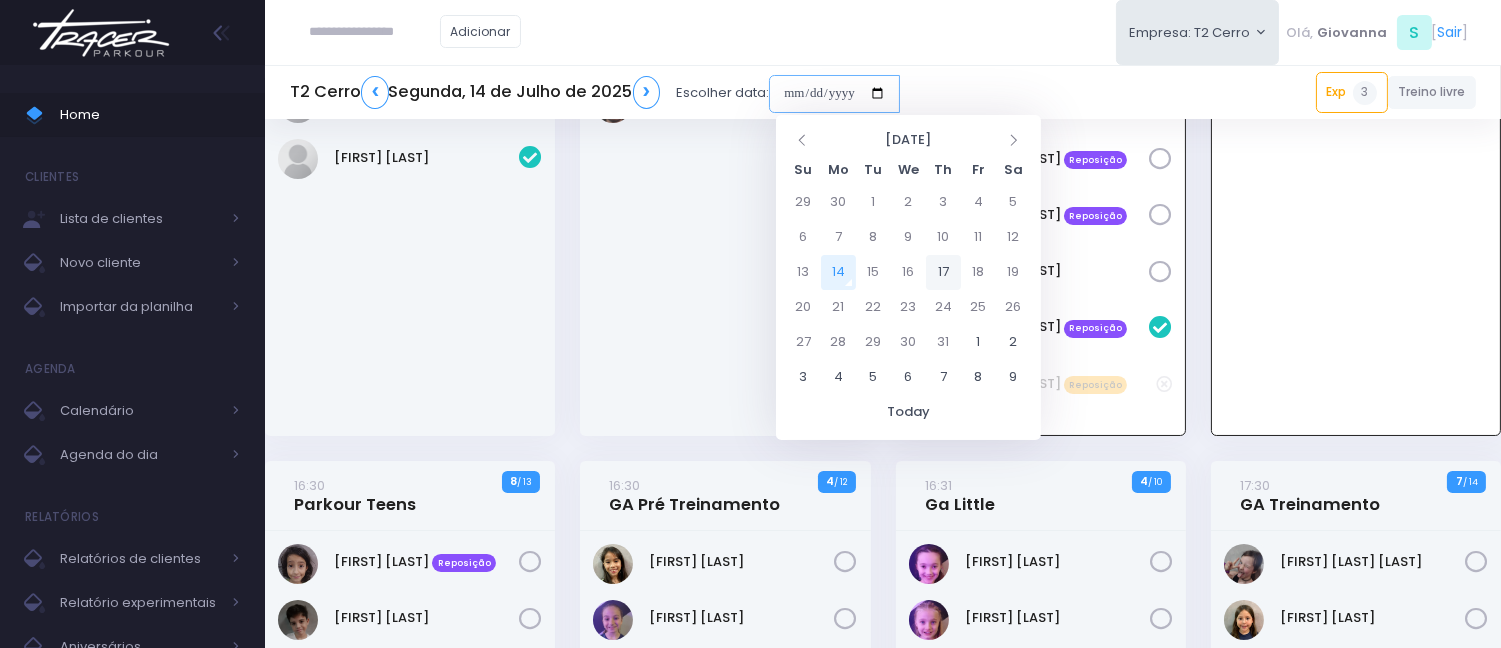 type on "**********" 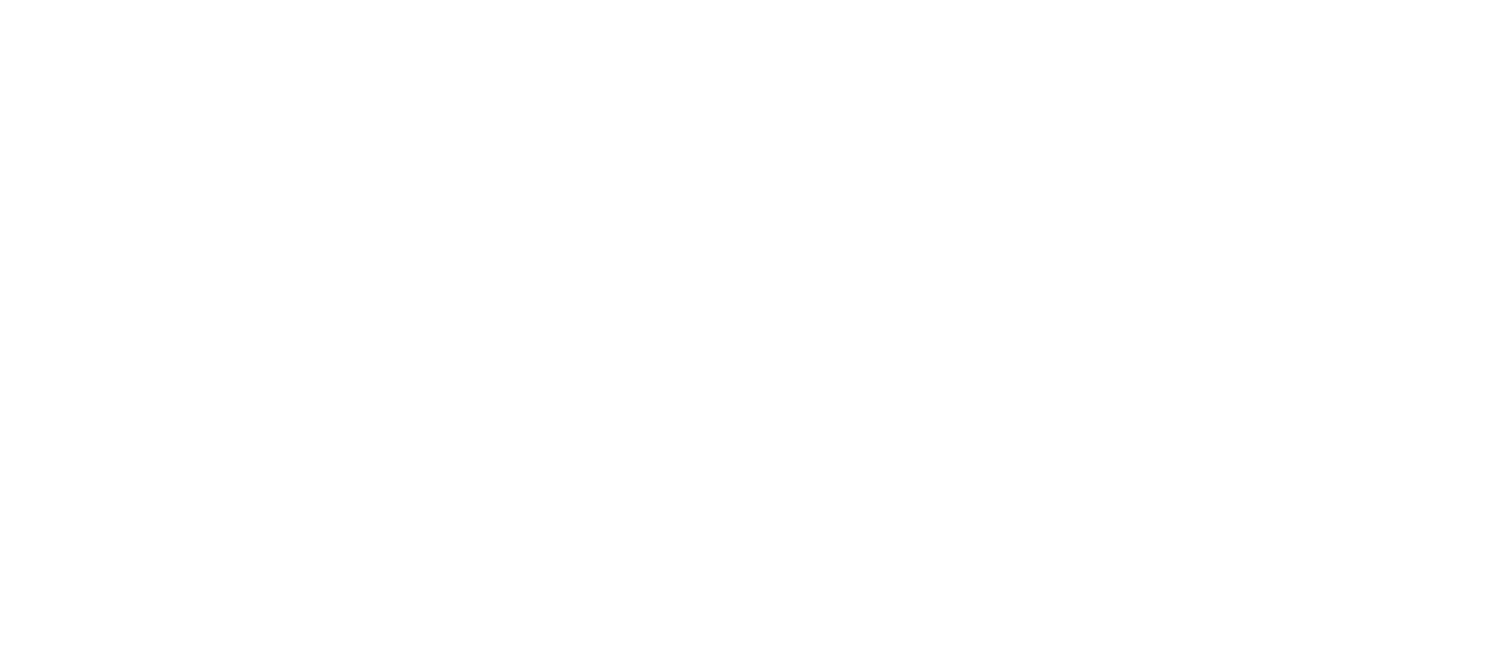 scroll, scrollTop: 0, scrollLeft: 0, axis: both 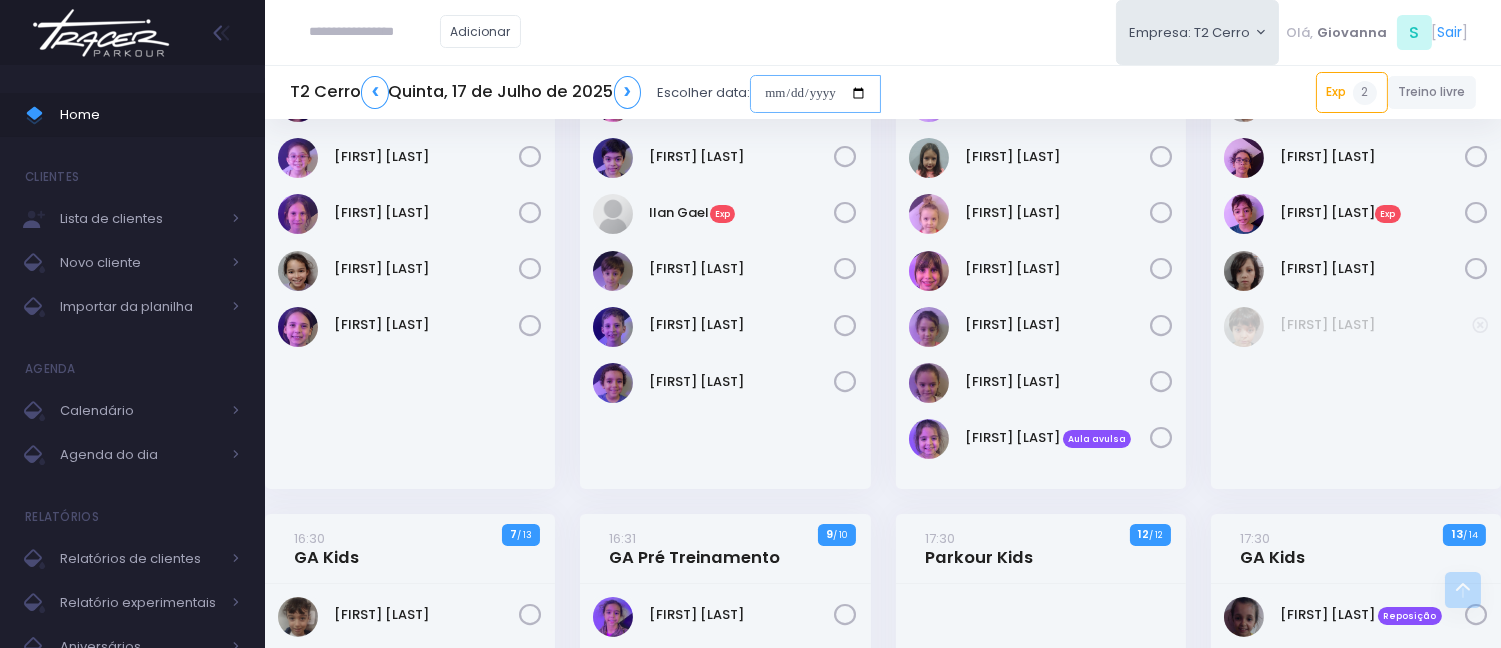 click at bounding box center [815, 94] 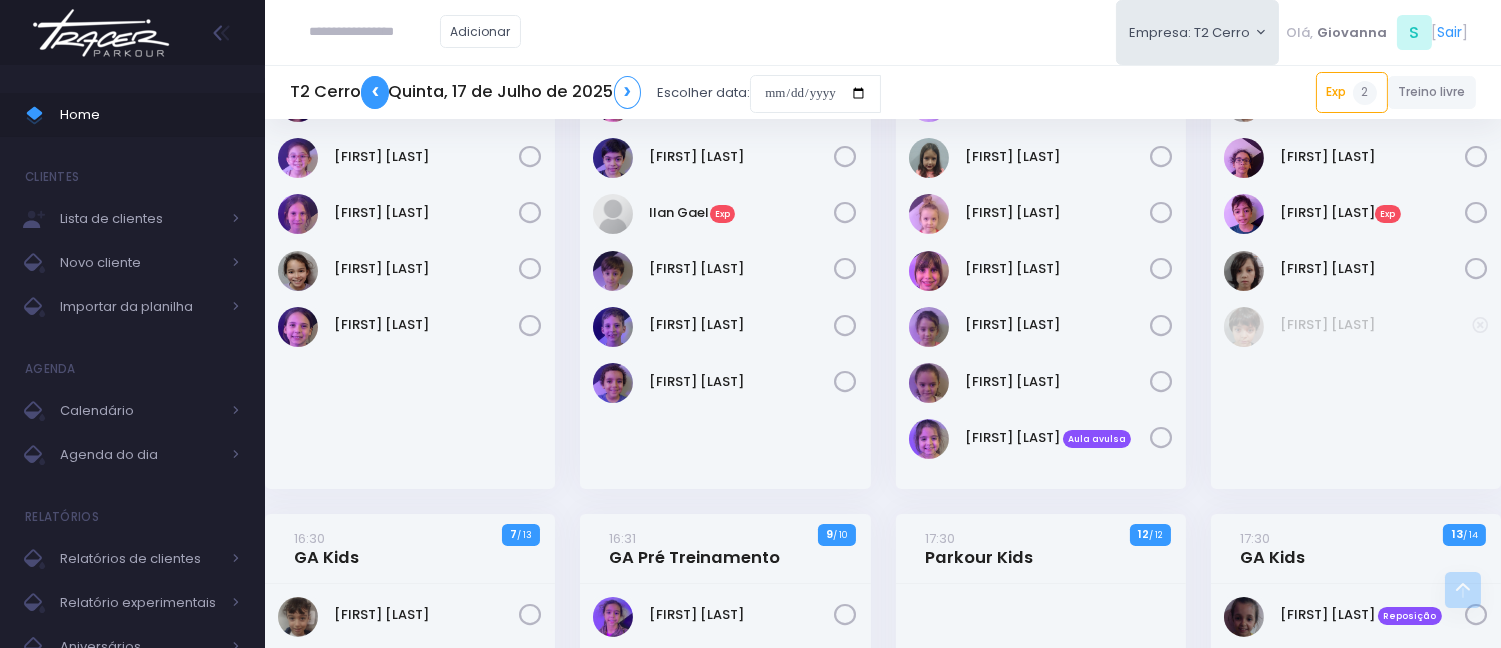 click on "❮" at bounding box center [375, 92] 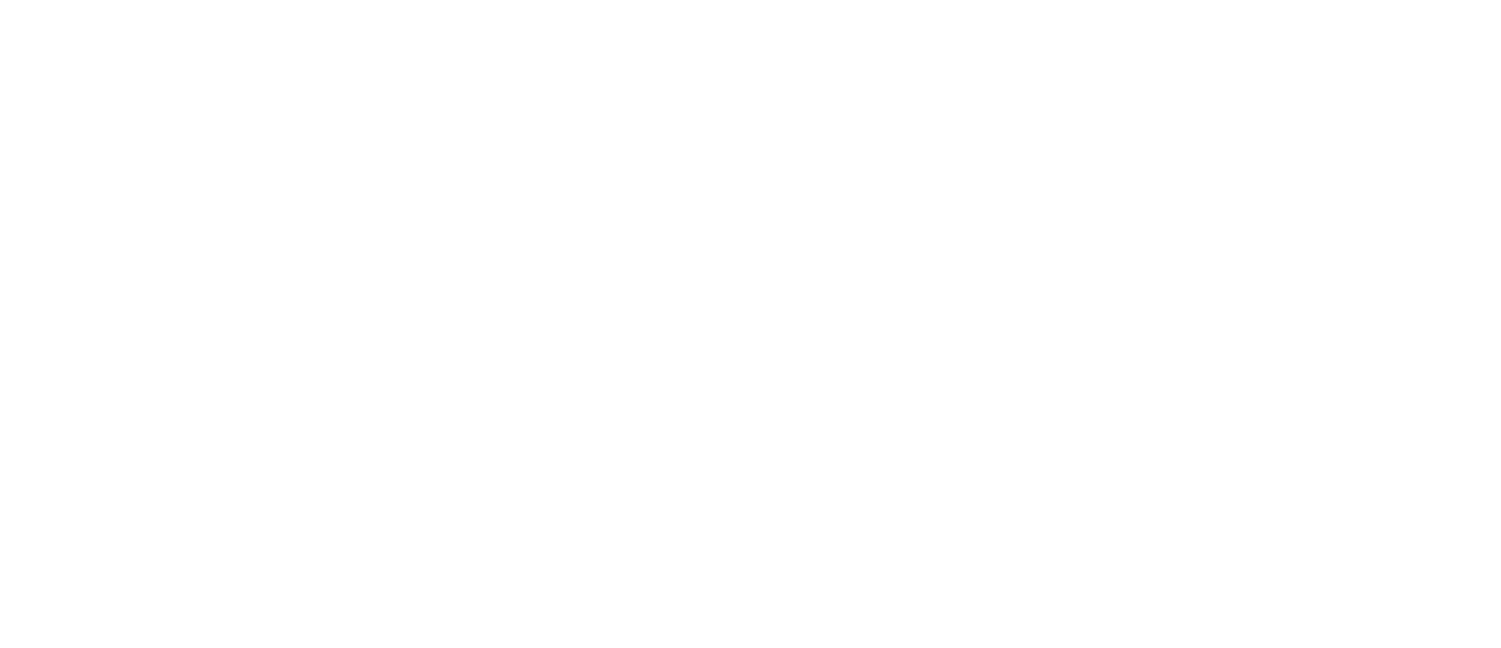 scroll, scrollTop: 0, scrollLeft: 0, axis: both 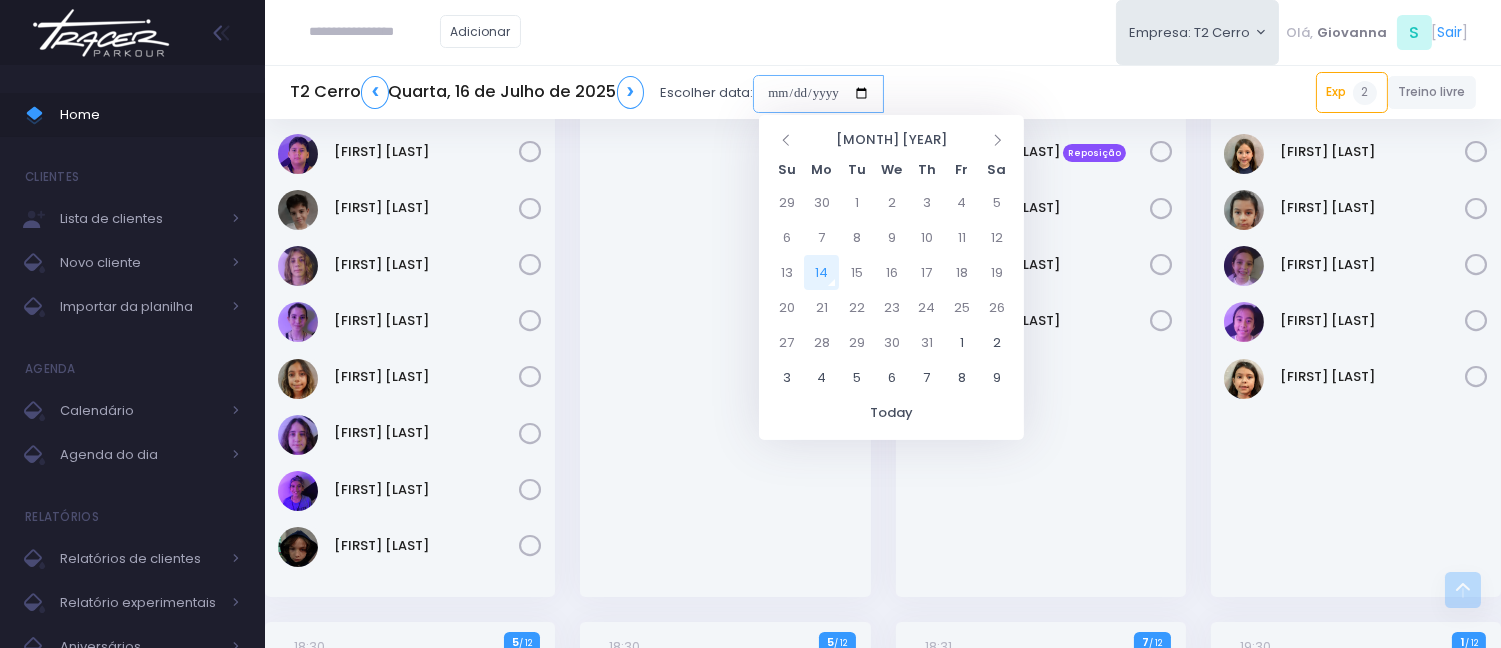 click at bounding box center [818, 94] 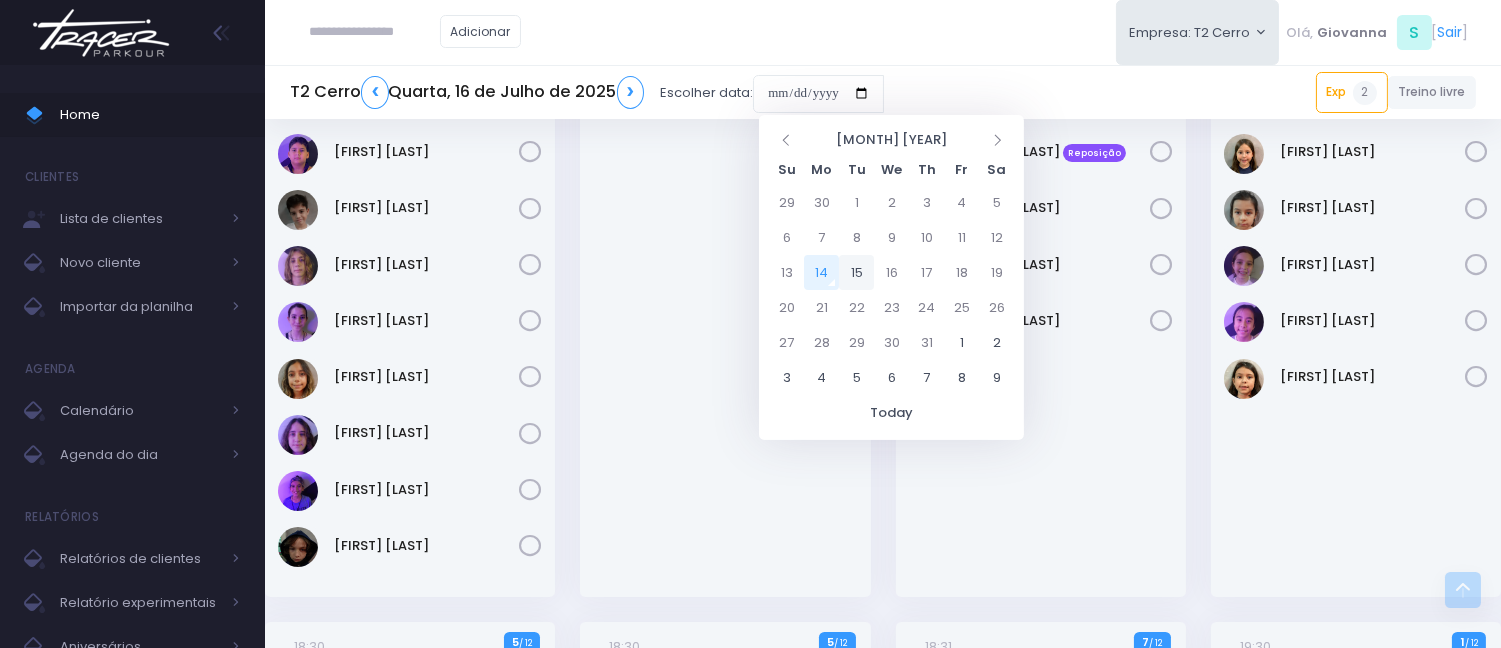 click on "15" at bounding box center [856, 272] 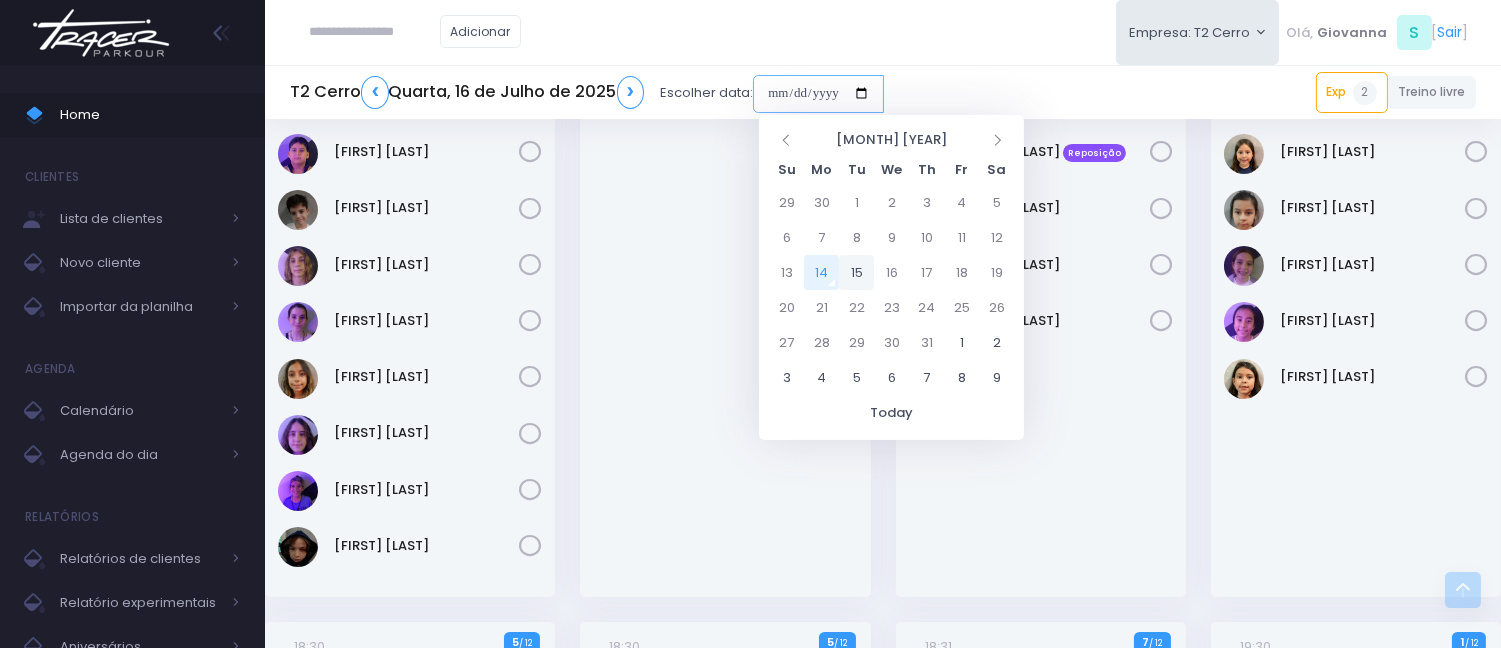 type on "**********" 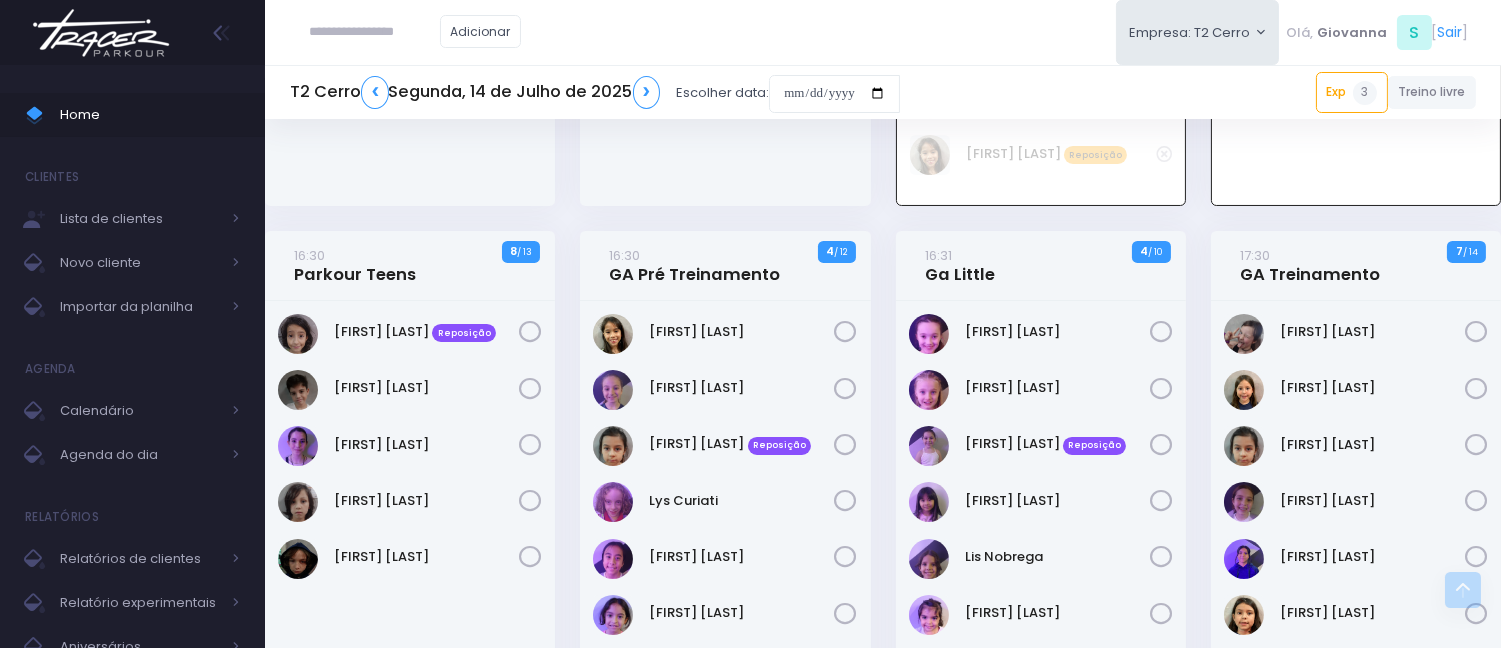 scroll, scrollTop: 366, scrollLeft: 0, axis: vertical 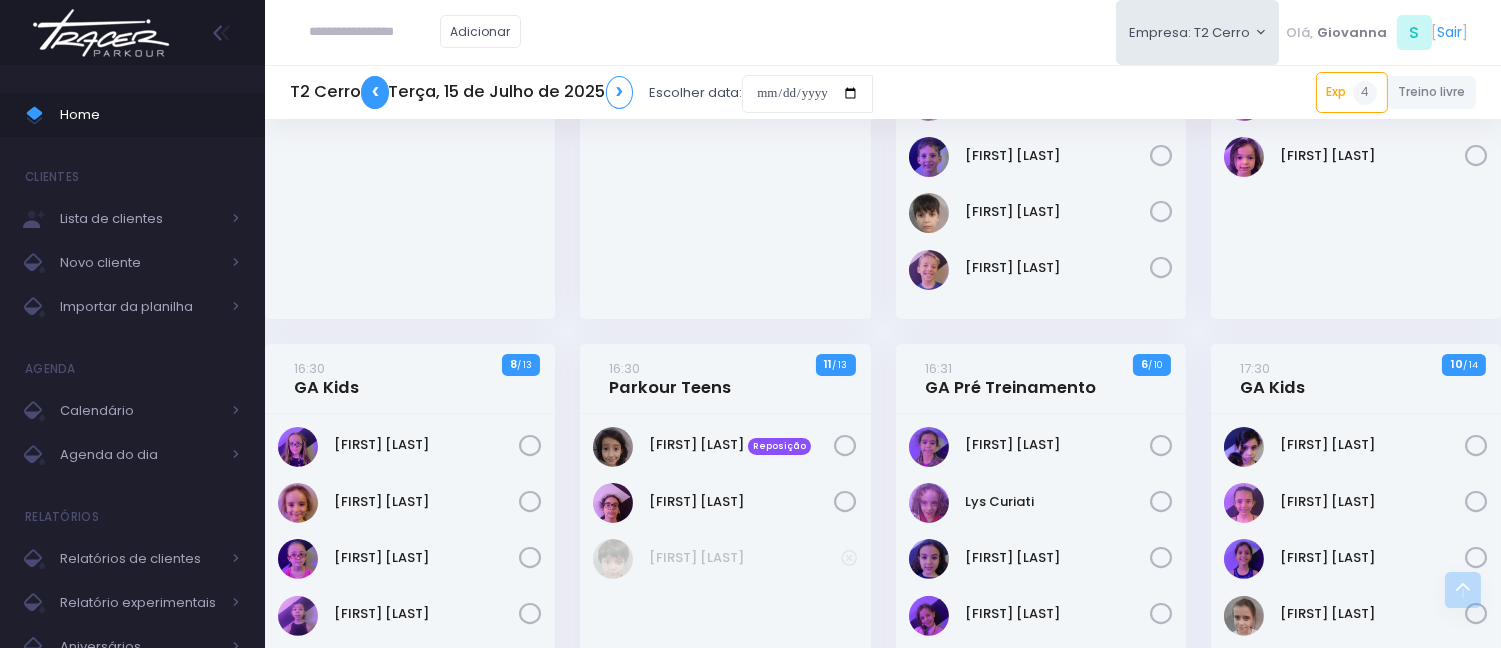click on "❮" at bounding box center [375, 92] 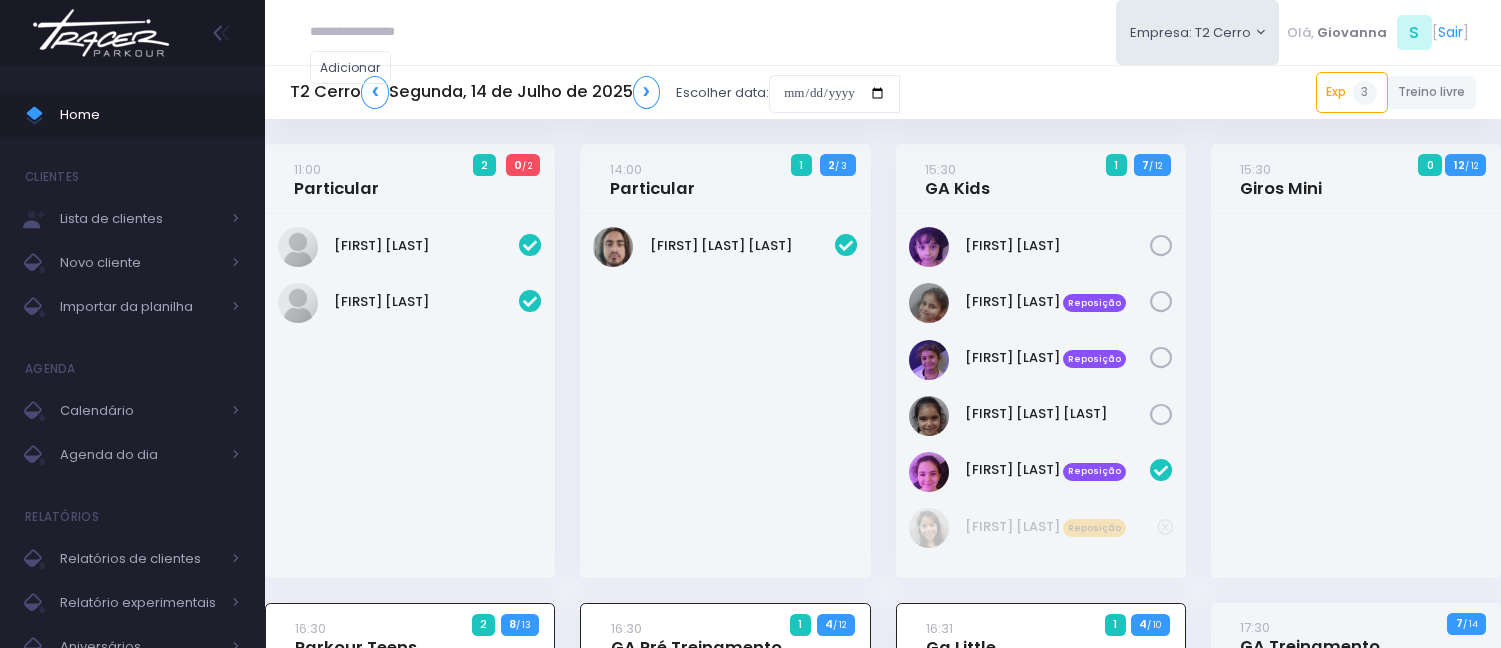 scroll, scrollTop: 0, scrollLeft: 0, axis: both 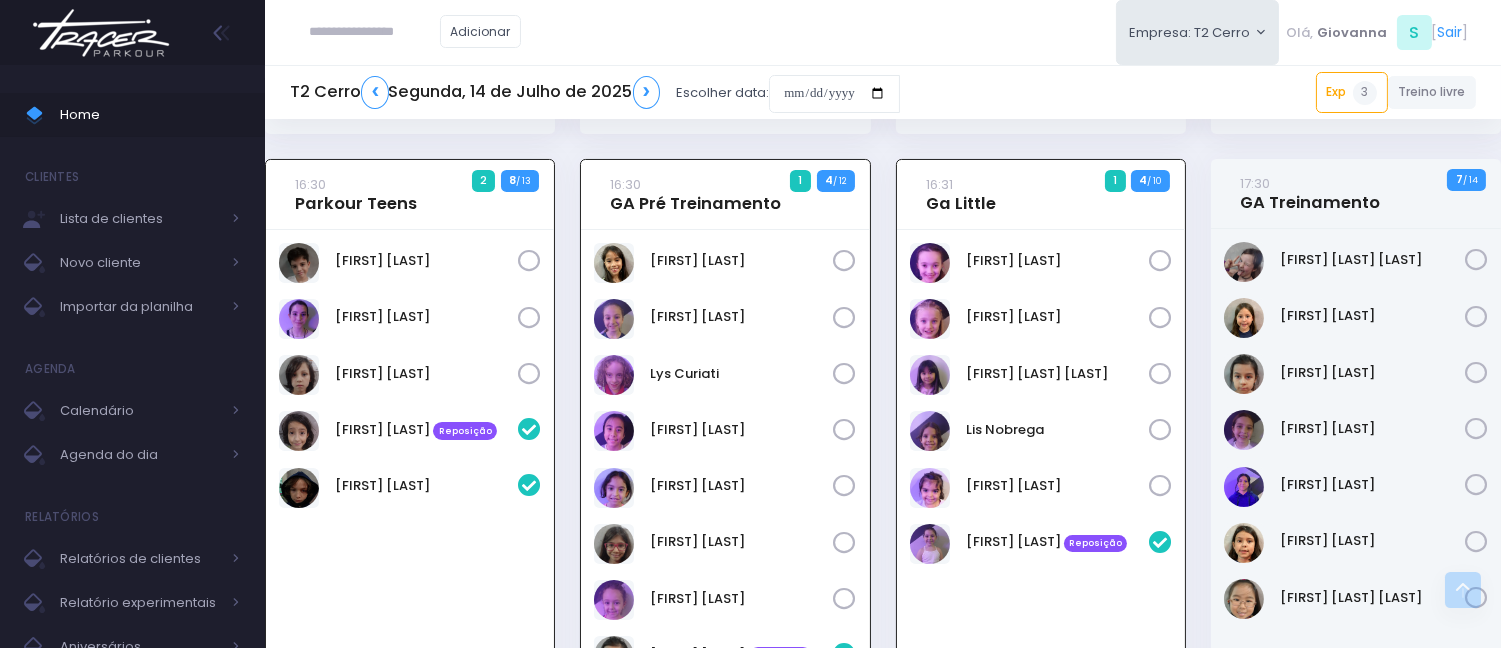 click at bounding box center (375, 32) 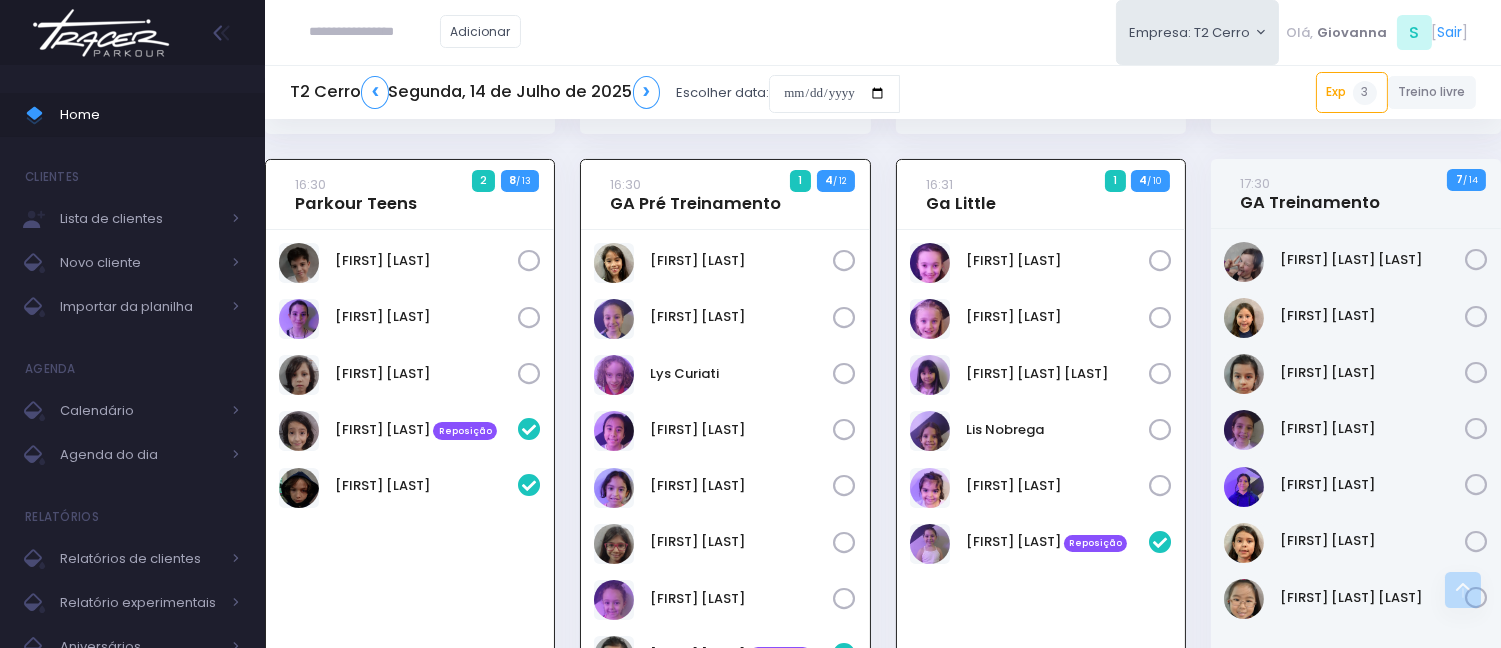 paste on "**********" 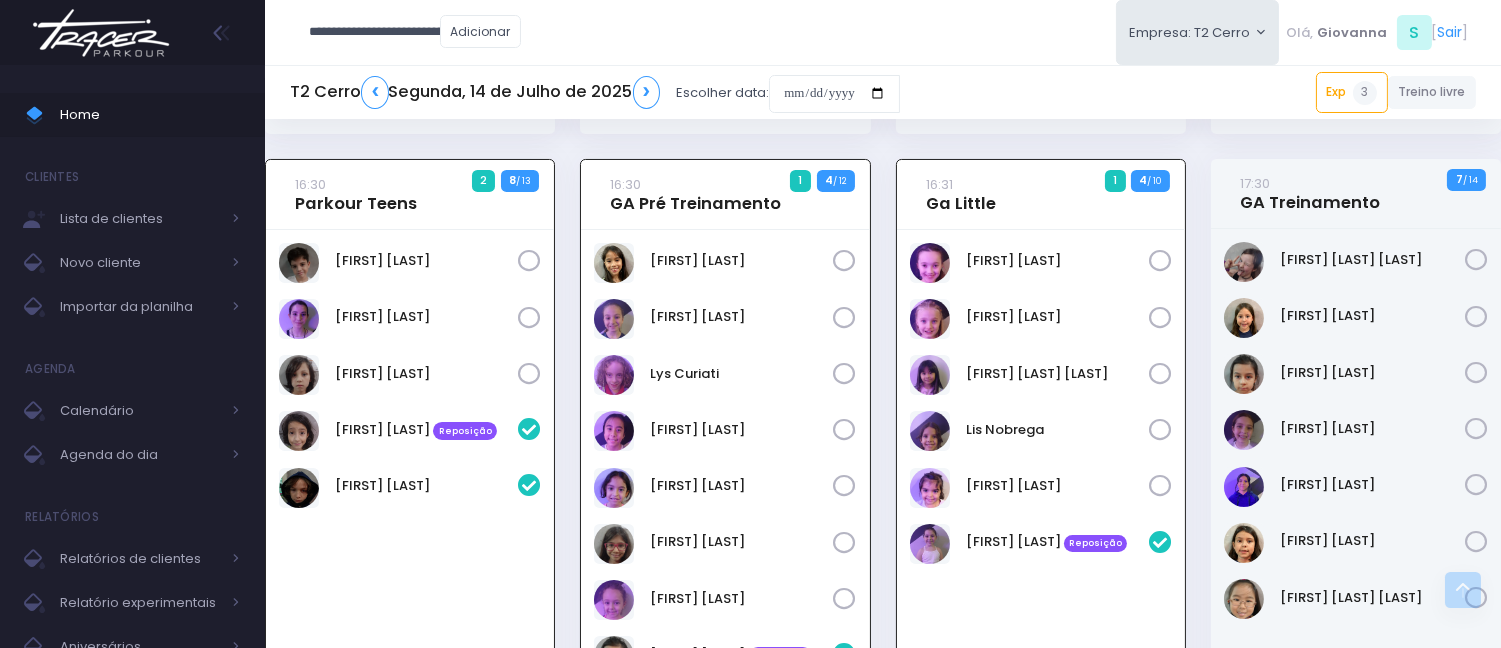 scroll, scrollTop: 0, scrollLeft: 61, axis: horizontal 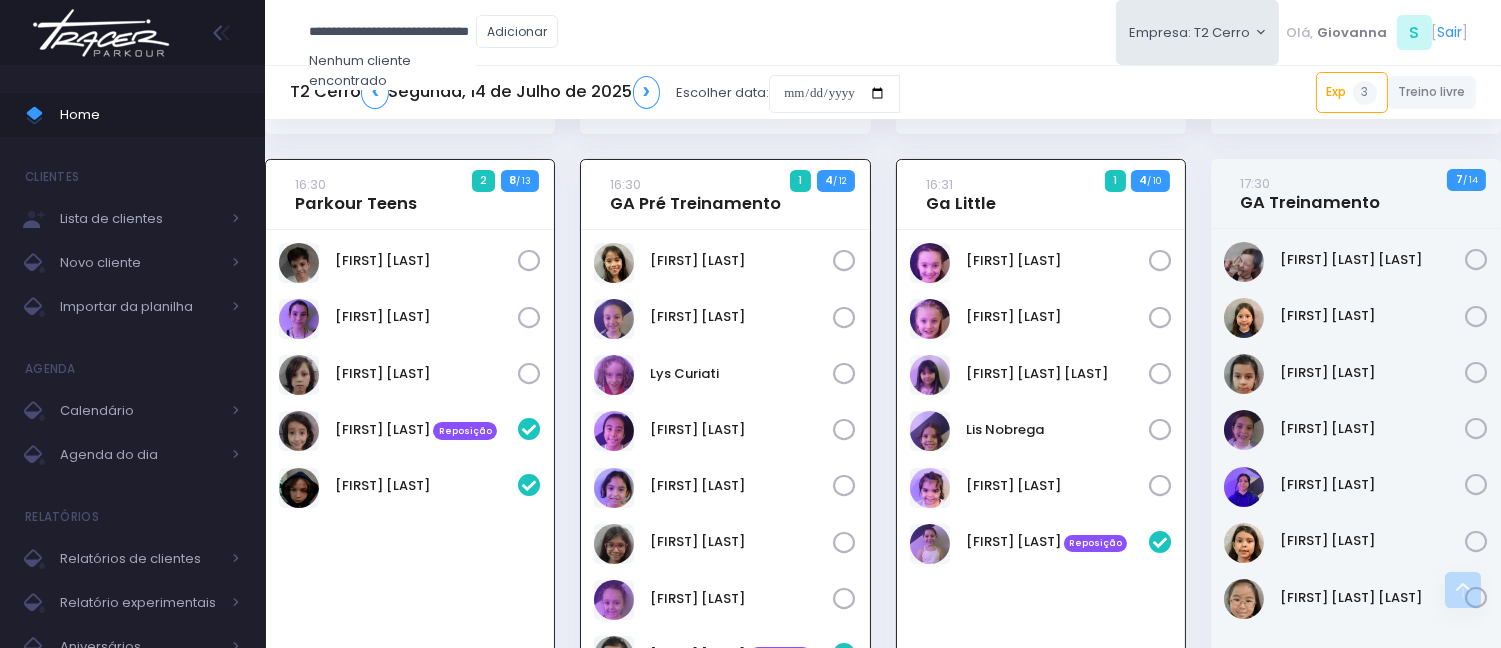 drag, startPoint x: 342, startPoint y: 32, endPoint x: 475, endPoint y: 32, distance: 133 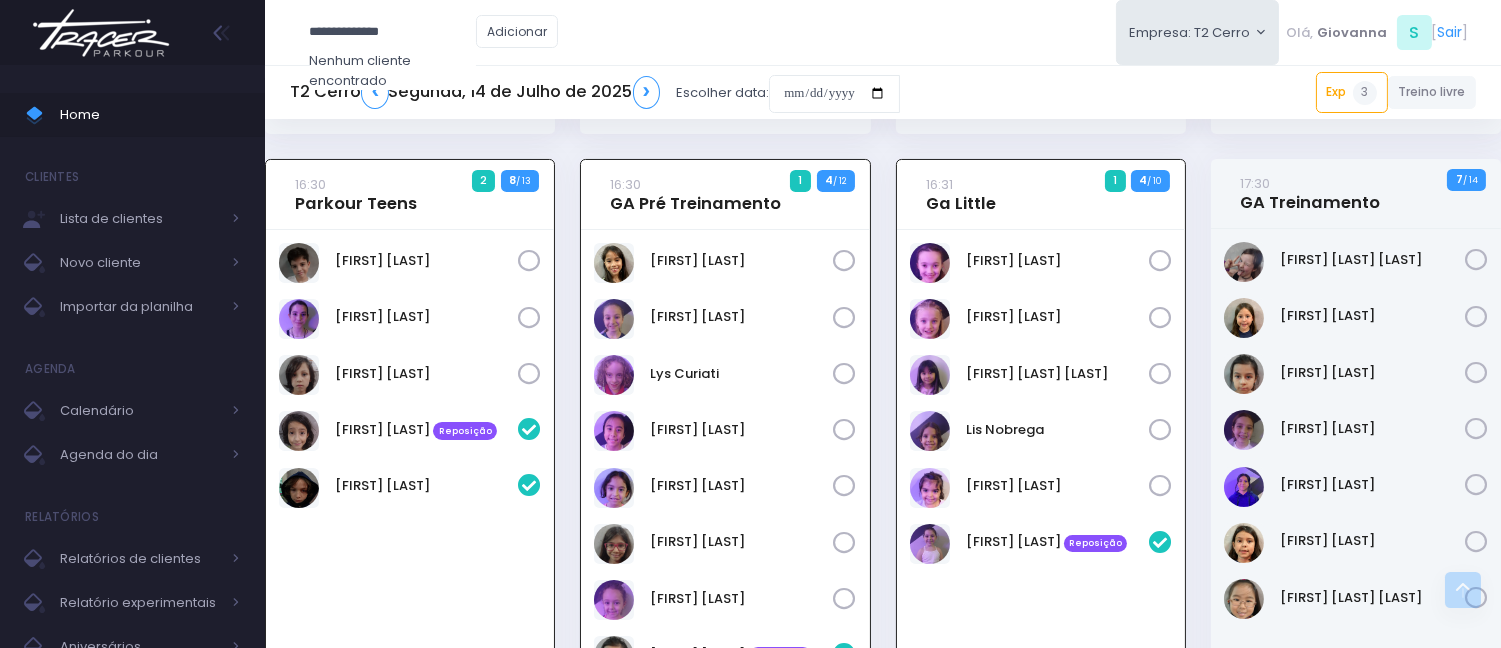 scroll, scrollTop: 0, scrollLeft: 0, axis: both 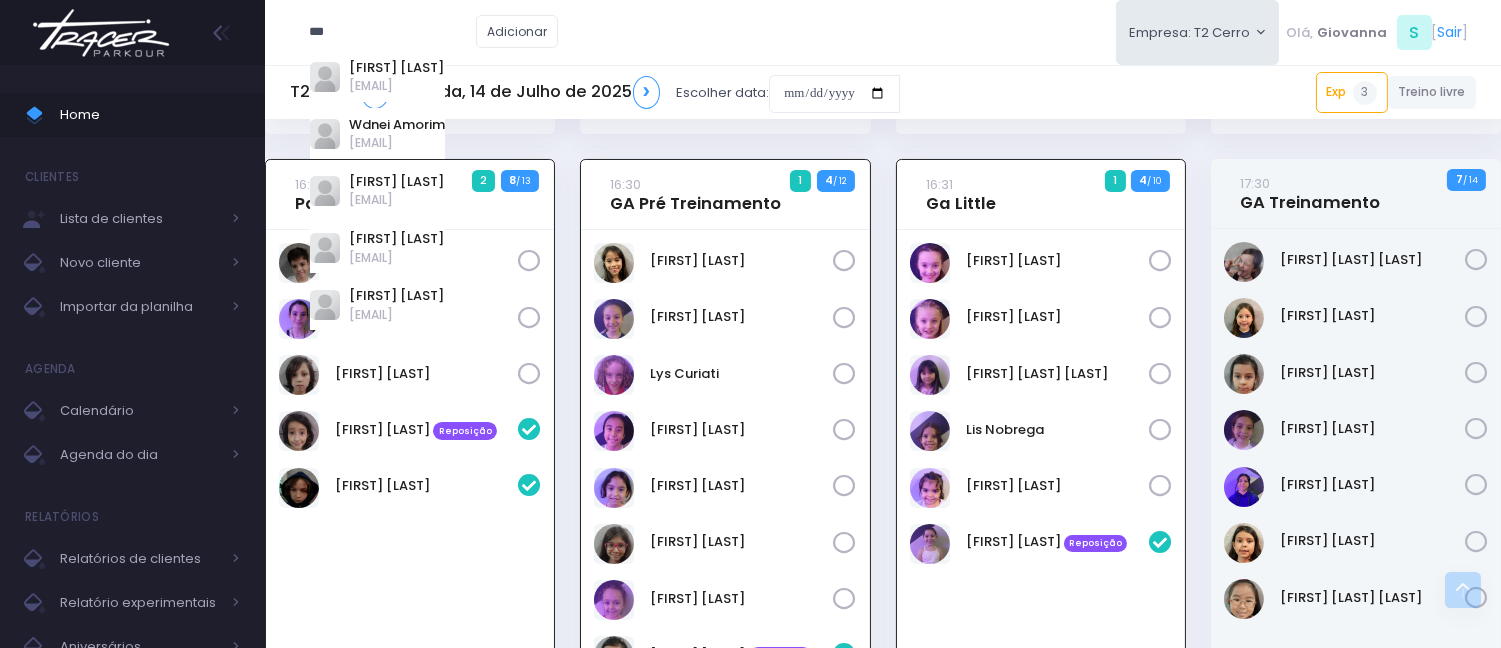 type on "***" 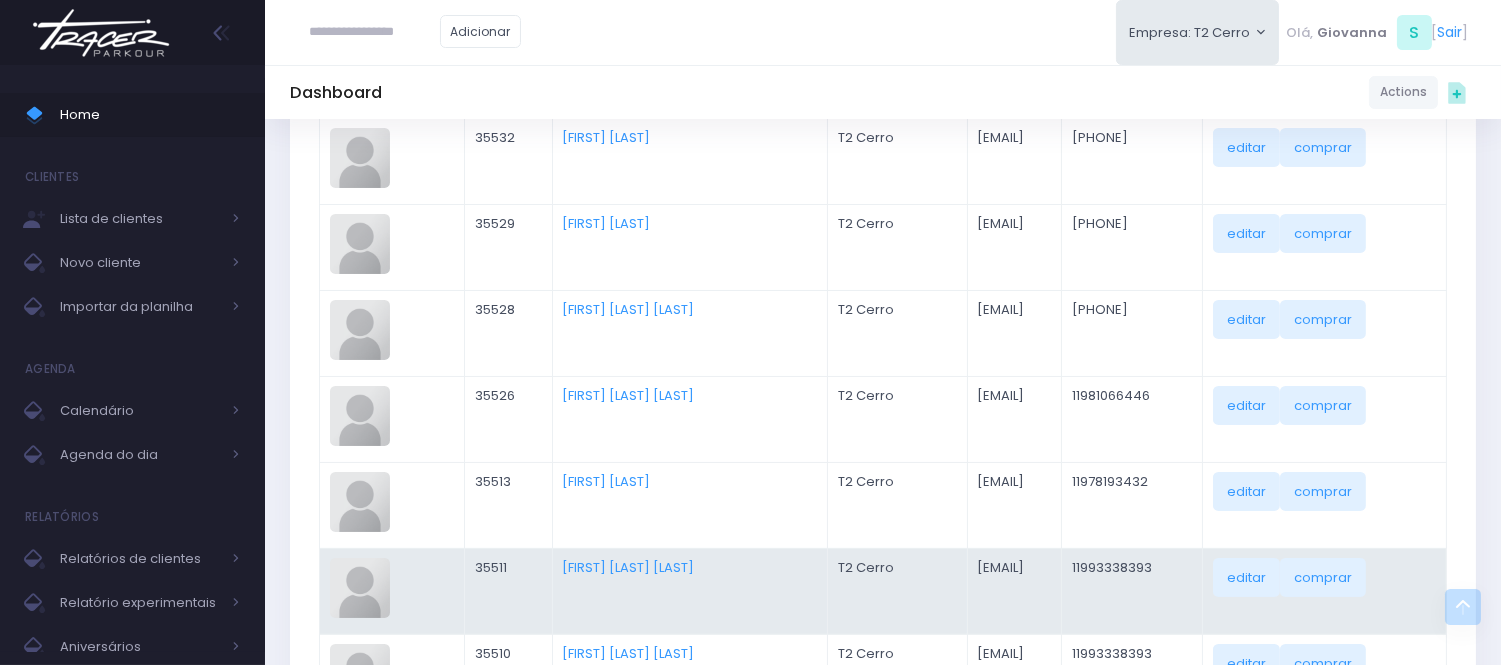 scroll, scrollTop: 0, scrollLeft: 0, axis: both 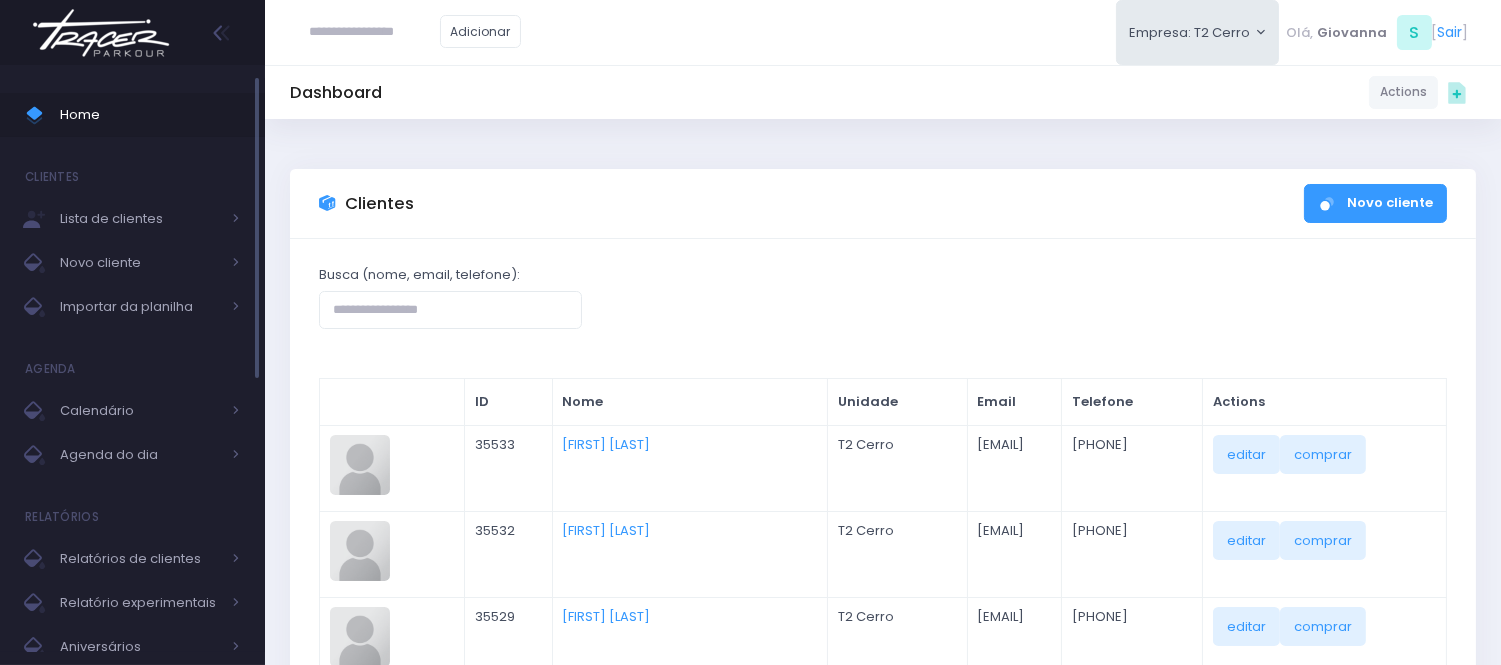 click on "Home" at bounding box center (150, 115) 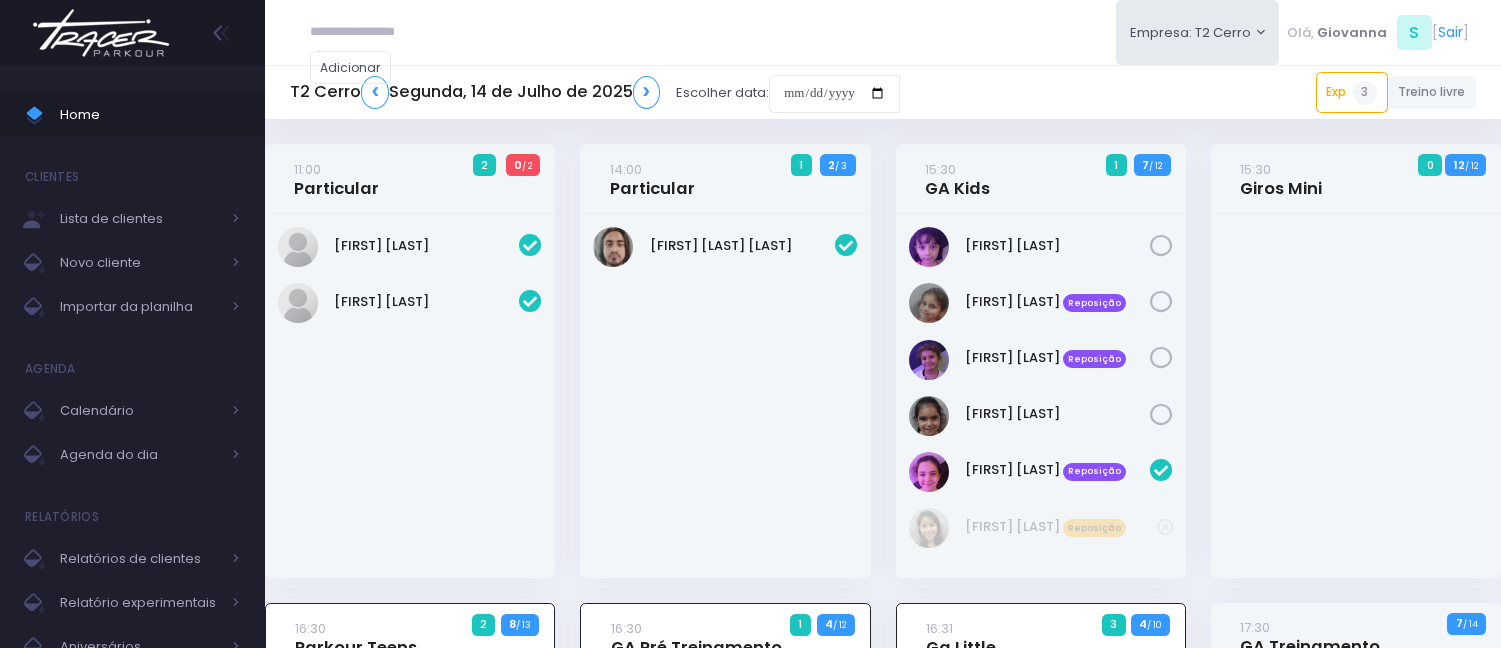 scroll, scrollTop: 0, scrollLeft: 0, axis: both 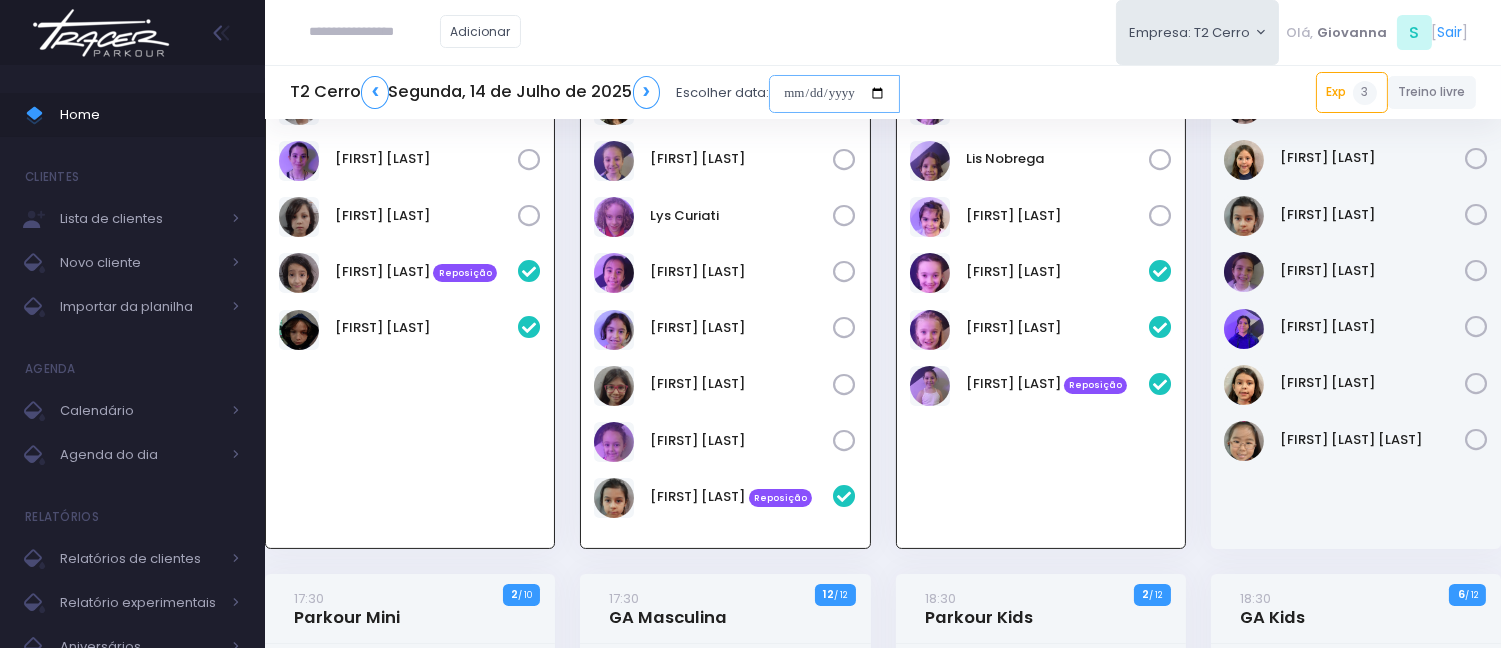 click at bounding box center [834, 94] 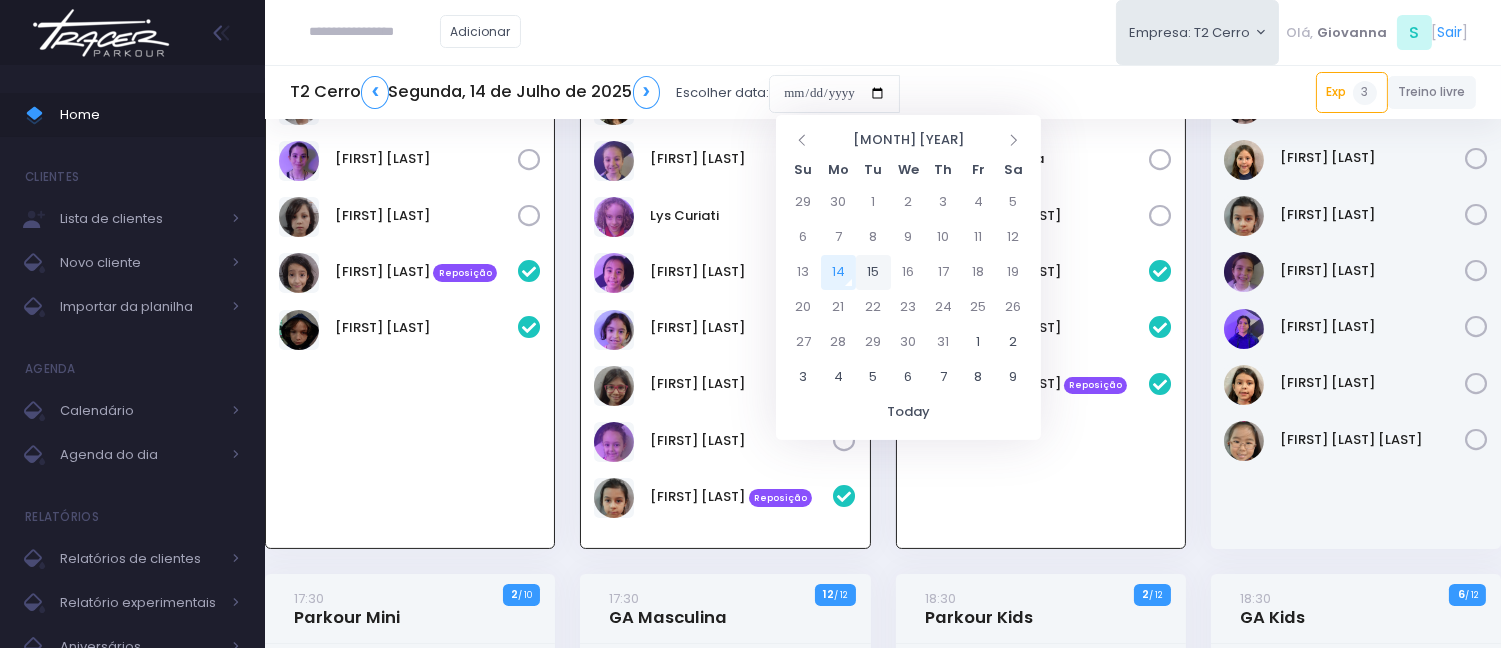 click on "15" at bounding box center (873, 272) 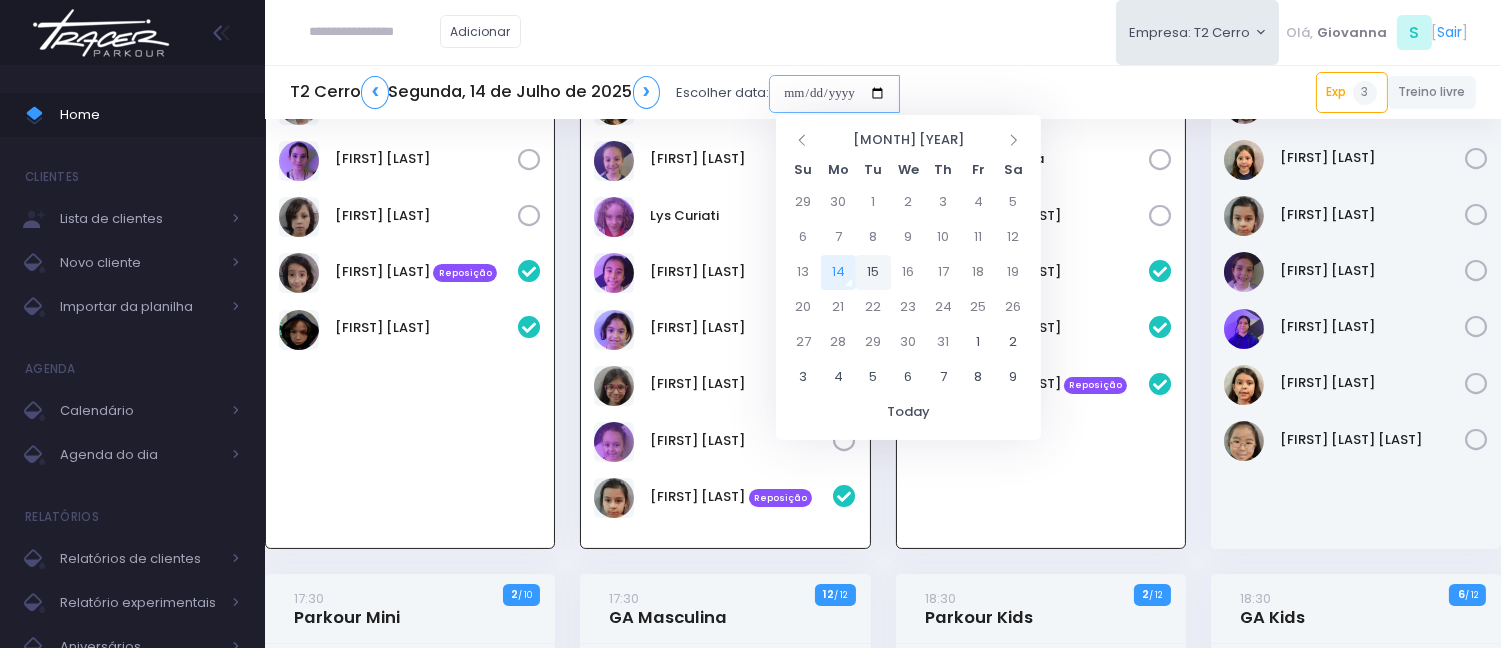 type on "**********" 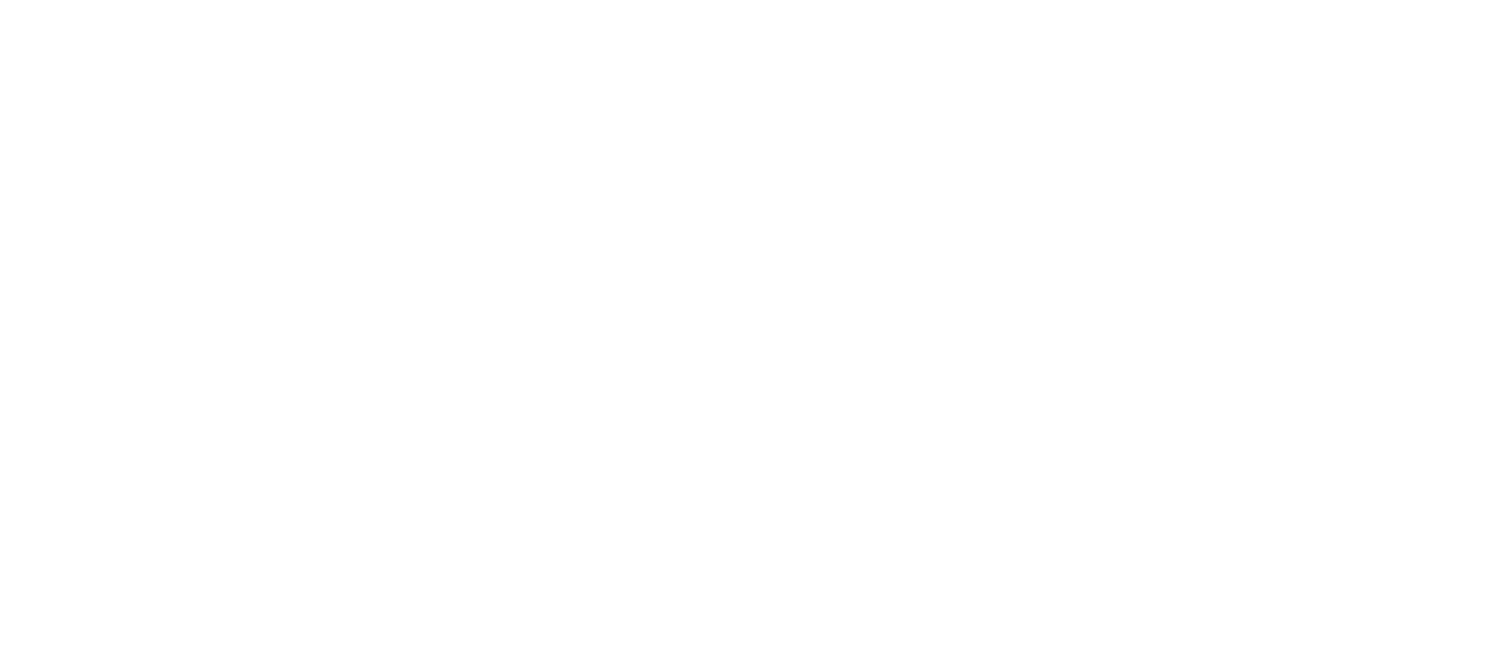scroll, scrollTop: 0, scrollLeft: 0, axis: both 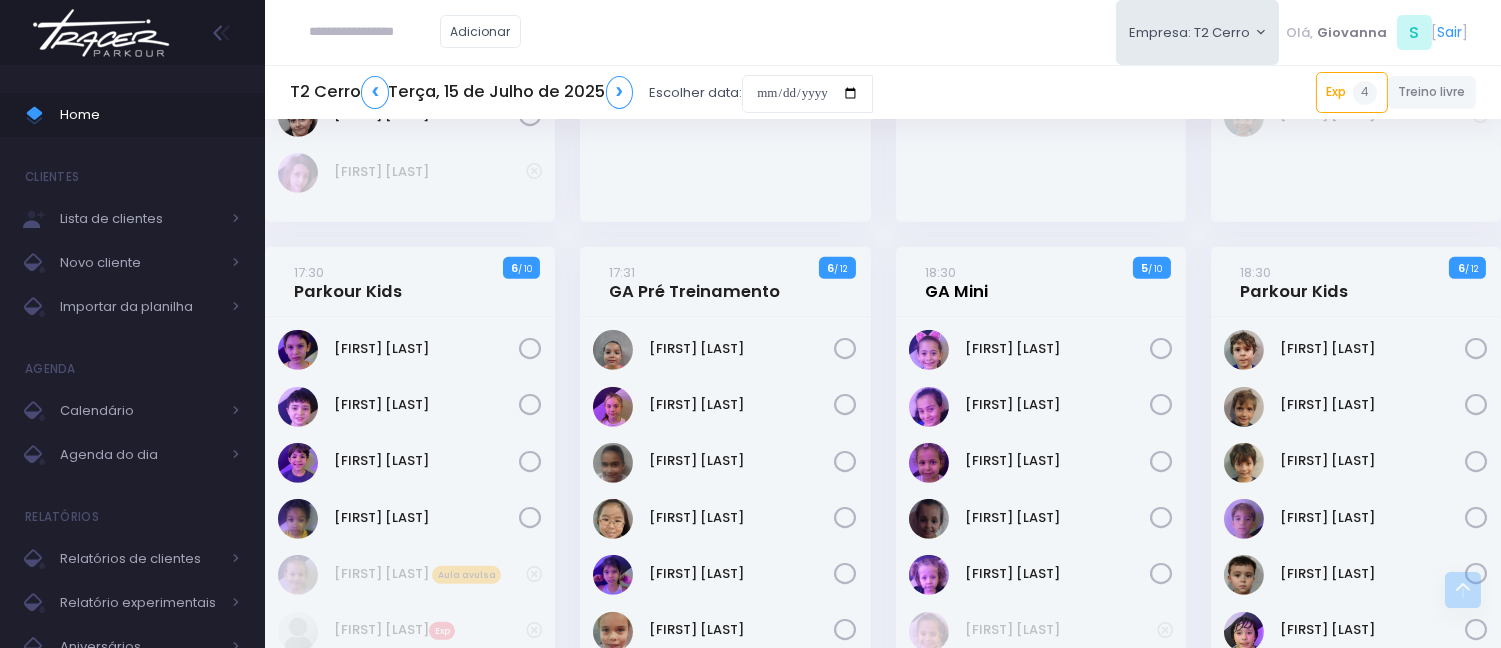 click on "18:30 GA Mini" at bounding box center (956, 282) 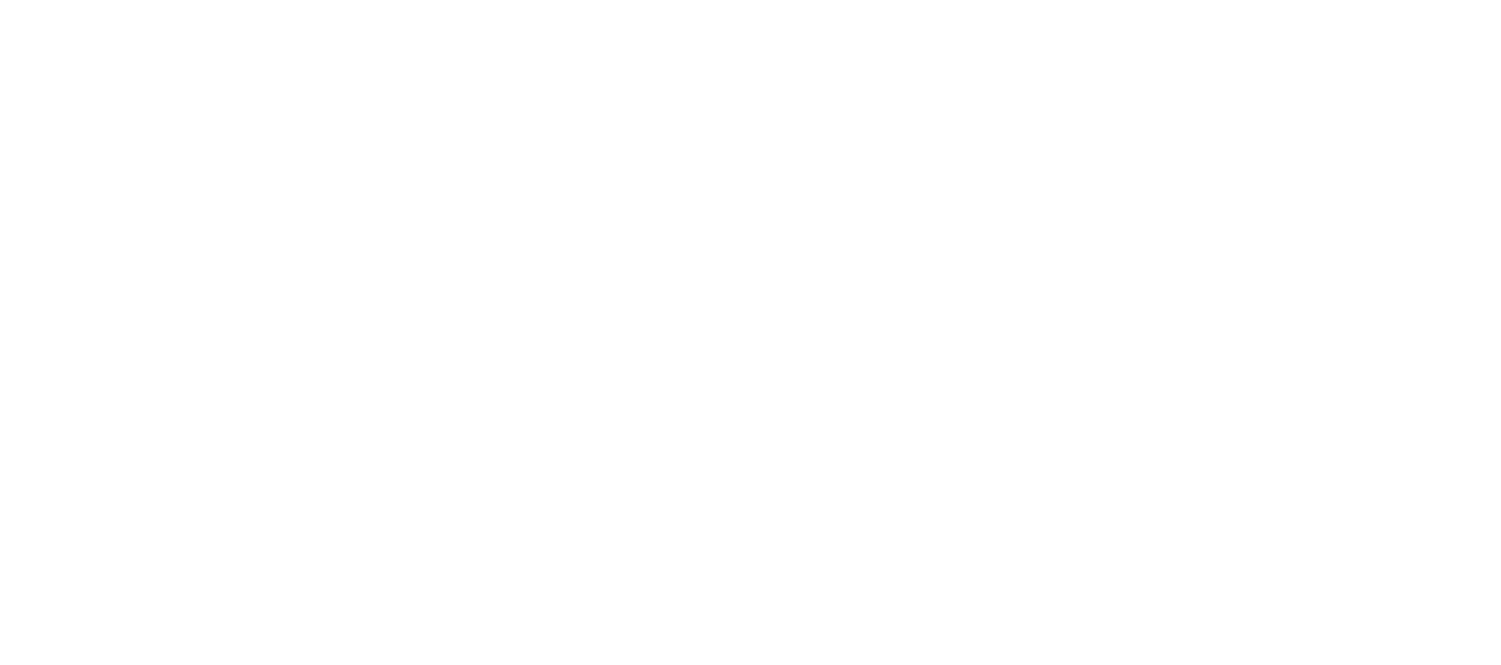 scroll, scrollTop: 0, scrollLeft: 0, axis: both 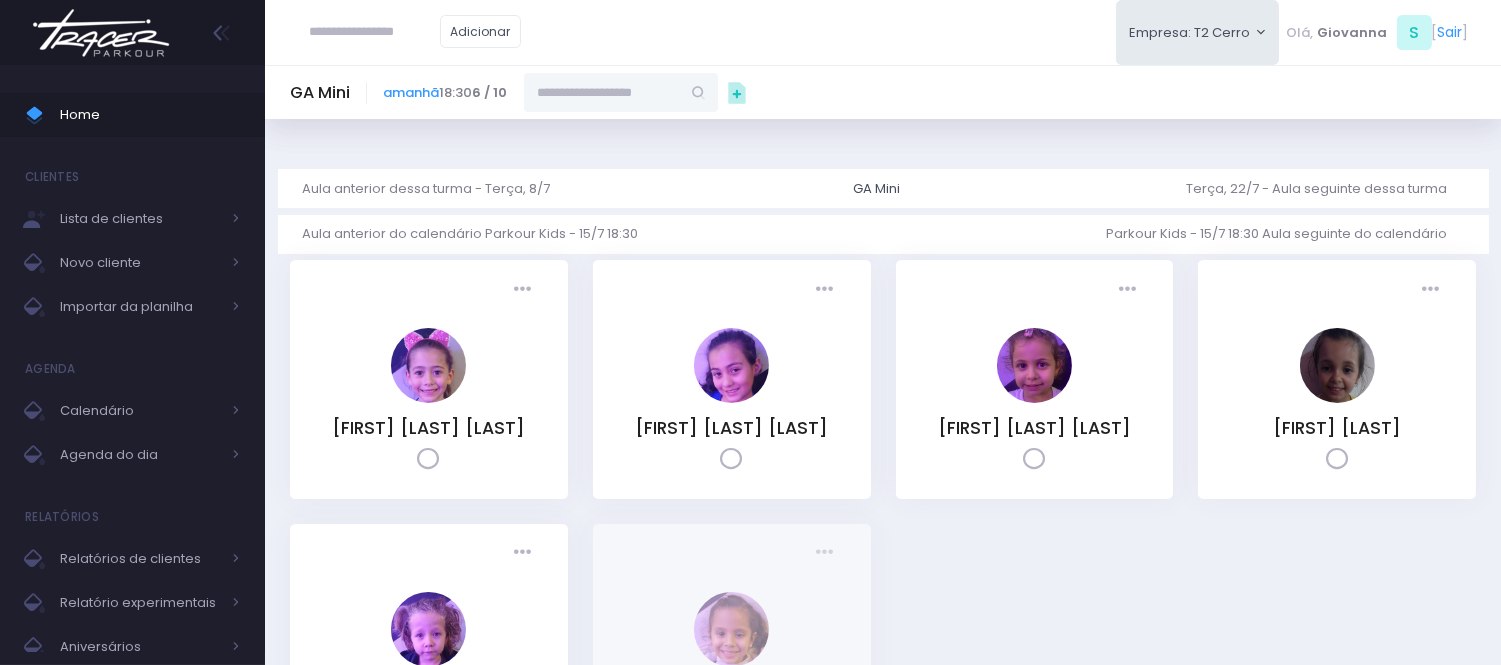 click at bounding box center [602, 92] 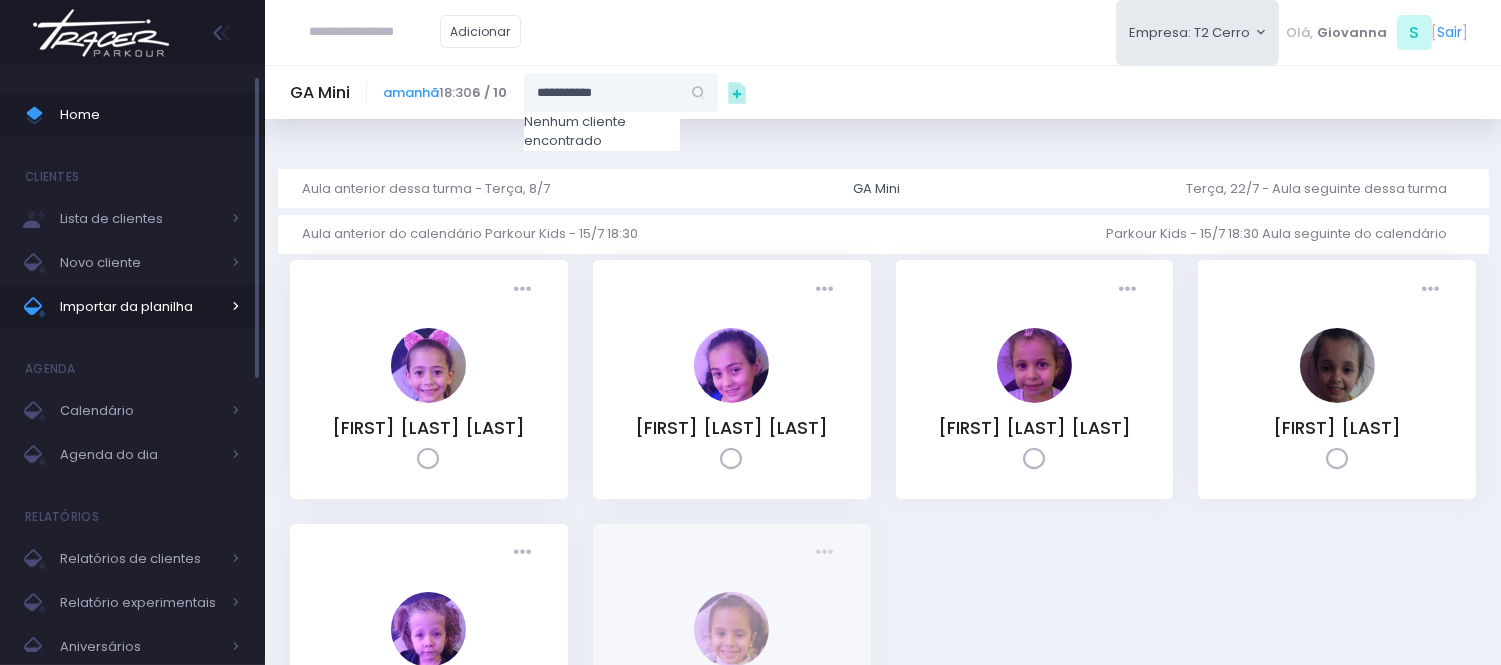 type on "**********" 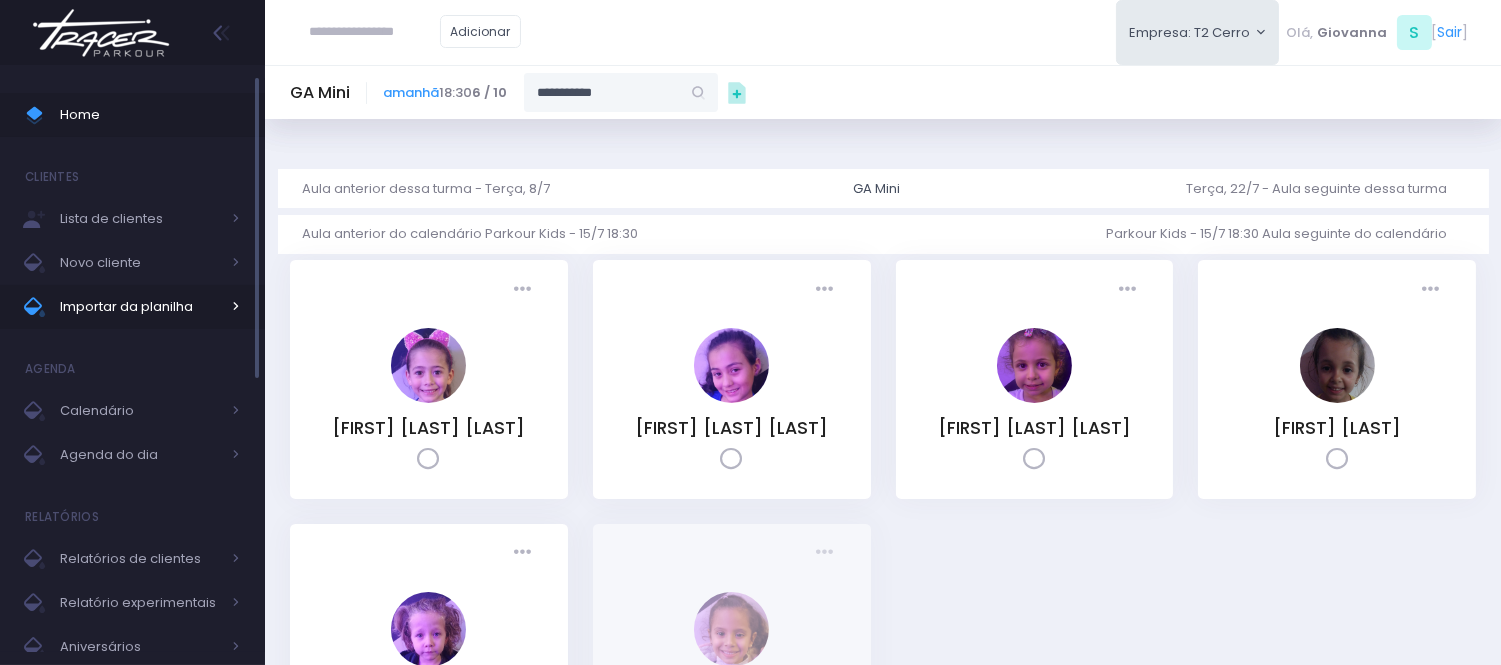 click on "Importar da planilha" at bounding box center (140, 307) 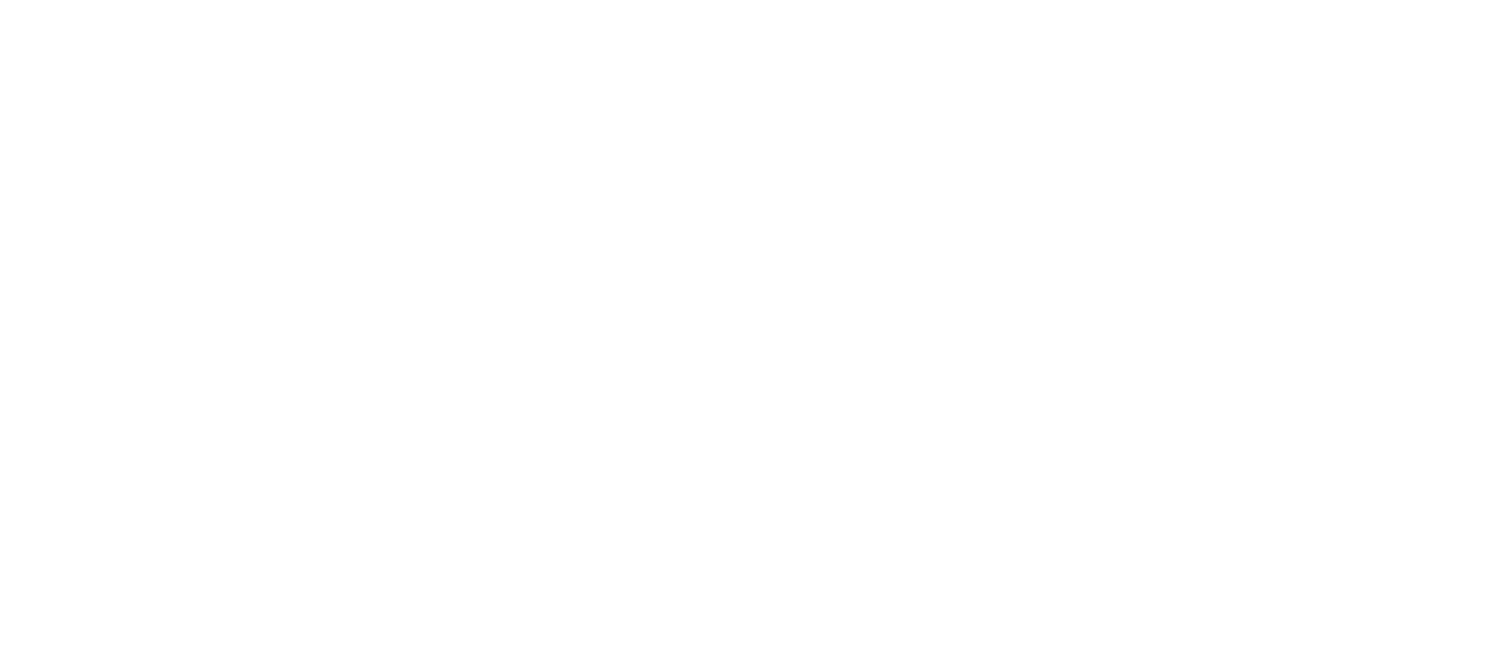 scroll, scrollTop: 0, scrollLeft: 0, axis: both 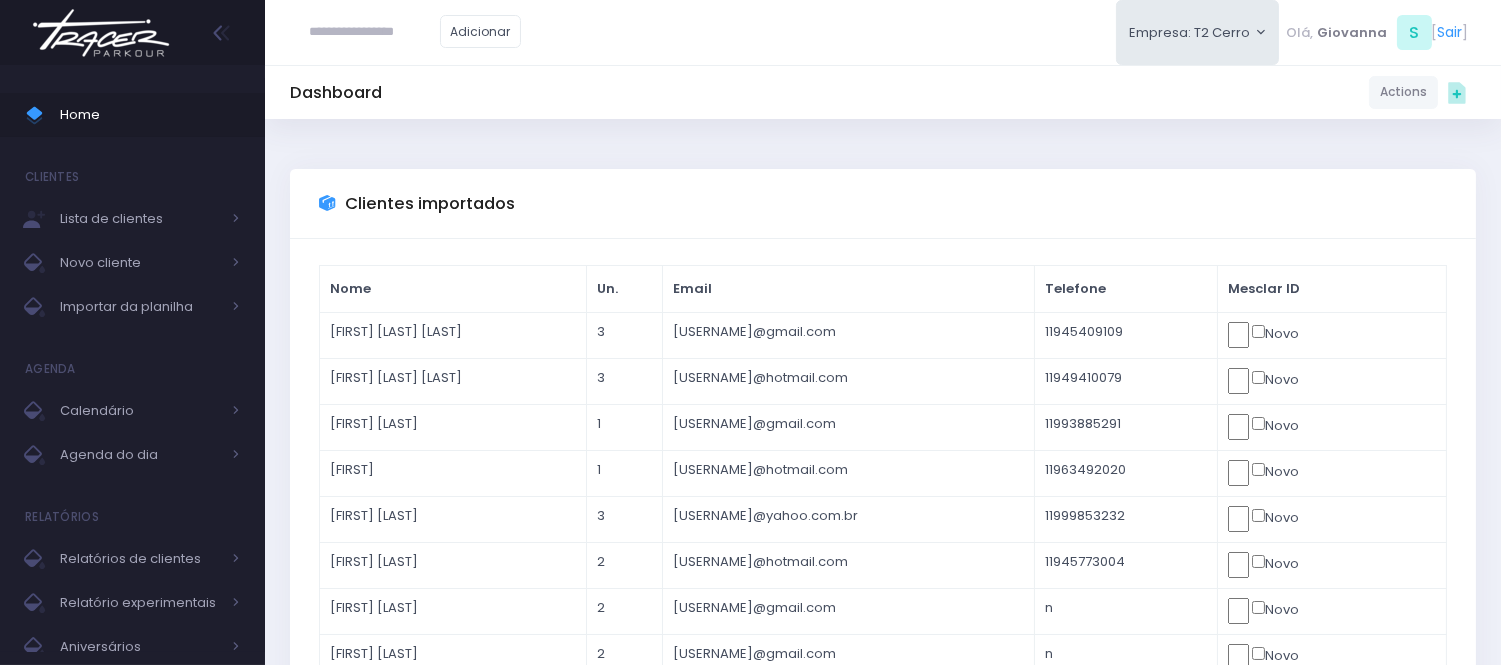 click at bounding box center (375, 32) 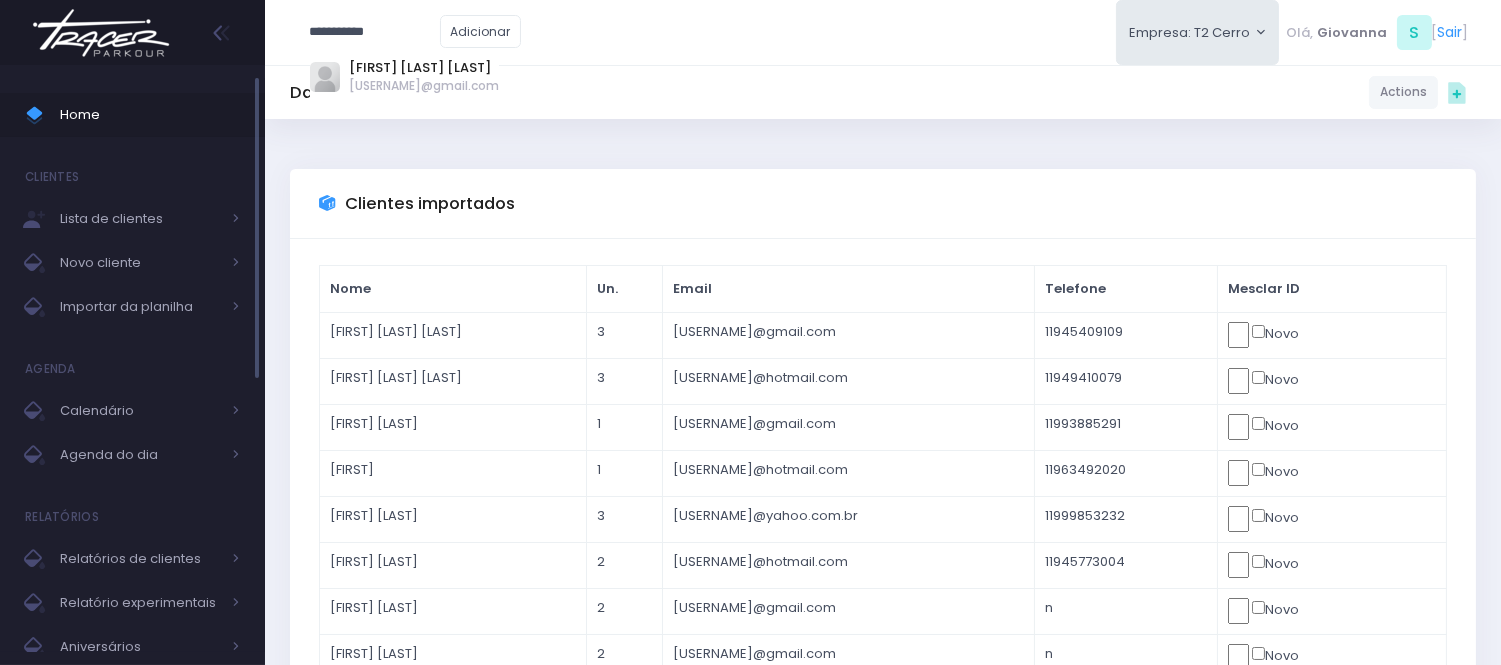 type on "**********" 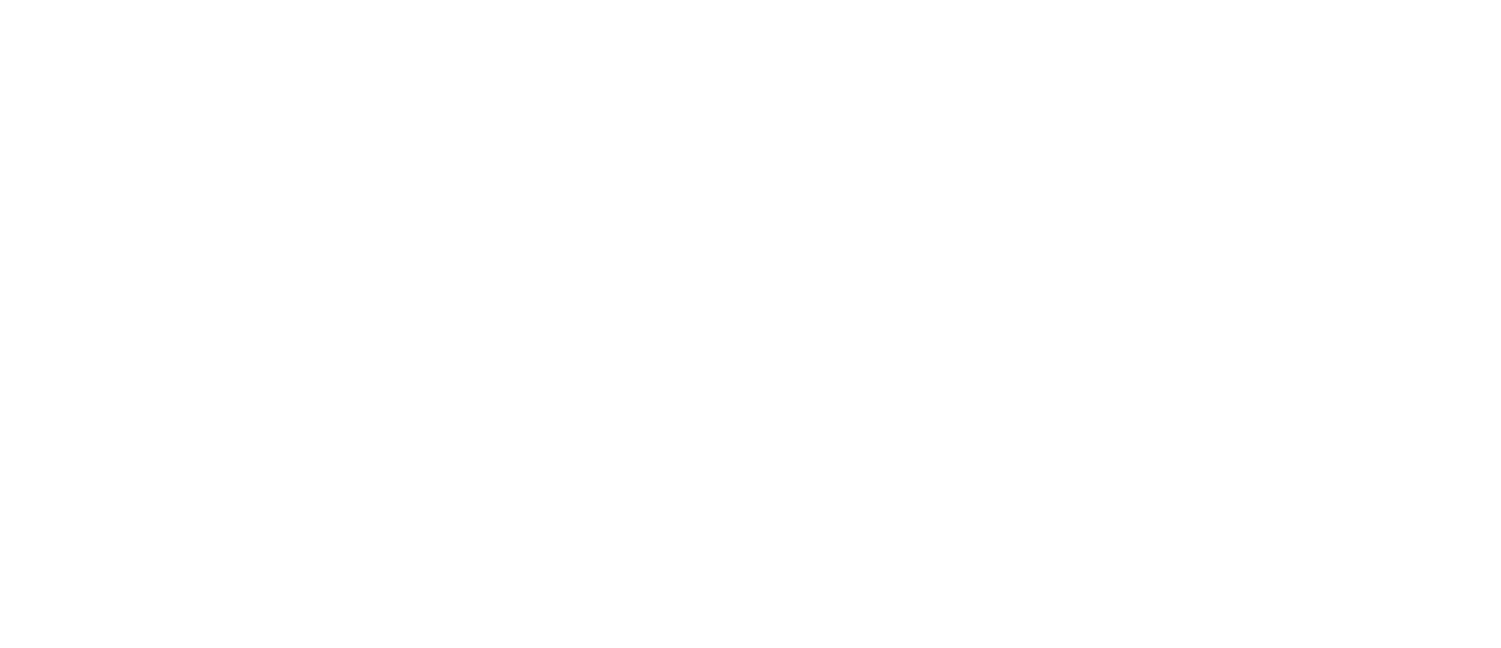 scroll, scrollTop: 0, scrollLeft: 0, axis: both 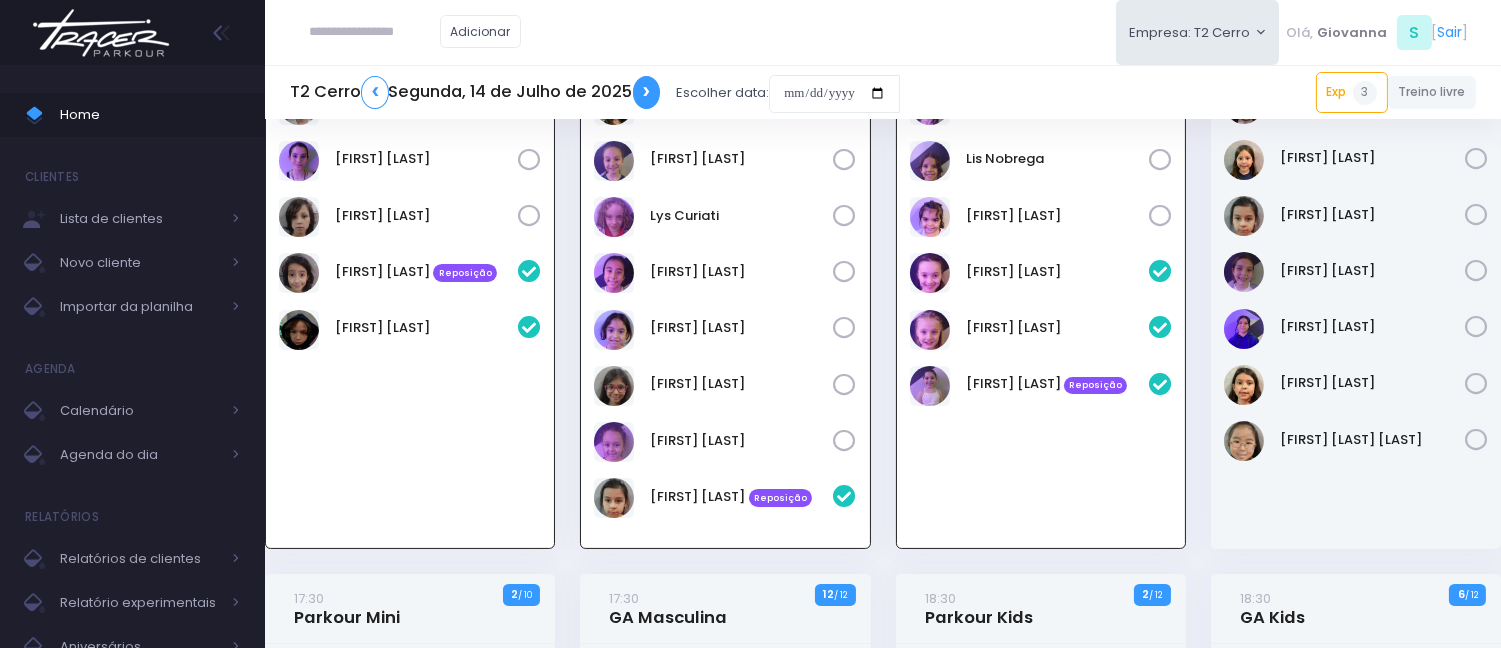 click on "❯" at bounding box center [647, 92] 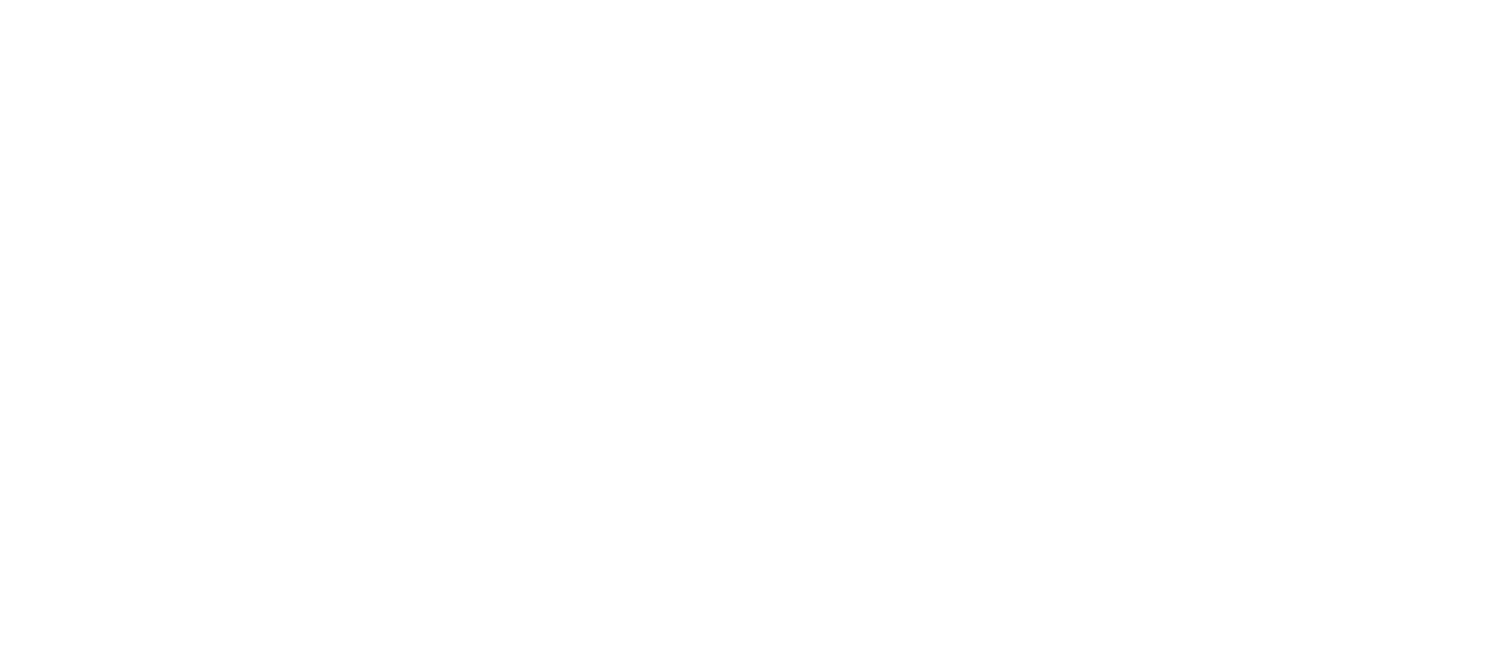 scroll, scrollTop: 0, scrollLeft: 0, axis: both 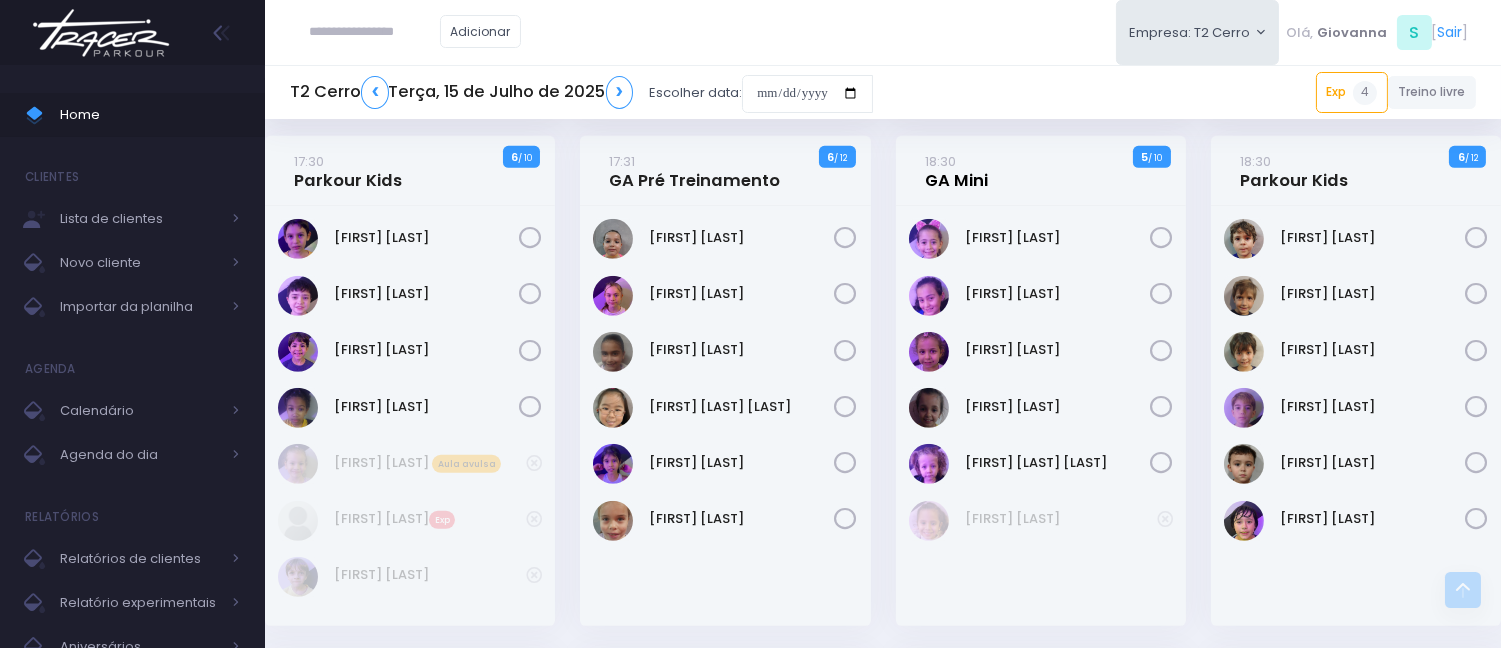 click on "18:30 GA Mini" at bounding box center [956, 171] 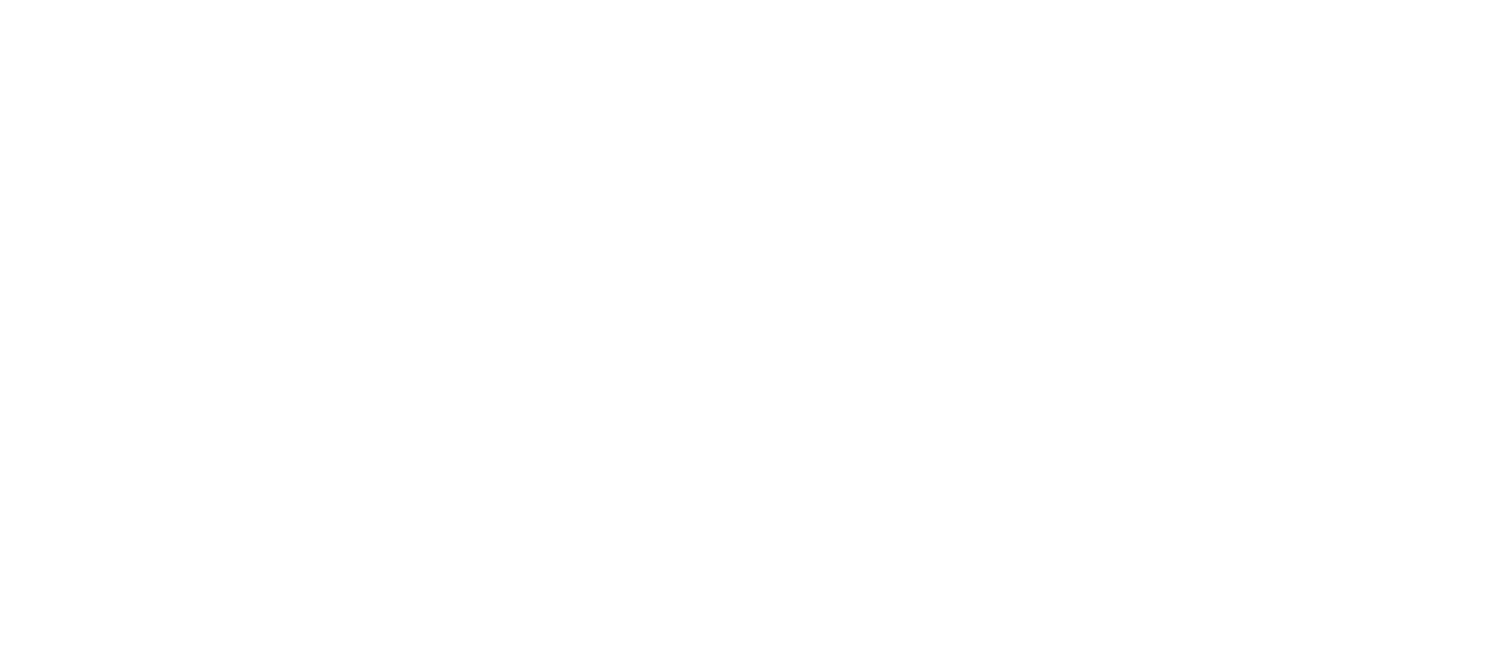 scroll, scrollTop: 0, scrollLeft: 0, axis: both 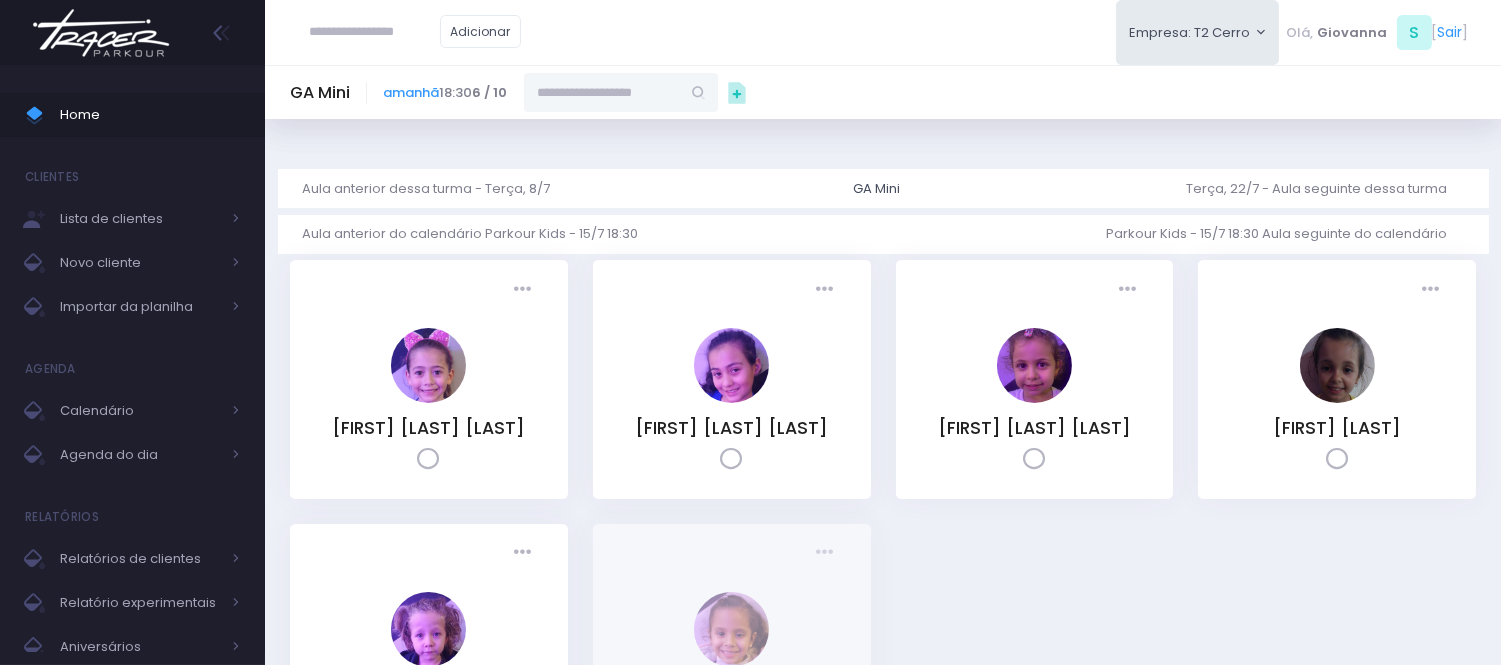 drag, startPoint x: 641, startPoint y: 94, endPoint x: 563, endPoint y: 100, distance: 78.23043 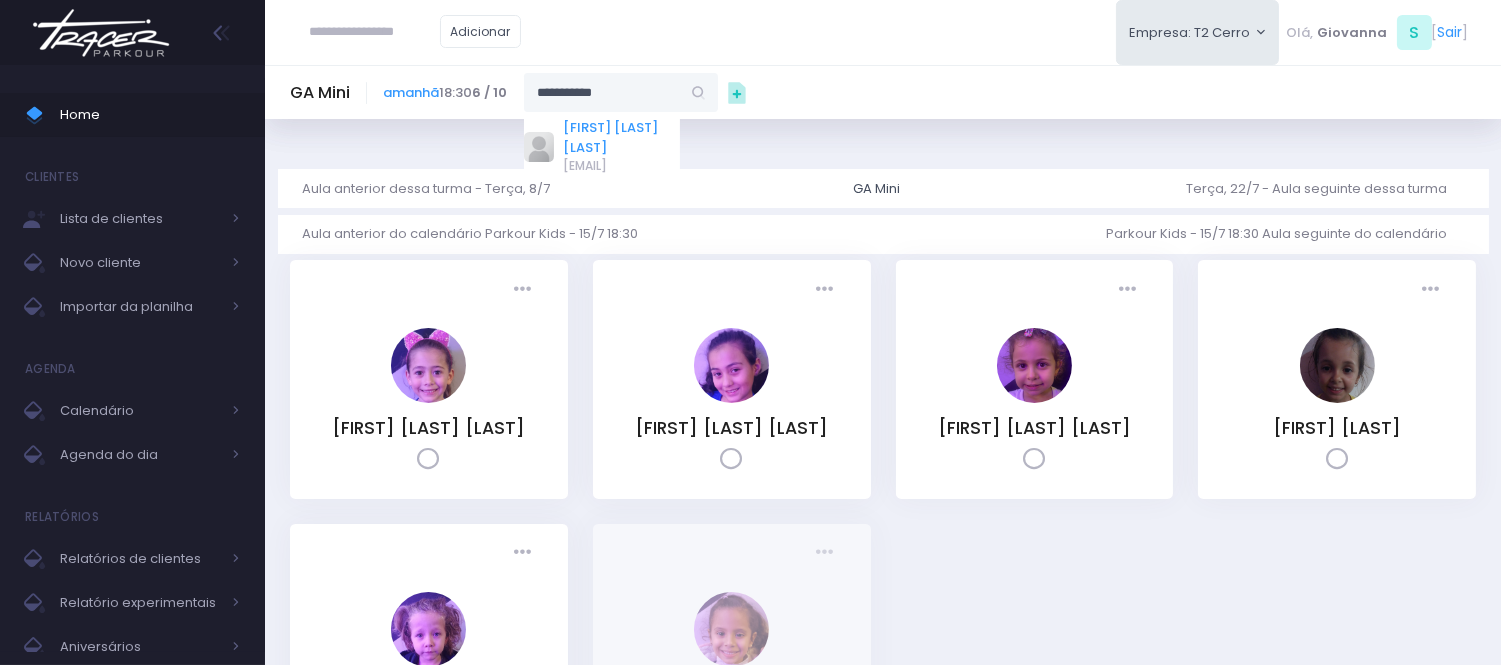click on "[FIRST] [LAST] [LAST]" at bounding box center (622, 137) 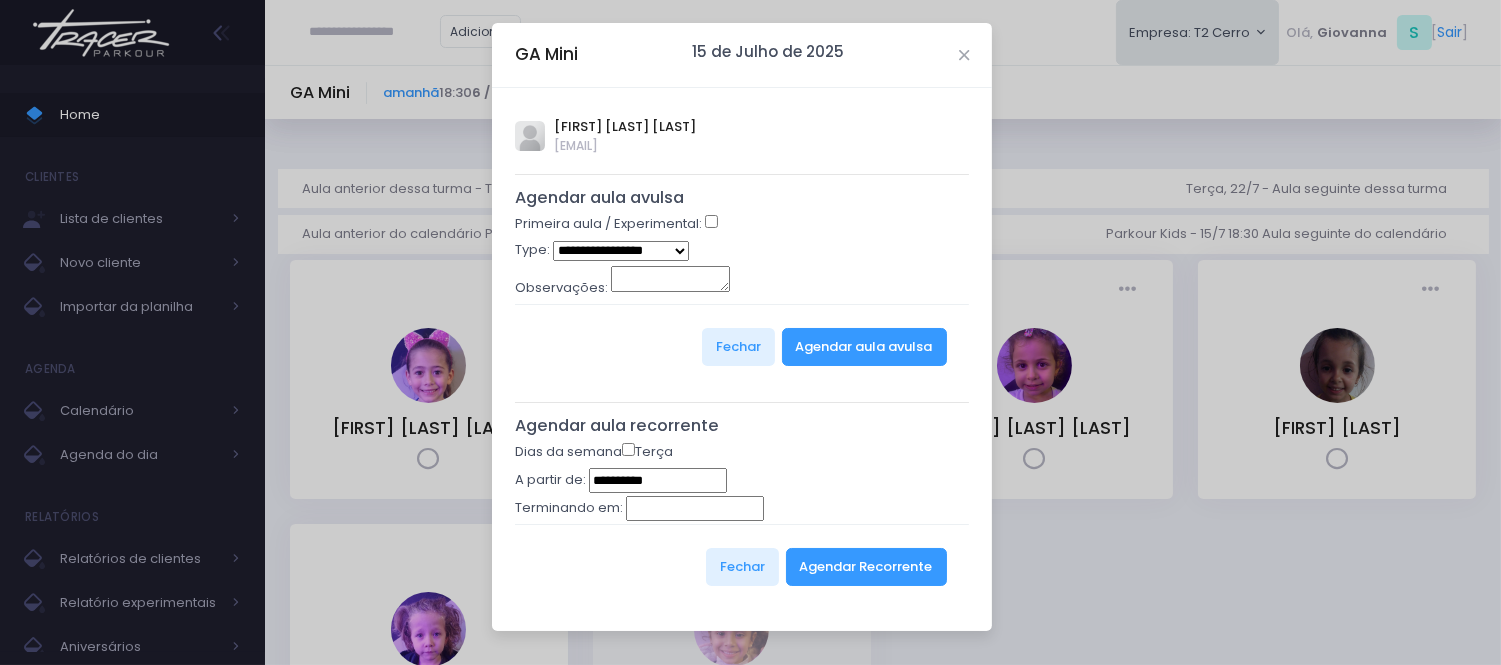 type on "**********" 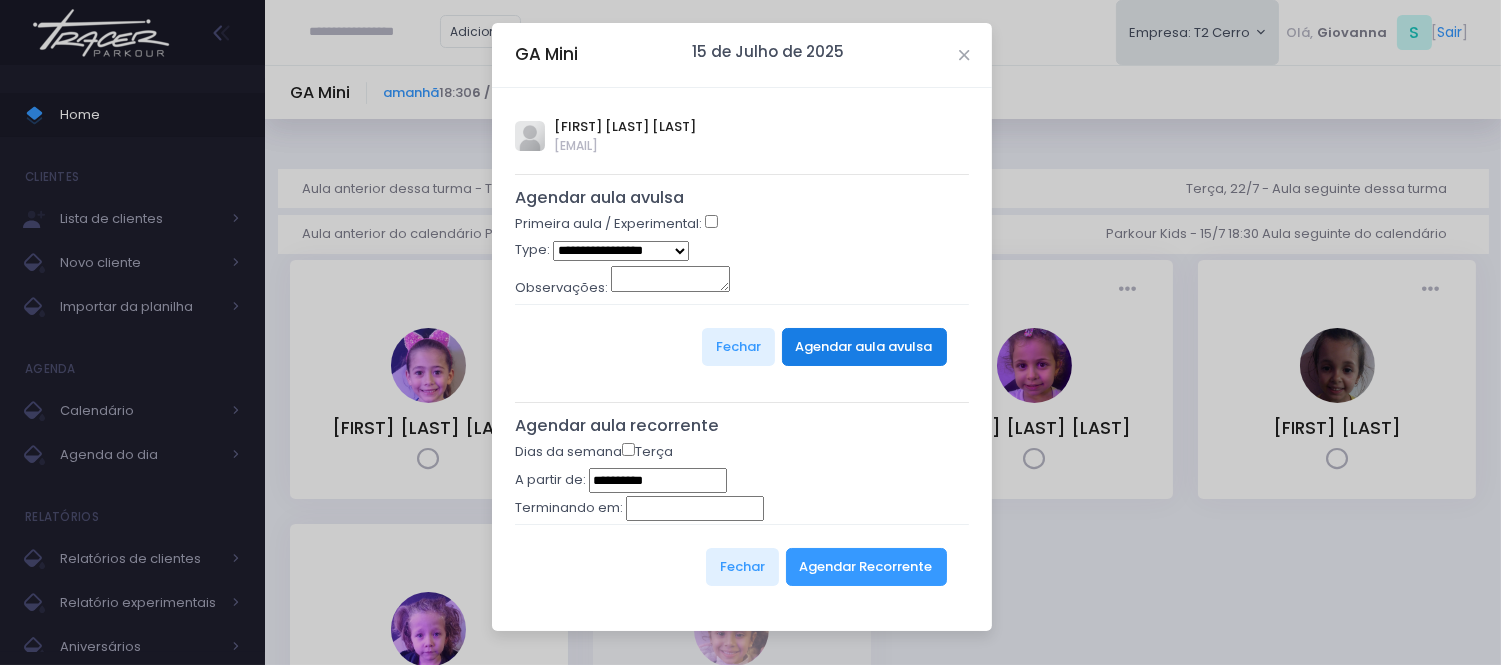 click on "Agendar aula avulsa" at bounding box center [864, 347] 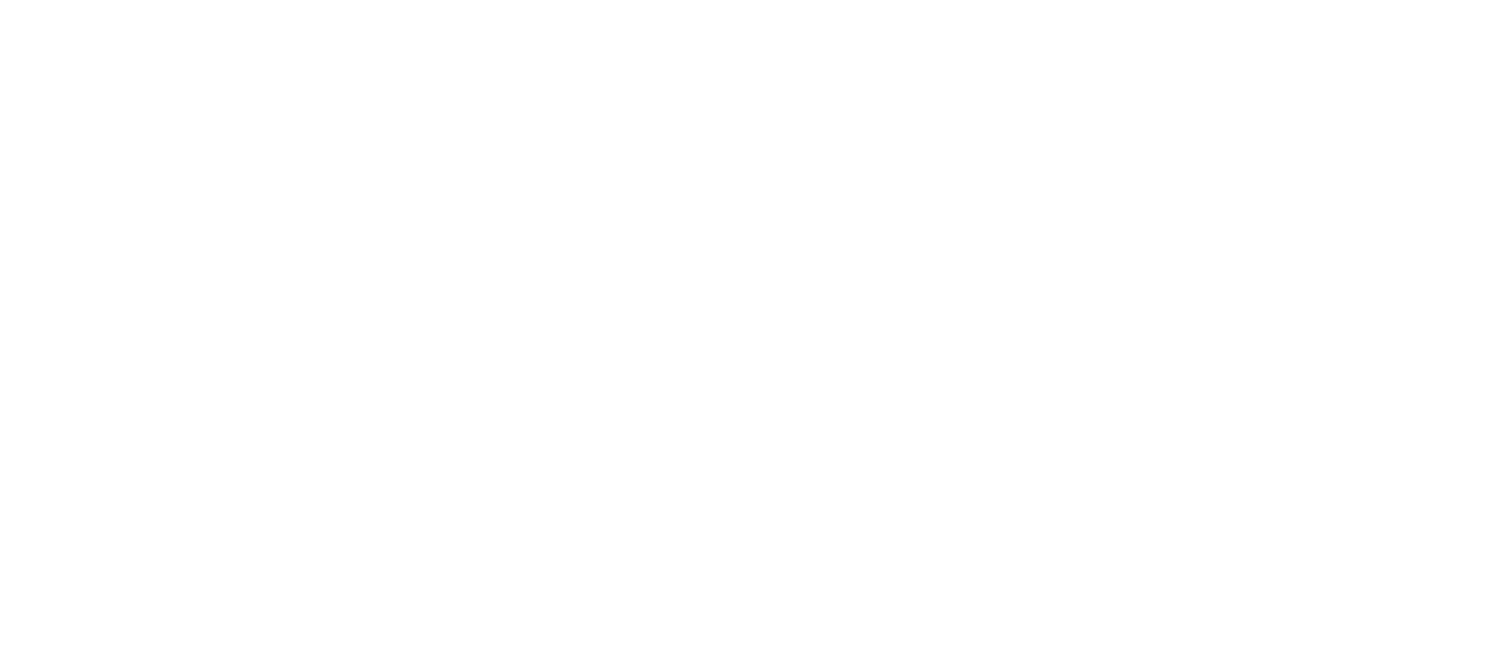 scroll, scrollTop: 0, scrollLeft: 0, axis: both 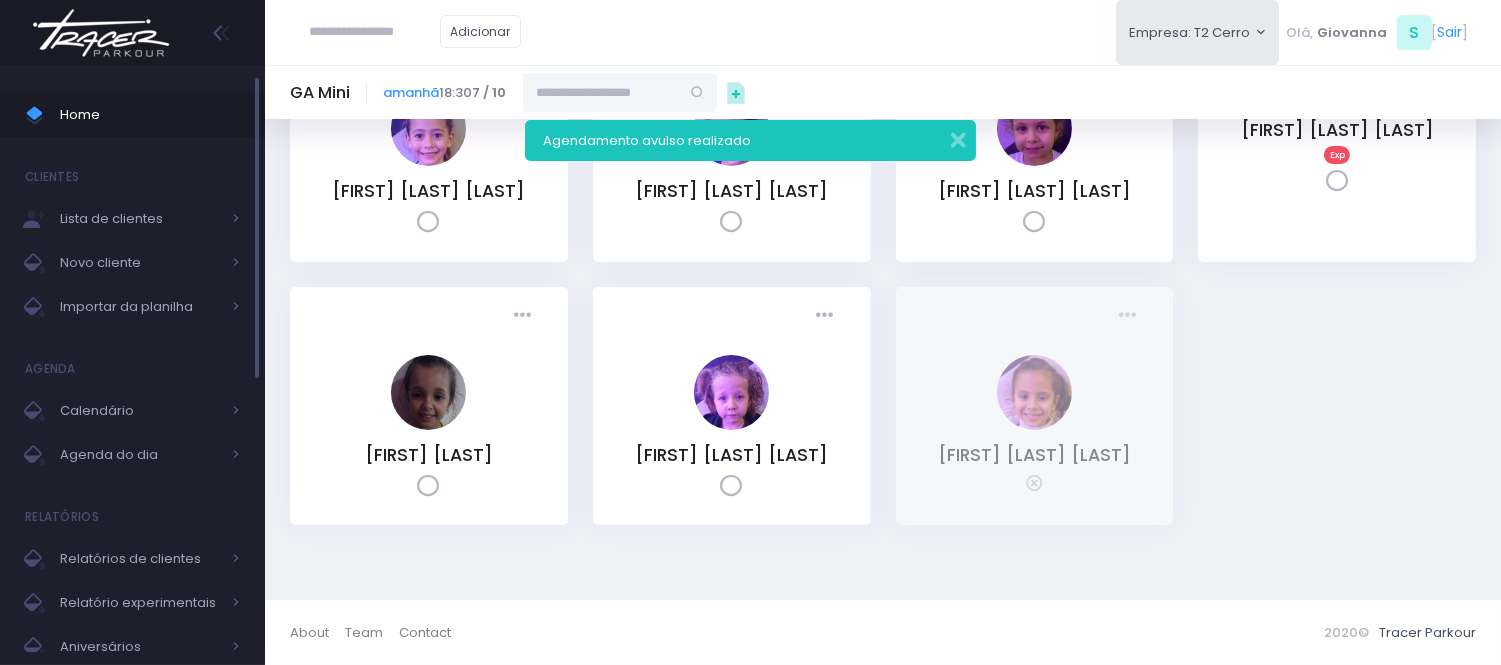 click on "Home" at bounding box center [150, 115] 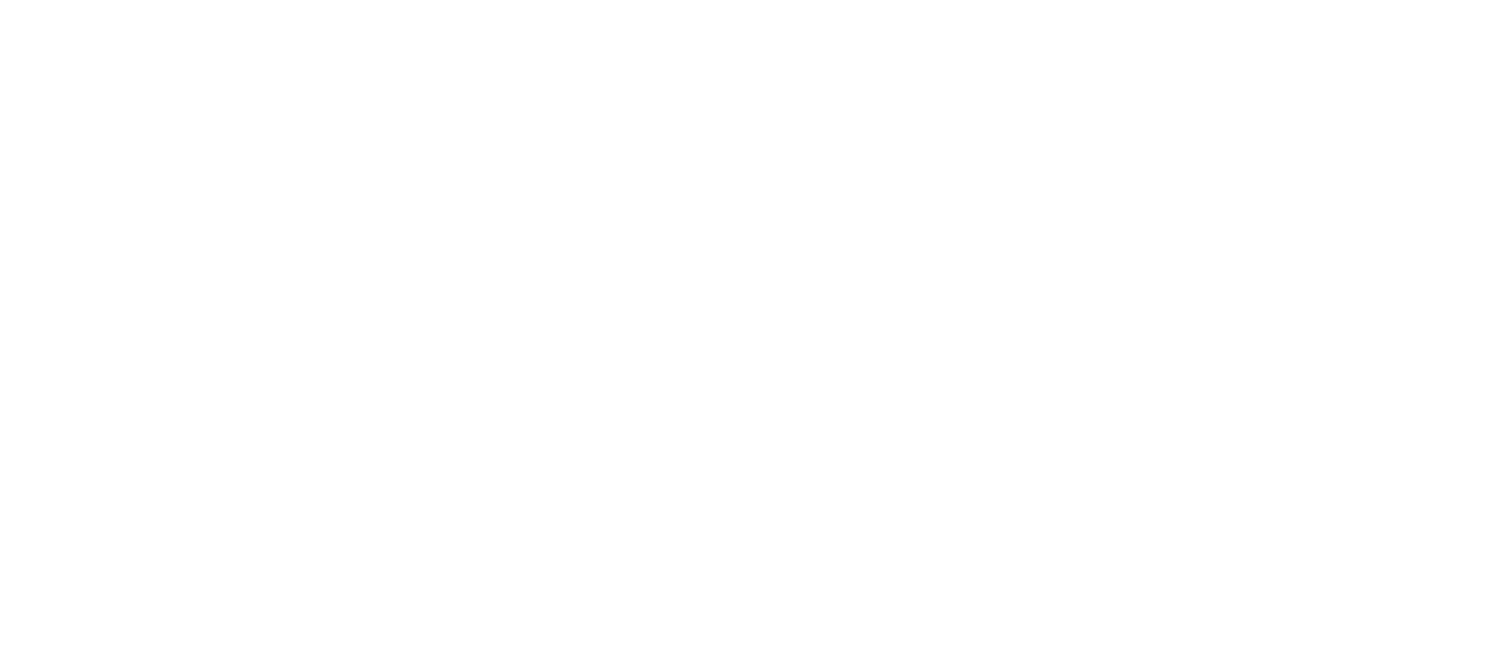 scroll, scrollTop: 0, scrollLeft: 0, axis: both 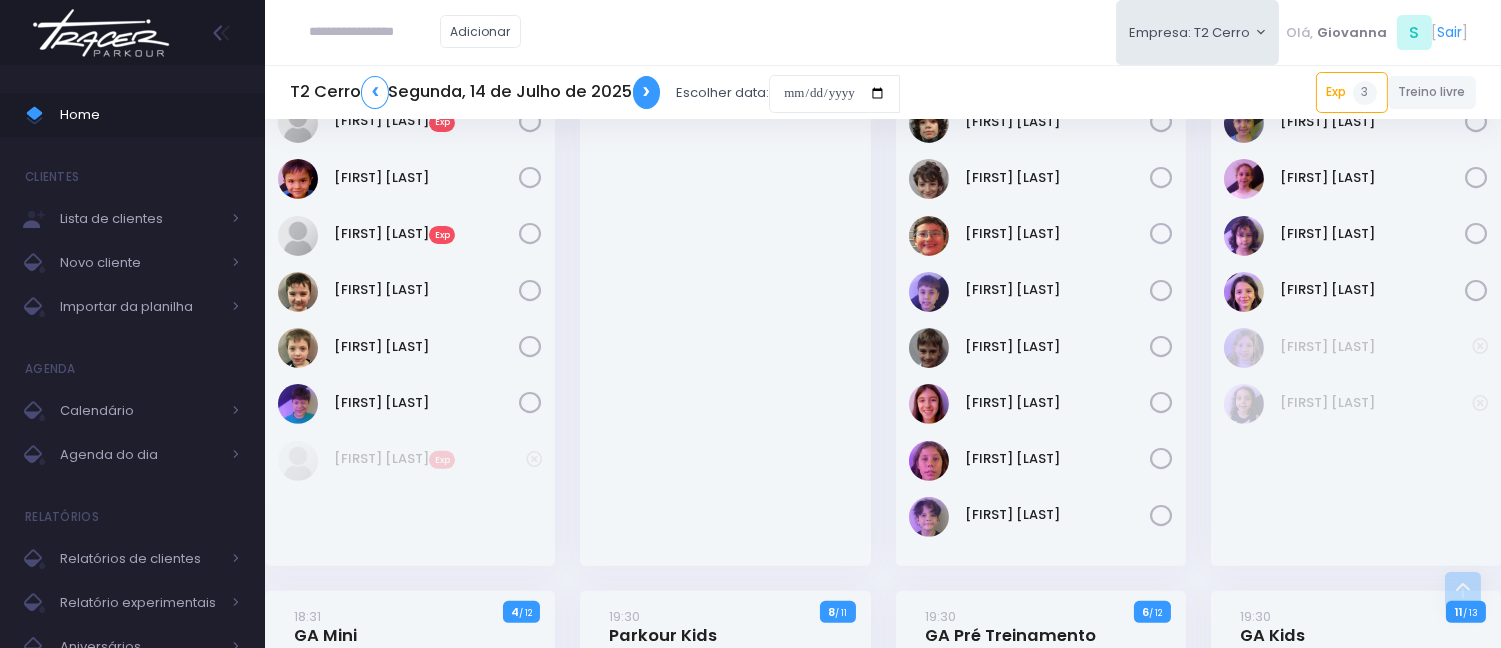 click on "❯" at bounding box center (647, 92) 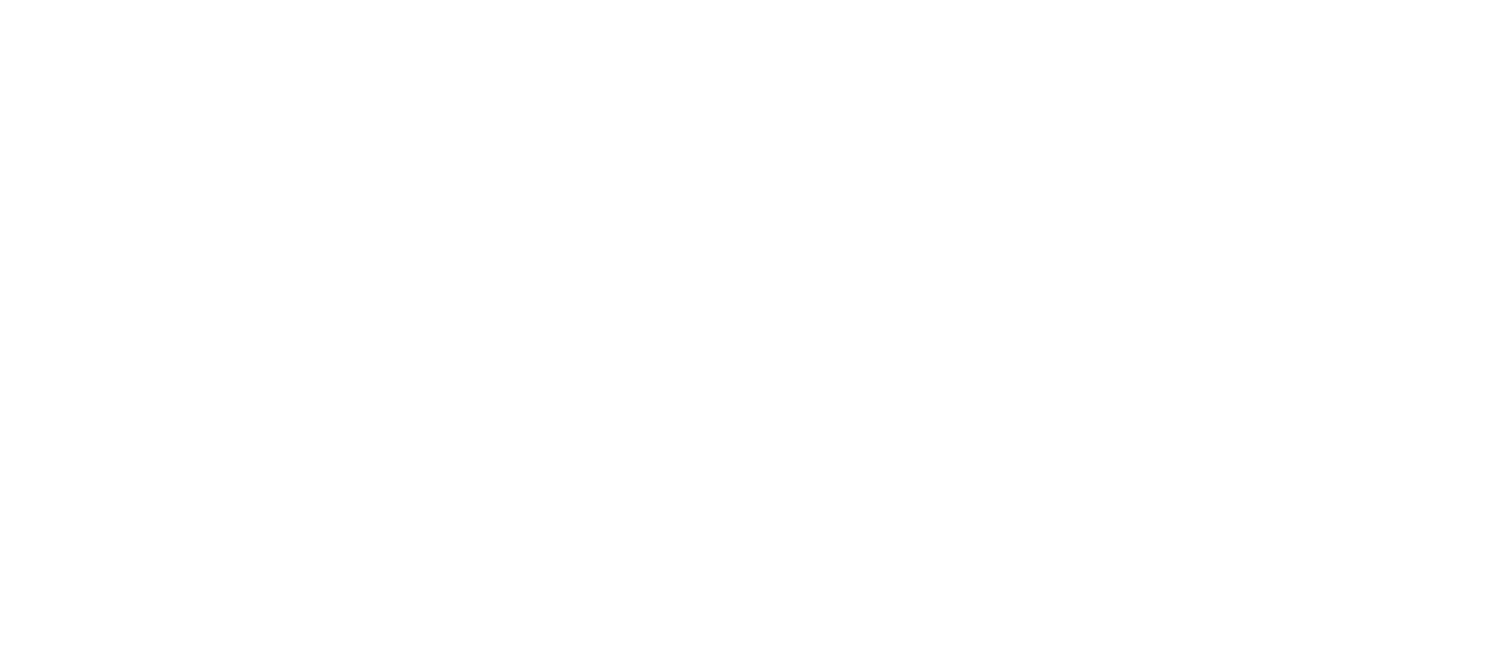 scroll, scrollTop: 0, scrollLeft: 0, axis: both 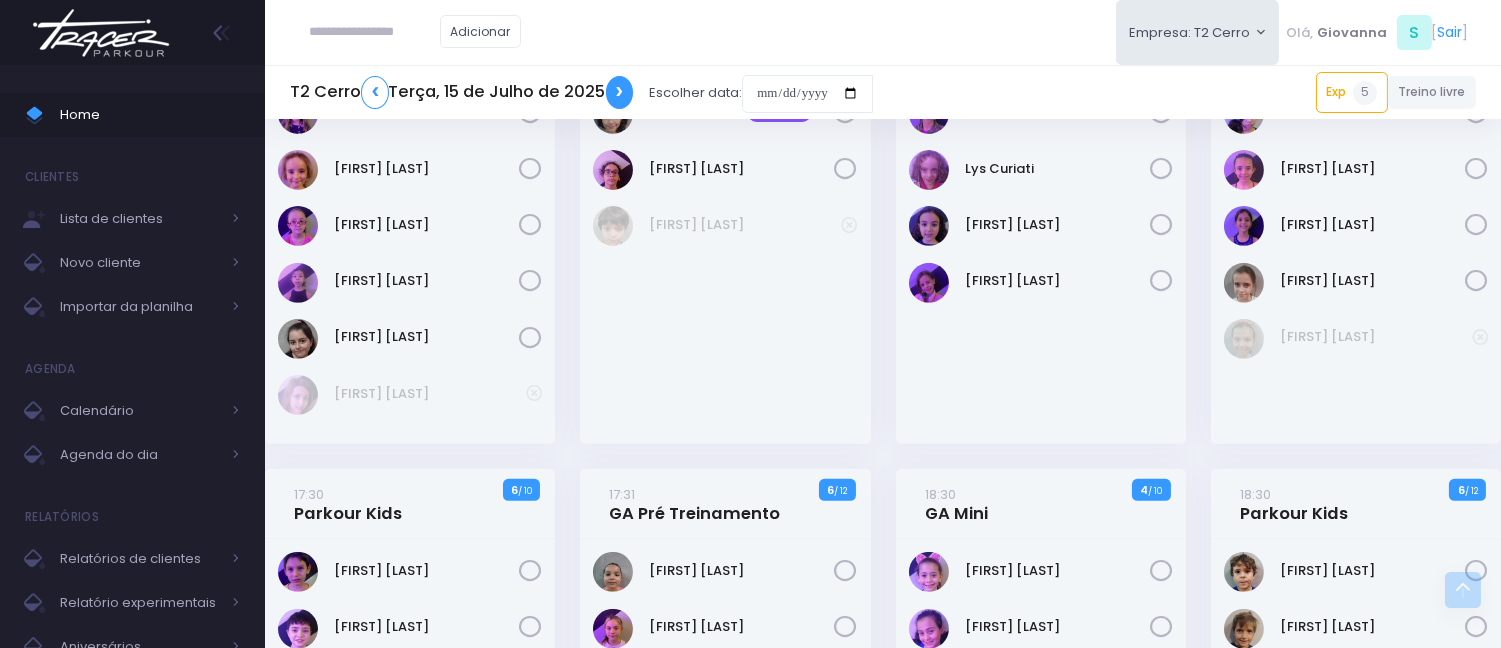 click on "❯" at bounding box center (620, 92) 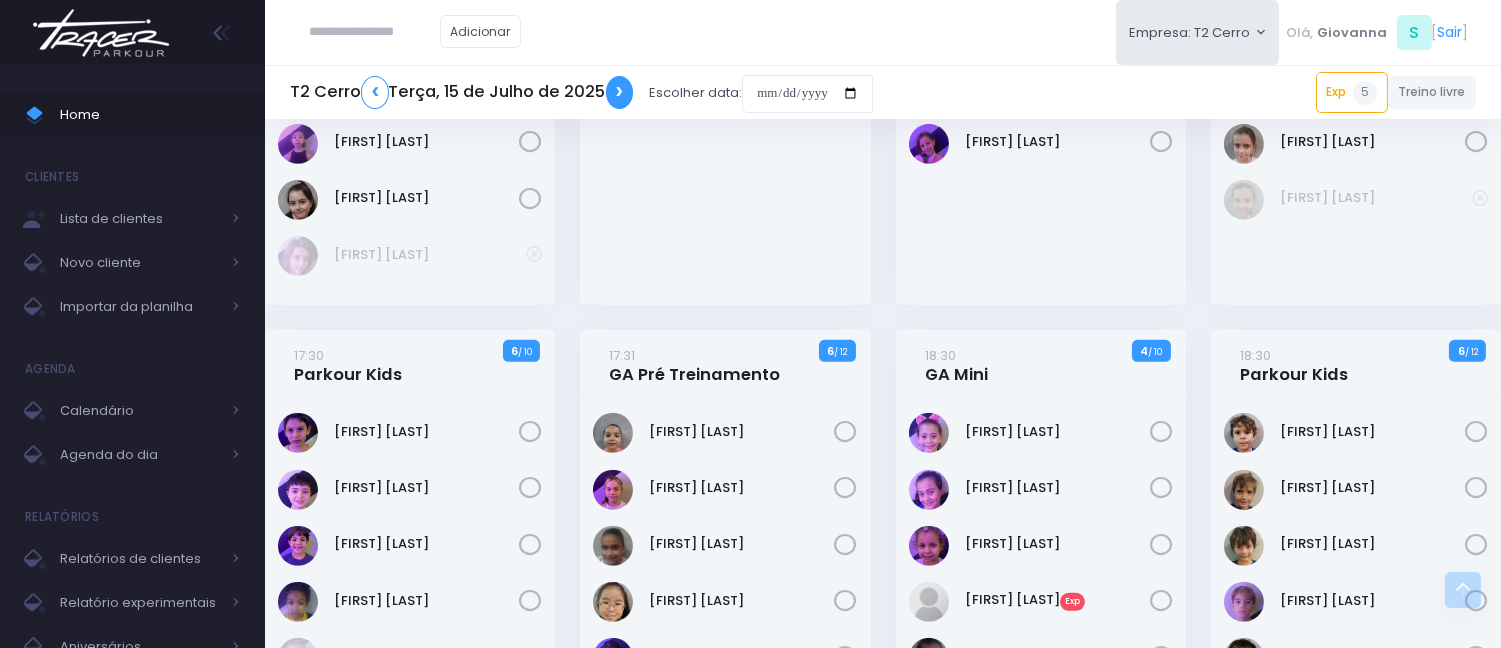 scroll, scrollTop: 1888, scrollLeft: 0, axis: vertical 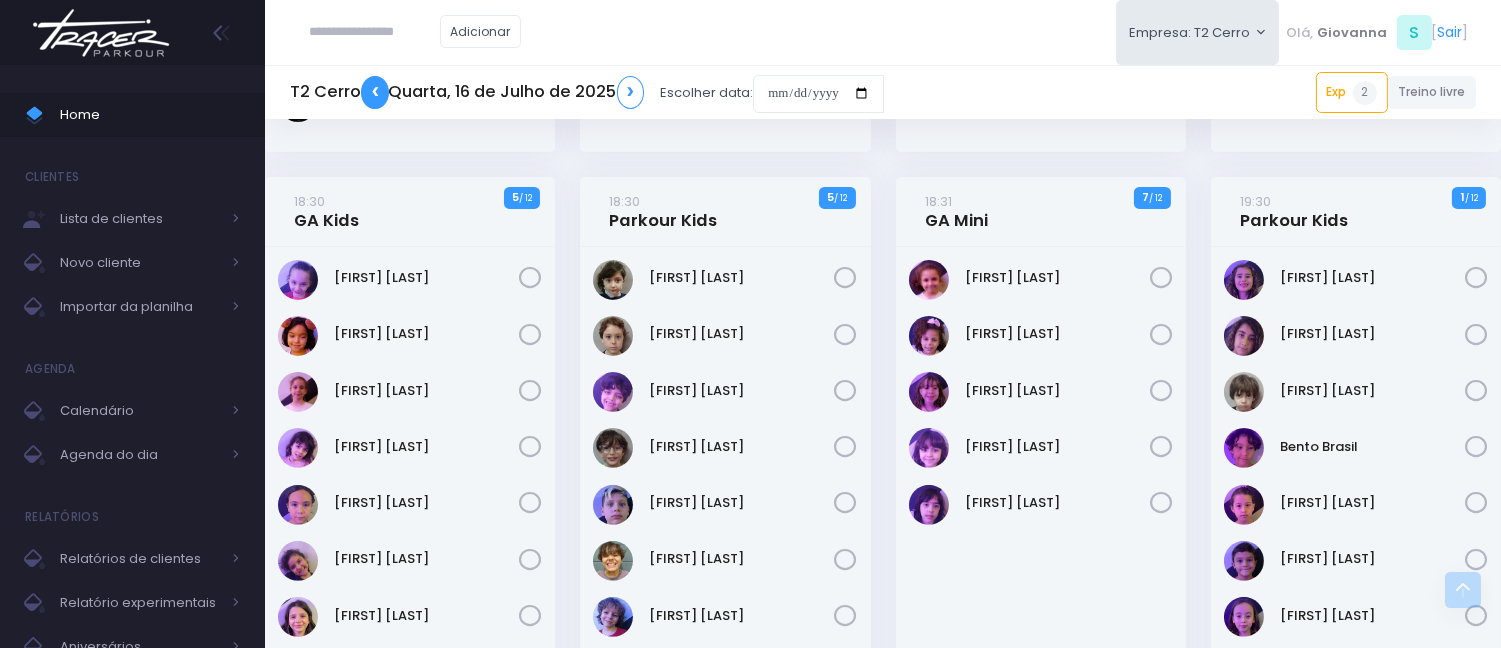 click on "❮" at bounding box center (375, 92) 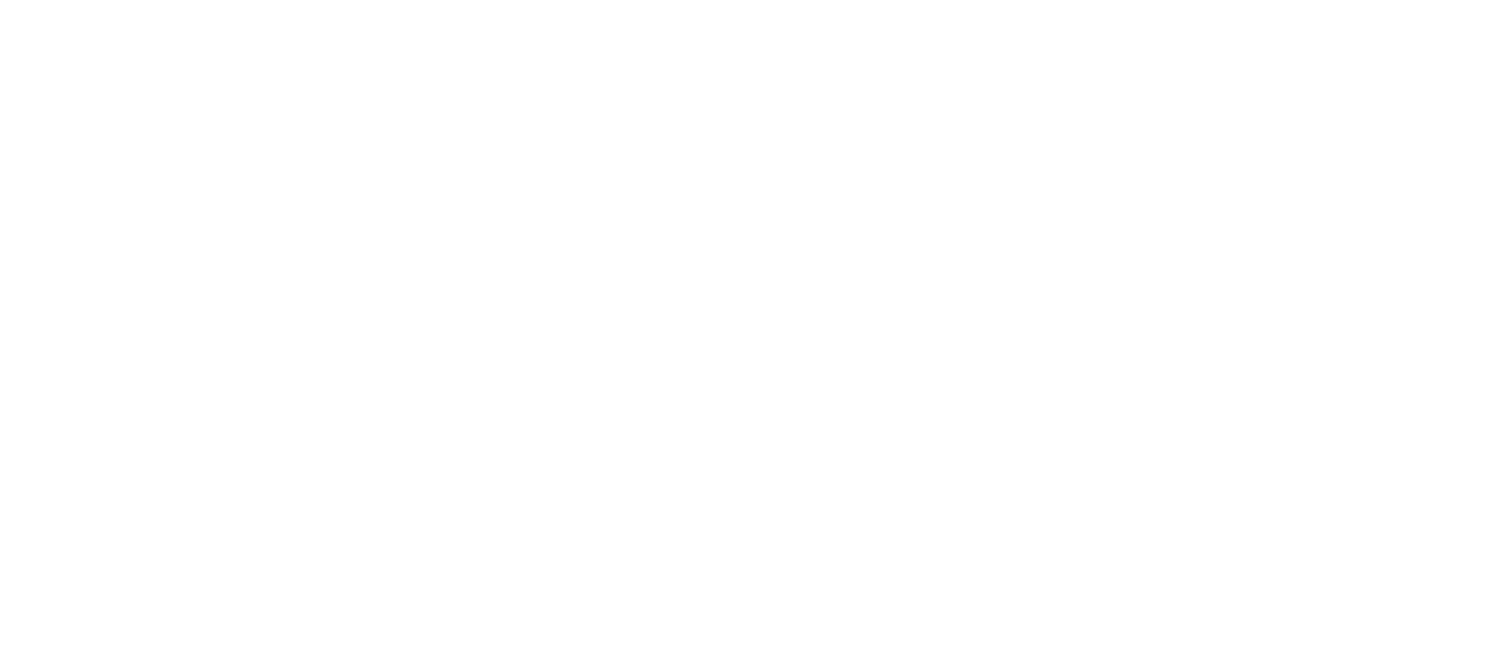 scroll, scrollTop: 0, scrollLeft: 0, axis: both 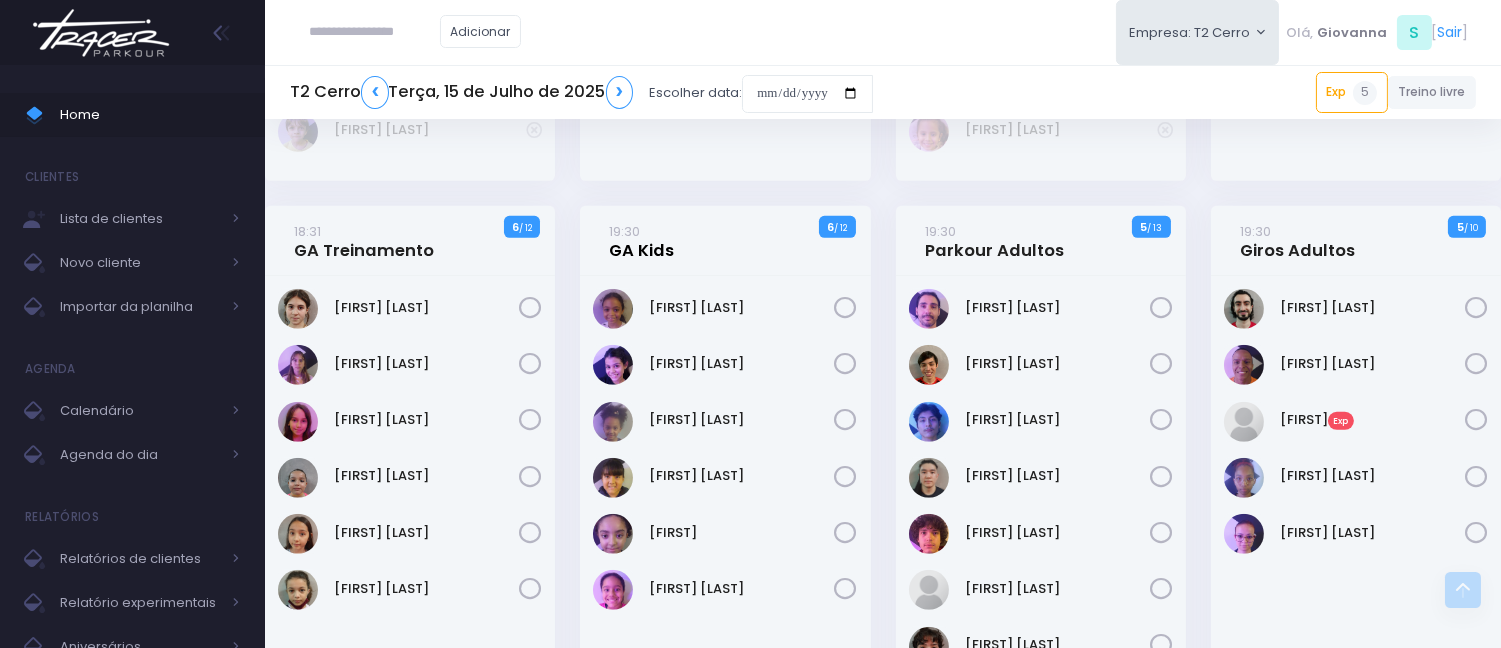 click on "19:30 GA Kids" at bounding box center (642, 241) 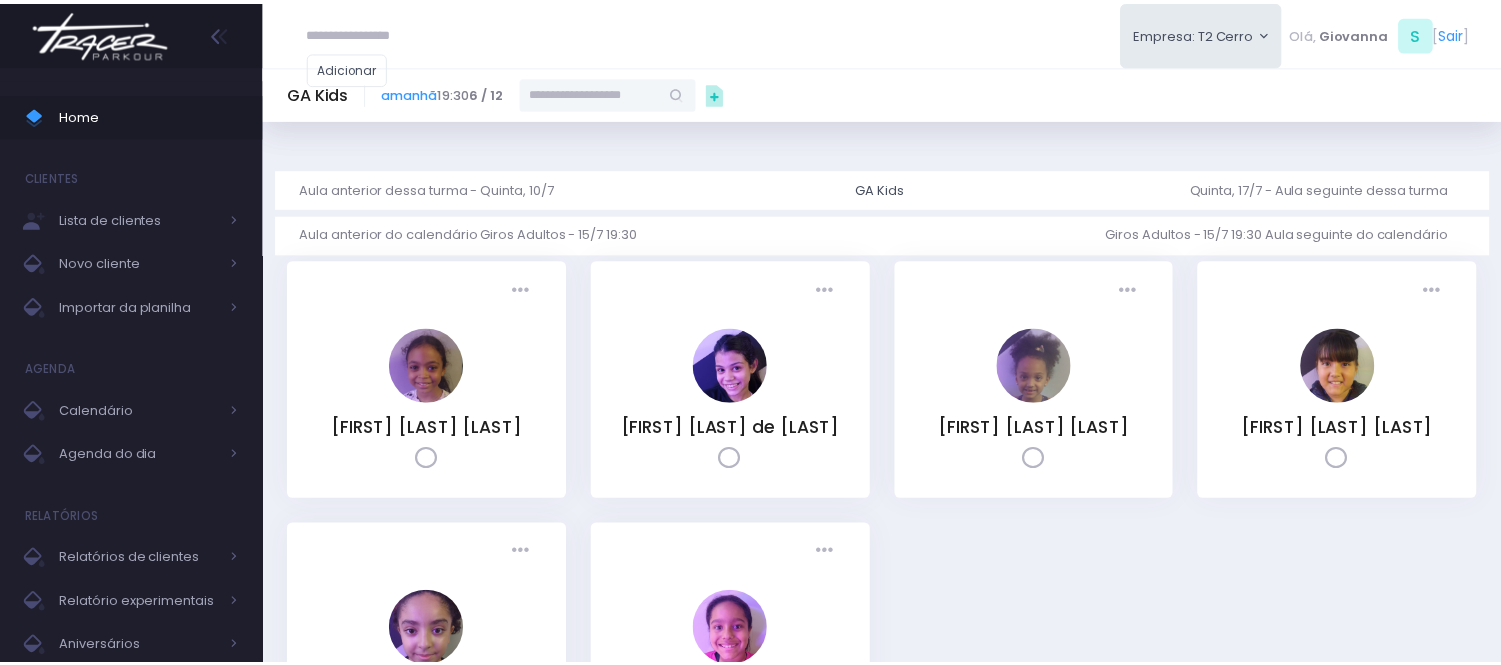 scroll, scrollTop: 0, scrollLeft: 0, axis: both 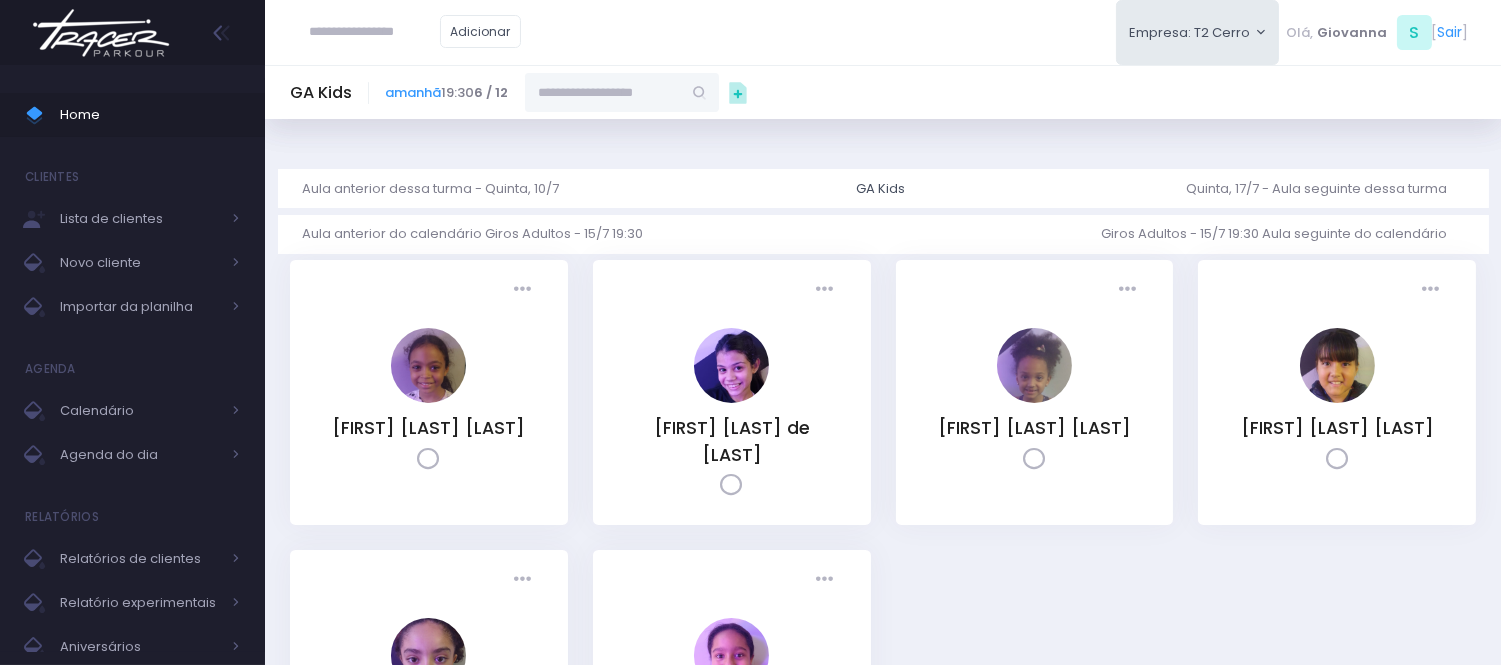 click at bounding box center (603, 92) 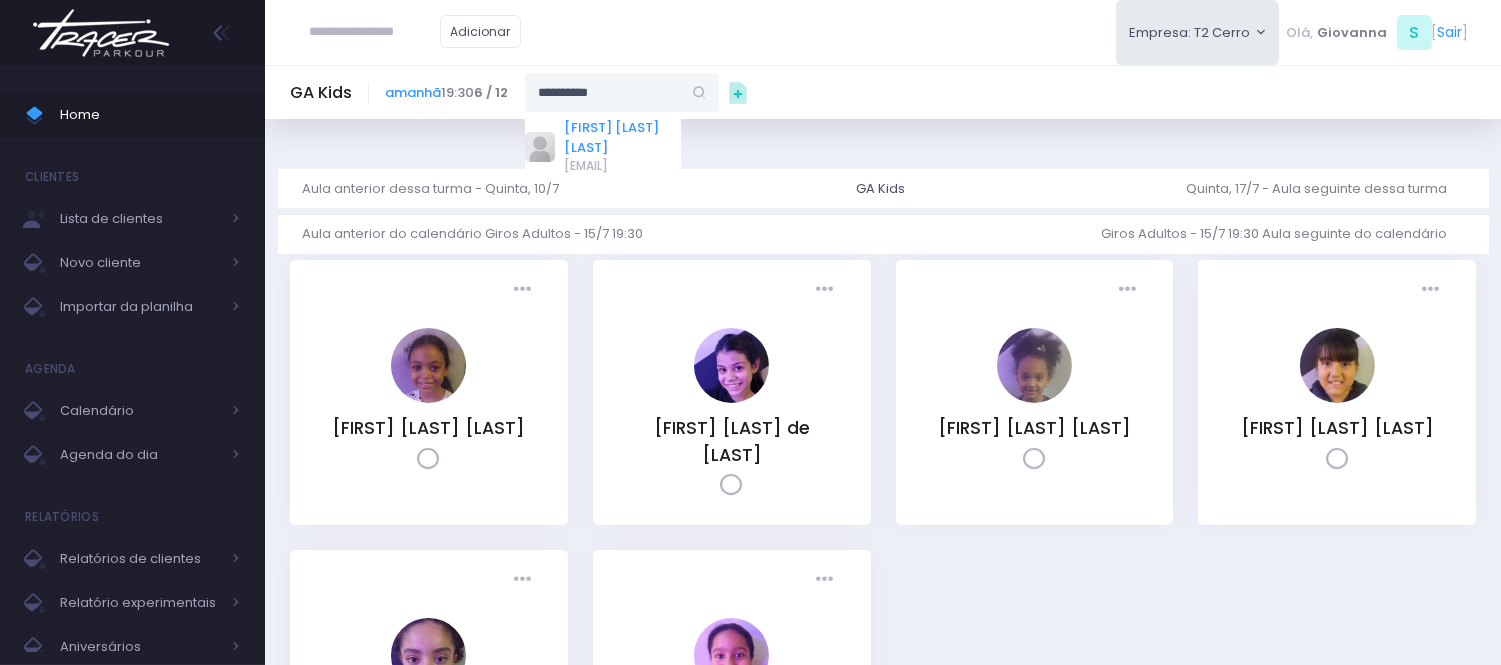 click on "[FIRST] [LAST] [LAST]" at bounding box center [623, 137] 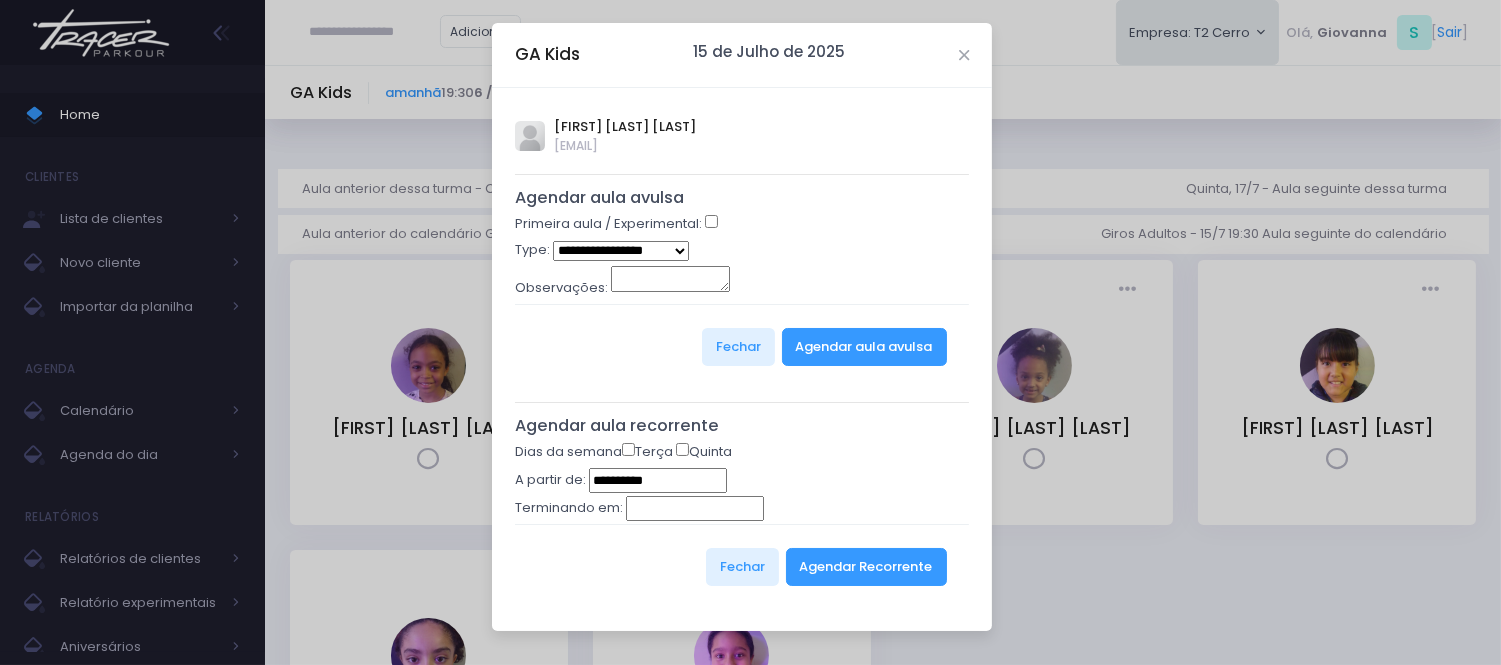 type on "**********" 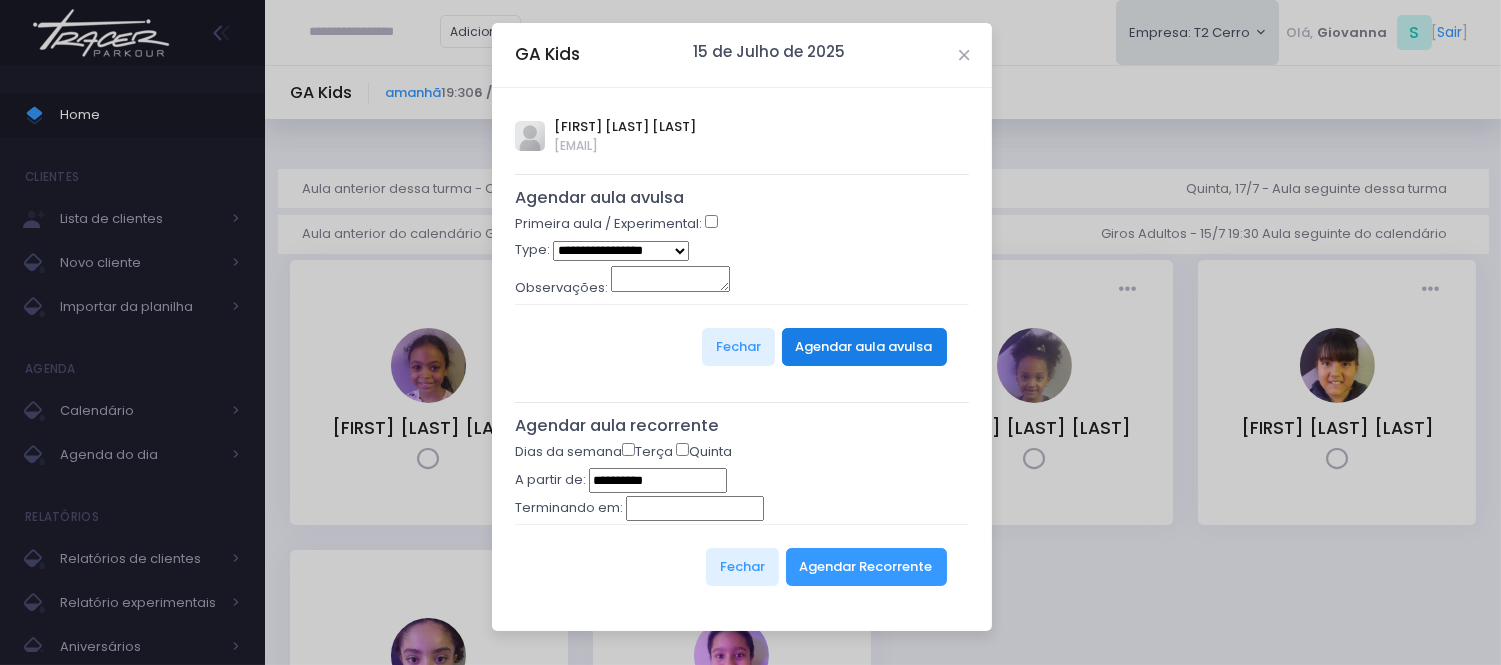 click on "Agendar aula avulsa" at bounding box center [864, 347] 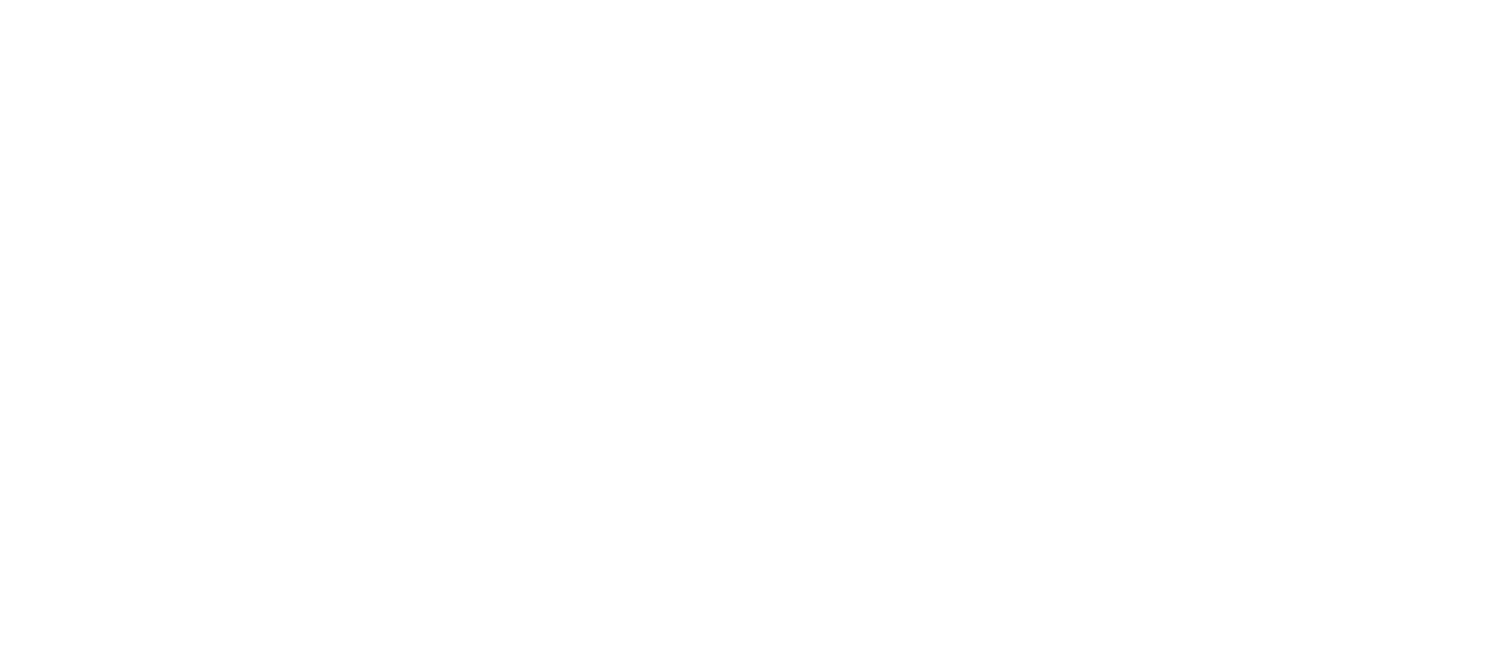 scroll, scrollTop: 0, scrollLeft: 0, axis: both 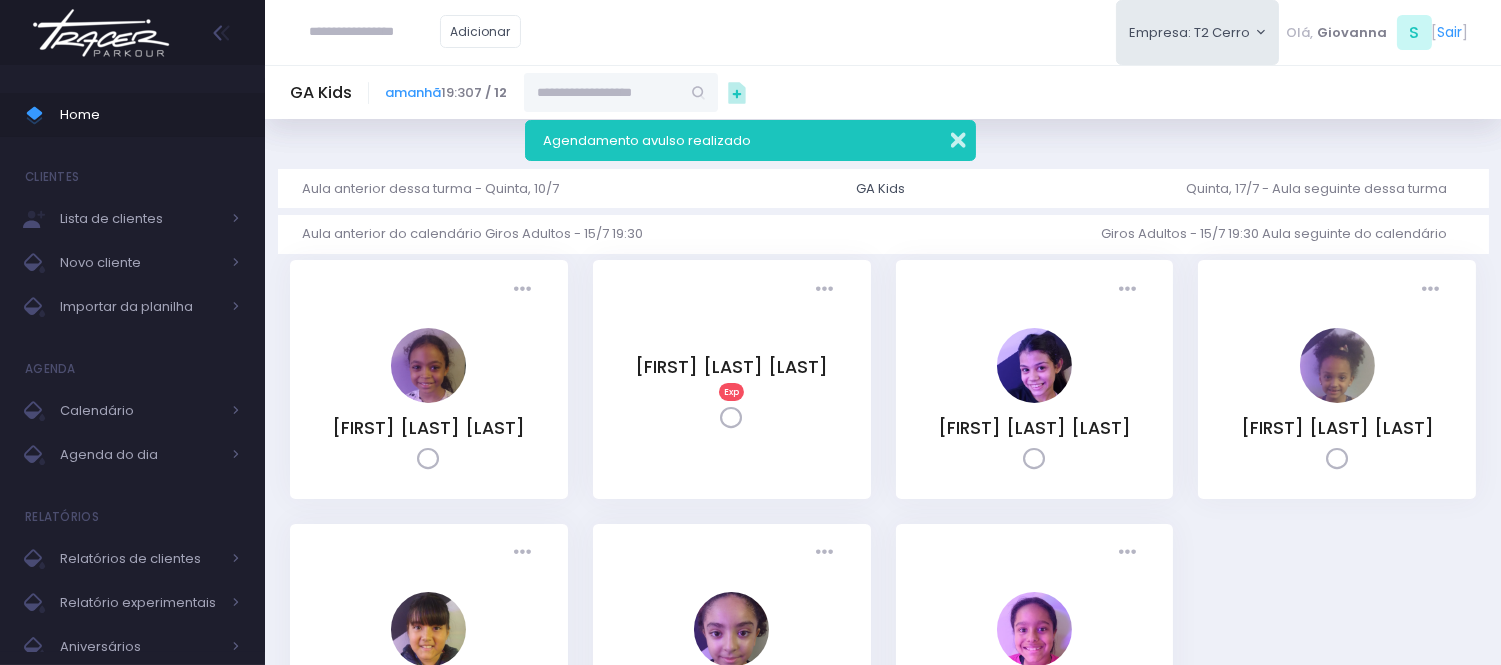 click at bounding box center [945, 137] 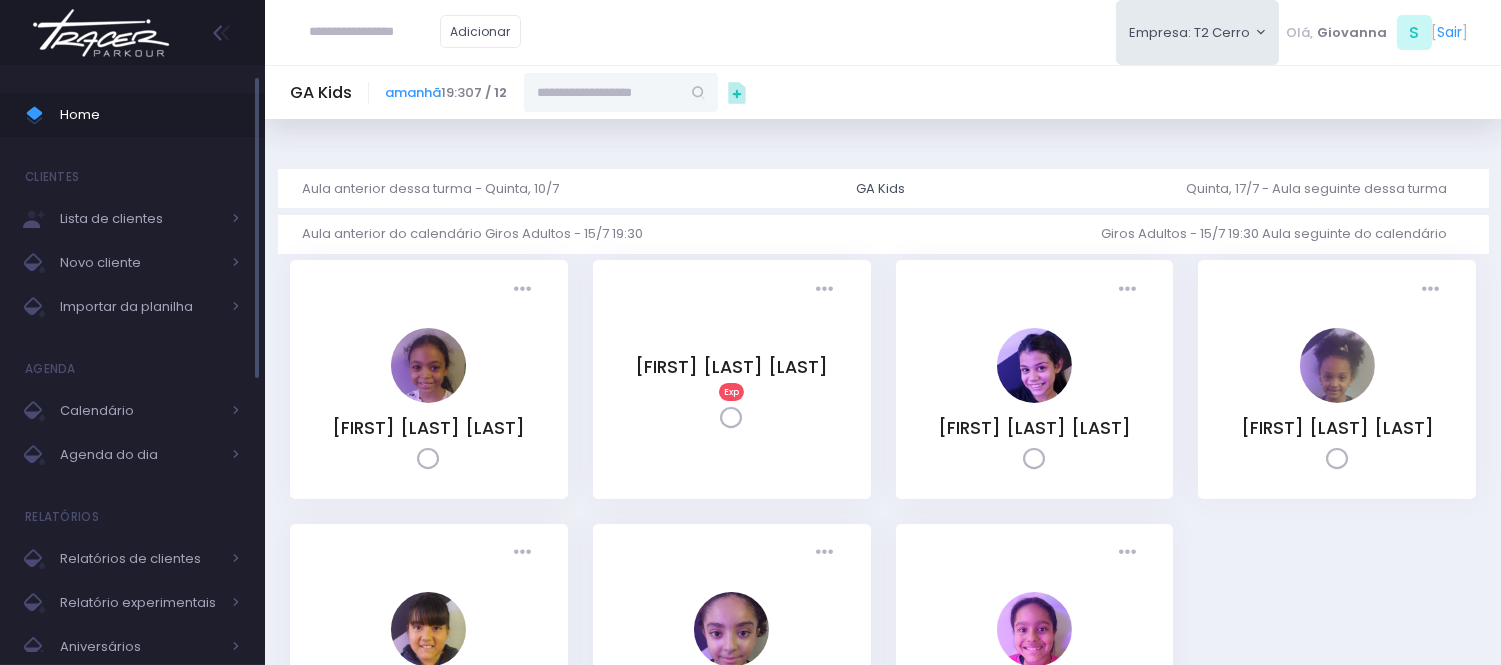 click on "Home" at bounding box center [150, 115] 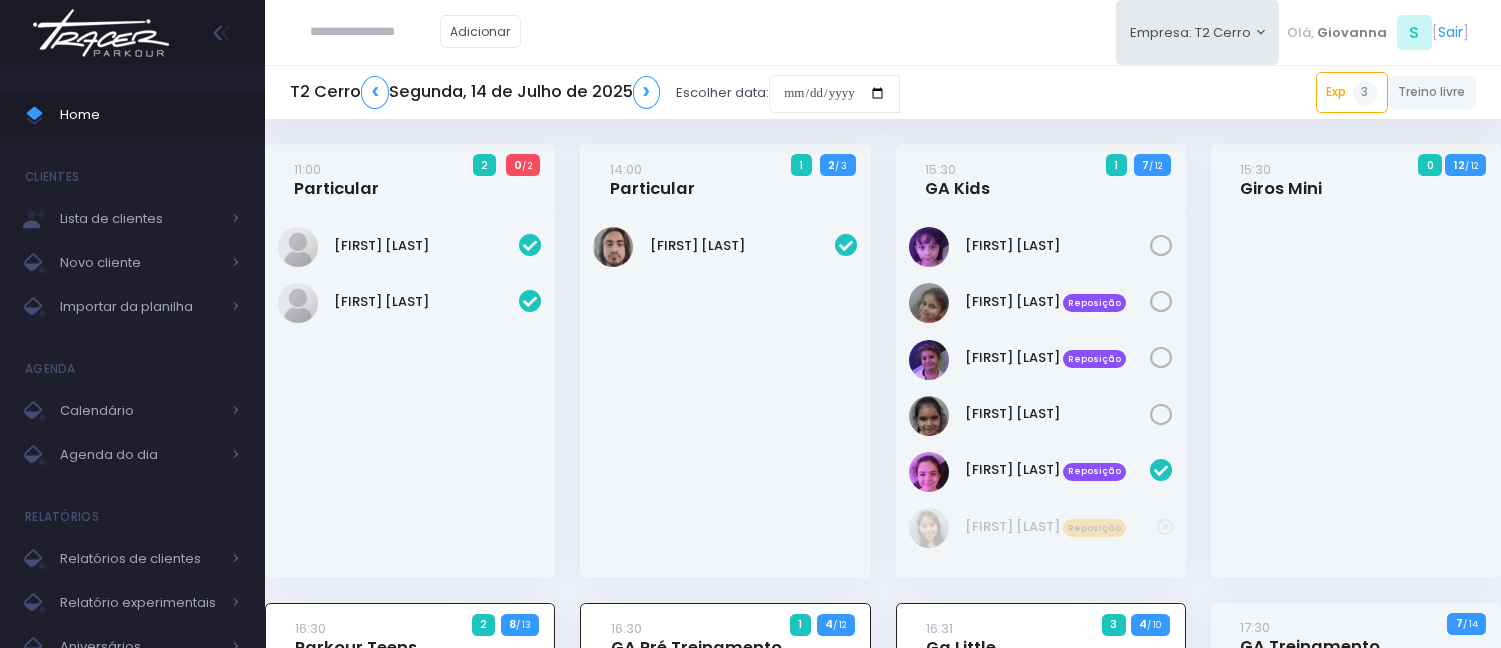 scroll, scrollTop: 602, scrollLeft: 0, axis: vertical 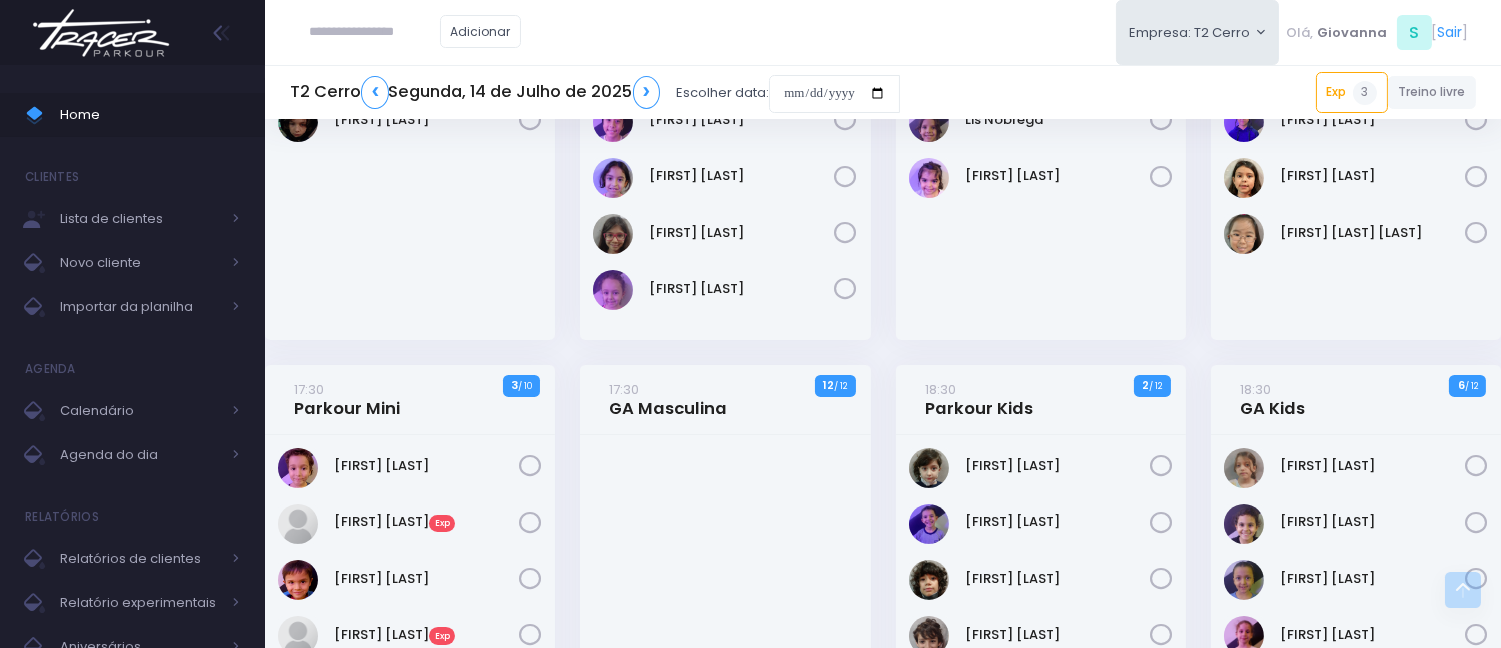 click on "Adicionar
Empresa: T2 Cerro
T2 Cerro T3 Santana T4 Pompeia Olá, S [" at bounding box center [883, 32] 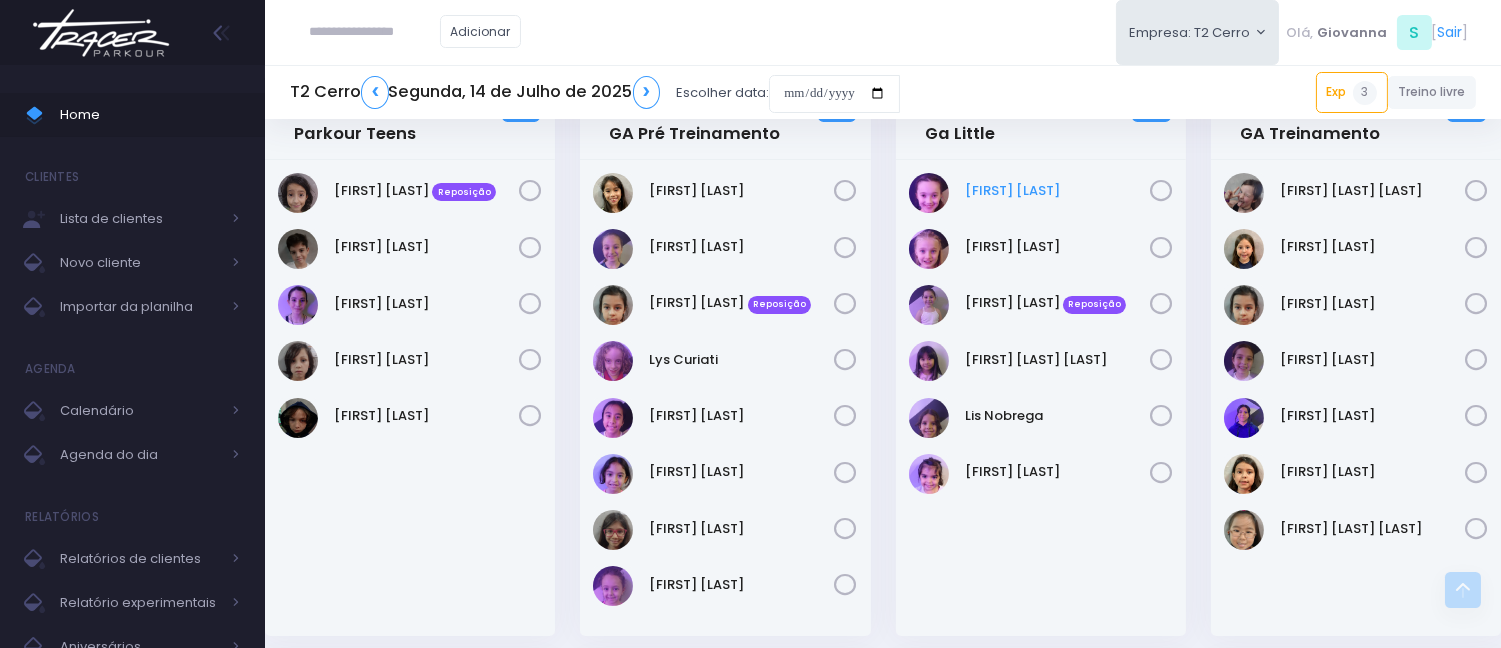 scroll, scrollTop: 366, scrollLeft: 0, axis: vertical 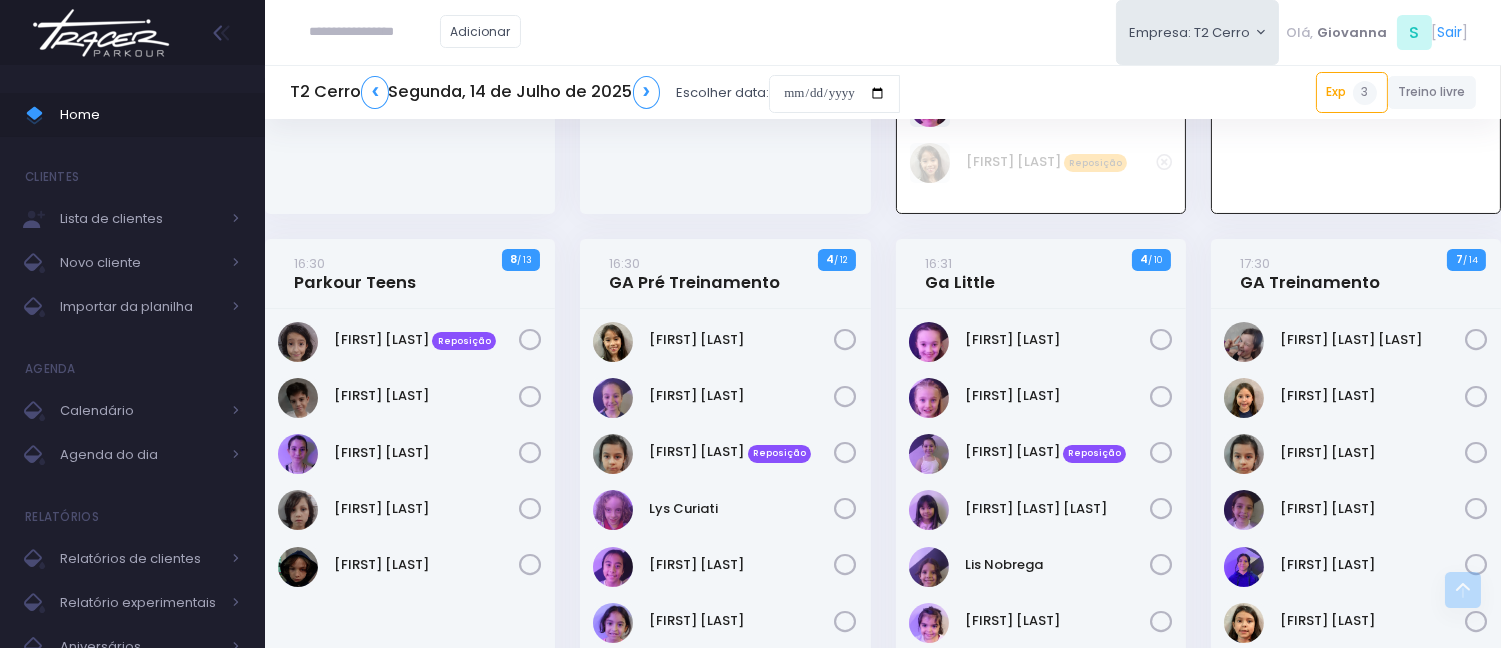 drag, startPoint x: 778, startPoint y: 198, endPoint x: 880, endPoint y: 201, distance: 102.044106 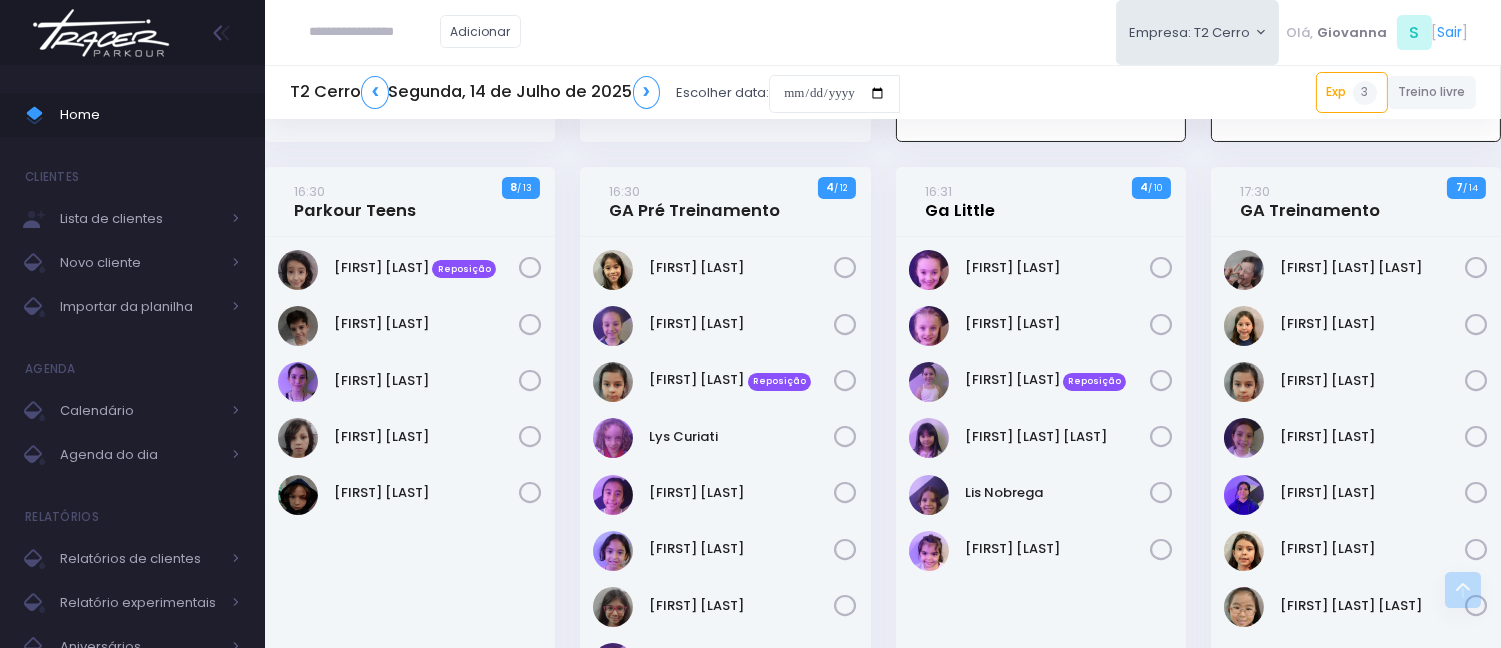 scroll, scrollTop: 477, scrollLeft: 0, axis: vertical 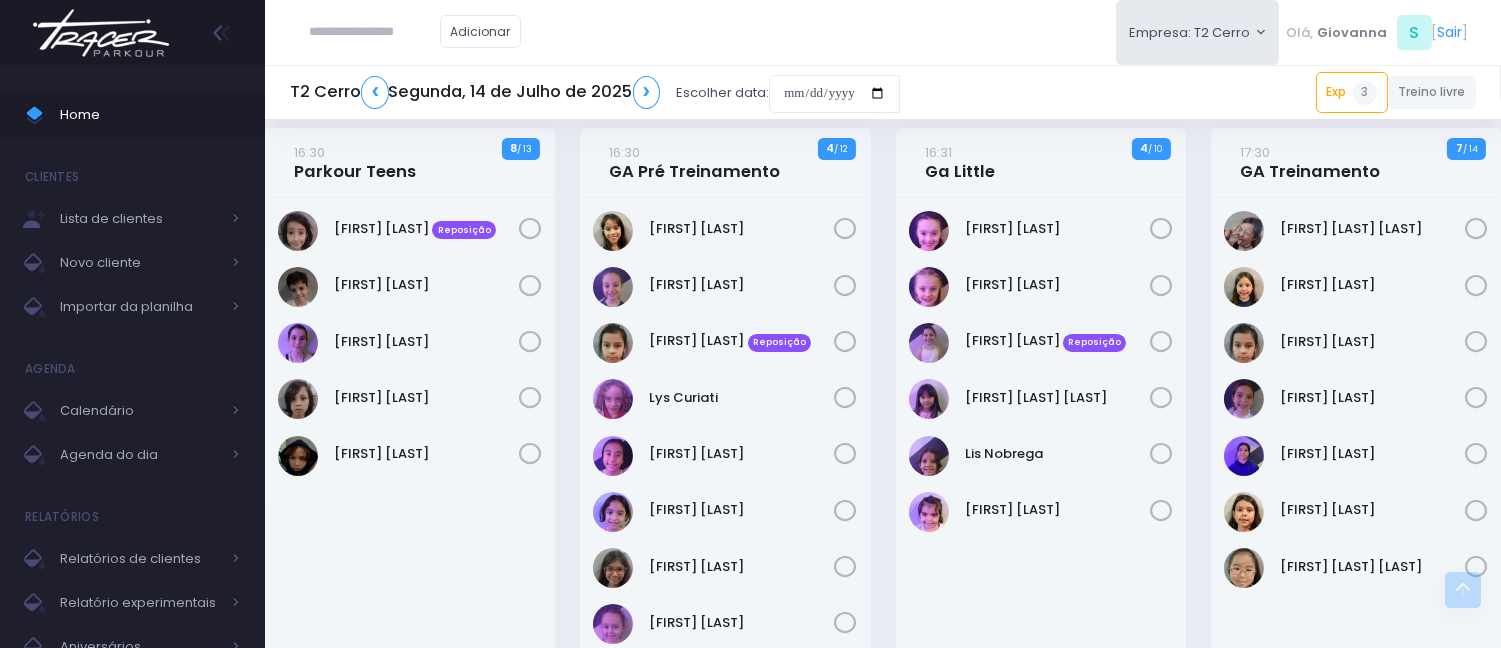 click on "Adicionar
Empresa: T2 Cerro
T2 Cerro T3 Santana T4 Pompeia Olá, S [" at bounding box center (883, 32) 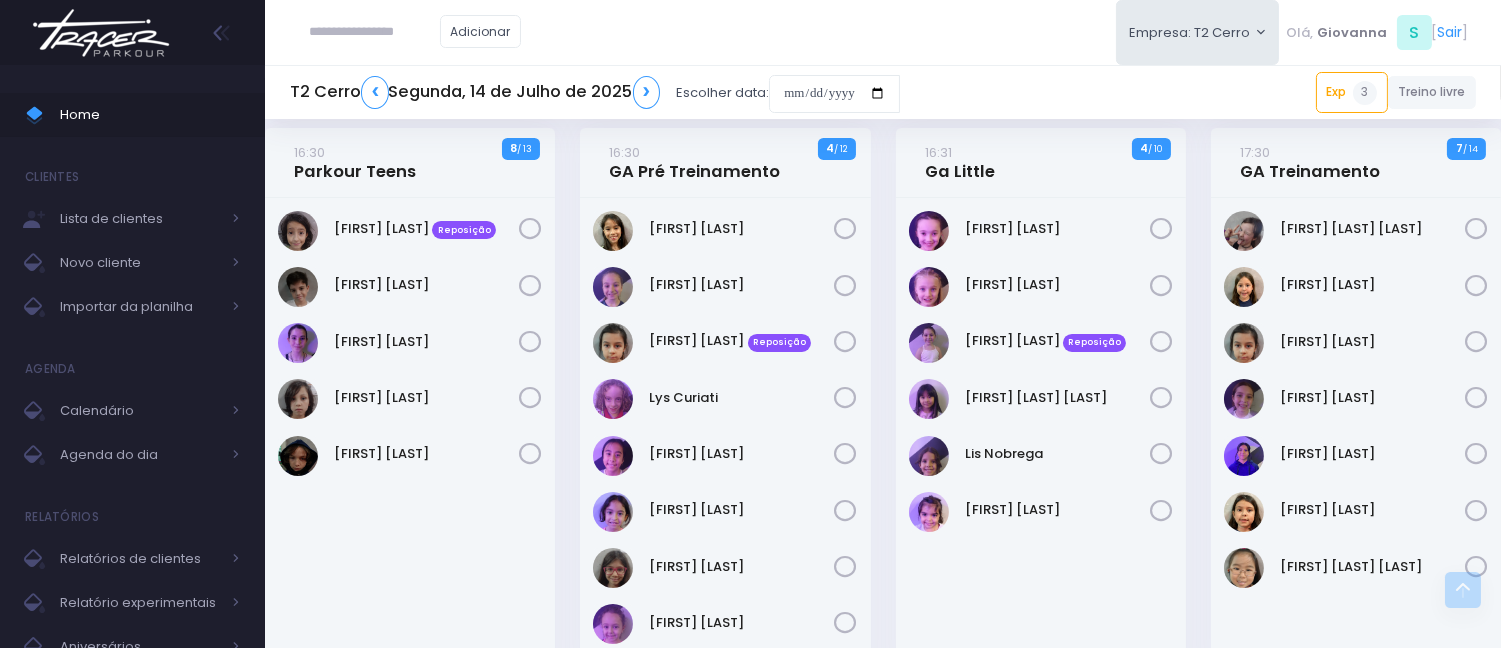 click on "Adicionar
Empresa: T2 Cerro
T2 Cerro T3 Santana T4 Pompeia Olá, S [" at bounding box center [883, 32] 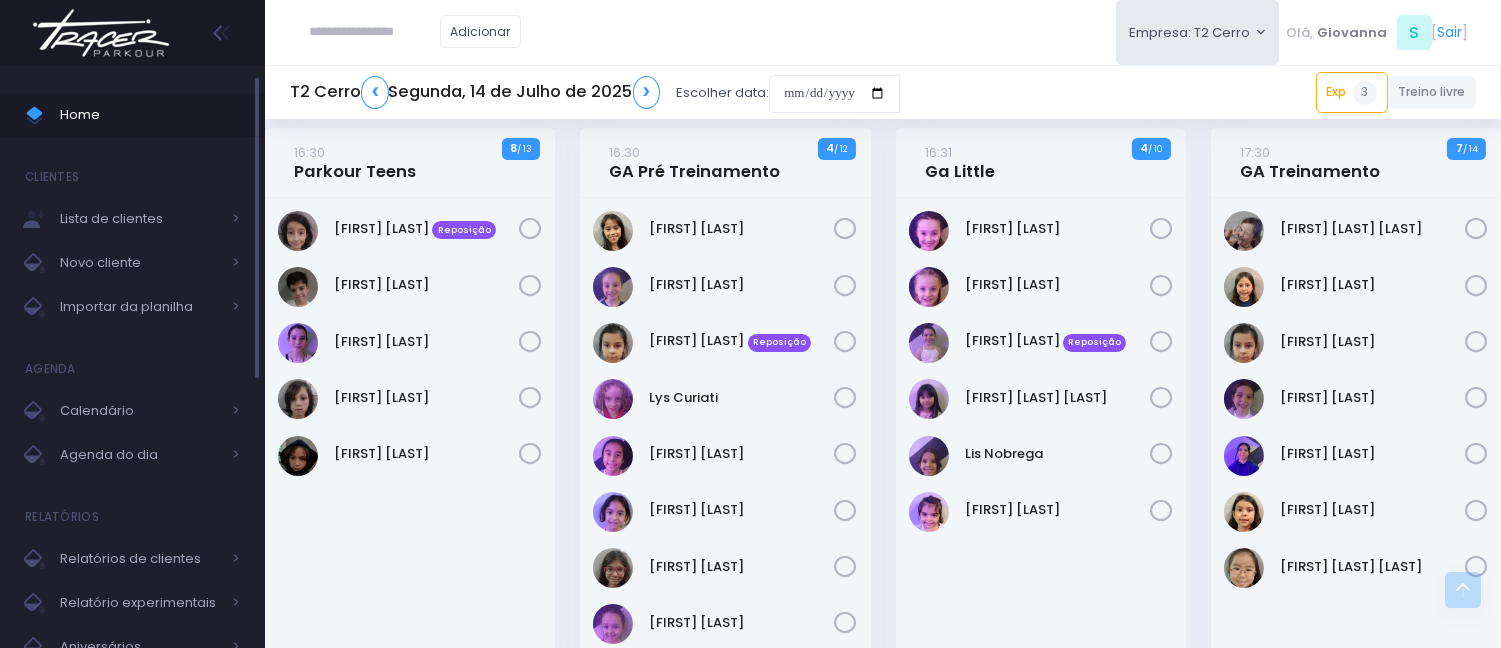 click on "Home" at bounding box center [150, 115] 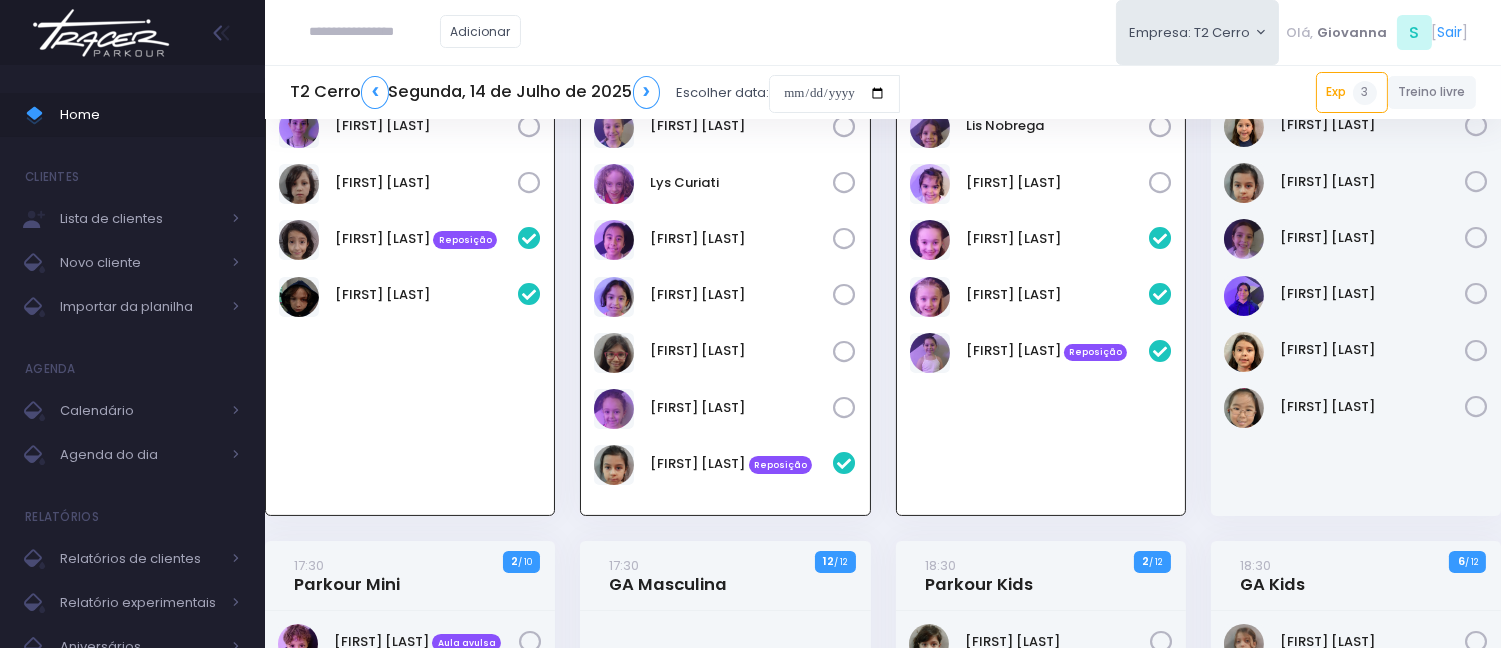 scroll, scrollTop: 1046, scrollLeft: 0, axis: vertical 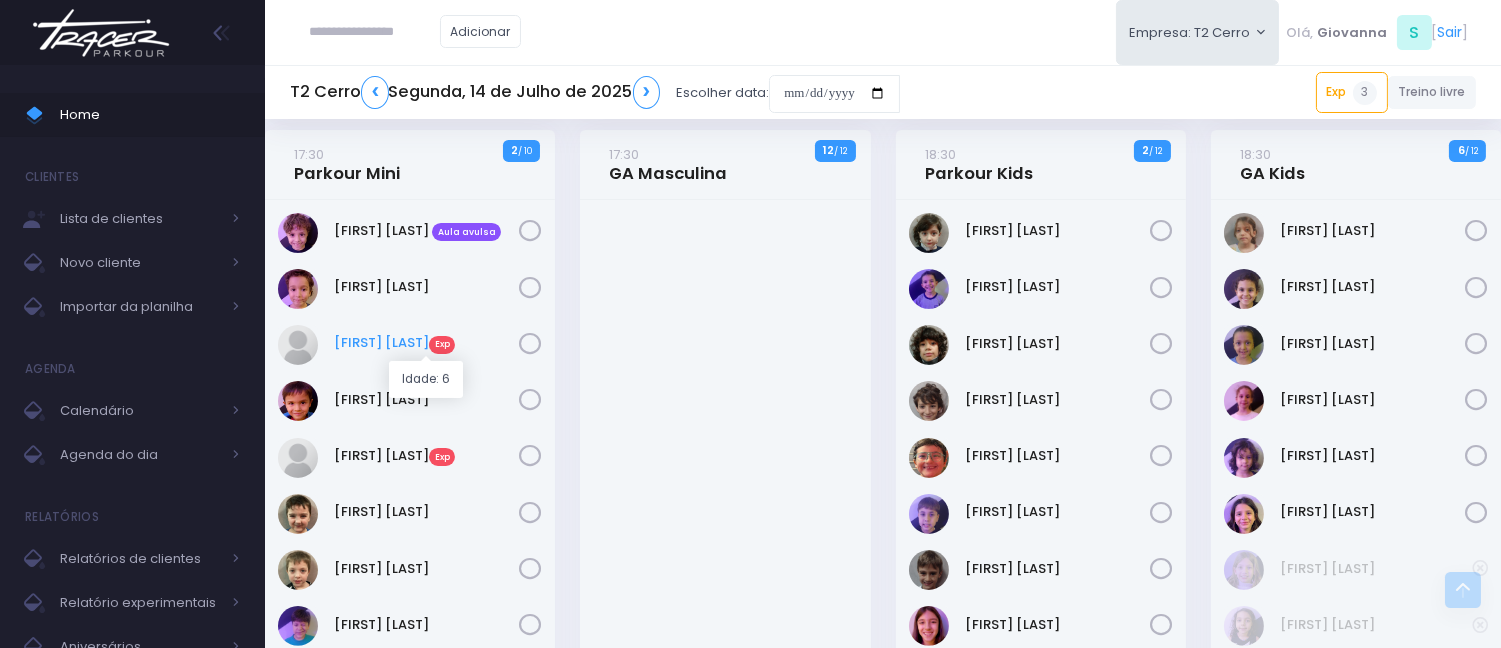 click on "[FIRST] [LAST]
Exp" at bounding box center (426, 343) 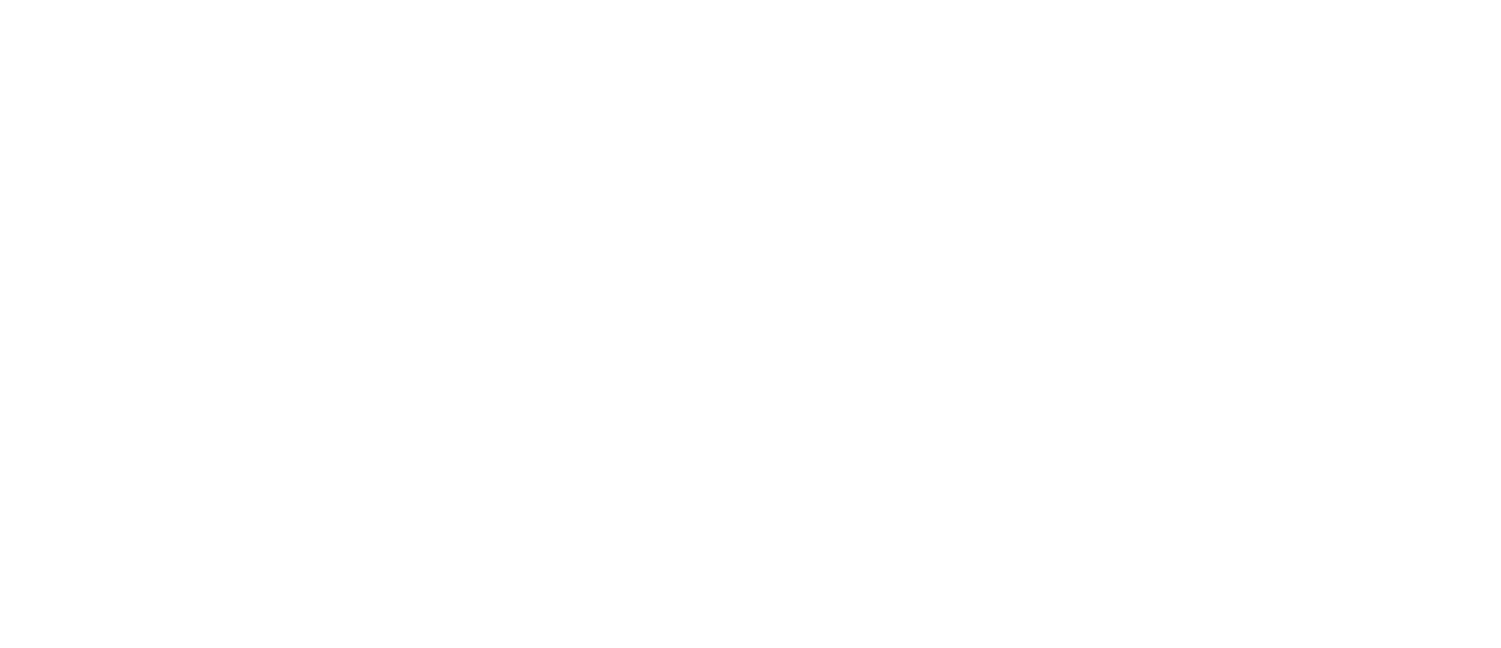 scroll, scrollTop: 0, scrollLeft: 0, axis: both 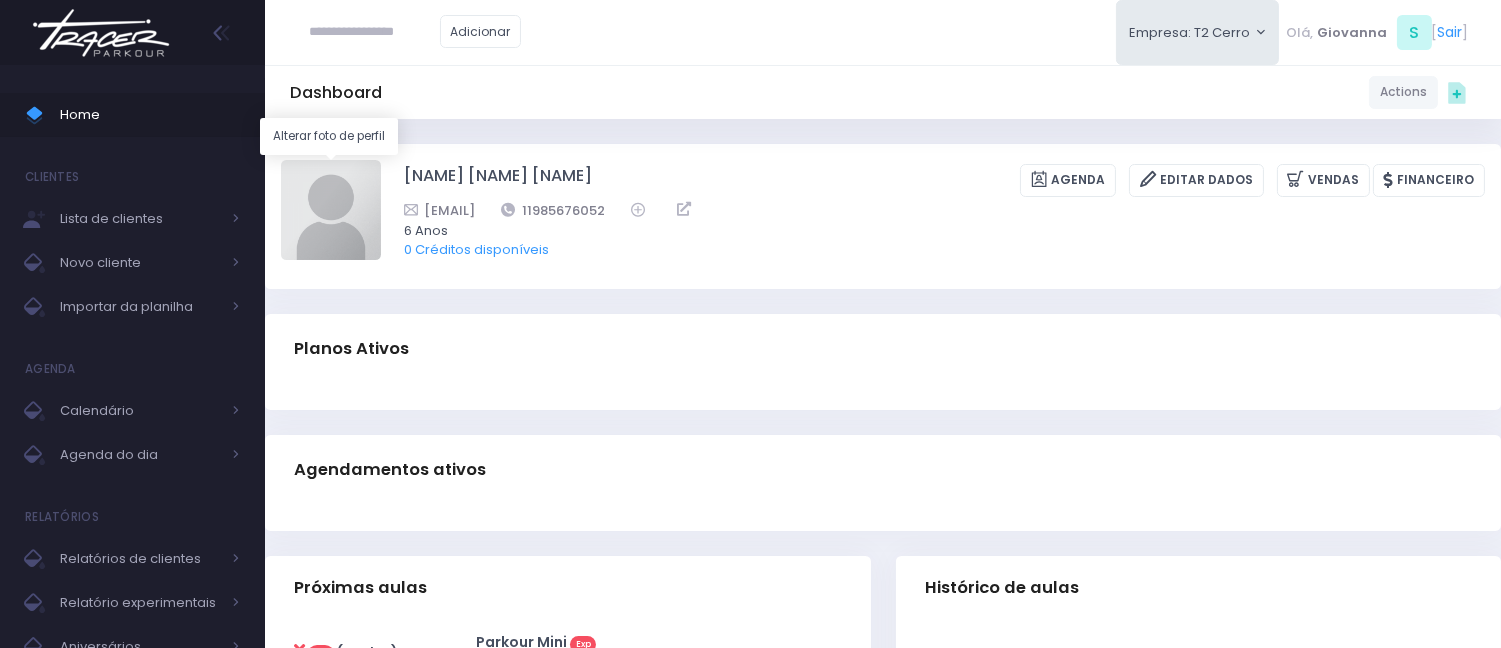 click at bounding box center [331, 210] 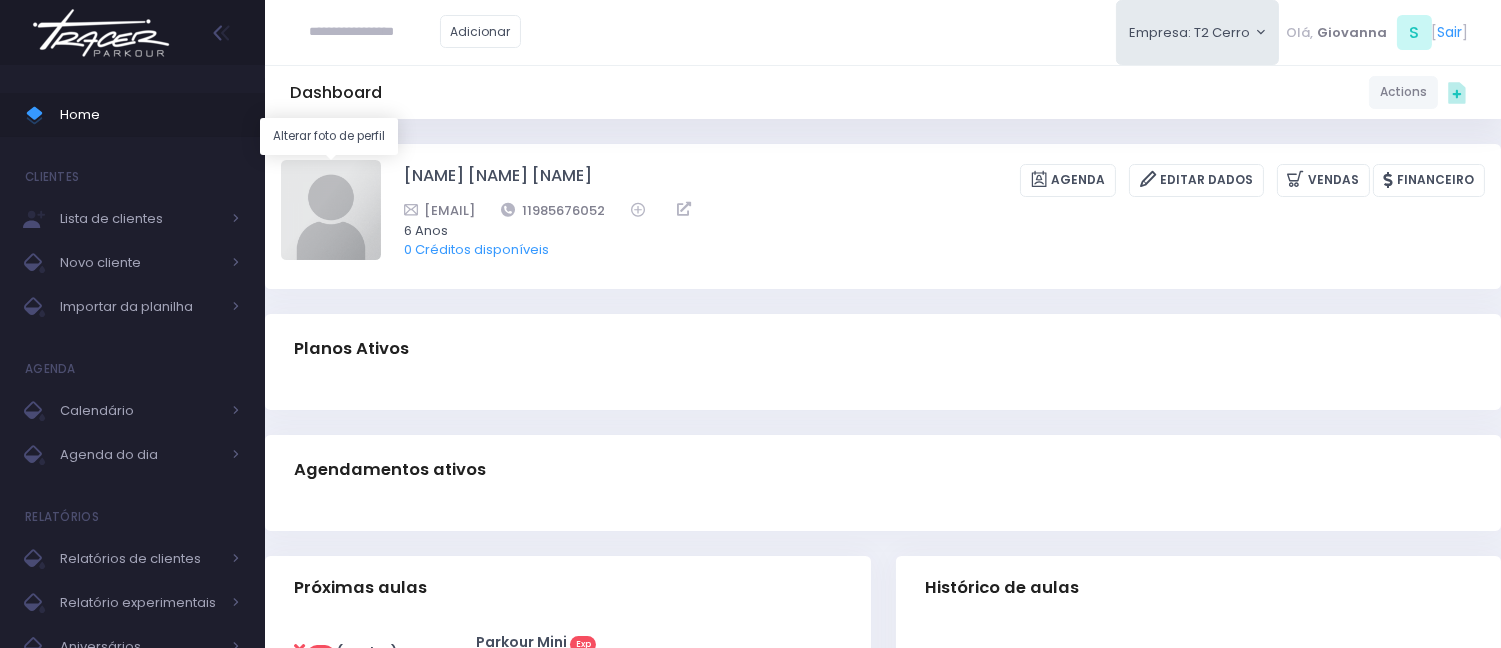 type on "**********" 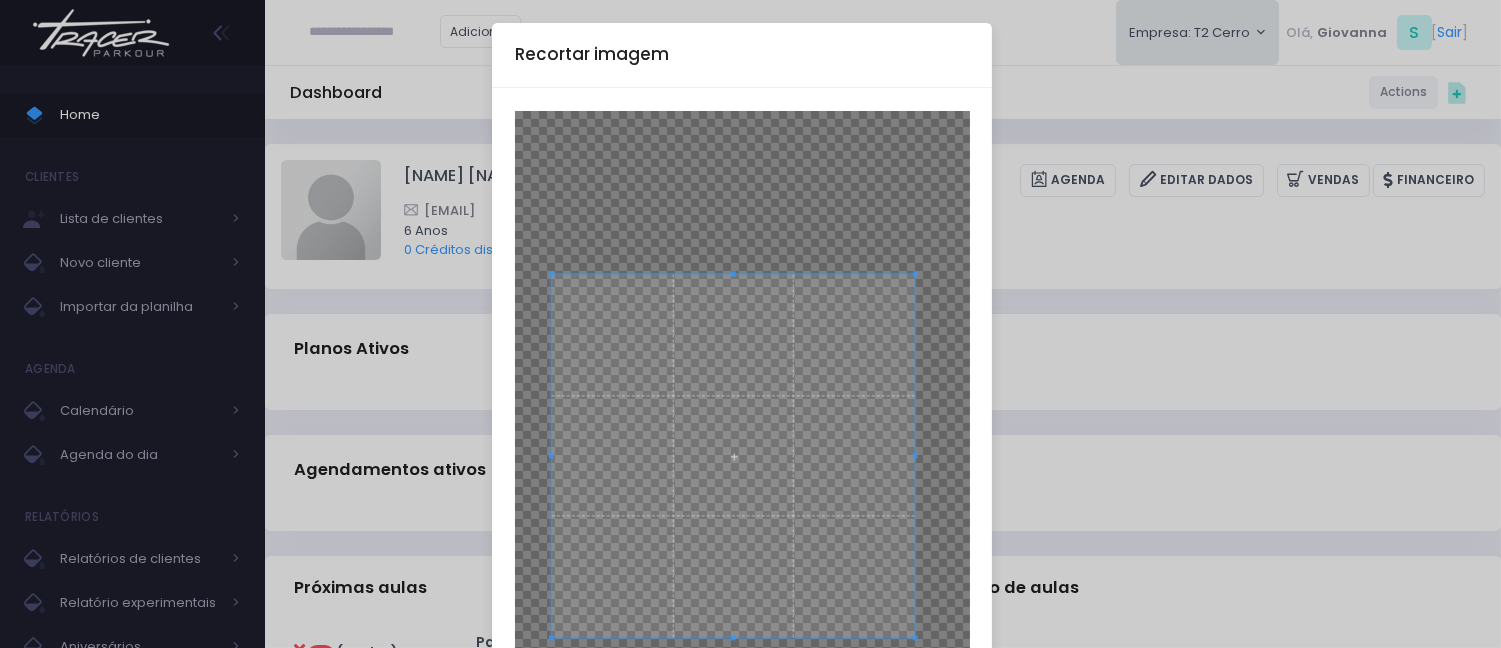 click at bounding box center (734, 456) 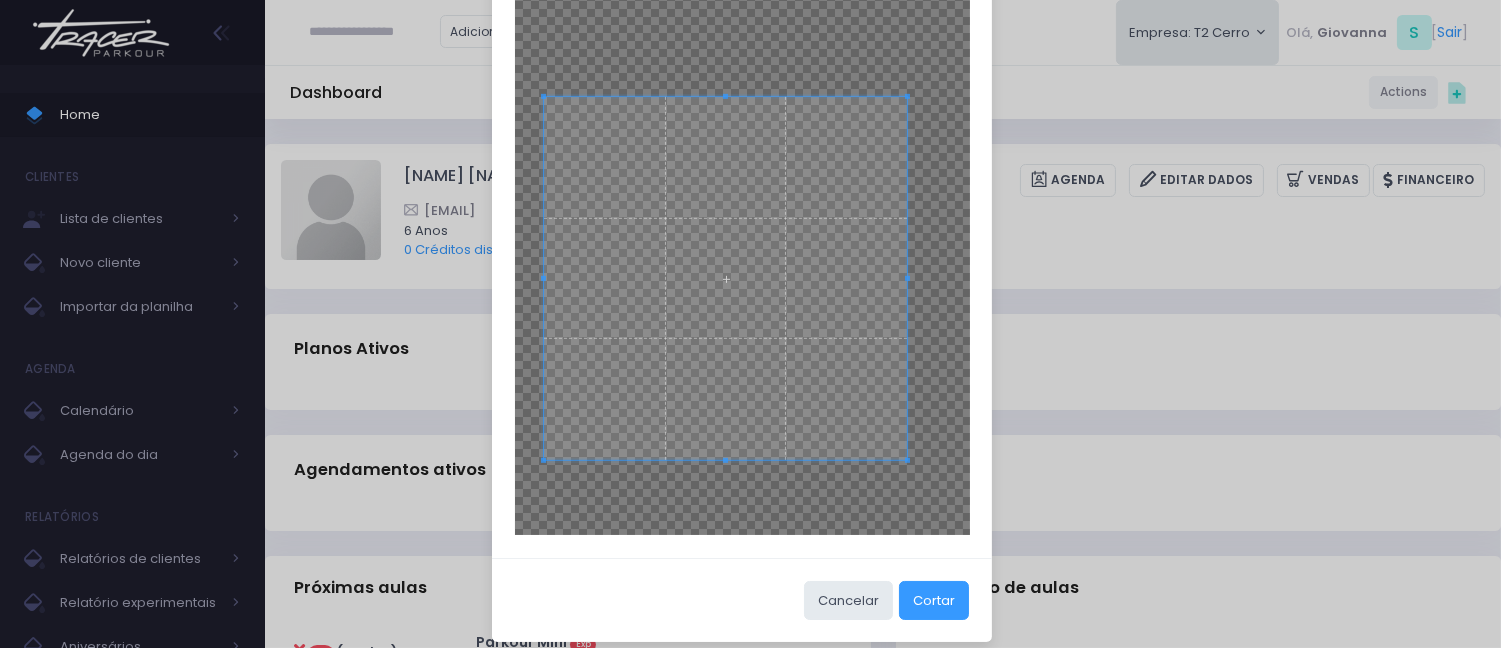 scroll, scrollTop: 197, scrollLeft: 0, axis: vertical 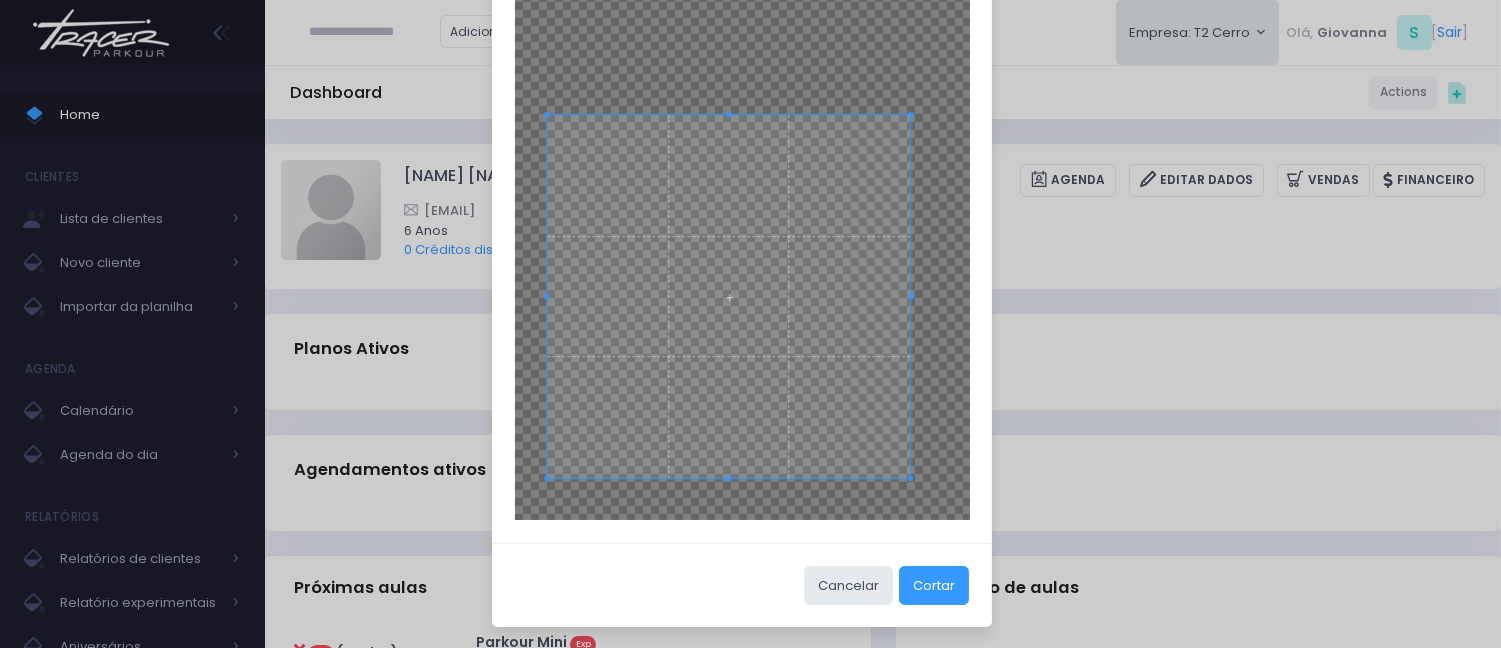 click at bounding box center [729, 297] 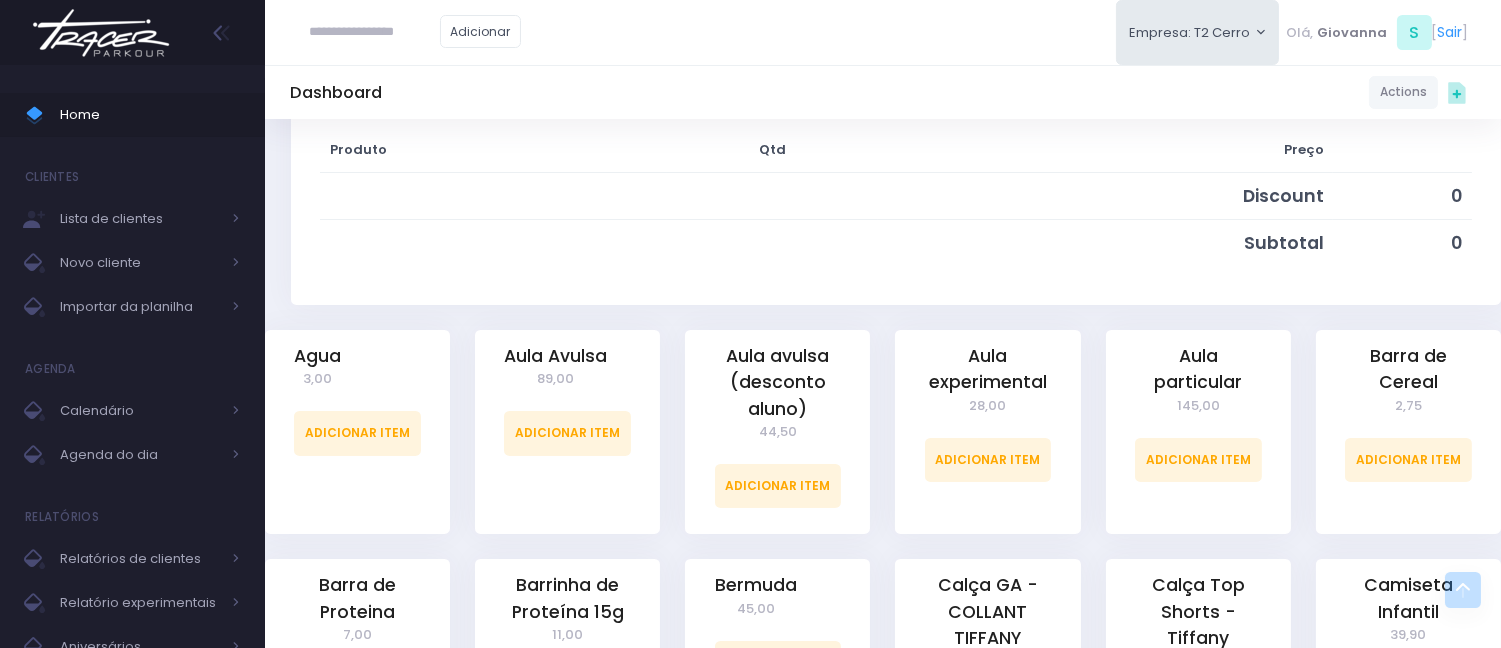 scroll, scrollTop: 333, scrollLeft: 0, axis: vertical 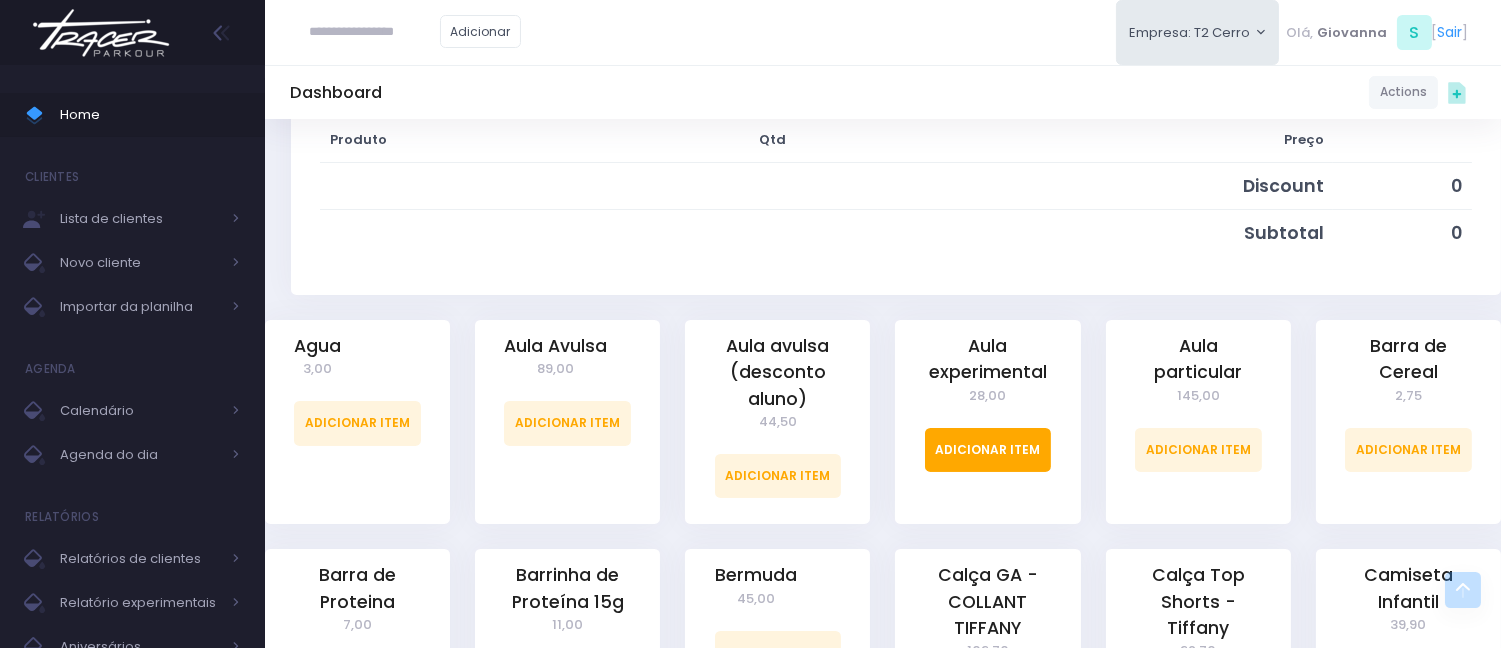 click on "Adicionar Item" at bounding box center [988, 450] 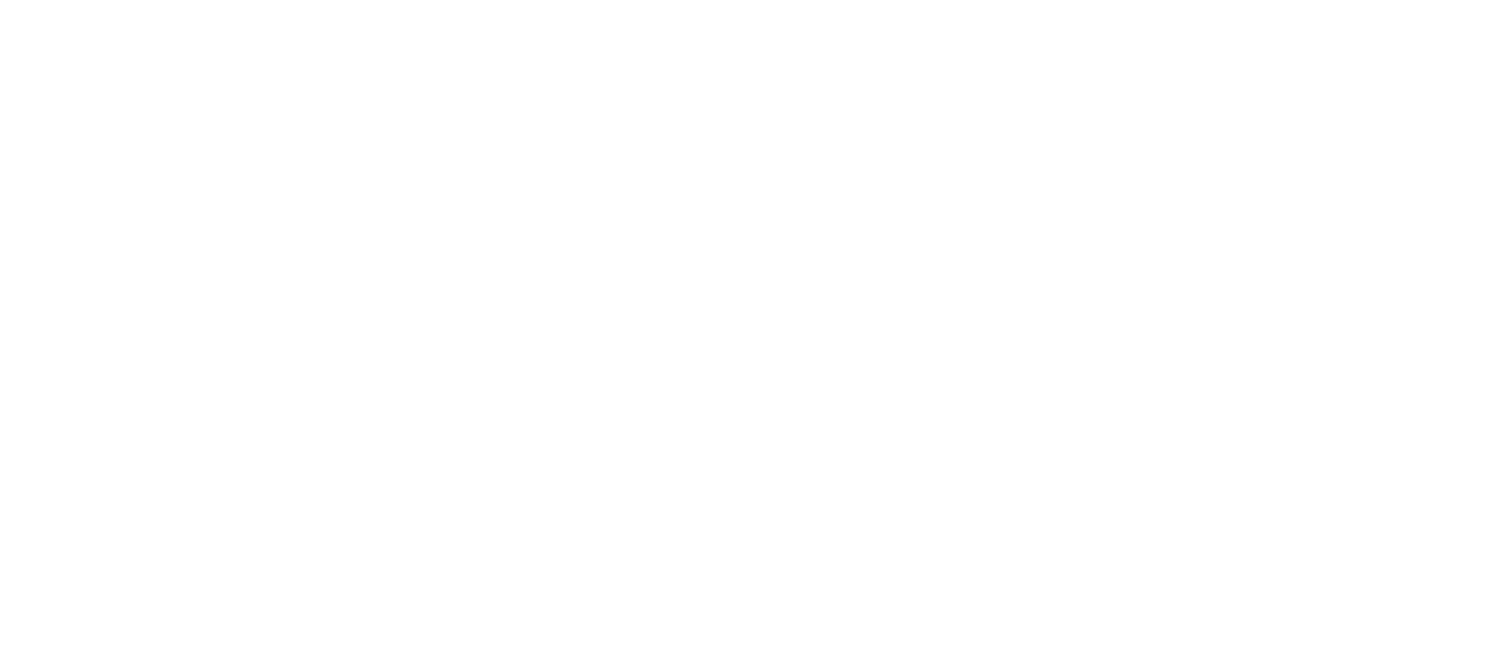 scroll, scrollTop: 0, scrollLeft: 0, axis: both 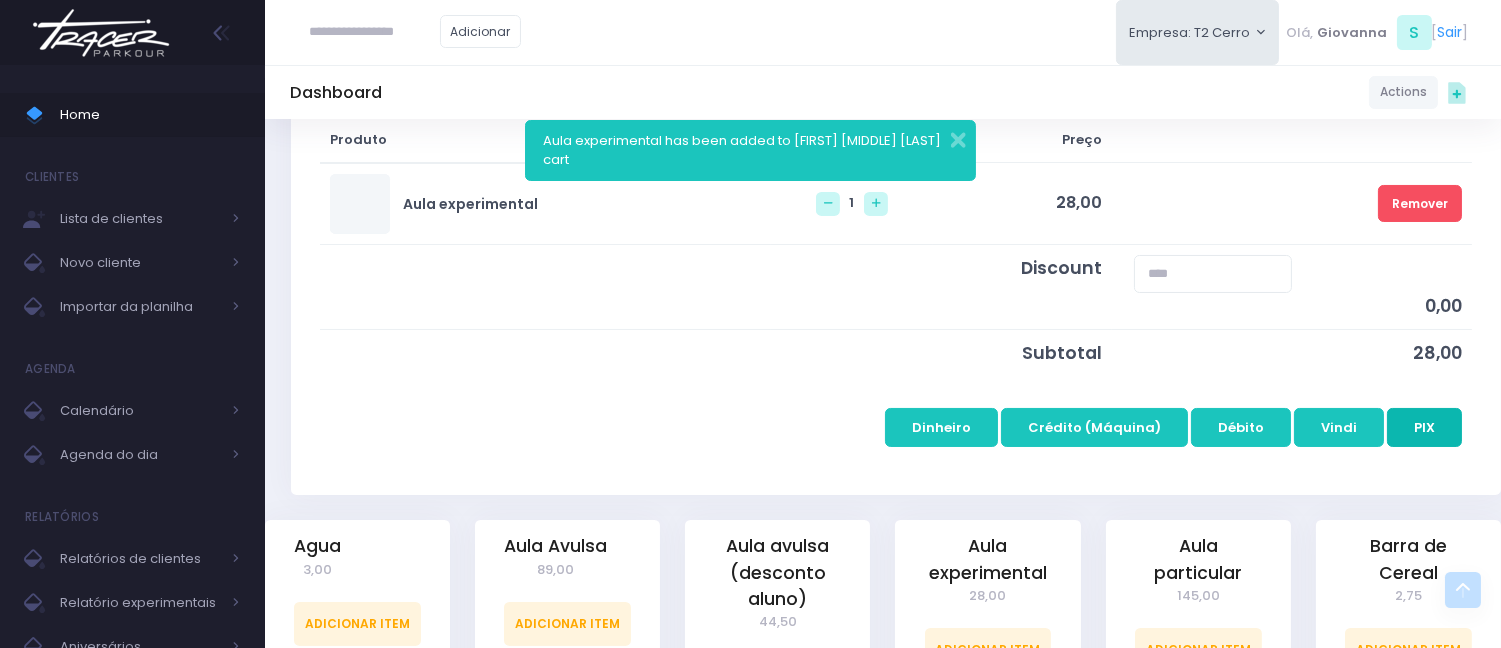 click on "PIX" at bounding box center (1424, 427) 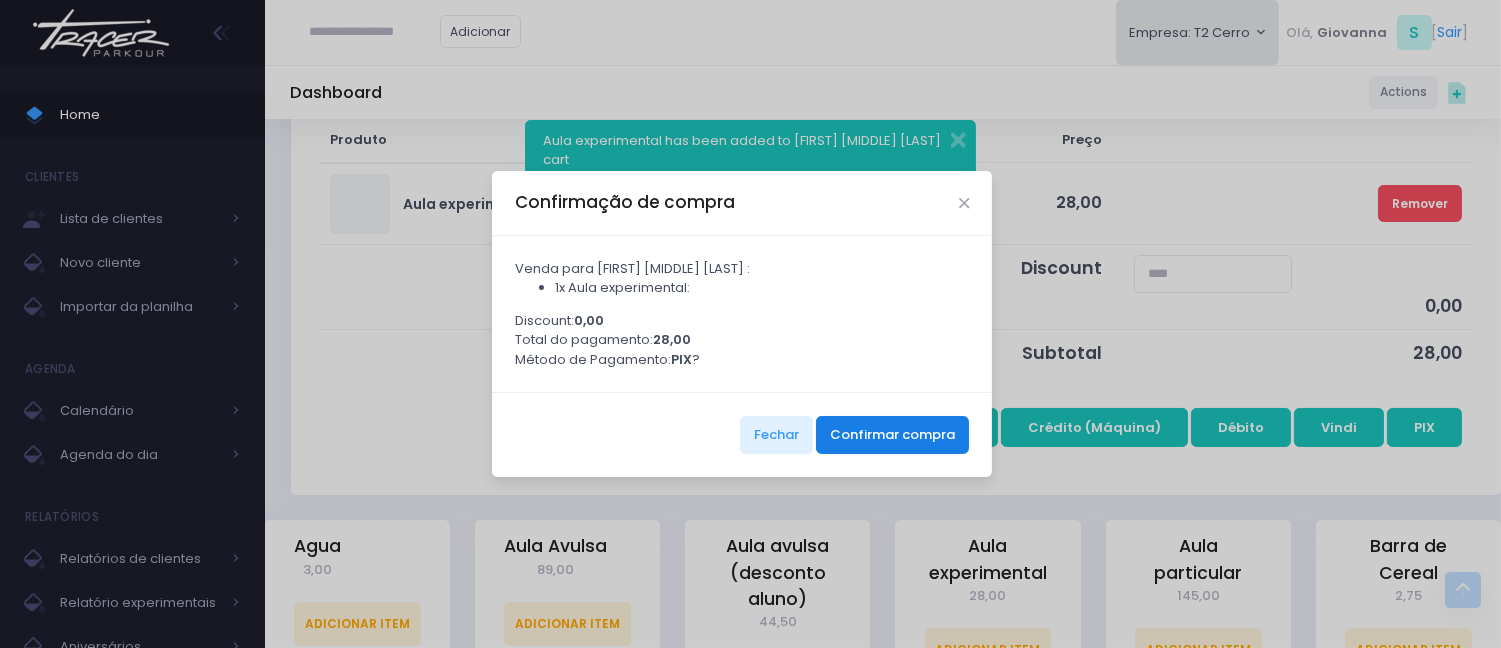 click on "Confirmar compra" at bounding box center [892, 435] 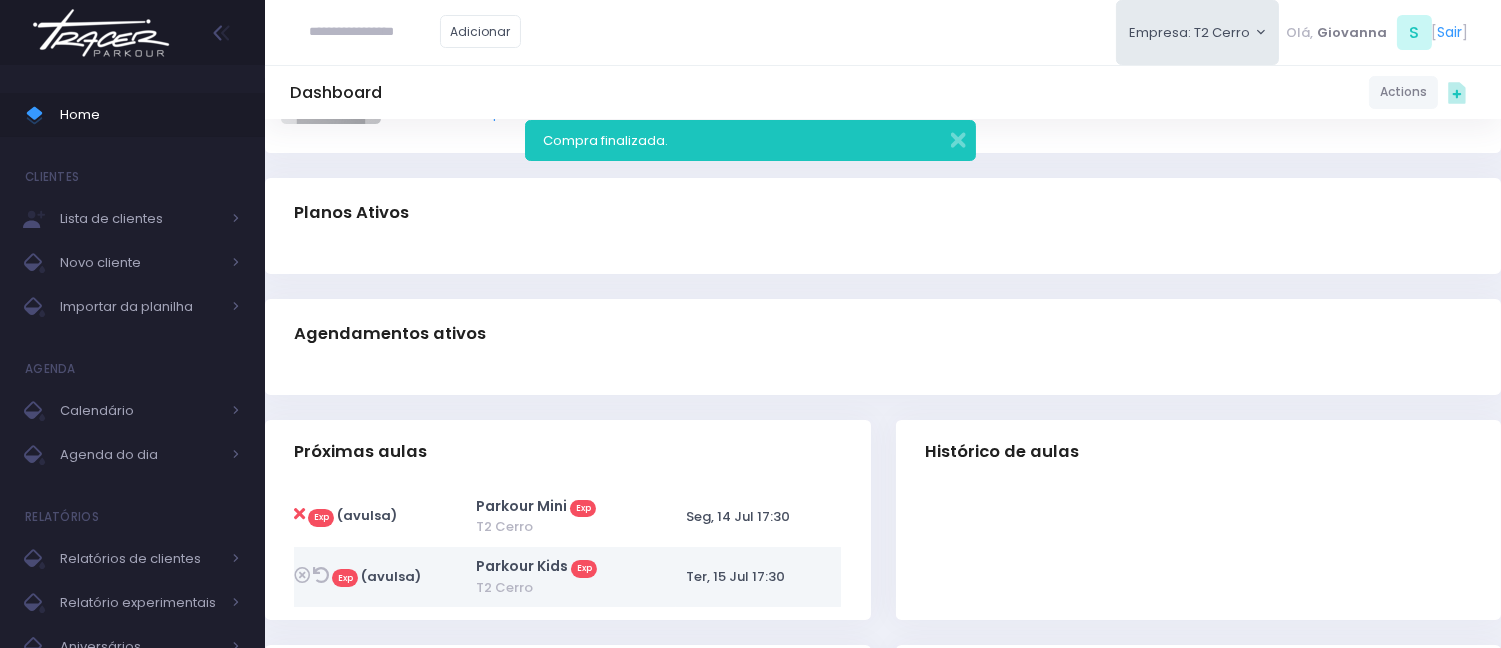scroll, scrollTop: 333, scrollLeft: 0, axis: vertical 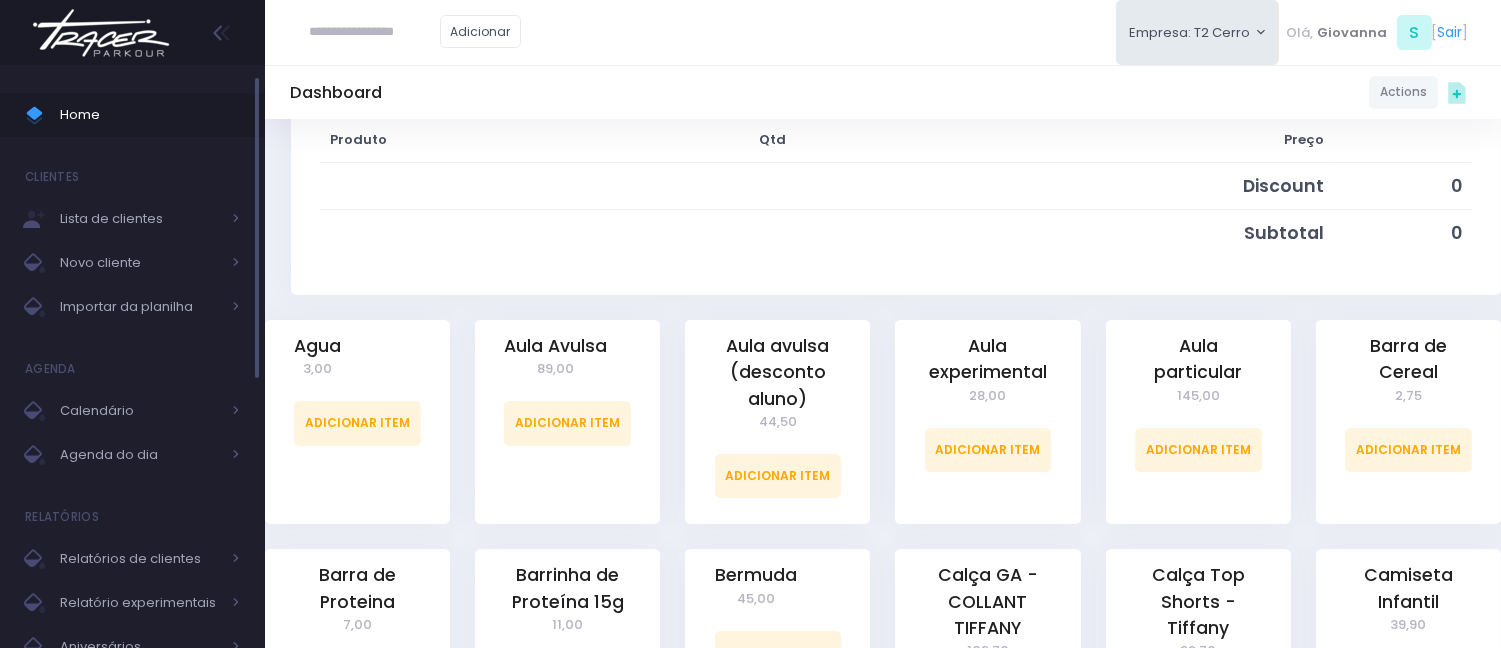 click on "Home" at bounding box center [150, 115] 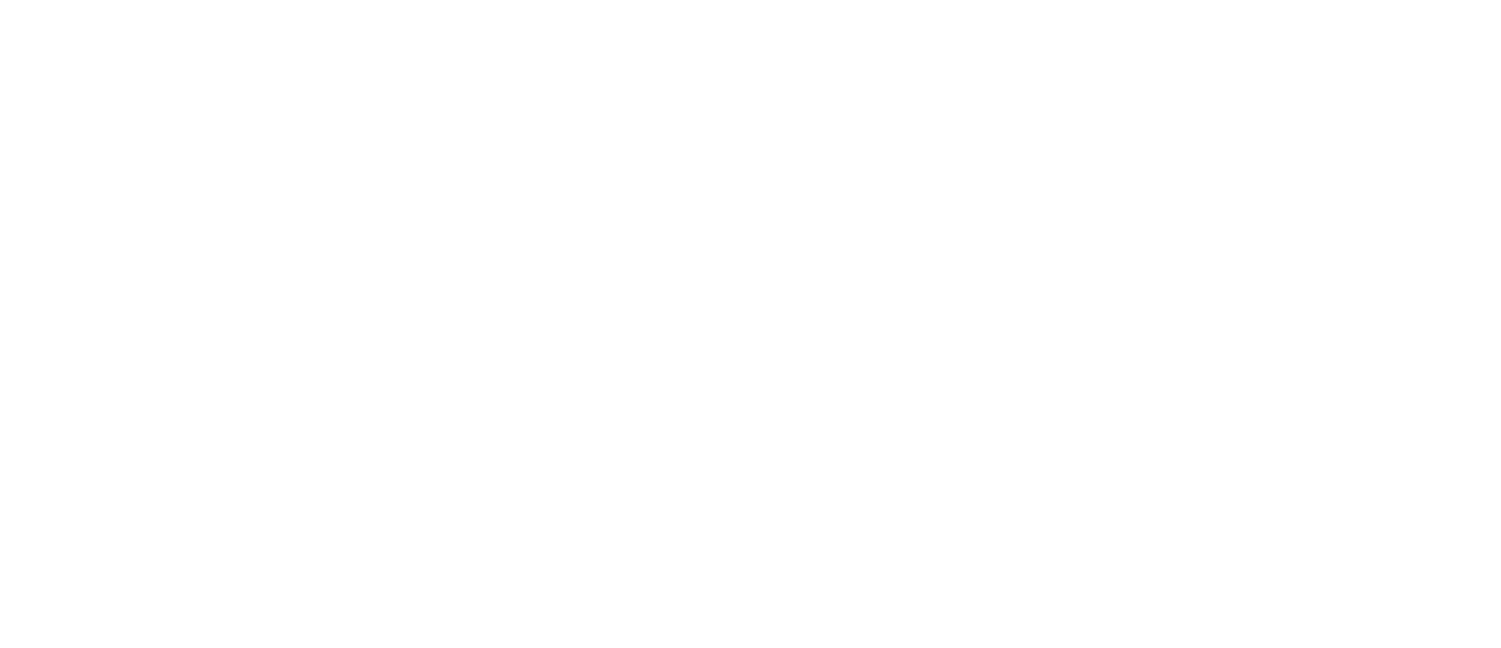 scroll, scrollTop: 0, scrollLeft: 0, axis: both 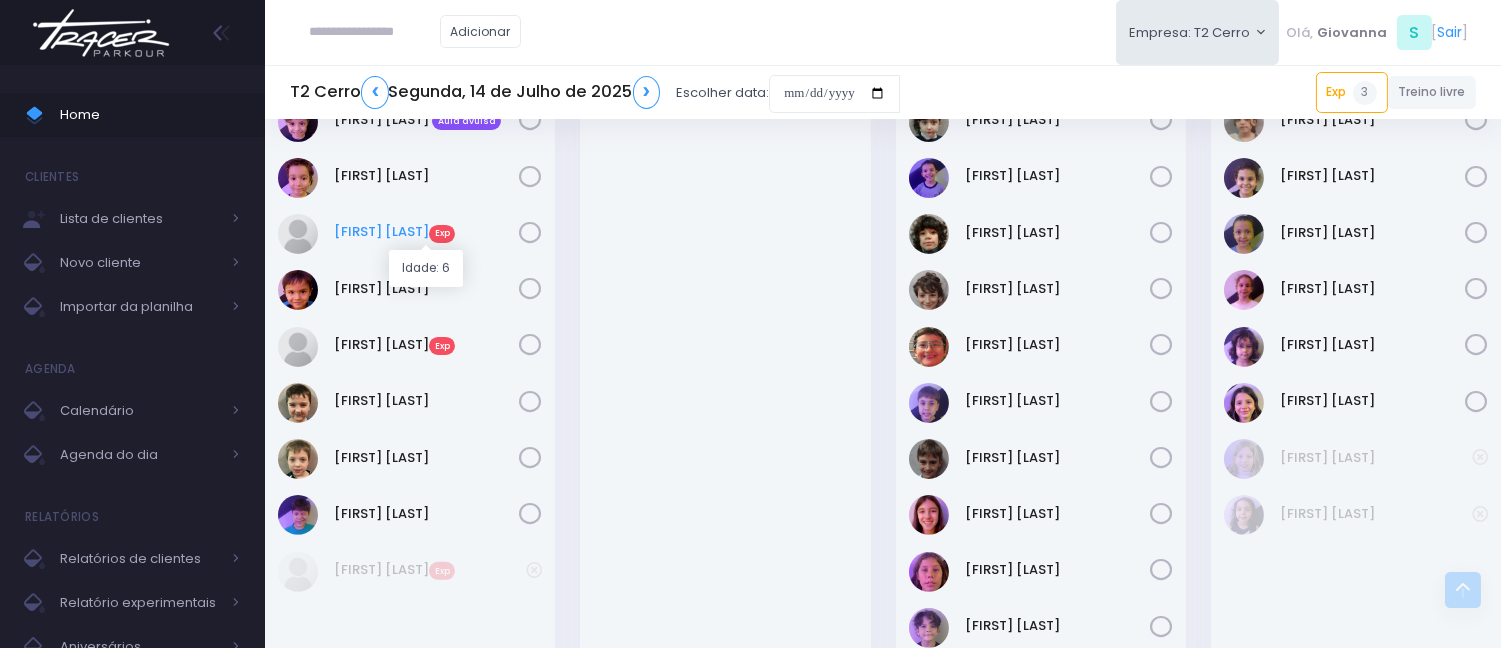 click on "Gael Antonio
Exp" at bounding box center (426, 232) 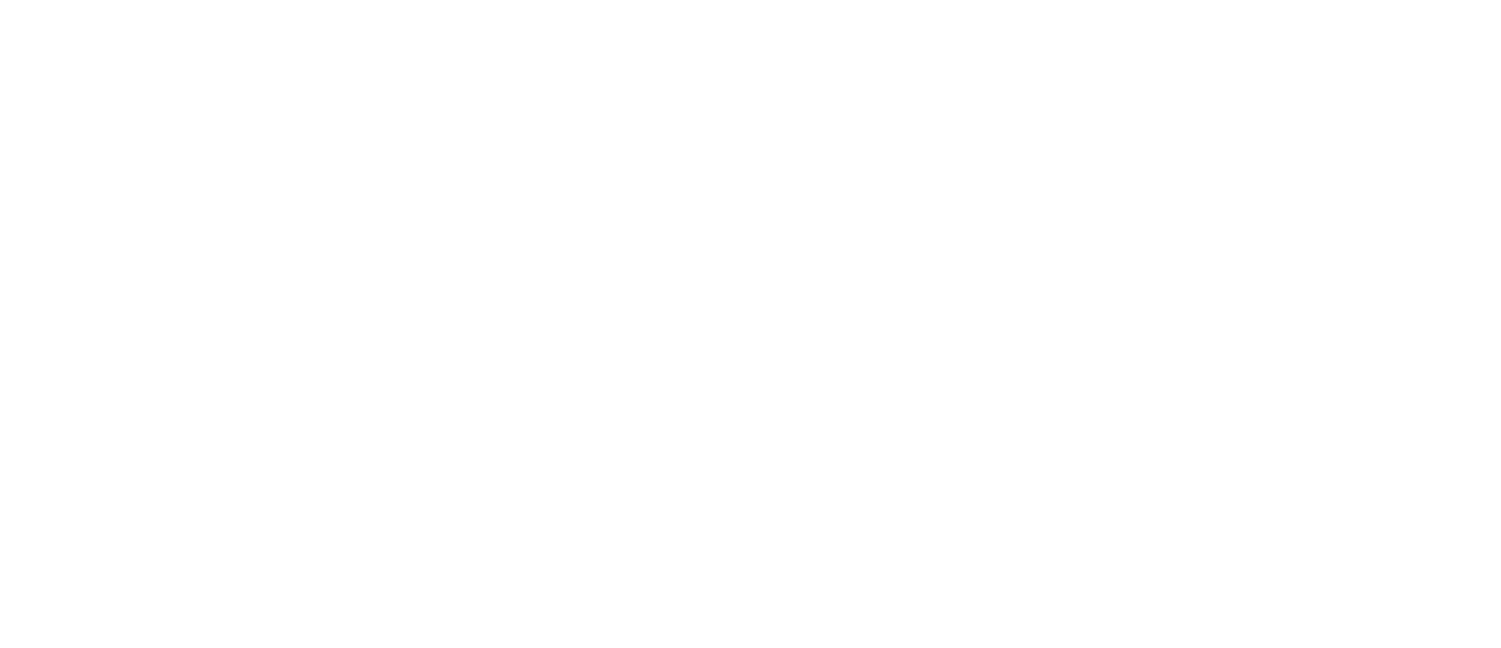 scroll, scrollTop: 0, scrollLeft: 0, axis: both 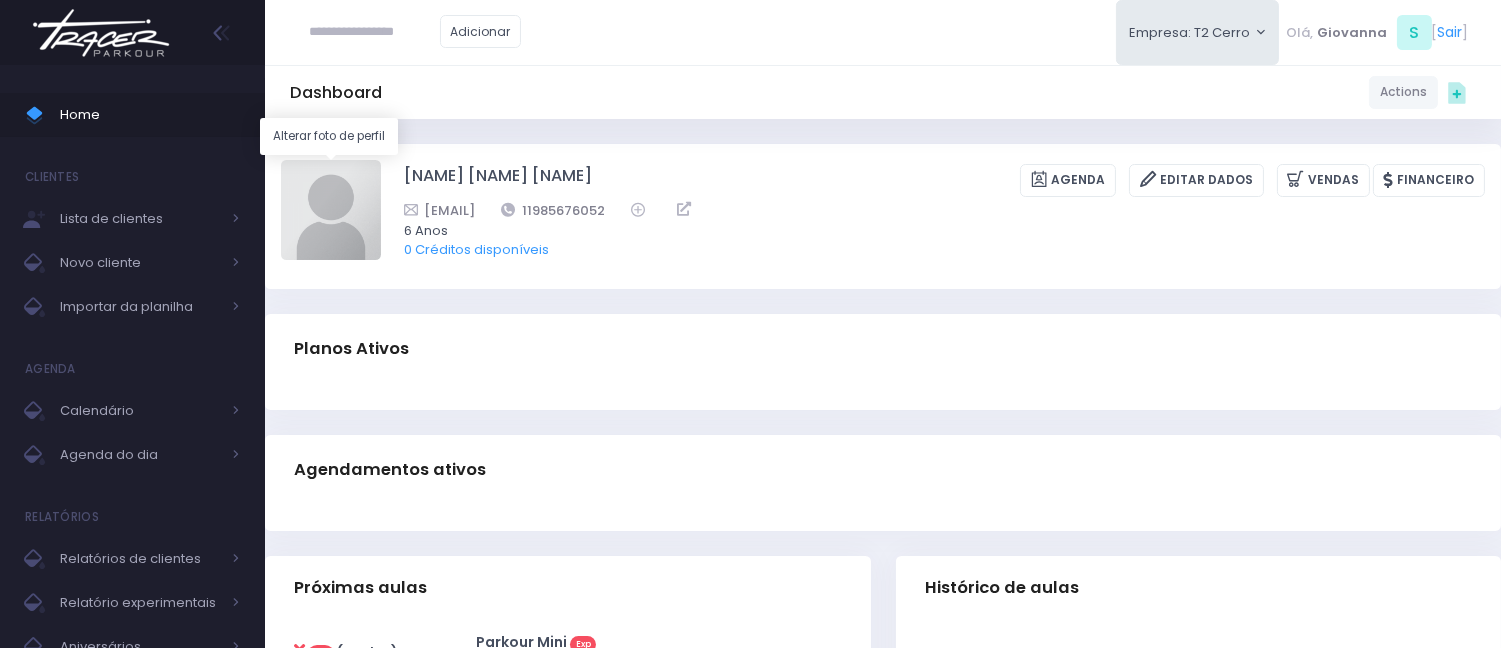 click at bounding box center [331, 210] 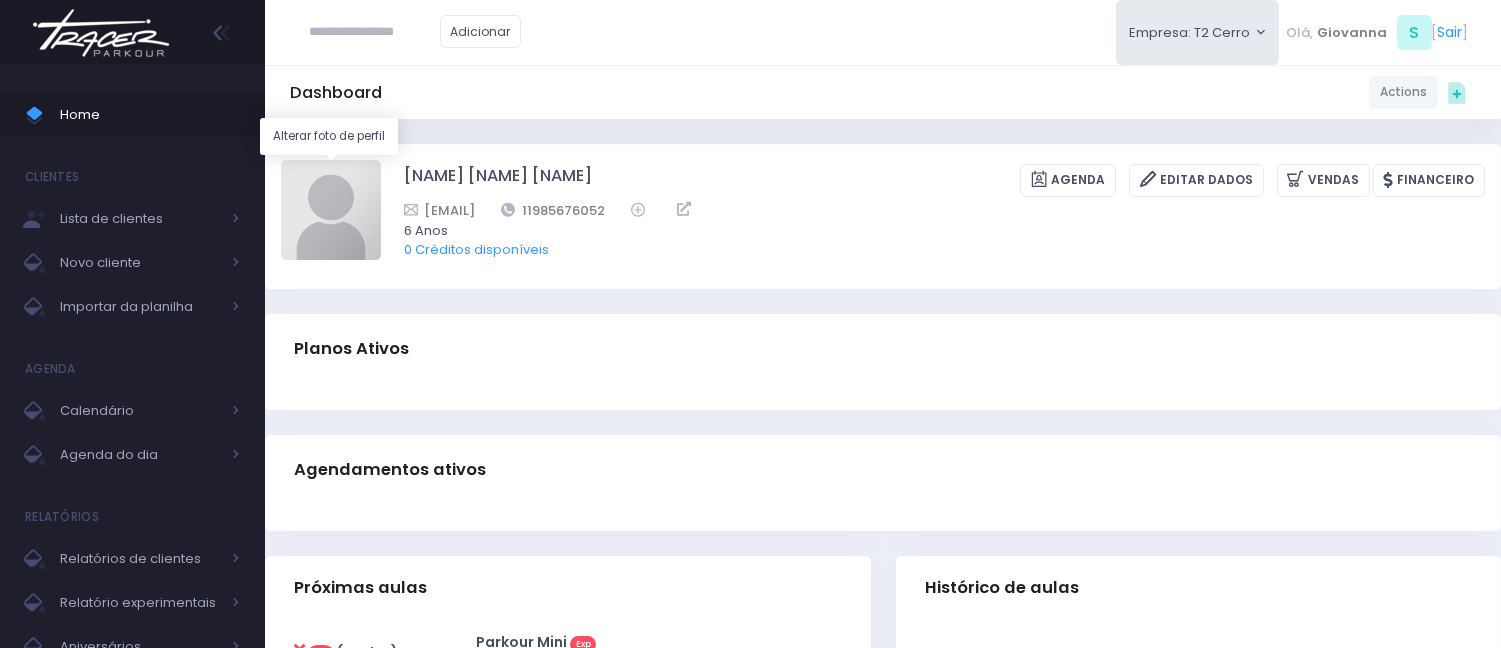 type on "**********" 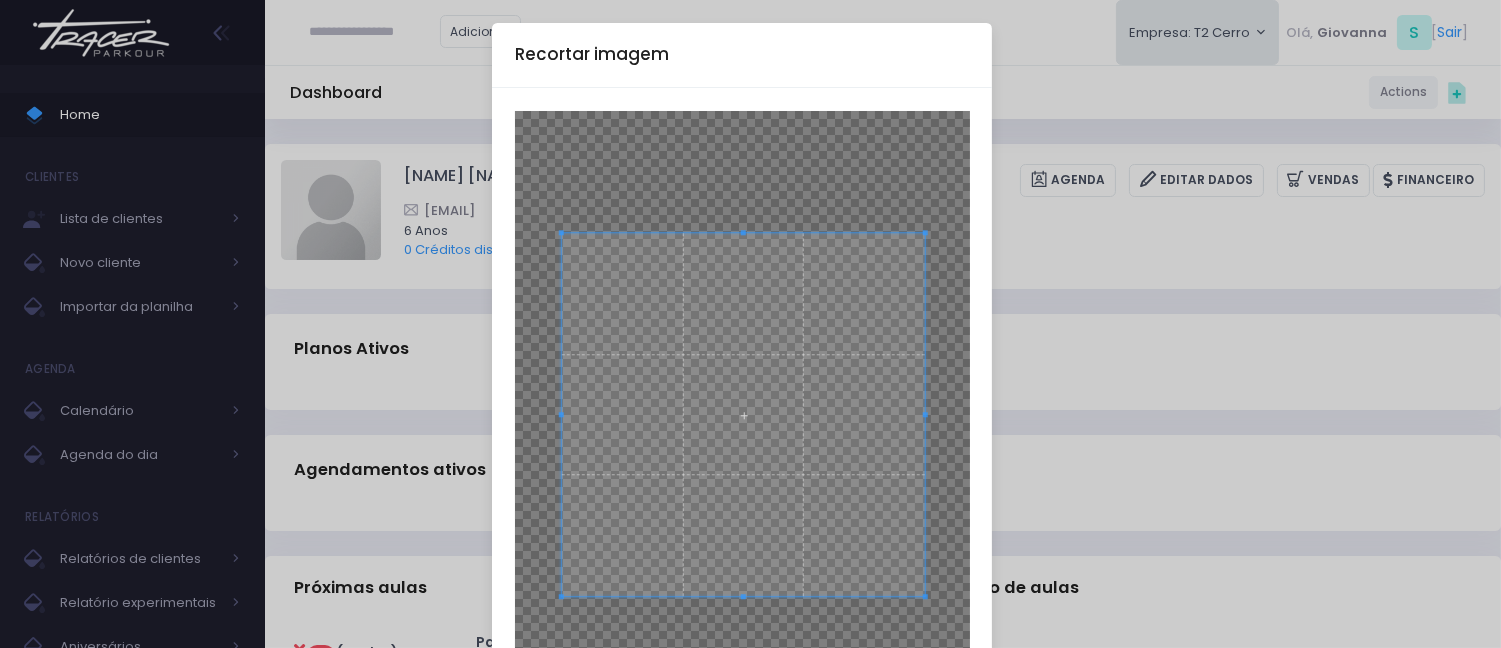 click at bounding box center (744, 415) 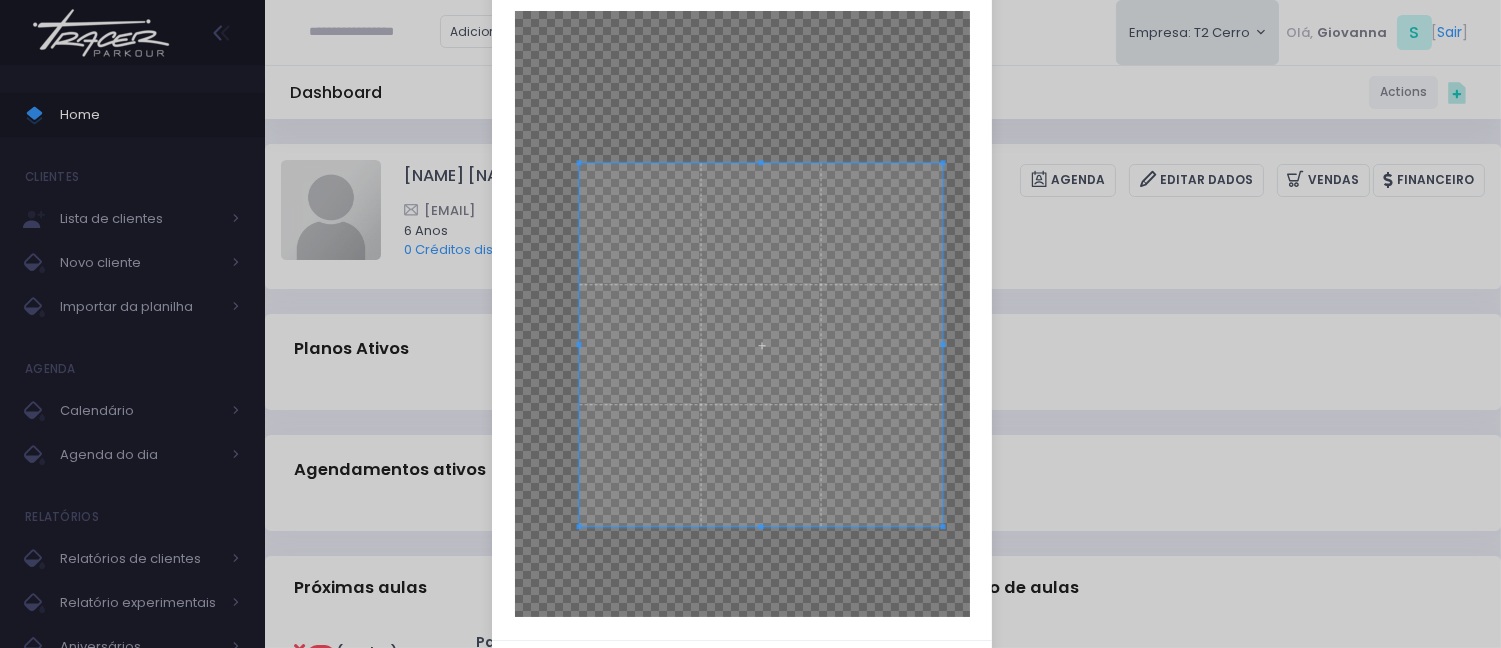 scroll, scrollTop: 104, scrollLeft: 0, axis: vertical 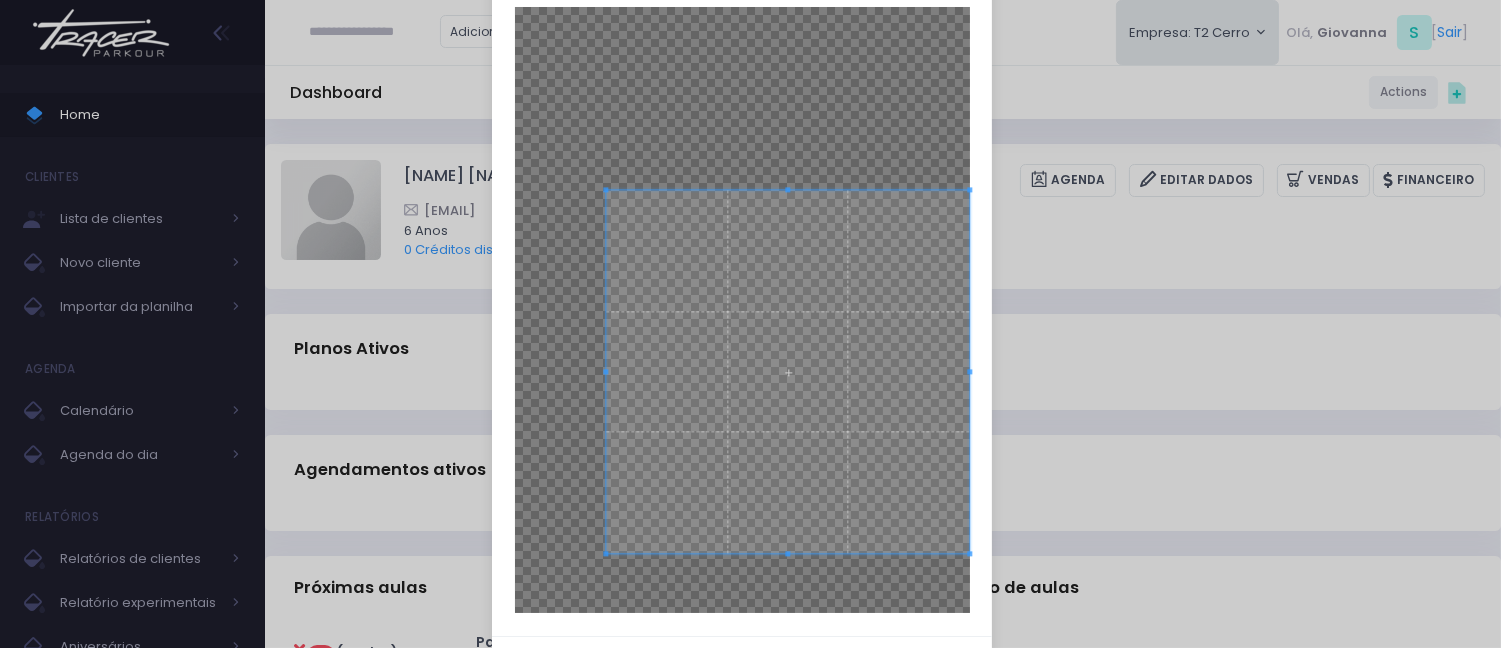 click at bounding box center (788, 372) 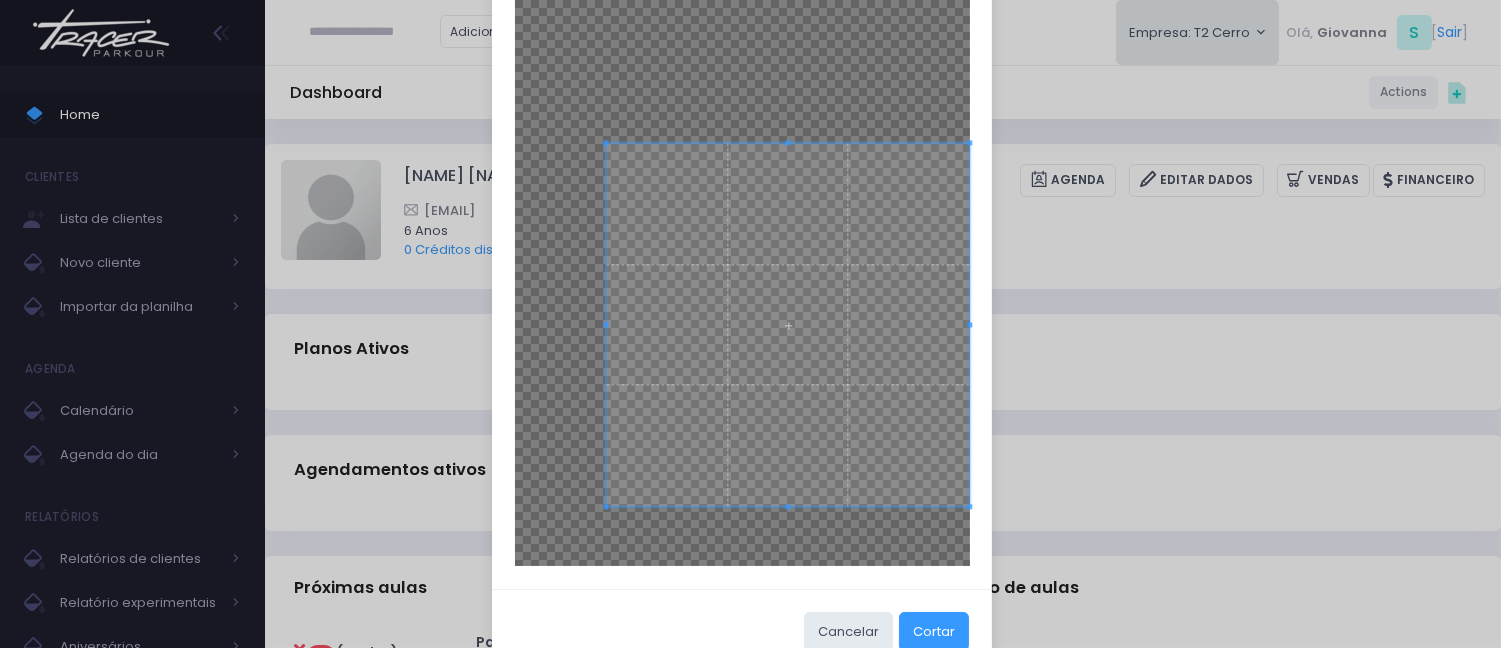 scroll, scrollTop: 198, scrollLeft: 0, axis: vertical 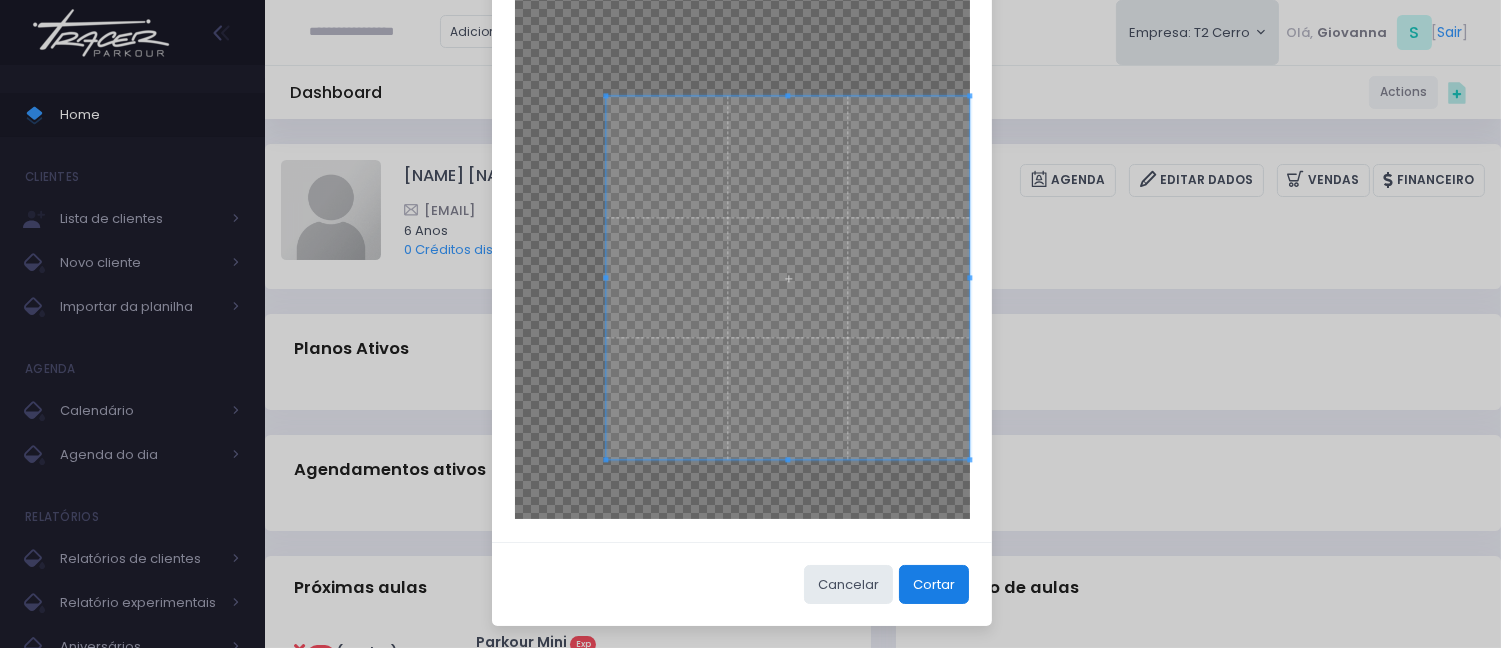 click on "Cortar" at bounding box center (934, 584) 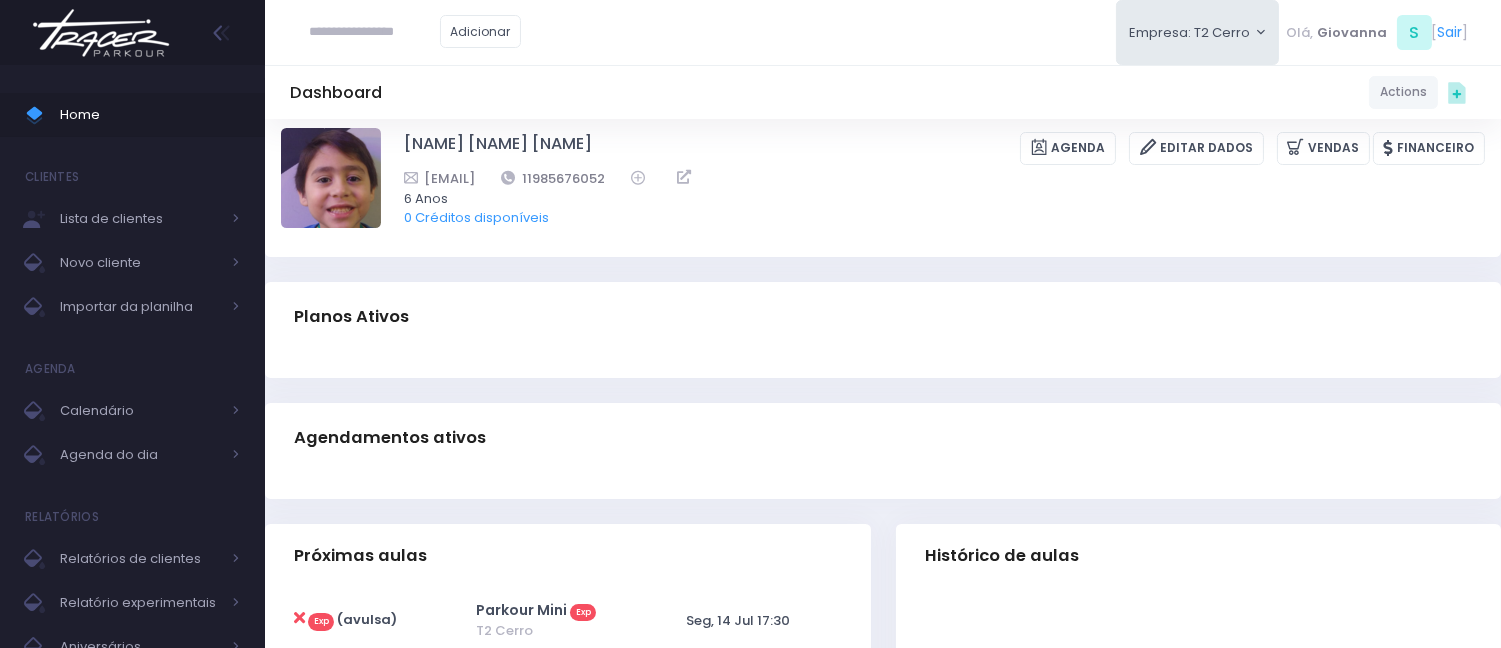 scroll, scrollTop: 0, scrollLeft: 0, axis: both 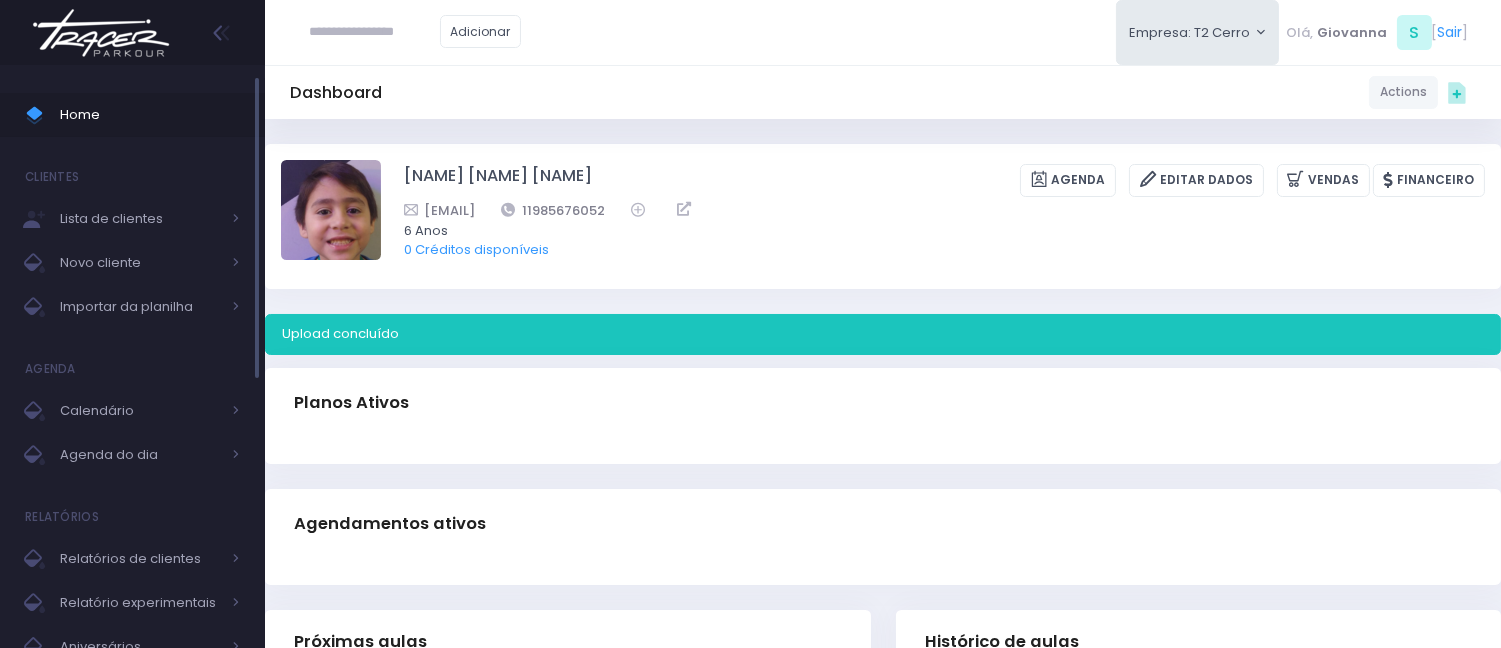 click on "Home" at bounding box center (150, 115) 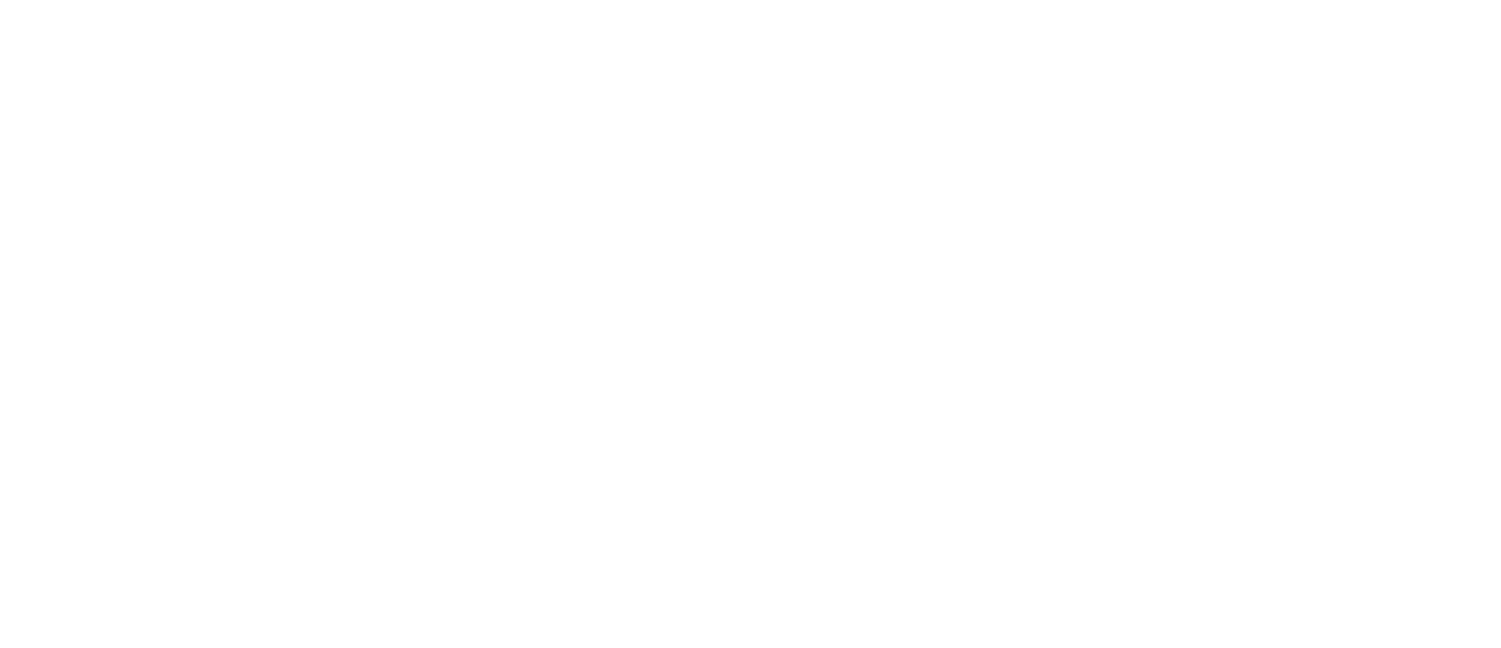 scroll, scrollTop: 0, scrollLeft: 0, axis: both 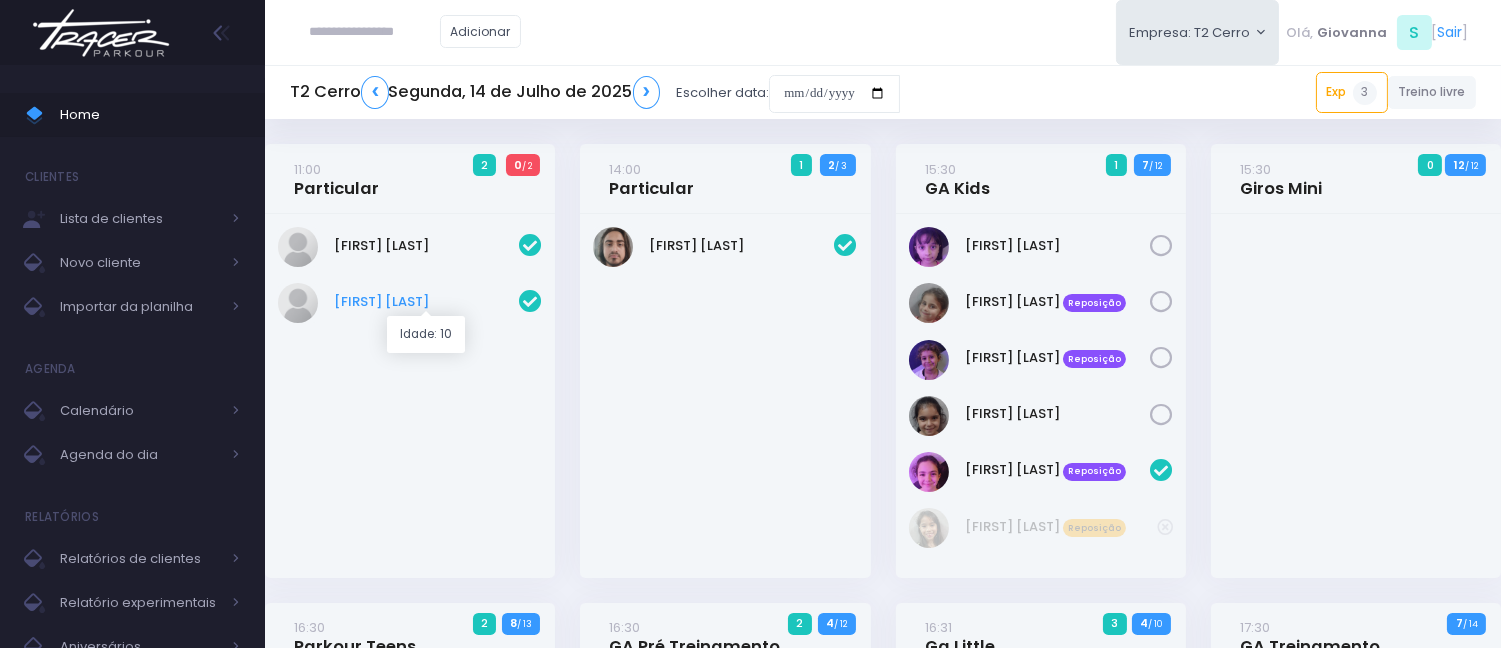 click on "[FIRST] [LAST]" at bounding box center (426, 302) 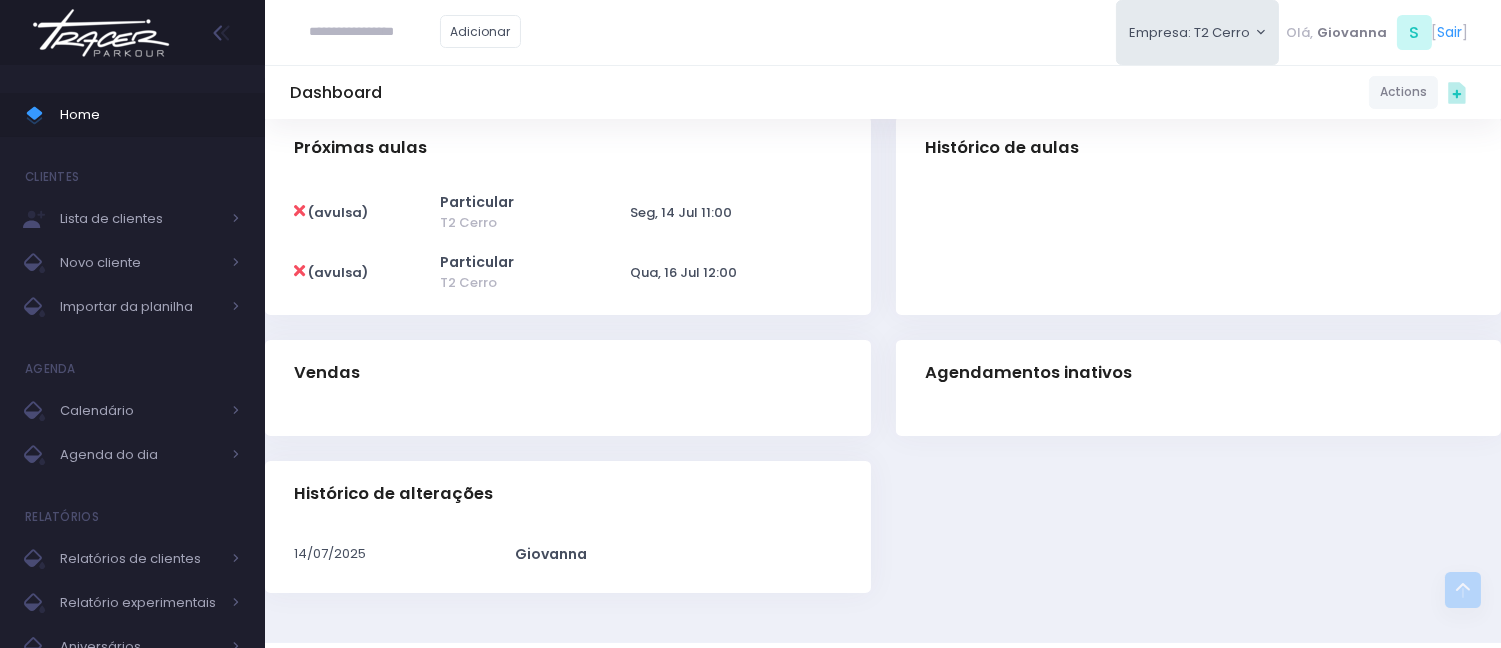 scroll, scrollTop: 444, scrollLeft: 0, axis: vertical 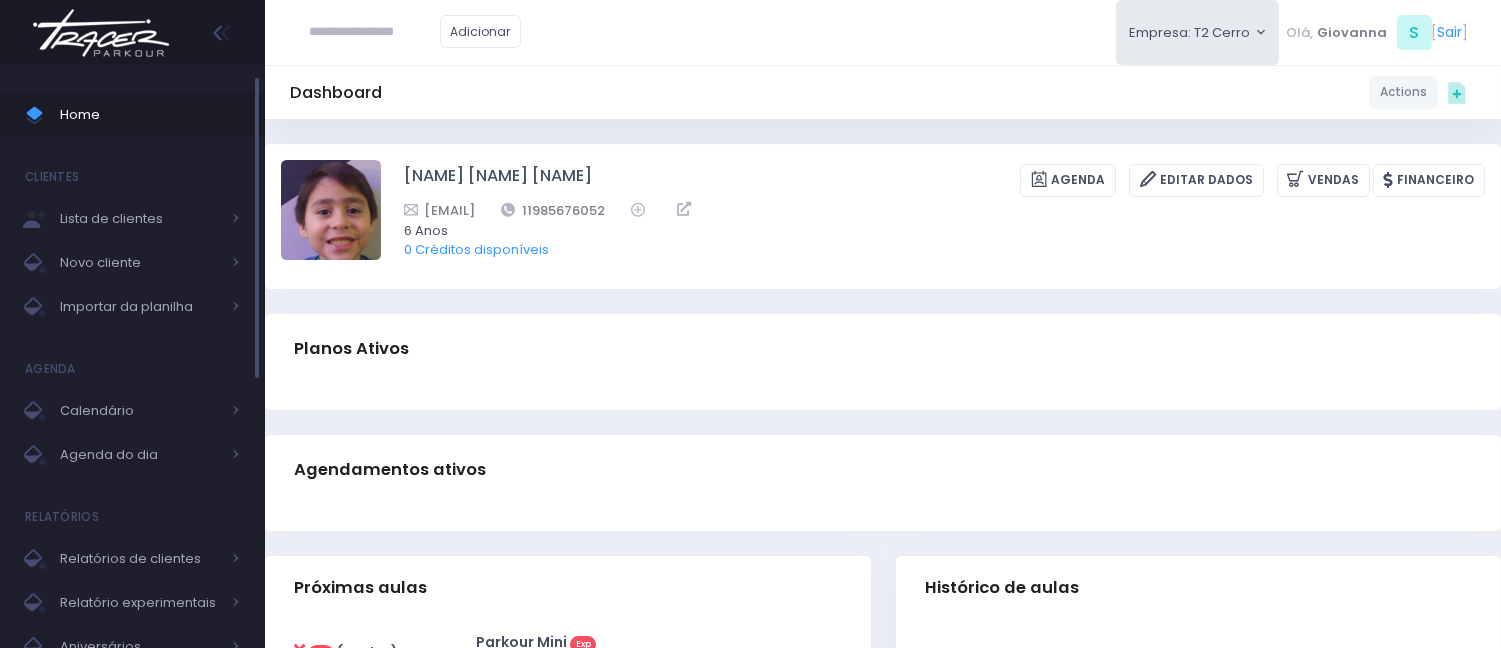 click on "Home" at bounding box center [132, 115] 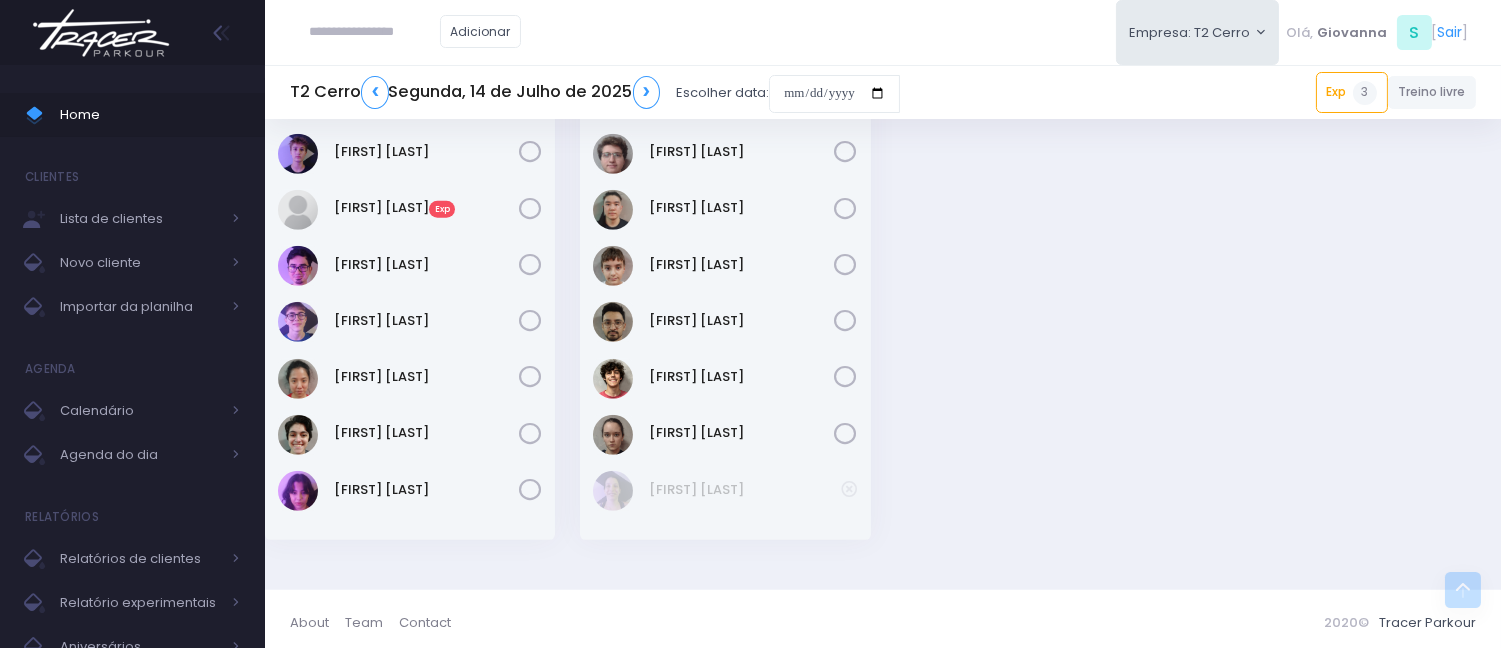 scroll, scrollTop: 2496, scrollLeft: 0, axis: vertical 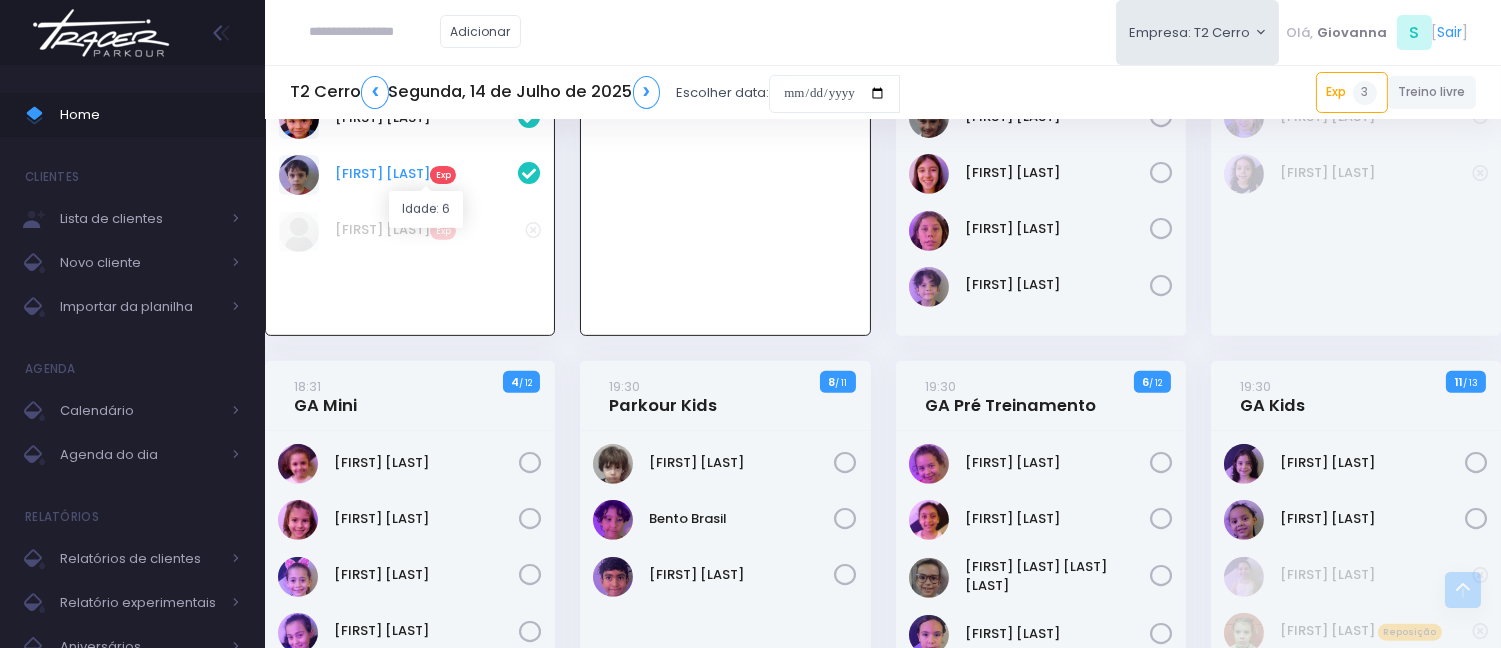 click on "Exp" at bounding box center (443, 174) 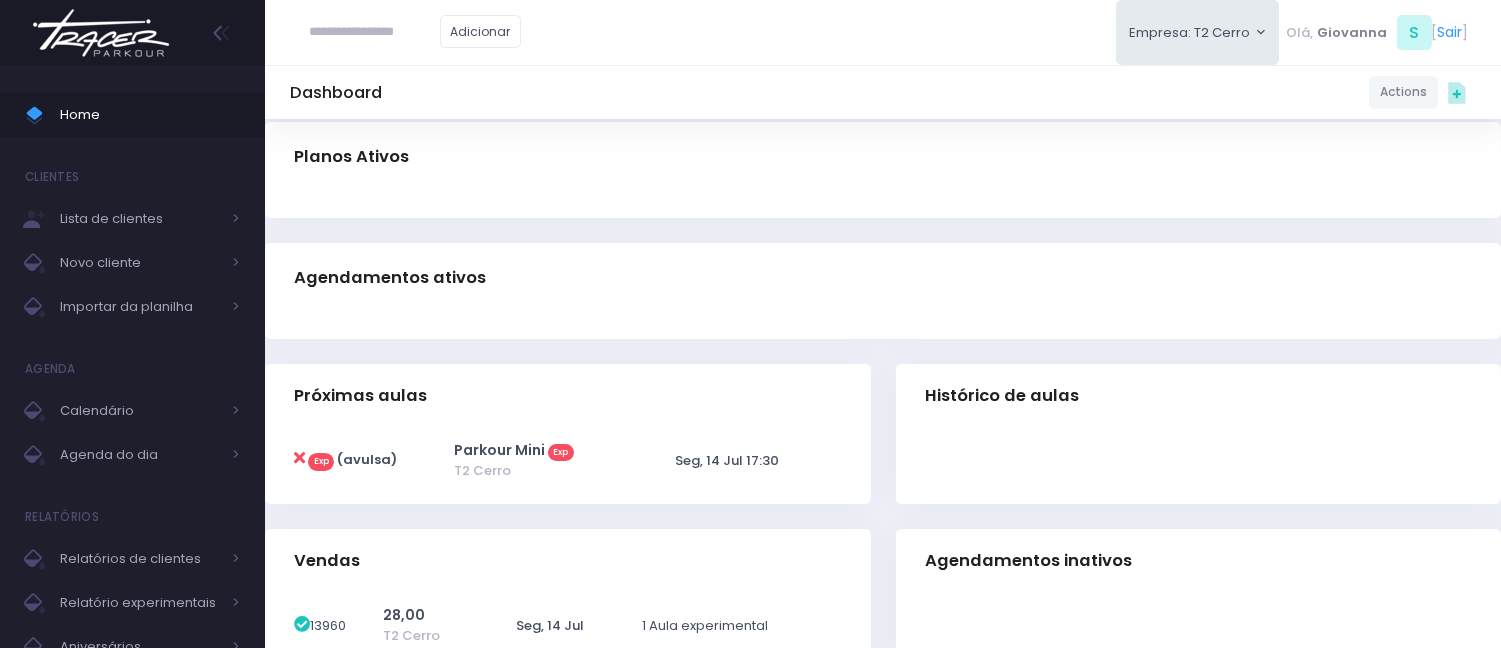 scroll, scrollTop: 0, scrollLeft: 0, axis: both 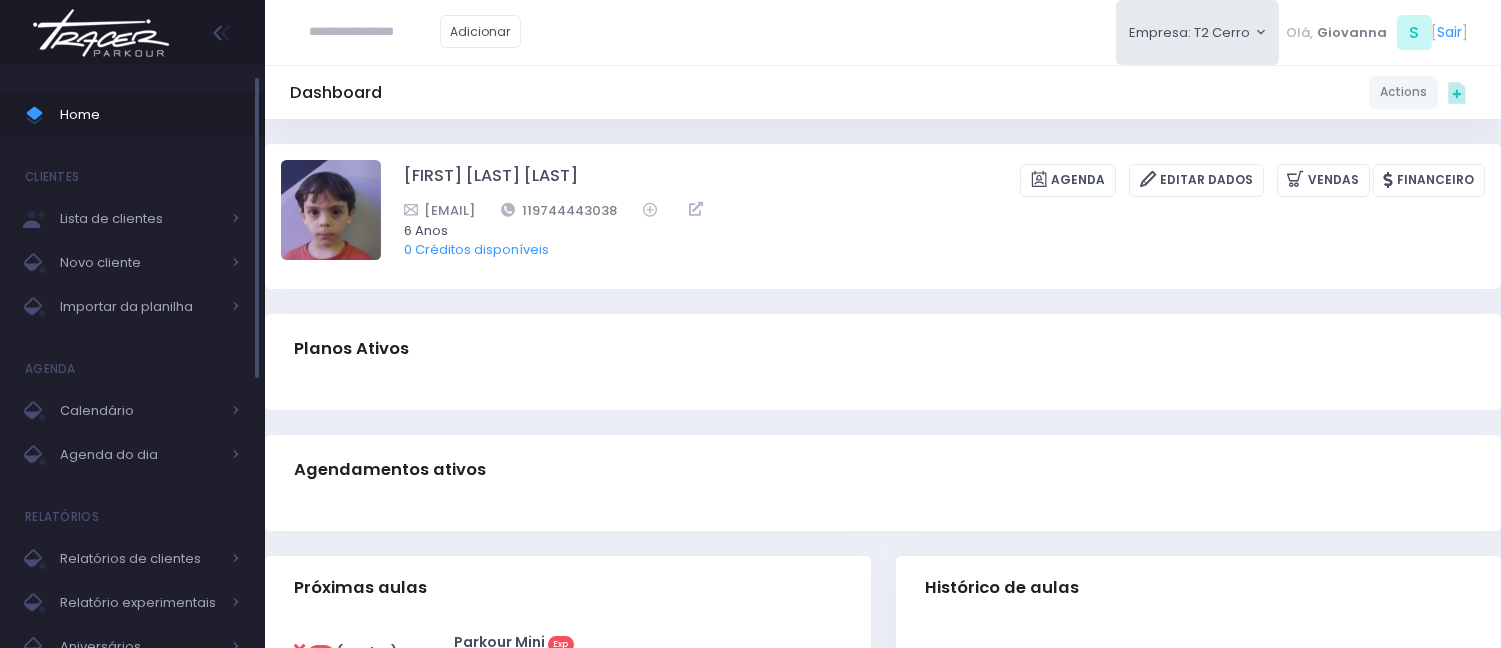 click on "Home" at bounding box center (150, 115) 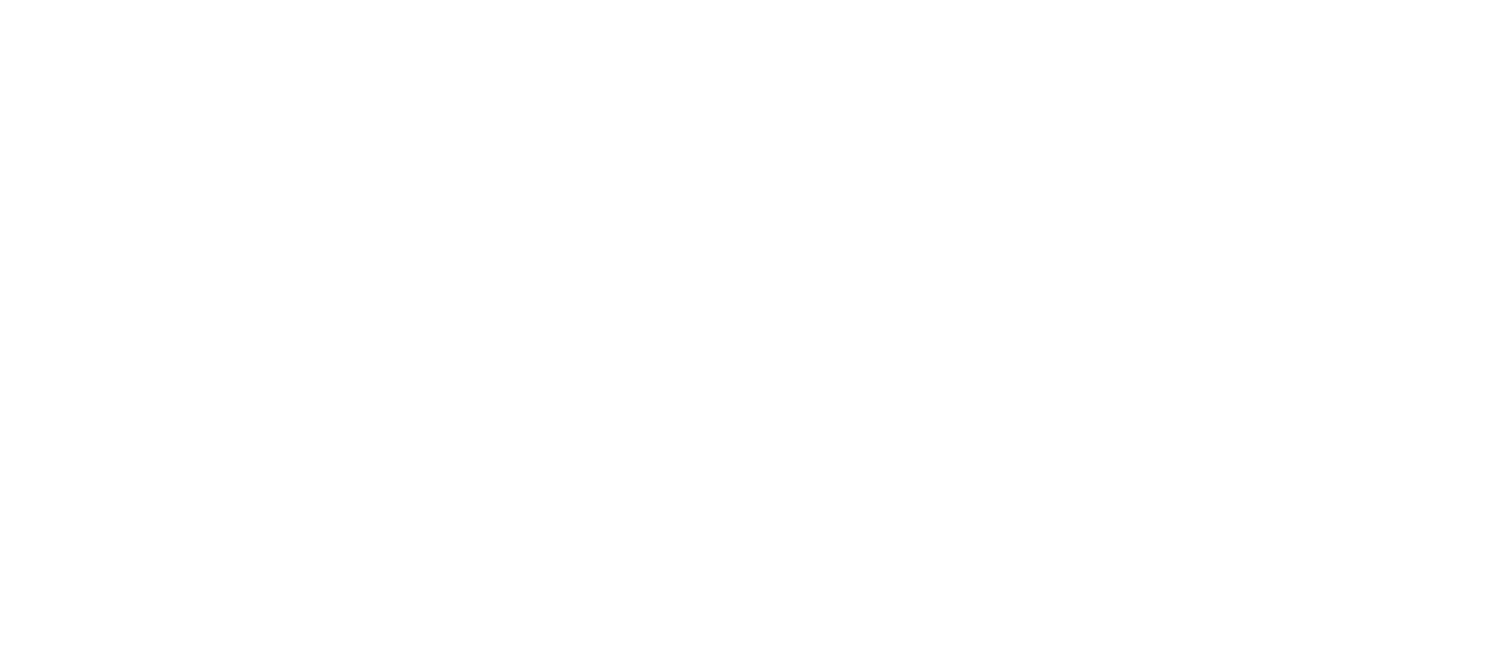 scroll, scrollTop: 0, scrollLeft: 0, axis: both 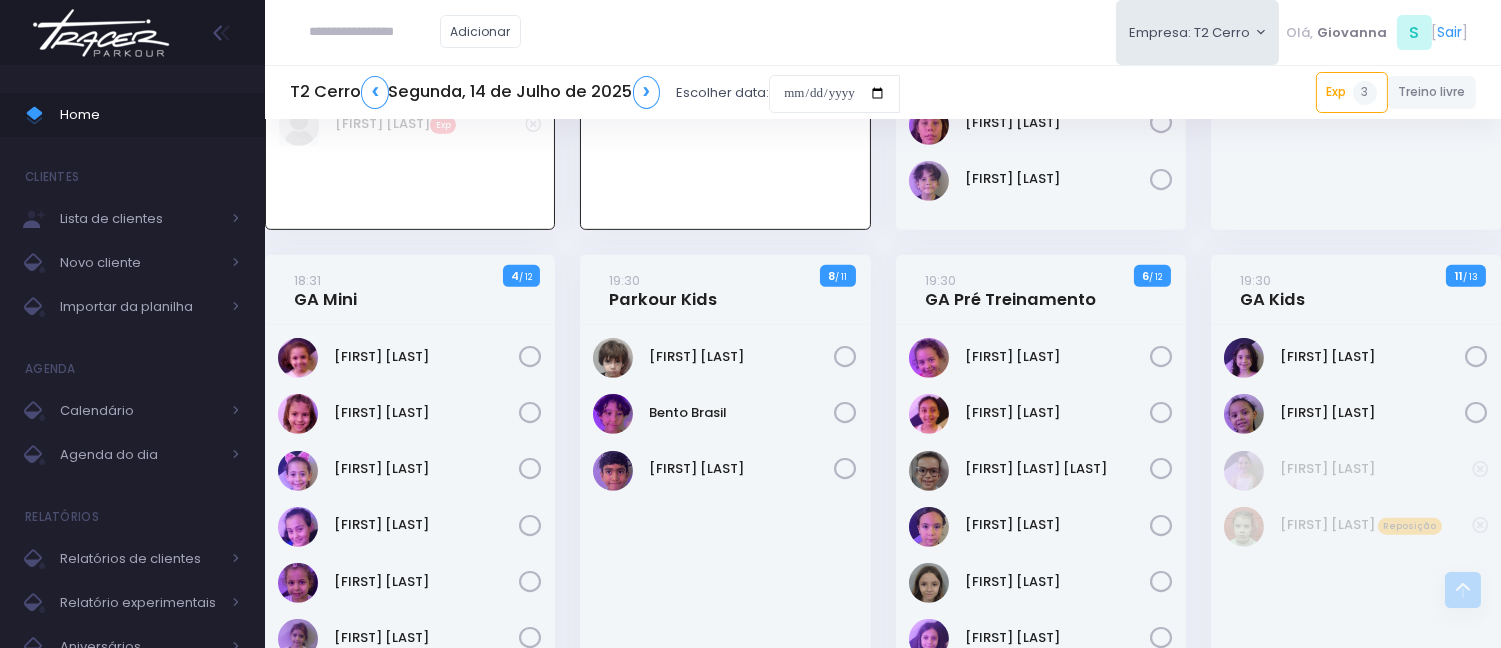 click at bounding box center [375, 32] 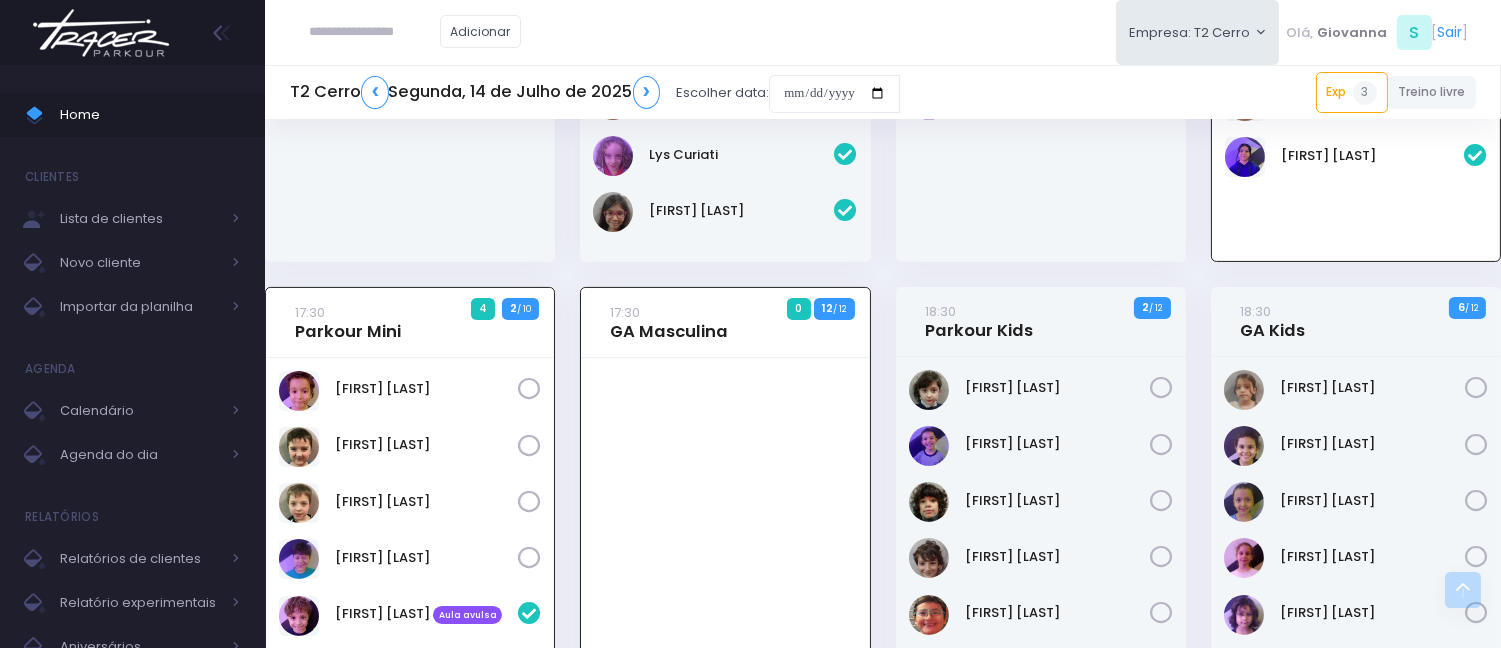 scroll, scrollTop: 824, scrollLeft: 0, axis: vertical 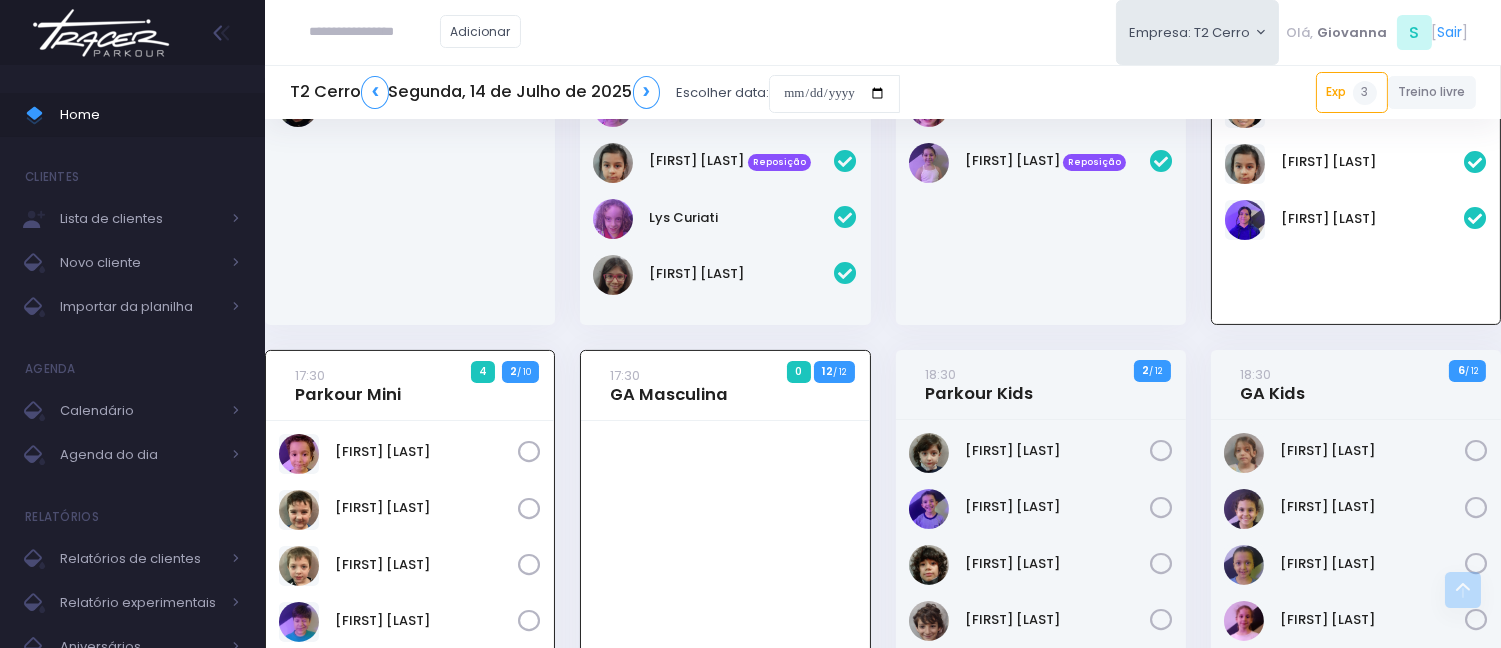 click on "Adicionar
Empresa: T2 Cerro
T2 Cerro T3 Santana T4 Pompeia Olá, S [" at bounding box center (883, 32) 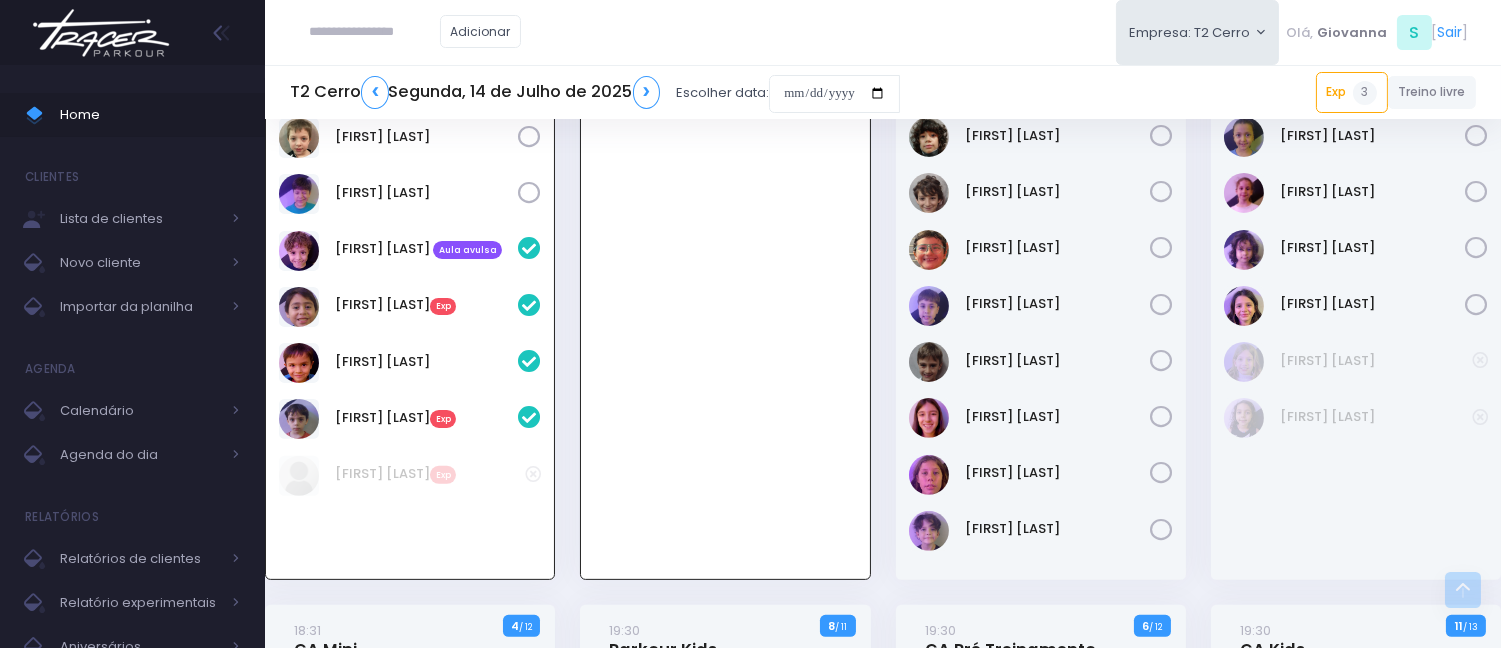 scroll, scrollTop: 1380, scrollLeft: 0, axis: vertical 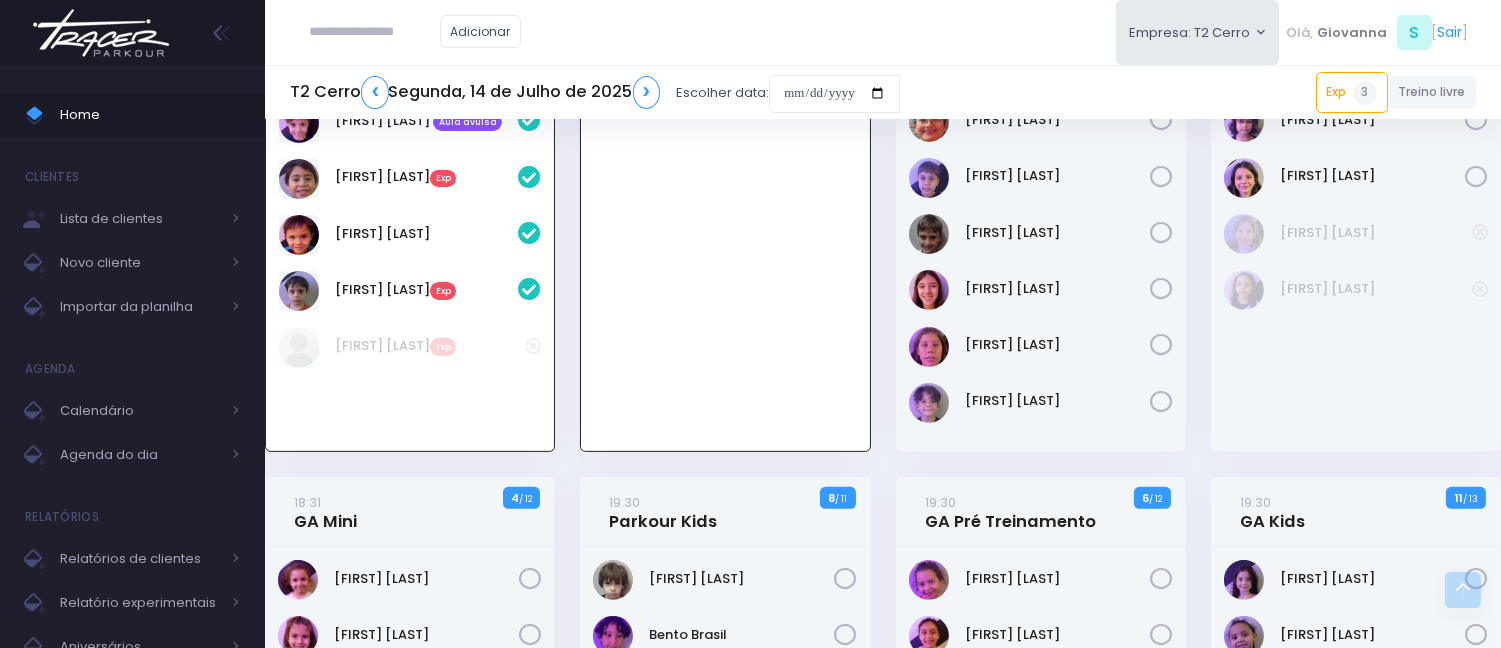 click on "Adicionar
Empresa: T2 Cerro
T2 Cerro T3 Santana T4 Pompeia Olá, S [" at bounding box center [883, 32] 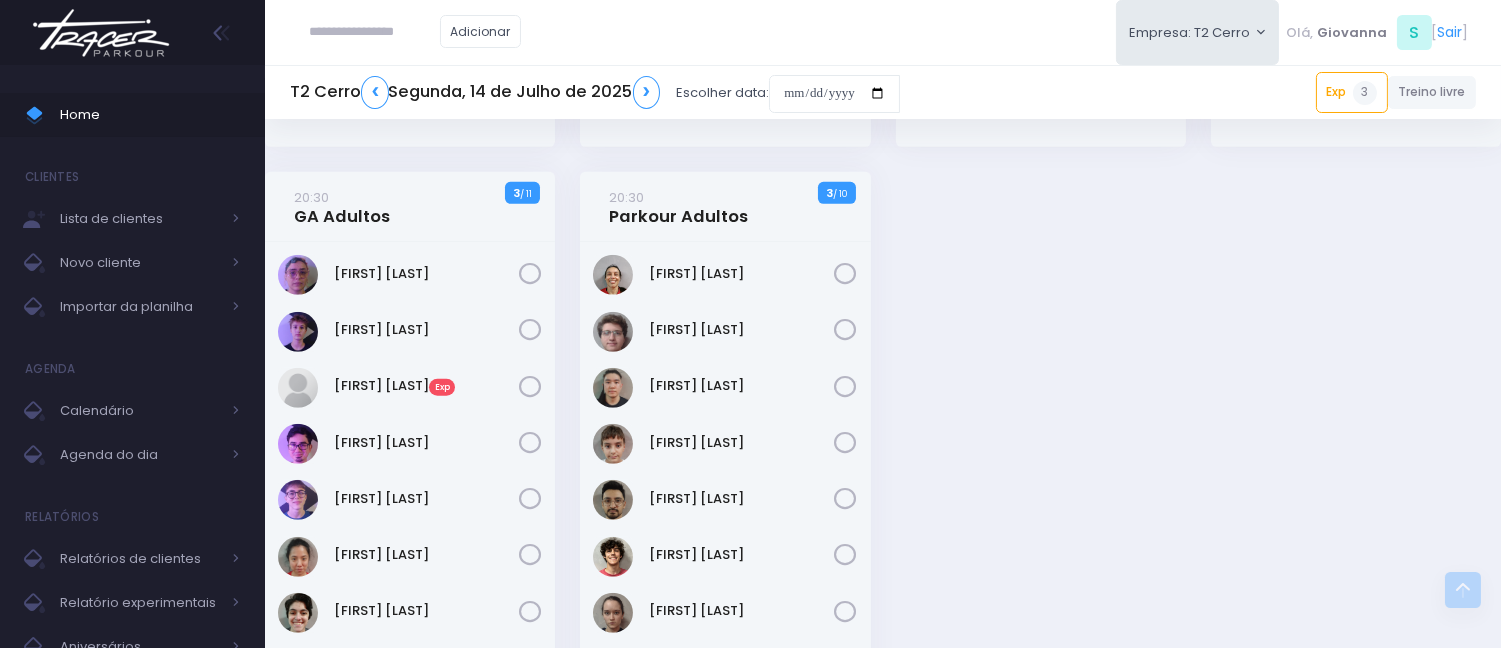 scroll, scrollTop: 2380, scrollLeft: 0, axis: vertical 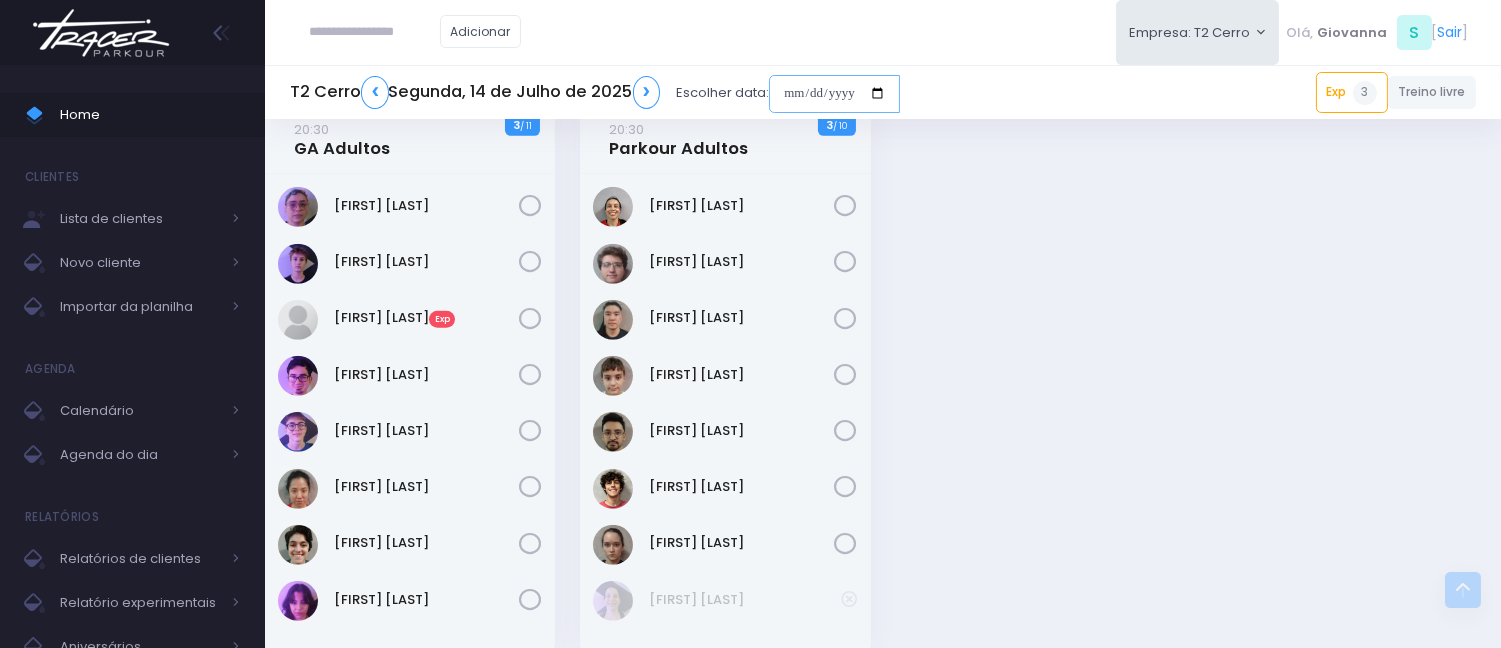 click at bounding box center [834, 94] 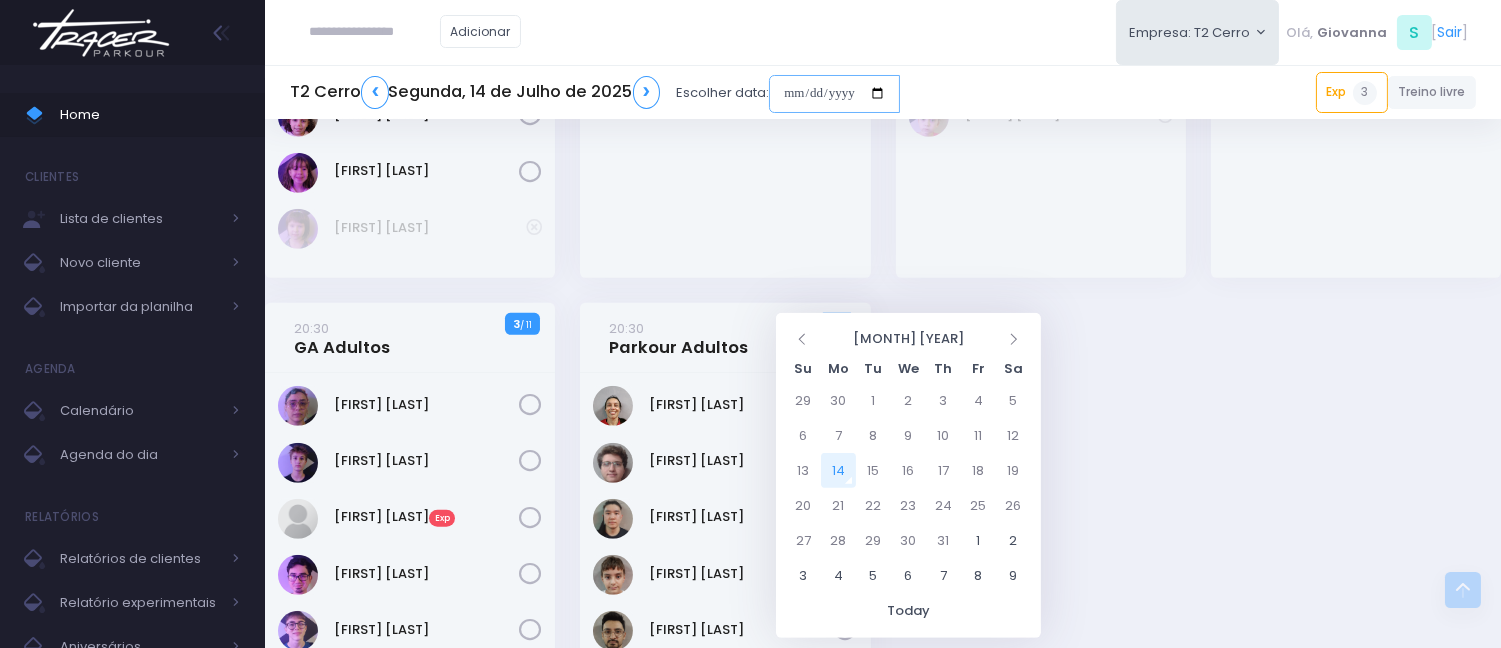 scroll, scrollTop: 1824, scrollLeft: 0, axis: vertical 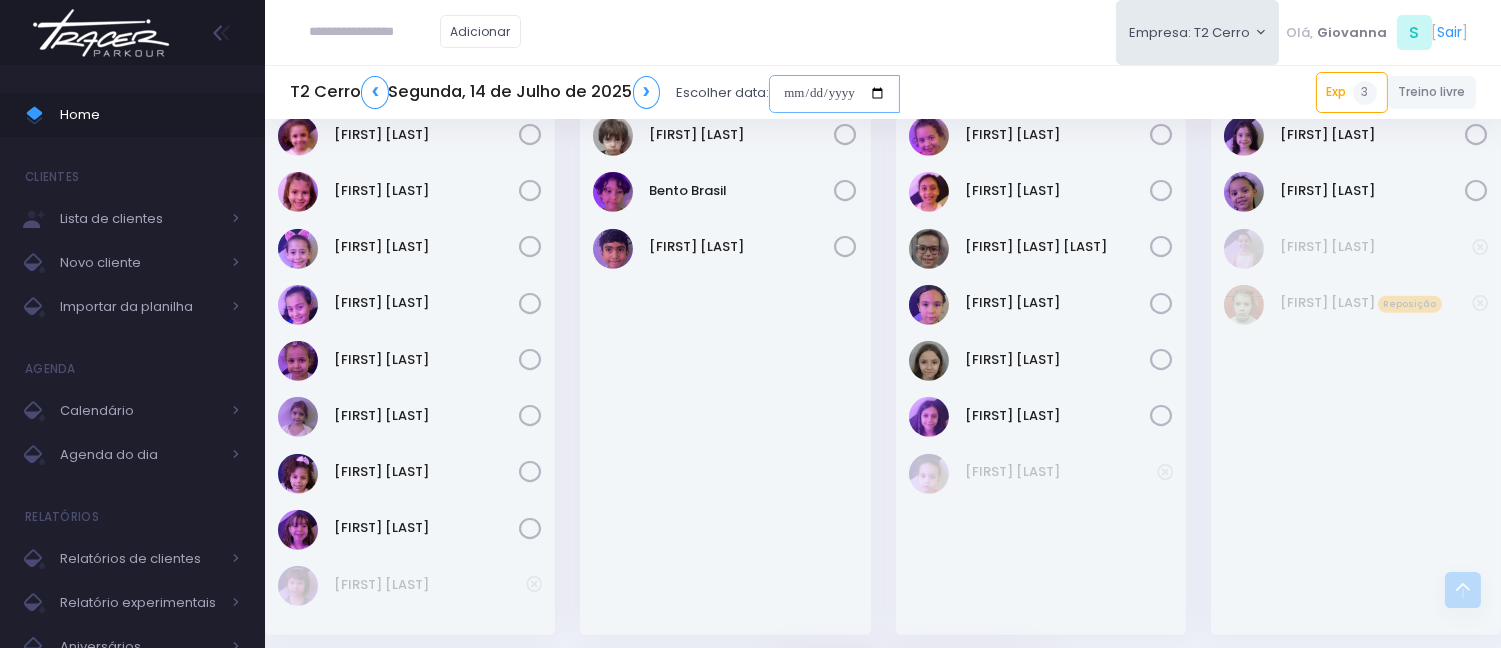 click at bounding box center (834, 94) 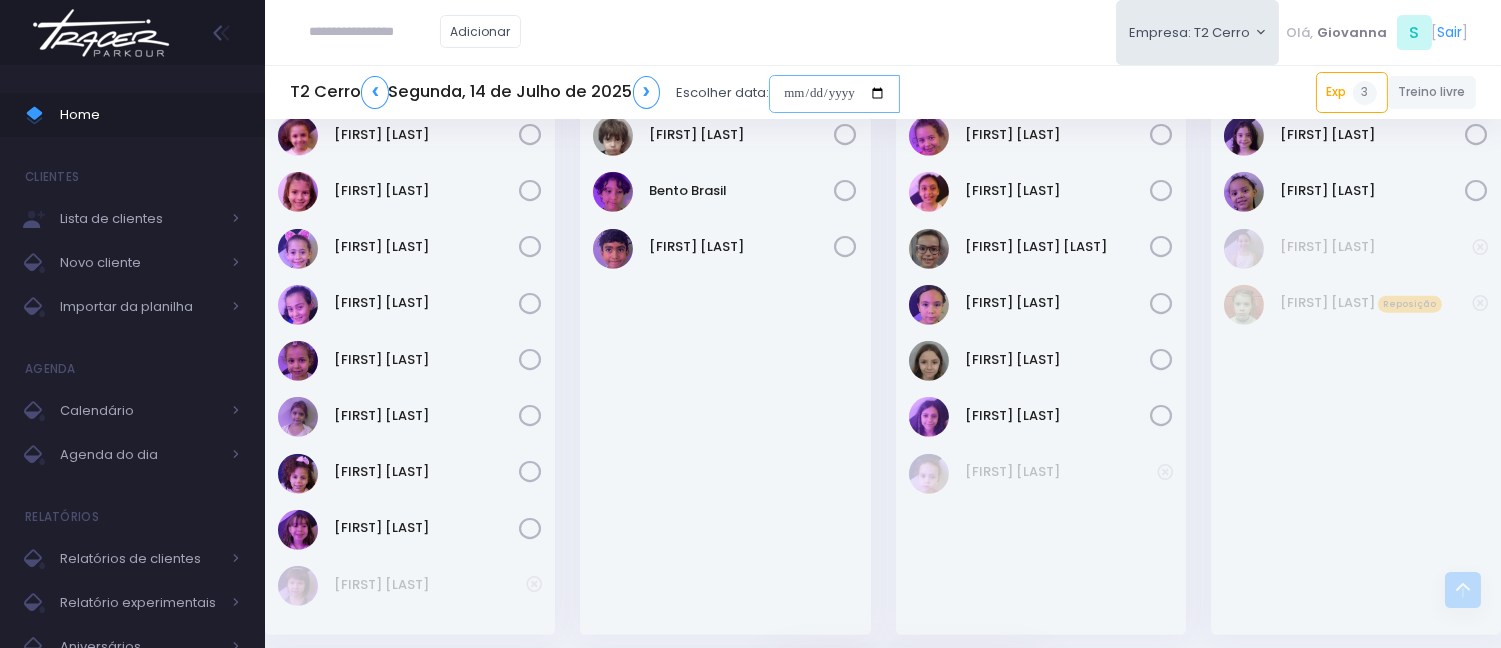click at bounding box center (834, 94) 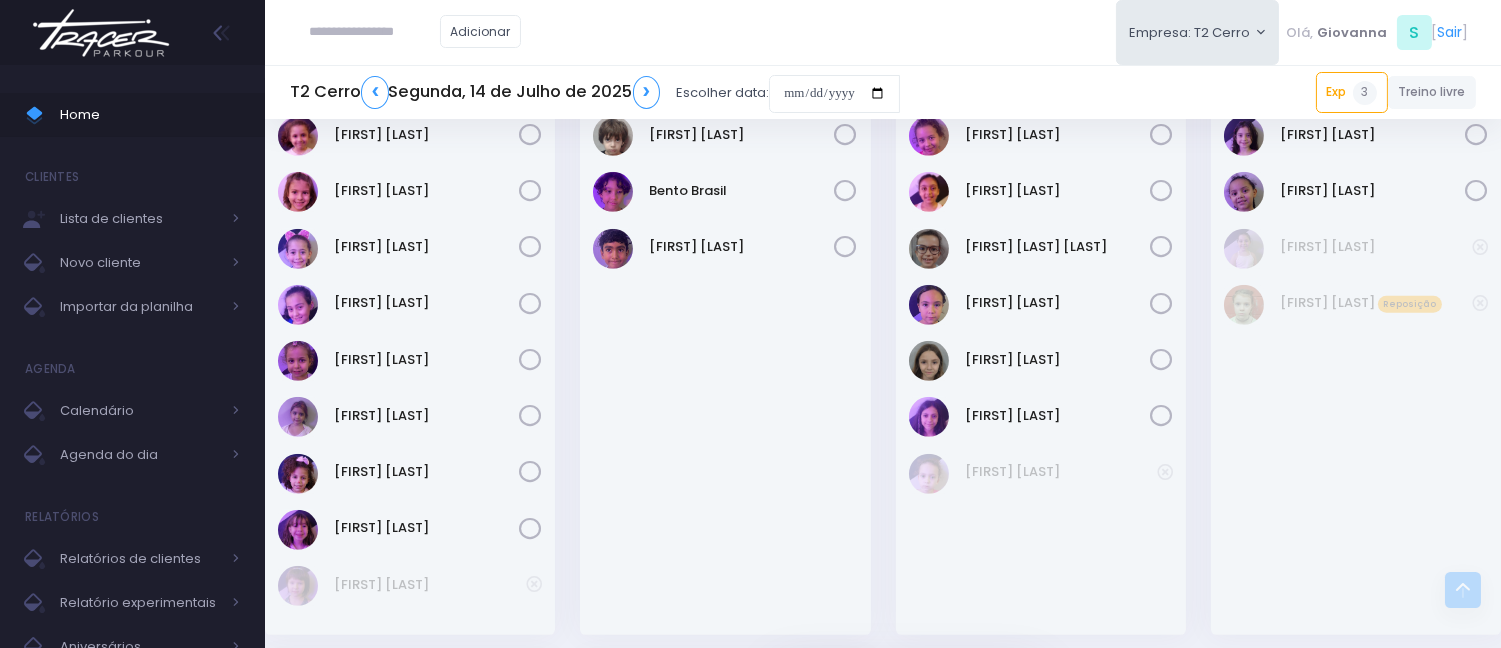click on "Benjamin Ribeiro" at bounding box center [725, 369] 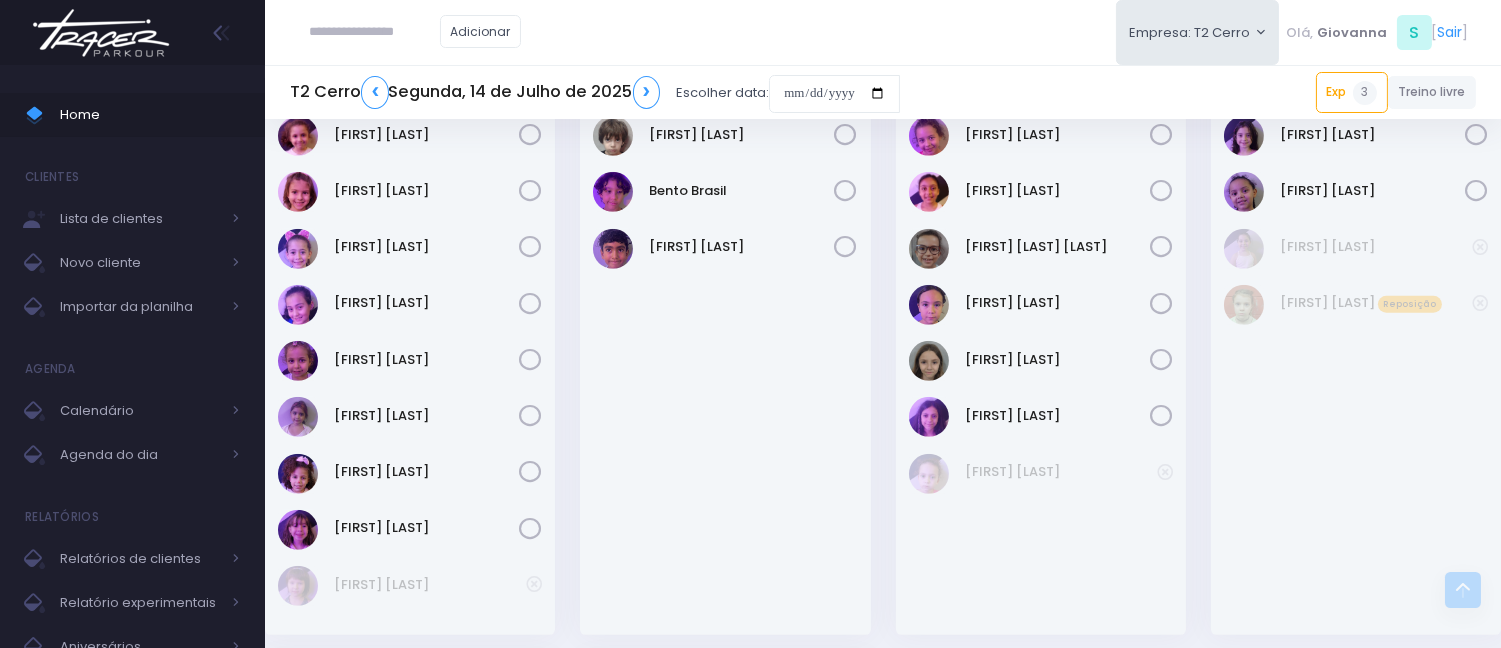 scroll, scrollTop: 1380, scrollLeft: 0, axis: vertical 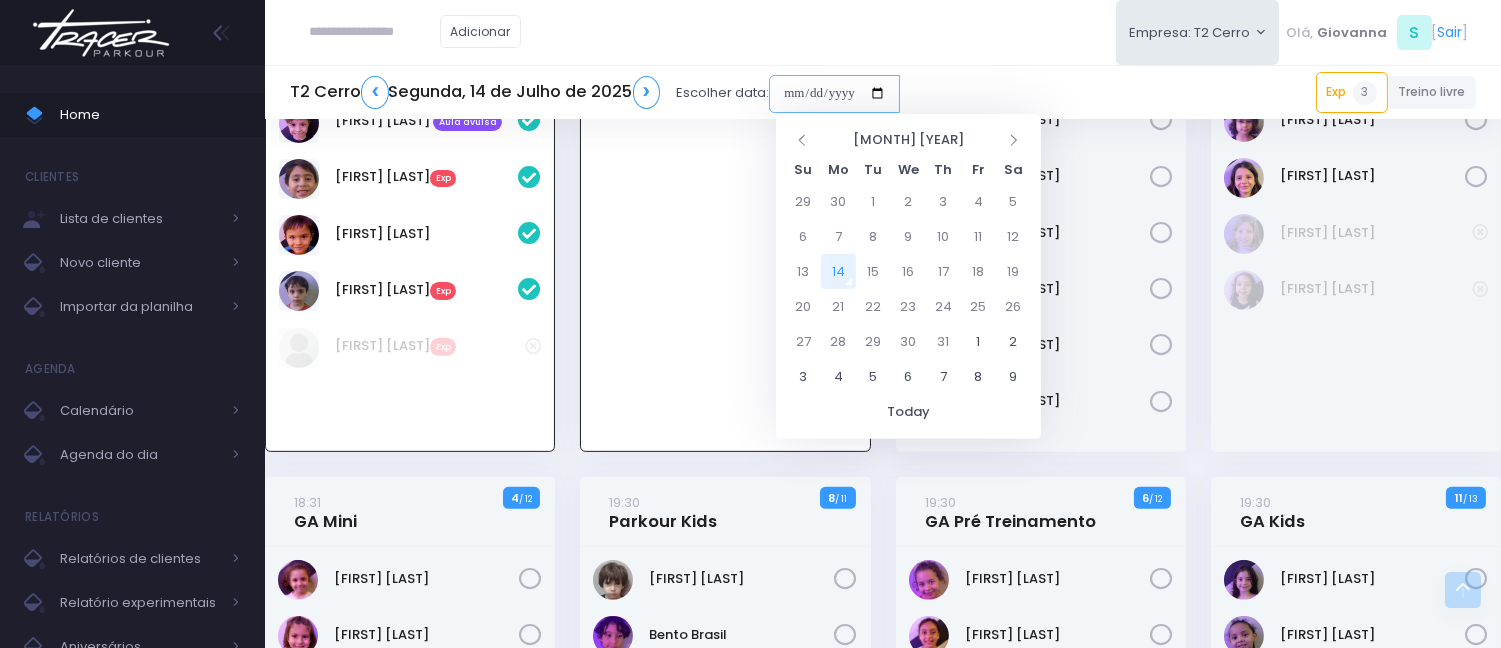 drag, startPoint x: 804, startPoint y: 96, endPoint x: 816, endPoint y: 116, distance: 23.323807 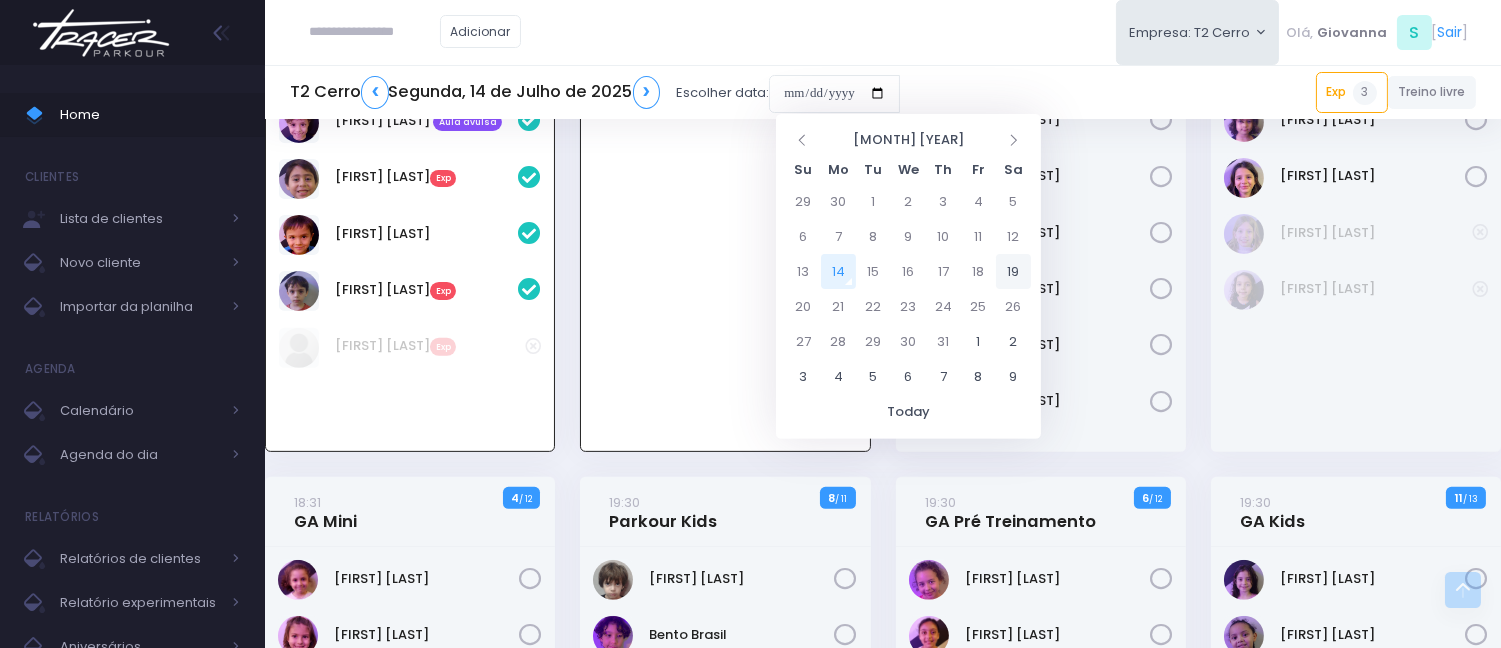 click on "19" at bounding box center [1013, 271] 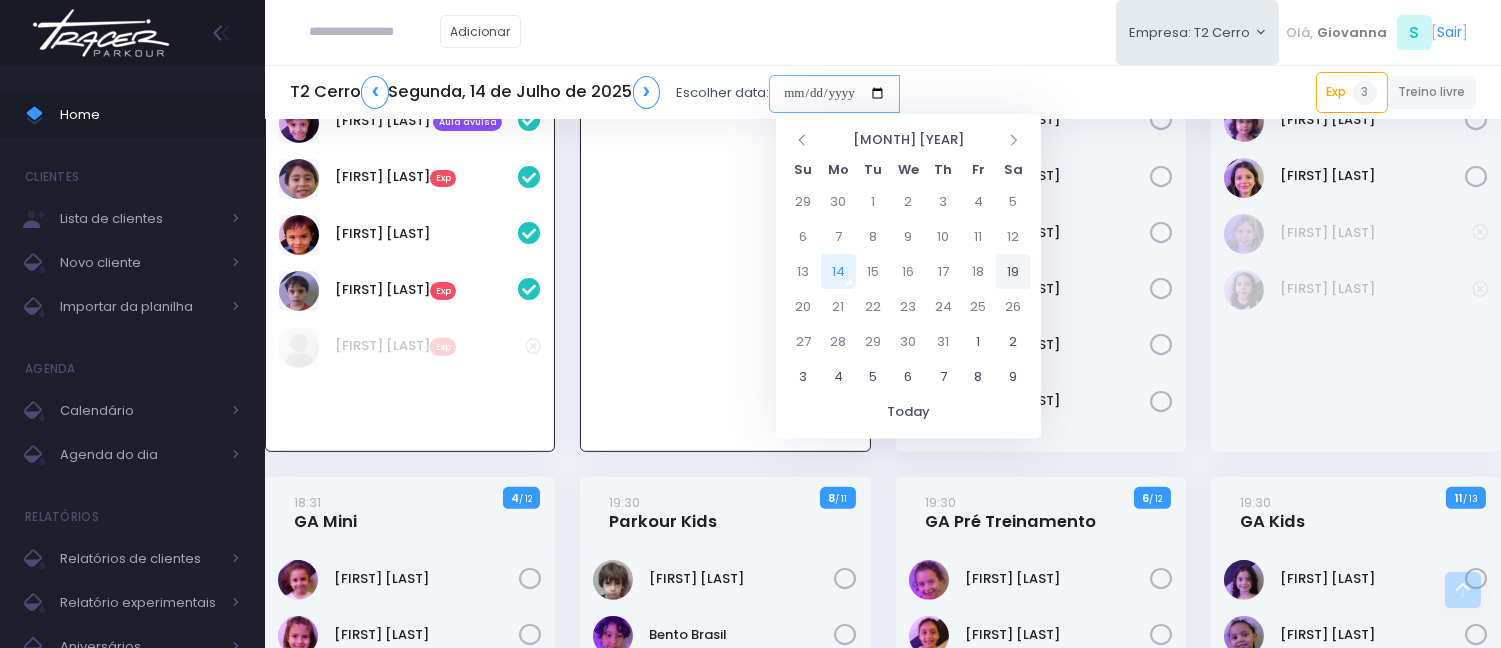 type on "**********" 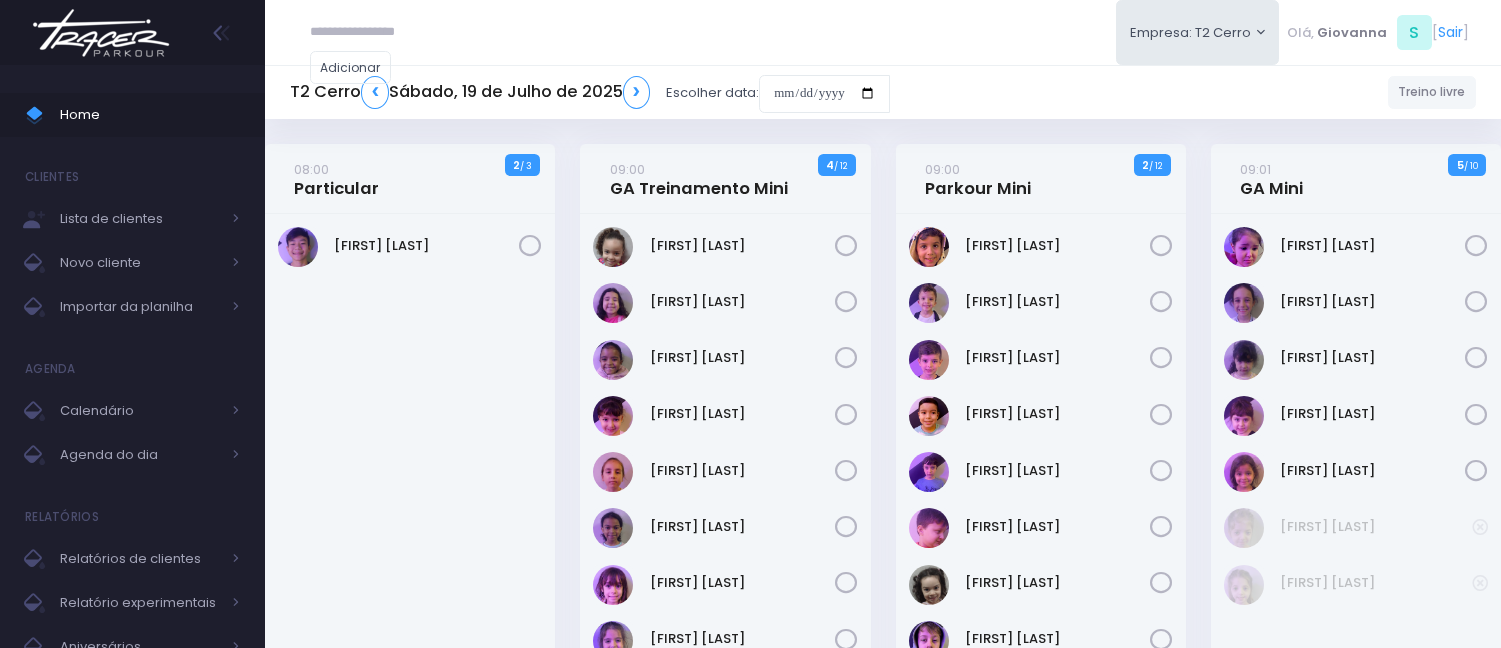 scroll, scrollTop: 0, scrollLeft: 0, axis: both 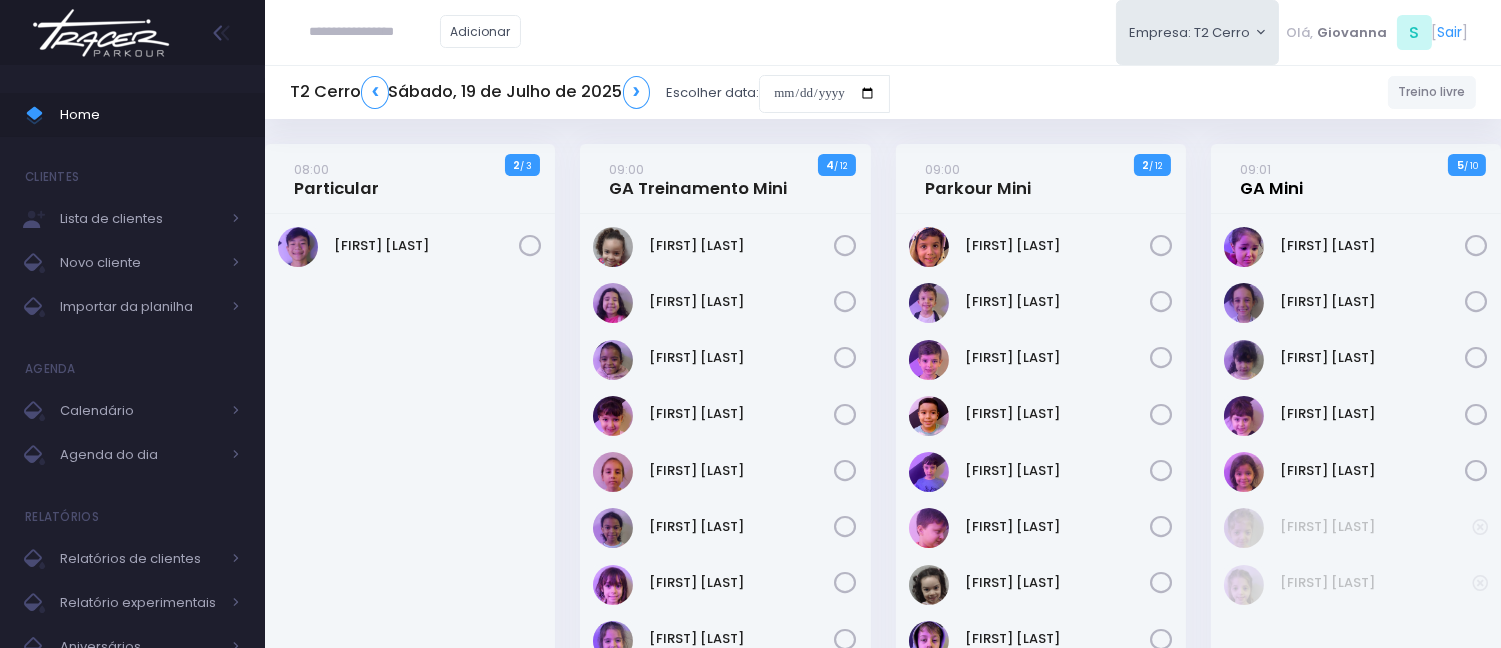 click on "09:01 GA Mini" at bounding box center [1271, 179] 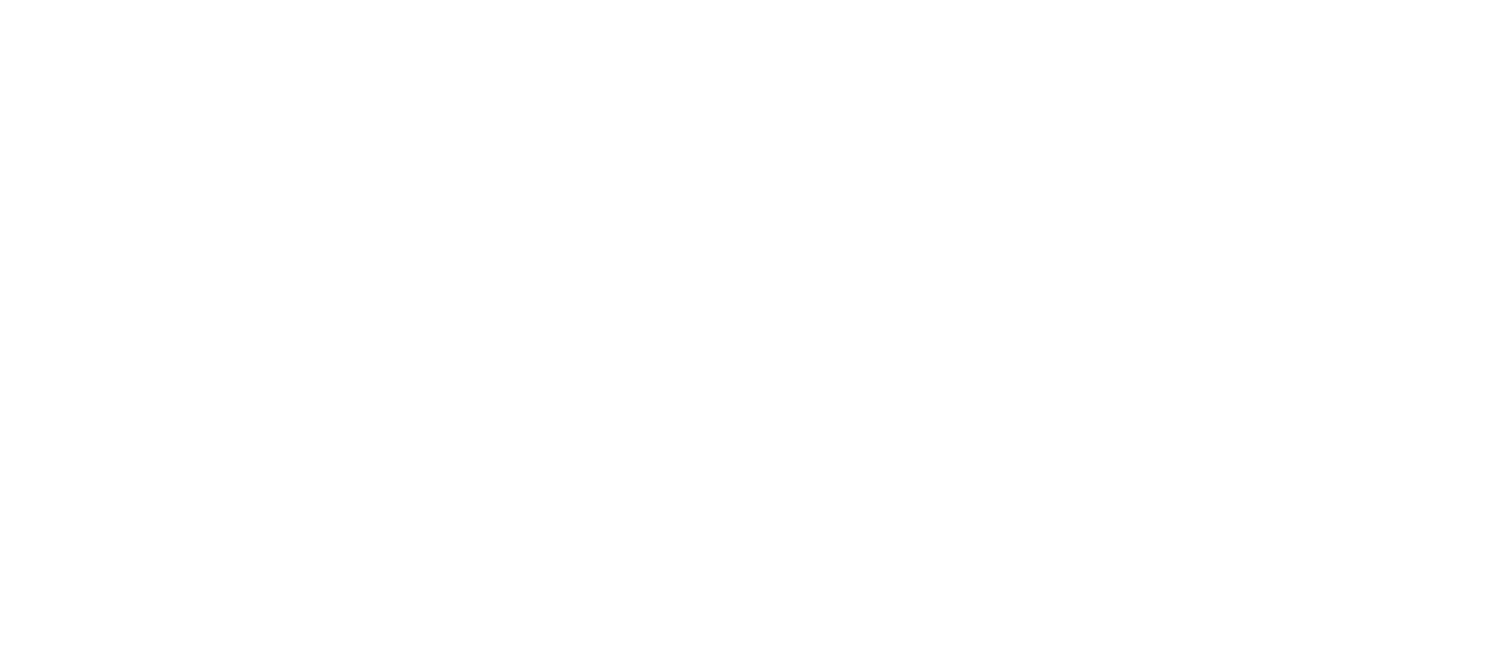scroll, scrollTop: 0, scrollLeft: 0, axis: both 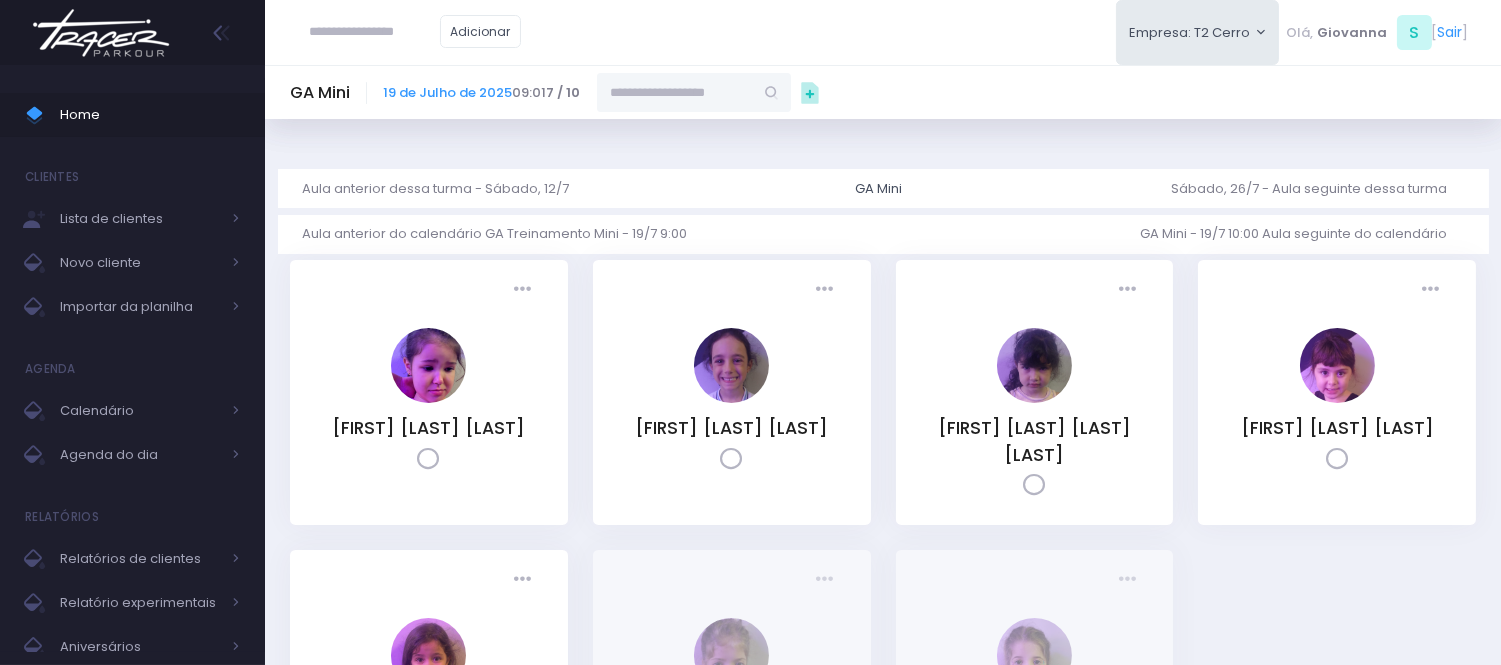 click at bounding box center (675, 92) 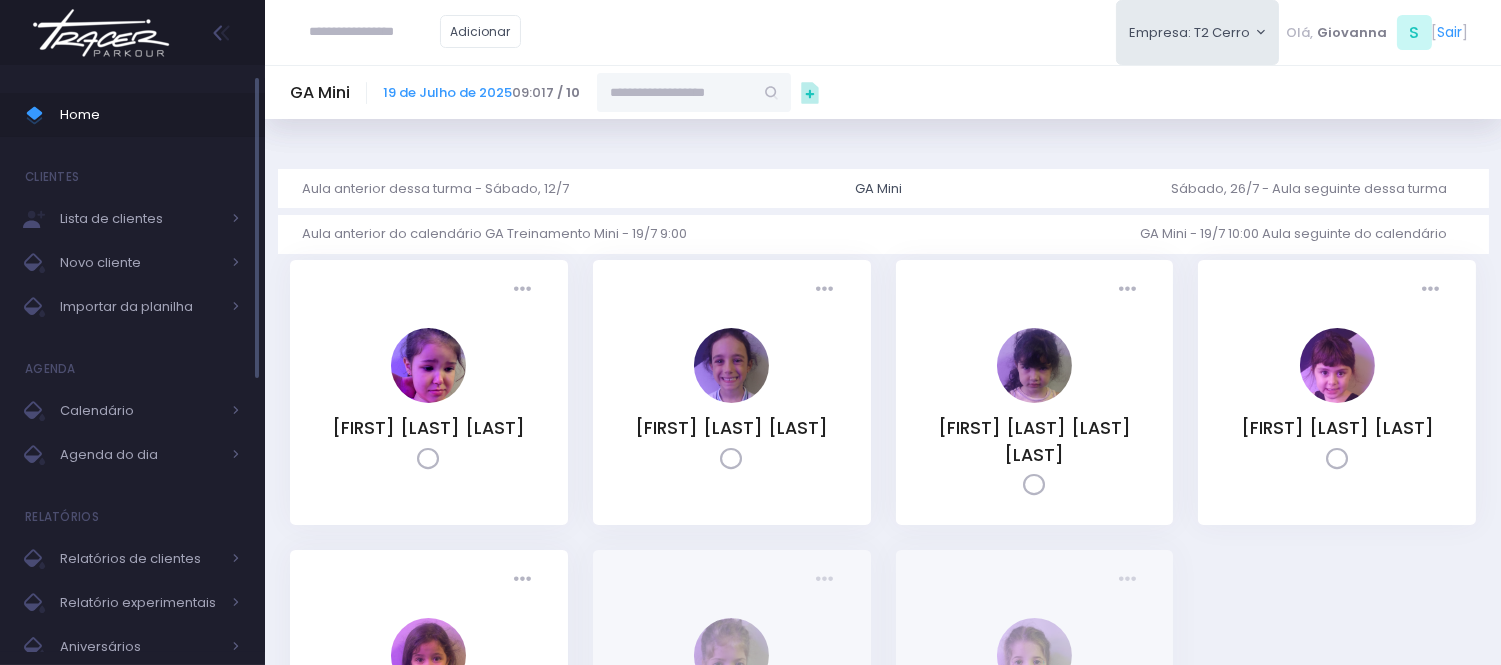 click on "Home" at bounding box center (150, 115) 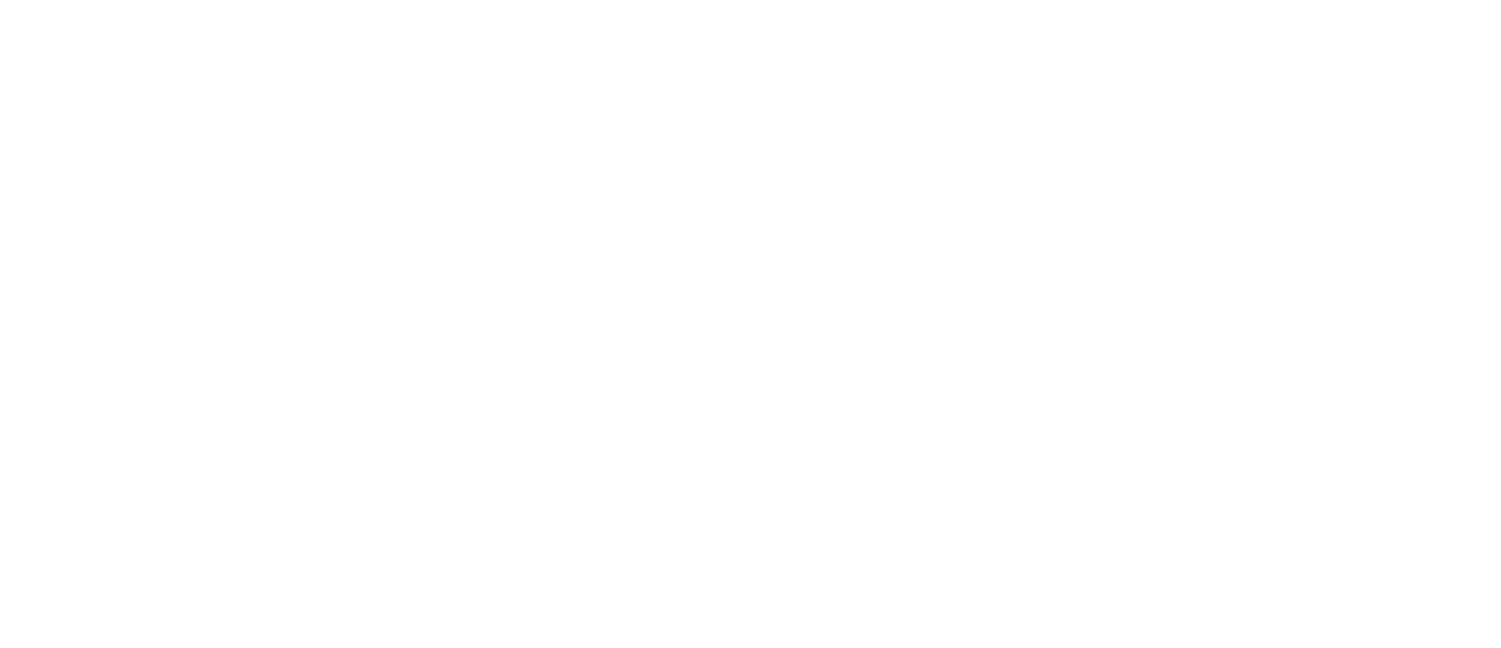 scroll, scrollTop: 0, scrollLeft: 0, axis: both 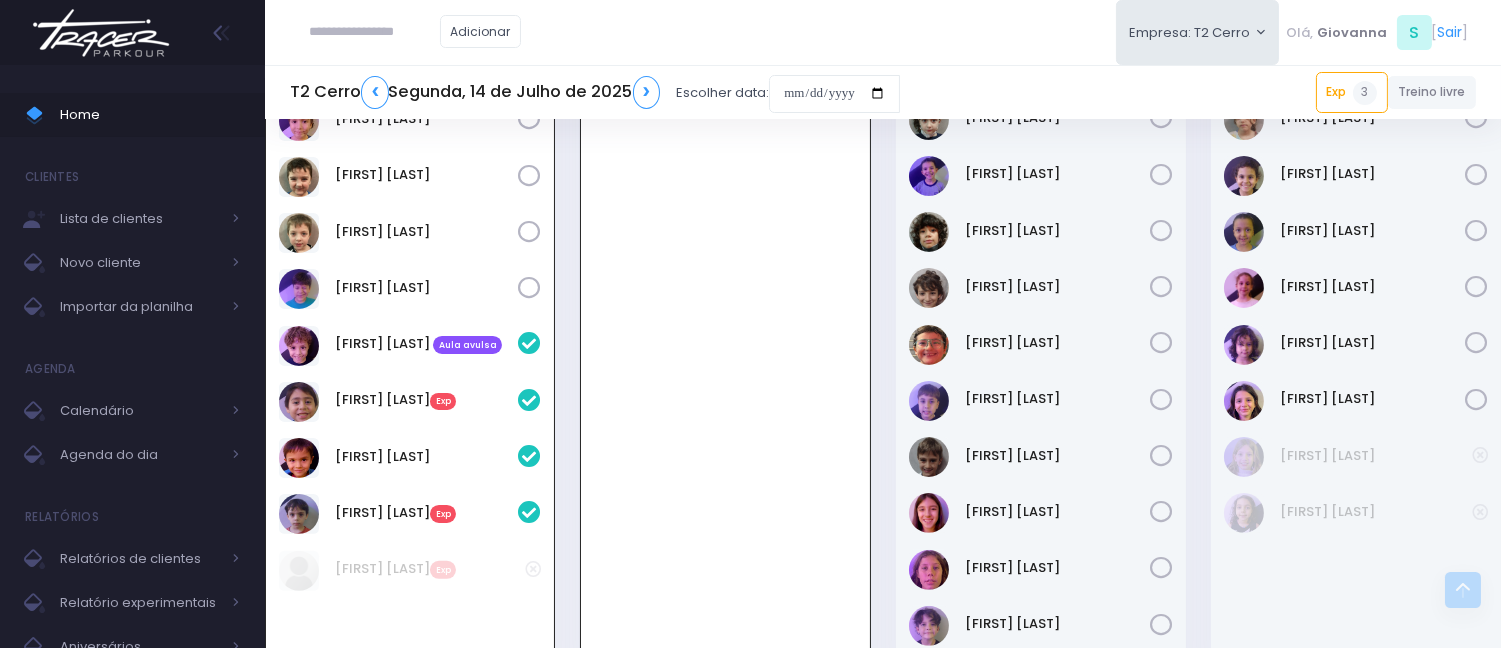click at bounding box center [1356, -246] 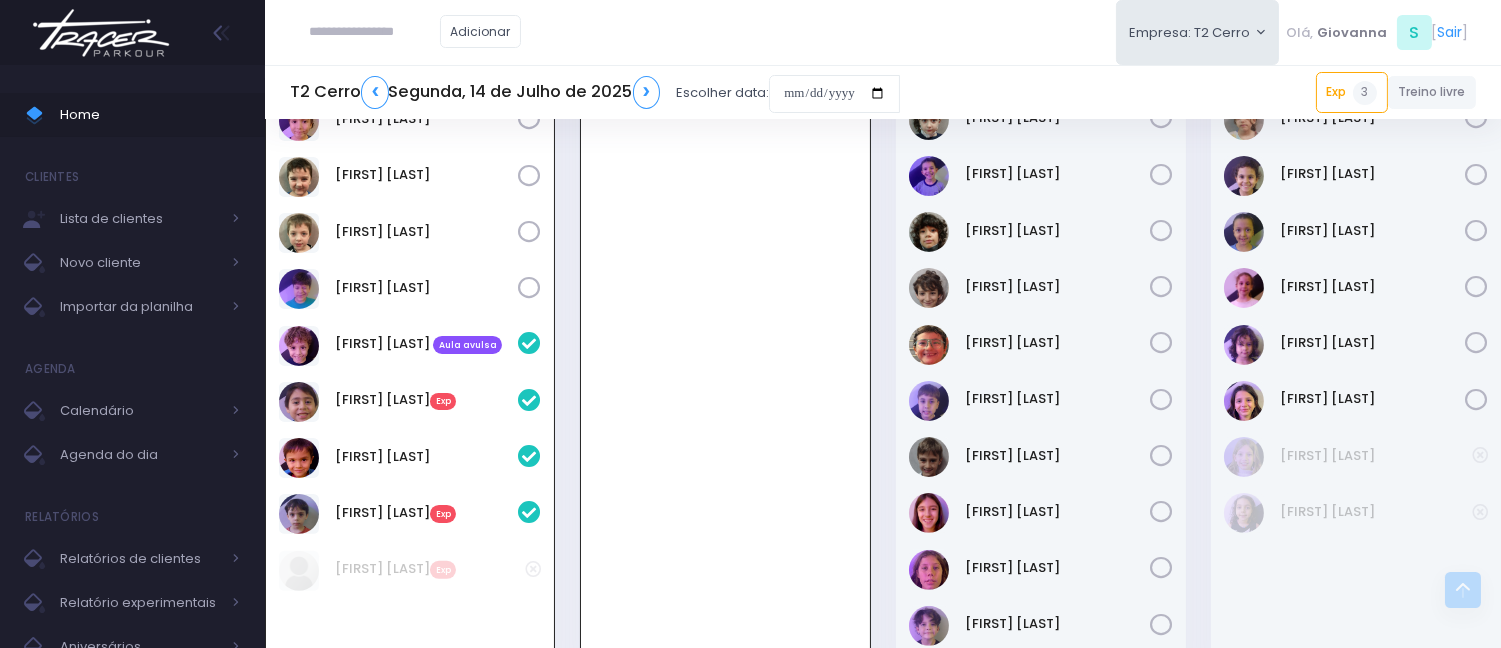 click on "Adicionar
Empresa: T2 Cerro
T2 Cerro T3 Santana T4 Pompeia Olá, S [" at bounding box center [883, 32] 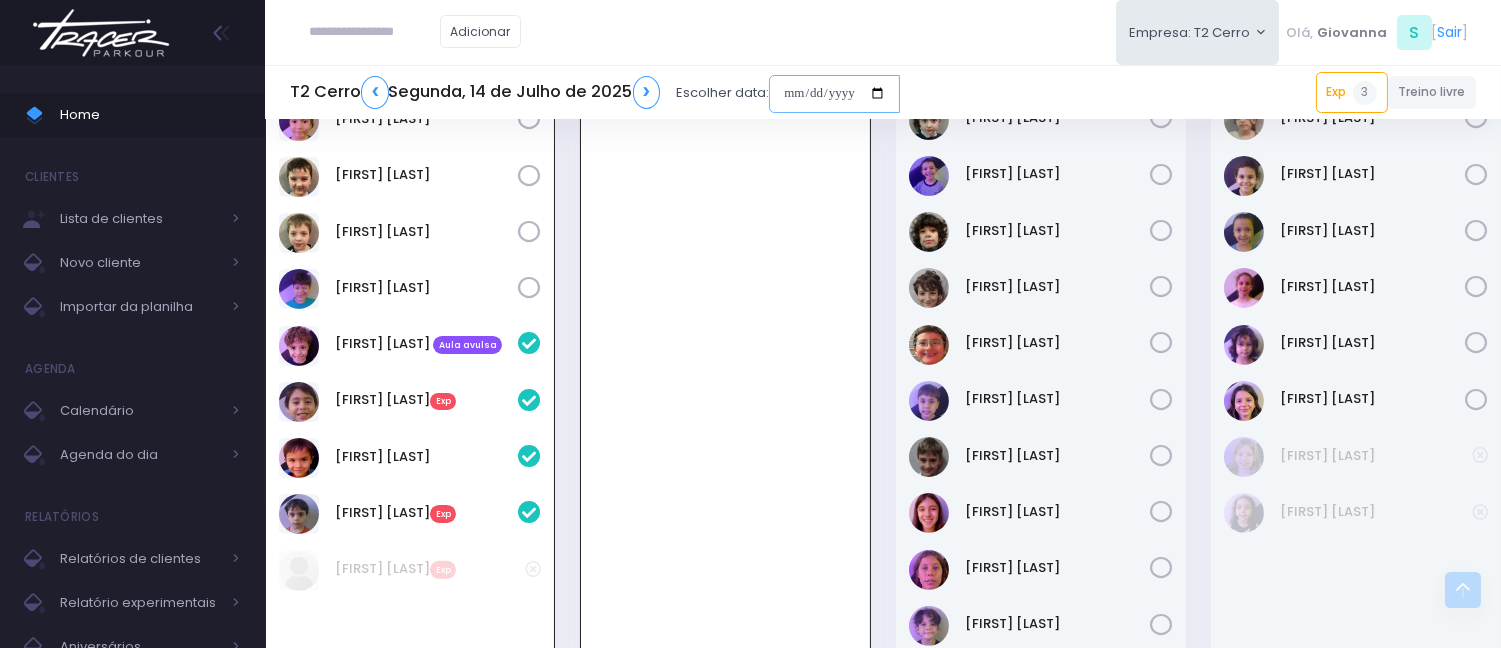 click at bounding box center [834, 94] 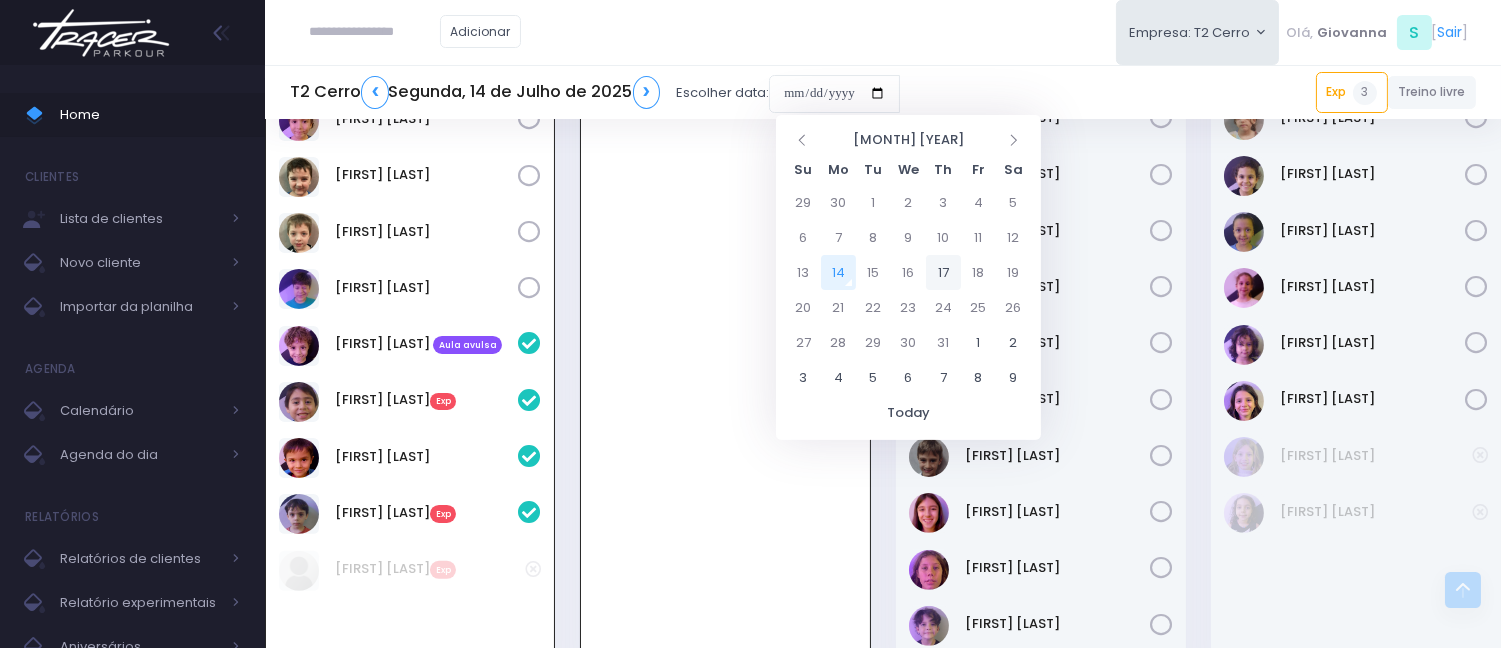 click on "17" at bounding box center (943, 272) 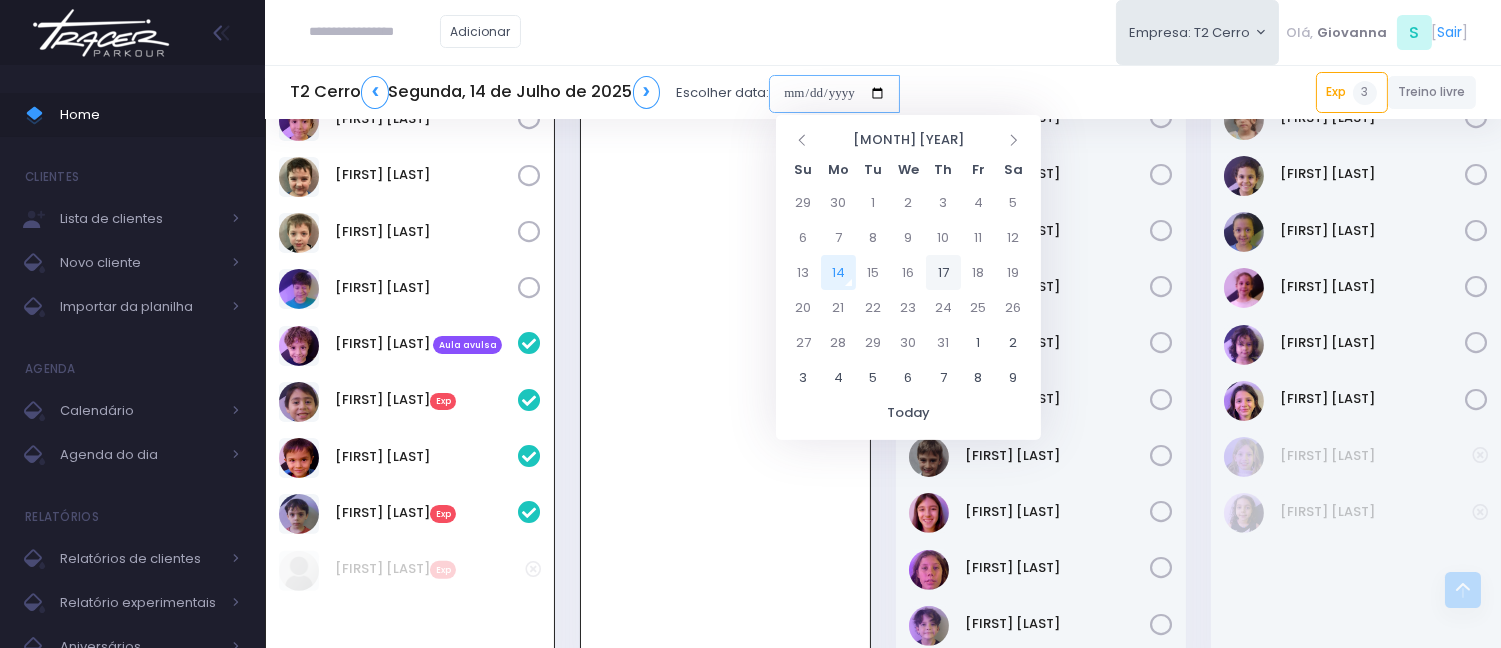 type on "**********" 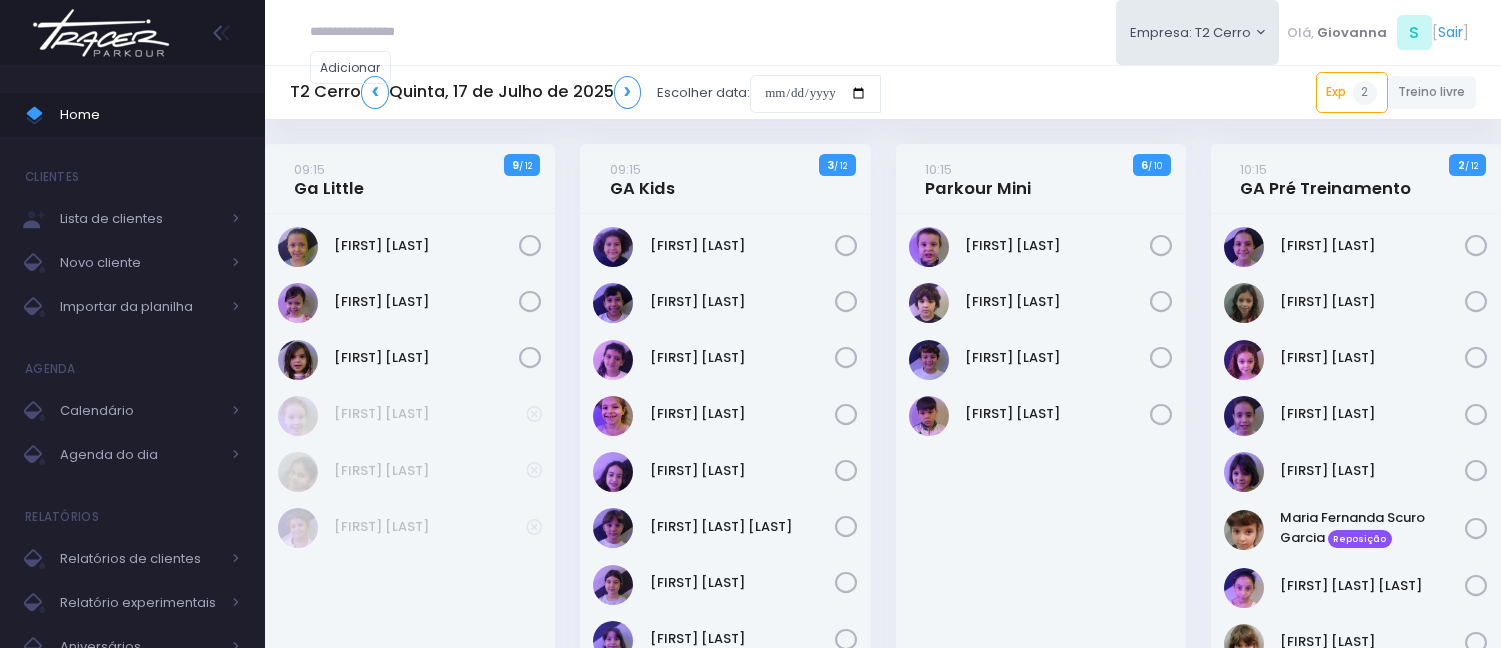 scroll, scrollTop: 0, scrollLeft: 0, axis: both 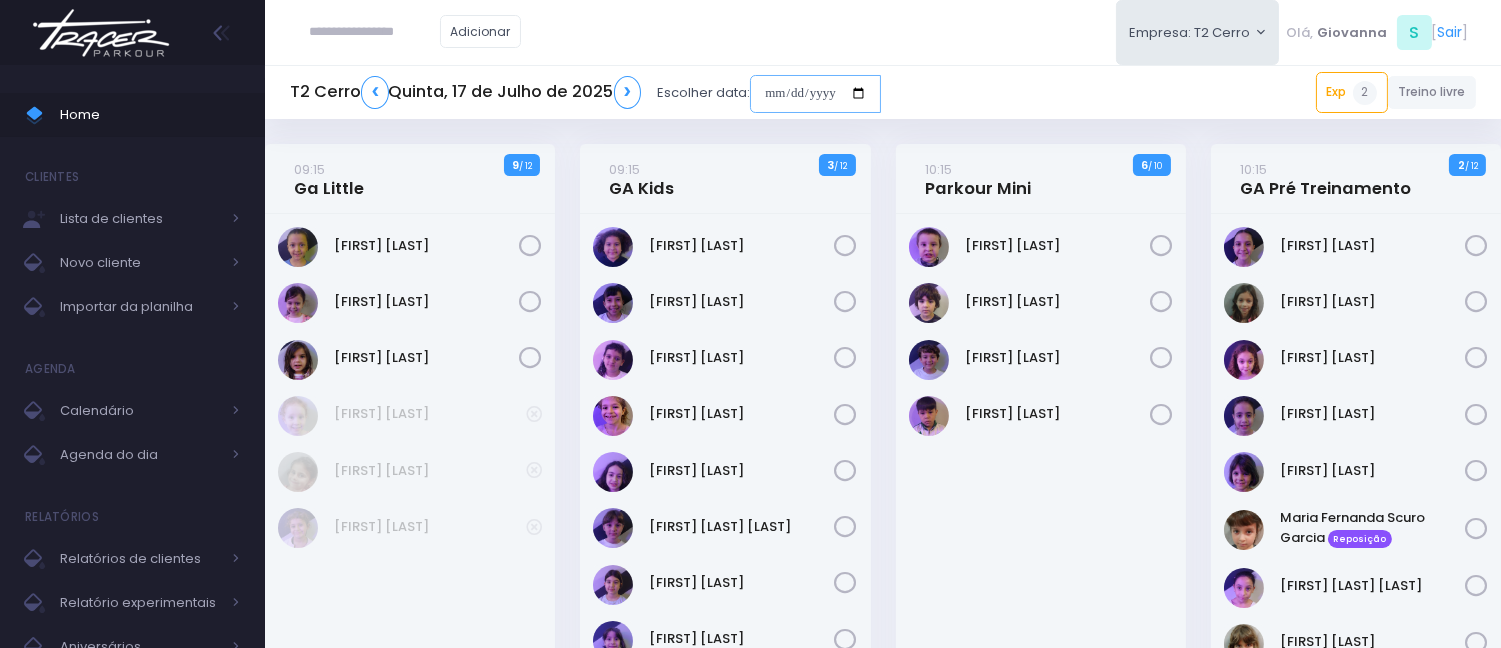 click at bounding box center (815, 94) 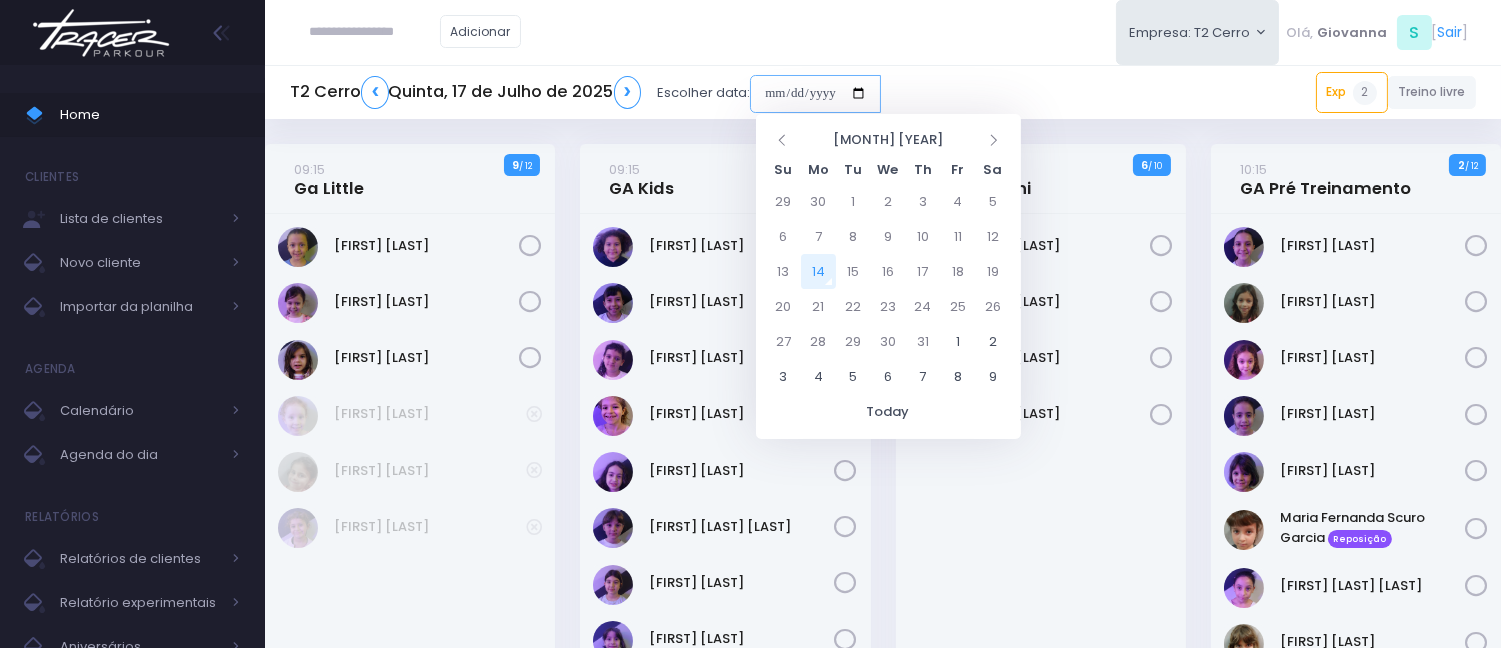 click at bounding box center (815, 94) 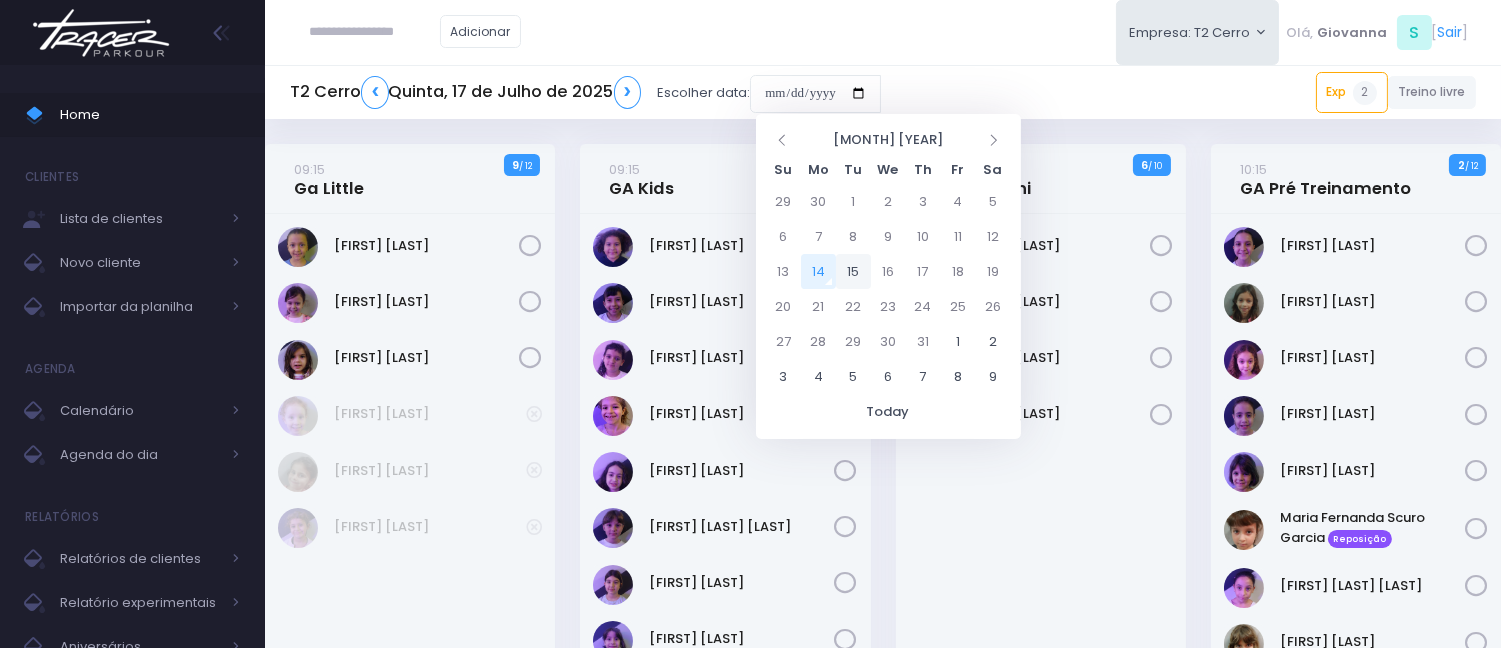 click on "15" at bounding box center [853, 271] 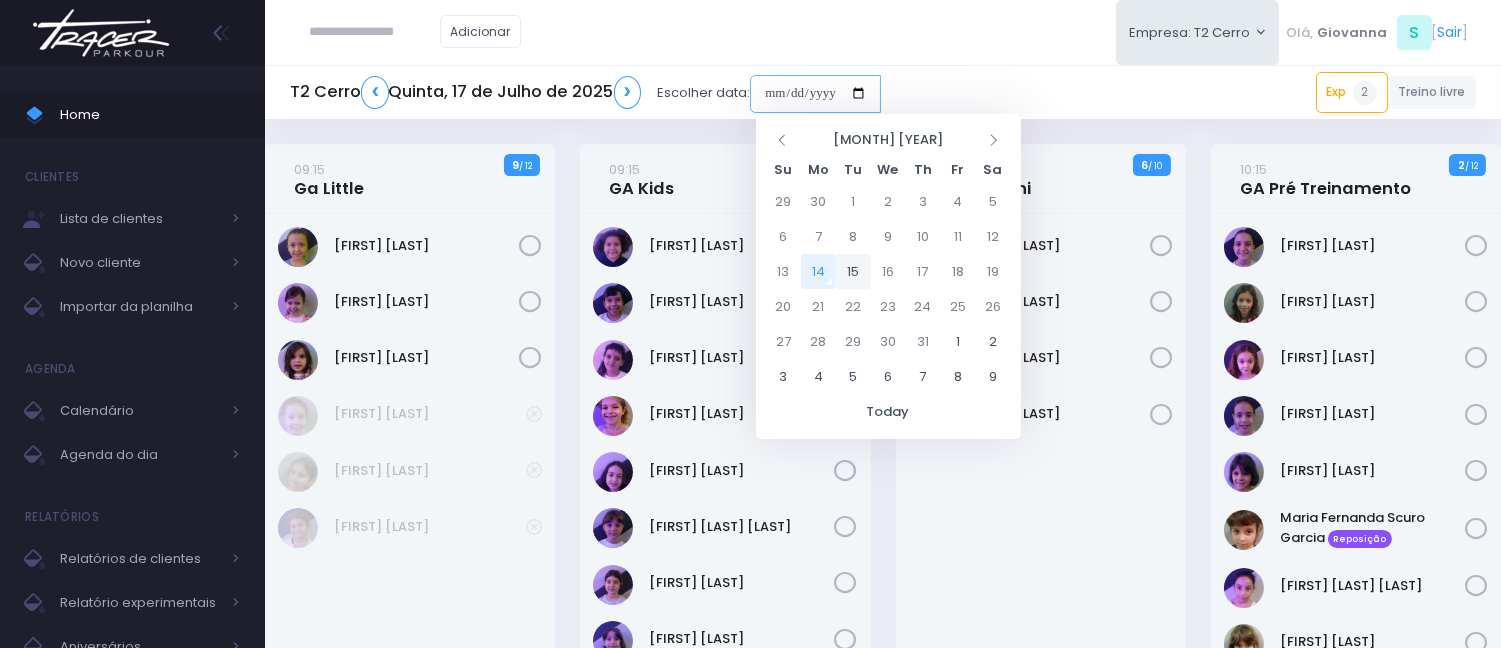 type on "**********" 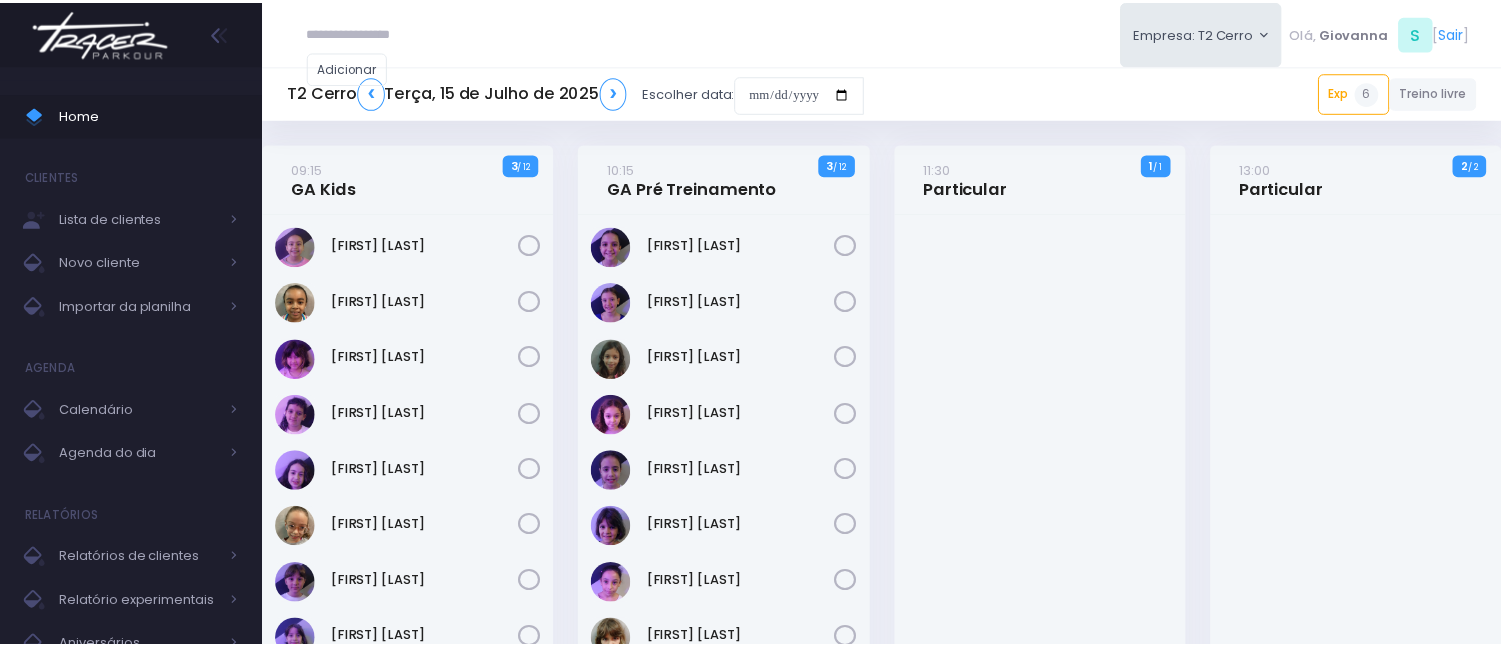 scroll, scrollTop: 0, scrollLeft: 0, axis: both 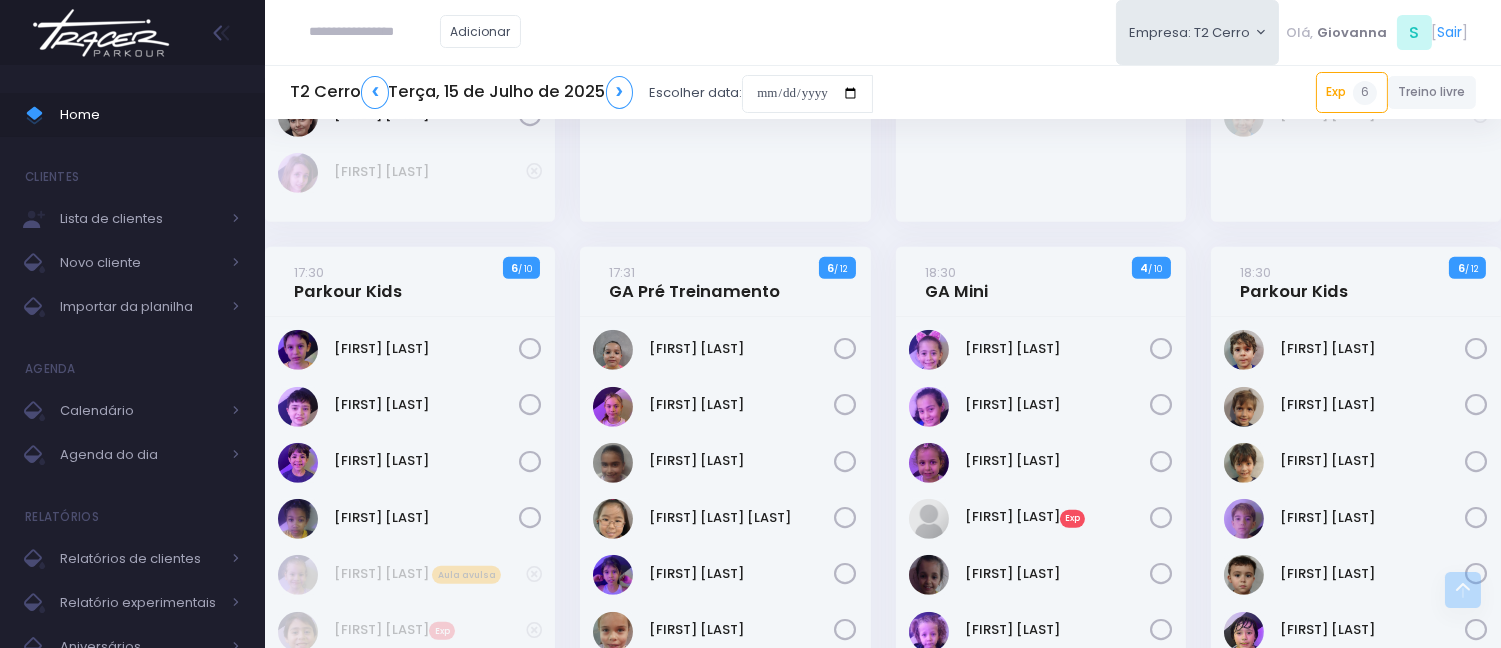 click on "16:30 GA Kids
8  / 13" at bounding box center [410, 18] 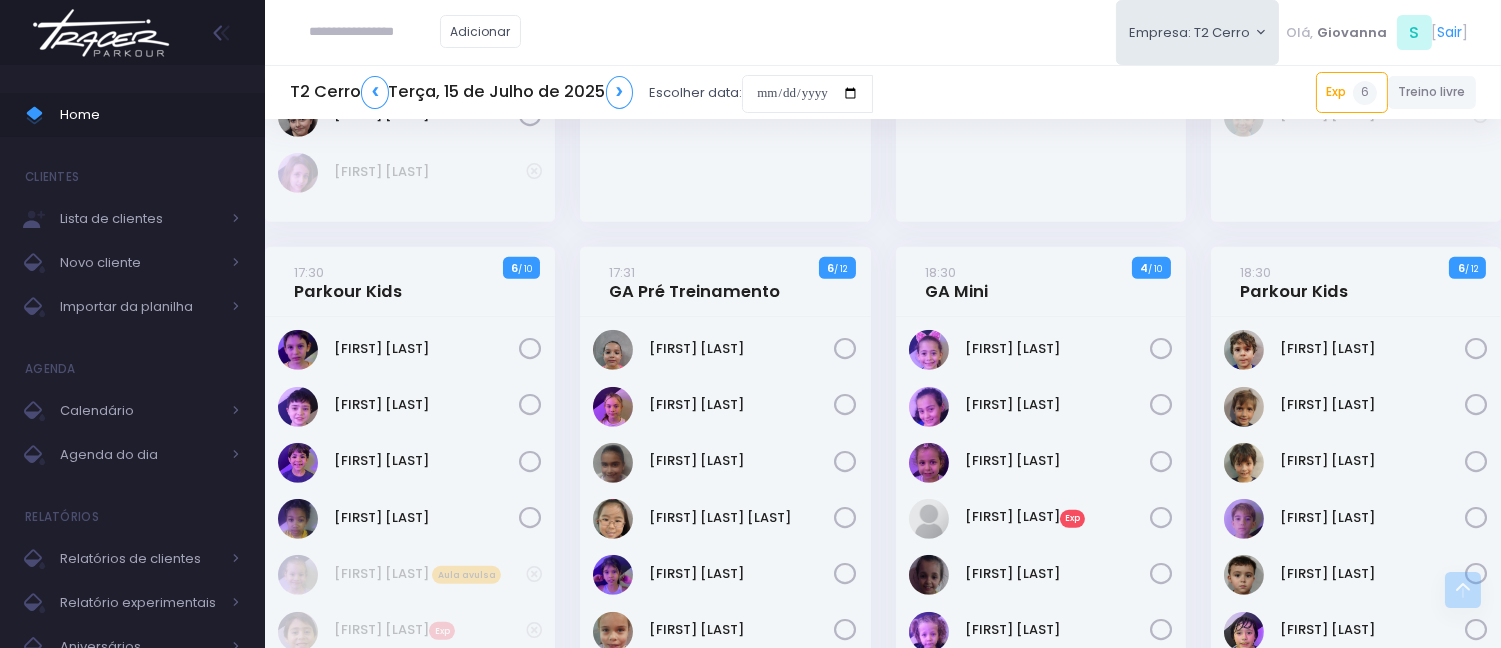 click on "16:30 GA Kids
8  / 13" at bounding box center [410, 18] 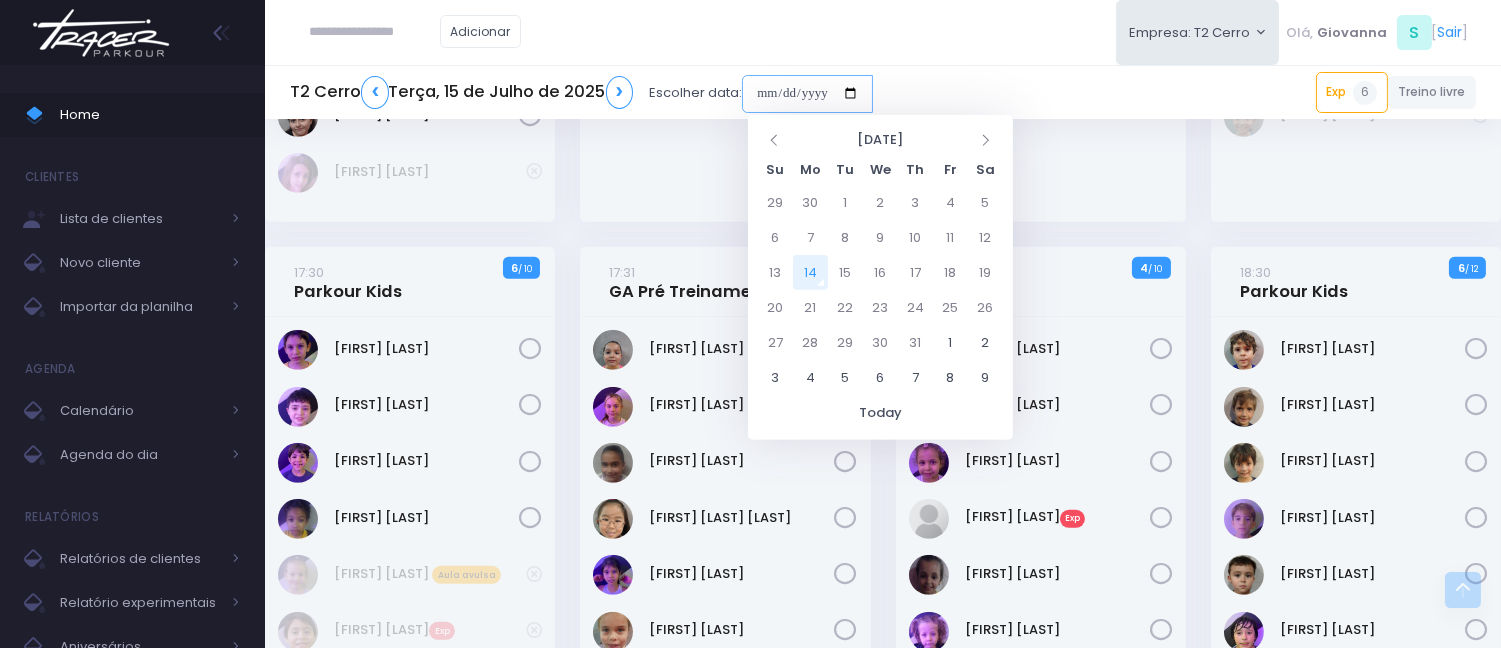 click at bounding box center [807, 94] 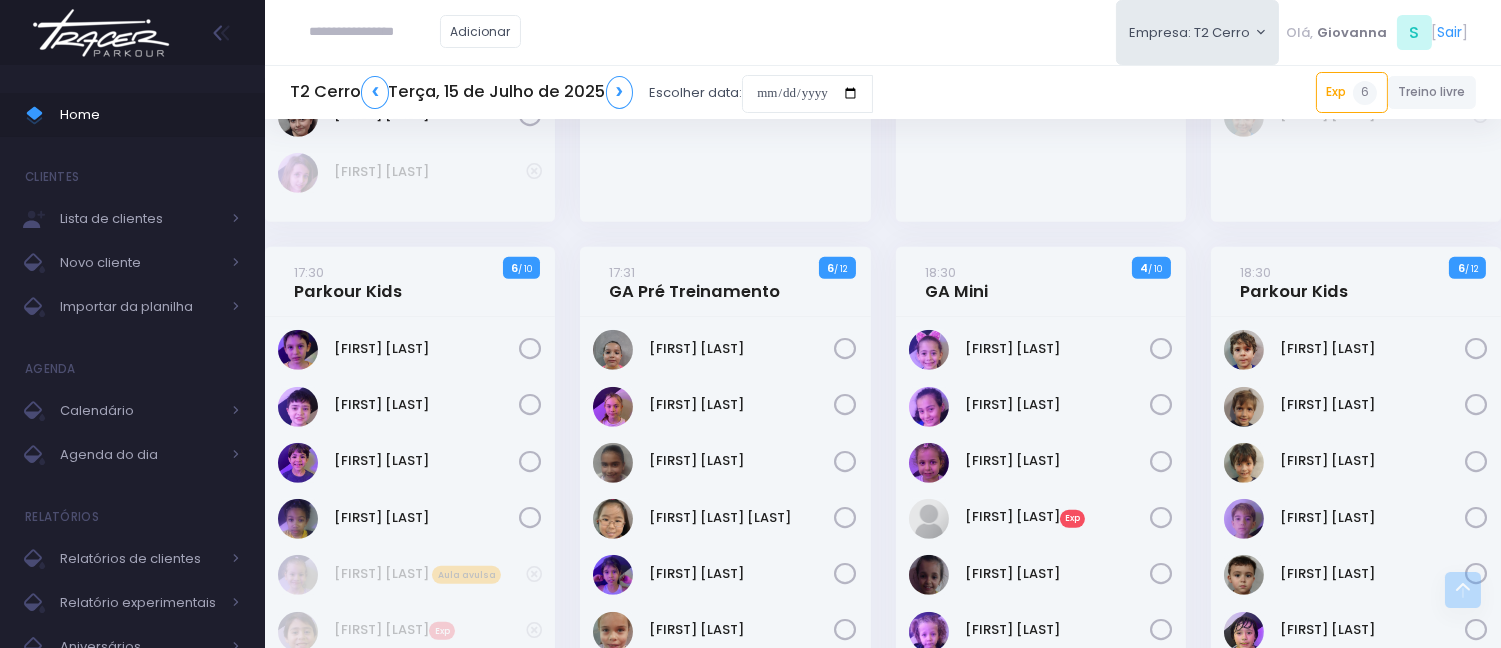 click on "16:30 Parkour Teens
11  / 13
Reposição" at bounding box center (725, 18) 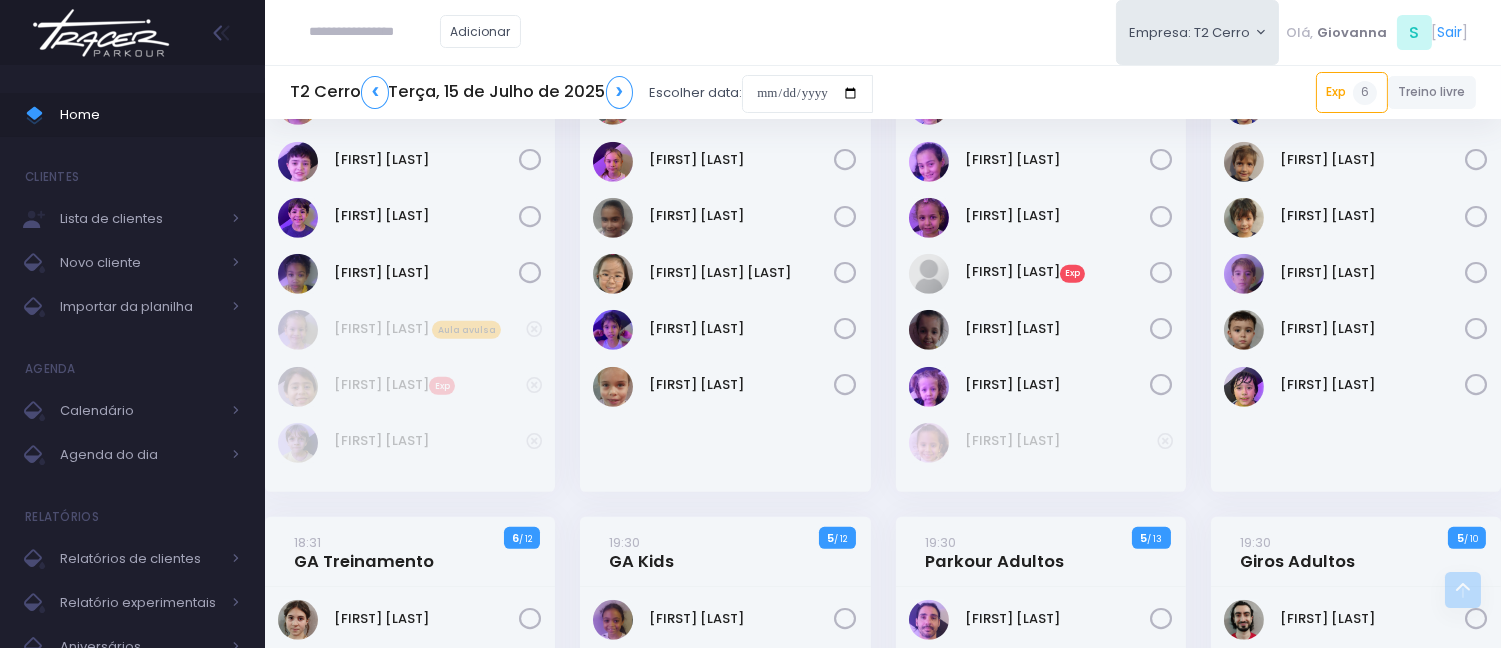 scroll, scrollTop: 1888, scrollLeft: 0, axis: vertical 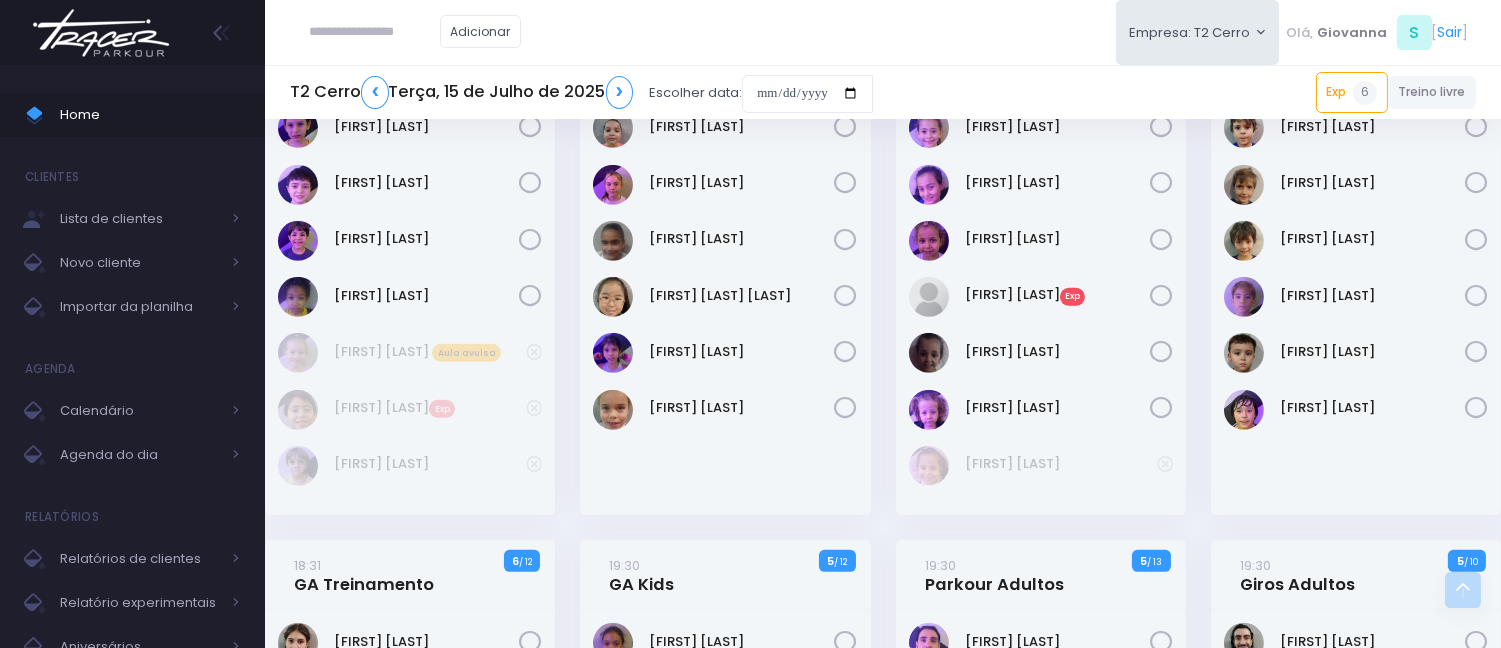 click on "[FIRST] [LAST]" at bounding box center [725, 305] 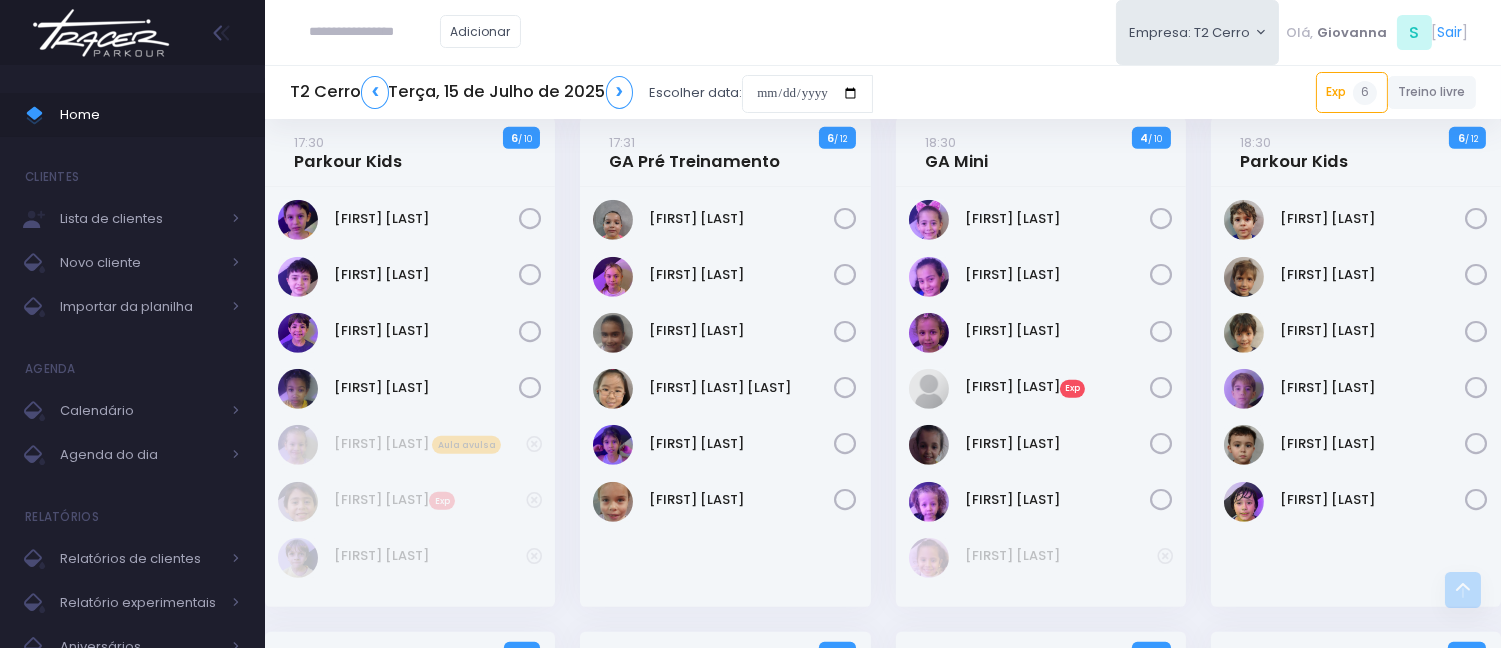 scroll, scrollTop: 1666, scrollLeft: 0, axis: vertical 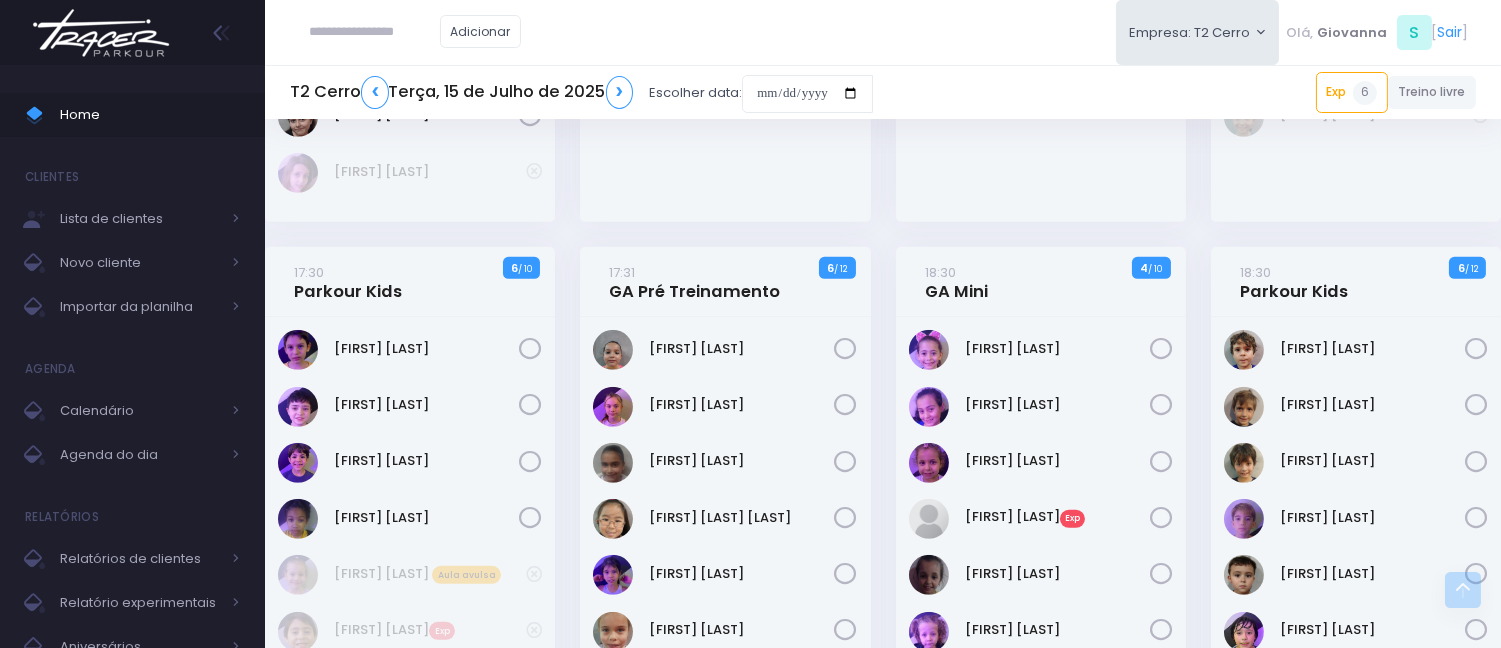 click on "16:30 GA Kids
8  / 13" at bounding box center (410, 18) 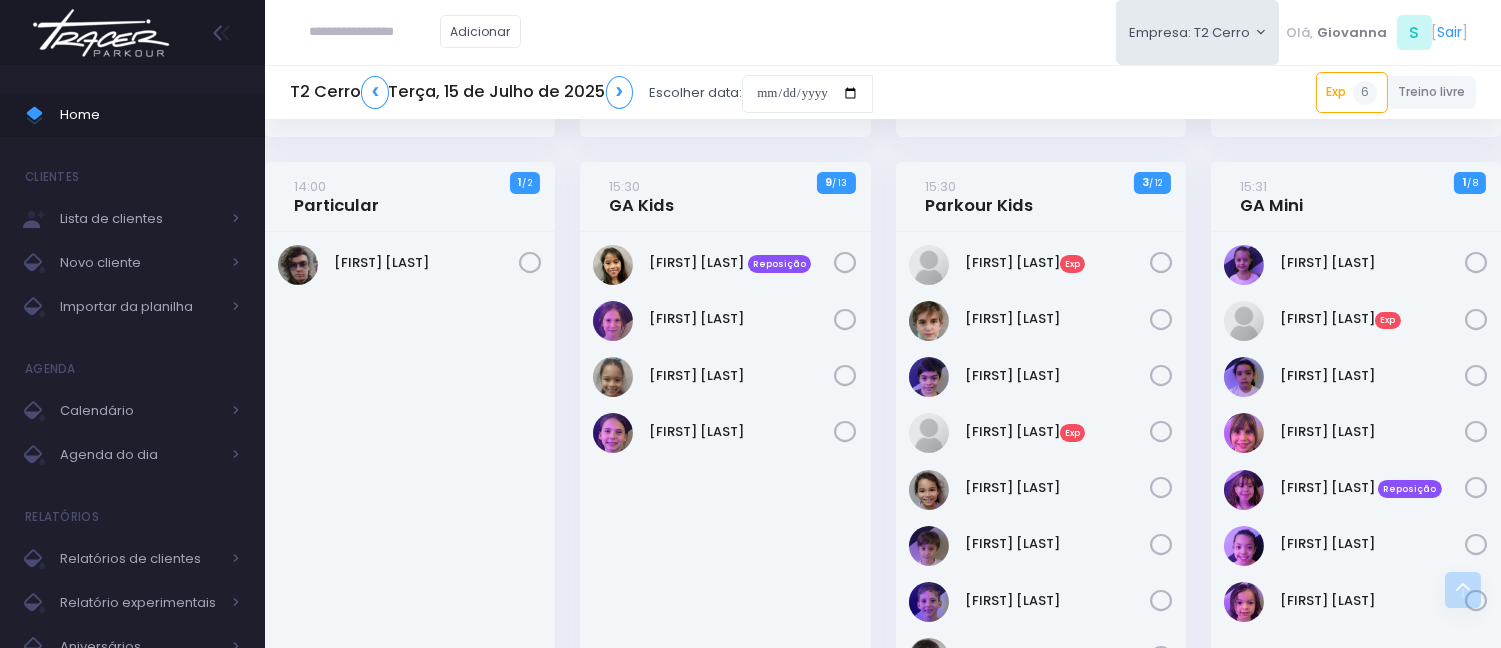 scroll, scrollTop: 777, scrollLeft: 0, axis: vertical 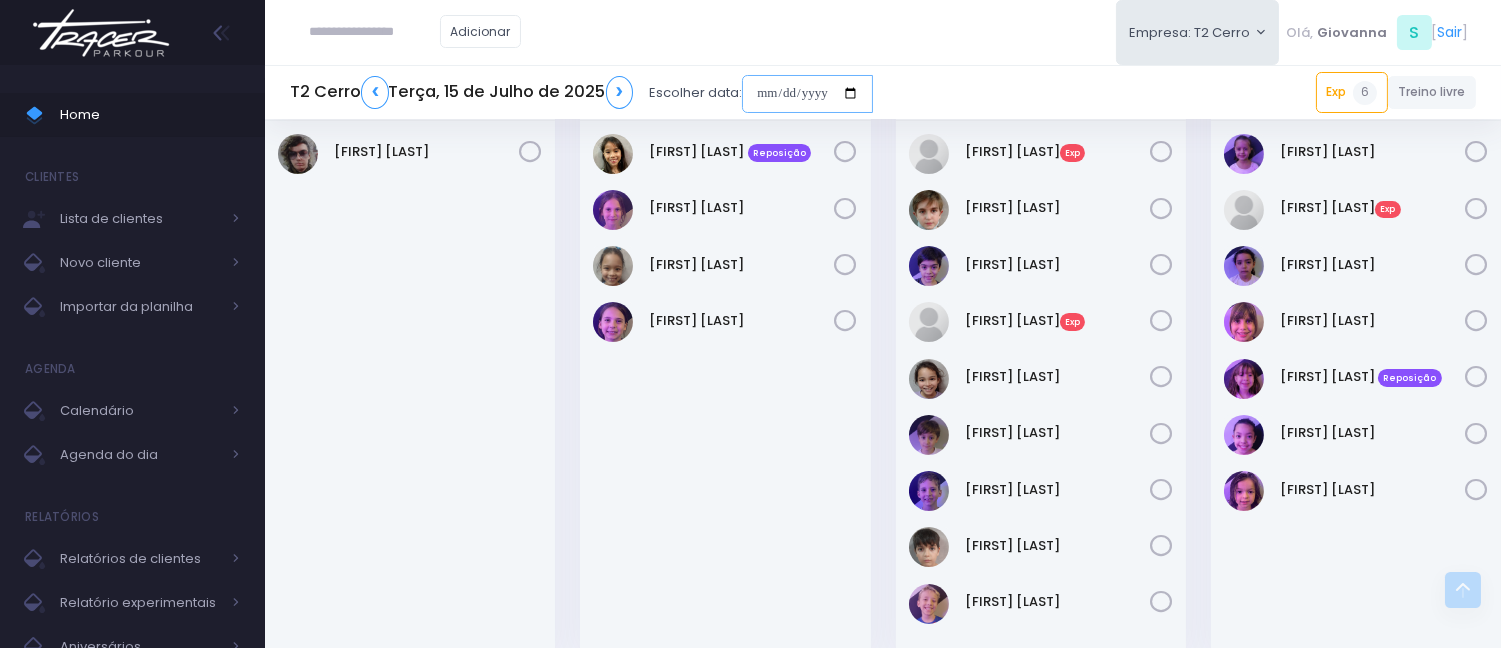 click at bounding box center (807, 94) 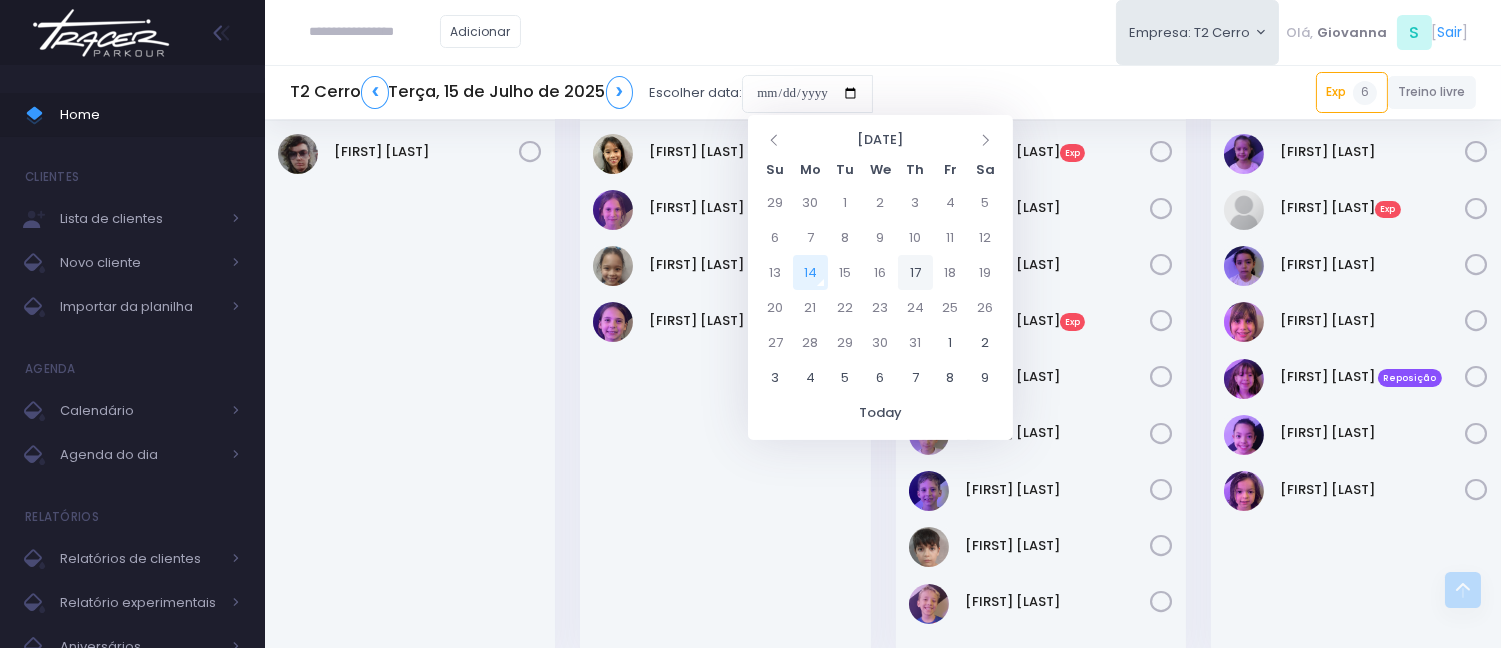 click on "17" at bounding box center (915, 272) 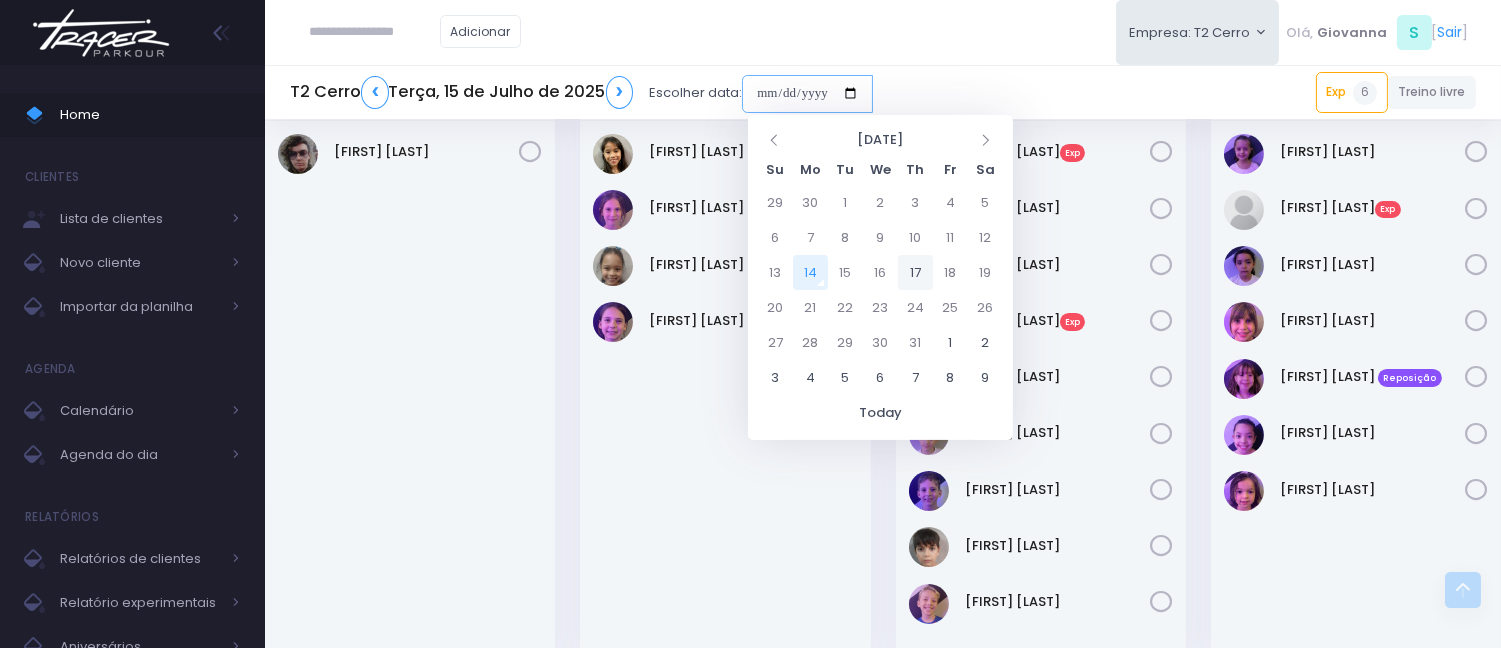 type on "**********" 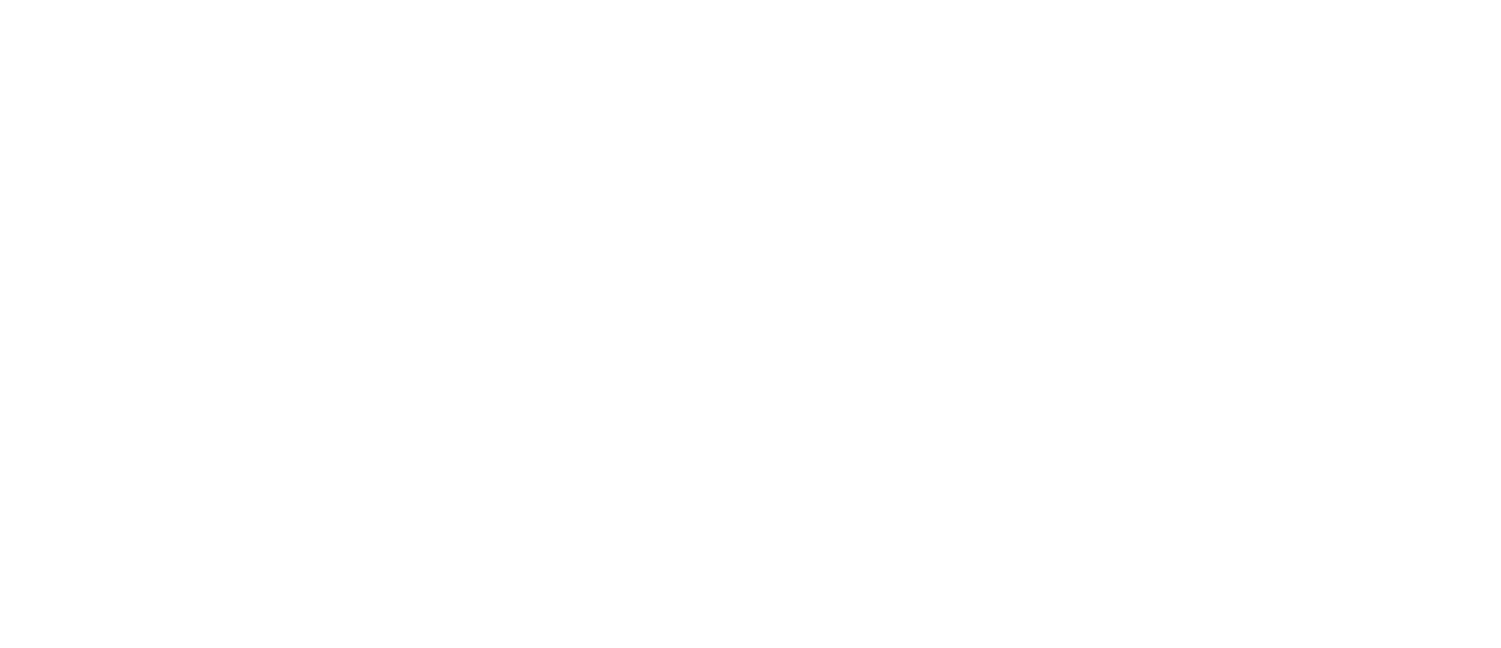 scroll, scrollTop: 0, scrollLeft: 0, axis: both 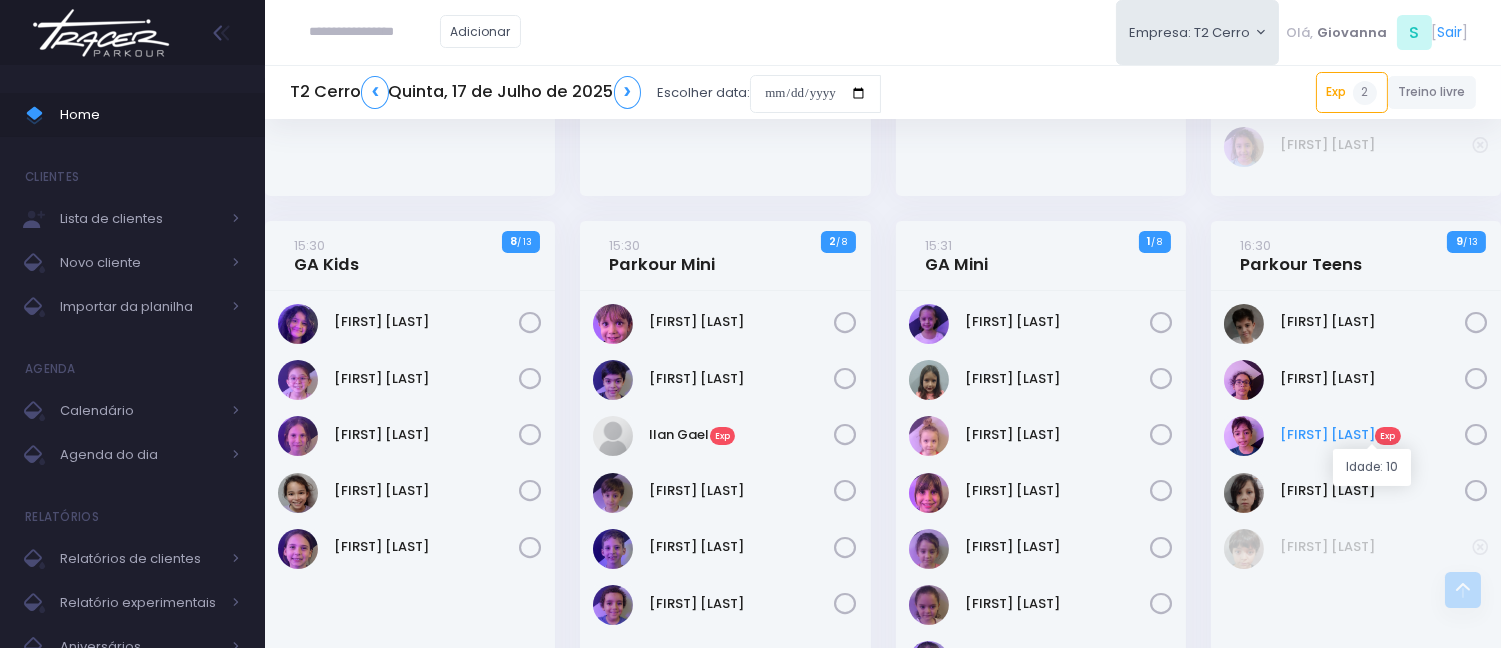 click on "Nicolas Vencio
Exp" at bounding box center [1372, 435] 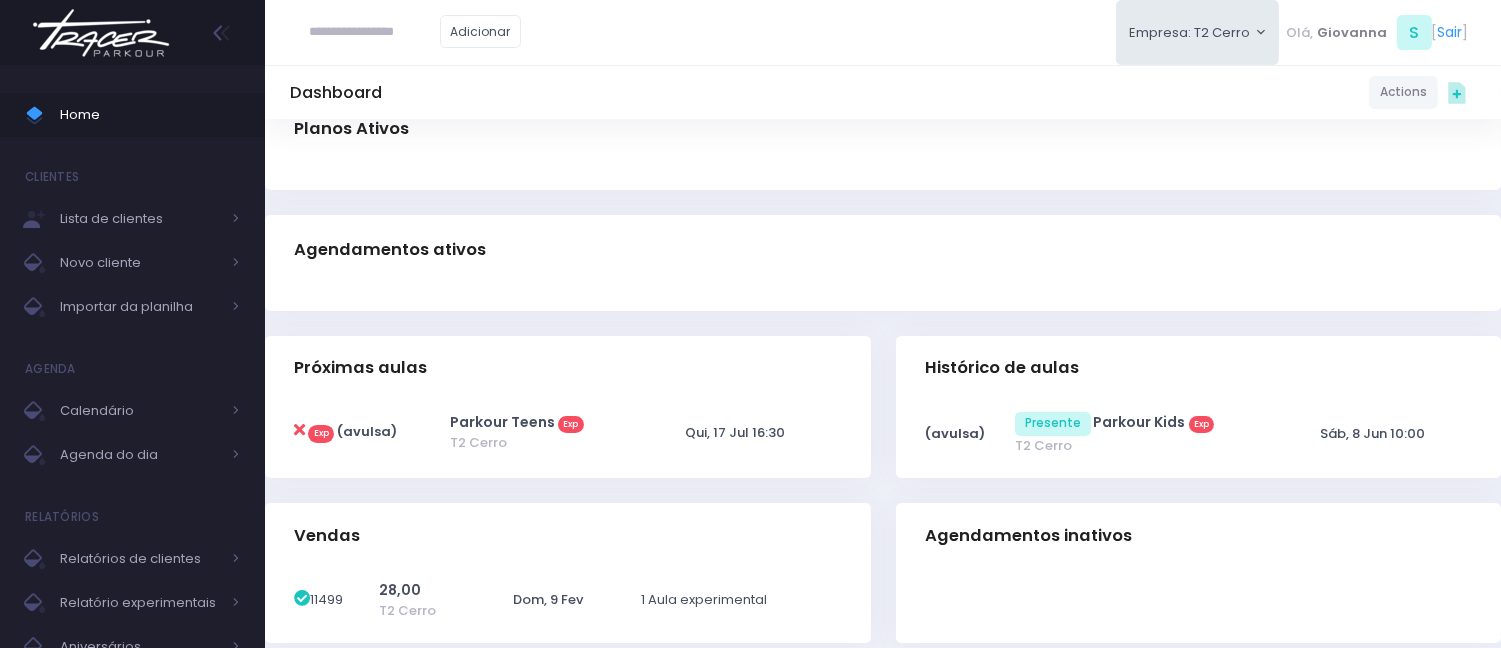 scroll, scrollTop: 212, scrollLeft: 0, axis: vertical 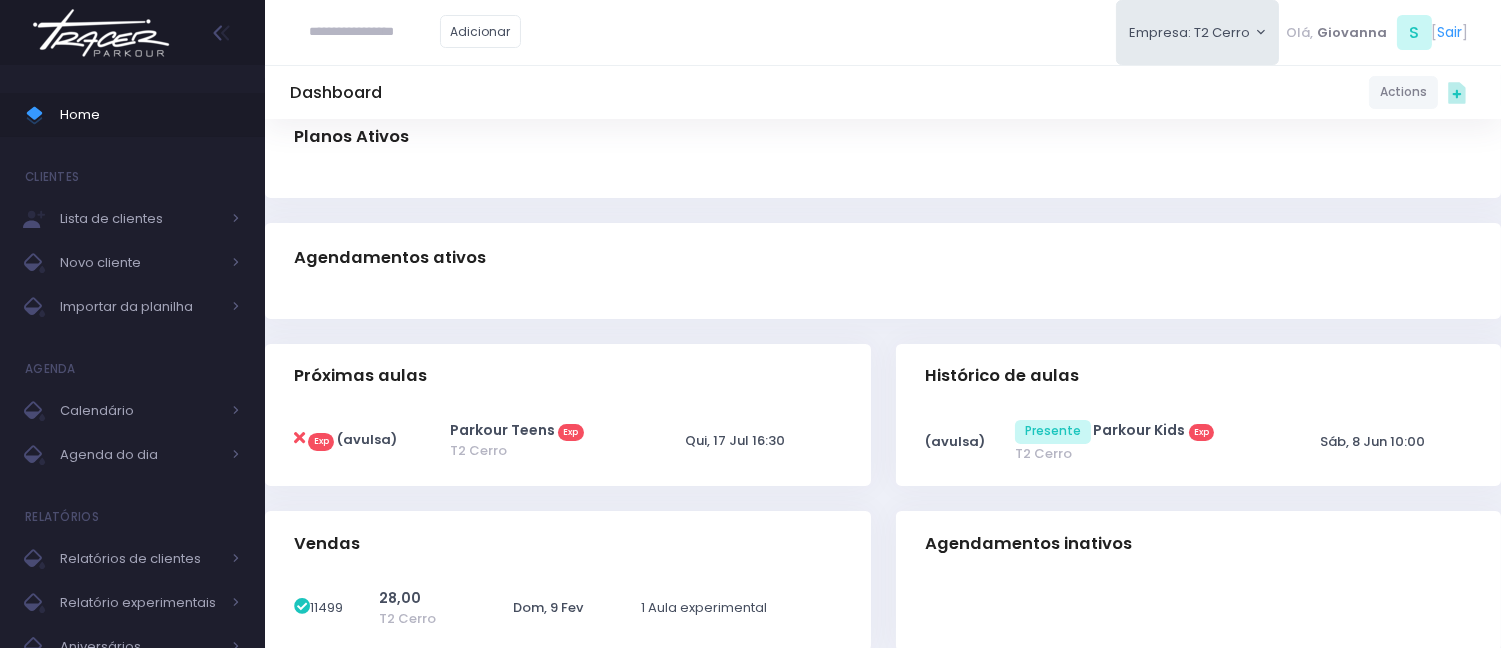 click on "Agendamentos ativos" at bounding box center (883, 258) 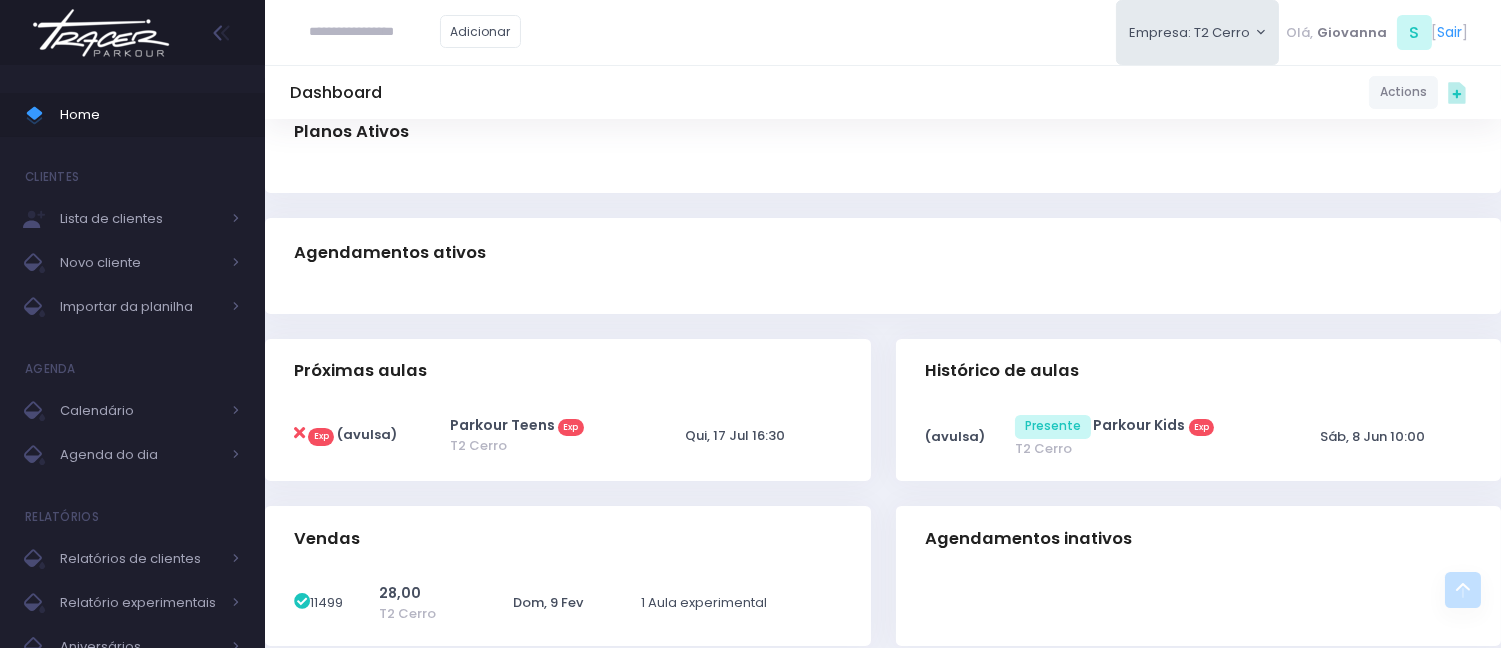 scroll, scrollTop: 0, scrollLeft: 0, axis: both 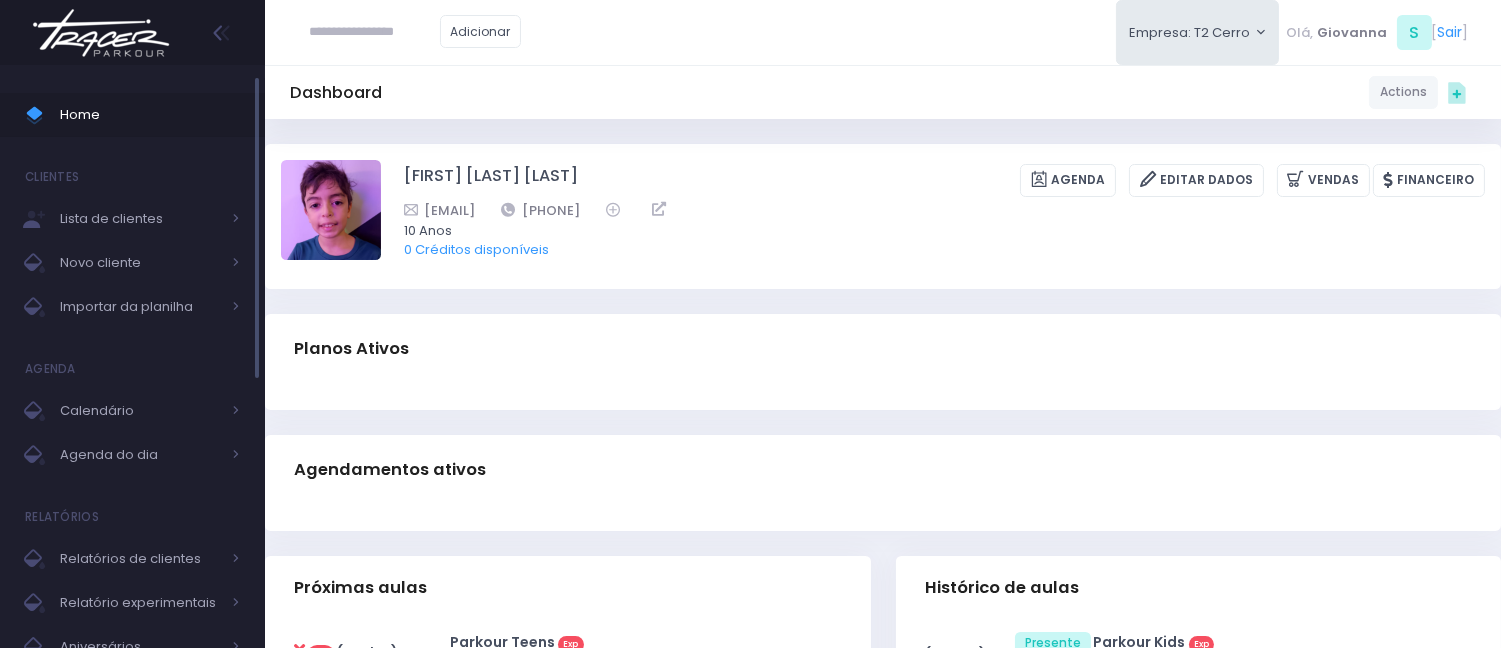 click on "Home" at bounding box center [132, 115] 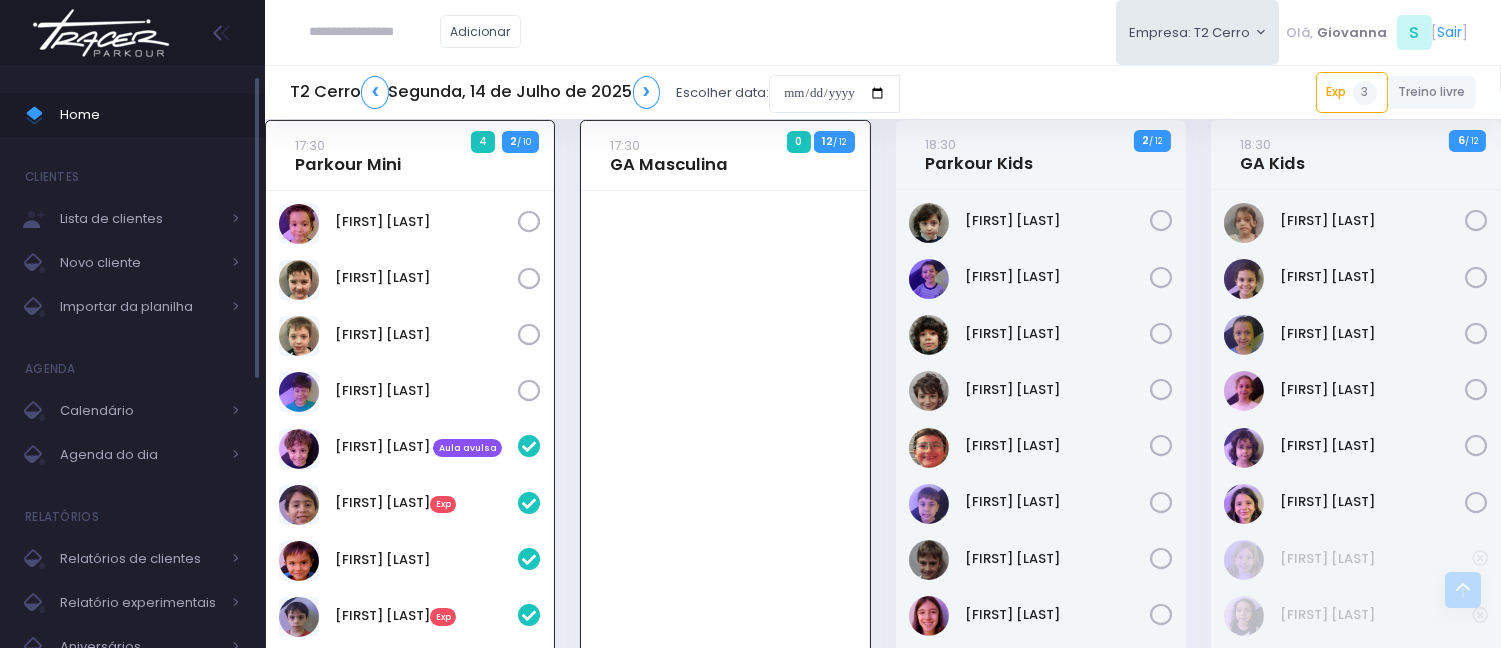 scroll, scrollTop: 1046, scrollLeft: 0, axis: vertical 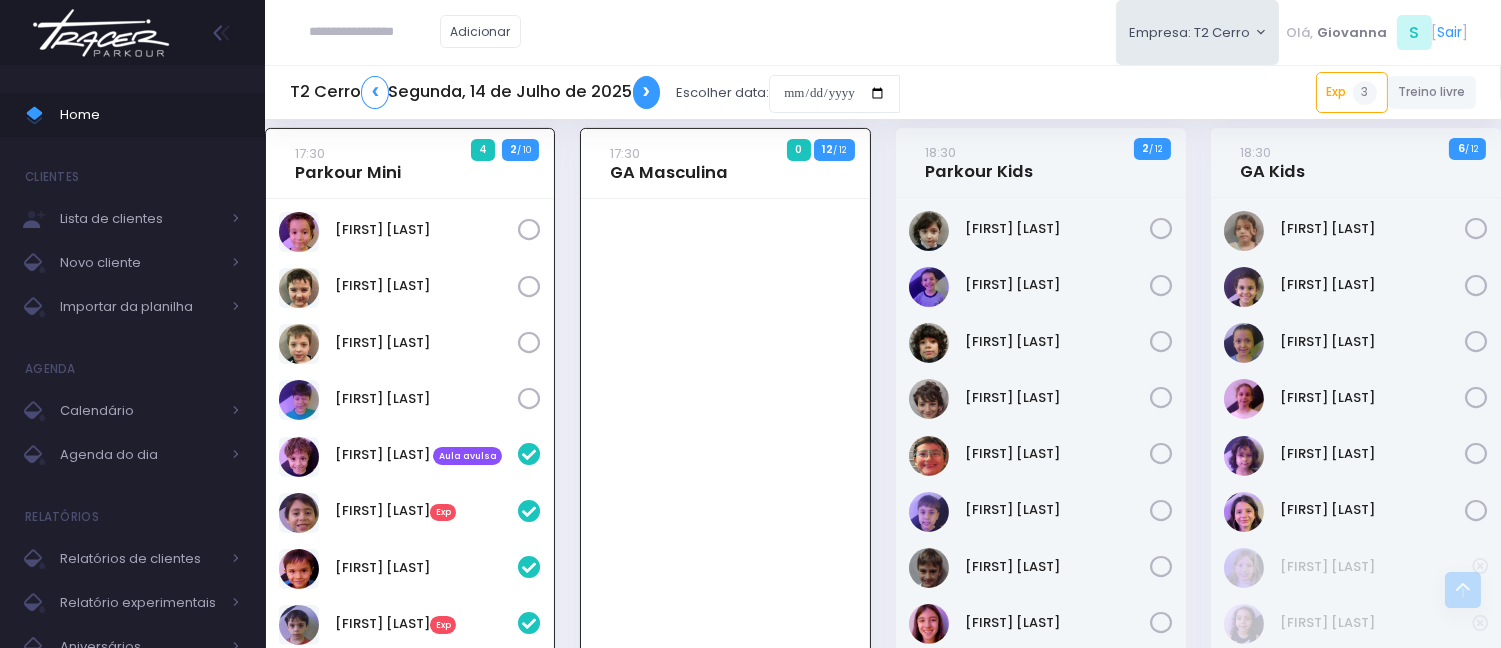 click on "❯" at bounding box center [647, 92] 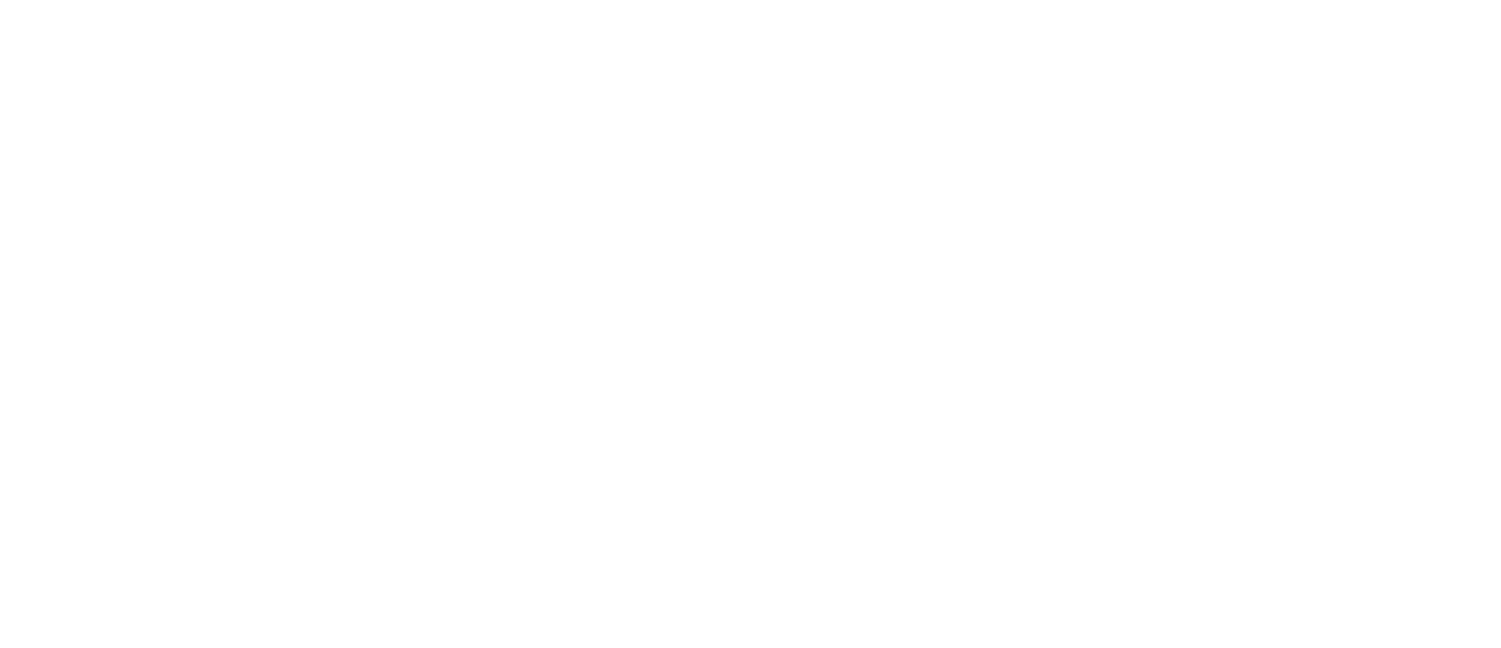 scroll, scrollTop: 0, scrollLeft: 0, axis: both 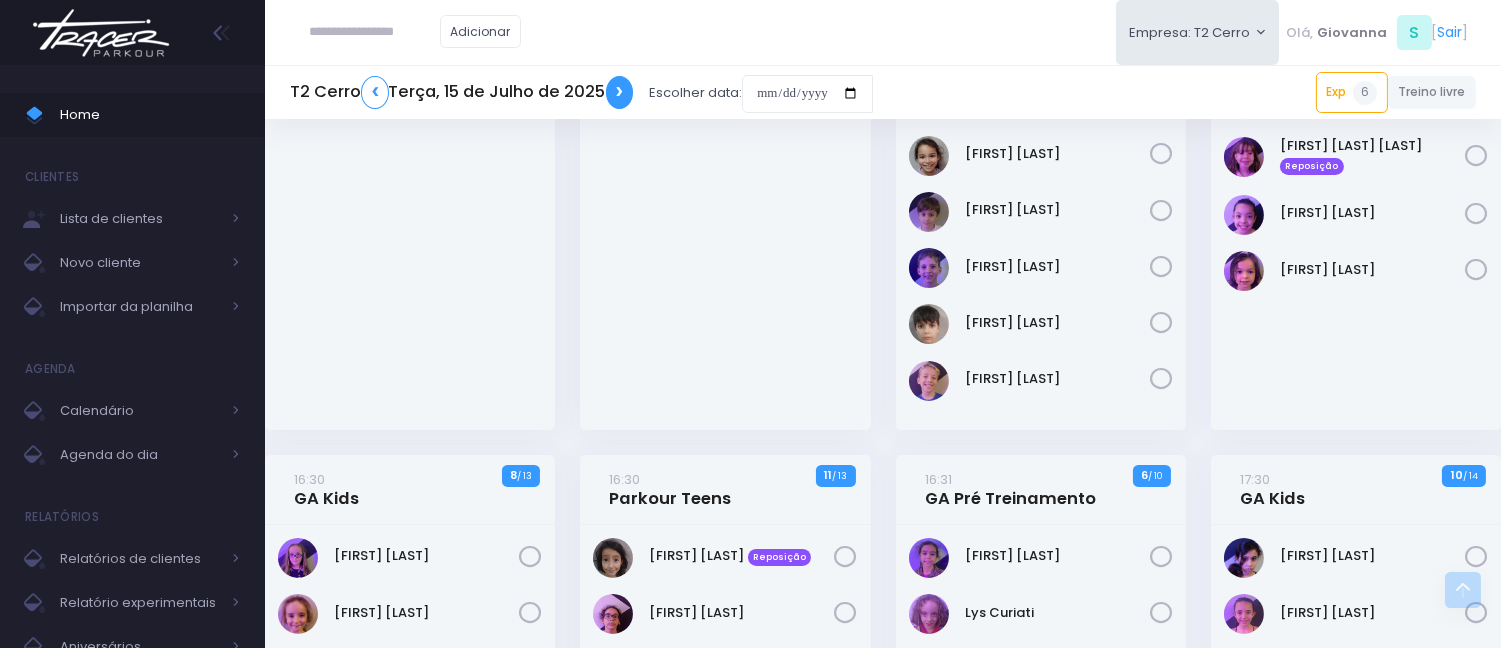 click on "❯" at bounding box center (620, 92) 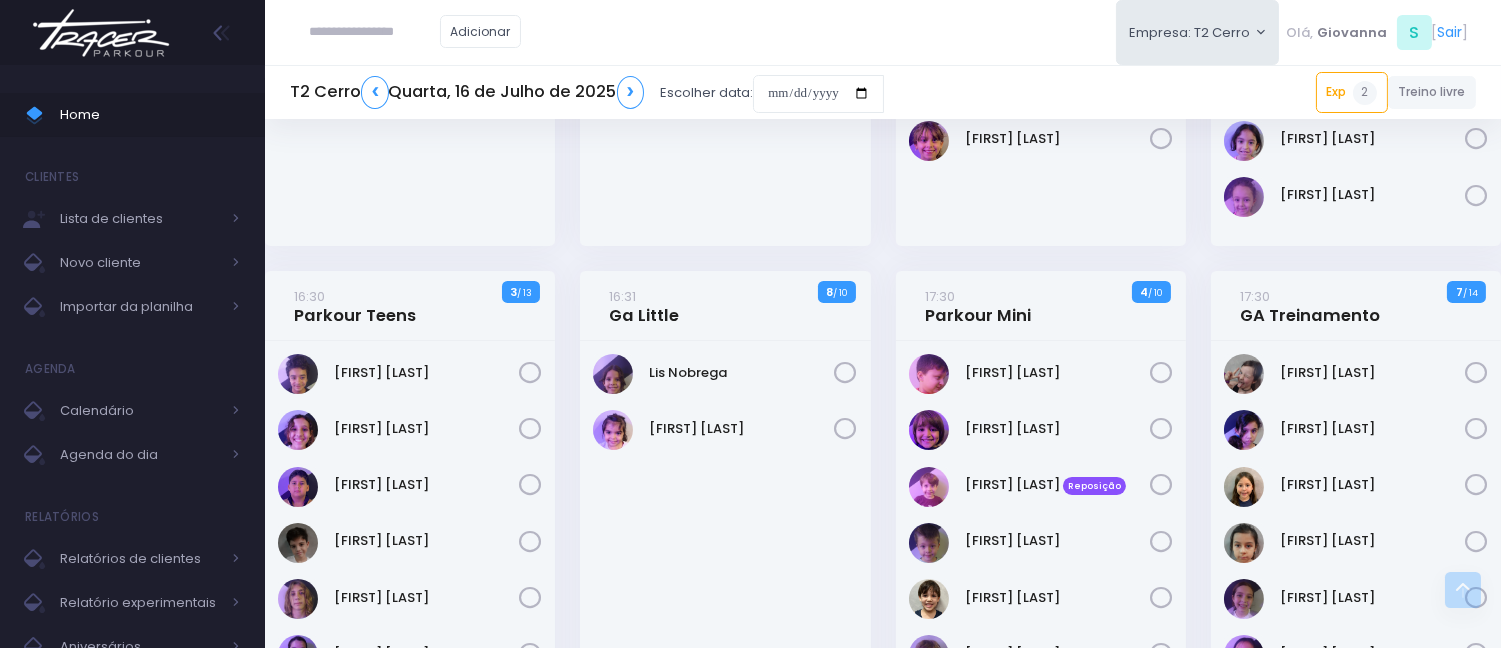 scroll, scrollTop: 555, scrollLeft: 0, axis: vertical 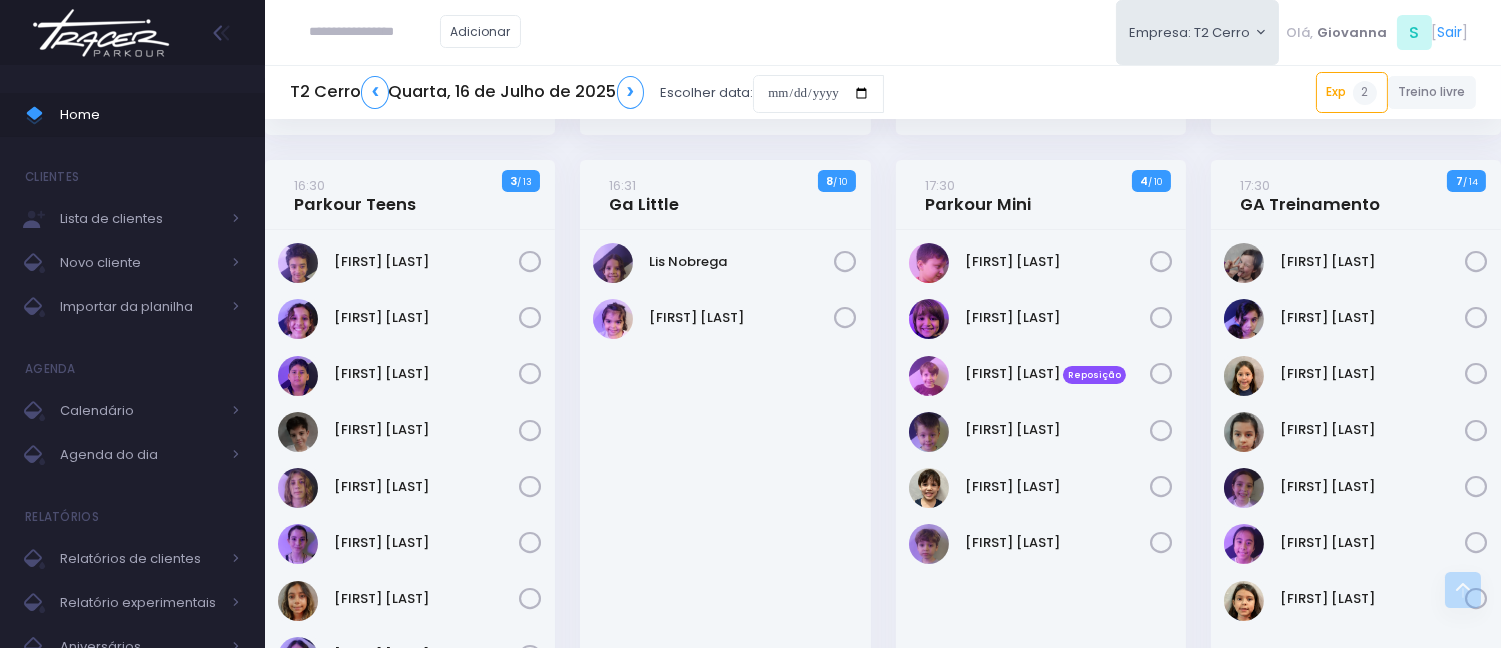click on "Adicionar
Empresa: T2 Cerro
T2 Cerro T3 Santana T4 Pompeia Olá, S [" at bounding box center (883, 32) 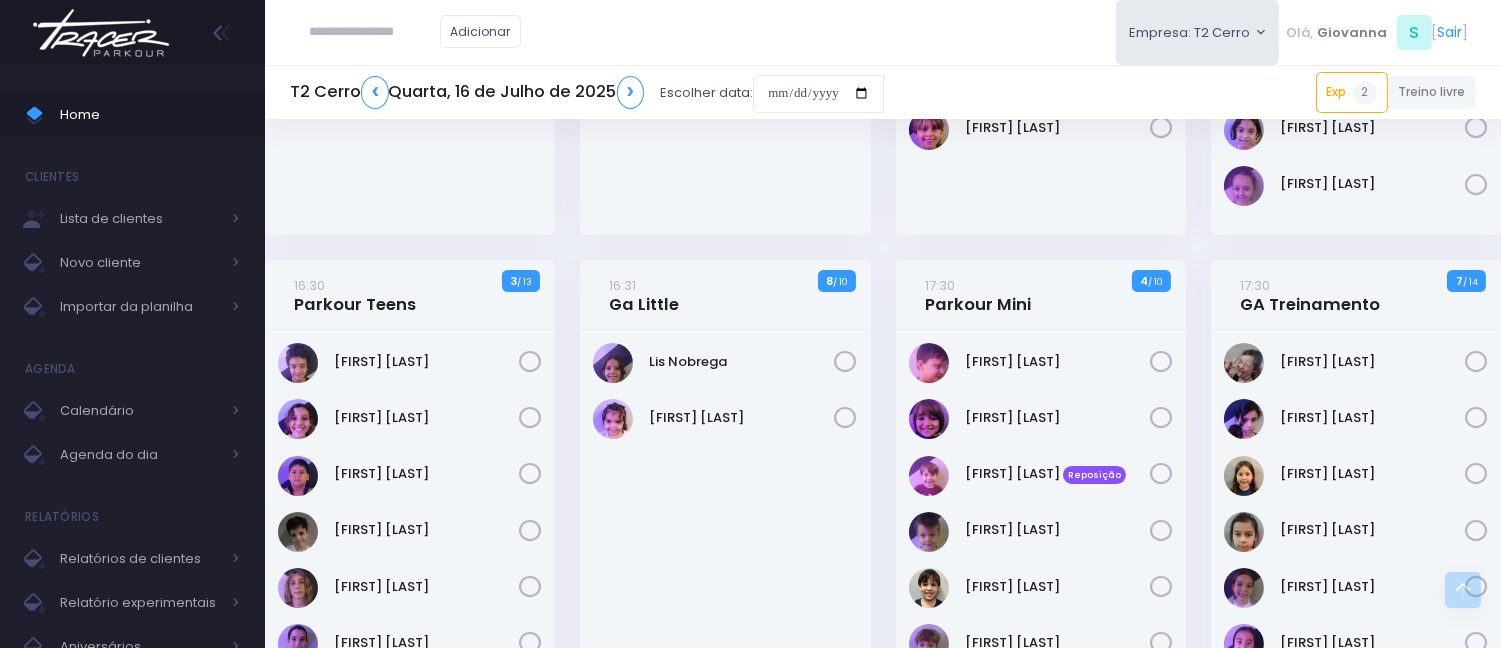 scroll, scrollTop: 333, scrollLeft: 0, axis: vertical 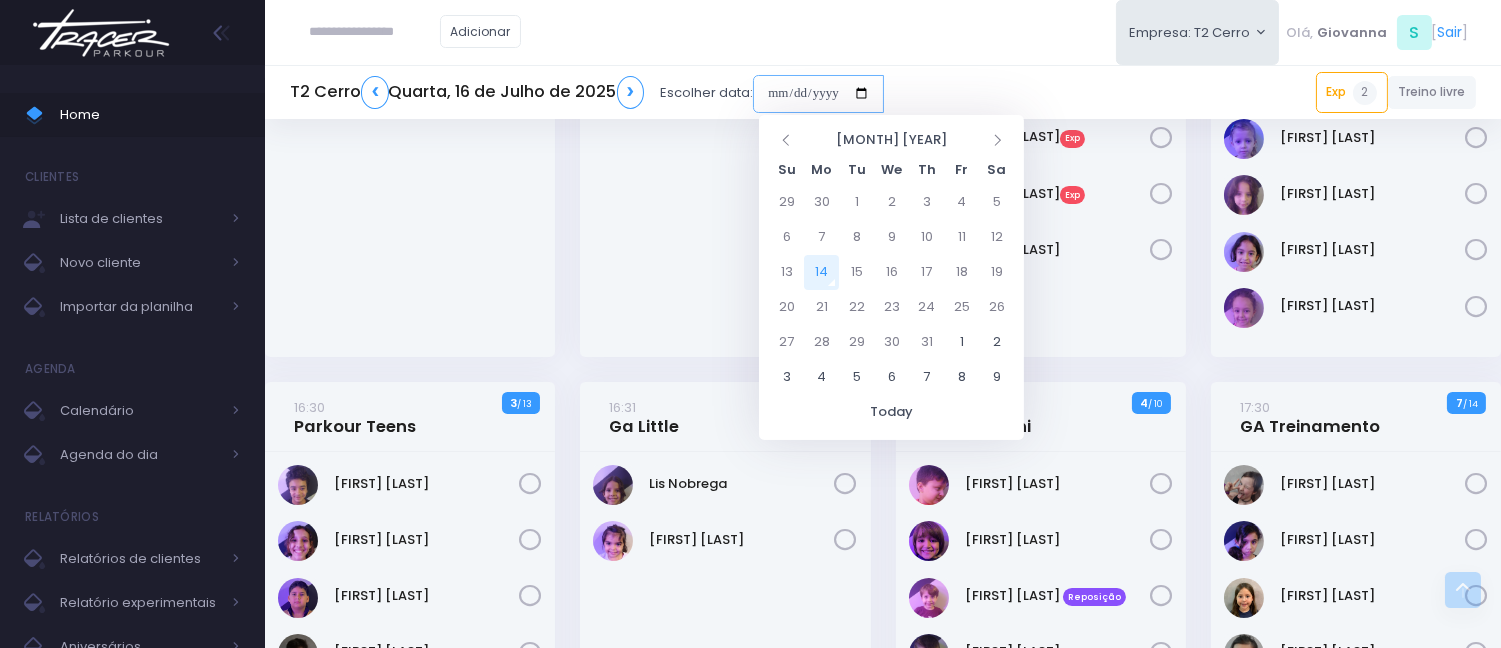 click at bounding box center (818, 94) 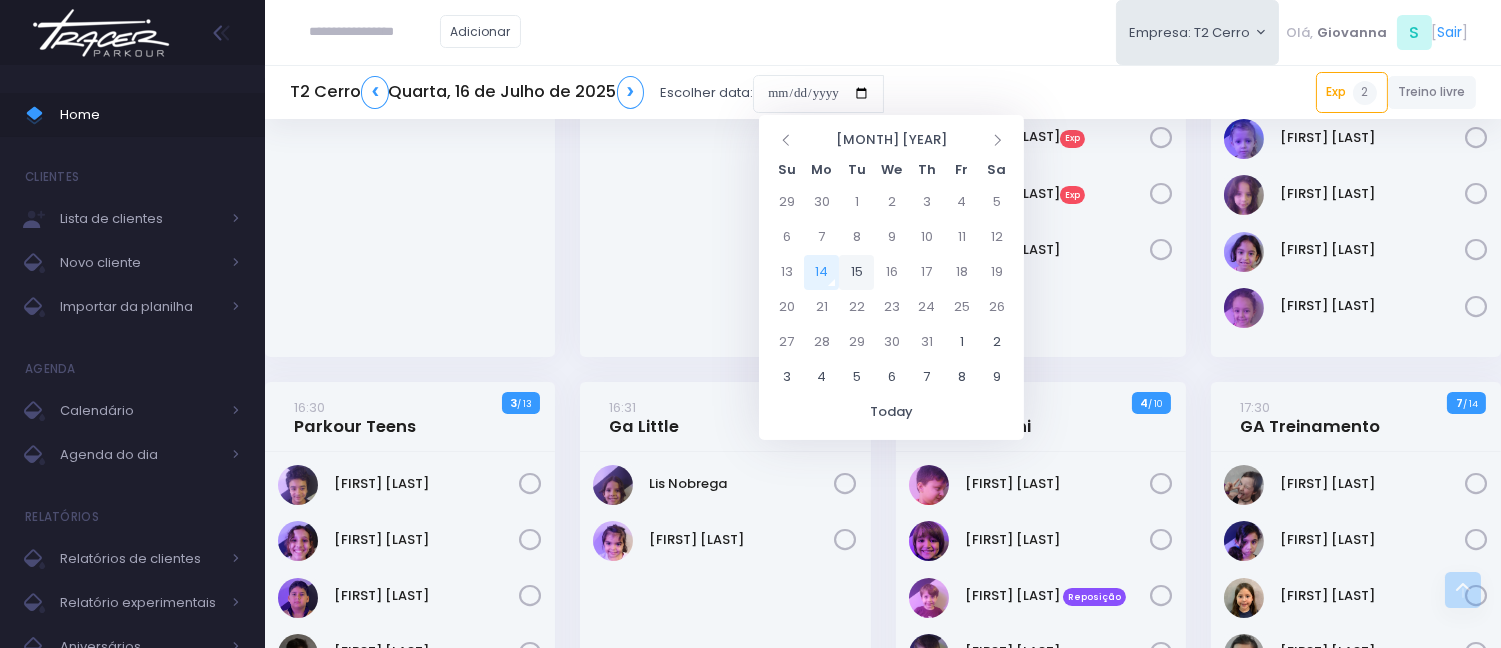 click on "15" at bounding box center (856, 272) 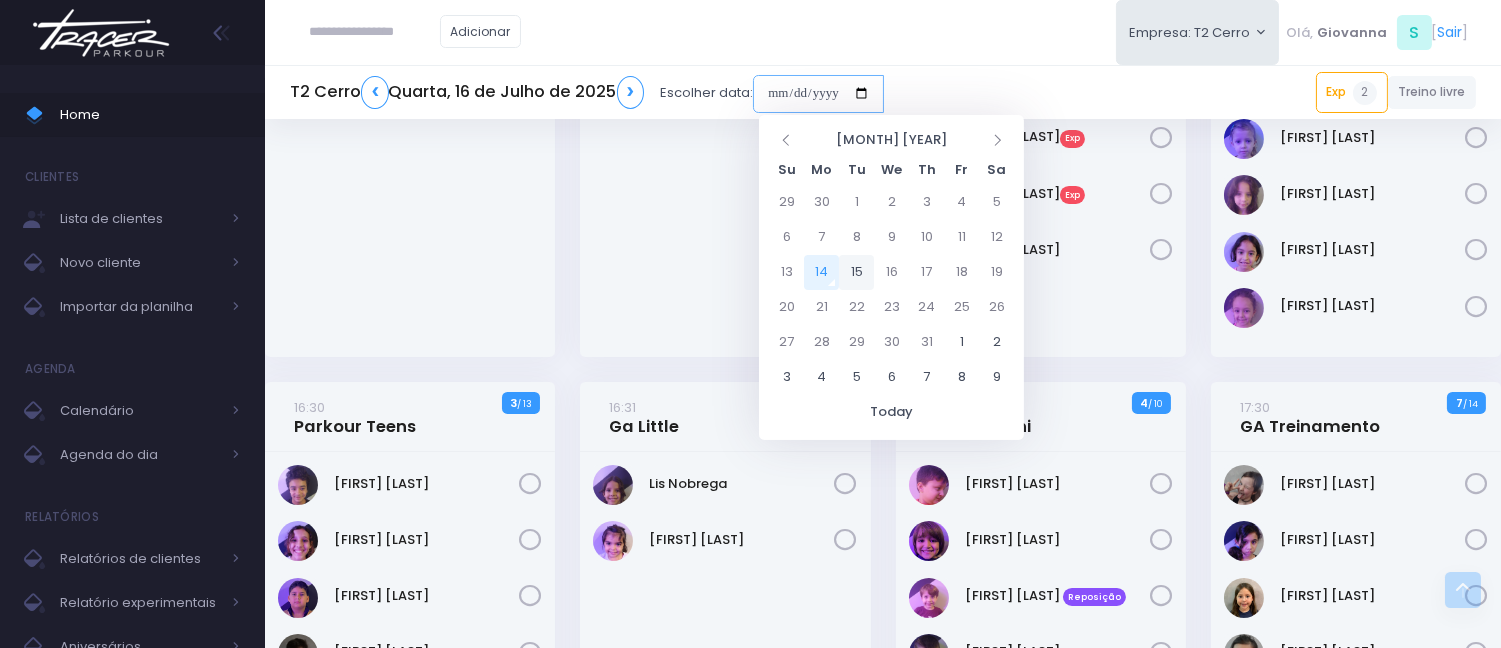 type on "**********" 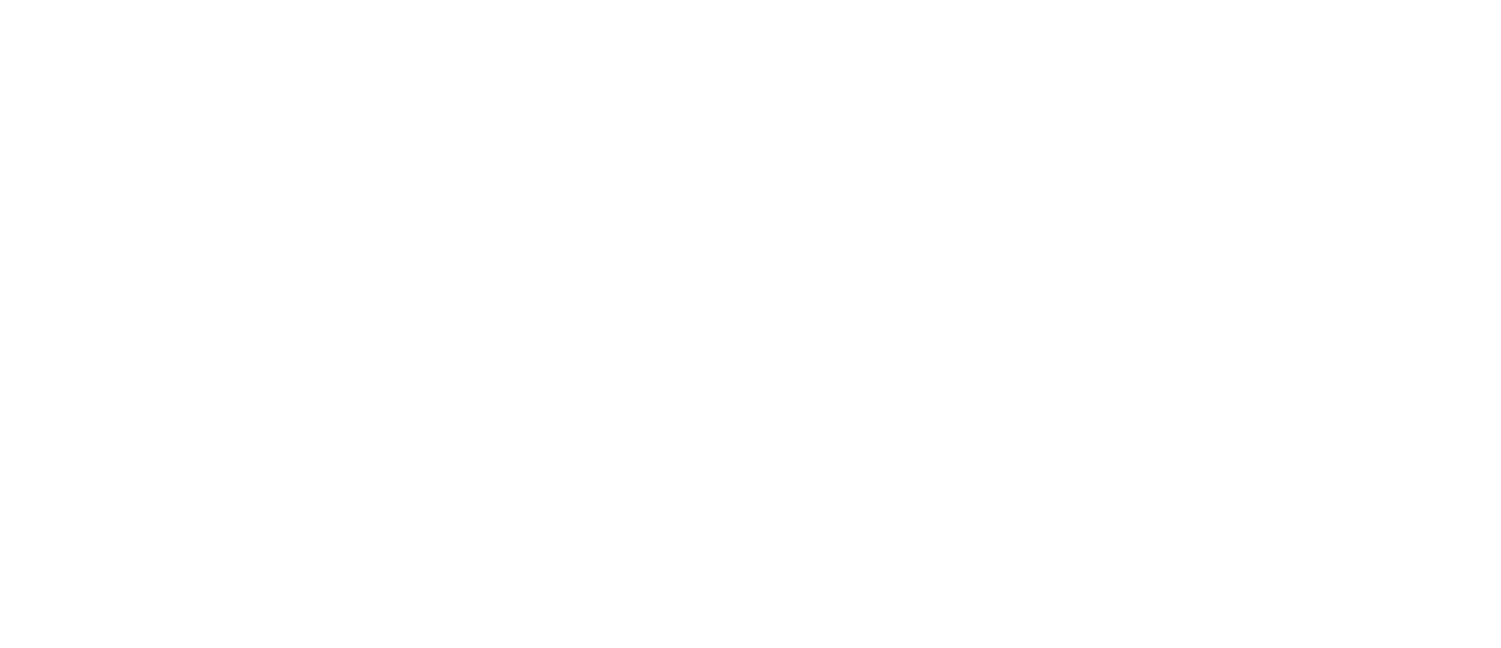 scroll, scrollTop: 0, scrollLeft: 0, axis: both 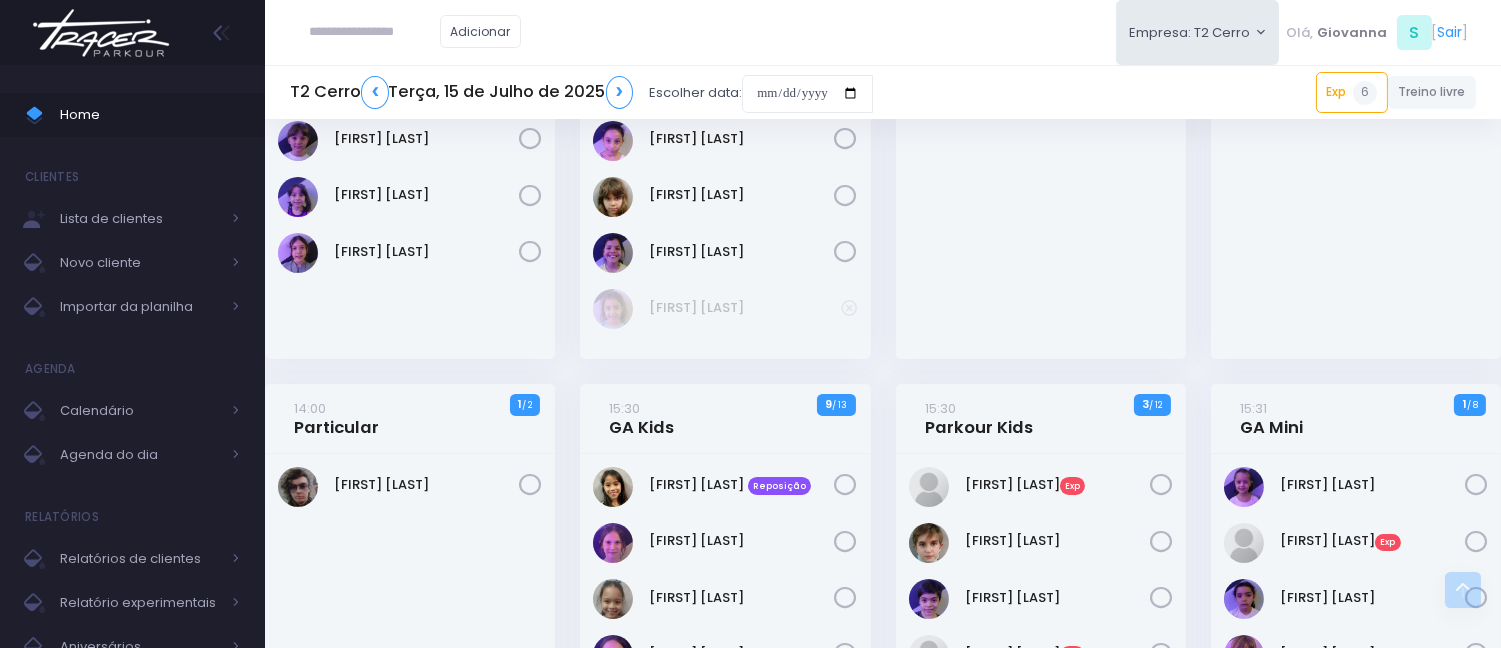 click at bounding box center [375, 32] 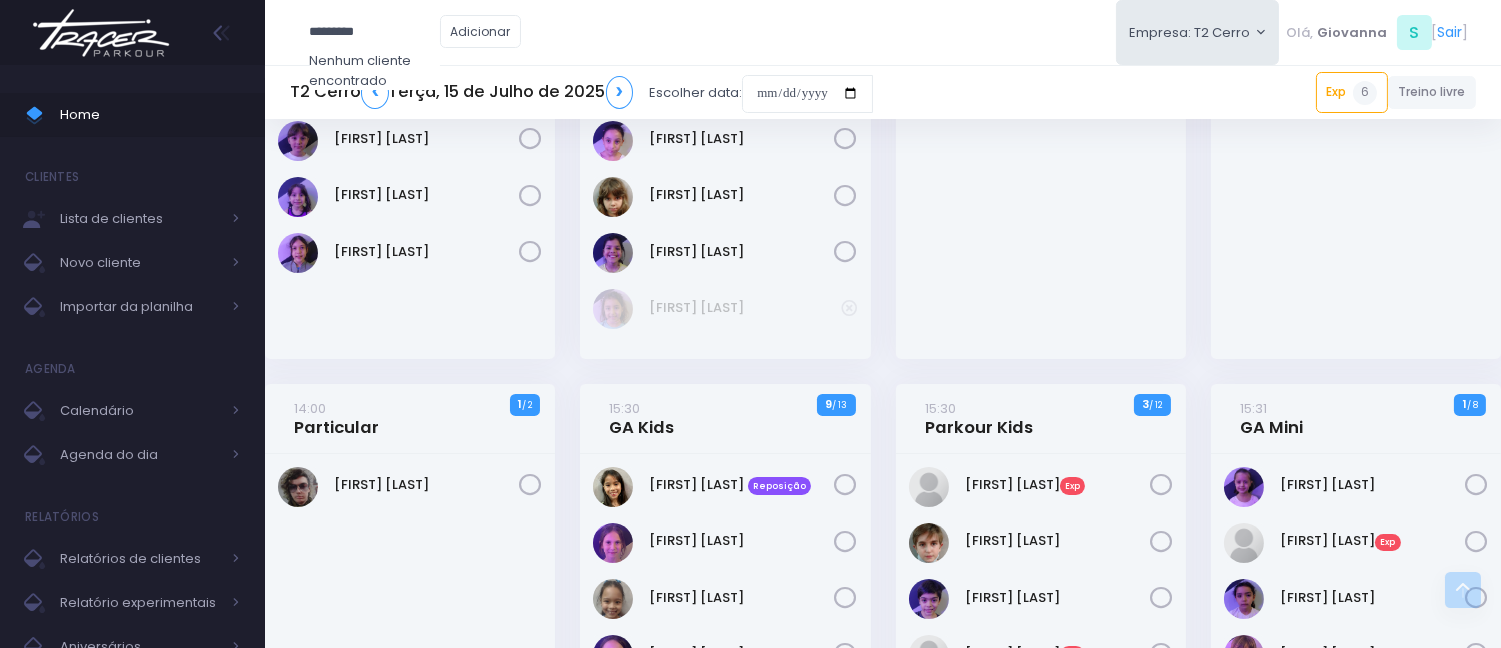 click on "*********" at bounding box center (375, 32) 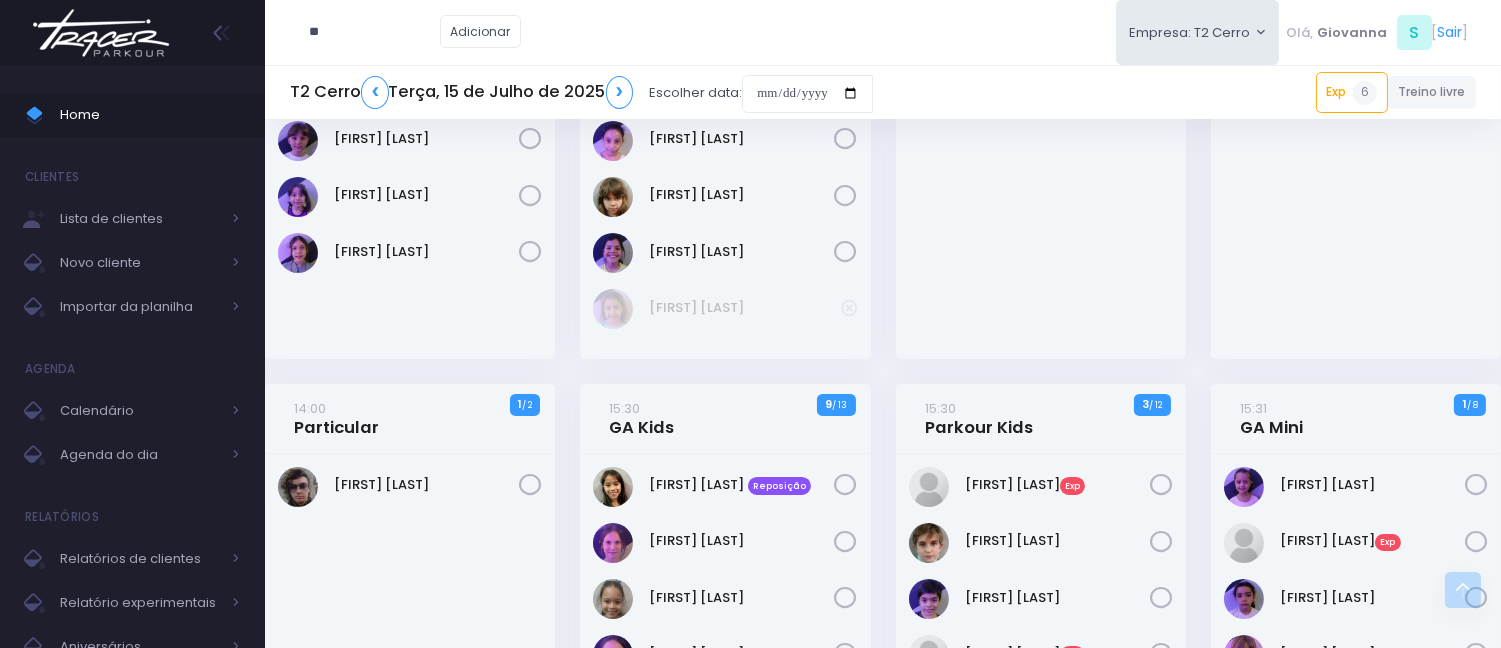 type on "*" 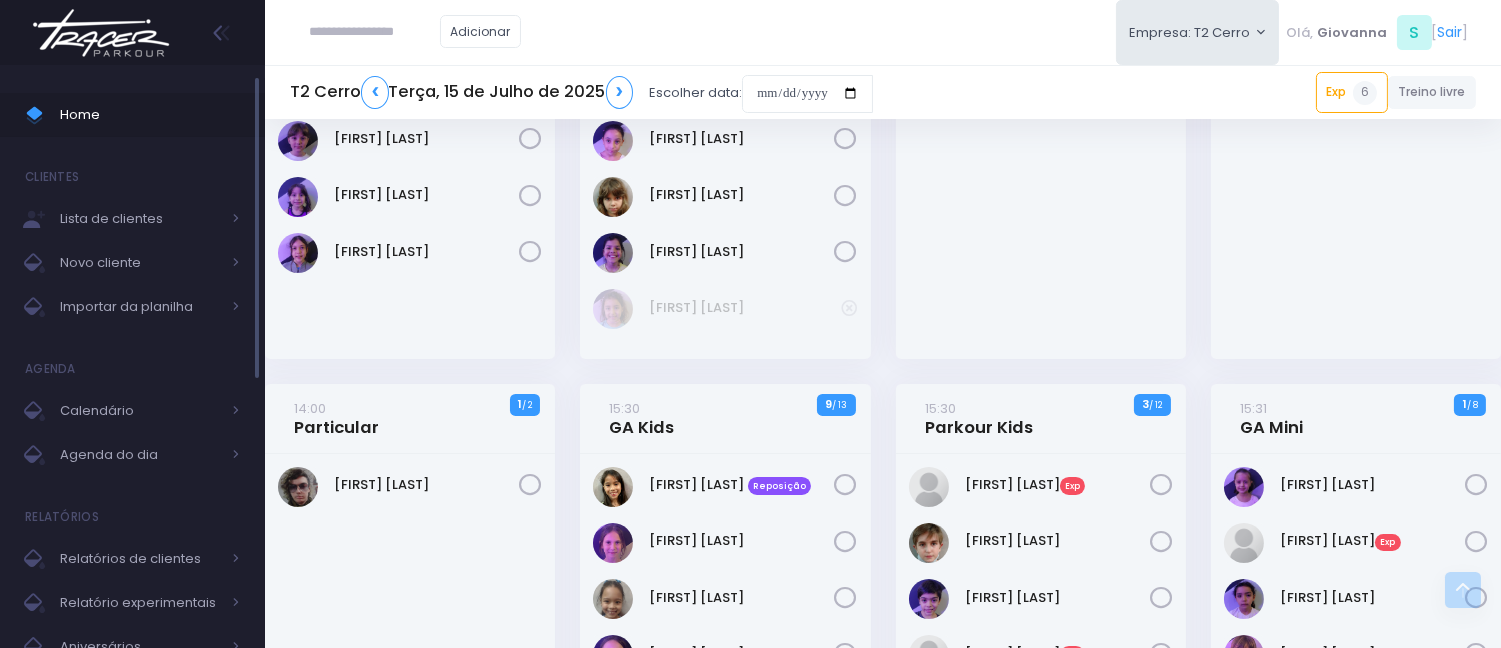 type 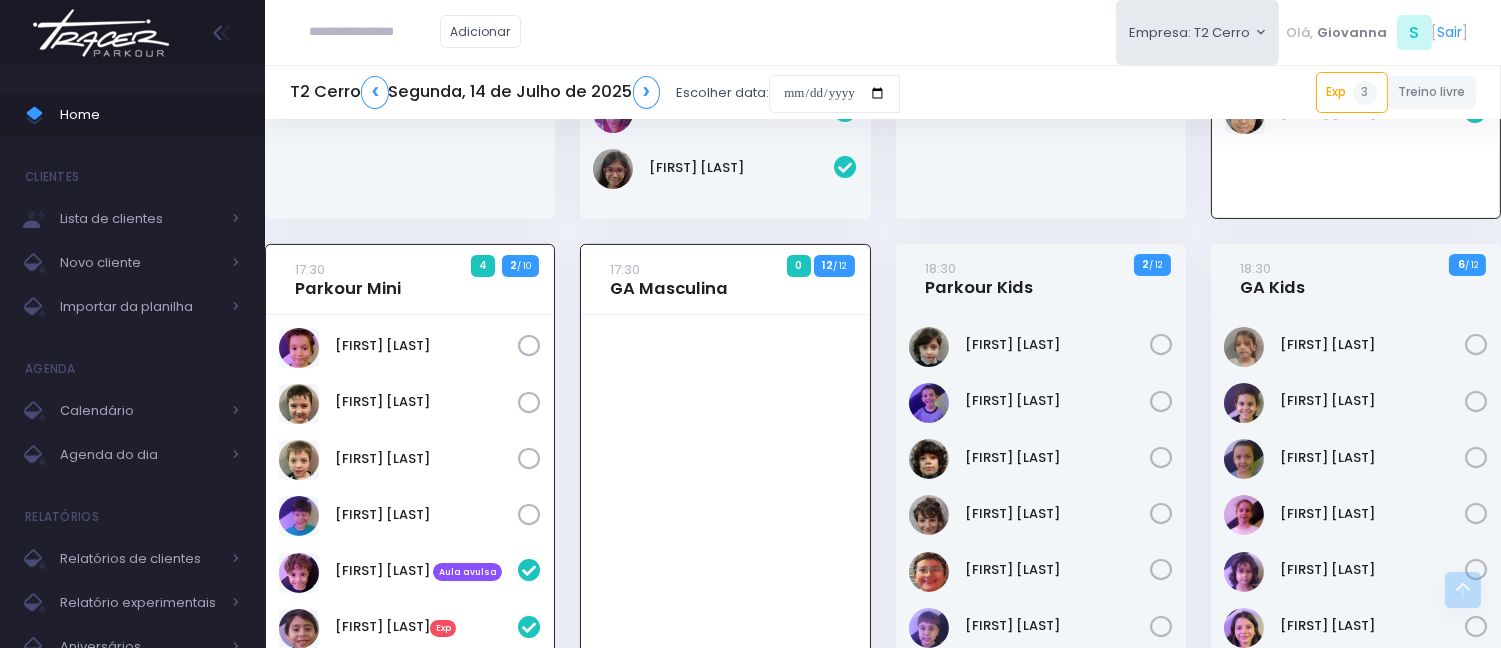 scroll, scrollTop: 935, scrollLeft: 0, axis: vertical 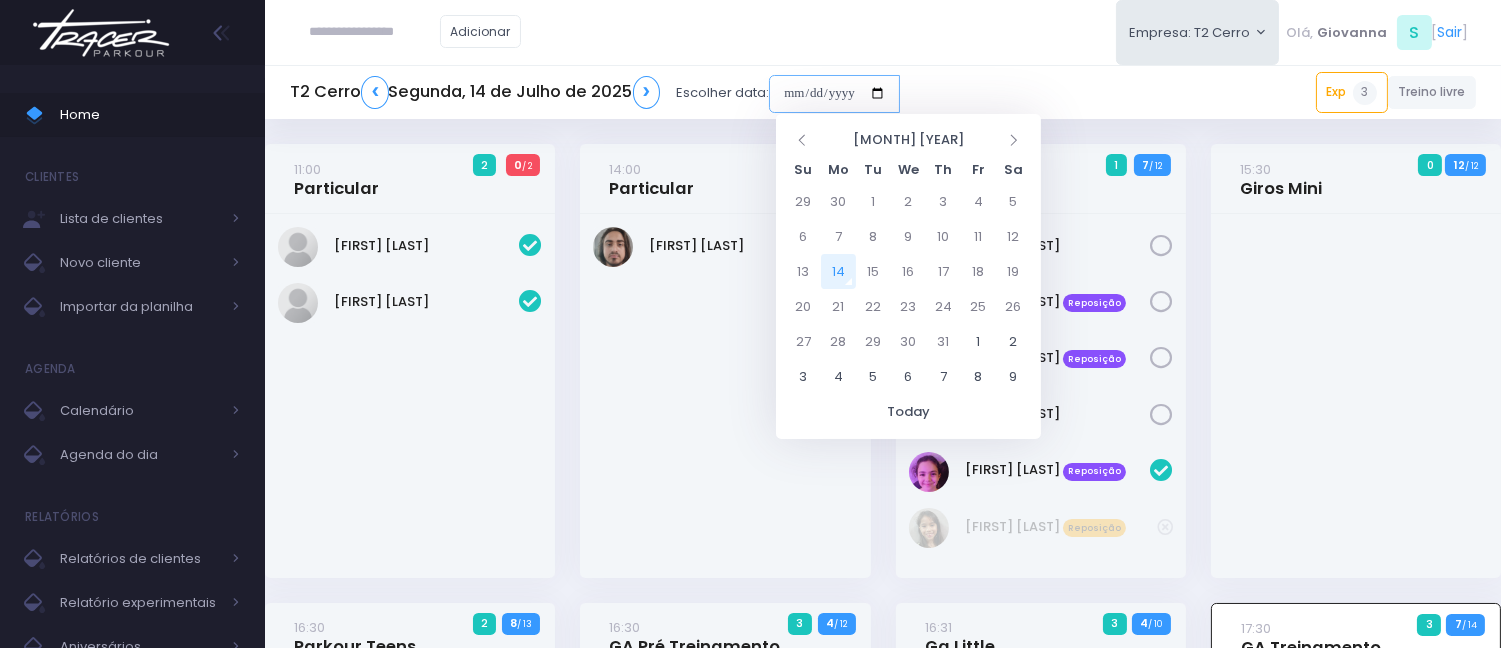 click at bounding box center (834, 94) 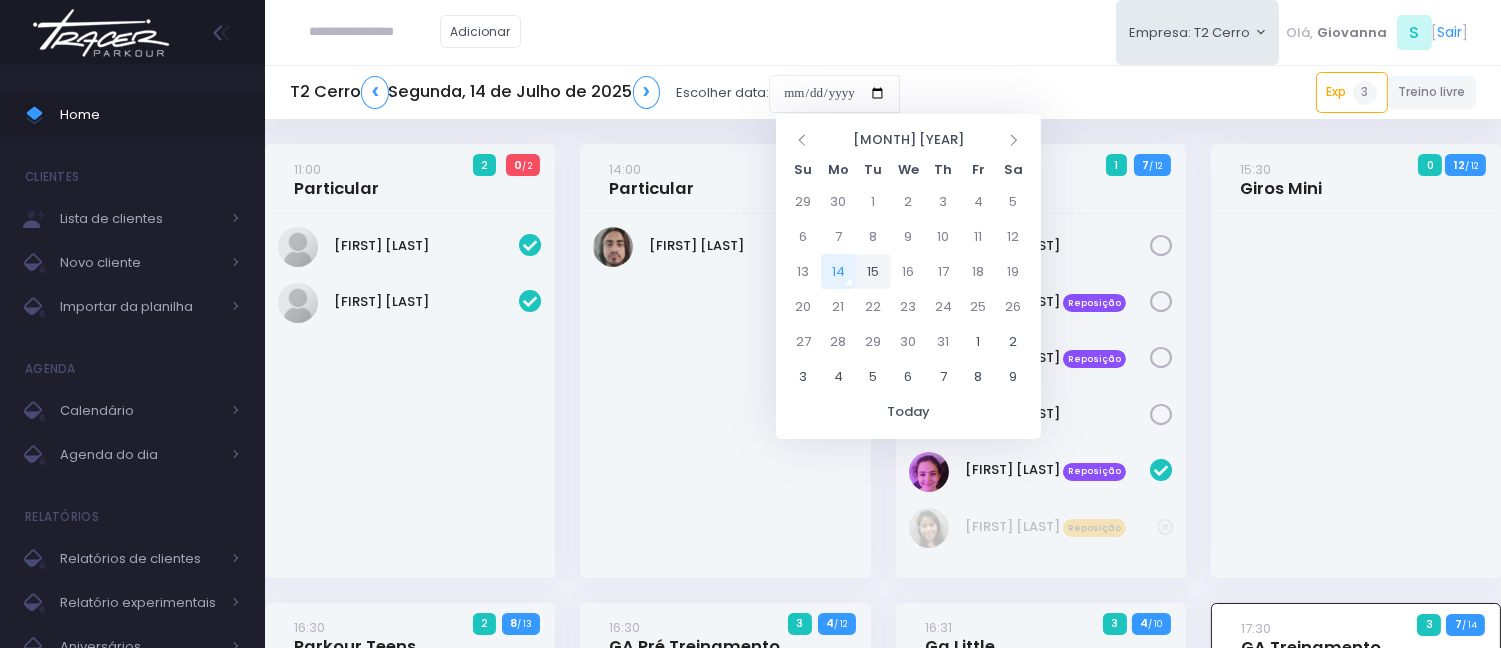 click on "15" at bounding box center (873, 271) 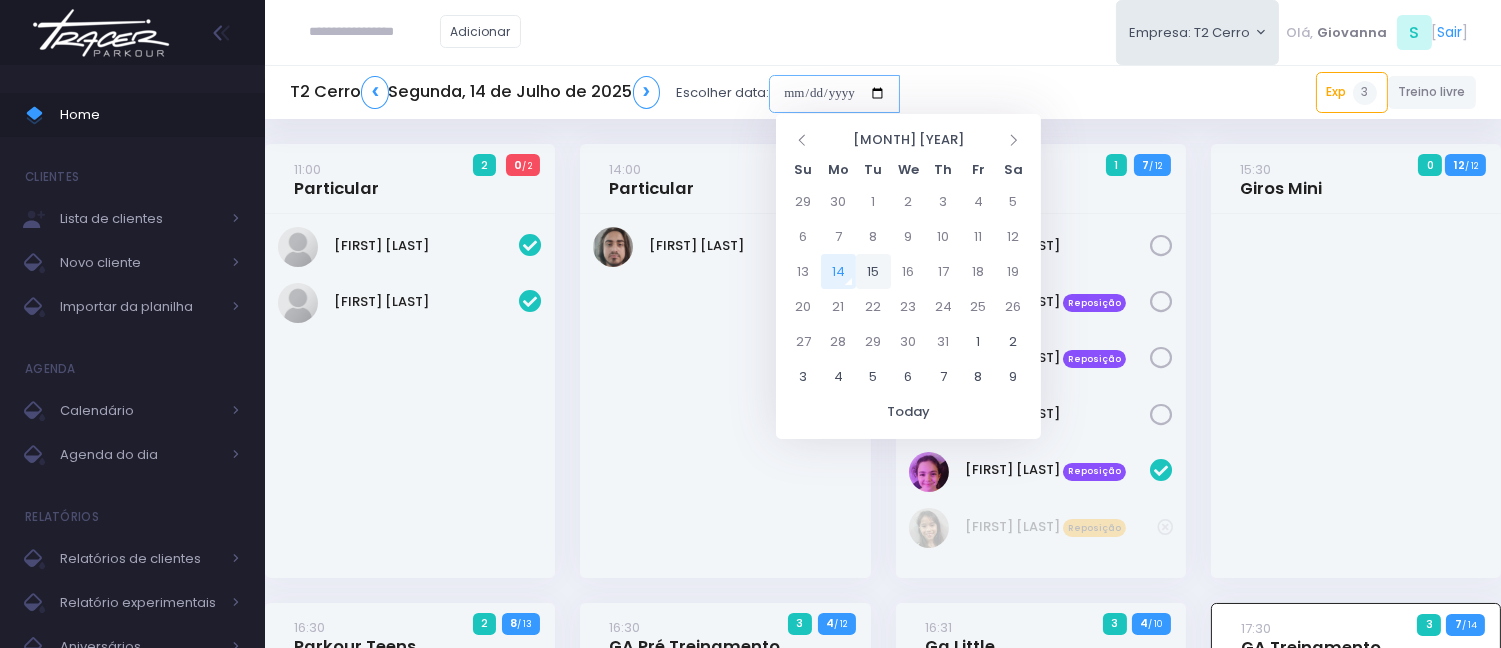 type on "**********" 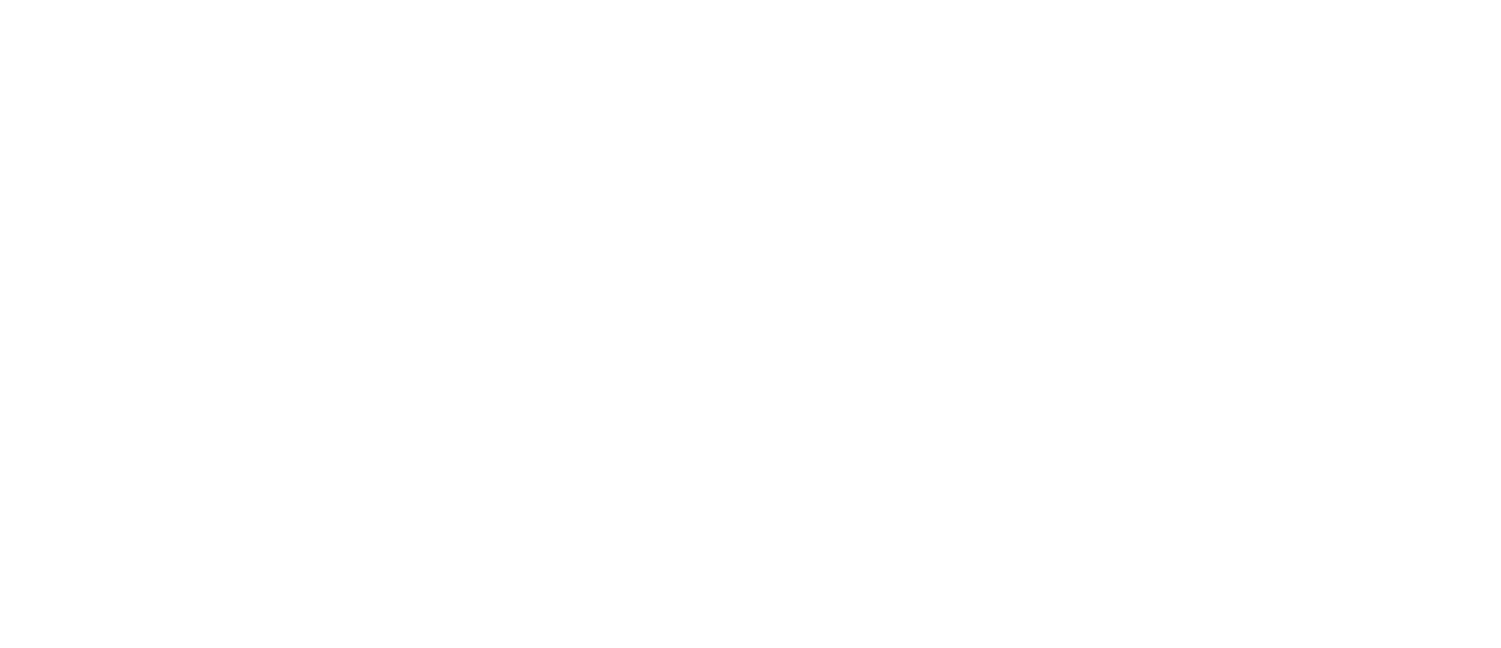 scroll, scrollTop: 0, scrollLeft: 0, axis: both 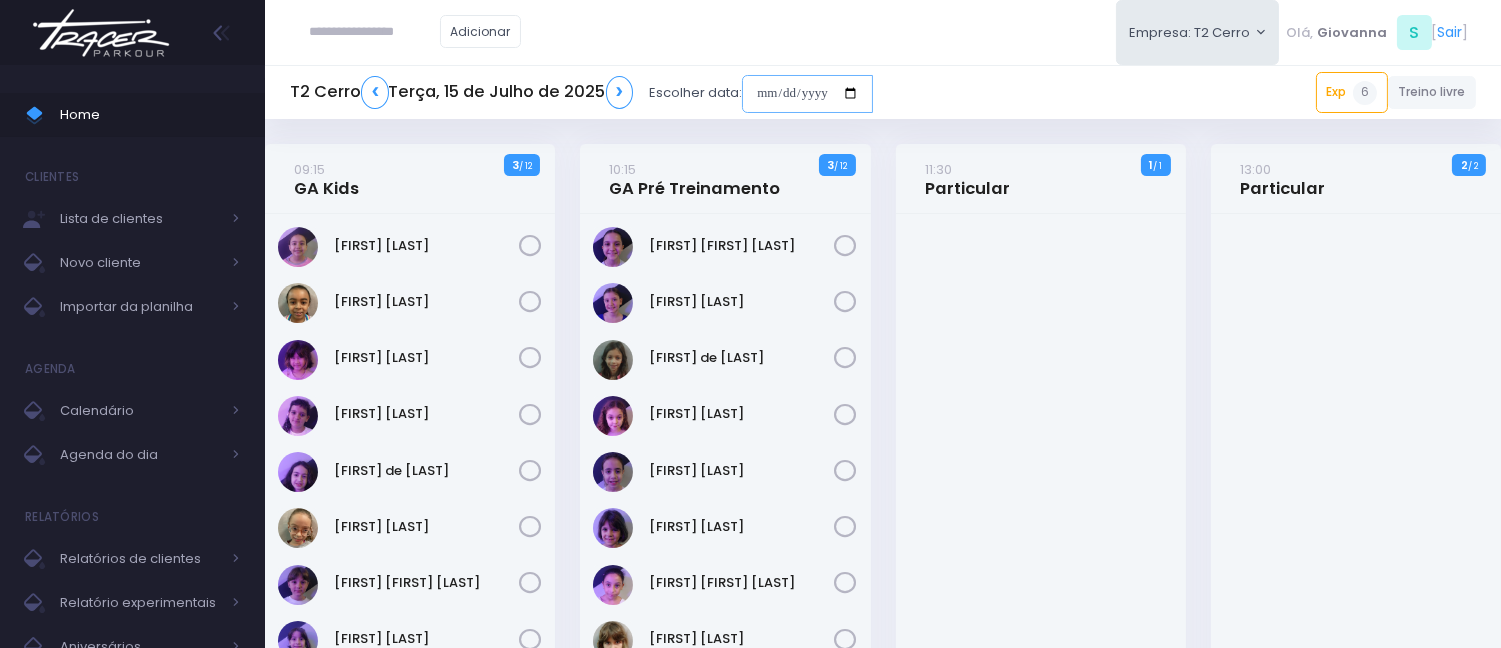 click at bounding box center [807, 94] 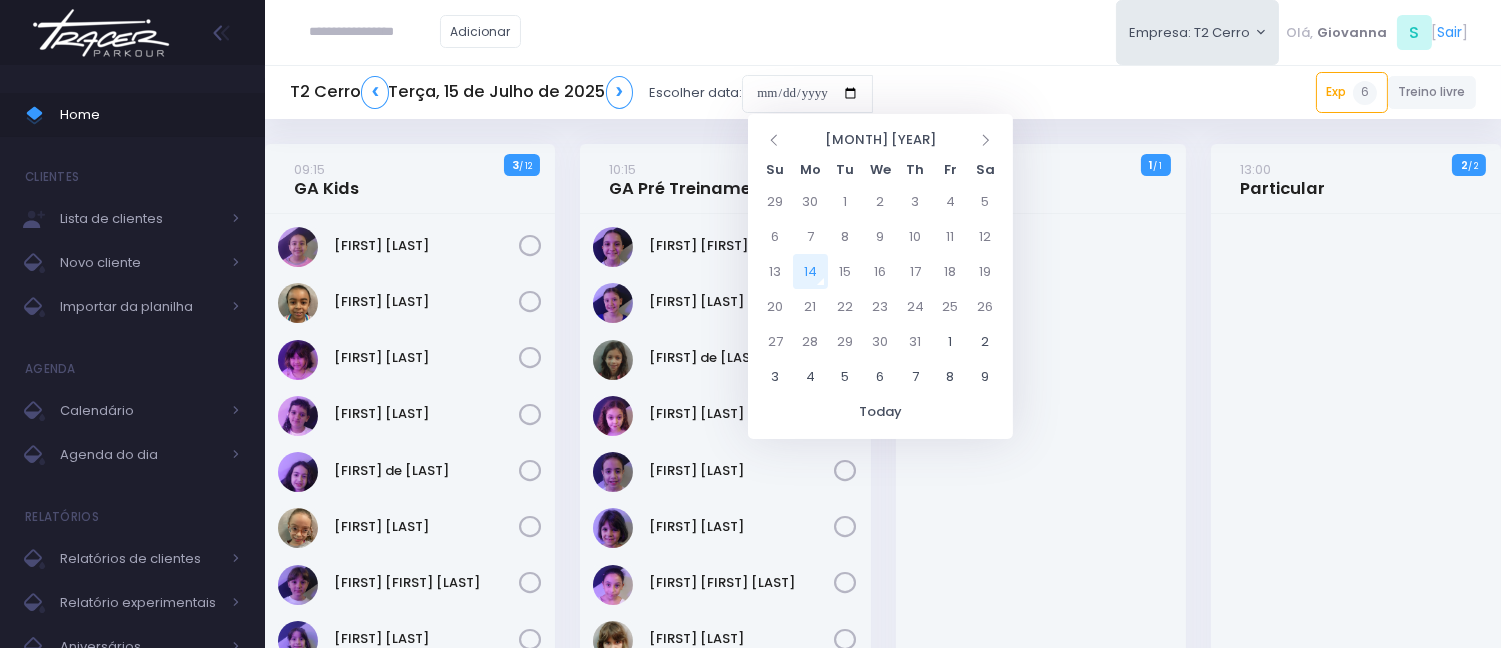 click on "14" at bounding box center (810, 271) 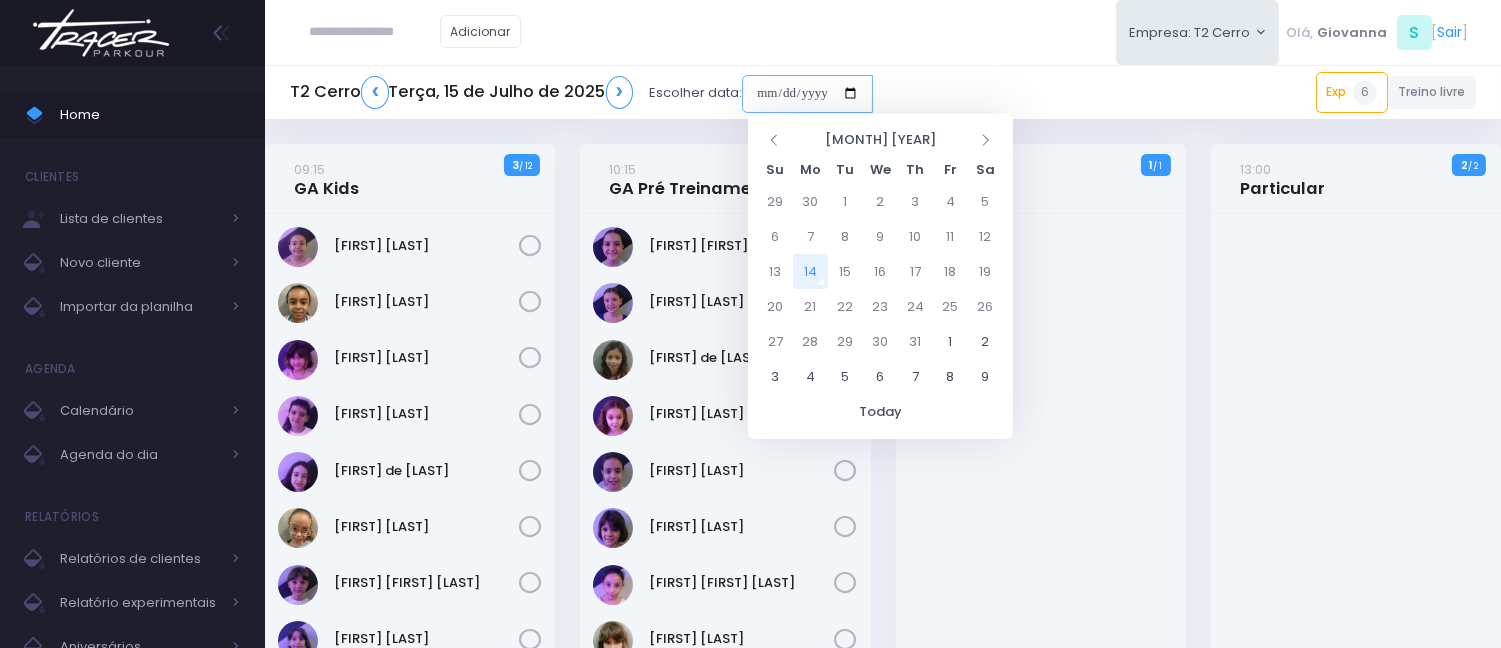 type on "**********" 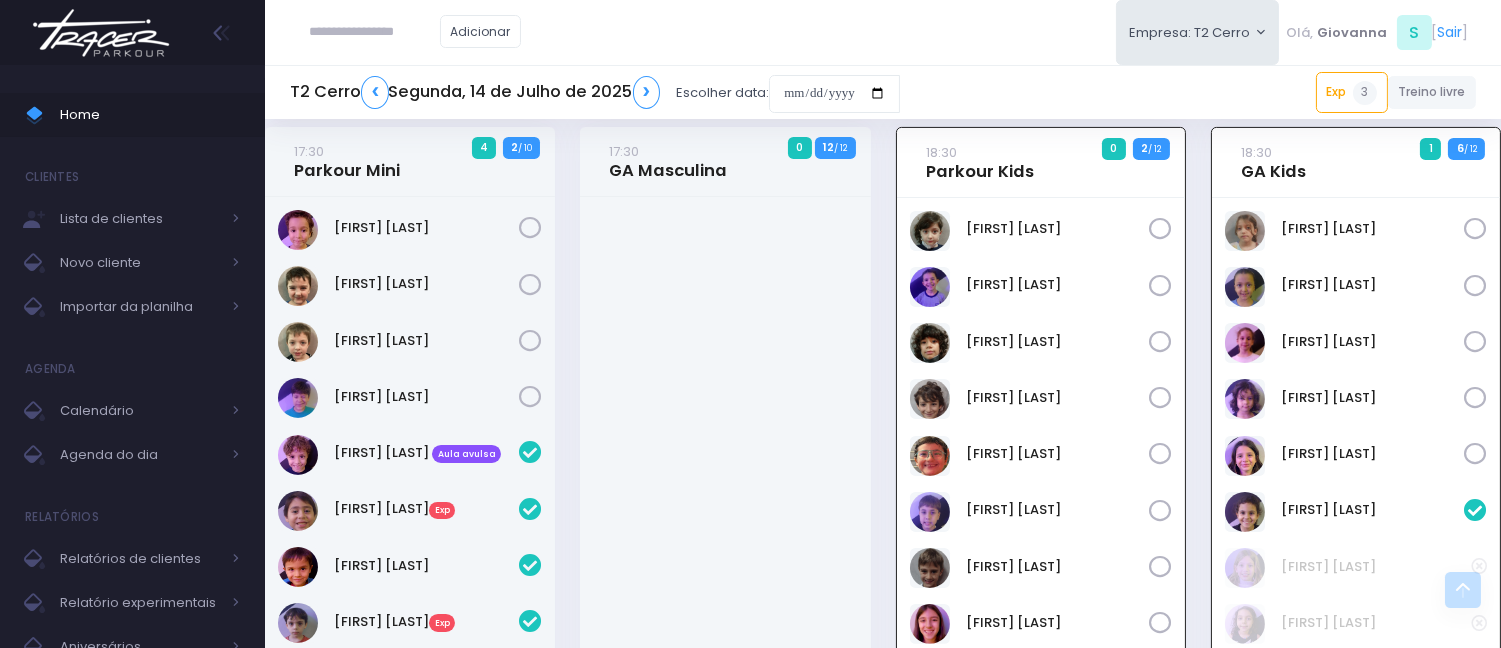 scroll, scrollTop: 1173, scrollLeft: 0, axis: vertical 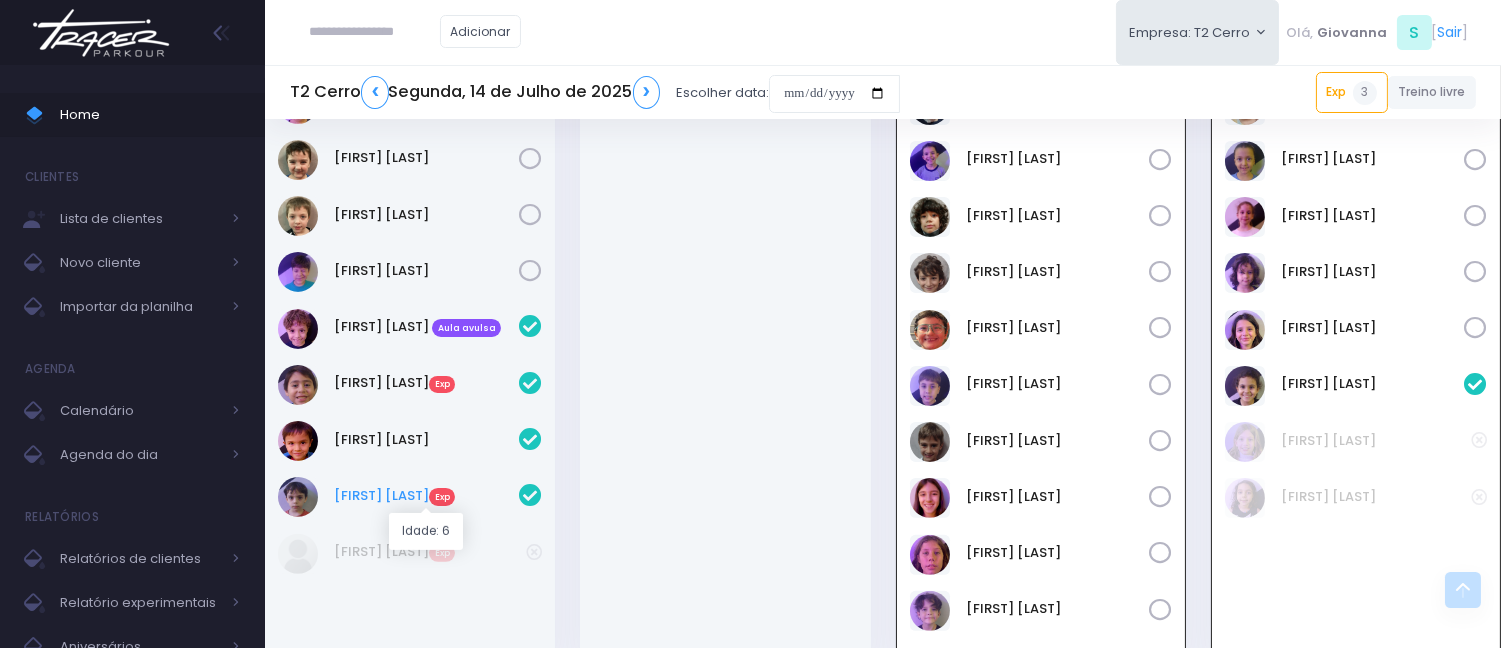 click on "[FIRST] [LAST]
Exp" at bounding box center [426, 496] 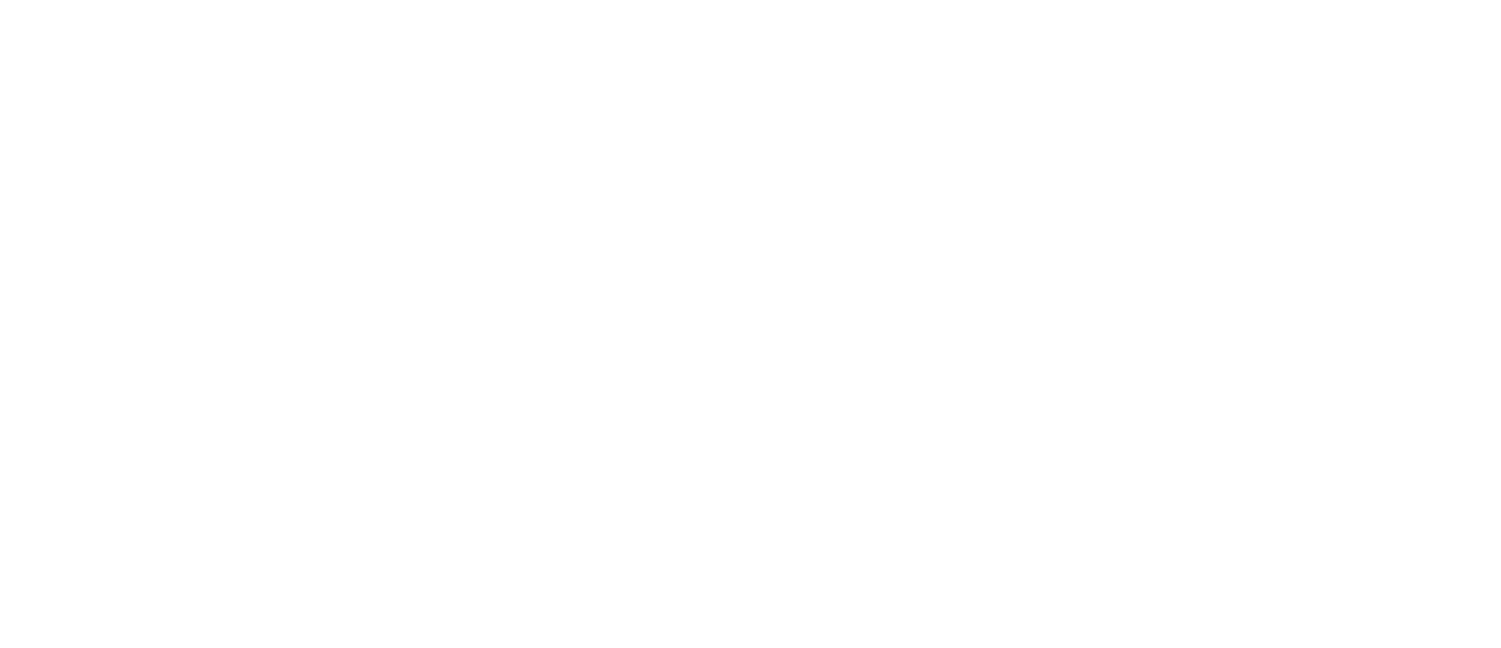 scroll, scrollTop: 0, scrollLeft: 0, axis: both 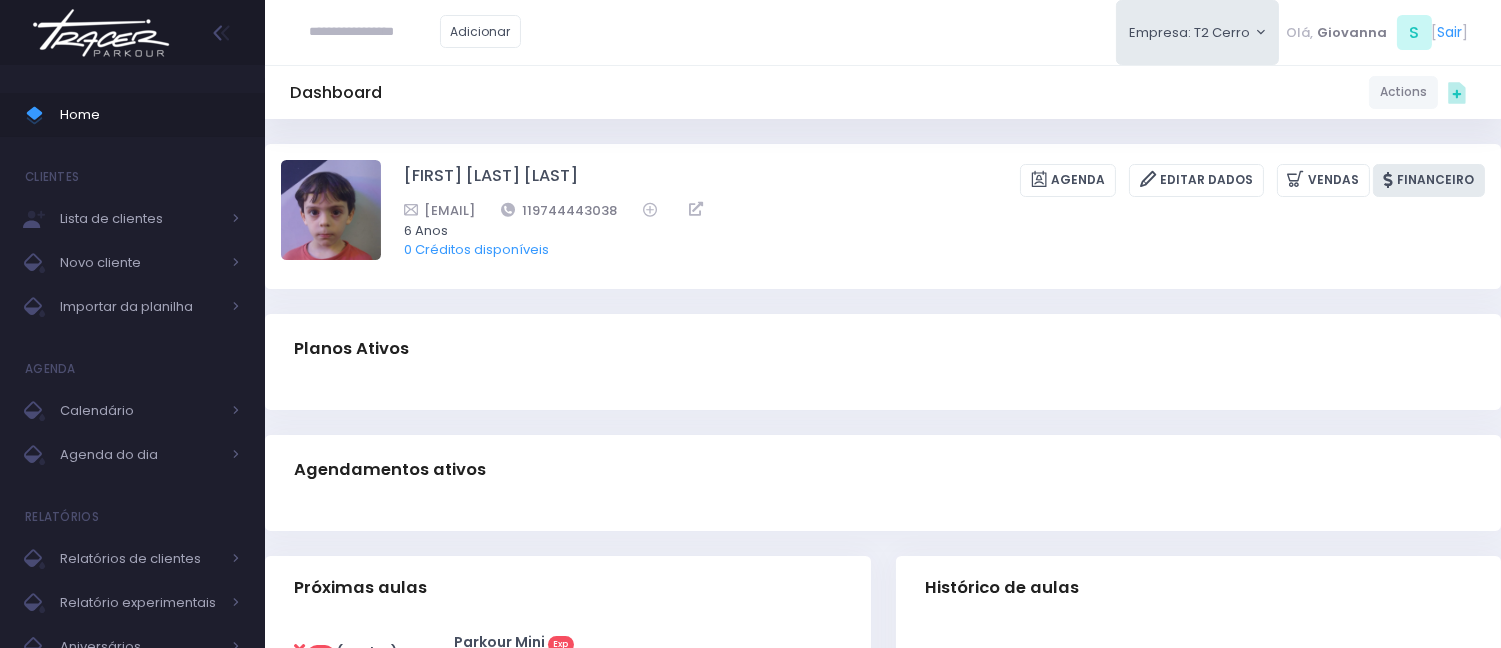 click on "Financeiro" at bounding box center [1429, 180] 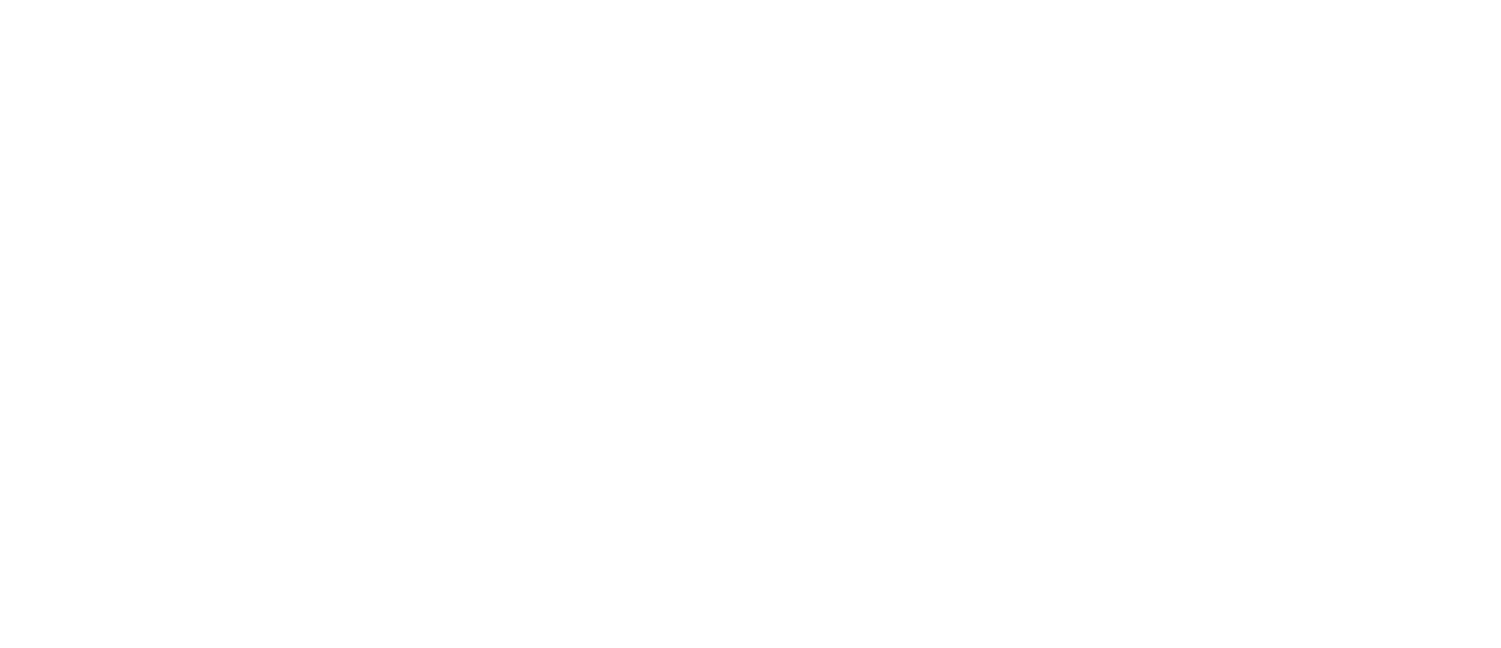 scroll, scrollTop: 0, scrollLeft: 0, axis: both 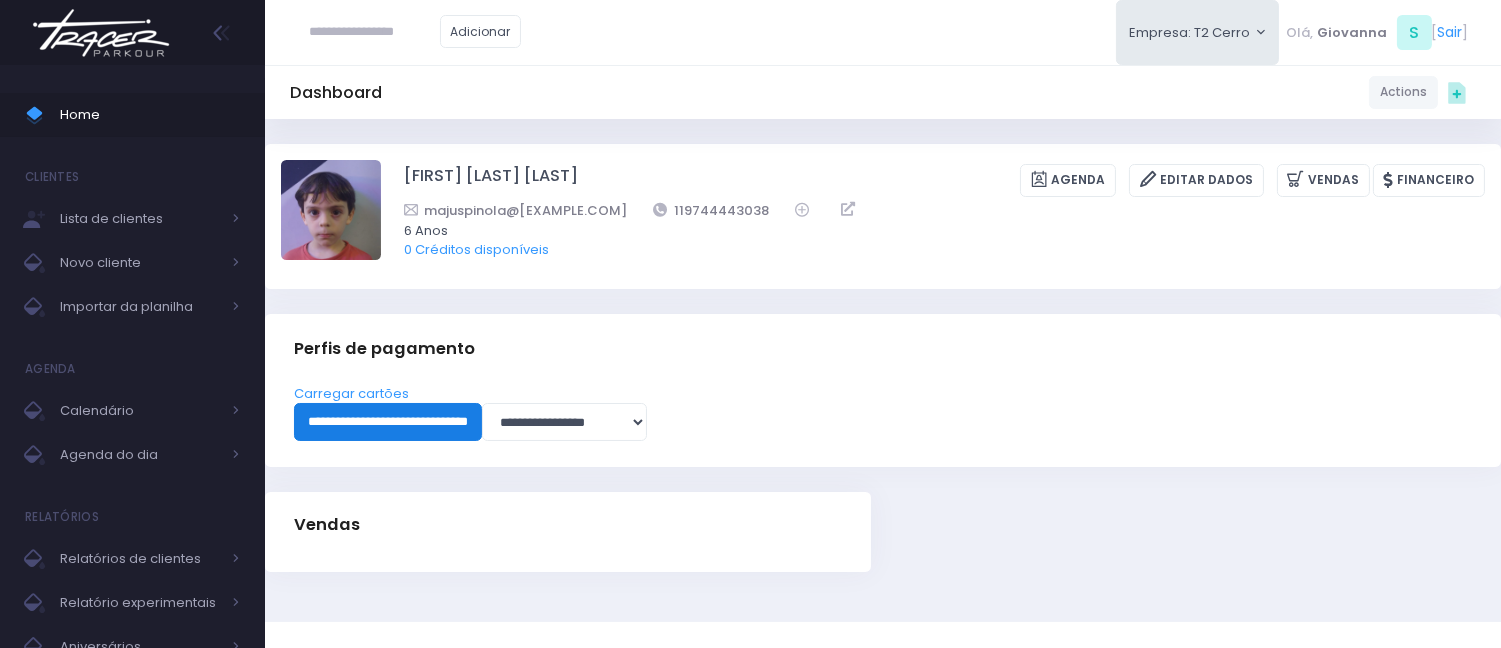 click on "**********" at bounding box center (388, 422) 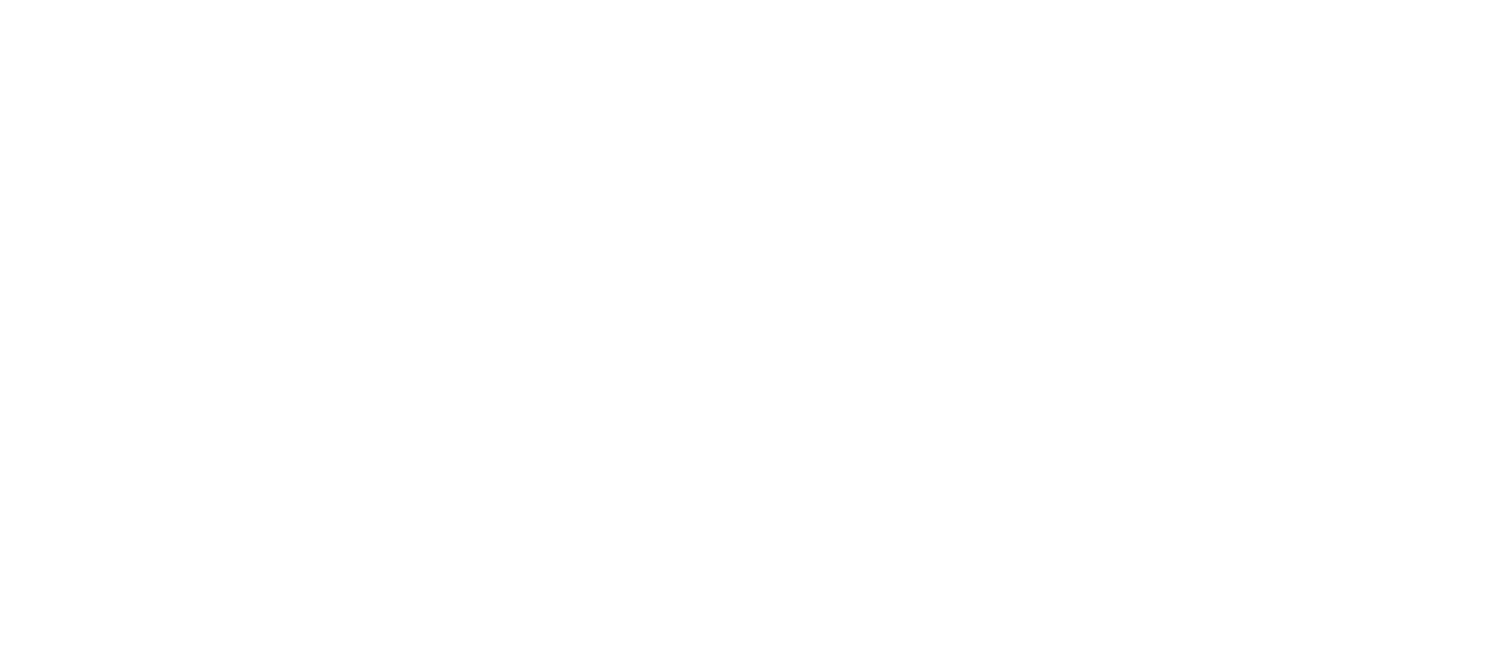 scroll, scrollTop: 0, scrollLeft: 0, axis: both 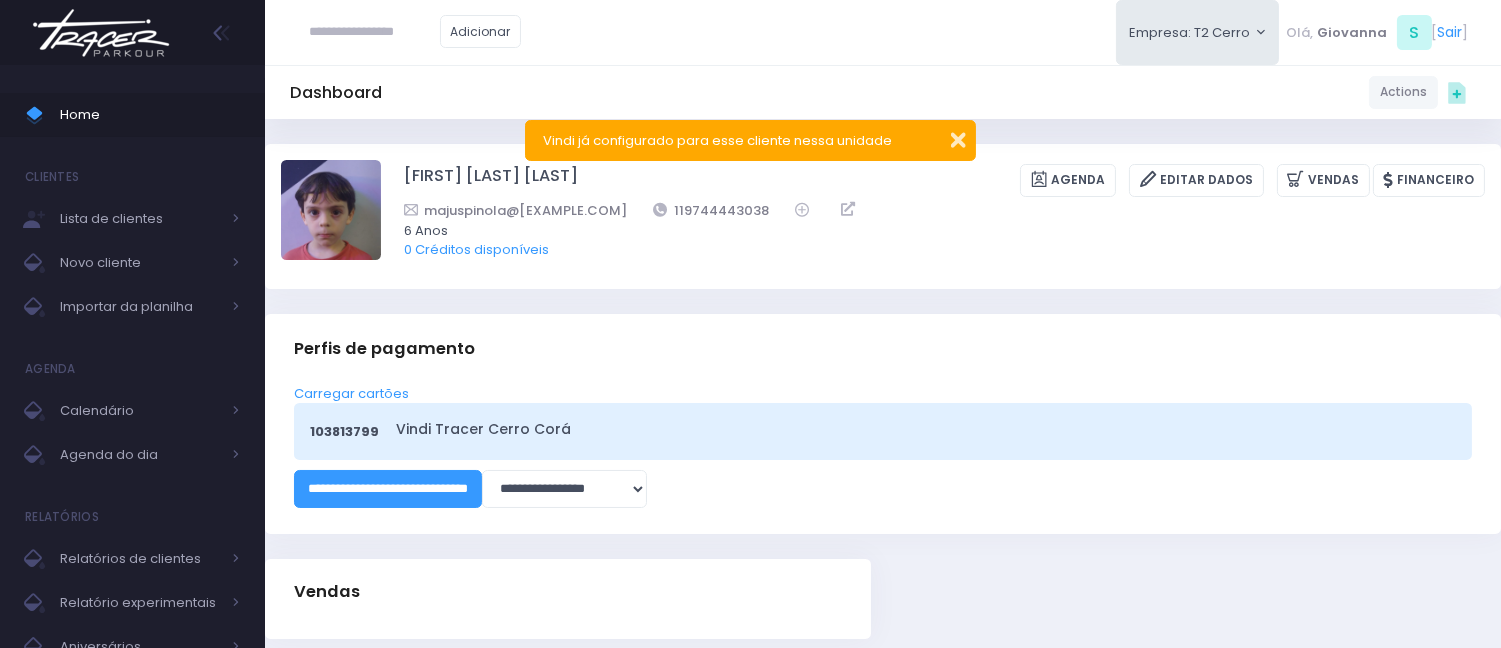 click at bounding box center [945, 137] 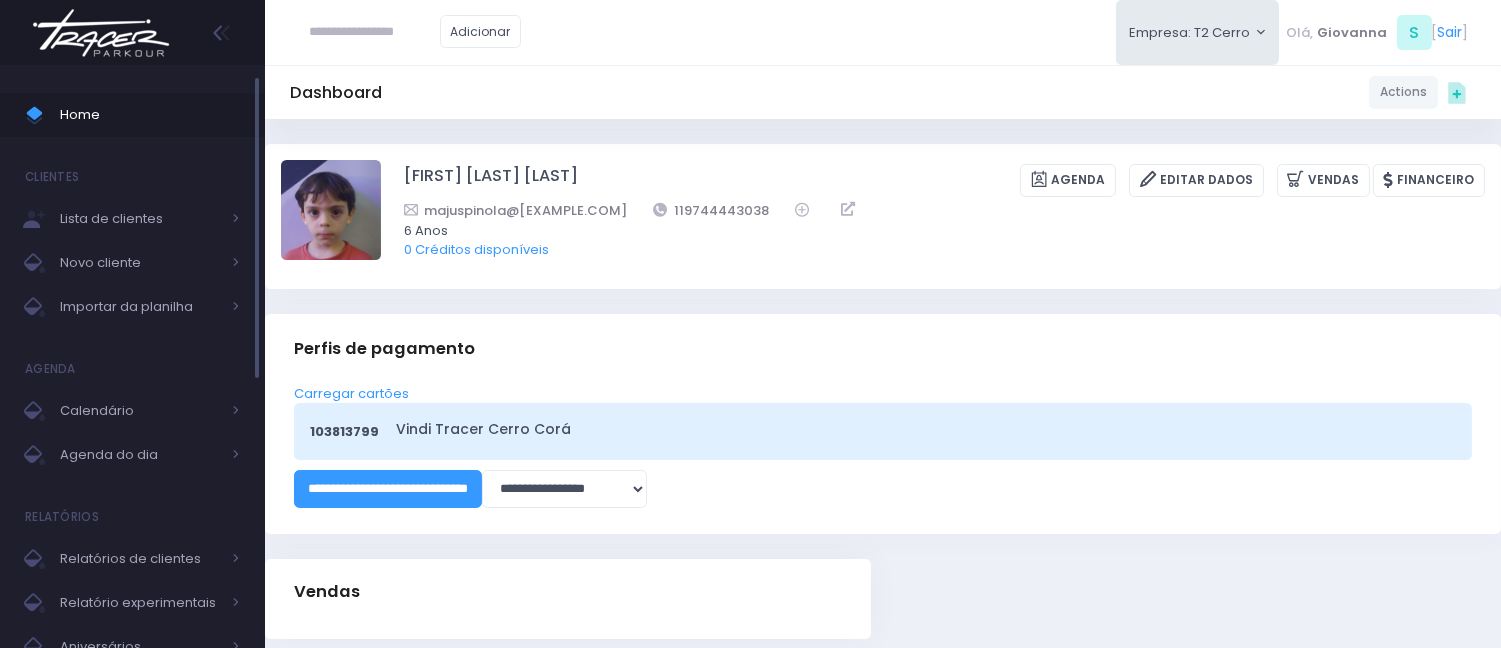 click on "Home" at bounding box center [150, 115] 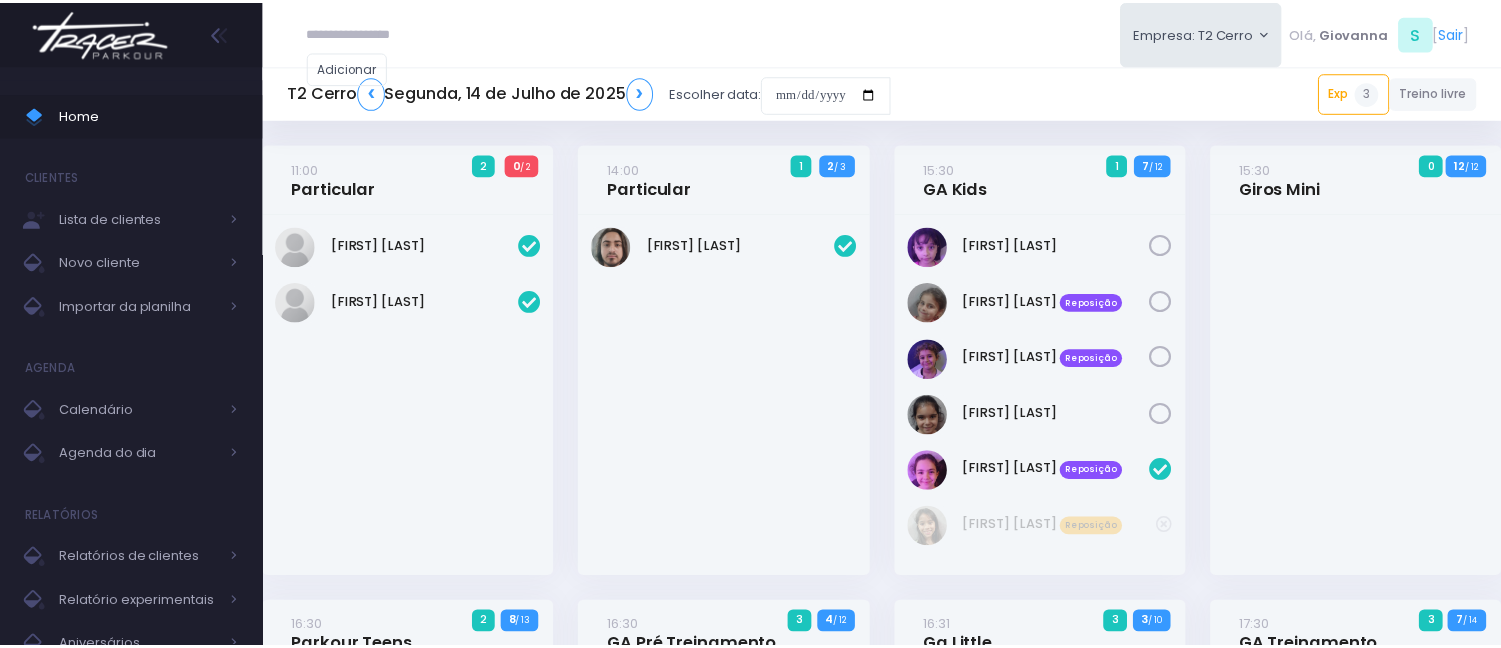 scroll, scrollTop: 0, scrollLeft: 0, axis: both 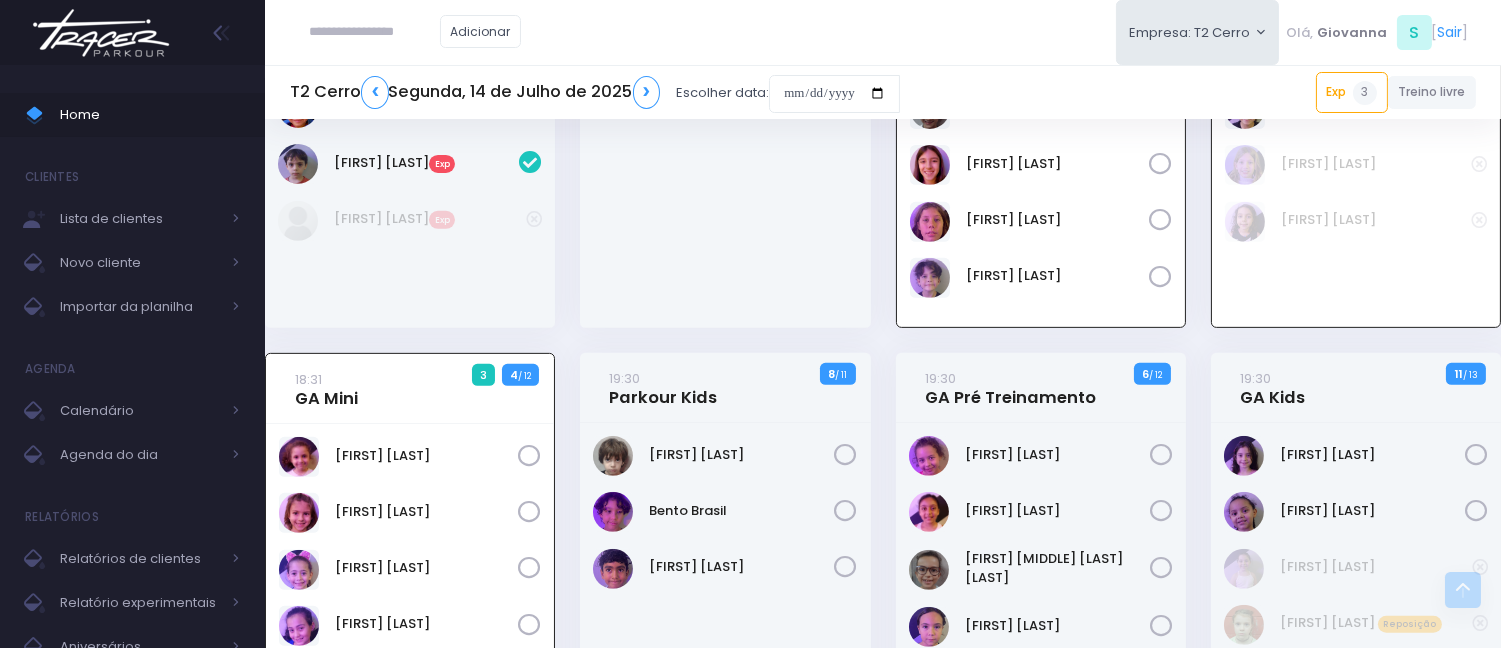 drag, startPoint x: 637, startPoint y: 275, endPoint x: 686, endPoint y: 231, distance: 65.8559 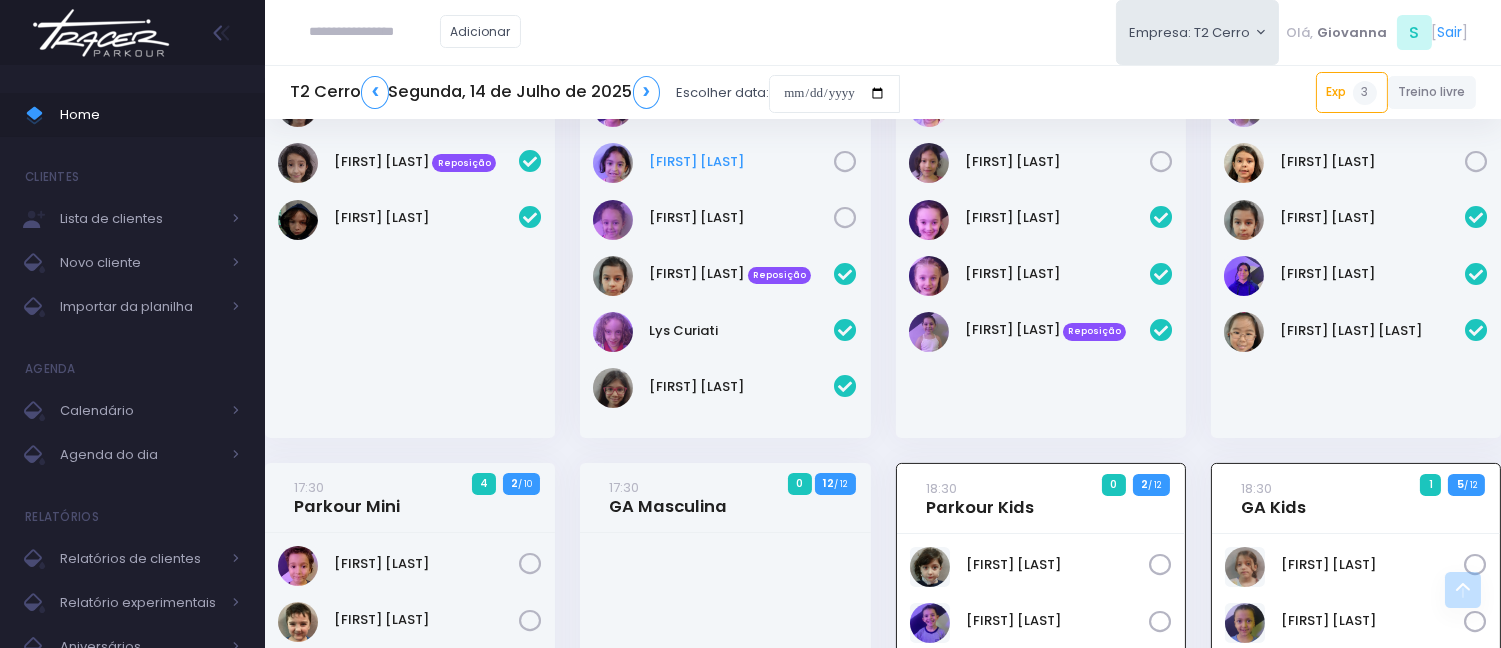scroll, scrollTop: 840, scrollLeft: 0, axis: vertical 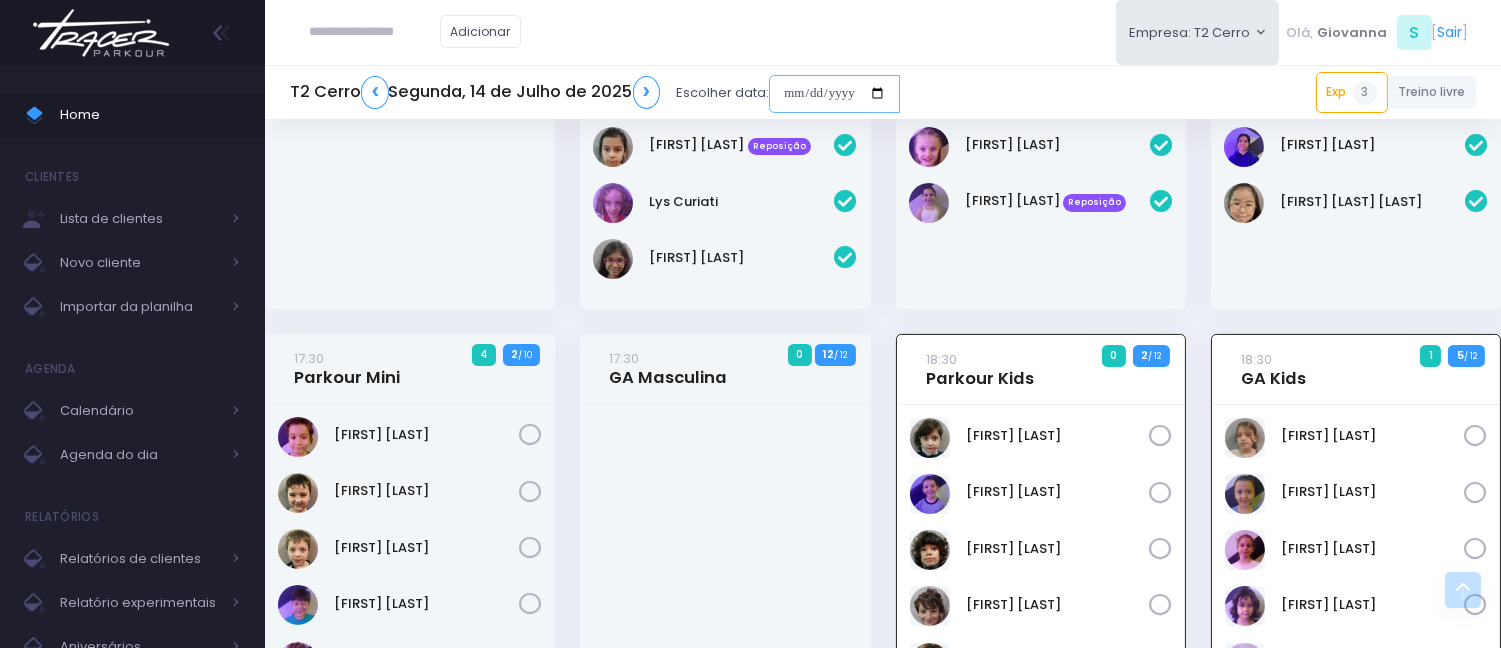click at bounding box center [834, 94] 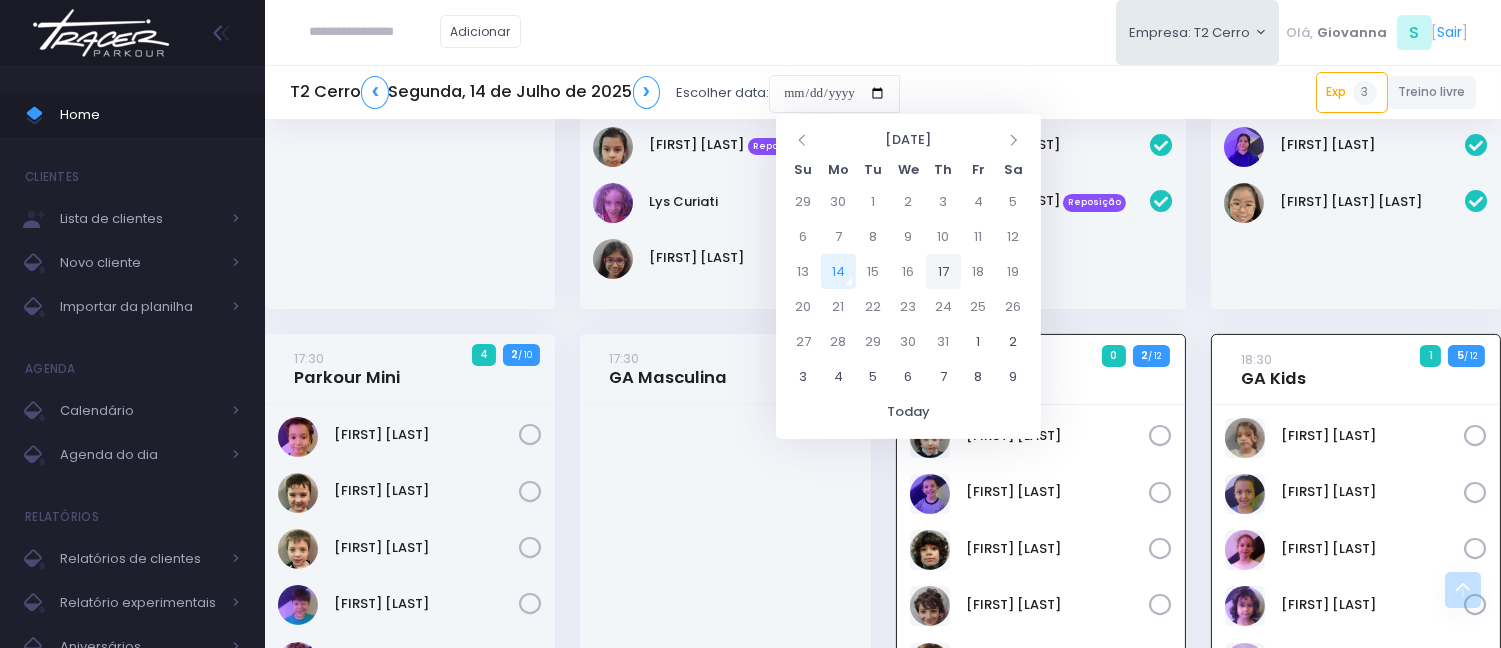 click on "17" at bounding box center (943, 271) 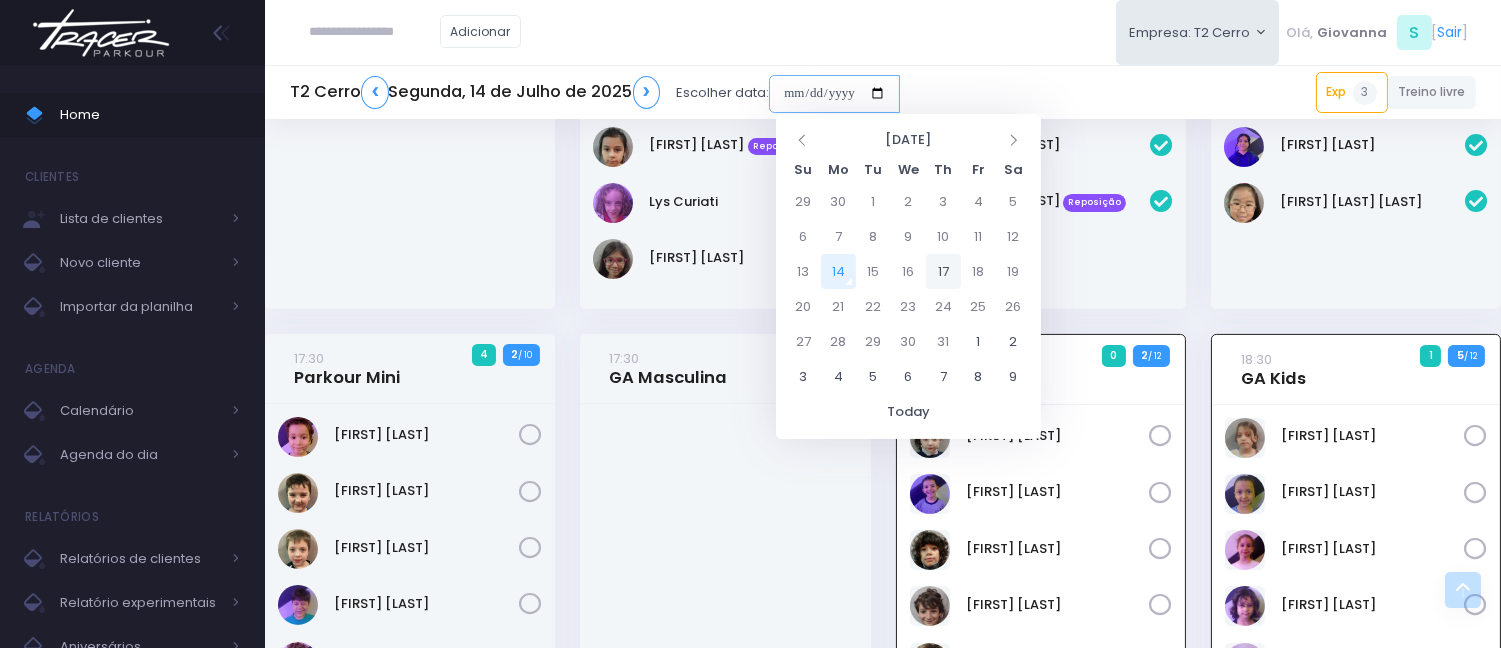 type on "**********" 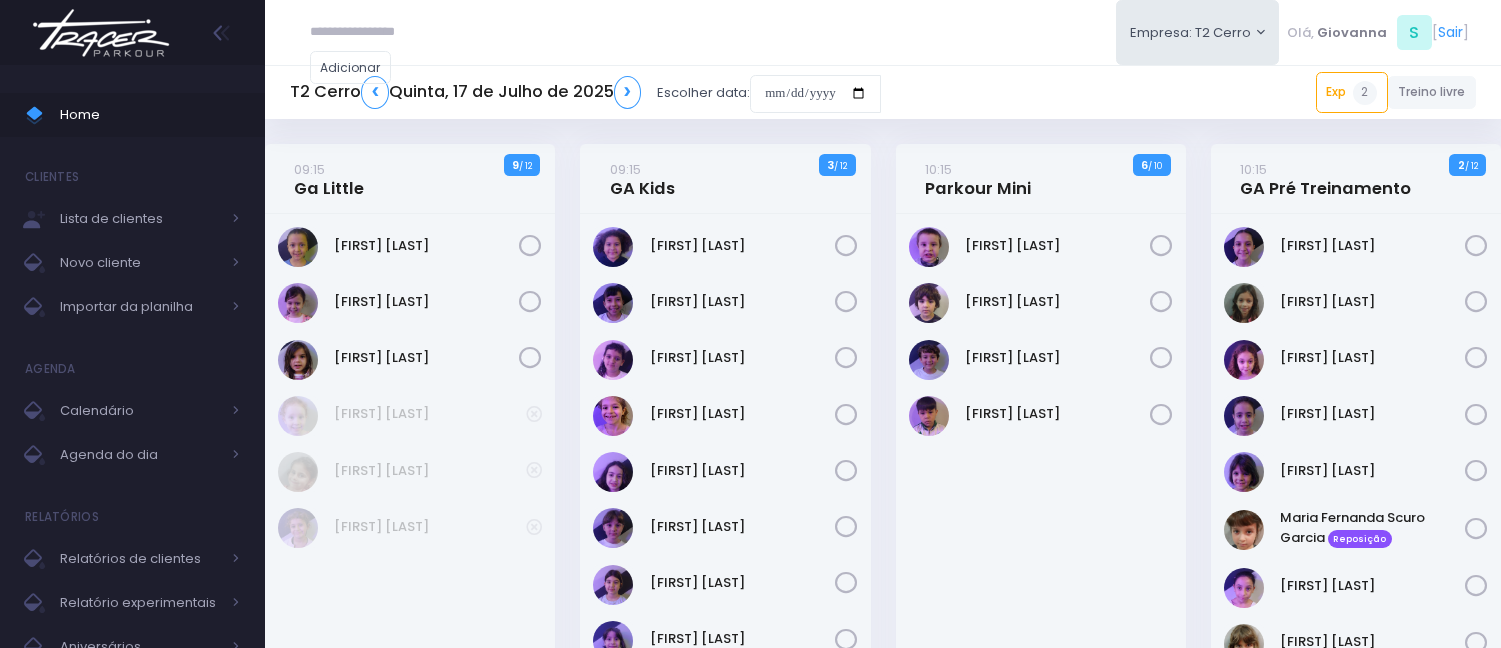 scroll, scrollTop: 0, scrollLeft: 0, axis: both 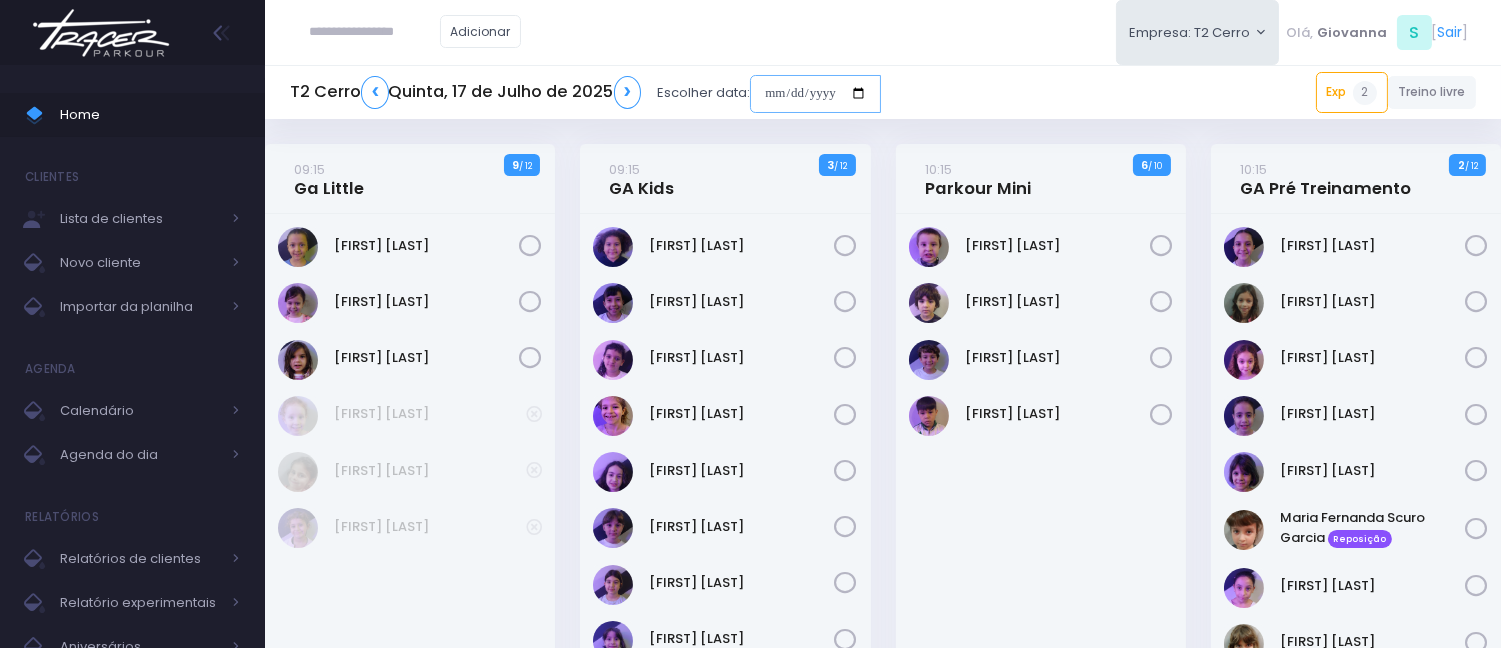 click at bounding box center [815, 94] 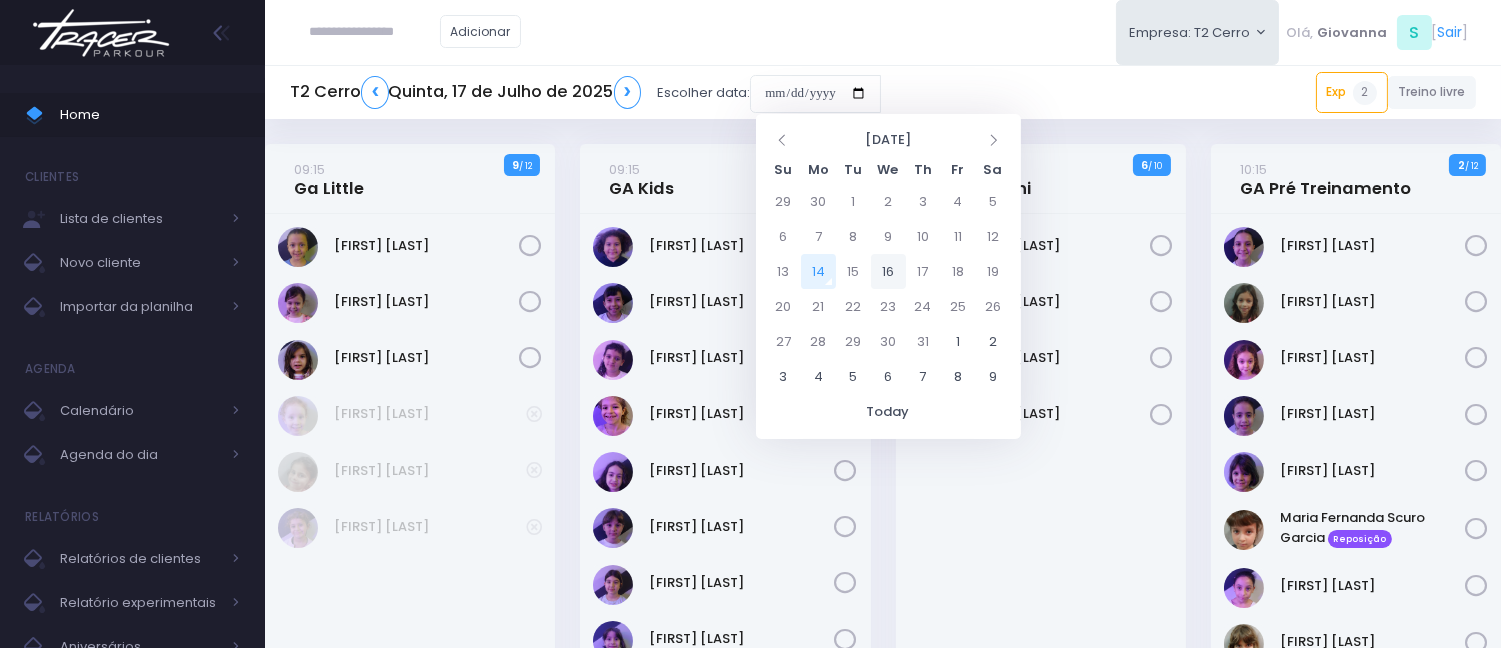 click on "16" at bounding box center [888, 271] 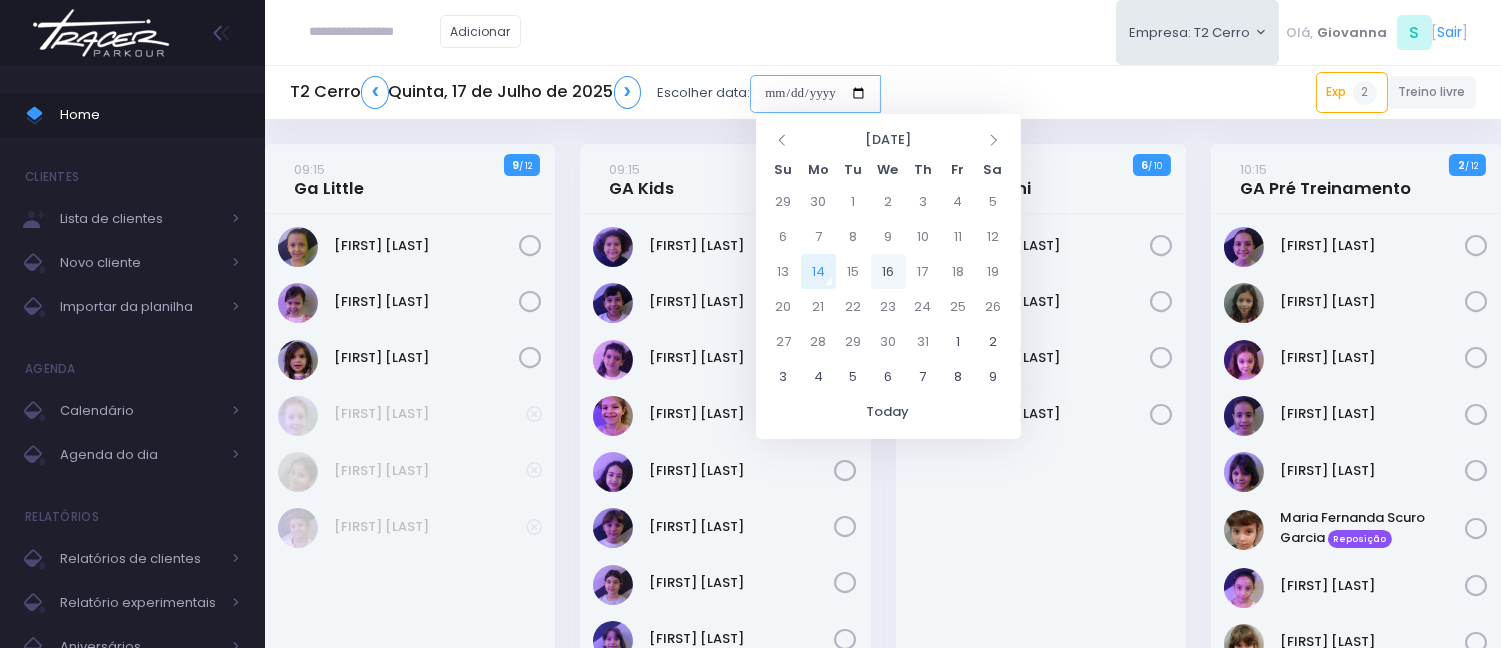type on "**********" 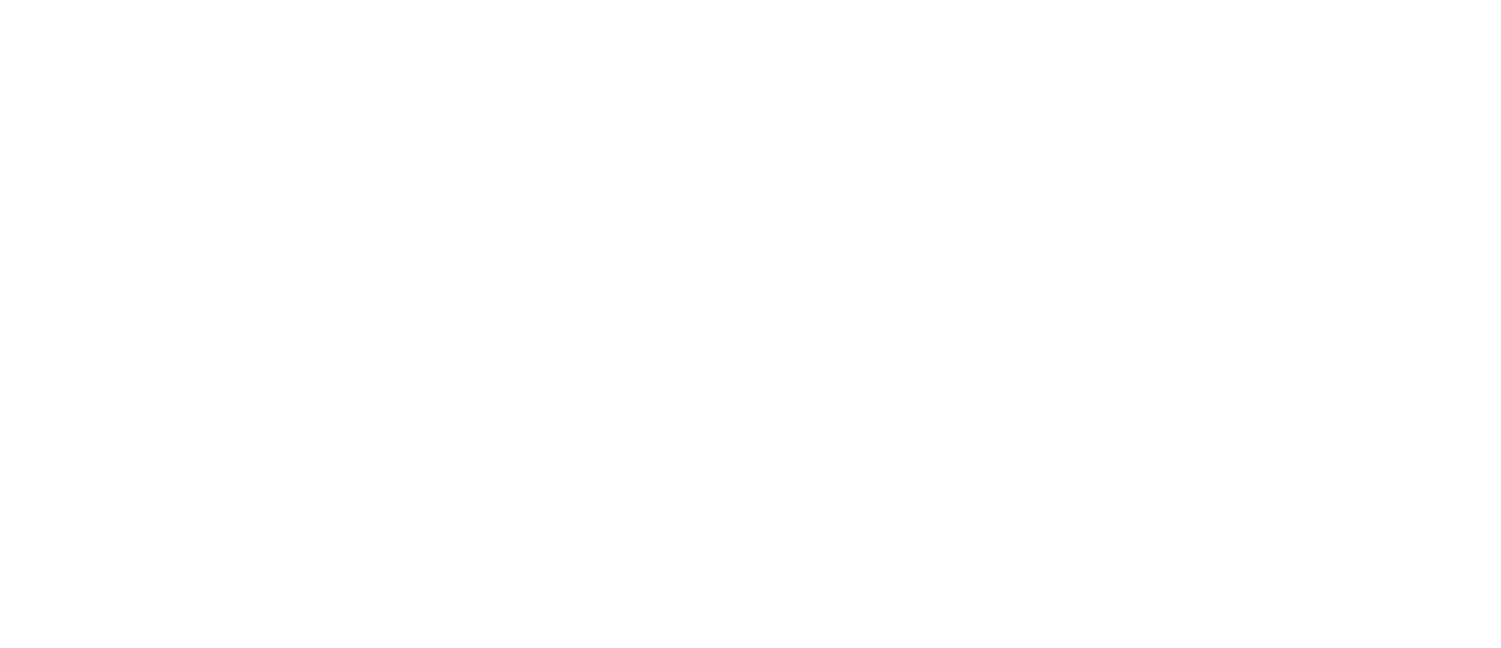 scroll, scrollTop: 0, scrollLeft: 0, axis: both 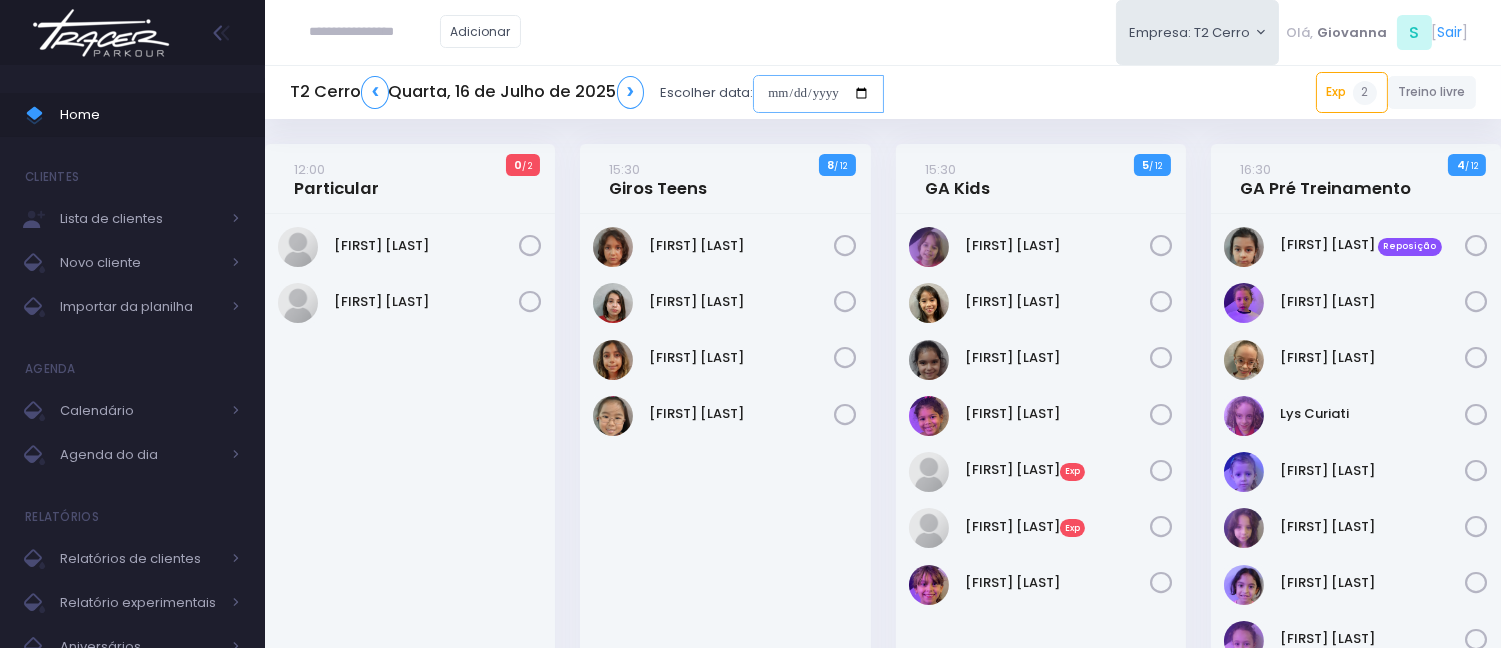click at bounding box center (818, 94) 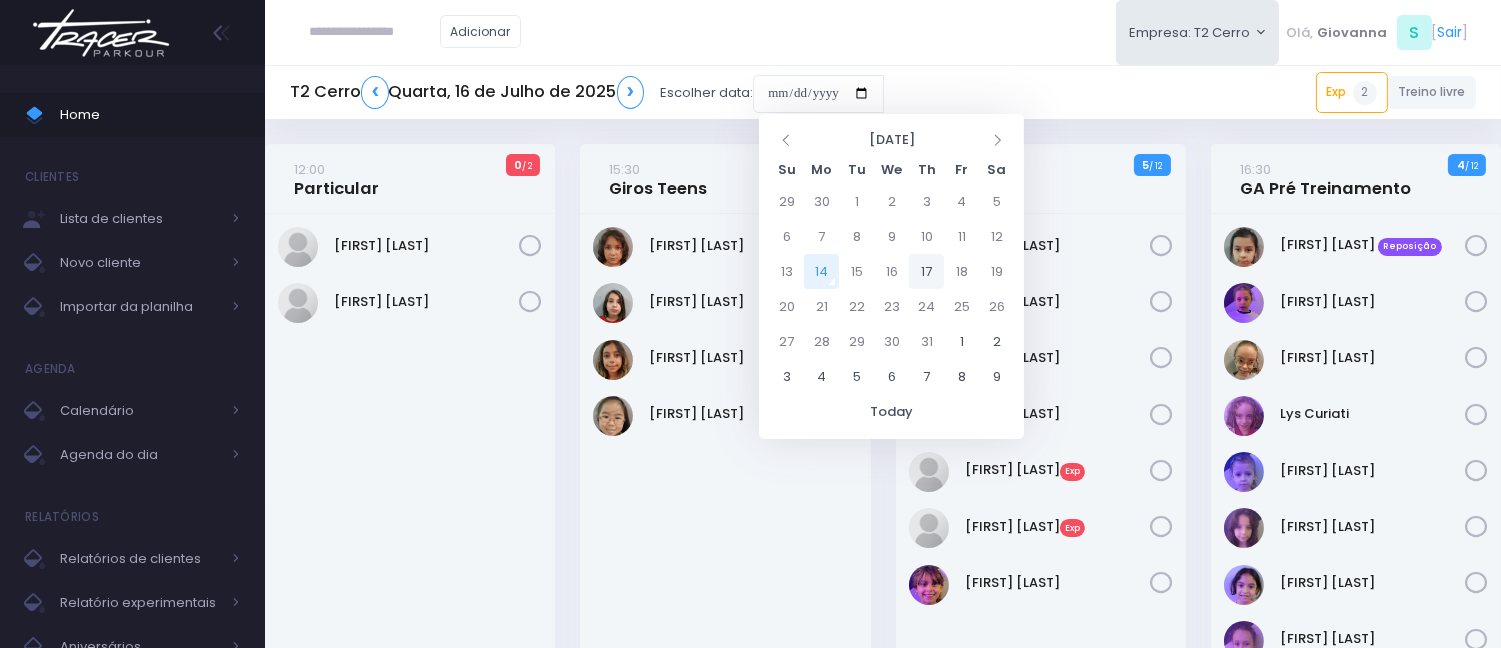 click on "17" at bounding box center [926, 271] 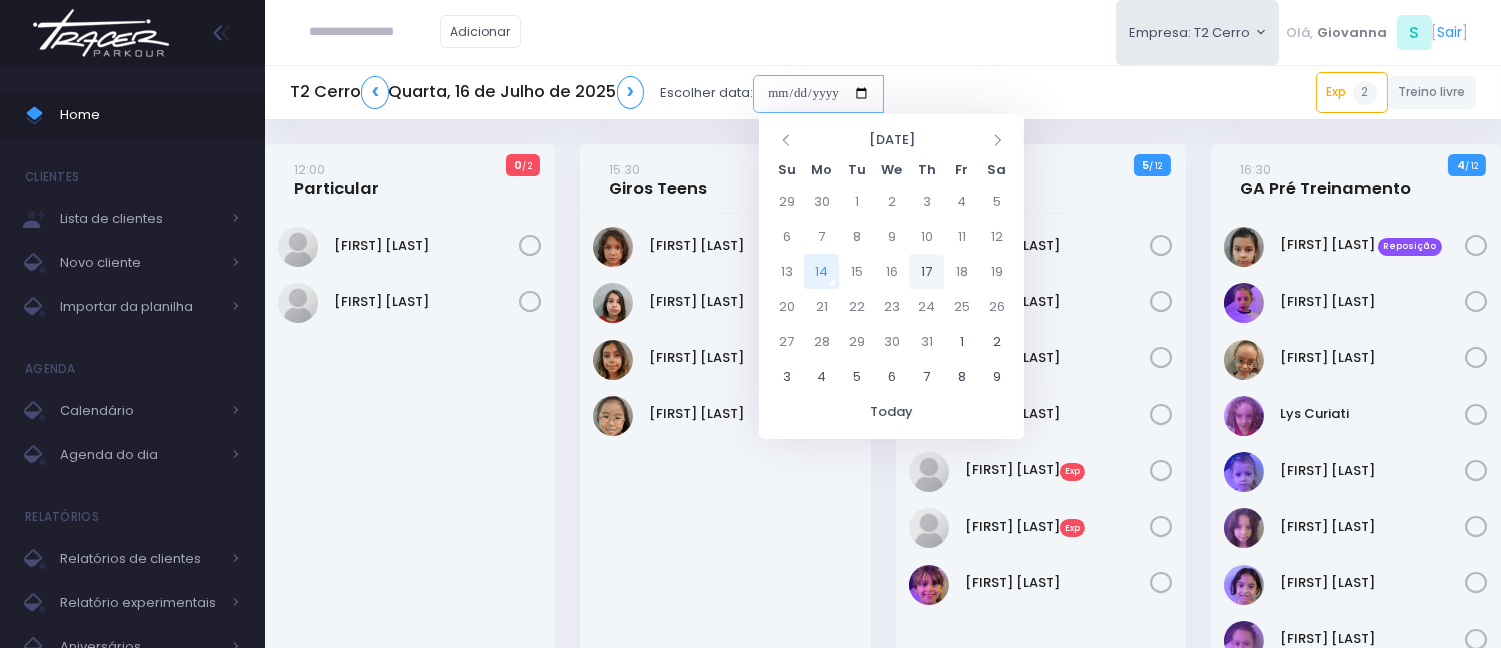 type on "**********" 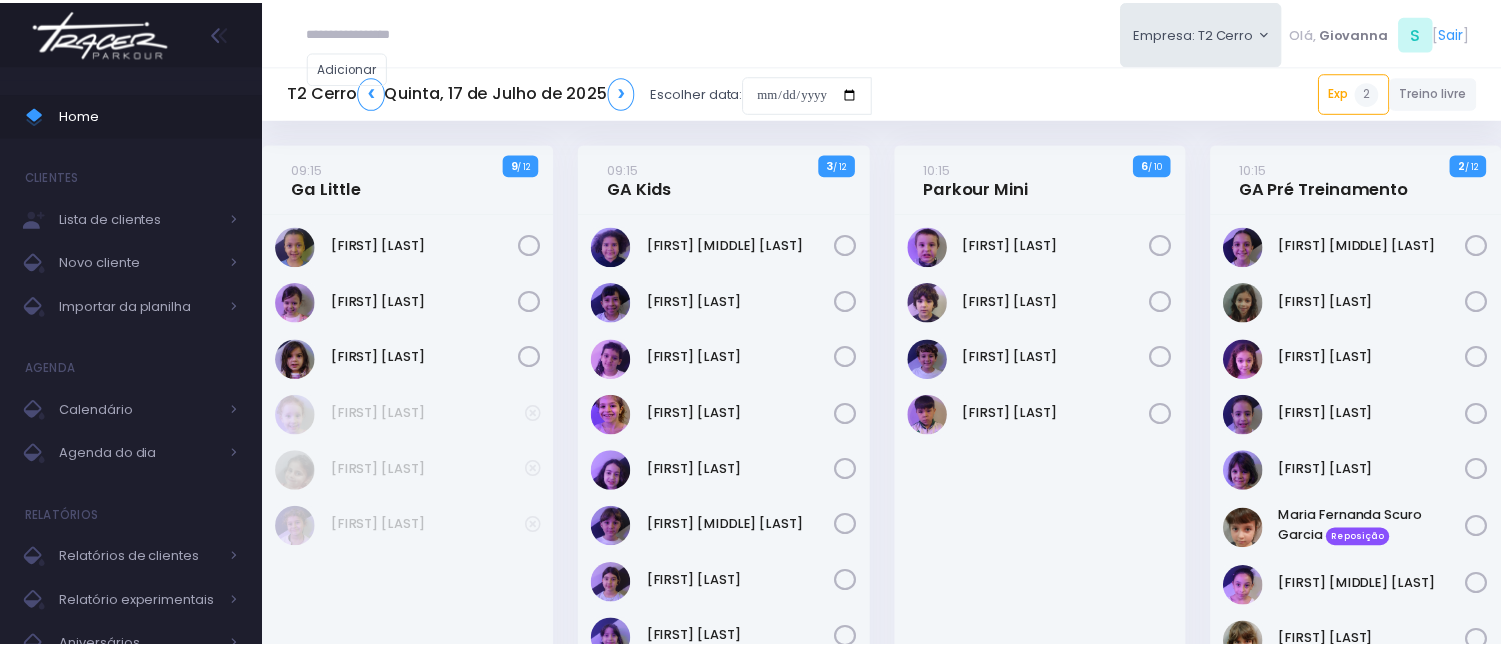 scroll, scrollTop: 0, scrollLeft: 0, axis: both 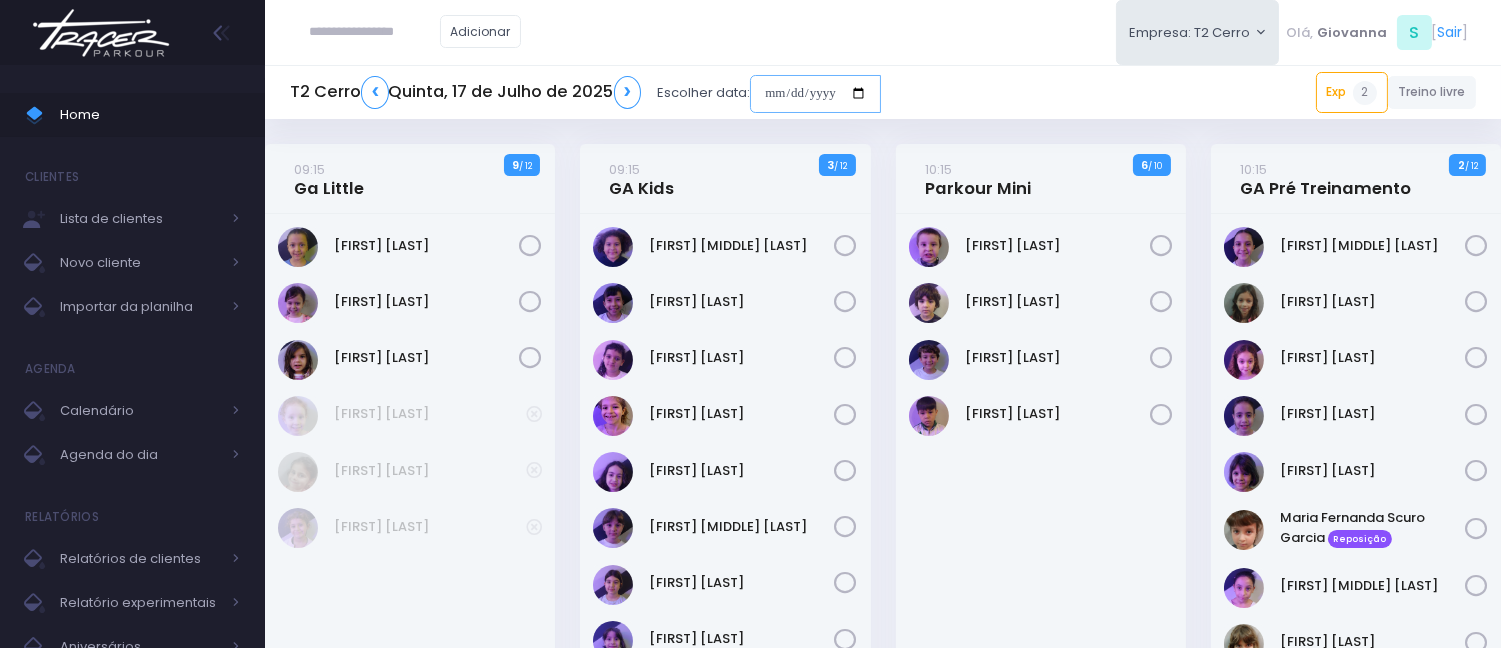 click at bounding box center (815, 94) 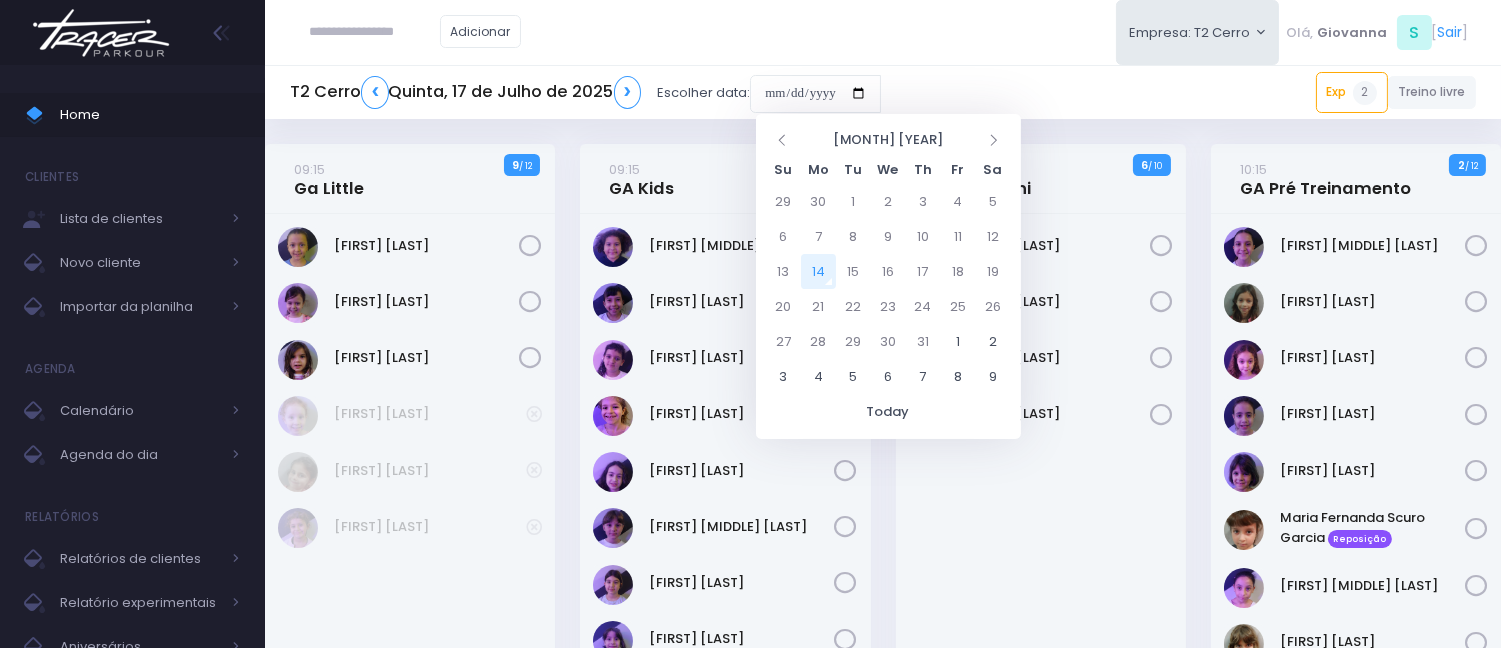 click on "Adicionar
Empresa: T2 Cerro
T2 Cerro T3 Santana T4 Pompeia Olá, S [" at bounding box center (883, 32) 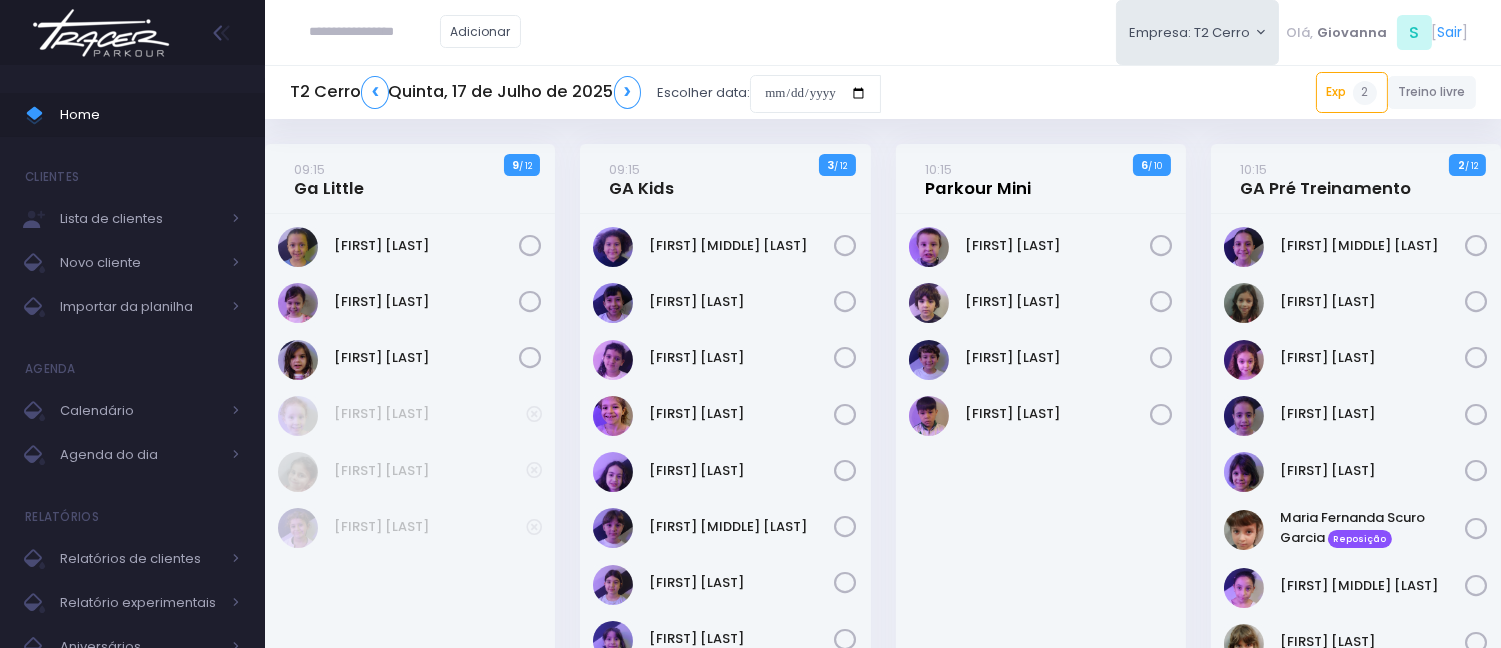 click on "10:15 Parkour Mini" at bounding box center [978, 179] 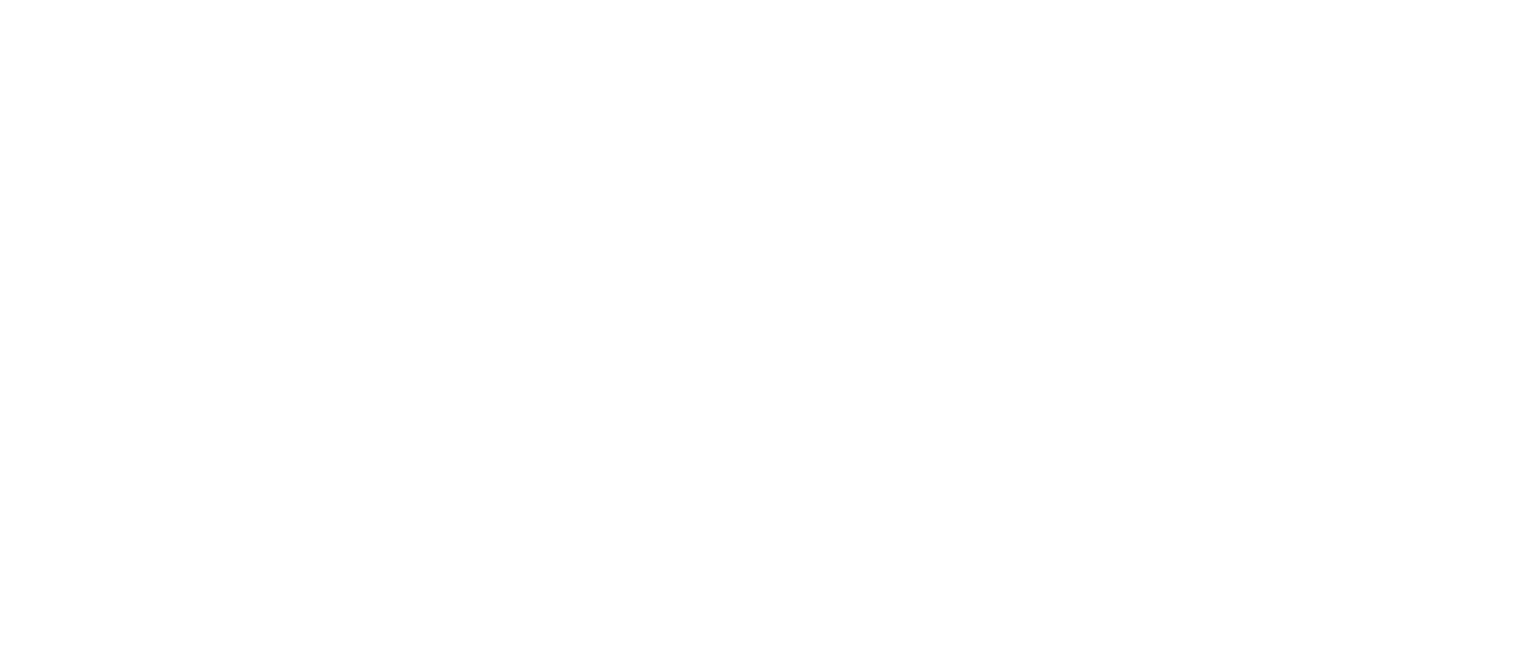scroll, scrollTop: 0, scrollLeft: 0, axis: both 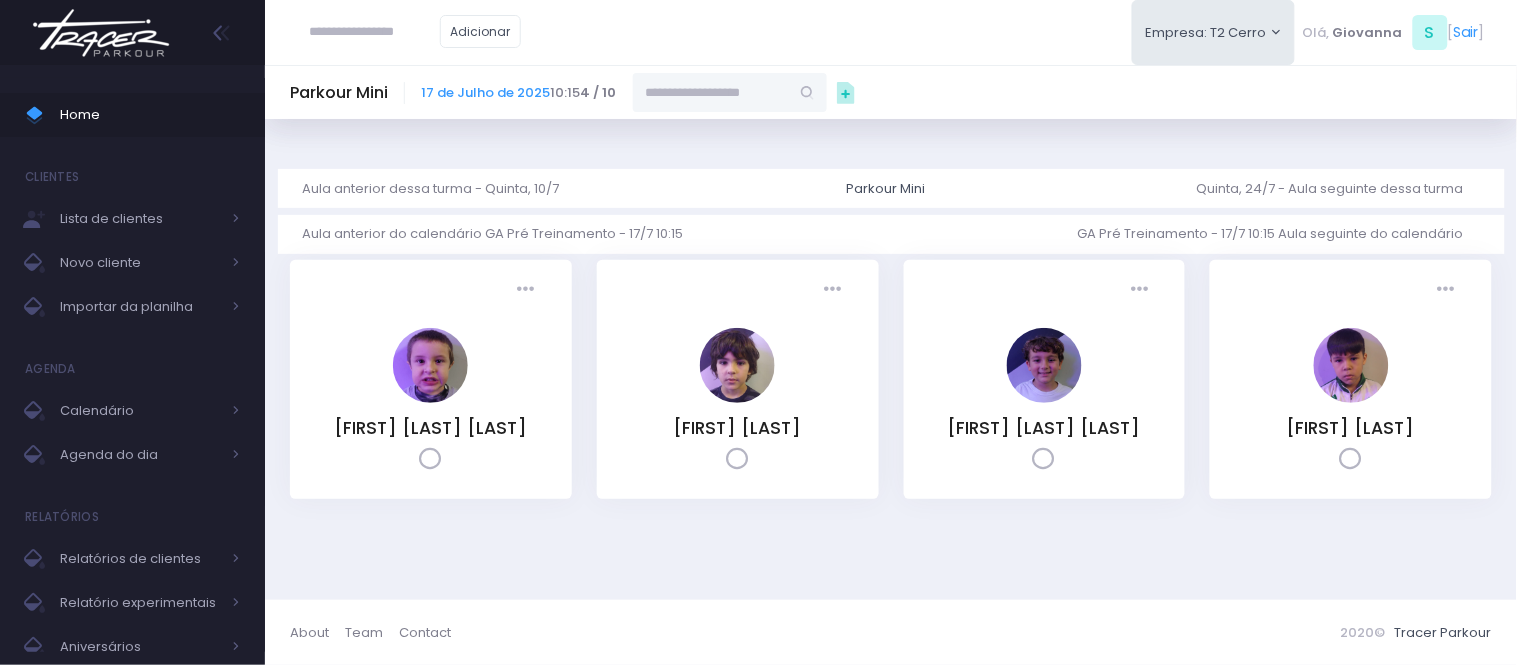 click at bounding box center (711, 92) 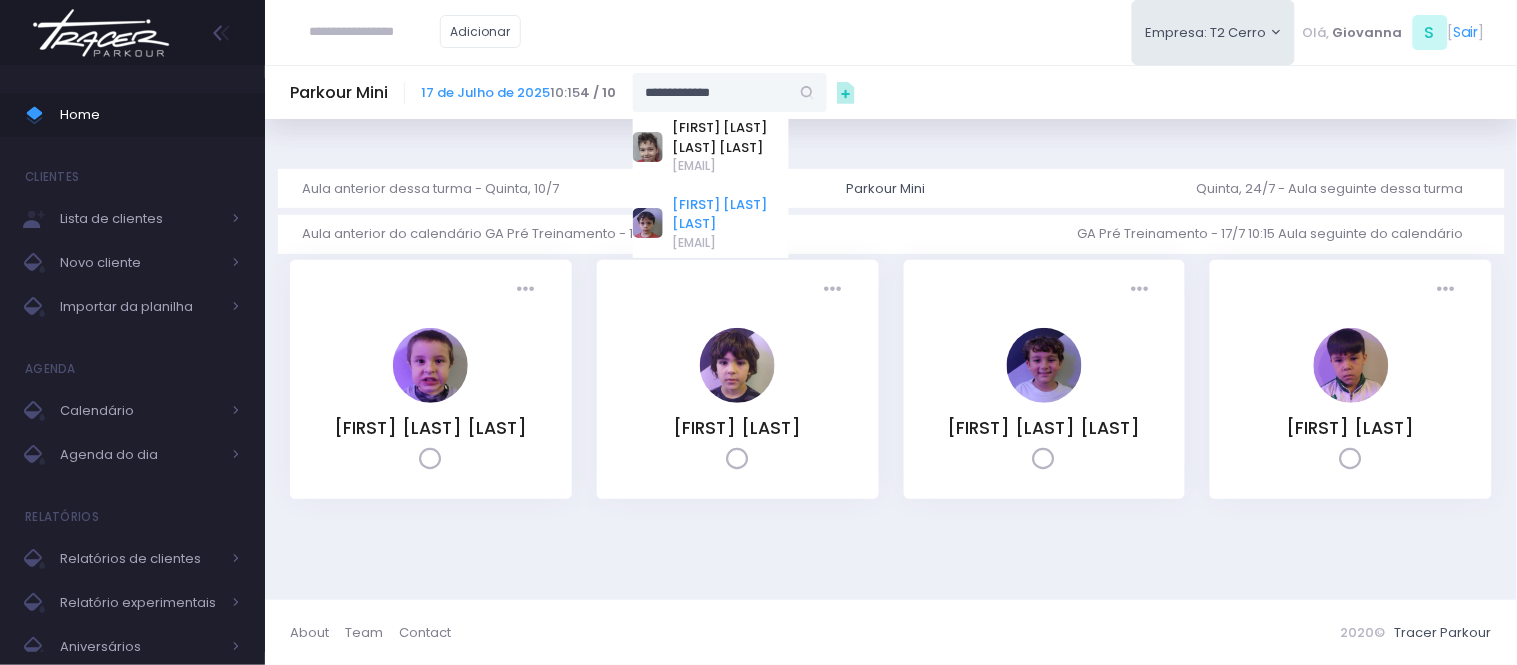 click on "[FIRST] [LAST] [LAST]" at bounding box center [731, 214] 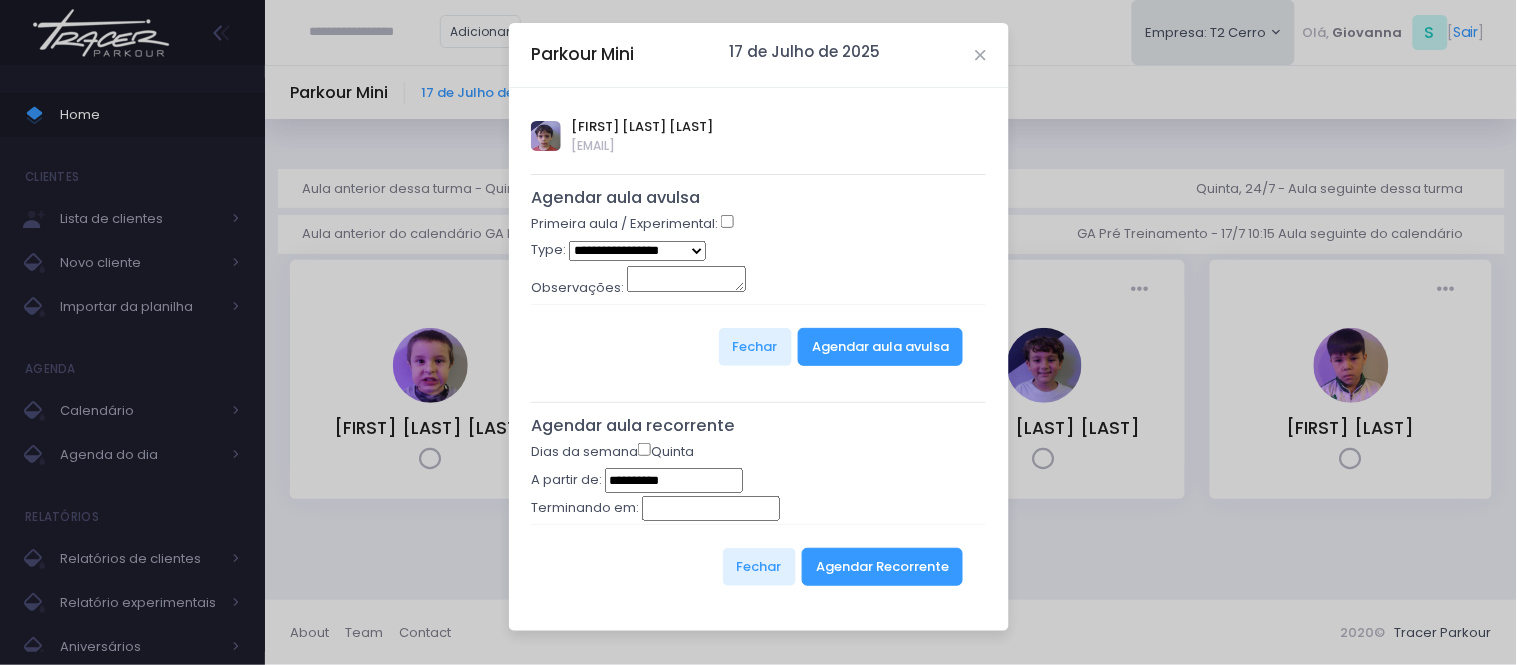 type on "**********" 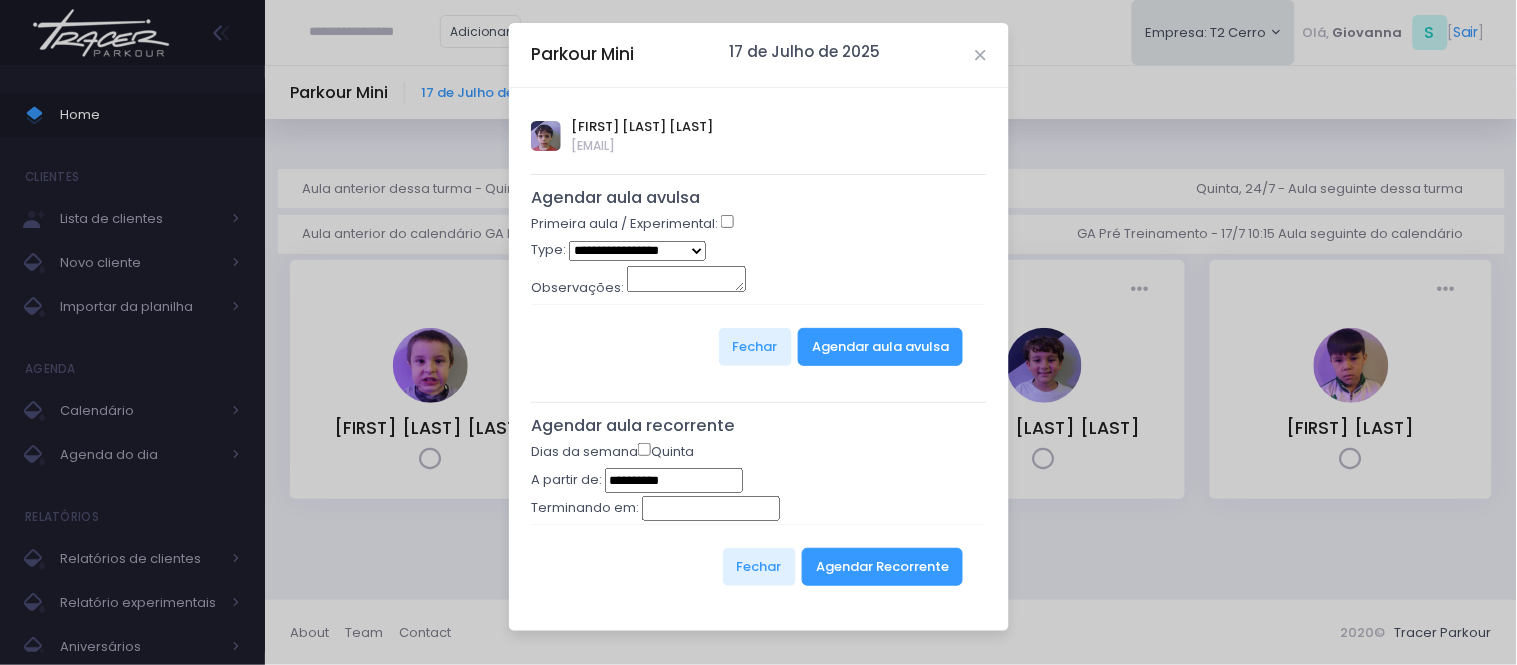 click on "**********" at bounding box center (637, 251) 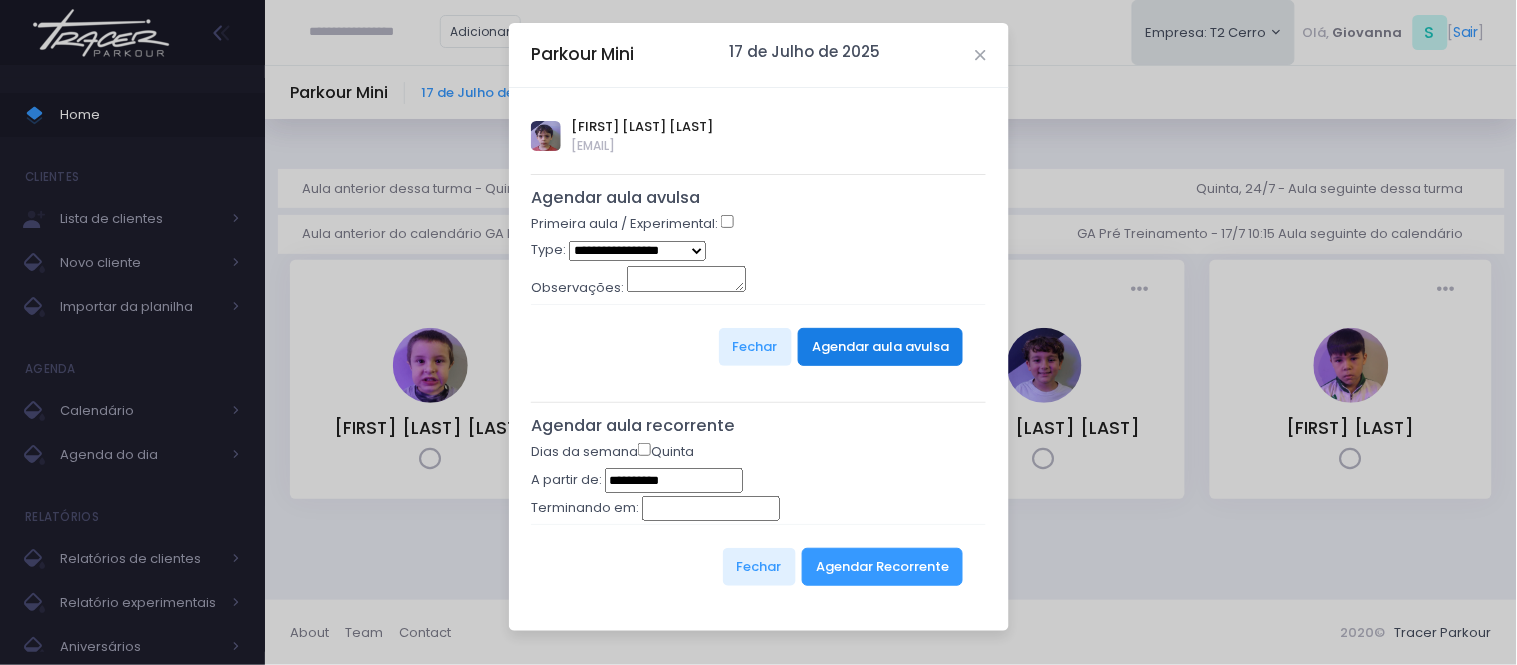 click on "Agendar aula avulsa" at bounding box center (880, 347) 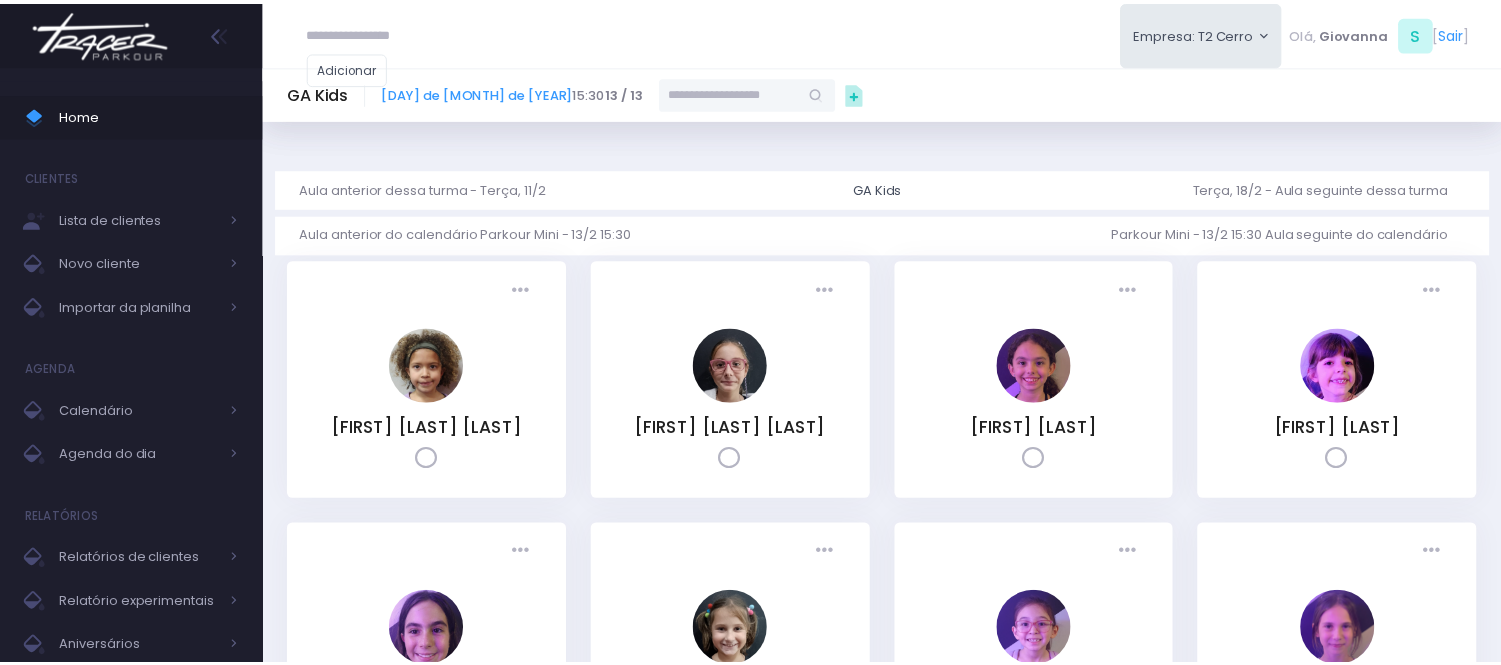 scroll, scrollTop: 0, scrollLeft: 0, axis: both 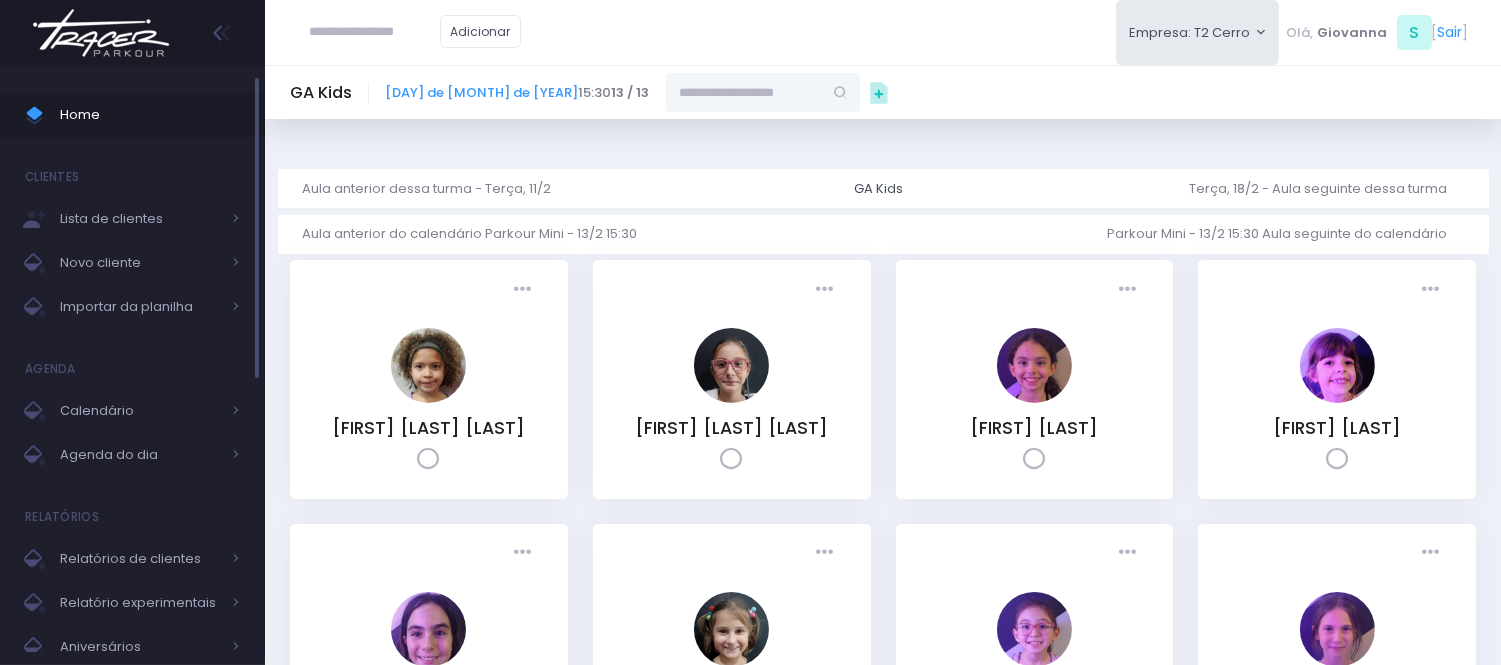 click on "Home" at bounding box center [150, 115] 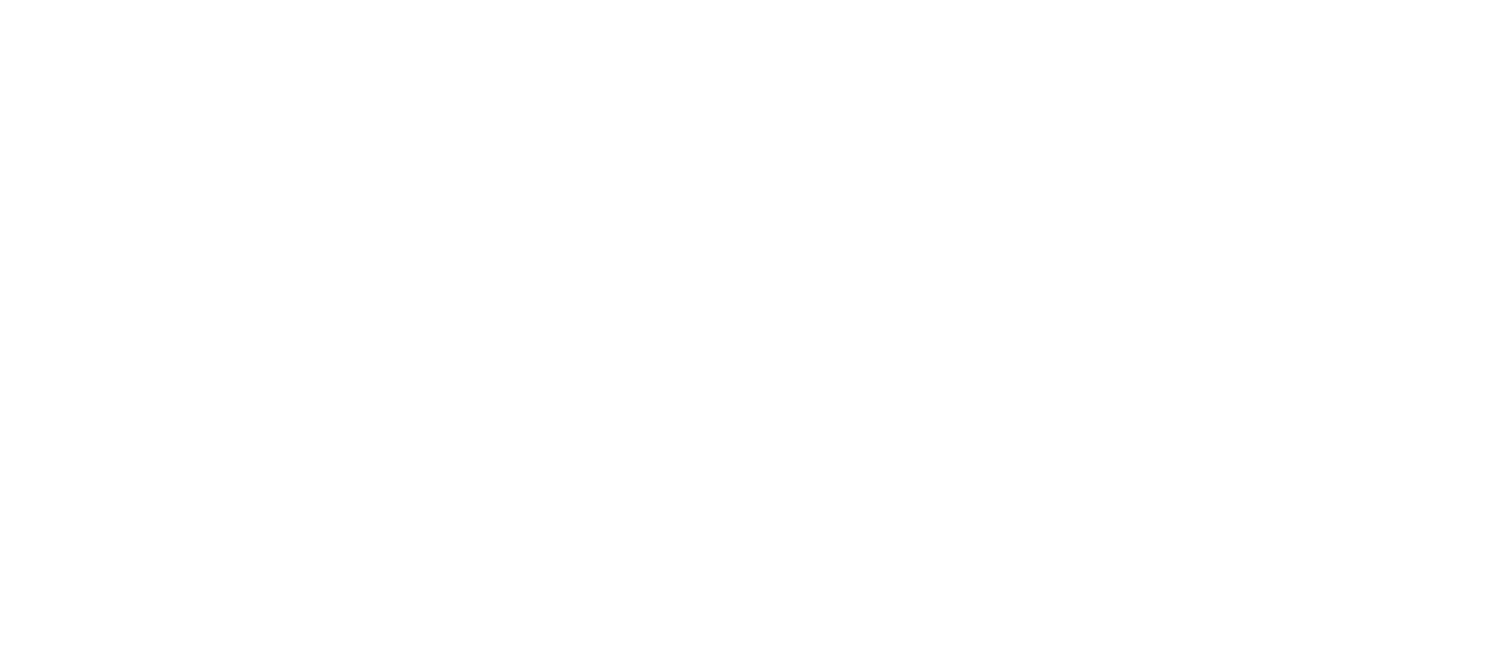 scroll, scrollTop: 0, scrollLeft: 0, axis: both 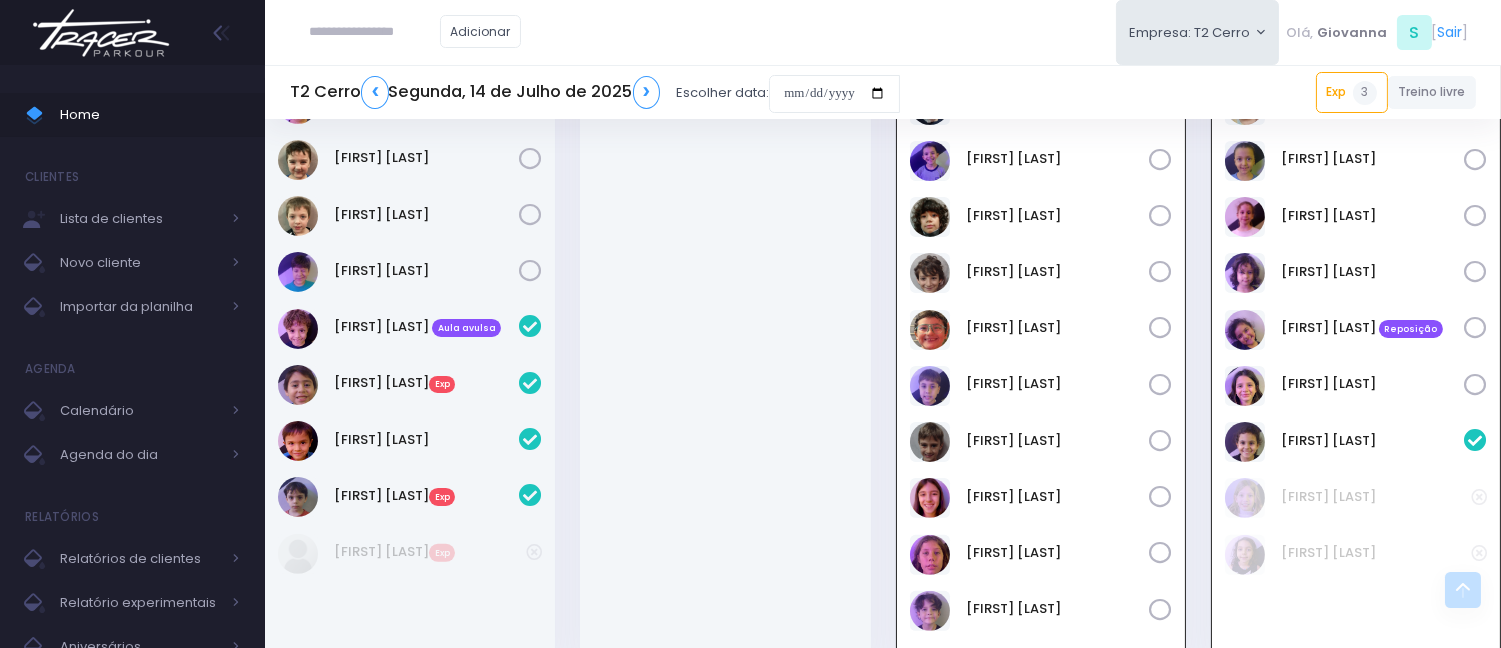 click at bounding box center (375, 32) 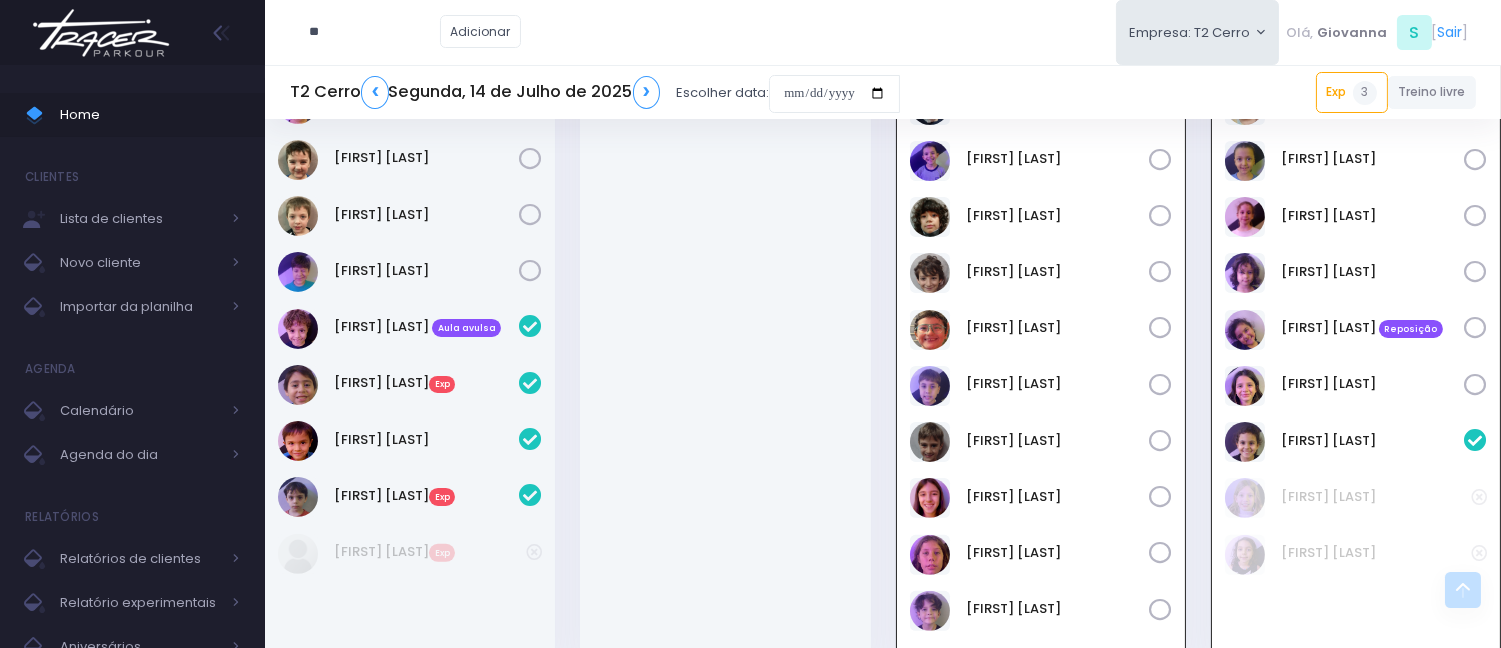 type on "*" 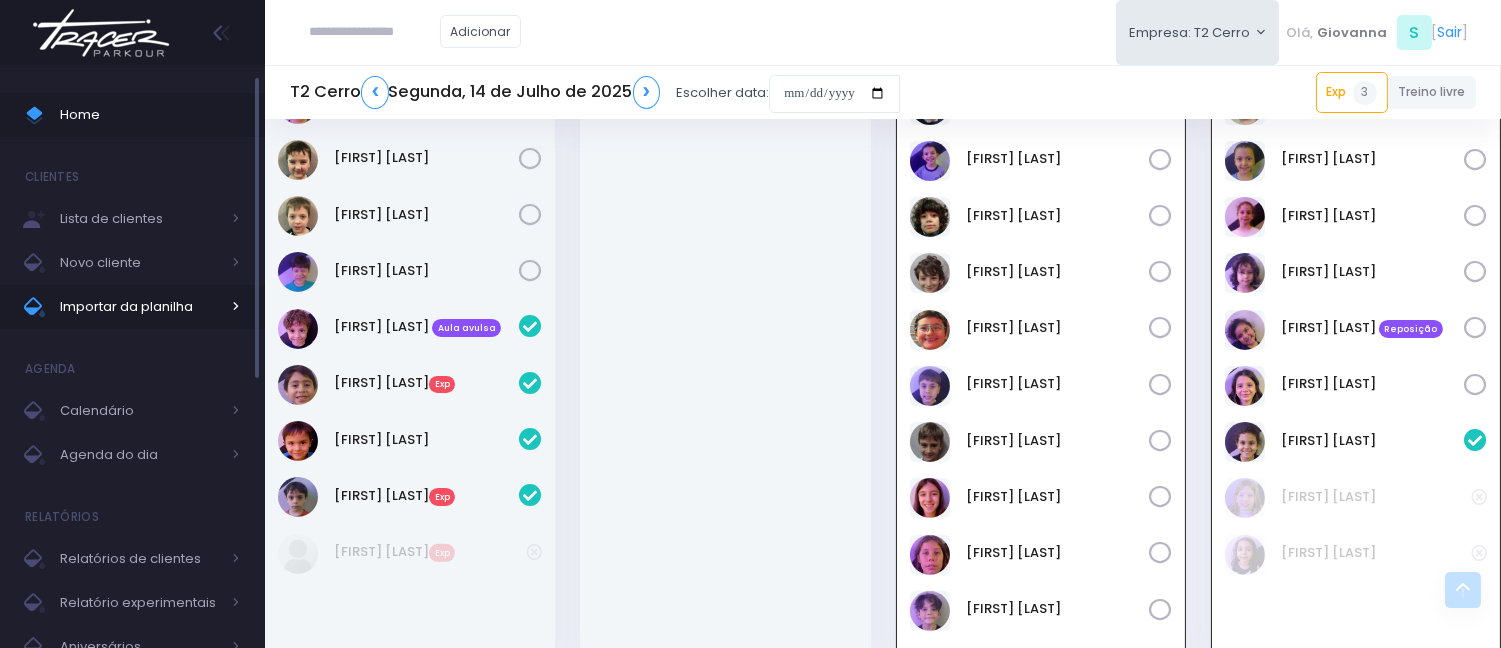 type 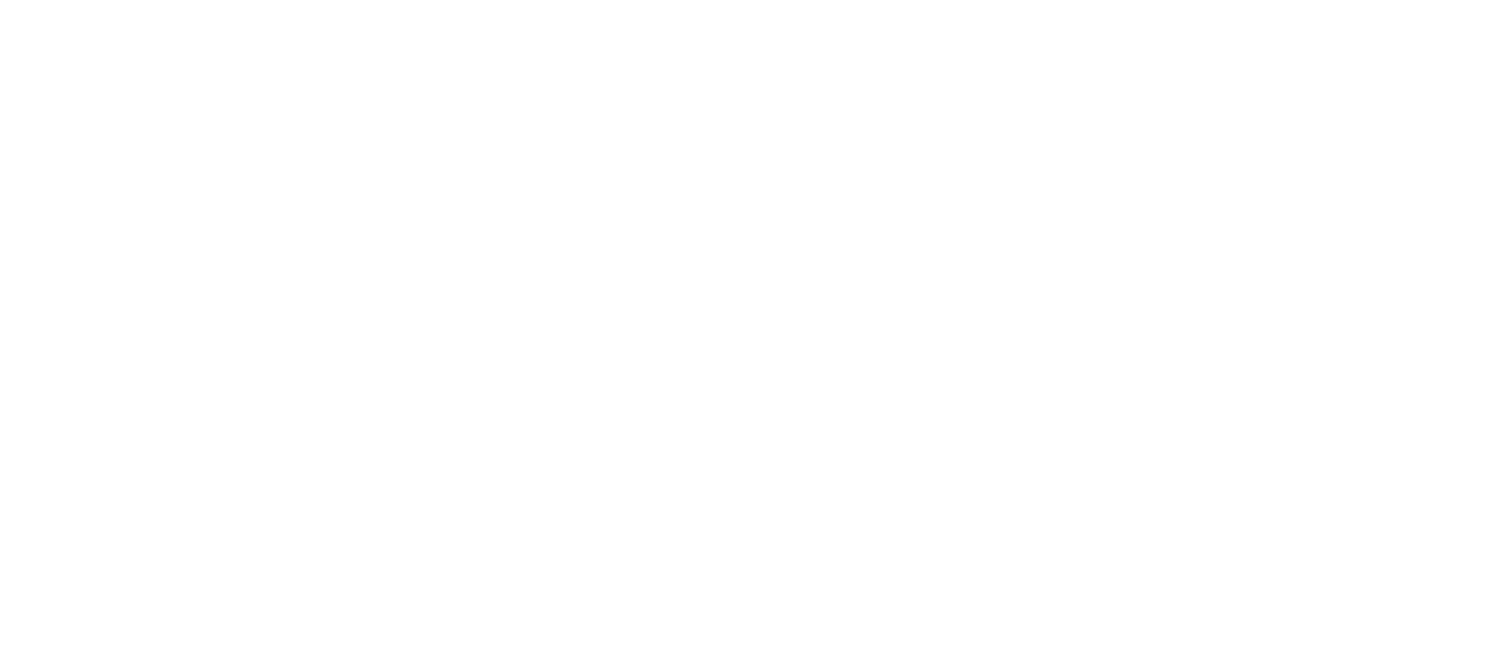 scroll, scrollTop: 0, scrollLeft: 0, axis: both 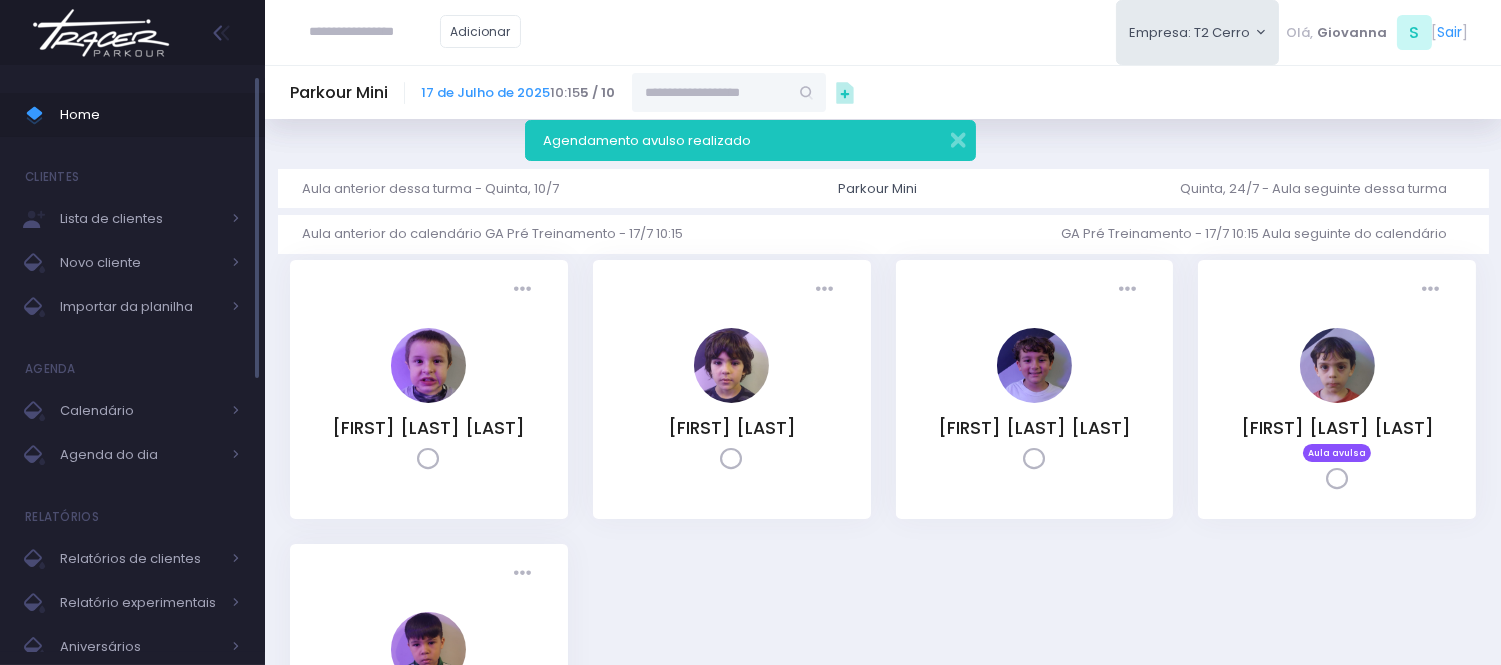 click on "Home" at bounding box center (150, 115) 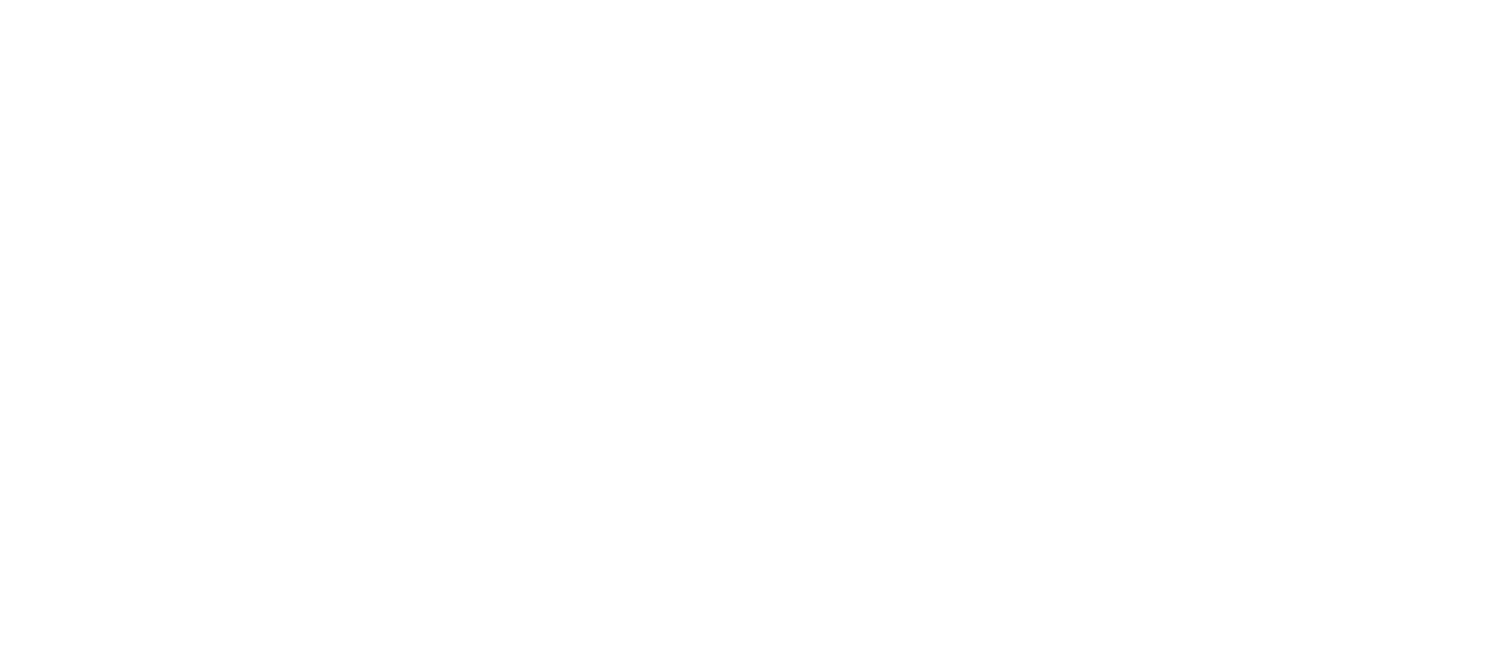 scroll, scrollTop: 0, scrollLeft: 0, axis: both 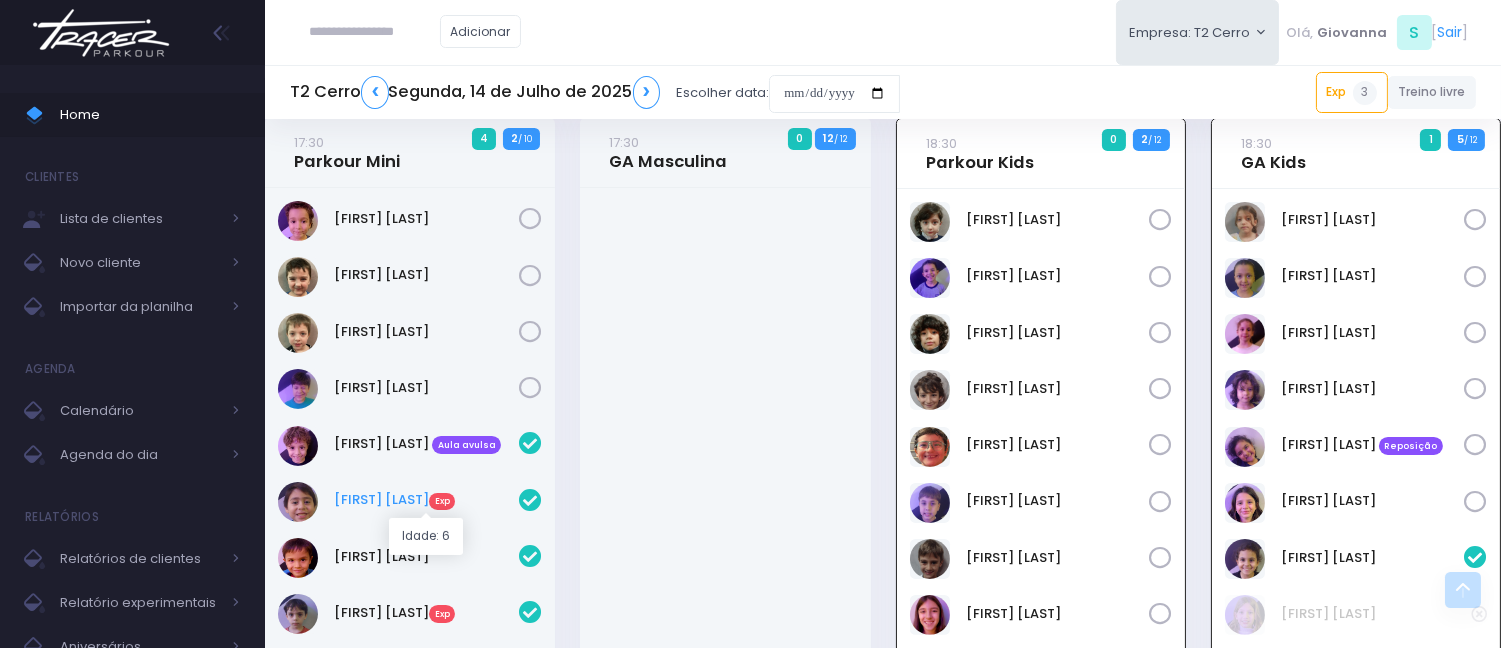 click on "Gael Antonio
Exp" at bounding box center (426, 500) 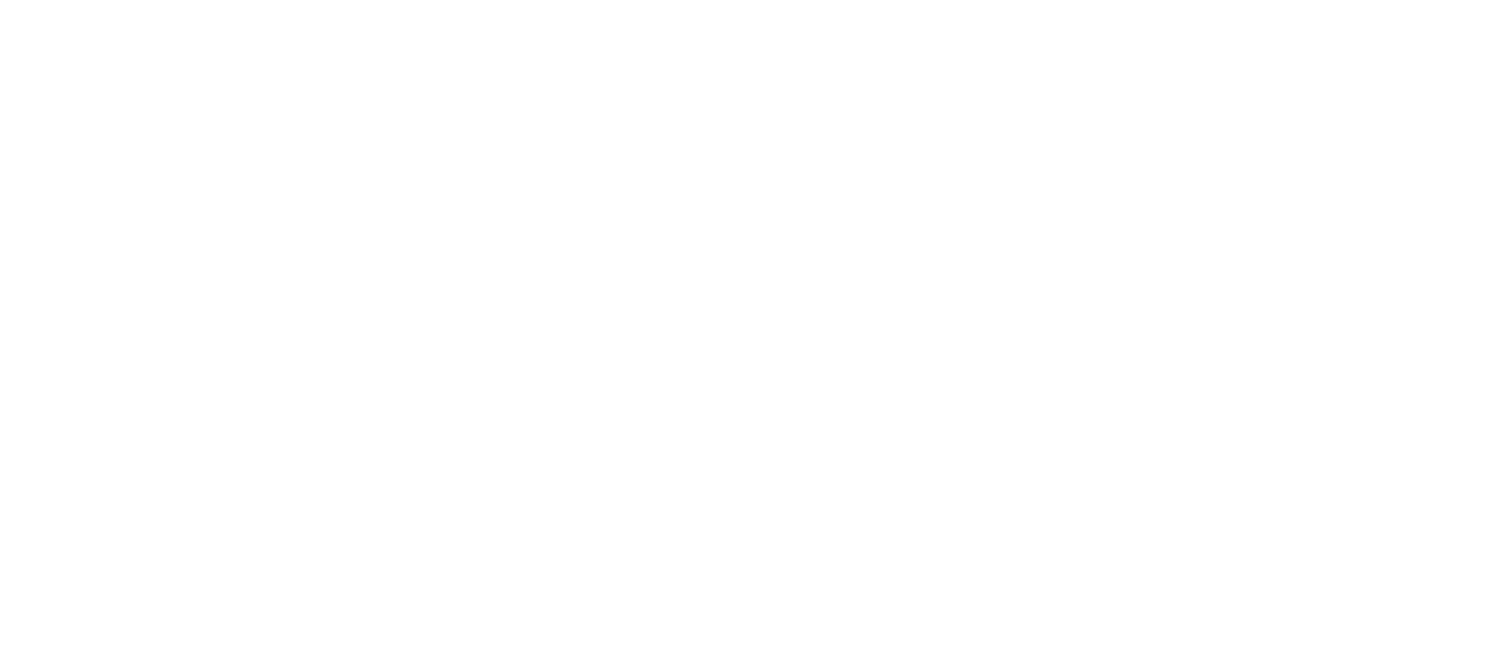 scroll, scrollTop: 0, scrollLeft: 0, axis: both 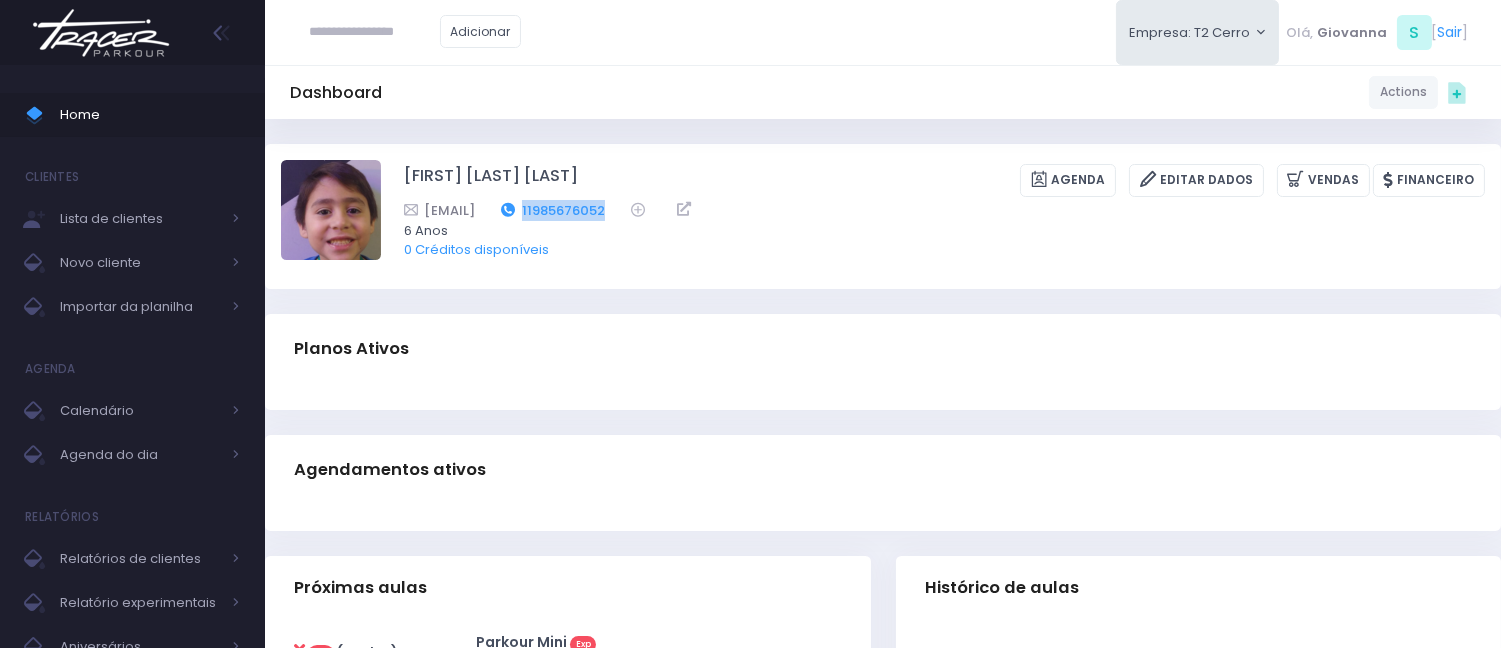drag, startPoint x: 790, startPoint y: 203, endPoint x: 685, endPoint y: 203, distance: 105 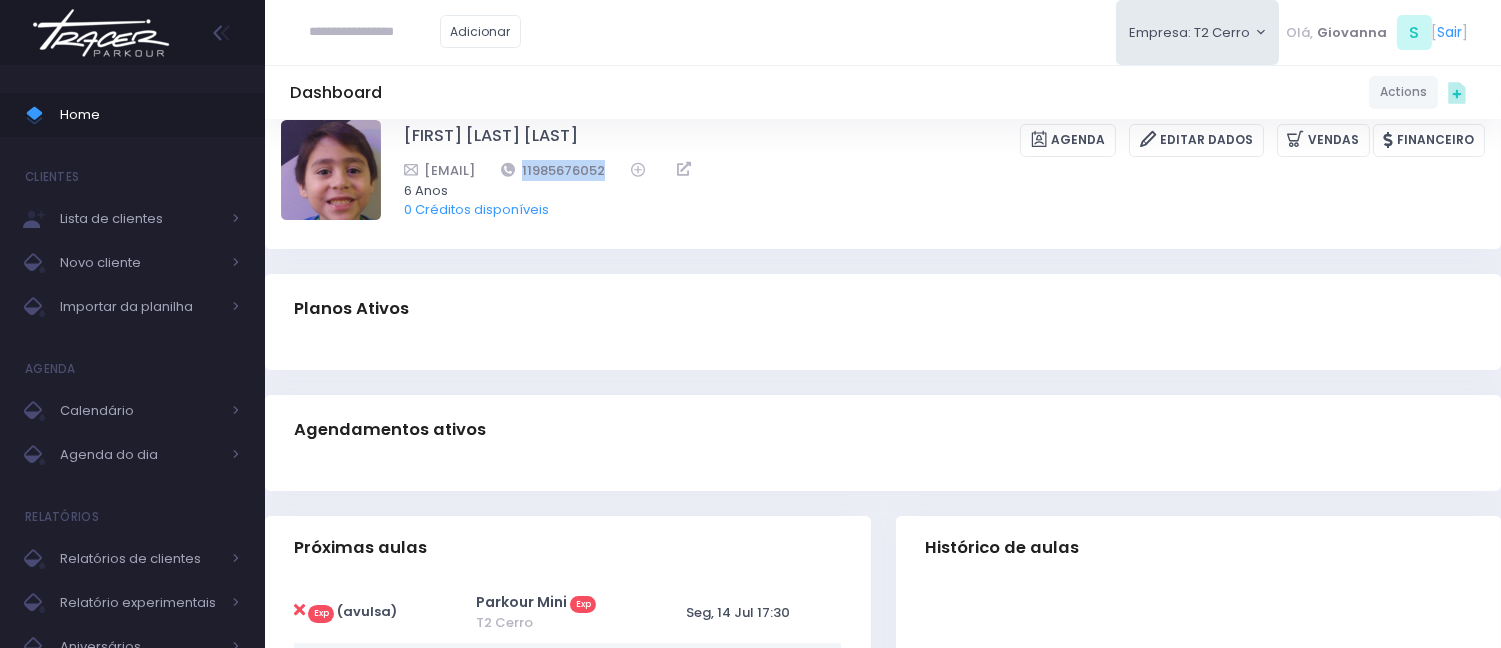 scroll, scrollTop: 0, scrollLeft: 0, axis: both 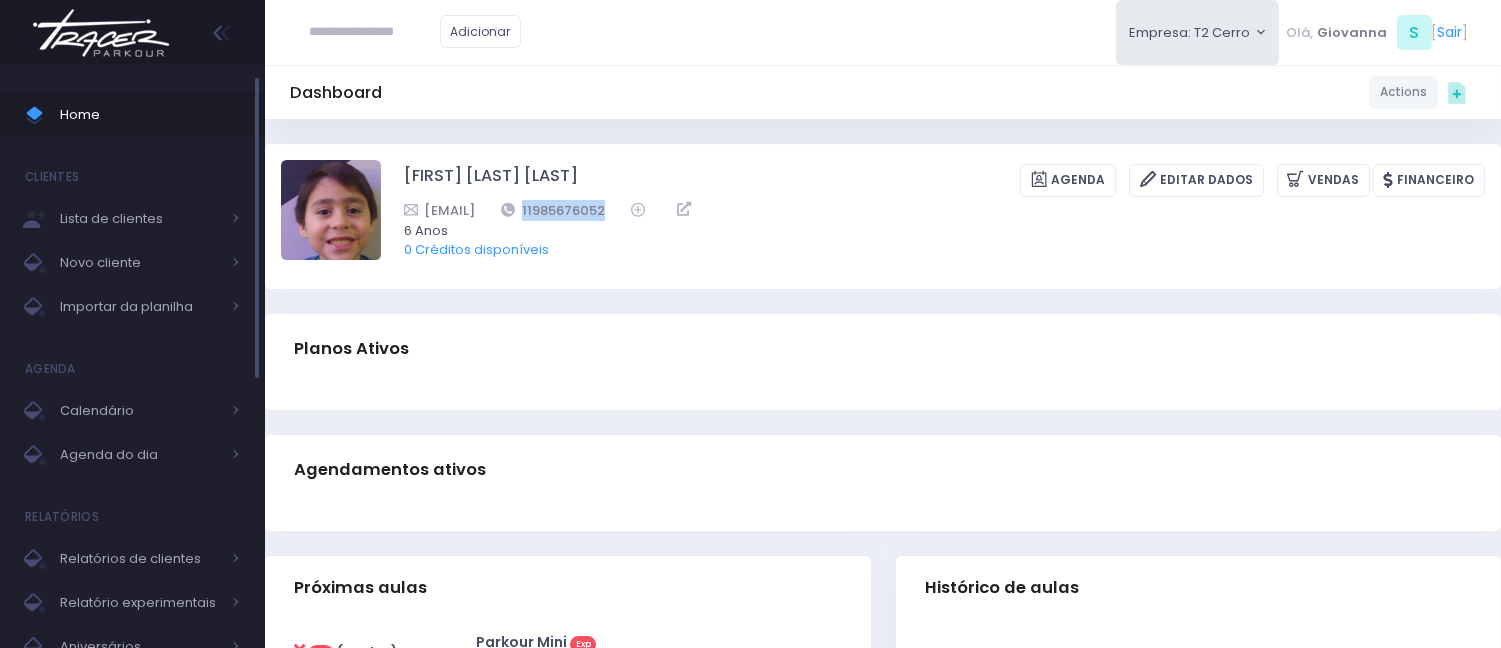 click on "Home" at bounding box center [150, 115] 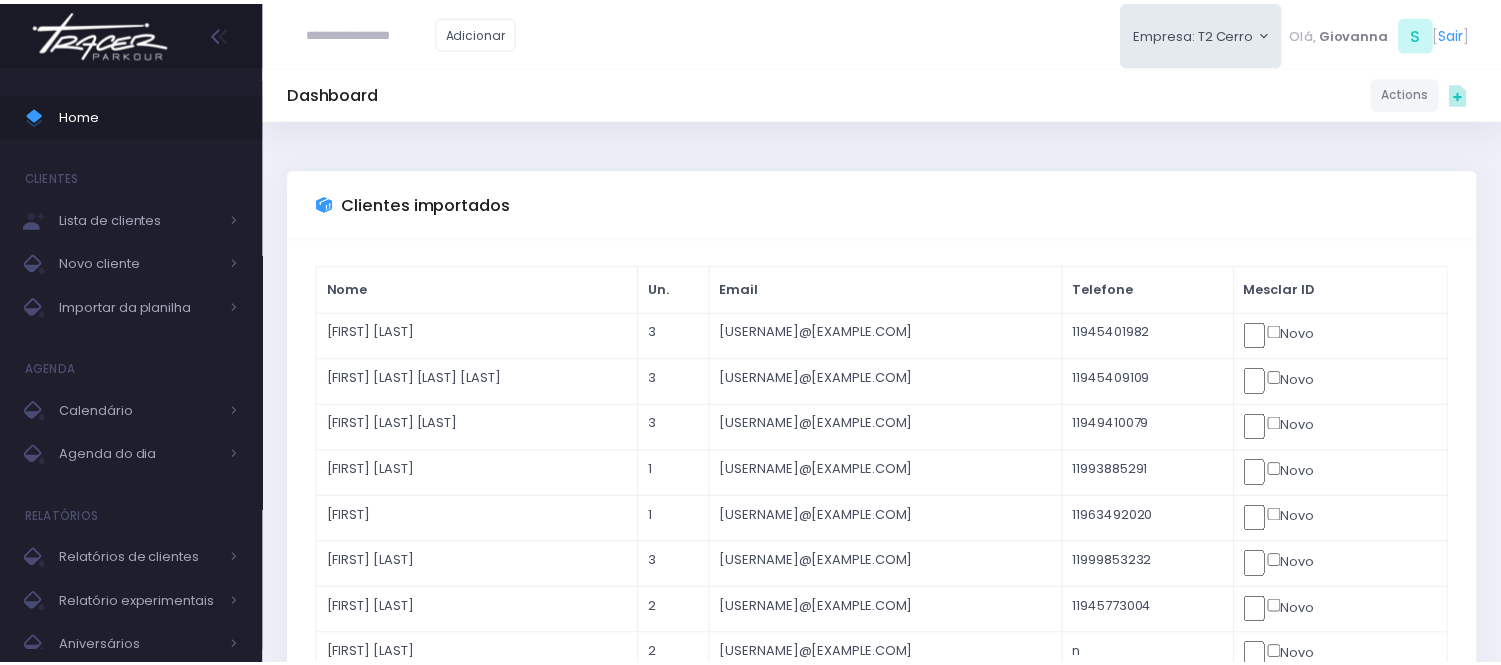 scroll, scrollTop: 0, scrollLeft: 0, axis: both 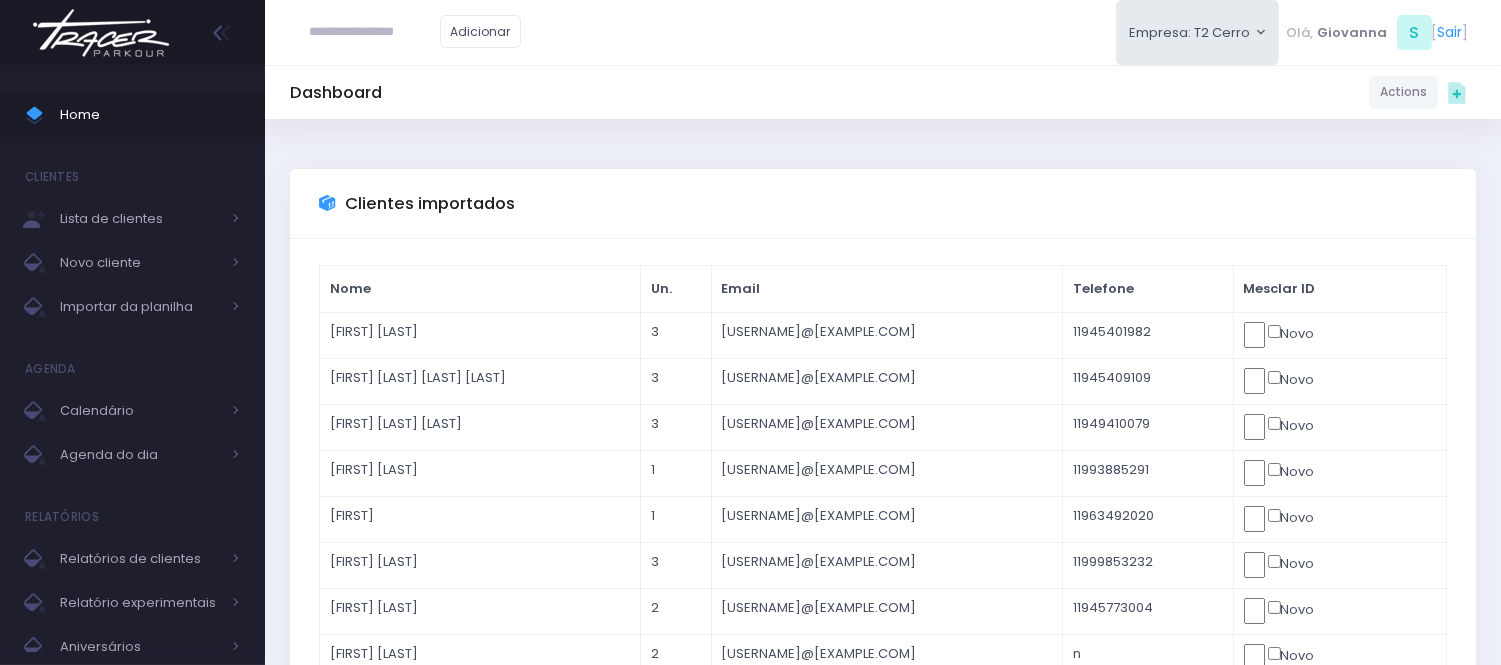 click at bounding box center [375, 32] 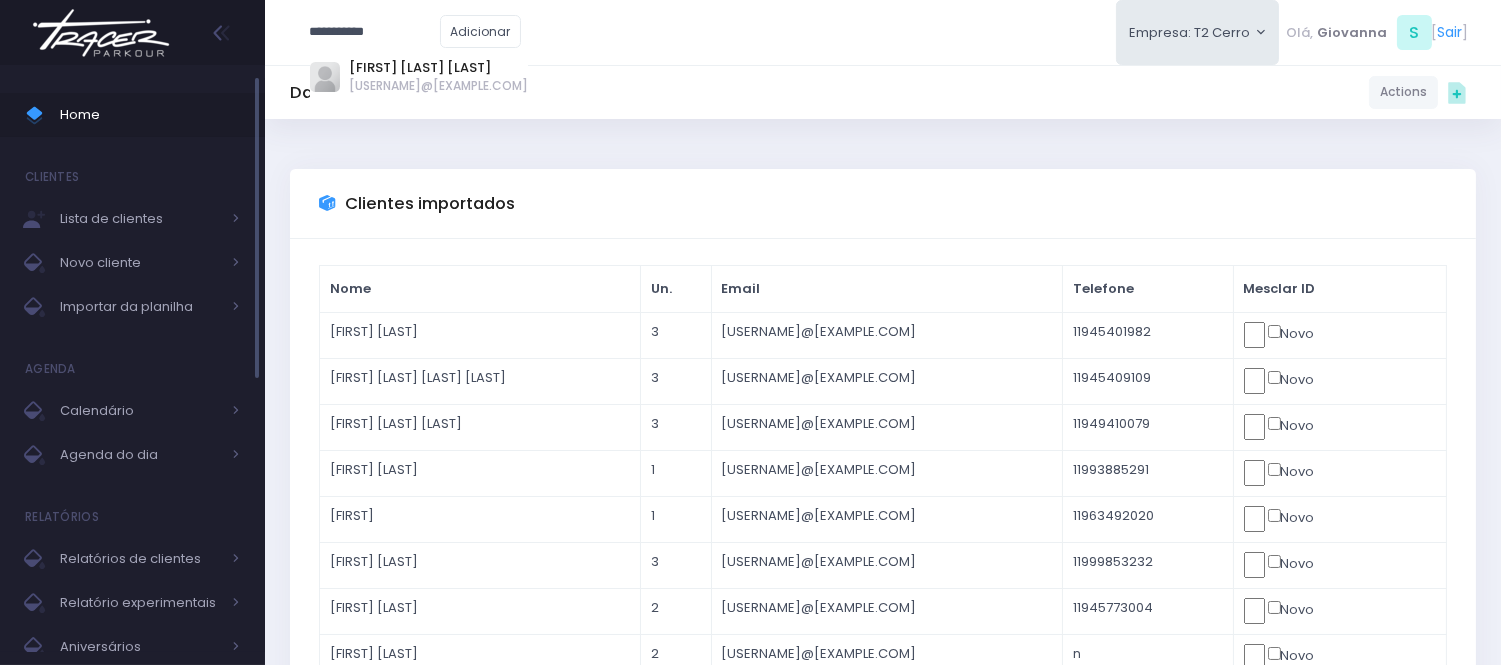 type on "**********" 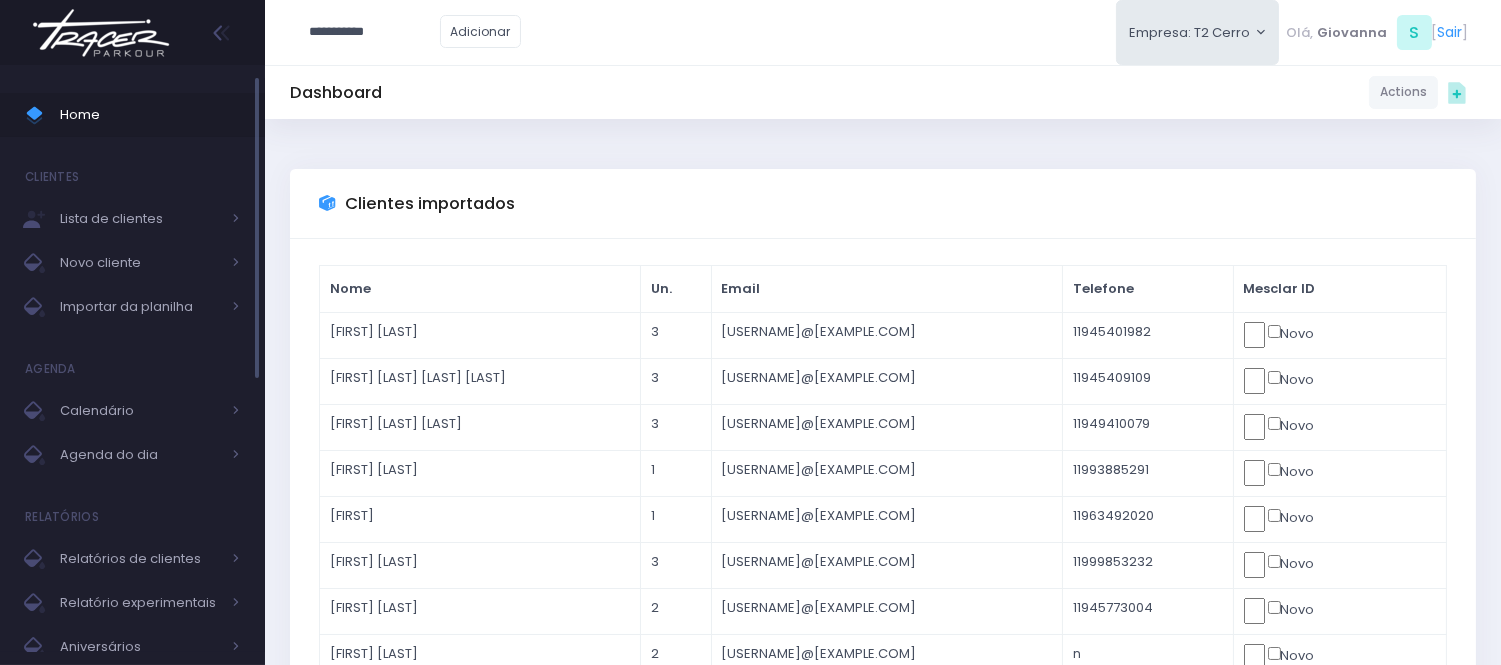 click on "Home" at bounding box center (150, 115) 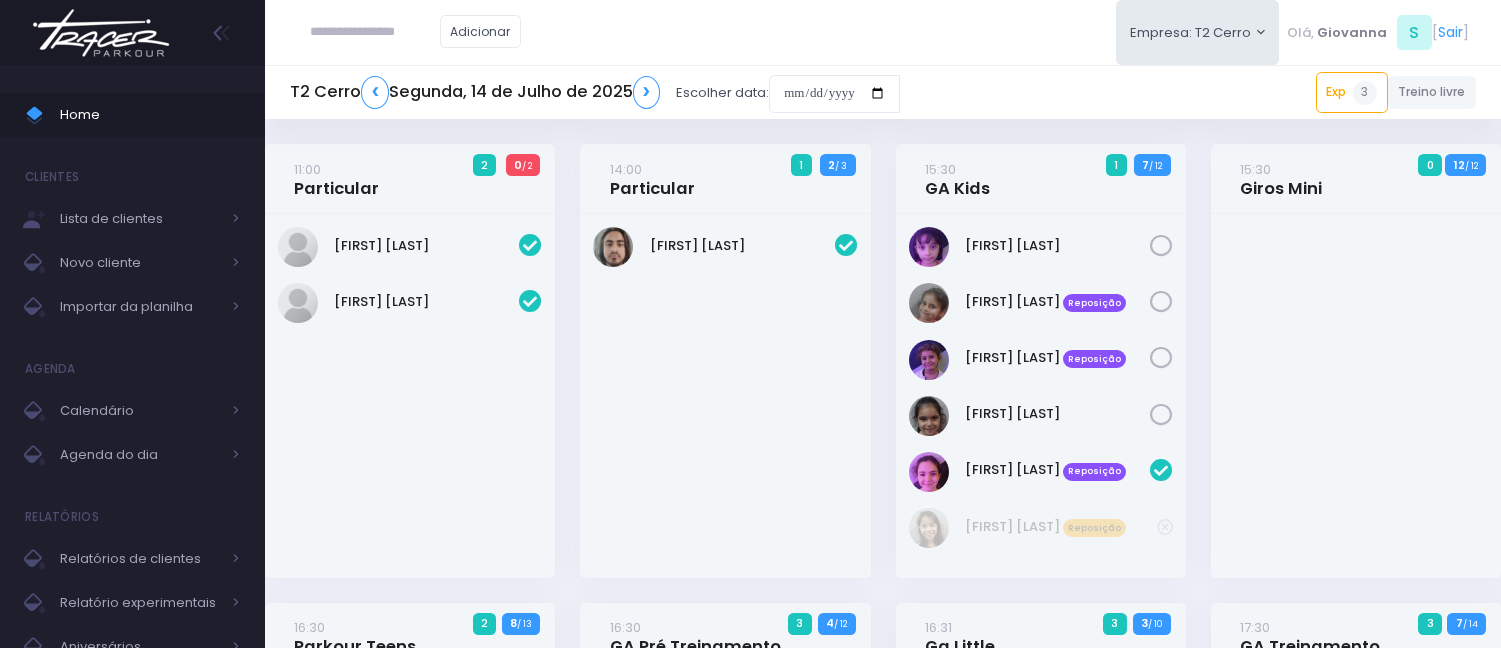 scroll, scrollTop: 1173, scrollLeft: 0, axis: vertical 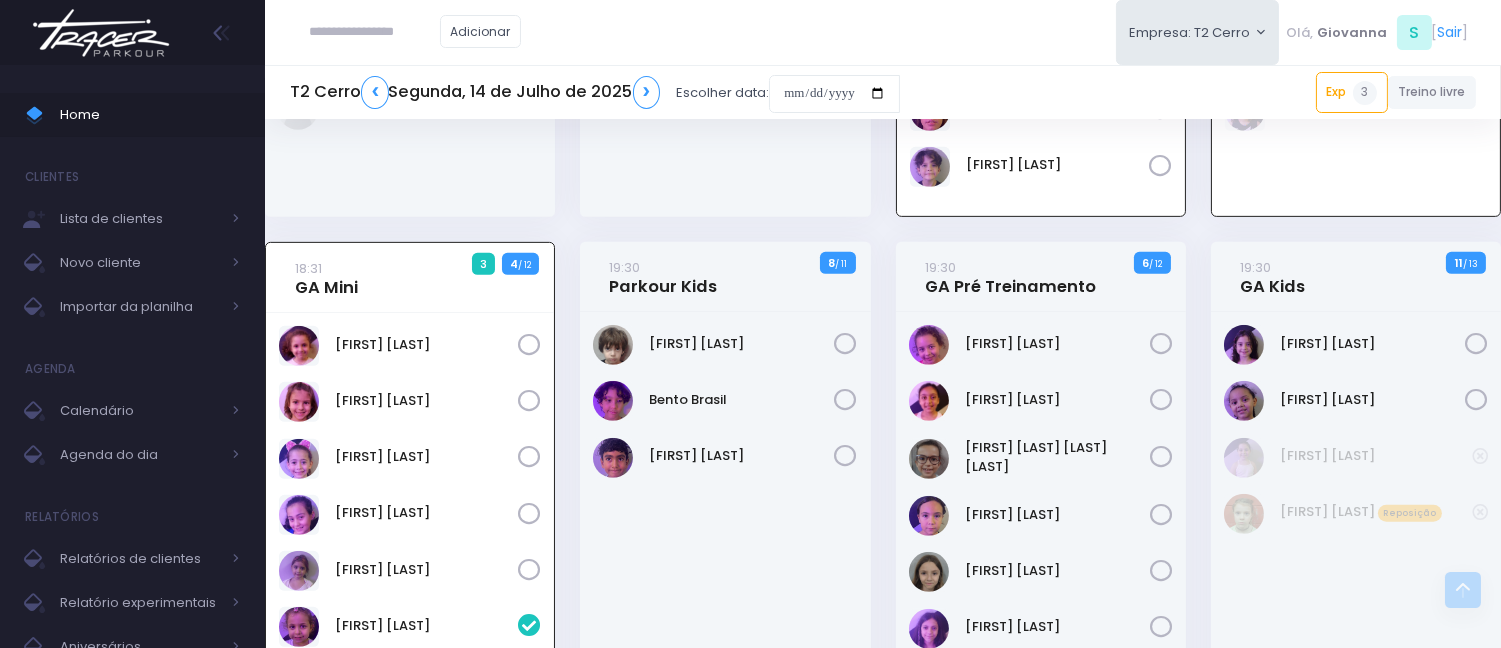 click on "T2 Cerro  ❮
Segunda, 14 de Julho de 2025  ❯
Escolher data:" at bounding box center [595, 93] 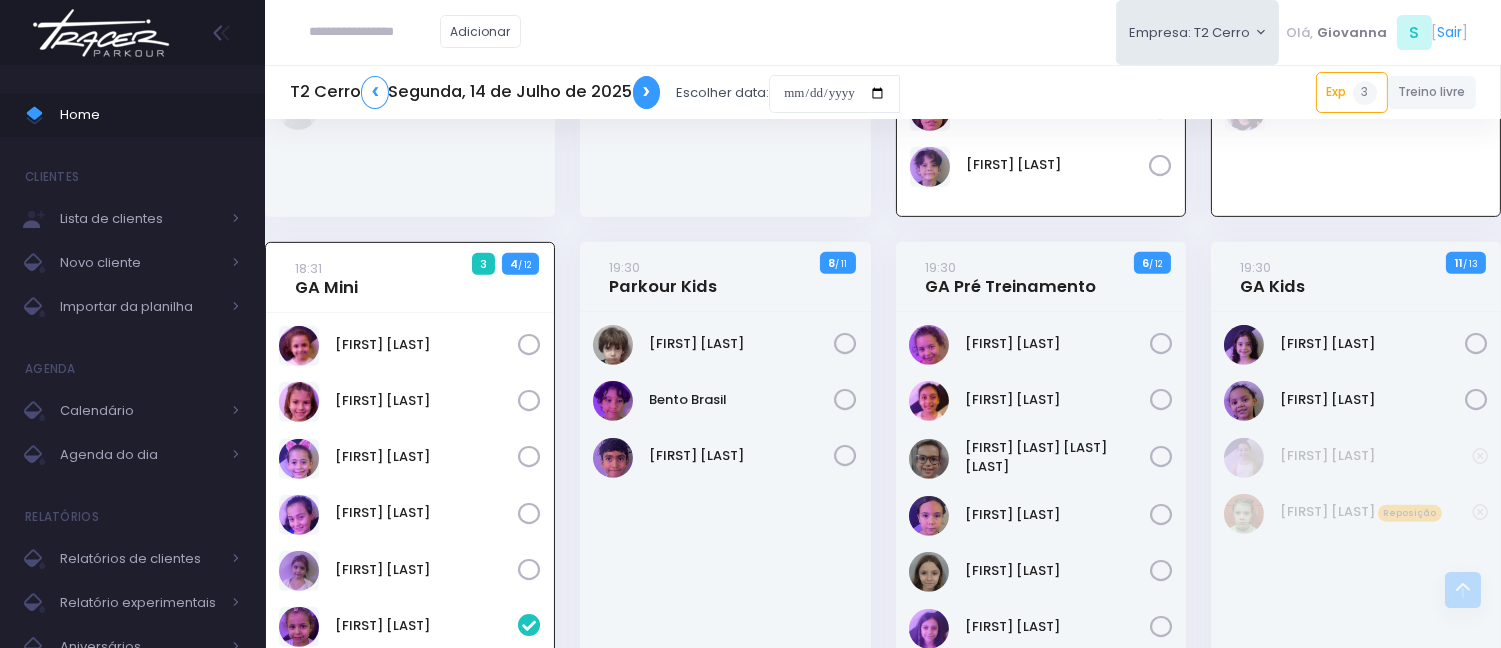 click on "❯" at bounding box center [647, 92] 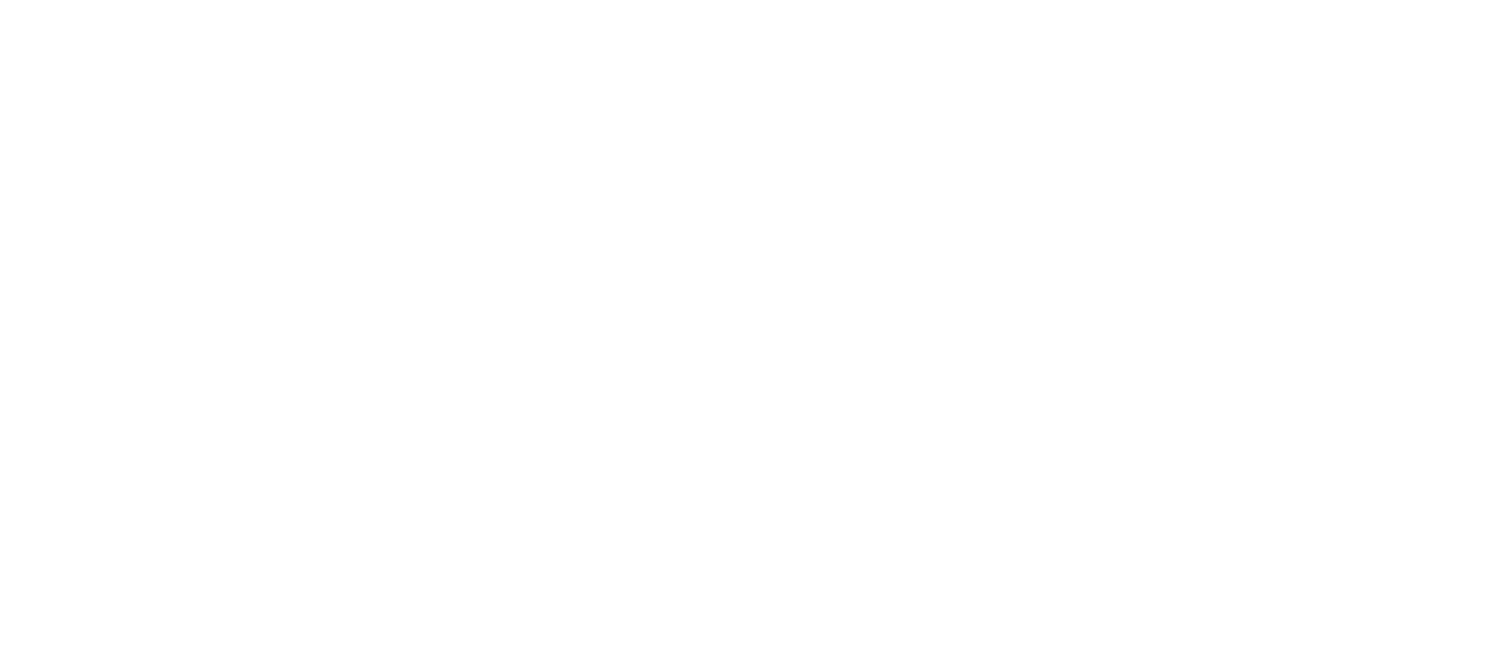 scroll, scrollTop: 0, scrollLeft: 0, axis: both 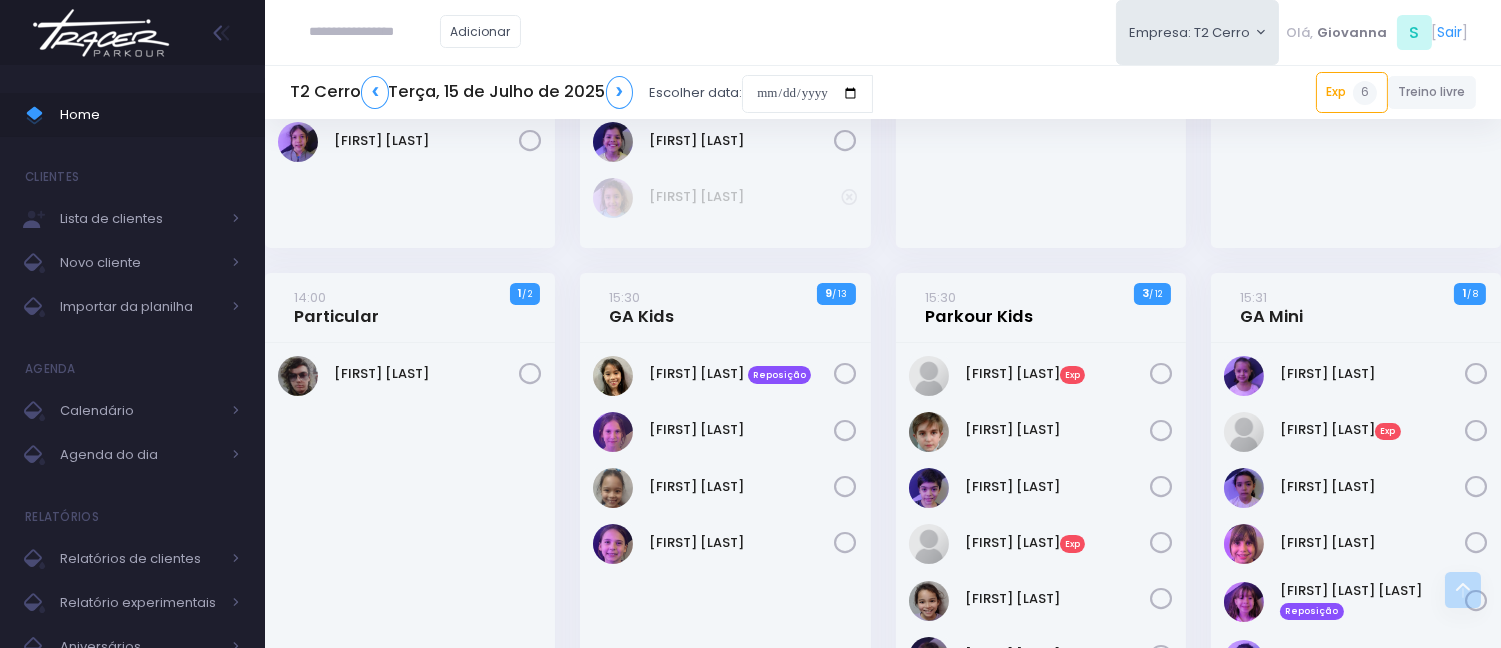 click on "15:30 Parkour Kids" at bounding box center [979, 307] 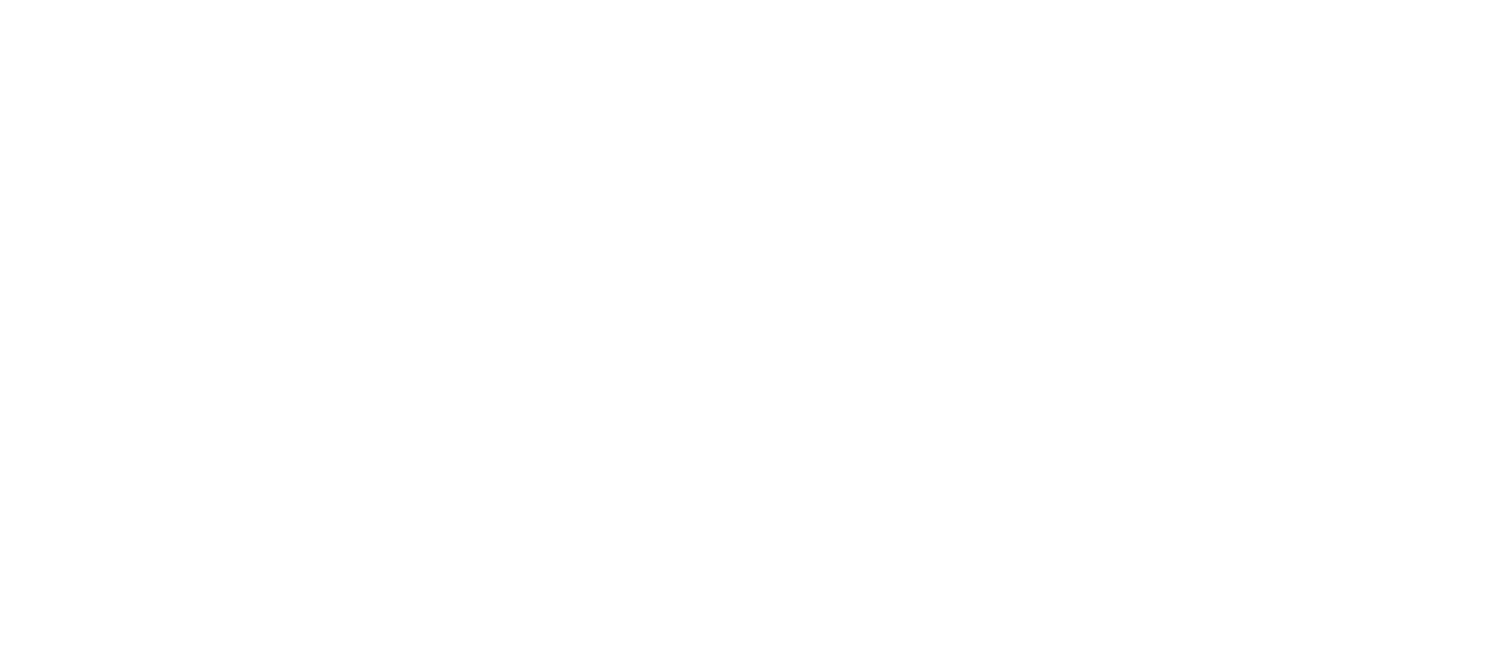 scroll, scrollTop: 0, scrollLeft: 0, axis: both 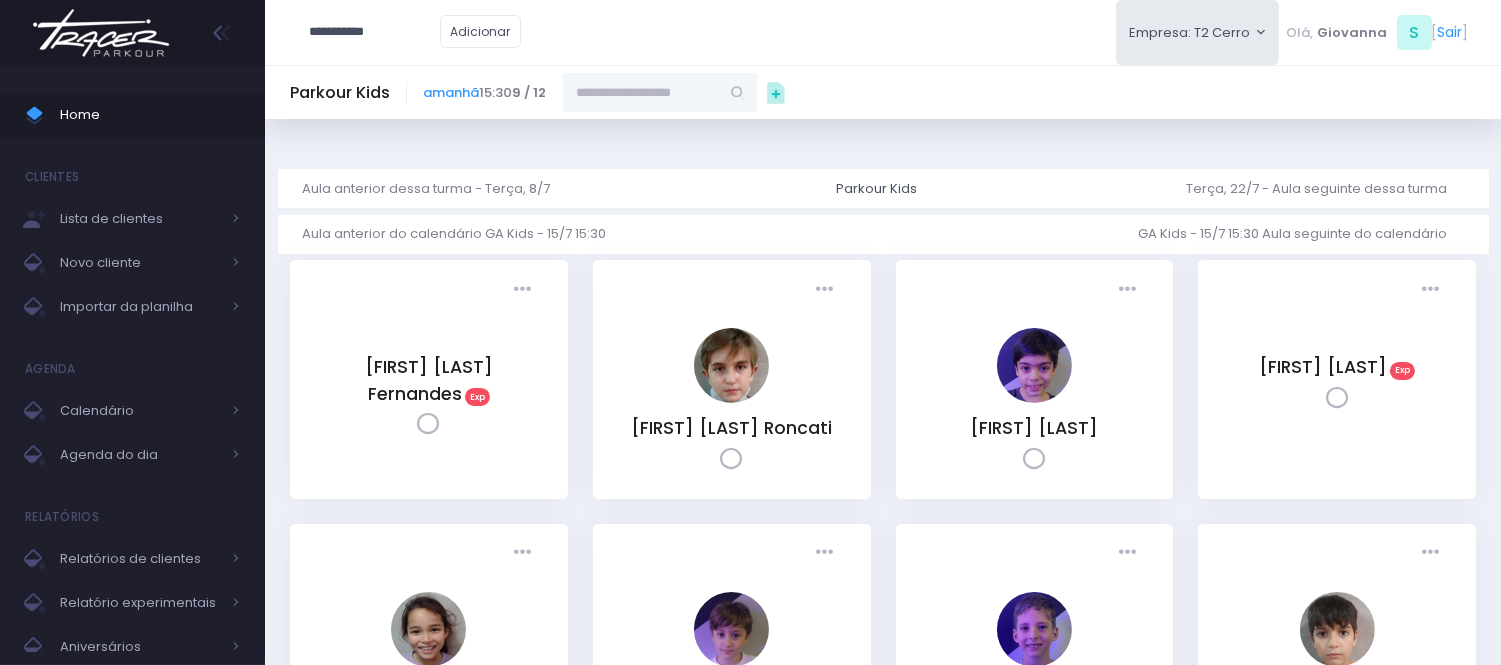 type on "**********" 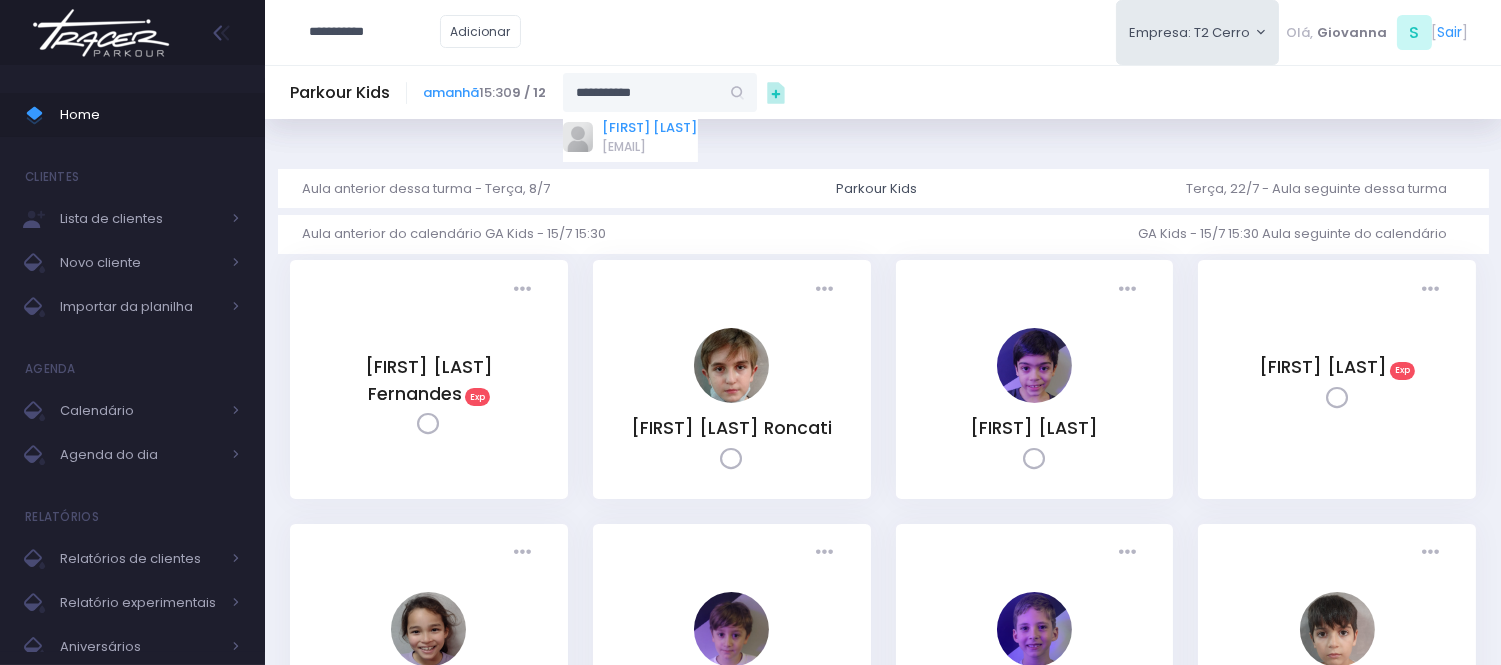 click on "Felipe Cortes Lins" at bounding box center (650, 128) 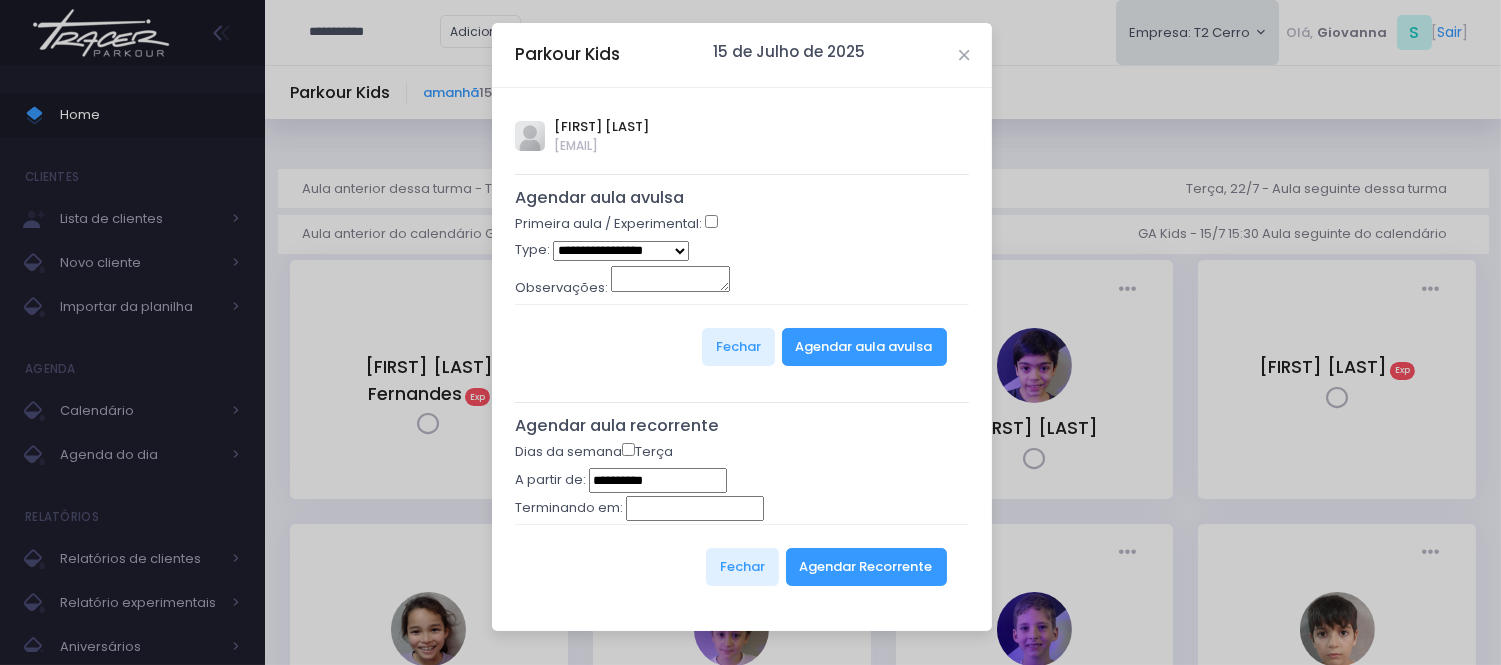 type on "**********" 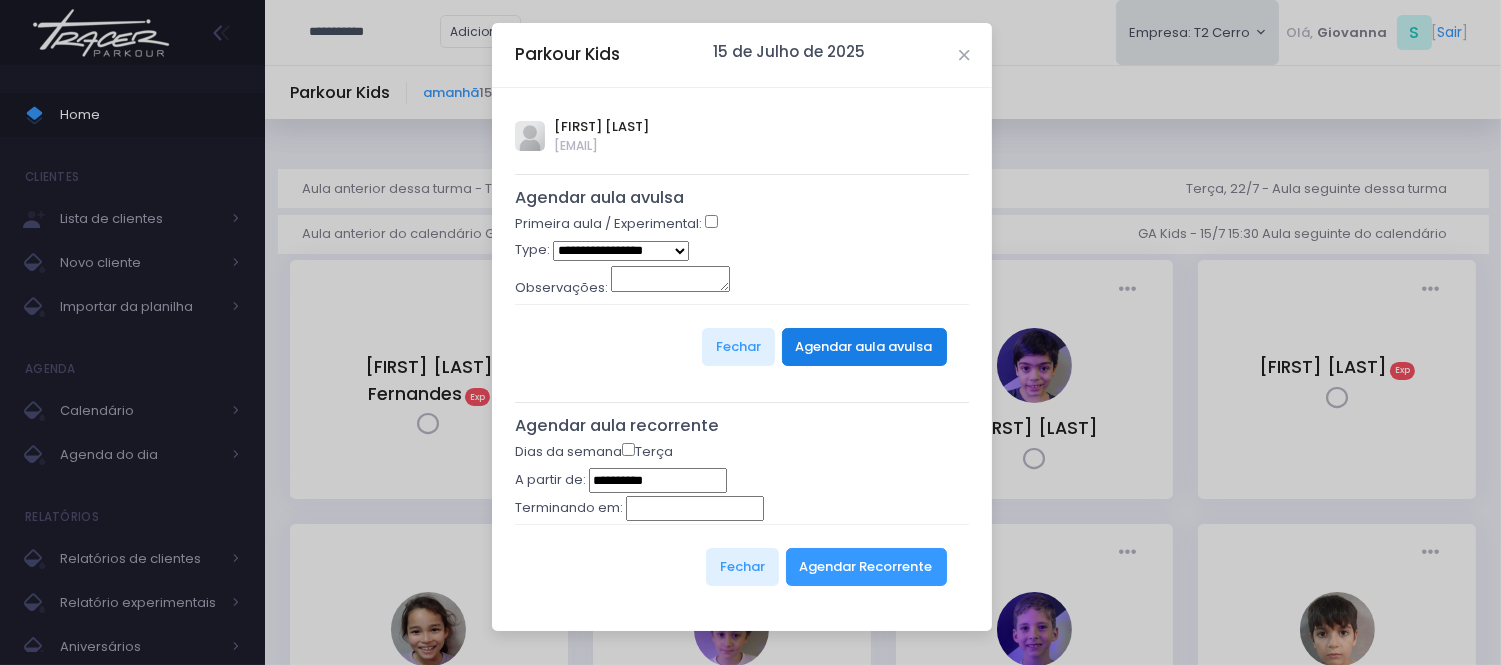 click on "Agendar aula avulsa" at bounding box center [864, 347] 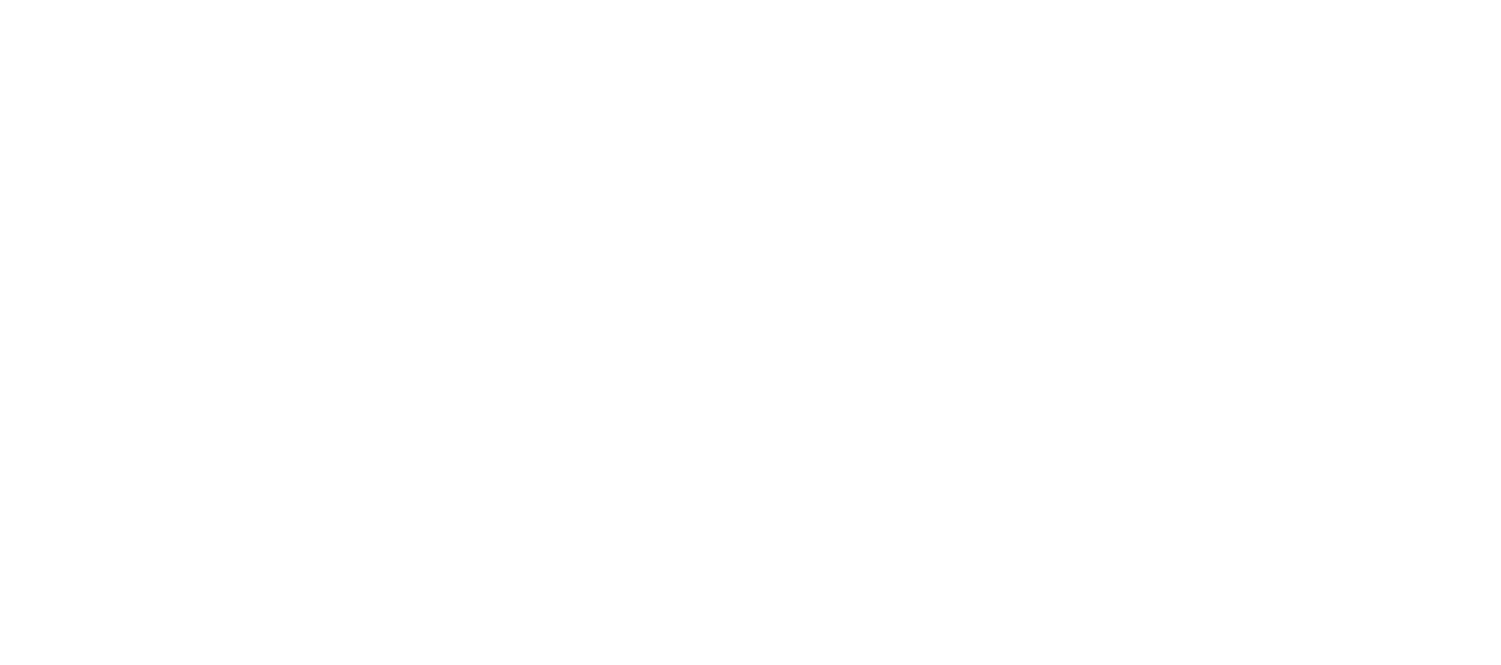 scroll, scrollTop: 0, scrollLeft: 0, axis: both 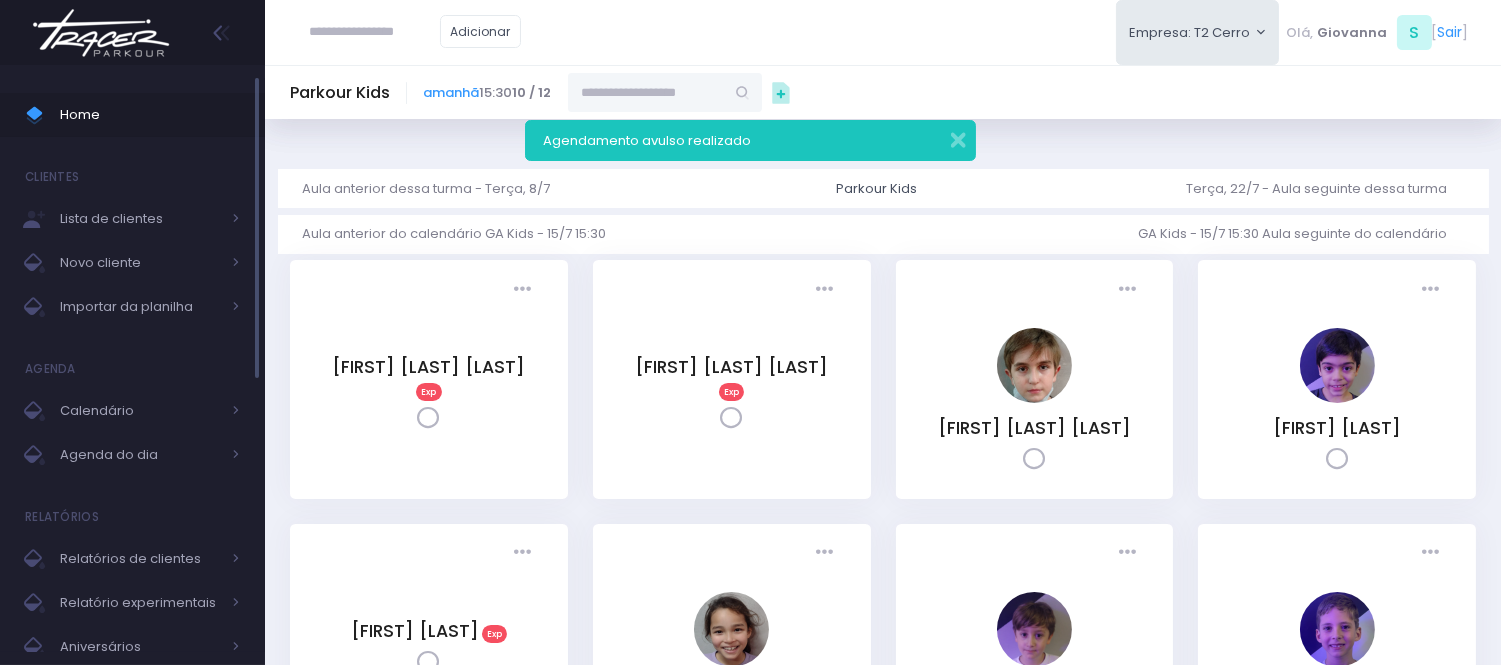 click on "Home" at bounding box center [150, 115] 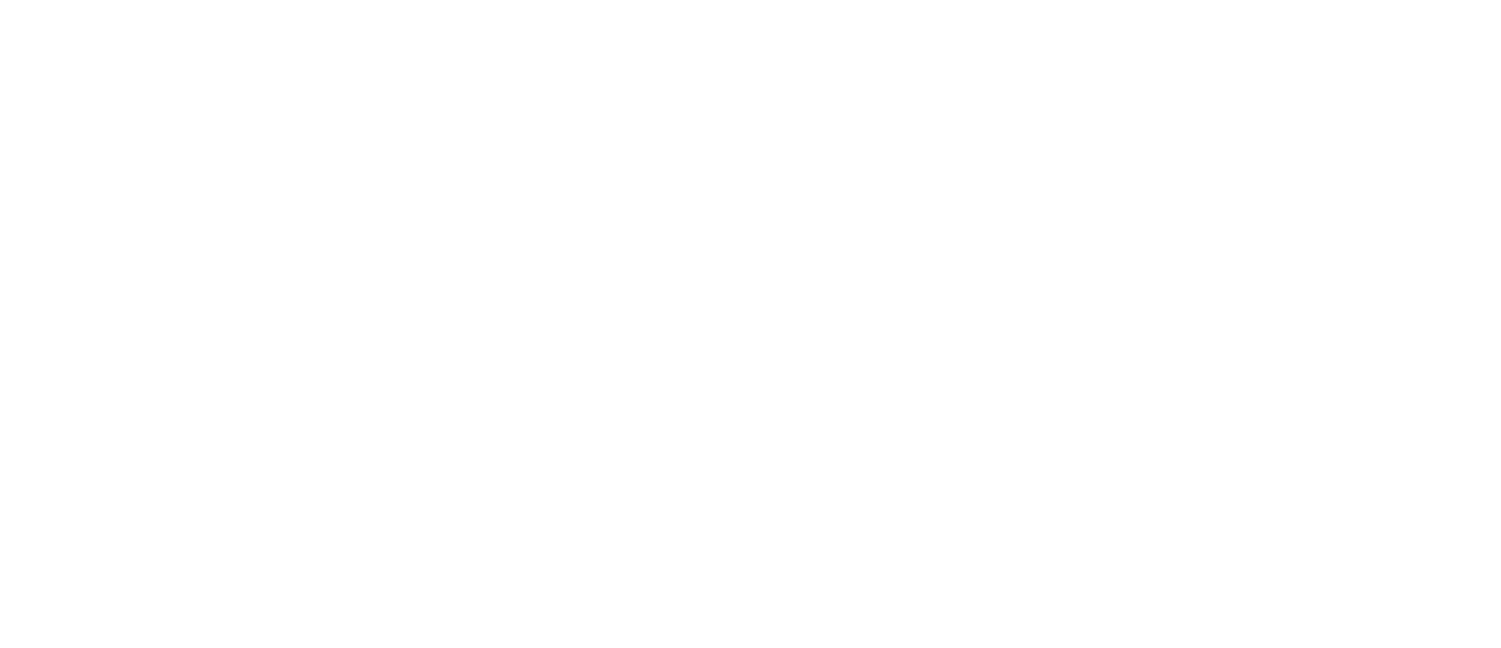 scroll, scrollTop: 0, scrollLeft: 0, axis: both 